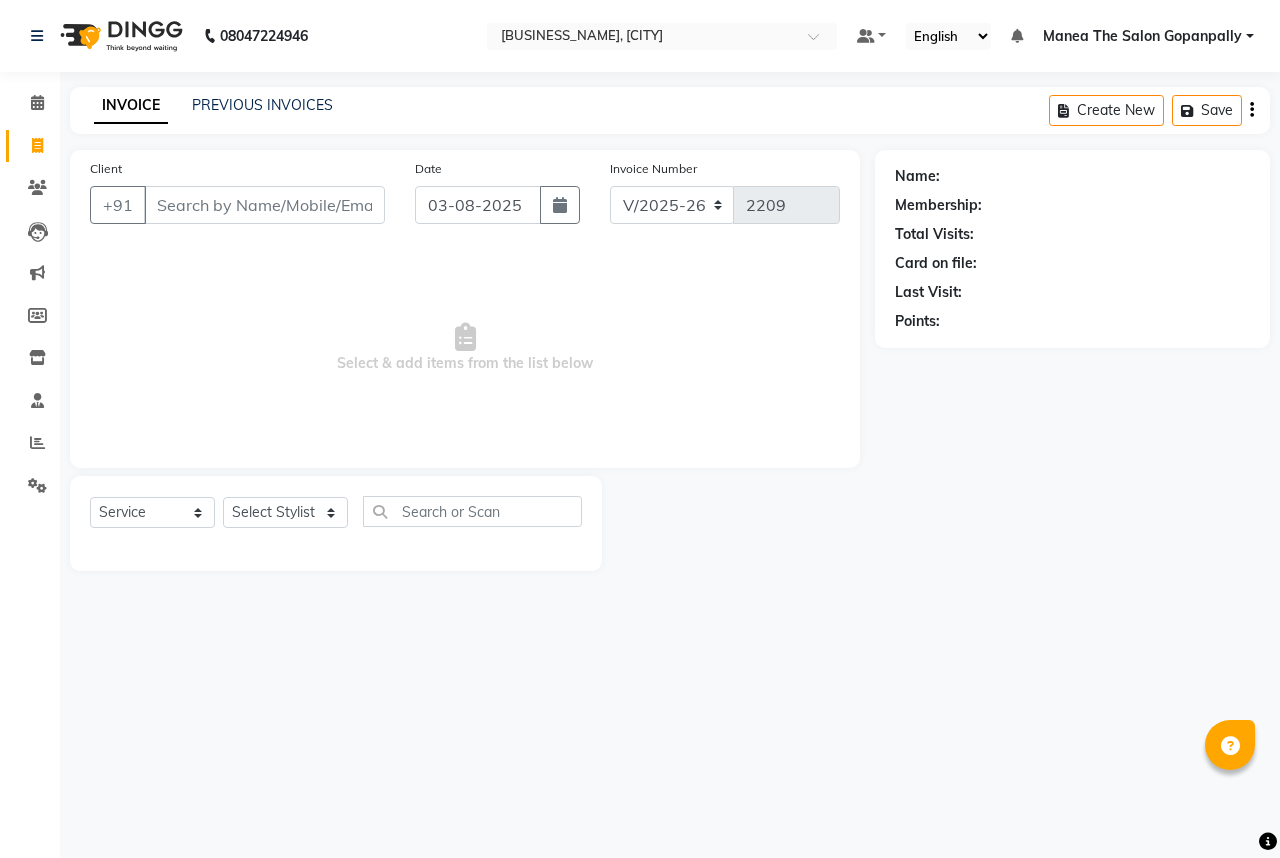 select on "7027" 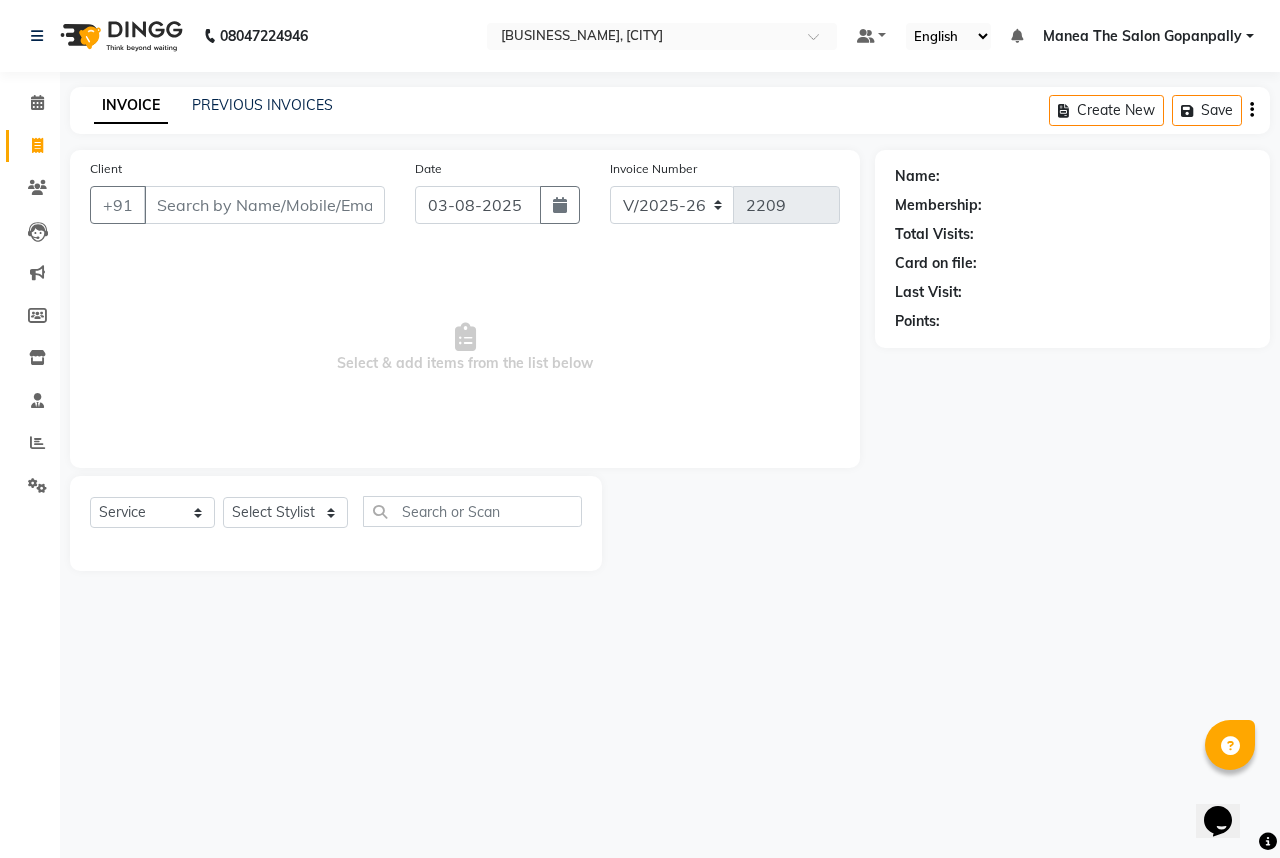 scroll, scrollTop: 0, scrollLeft: 0, axis: both 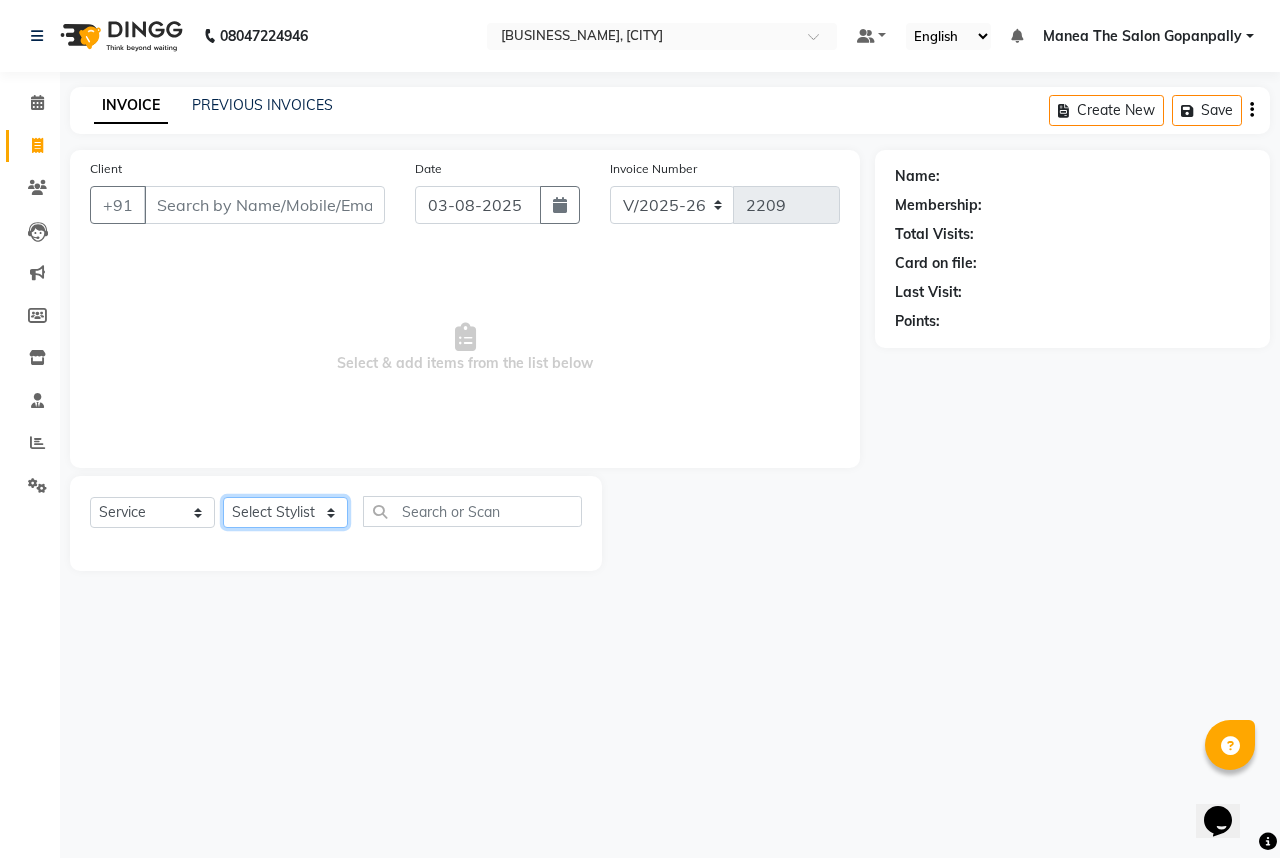 click on "Select Stylist [NAME] [NAME] [NAME] [NAME] [NAME] [NAME] [NAME] [NAME] [NAME] [NAME] Hairstyles Women -Wash, Conditioning & Blow Dry (₹600)  x Haircare Men -Moisturising (₹600) Haircare Men -Colour Protect (₹700) Haircare Men -Frizz Ease (₹800) Haircare Men -Repair & Rejuvenate (₹800) Haircare Men -Deep Conditioning (₹1200) Haircare Men -Anti Hair Fall (₹900) Haircare Men -Anti Dandruff (₹900) Haircare Men -Scalp Therapy (₹1200) gel nail polish hands (₹400) gel nail polish legs (₹400) extensions hands (₹2100) gel nail polish removal (₹400) extension removal (₹600) henna (organic ) (₹800) organic facial (₹3800) organic cleanup (₹1500) organic anti dandruff (₹2500) organic anti hairfall (₹2500) organic hair spa (₹3000) organic head massage (₹900) organic hair pack (₹900) mehandi 2 hands full (₹2000) mehandi simple (₹500) warts removal big (₹100) warts removal small (₹50) combo men (₹2100) splits (₹500) nail art (₹250) mens combo (₹599) 1 800 90 F" 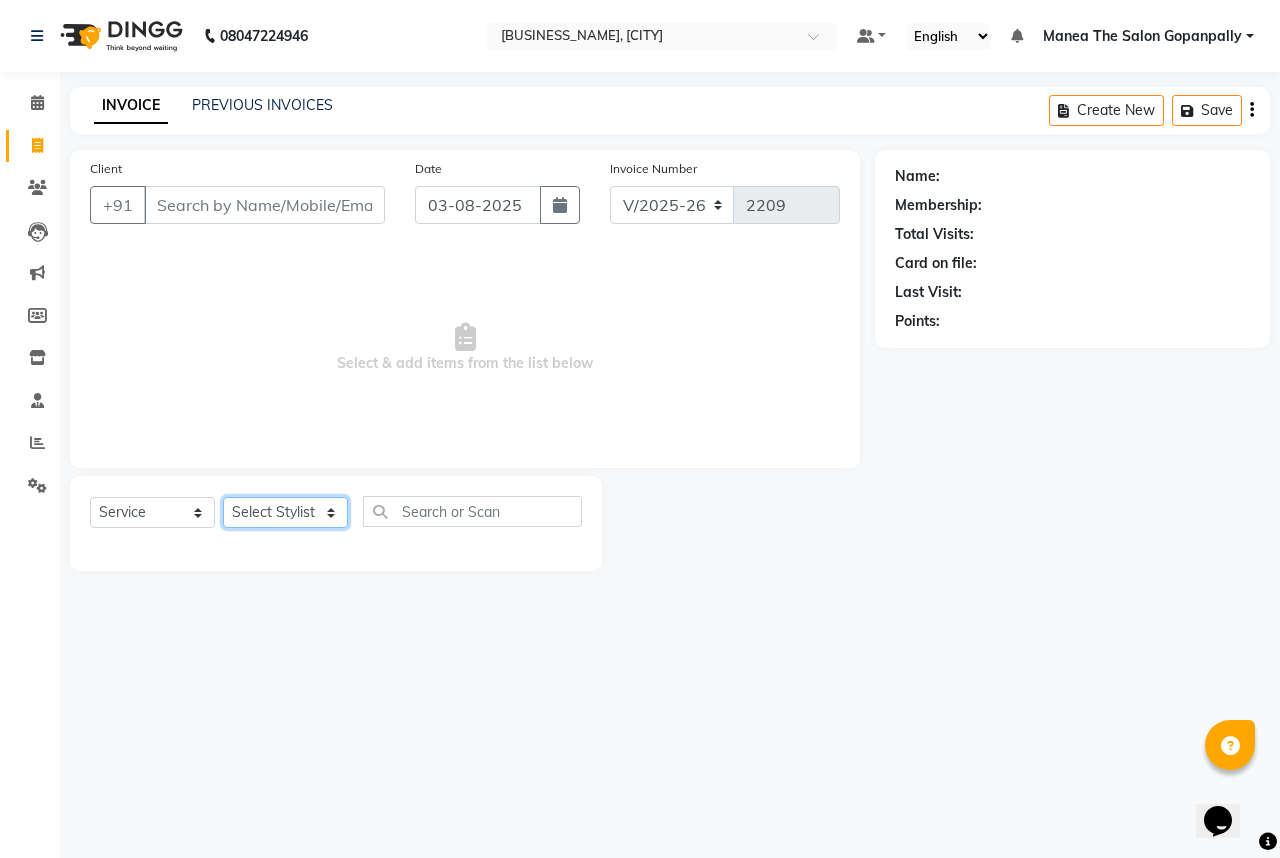select on "57882" 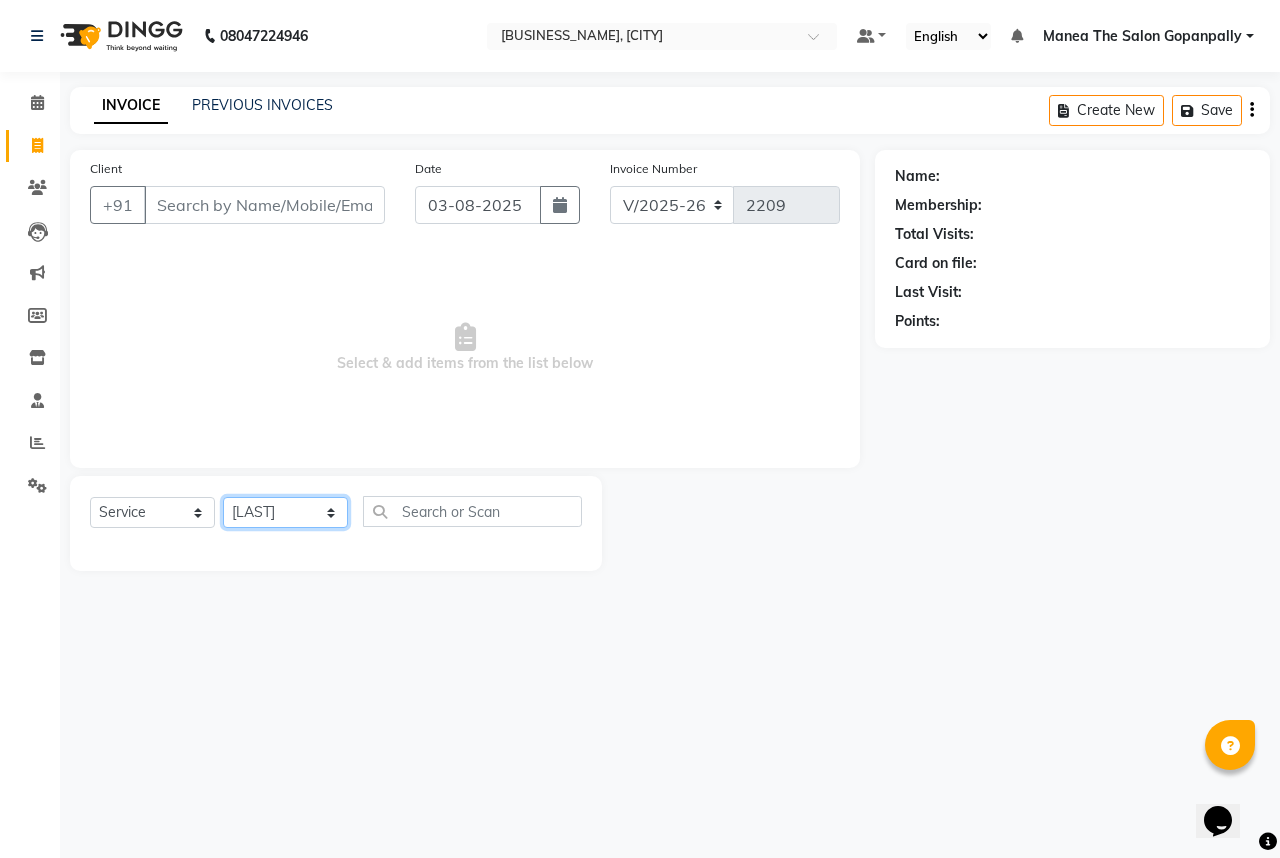 click on "Select Stylist [NAME] [NAME] [NAME] [NAME] [NAME] [NAME] [NAME] [NAME] [NAME] [NAME] Hairstyles Women -Wash, Conditioning & Blow Dry (₹600)  x Haircare Men -Moisturising (₹600) Haircare Men -Colour Protect (₹700) Haircare Men -Frizz Ease (₹800) Haircare Men -Repair & Rejuvenate (₹800) Haircare Men -Deep Conditioning (₹1200) Haircare Men -Anti Hair Fall (₹900) Haircare Men -Anti Dandruff (₹900) Haircare Men -Scalp Therapy (₹1200) gel nail polish hands (₹400) gel nail polish legs (₹400) extensions hands (₹2100) gel nail polish removal (₹400) extension removal (₹600) henna (organic ) (₹800) organic facial (₹3800) organic cleanup (₹1500) organic anti dandruff (₹2500) organic anti hairfall (₹2500) organic hair spa (₹3000) organic head massage (₹900) organic hair pack (₹900) mehandi 2 hands full (₹2000) mehandi simple (₹500) warts removal big (₹100) warts removal small (₹50) combo men (₹2100) splits (₹500) nail art (₹250) mens combo (₹599) 1 800 90 F" 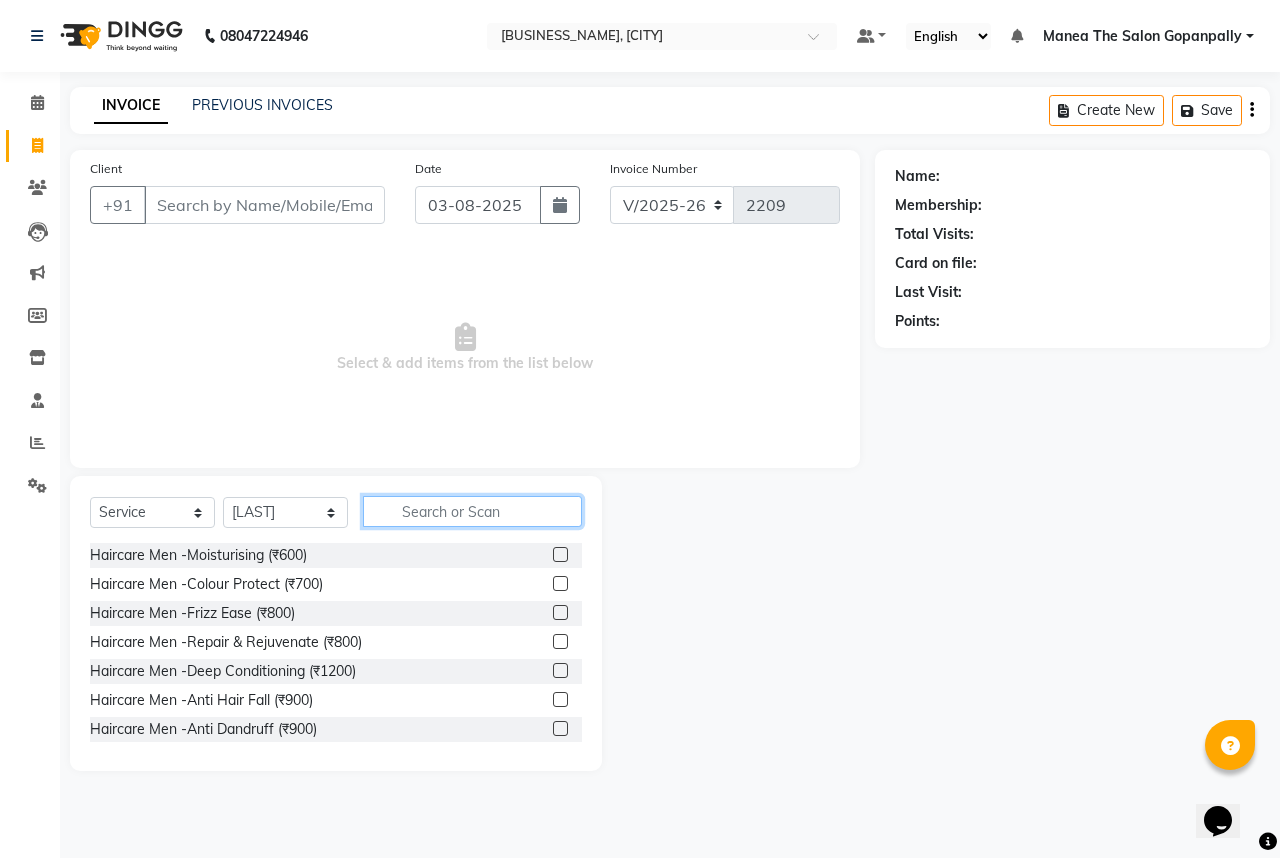click 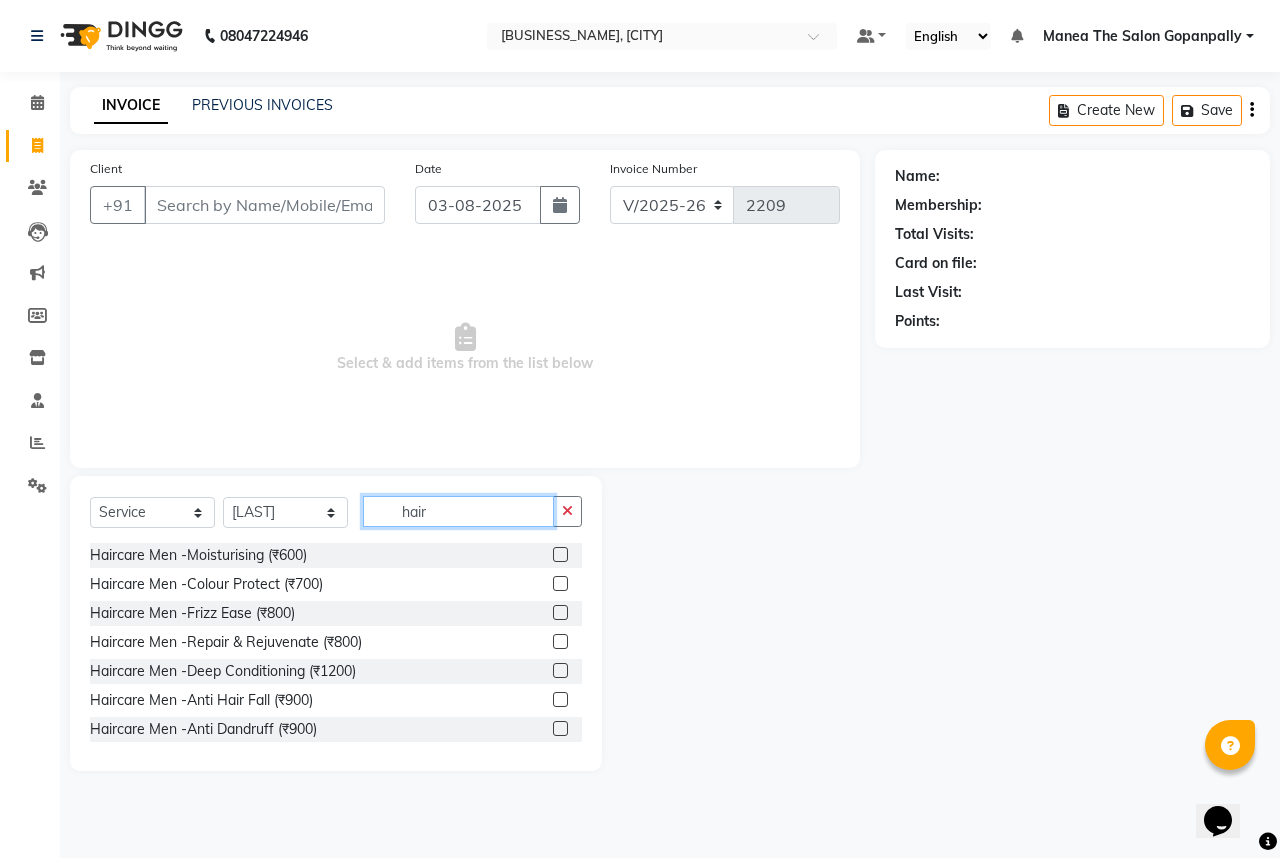 click on "hair" 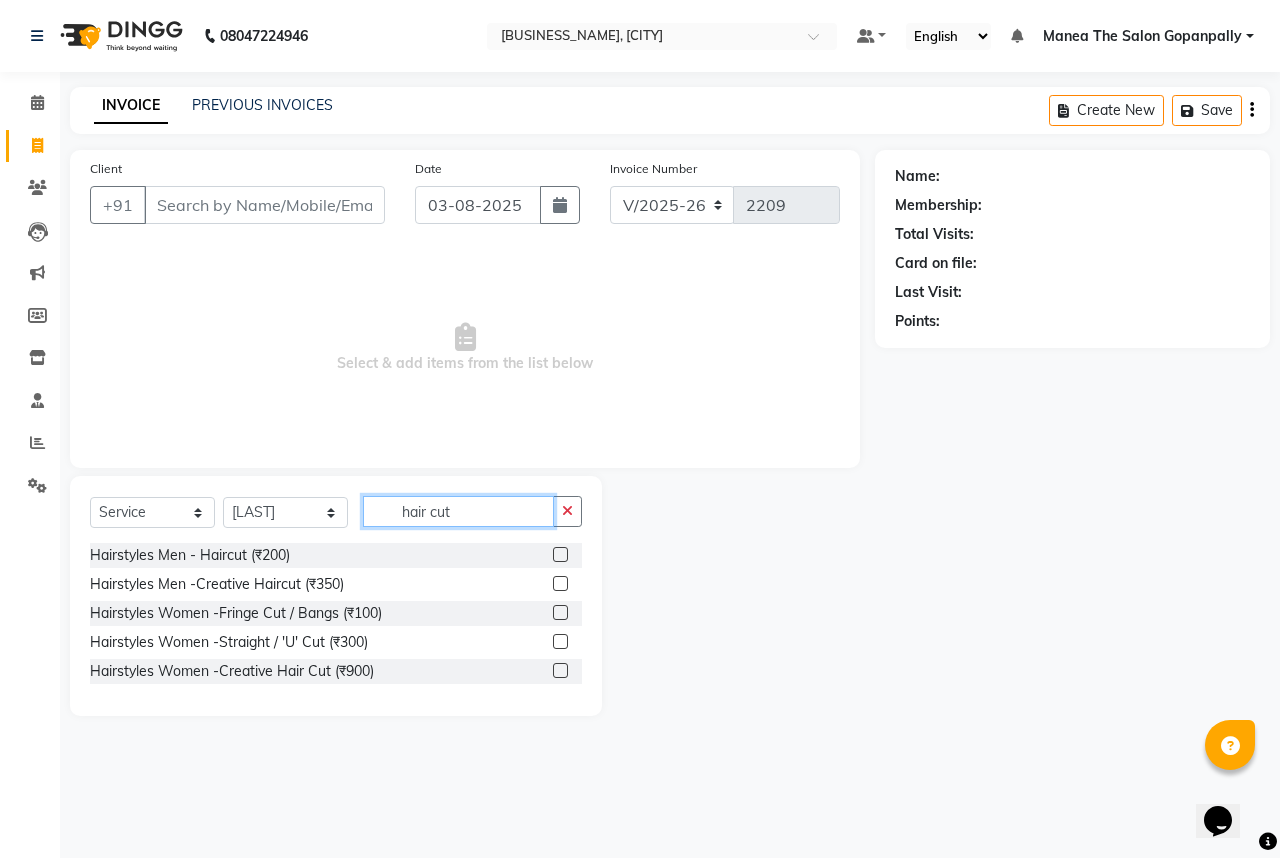 type on "hair cut" 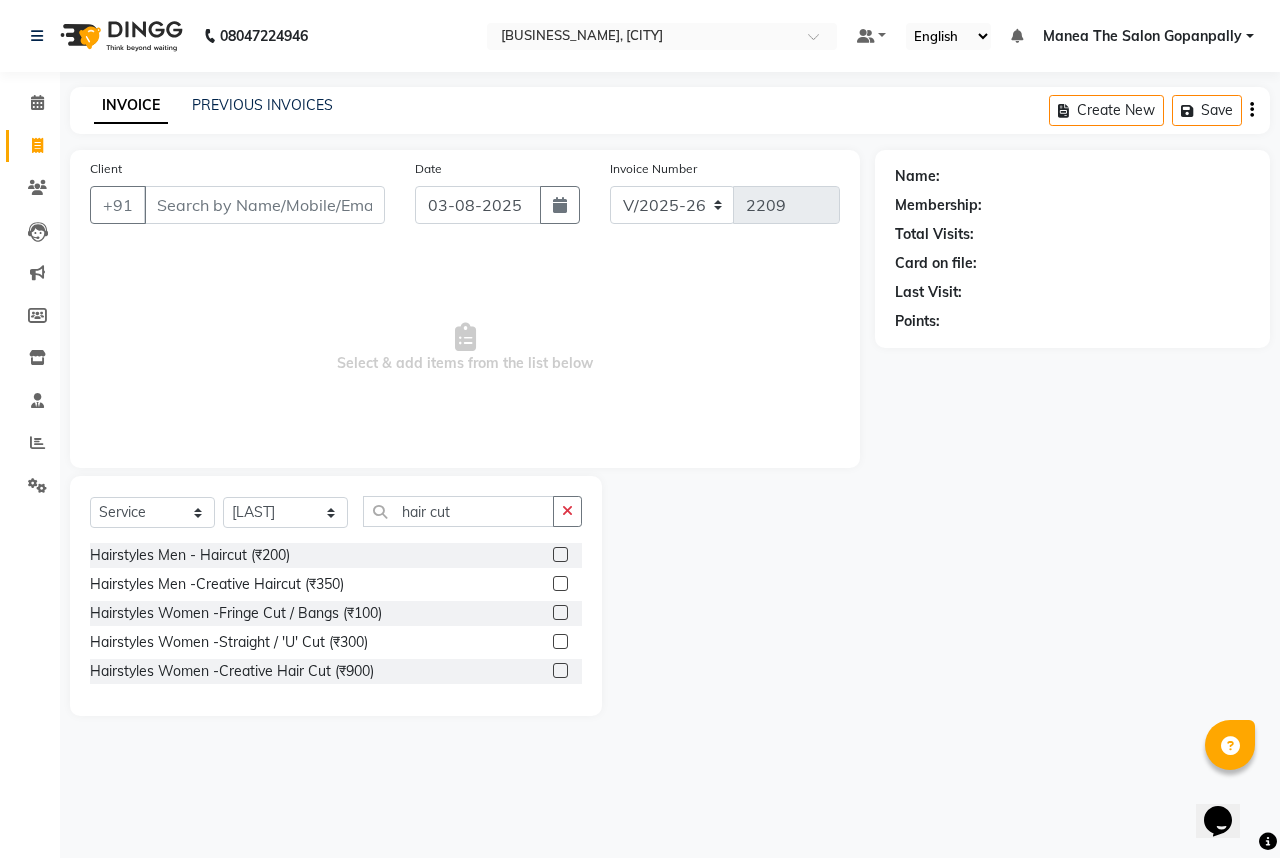 click 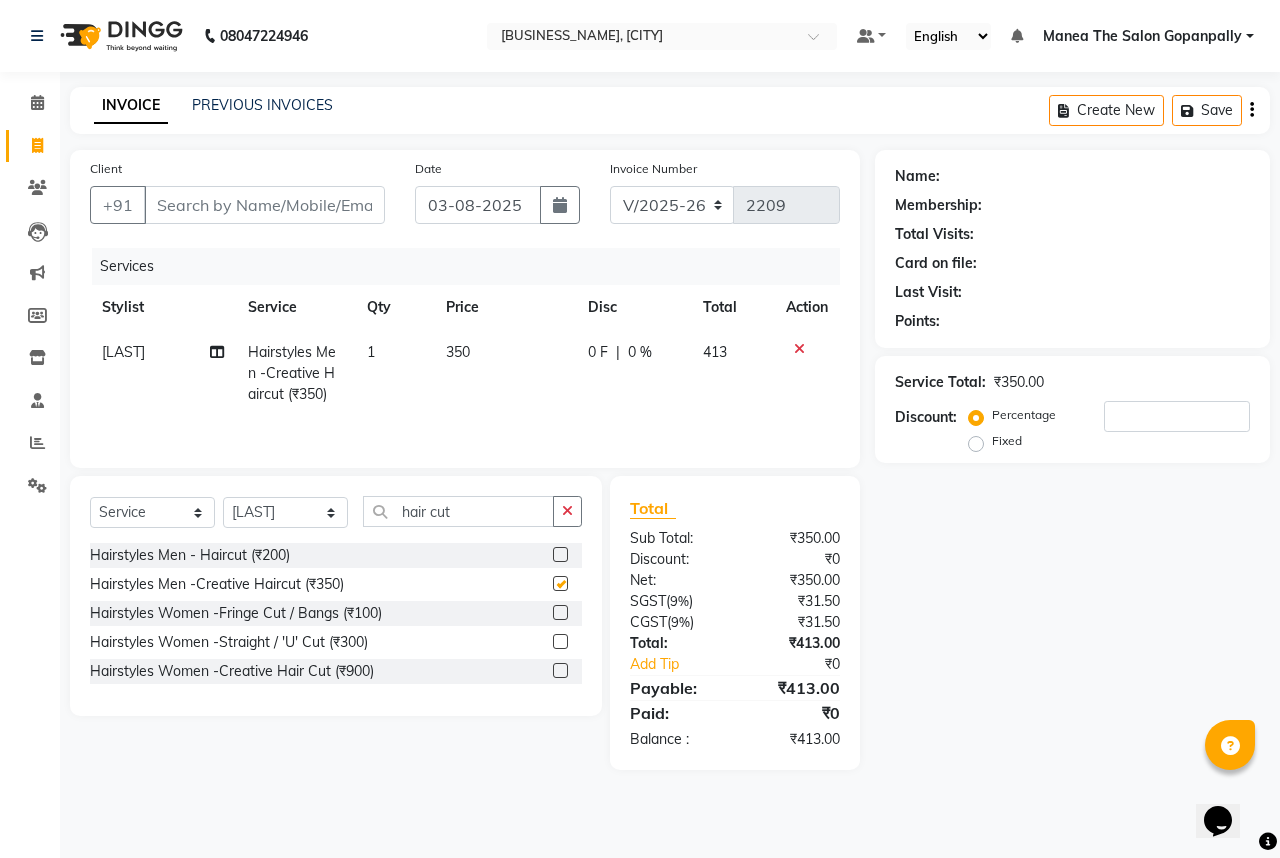 checkbox on "false" 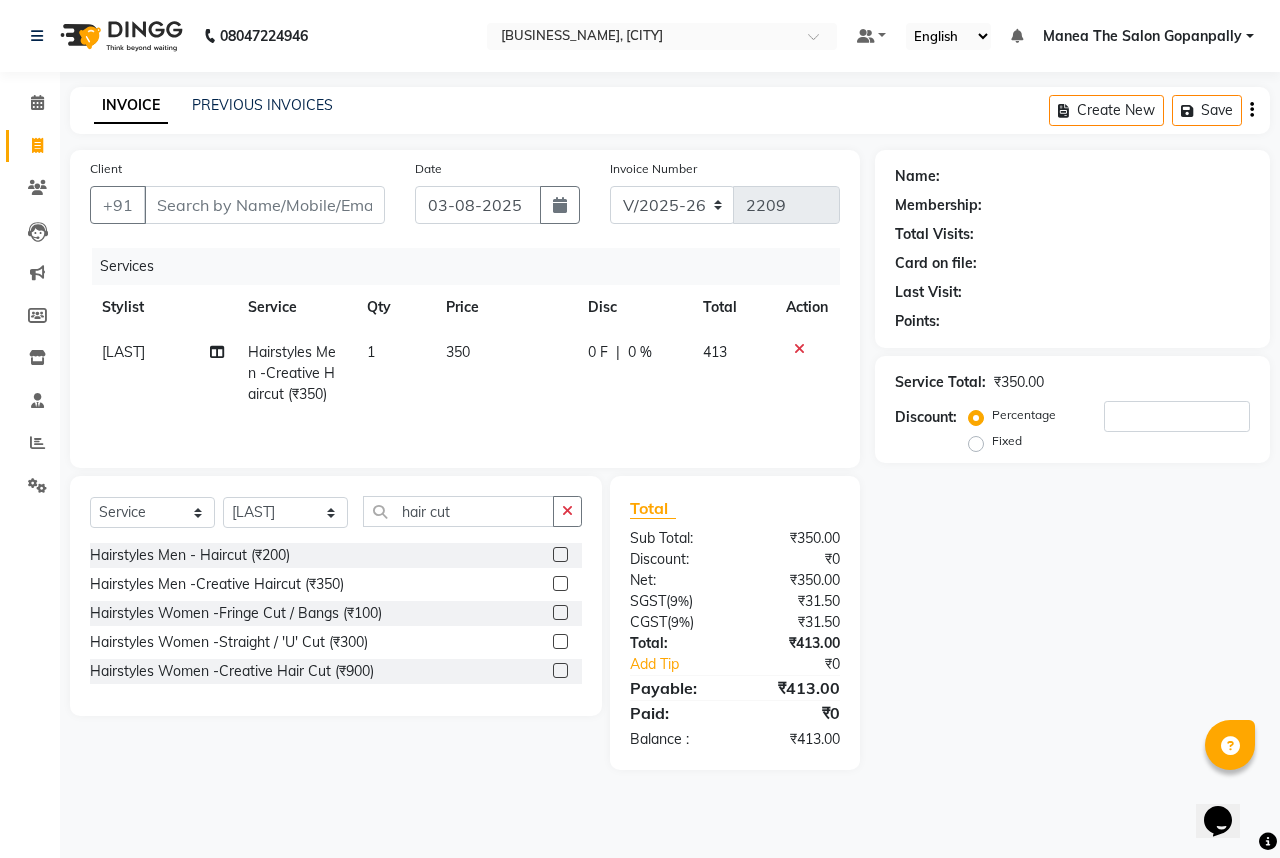 click on "350" 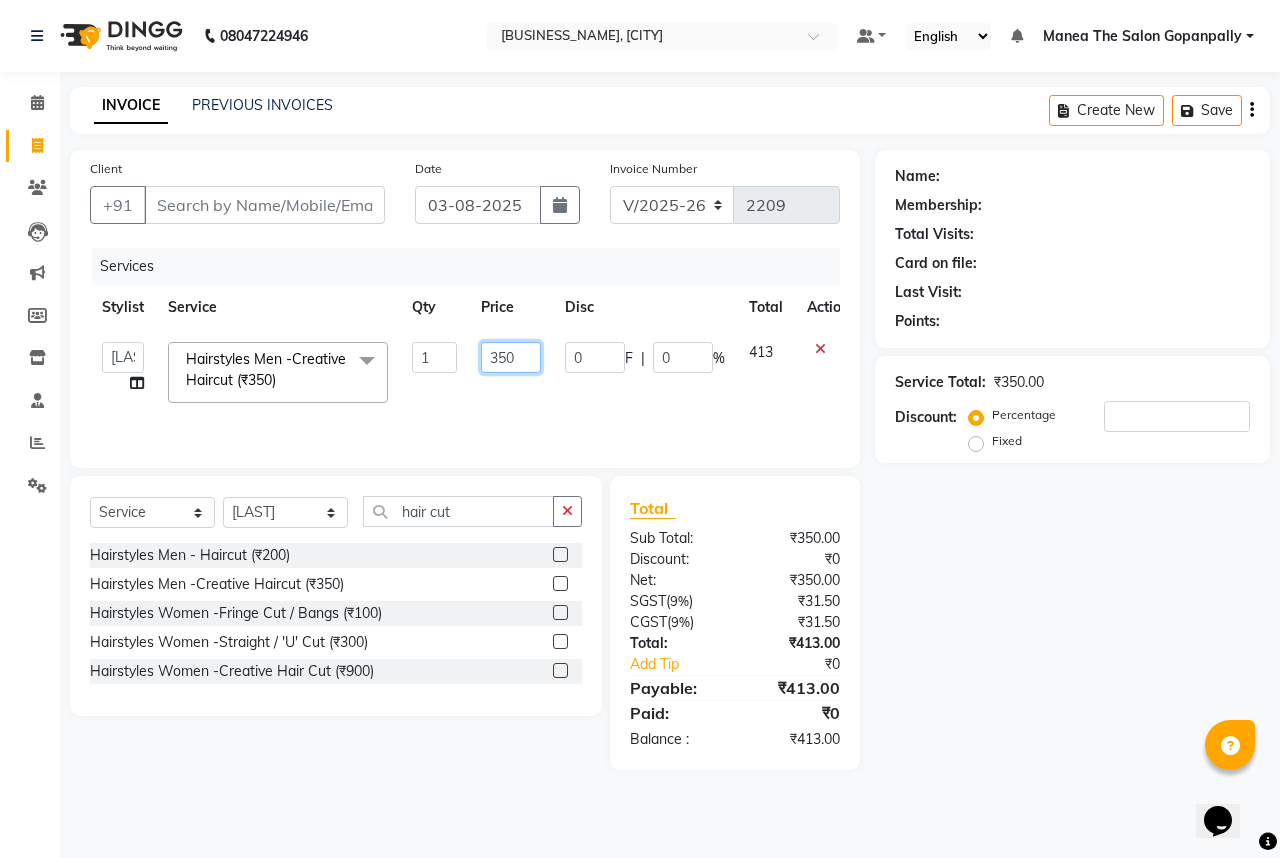 click on "350" 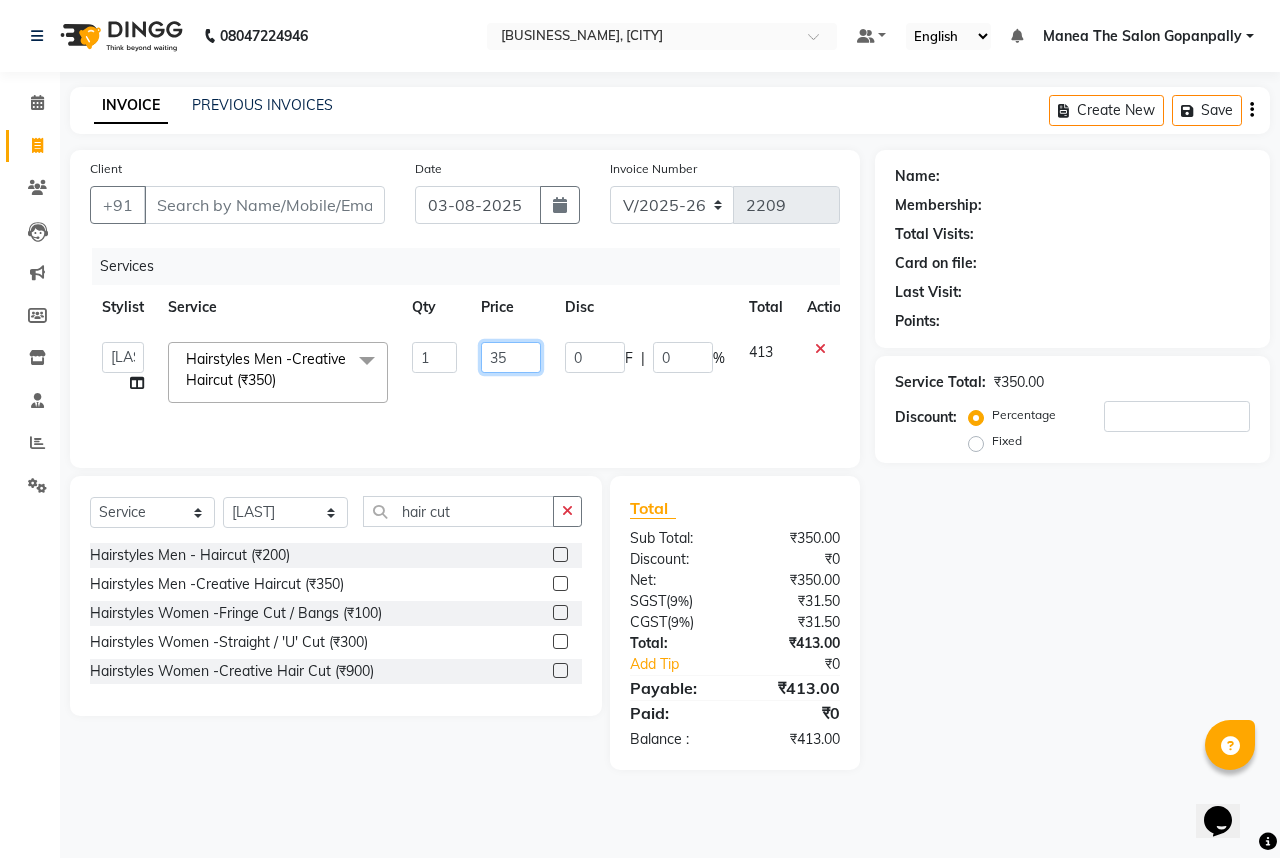 type on "3" 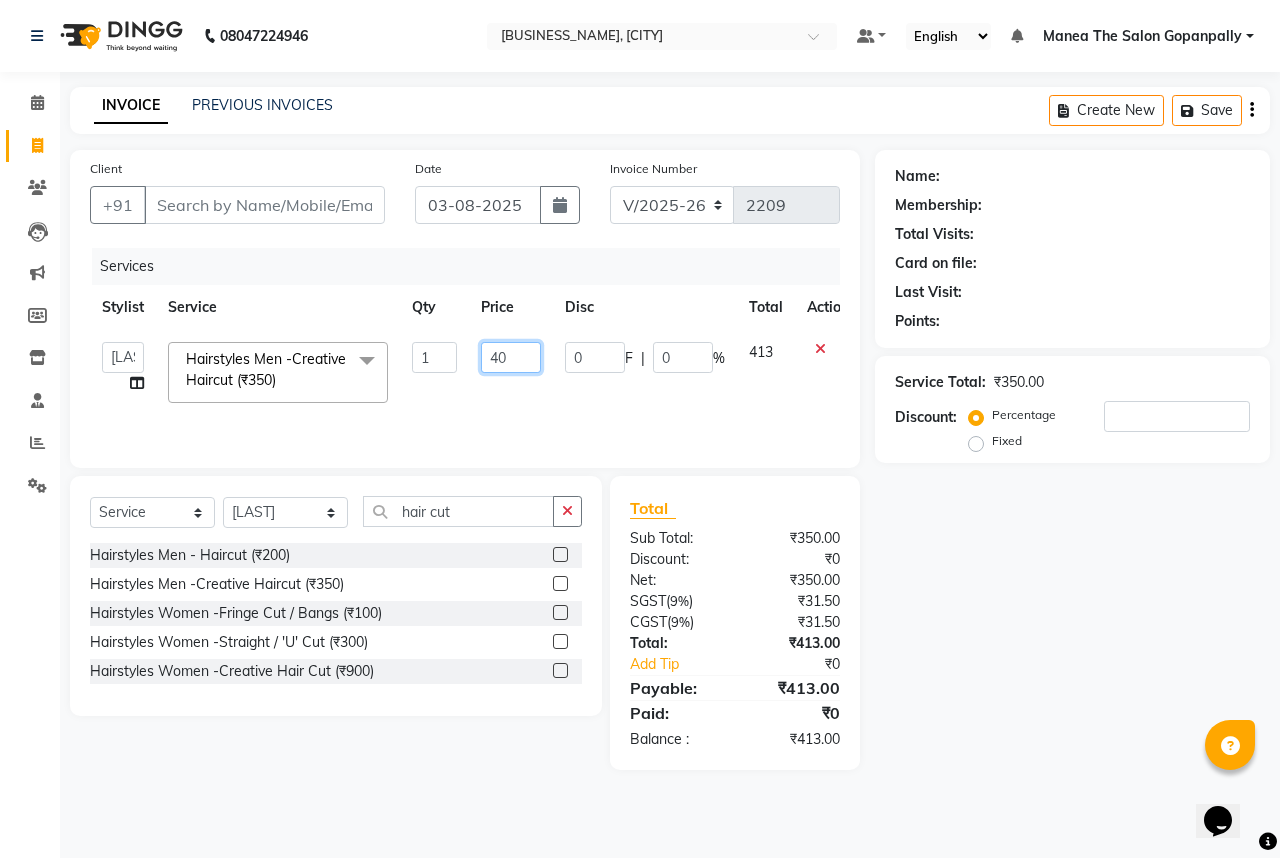 type on "400" 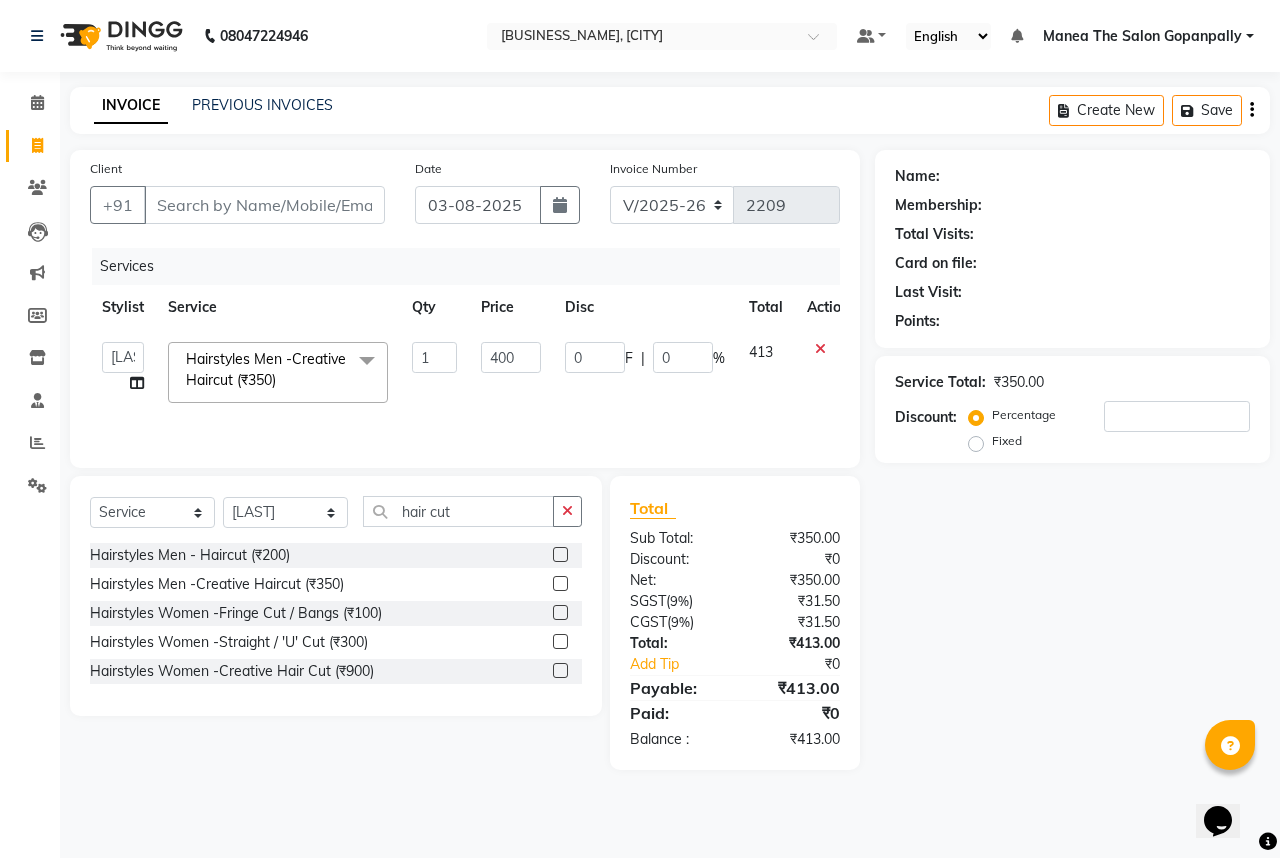 click on "Name: Membership: Total Visits: Card on file: Last Visit:  Points:  Service Total:  ₹350.00  Discount:  Percentage   Fixed" 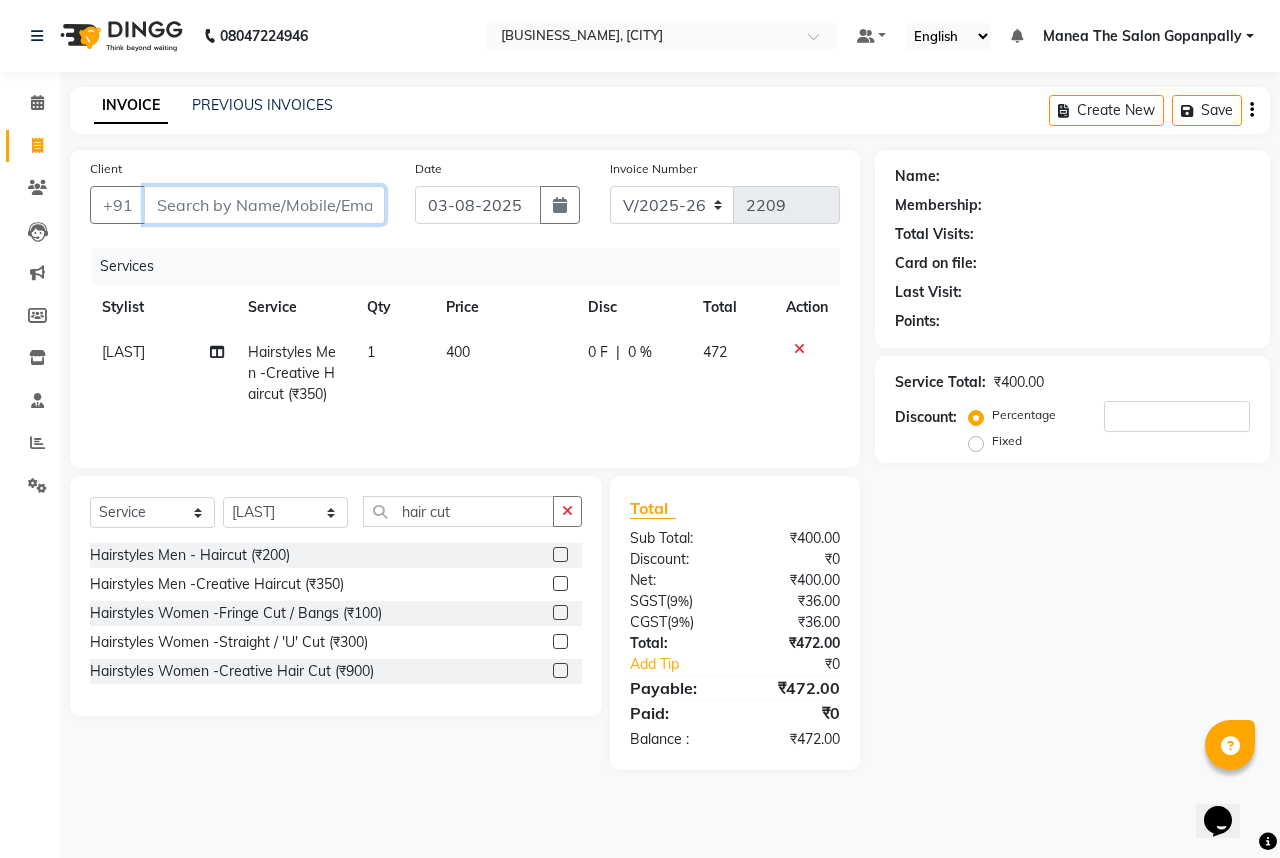 click on "Client" at bounding box center [264, 205] 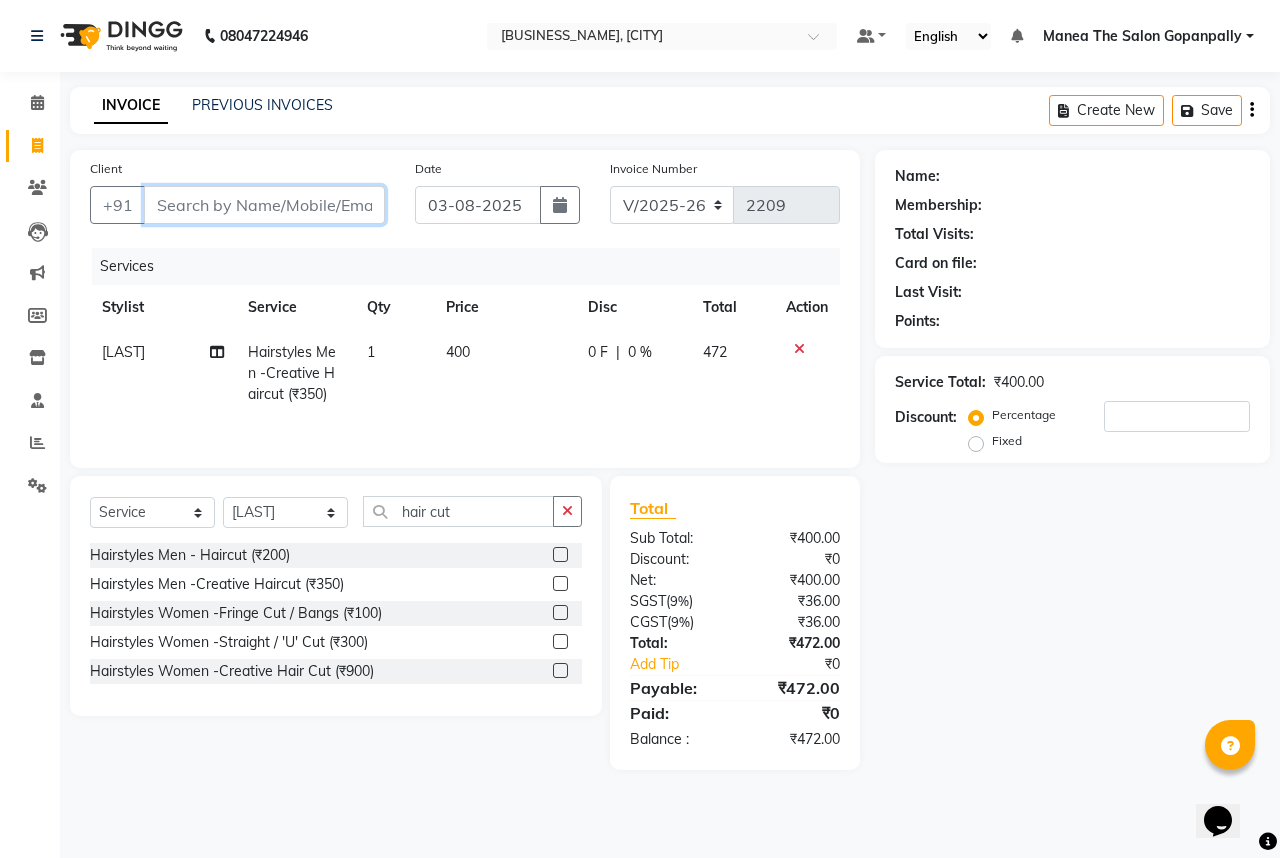 click on "Client" at bounding box center [264, 205] 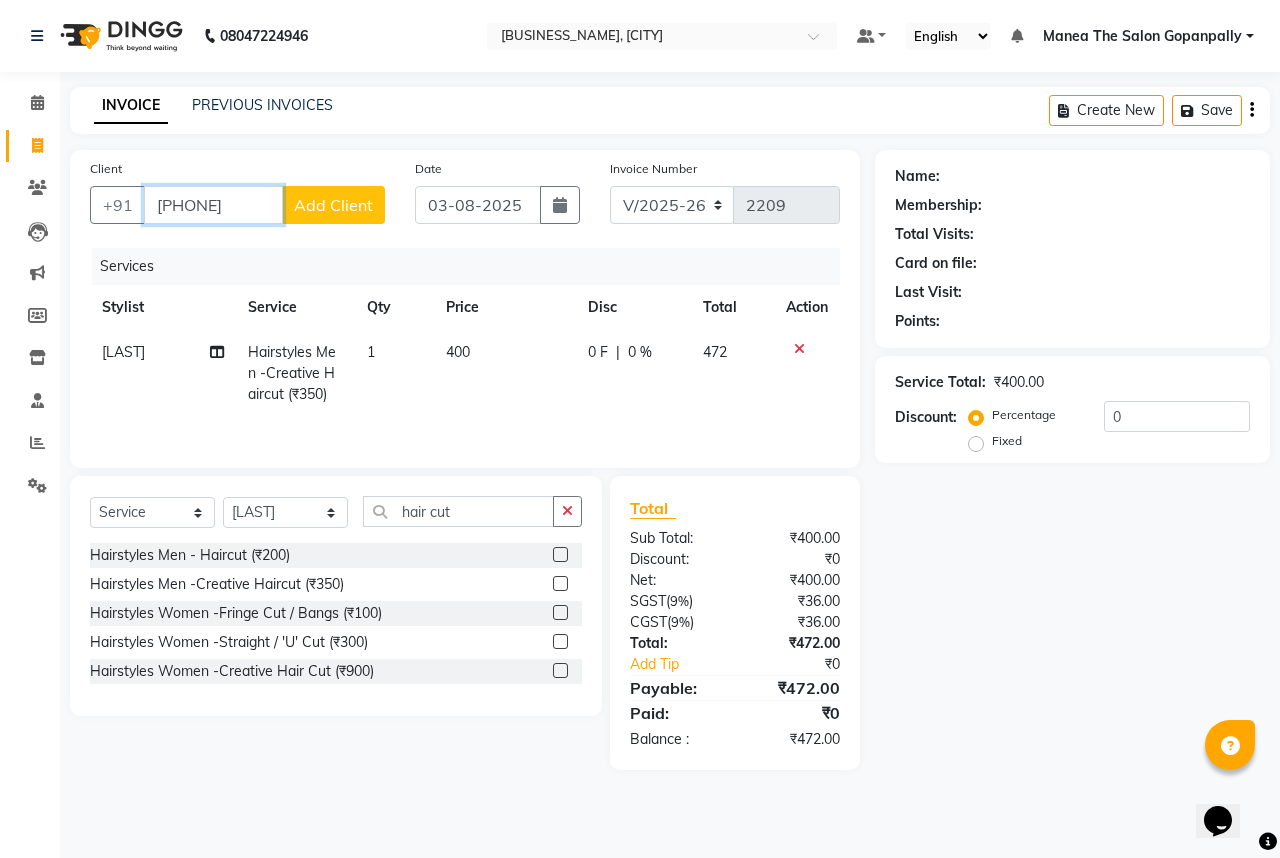 type on "[PHONE]" 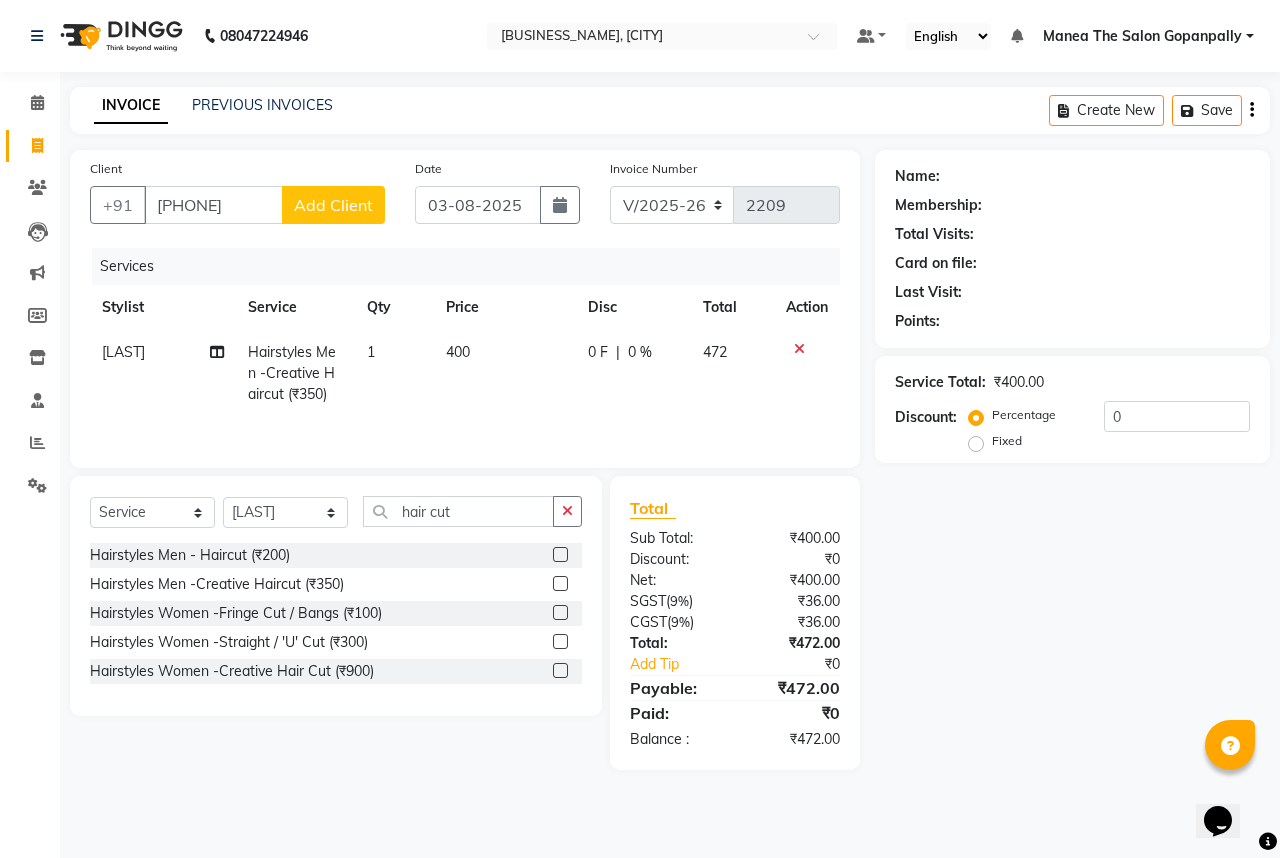 click on "Add Client" 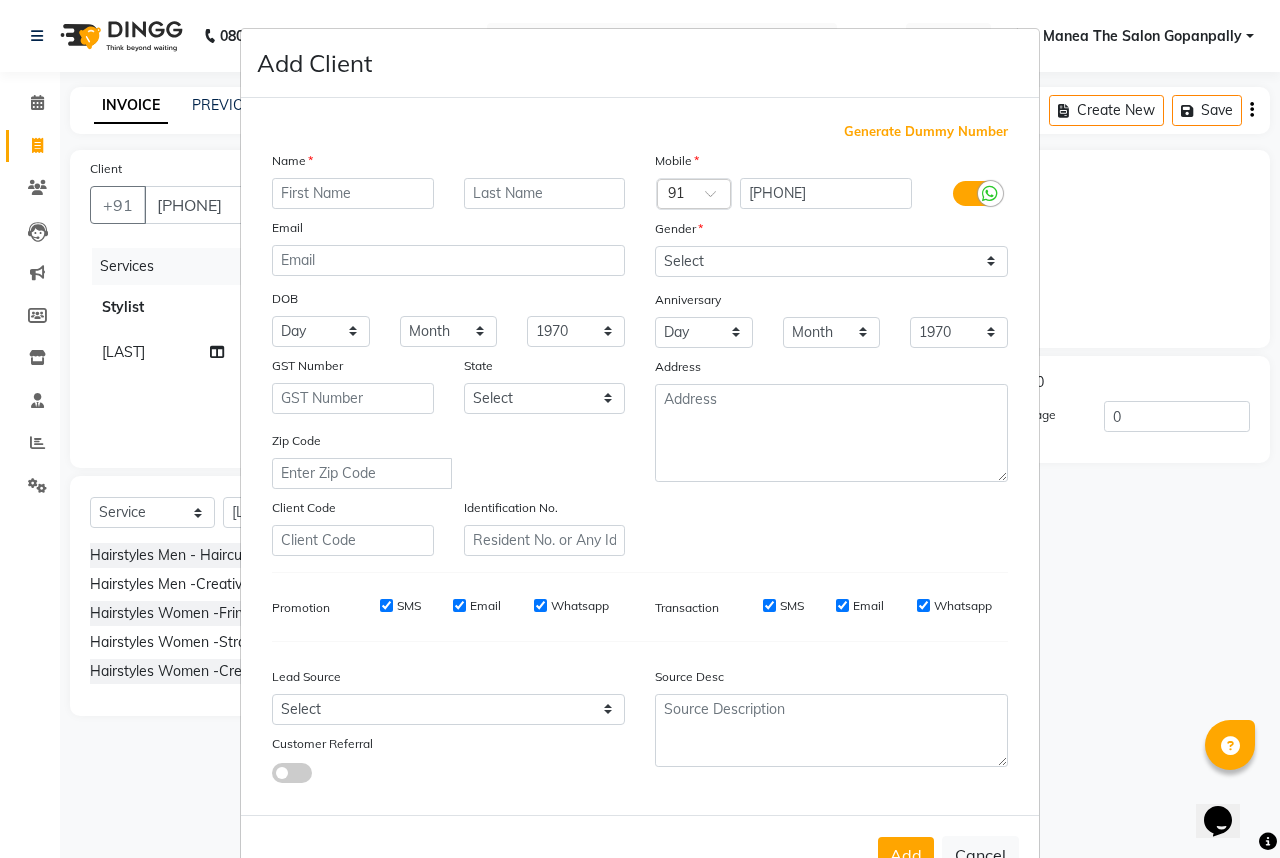 click at bounding box center (353, 193) 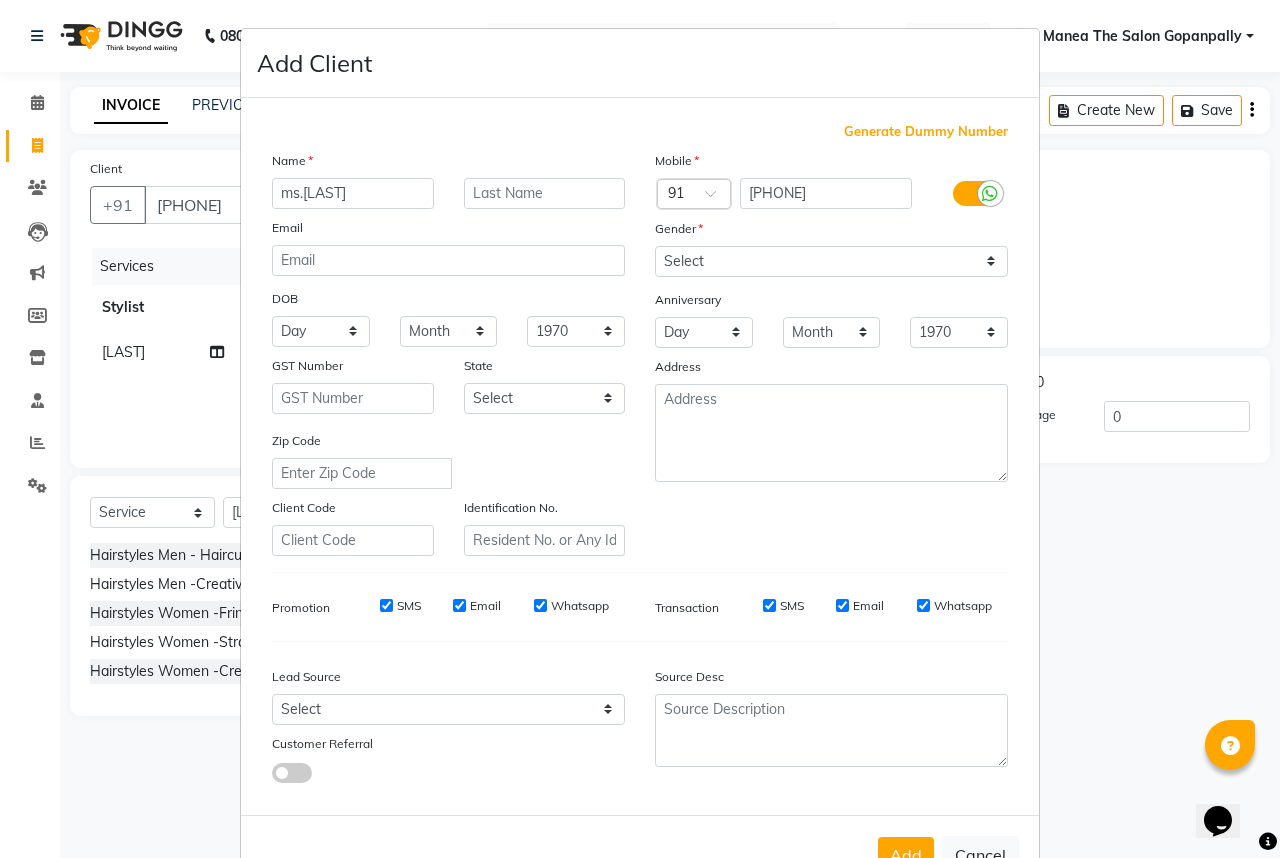 type on "ms.[LAST]" 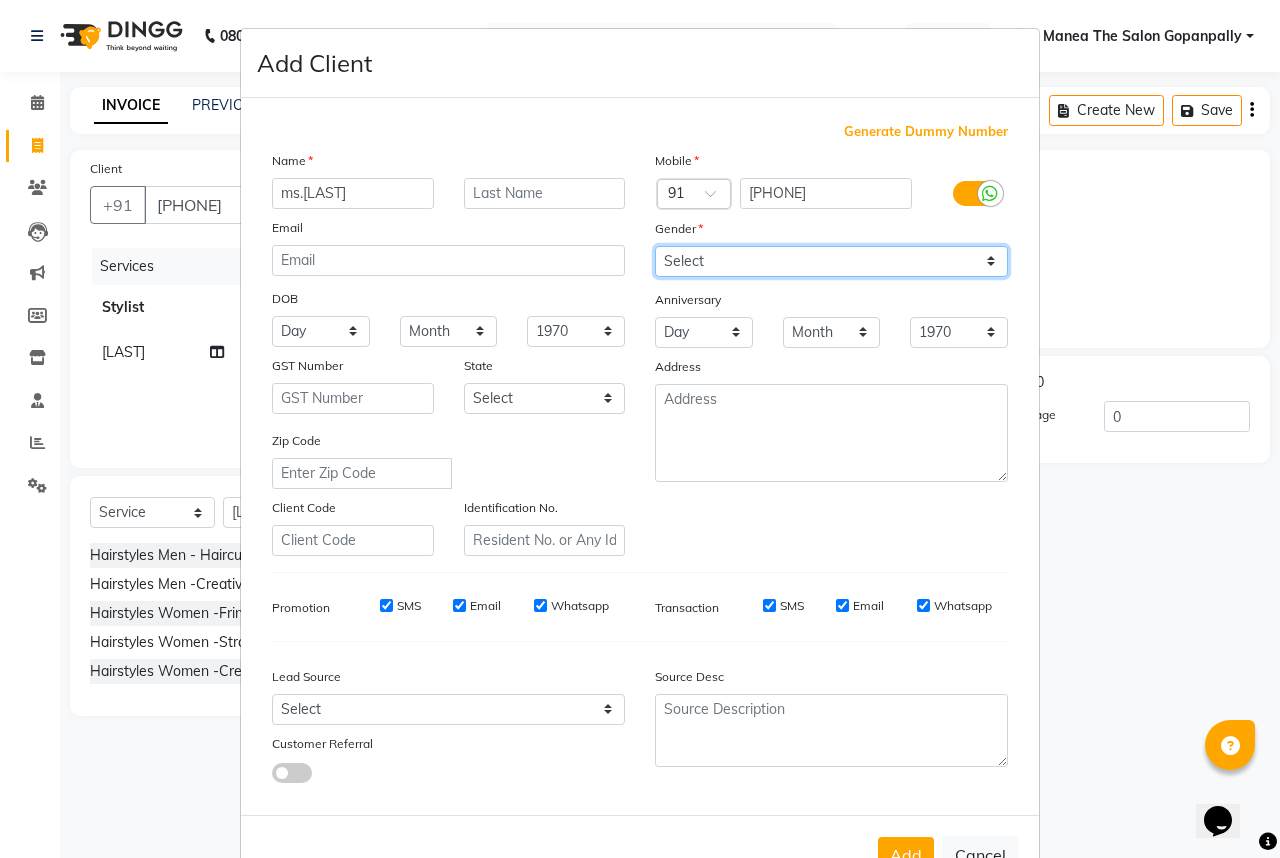 click on "Select Male Female Other Prefer Not To Say" at bounding box center [831, 261] 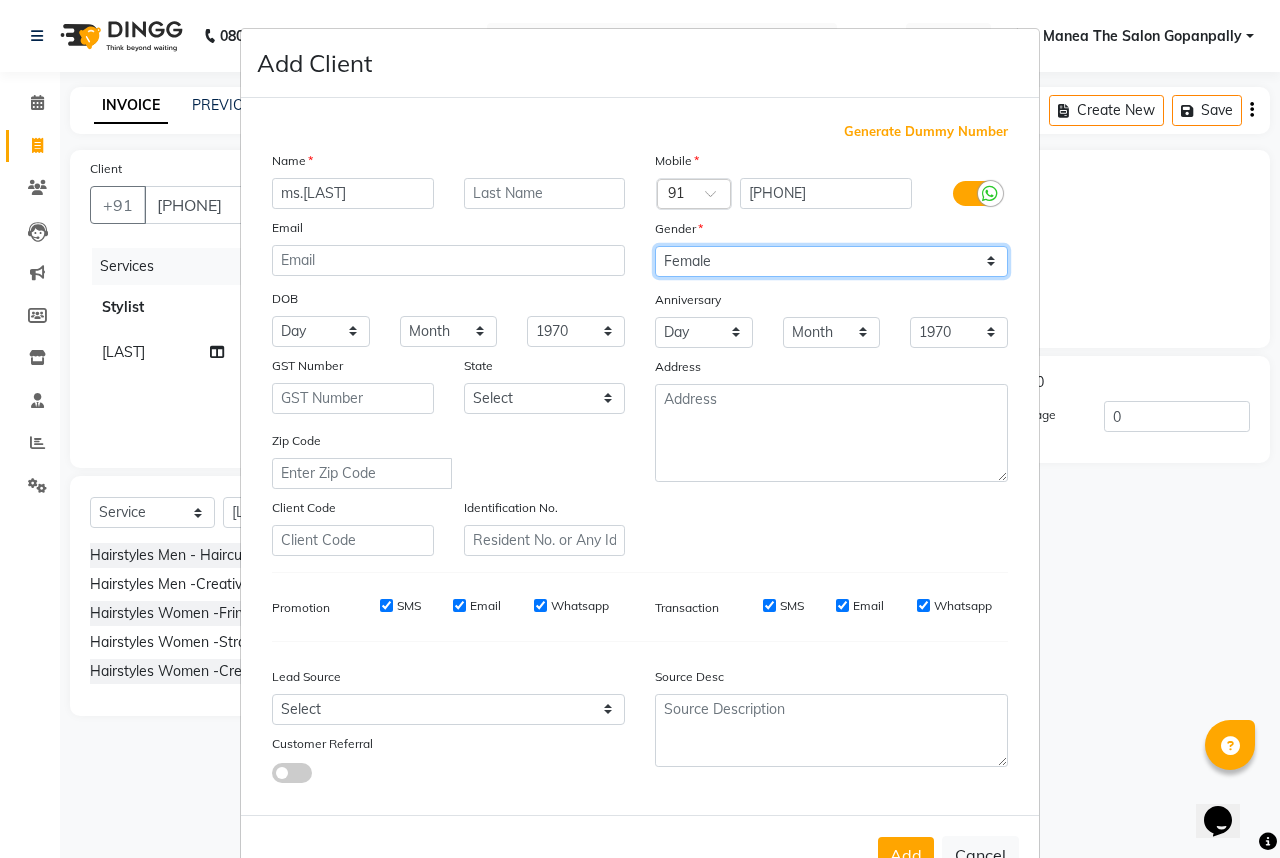 click on "Select Male Female Other Prefer Not To Say" at bounding box center [831, 261] 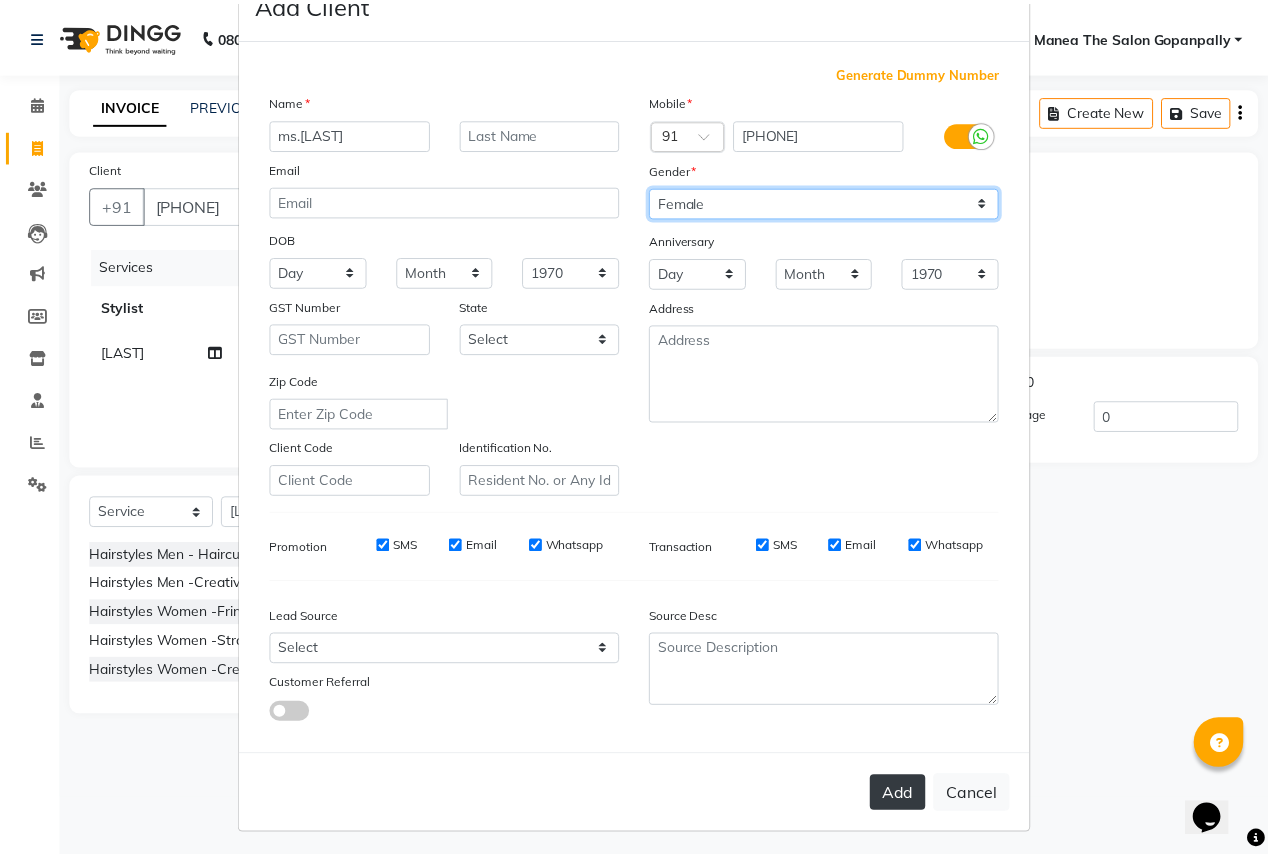 scroll, scrollTop: 74, scrollLeft: 0, axis: vertical 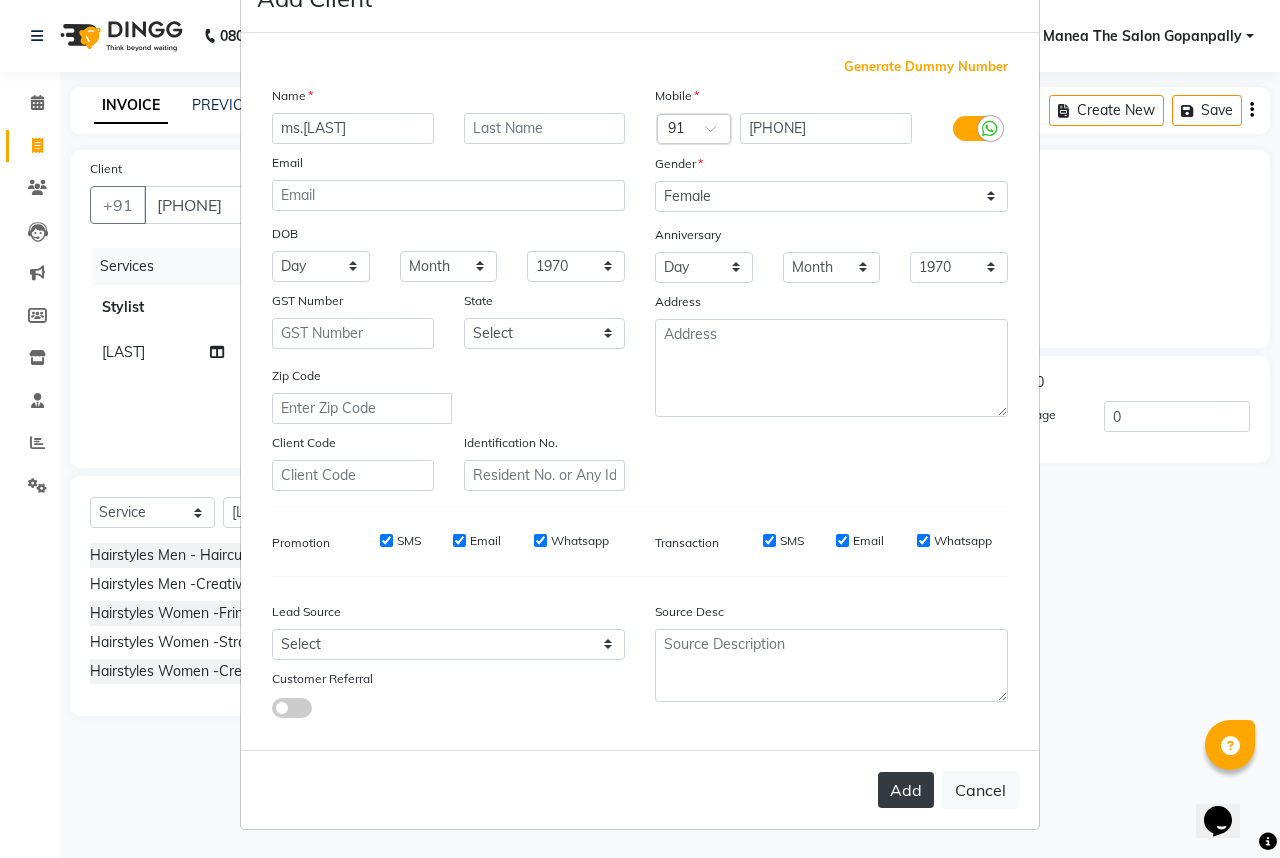 click on "Add" at bounding box center (906, 790) 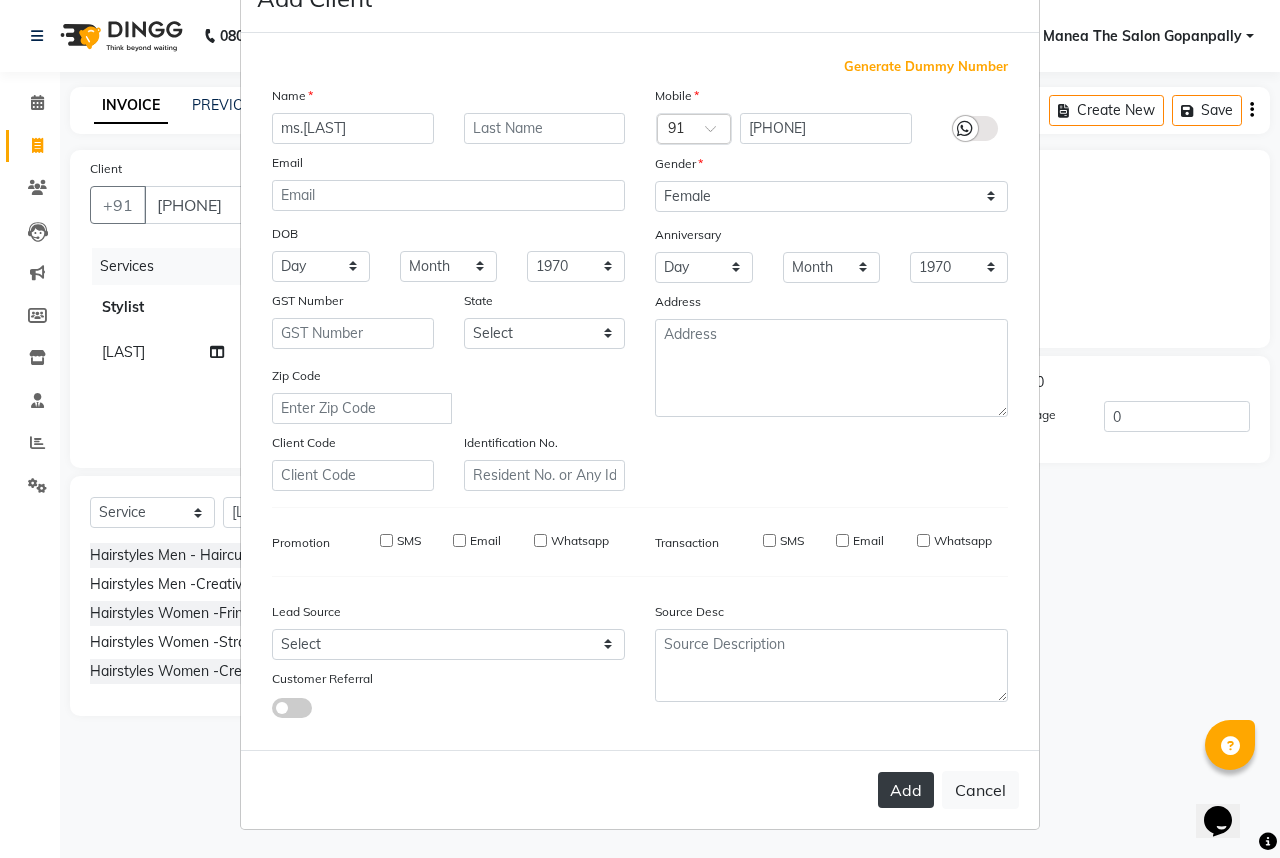 type 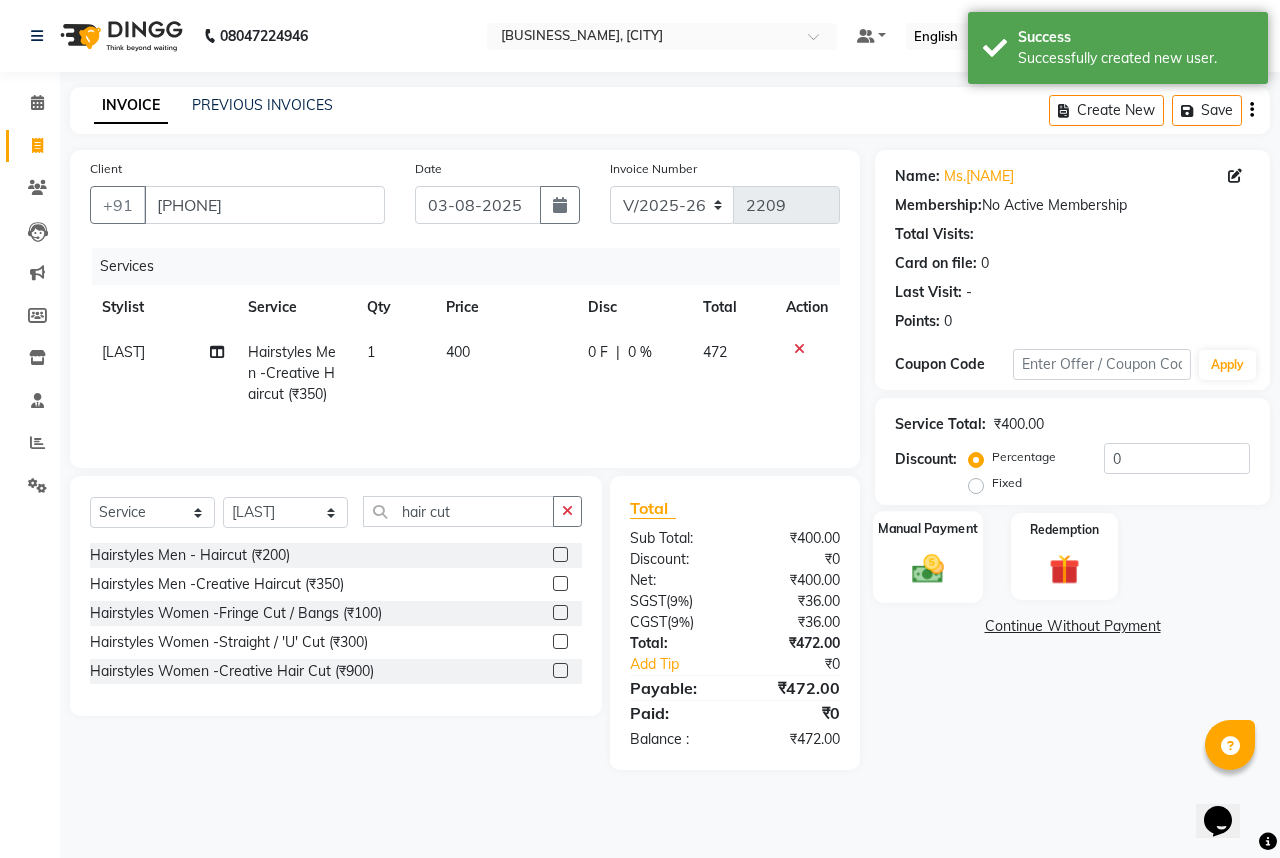 click 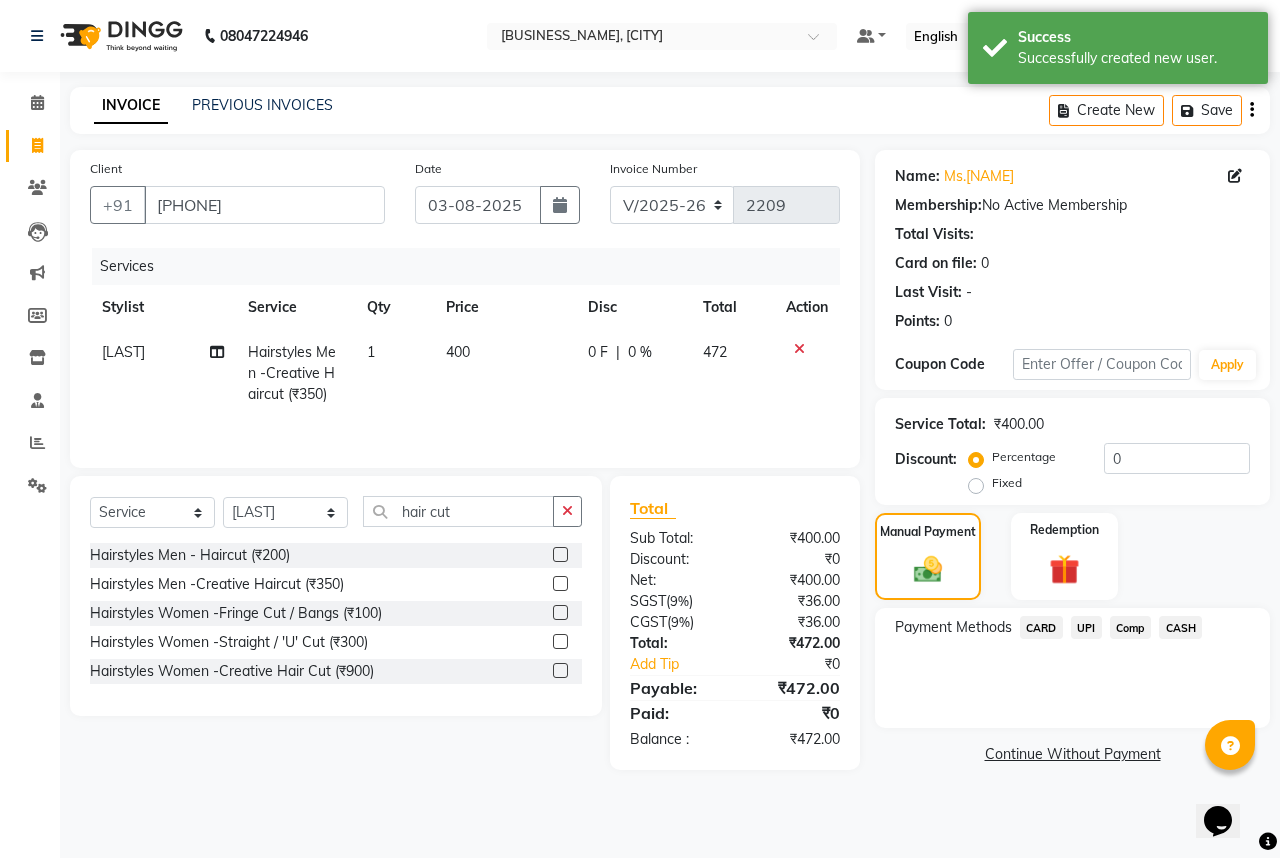 click on "UPI" 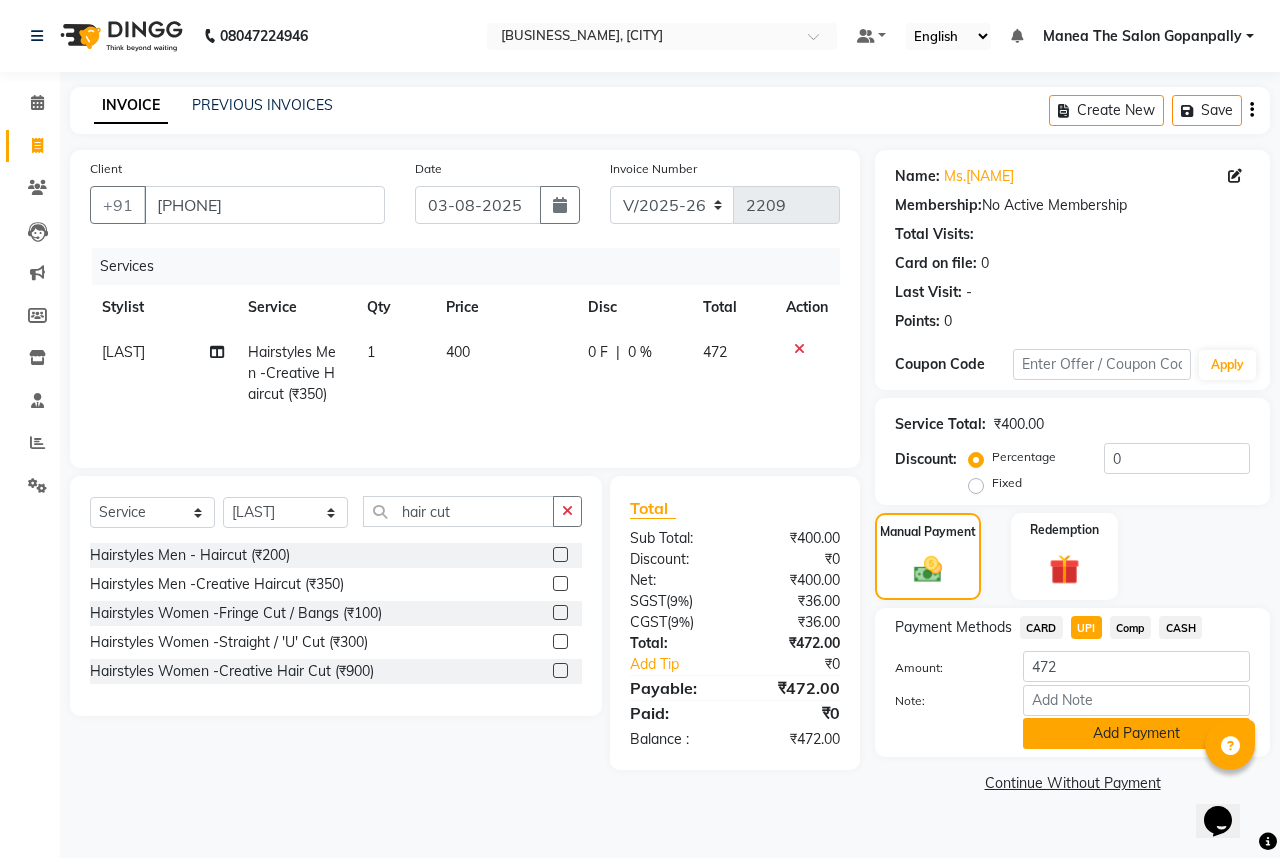click on "Add Payment" 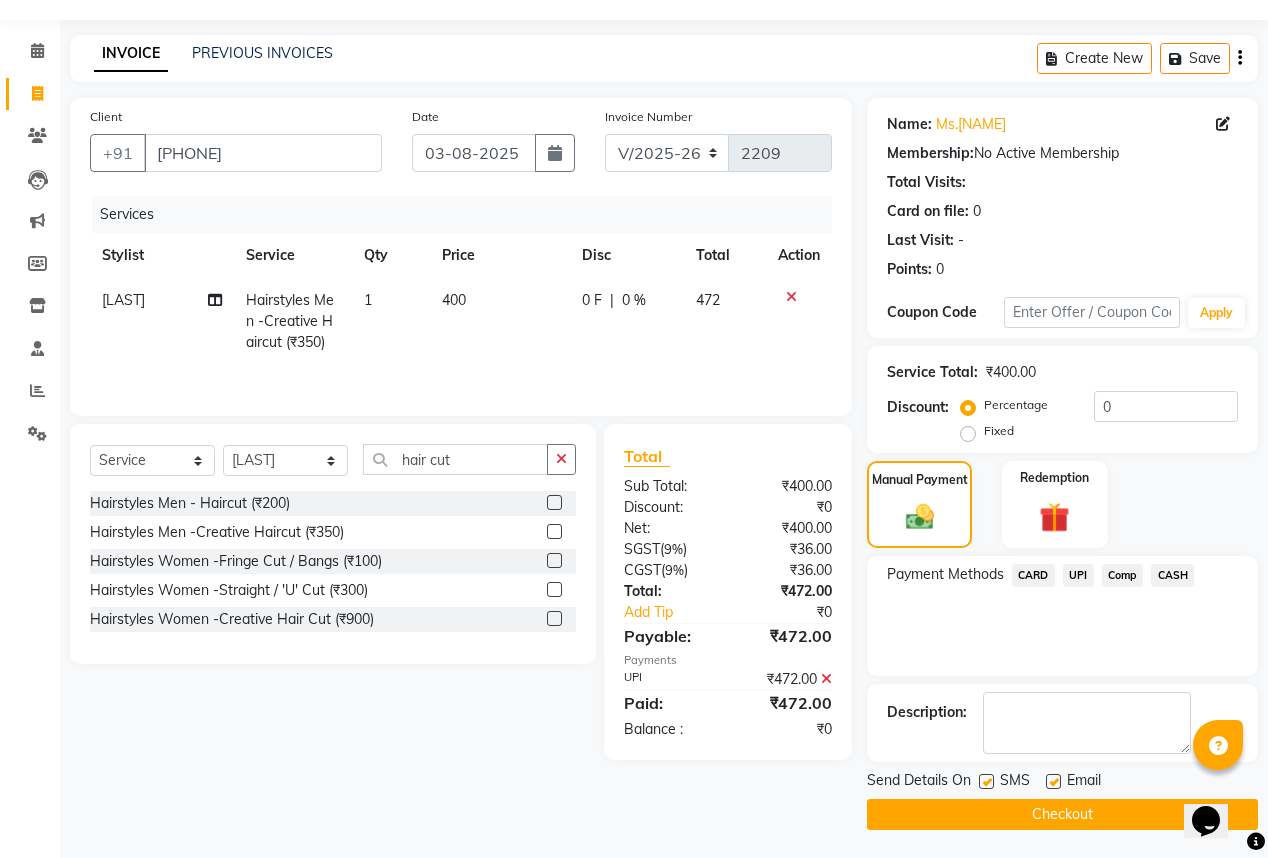scroll, scrollTop: 53, scrollLeft: 0, axis: vertical 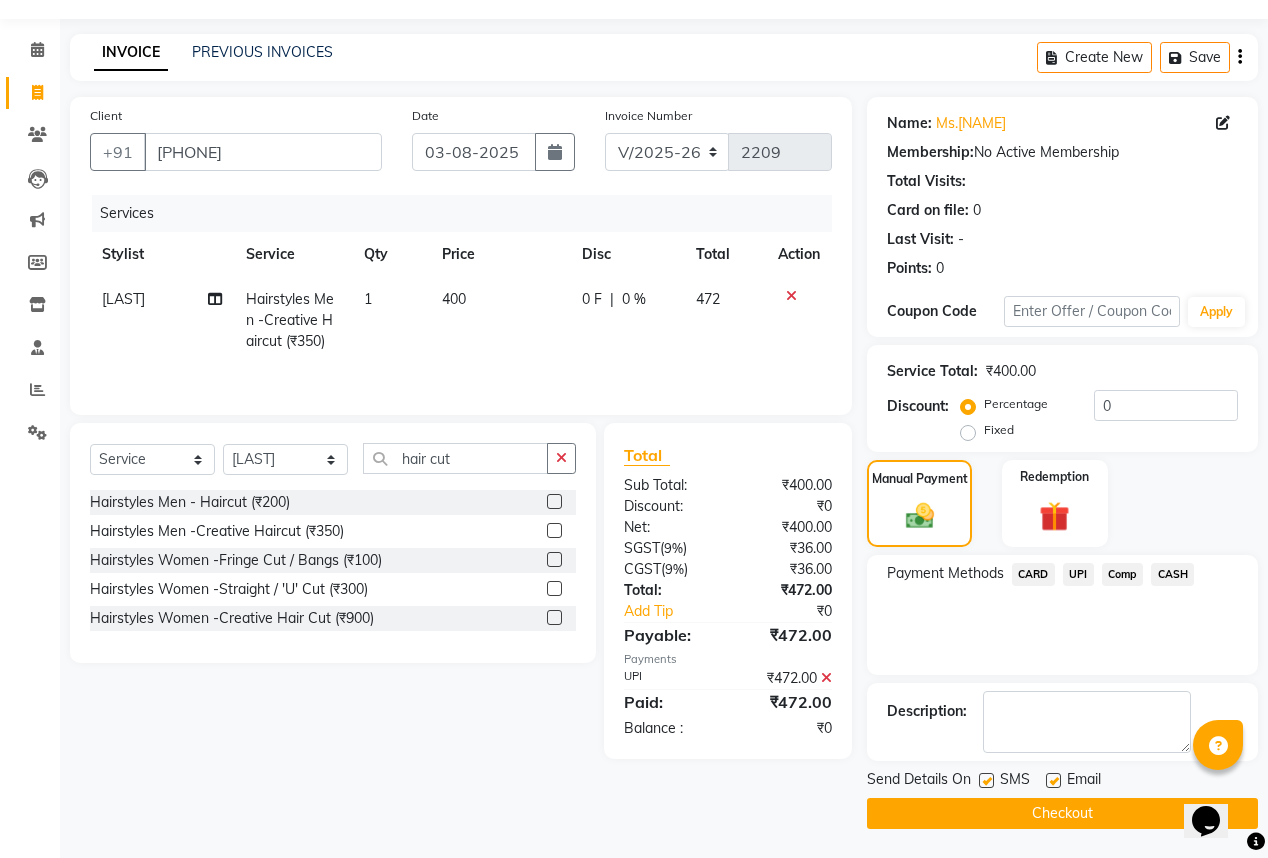 click 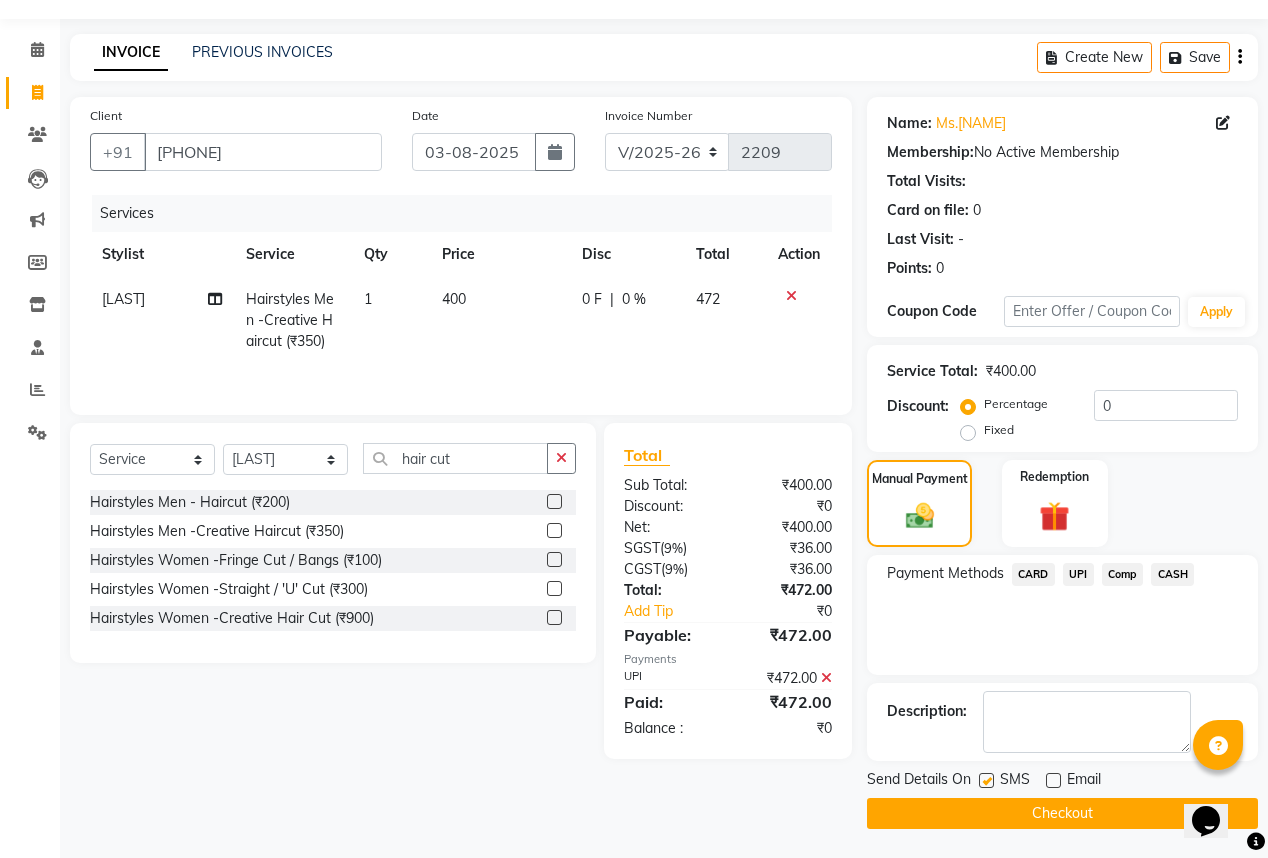 click on "Checkout" 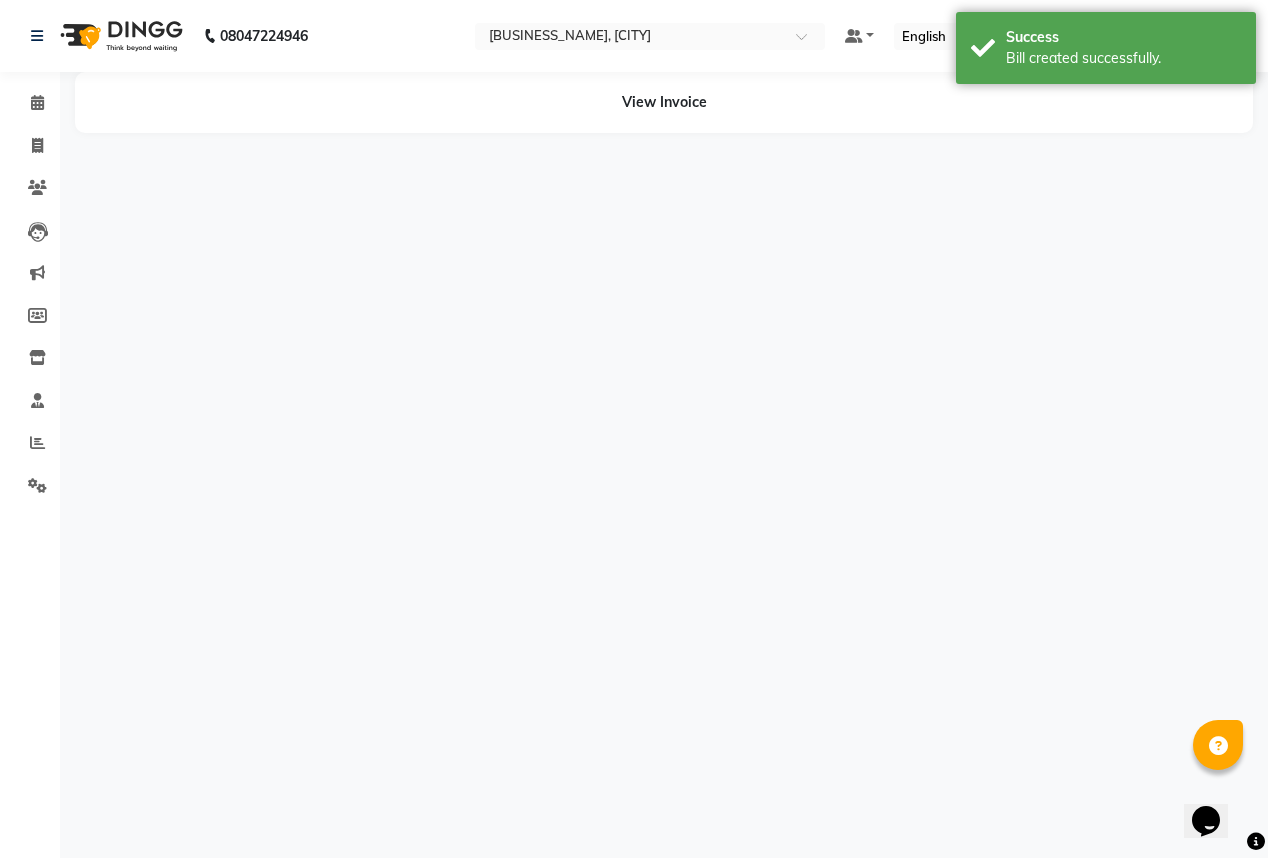 scroll, scrollTop: 0, scrollLeft: 0, axis: both 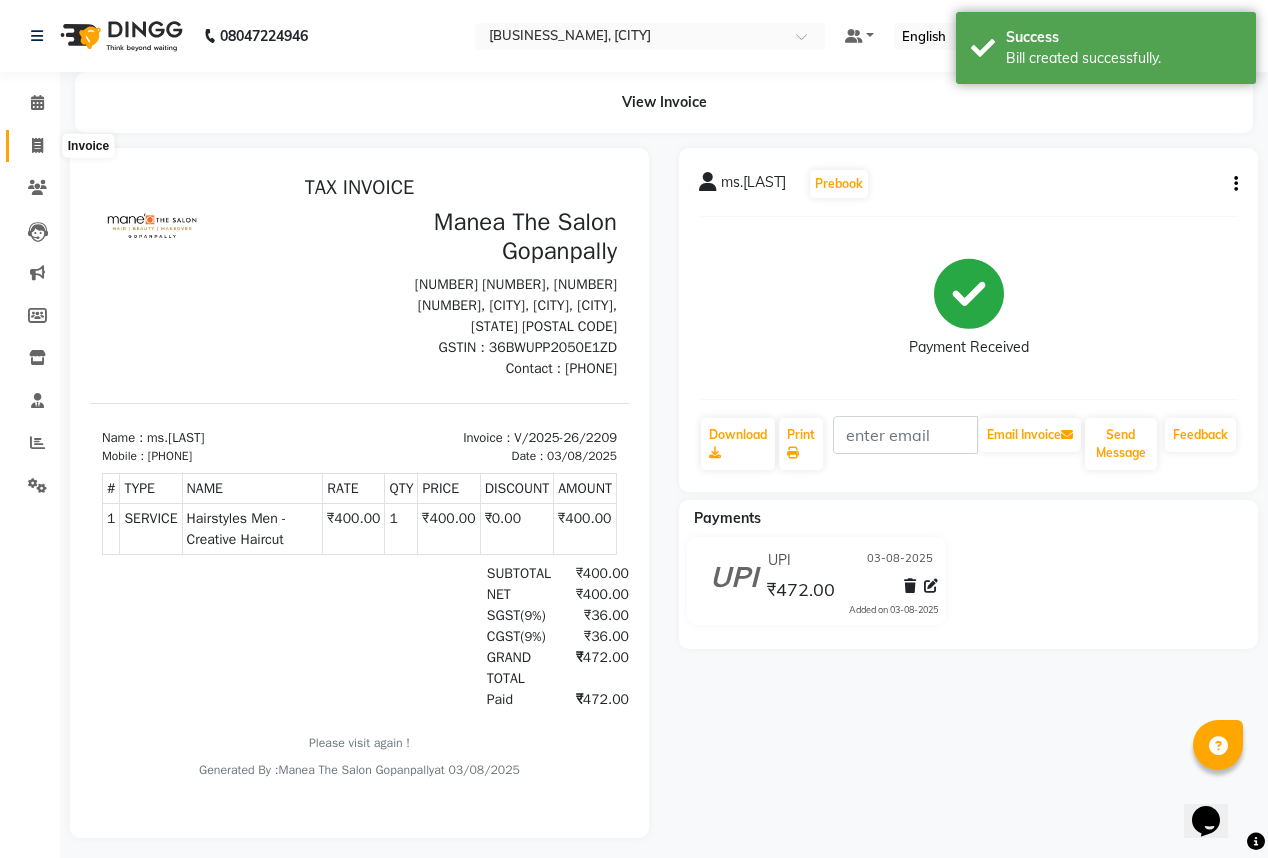 click 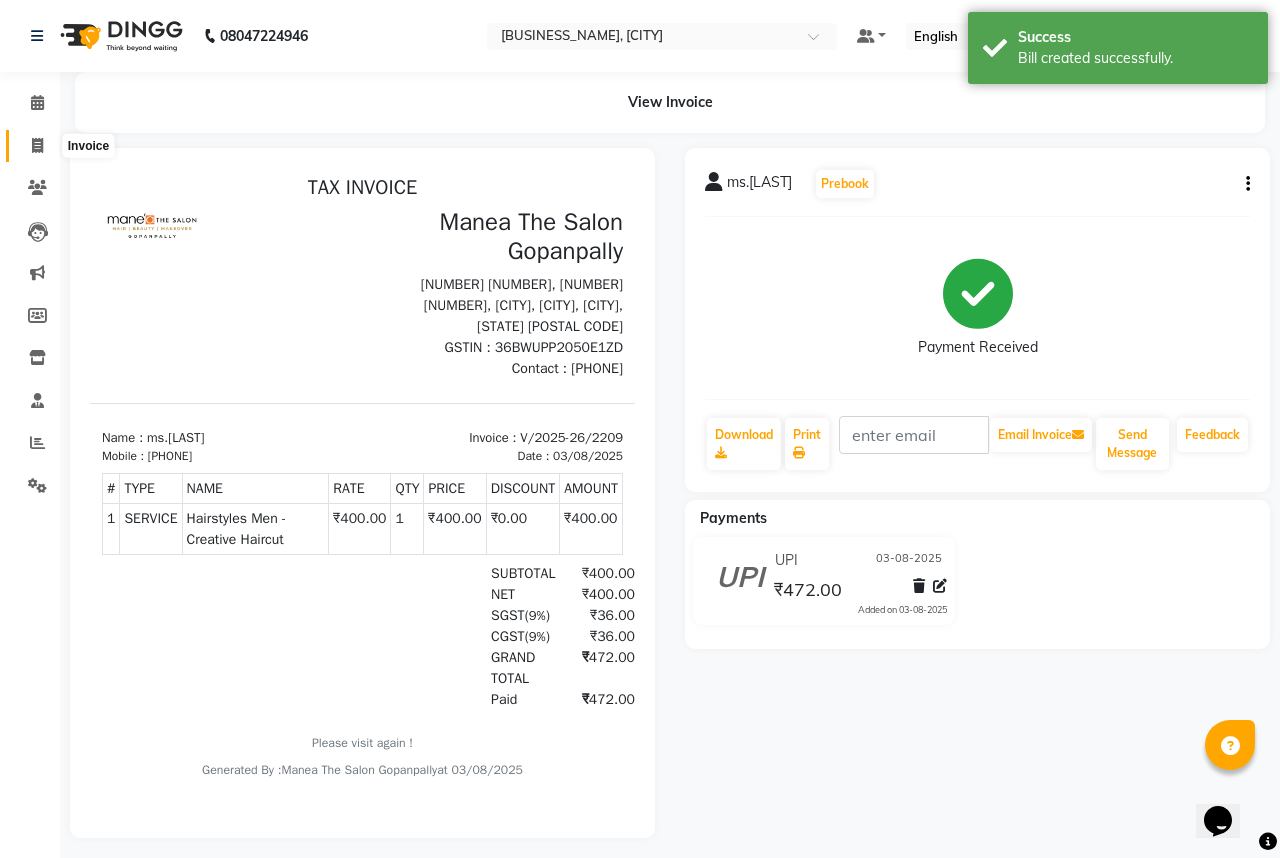 select on "7027" 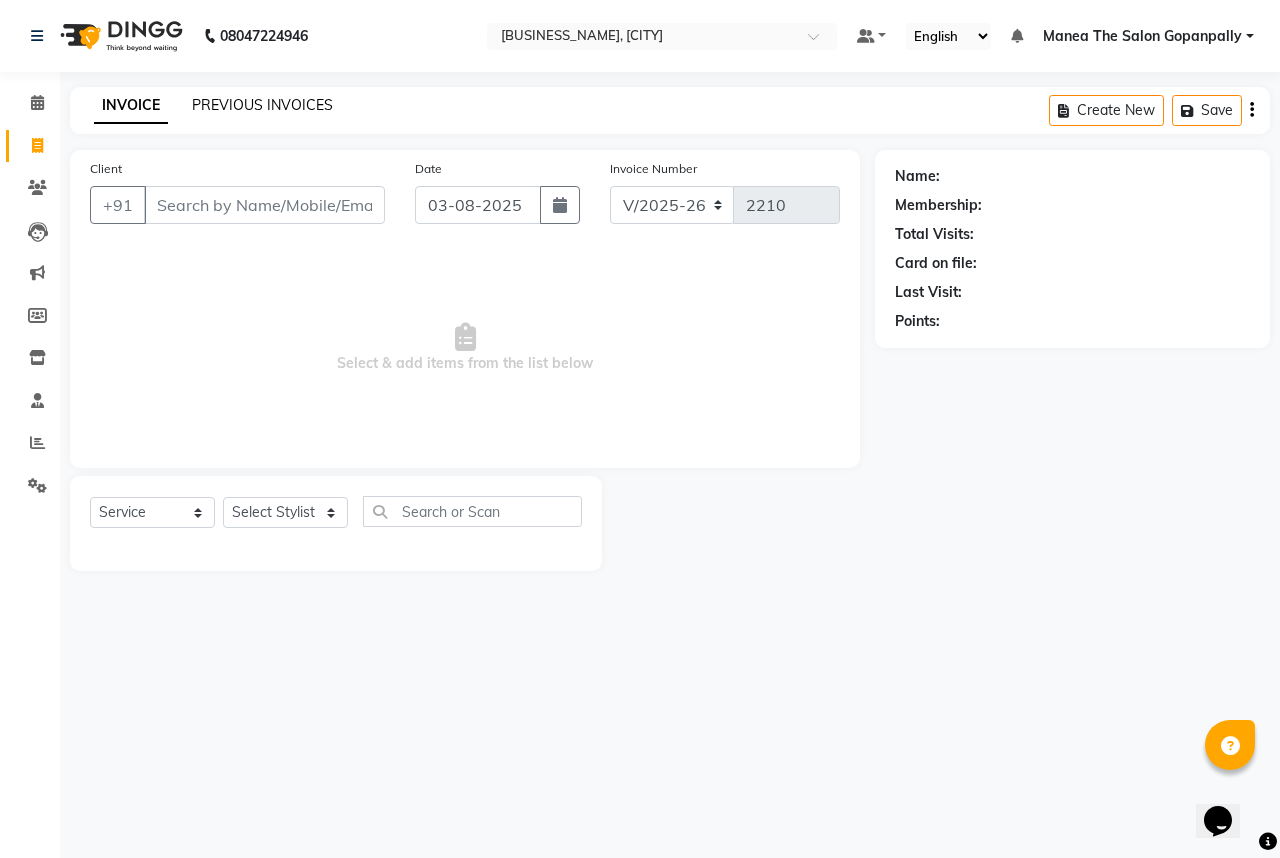 click on "PREVIOUS INVOICES" 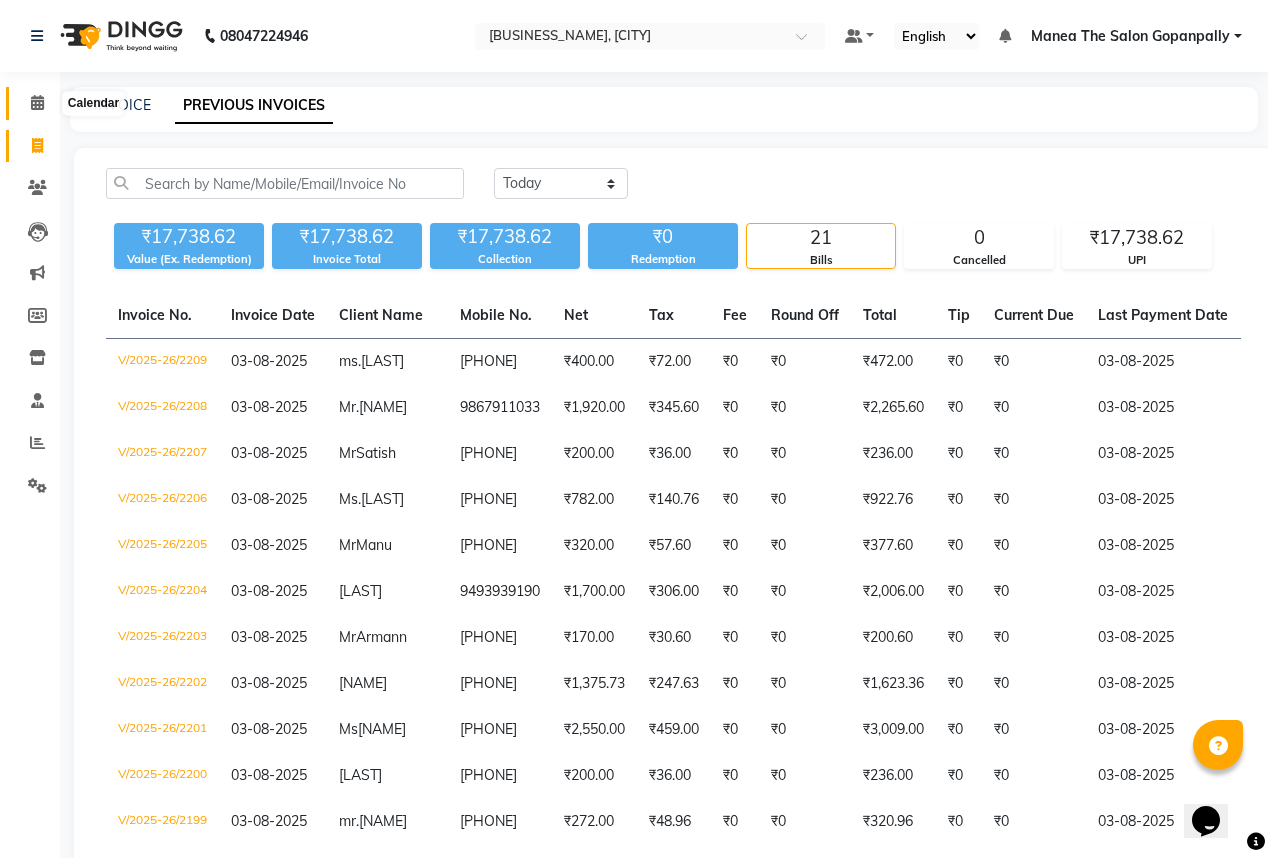 click 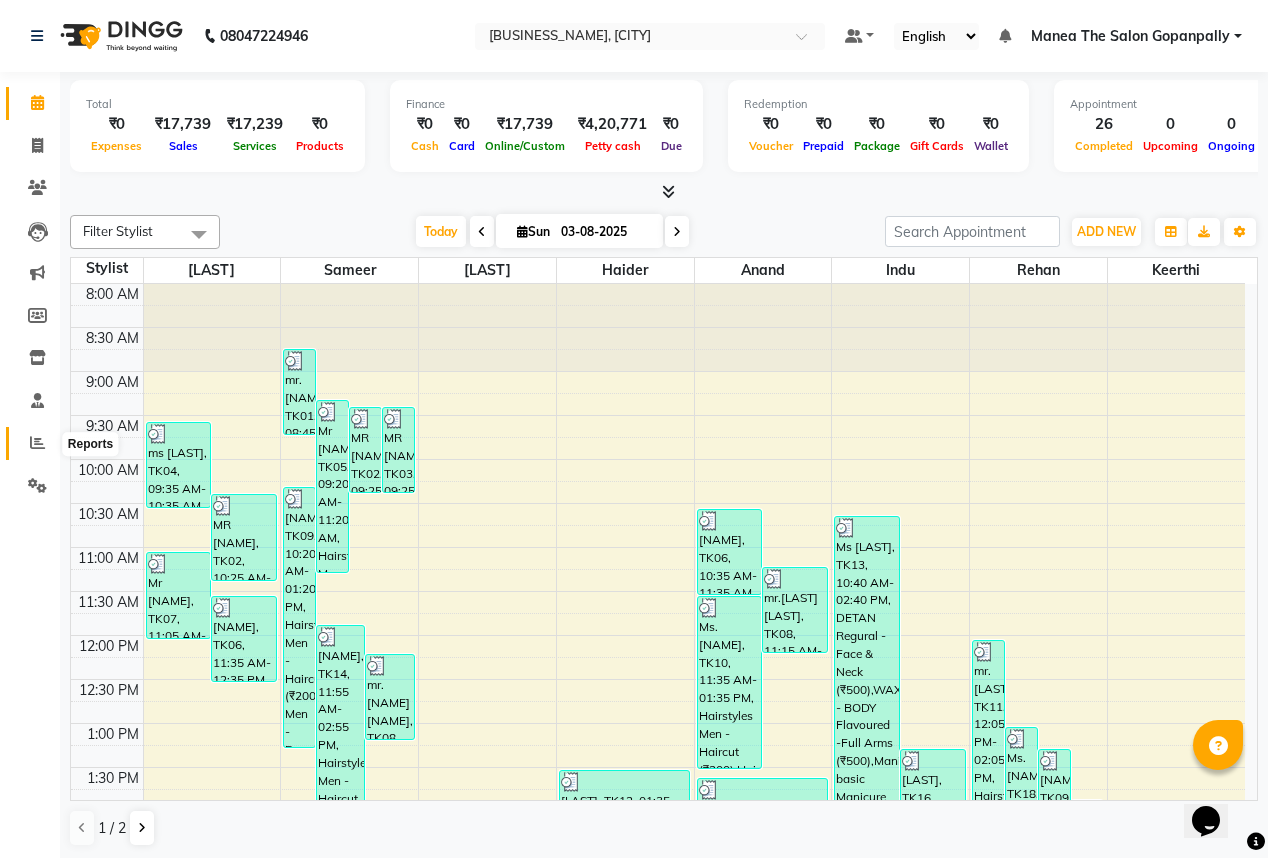 click 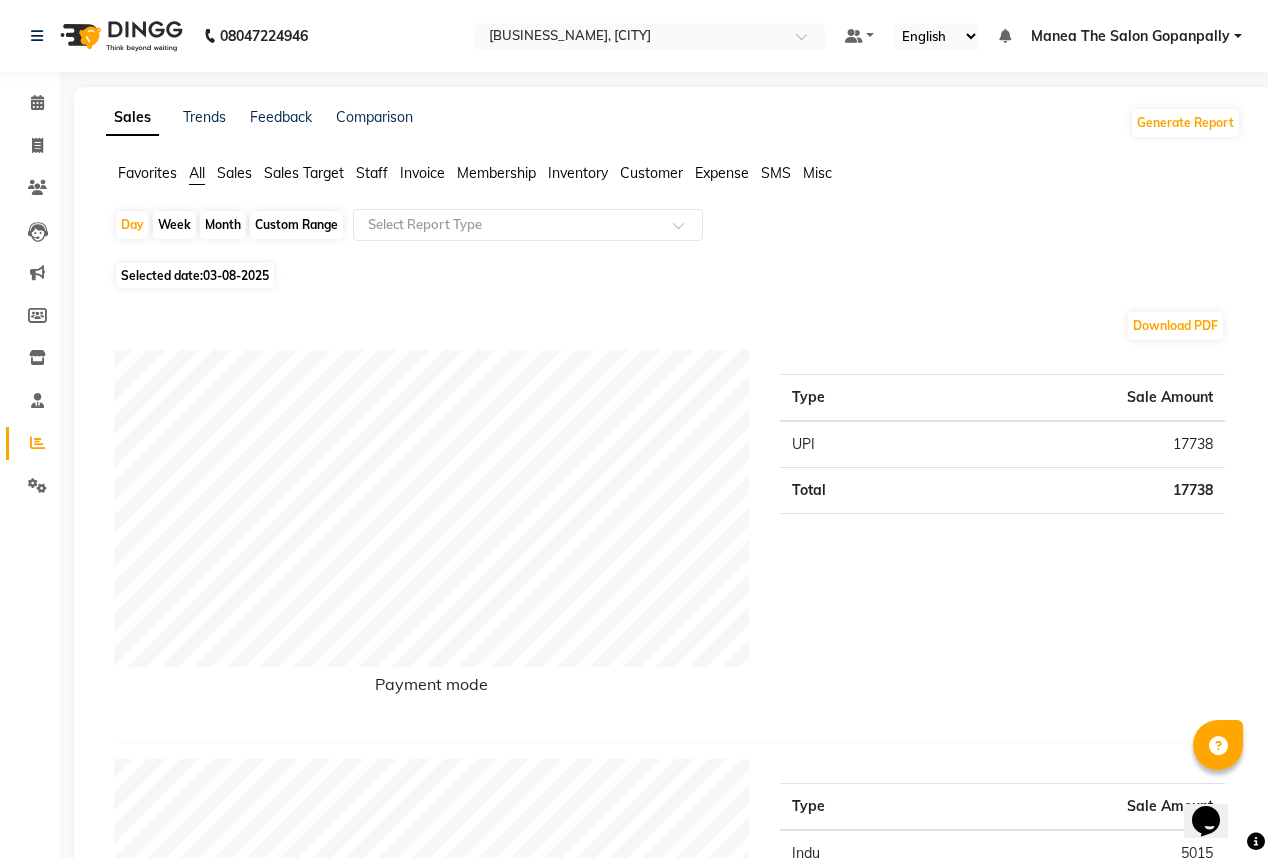 click on "03-08-2025" 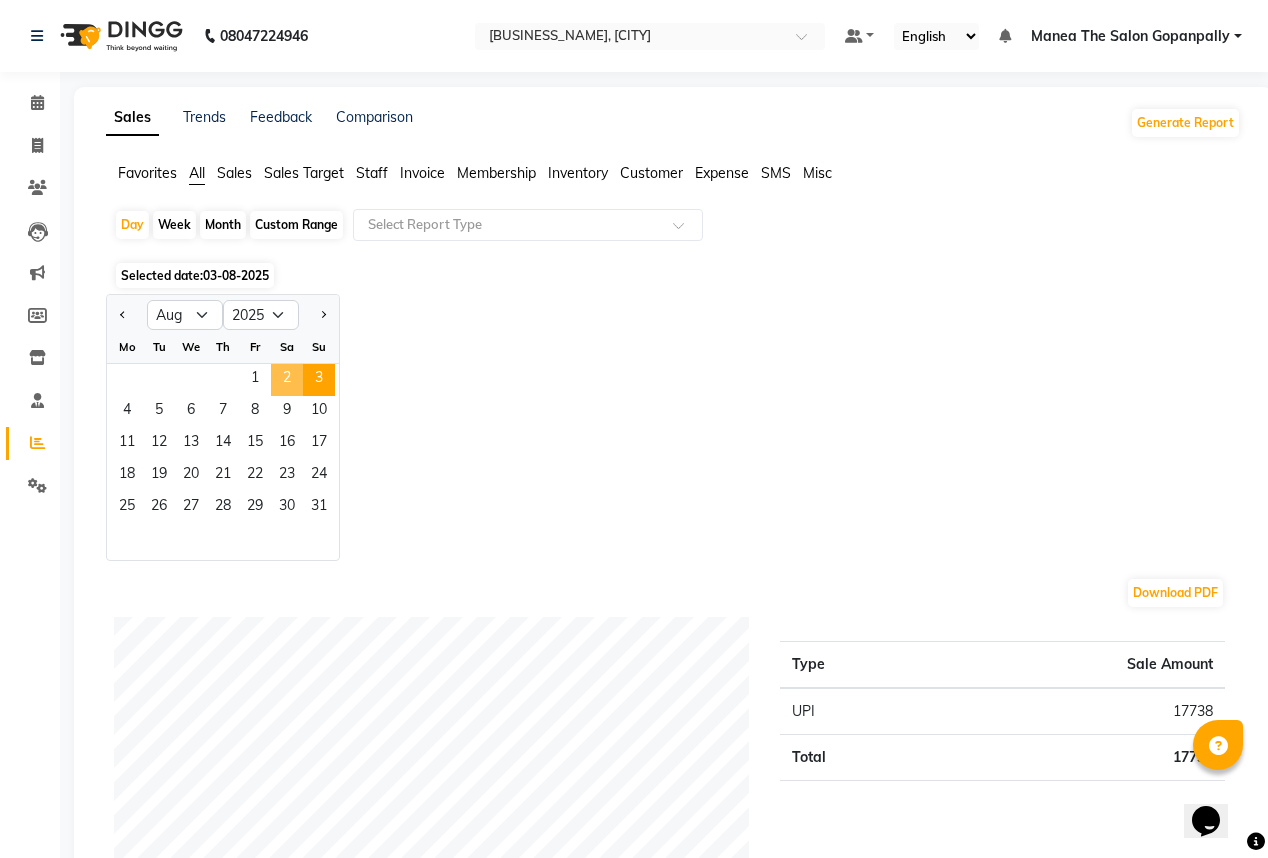 click on "2" 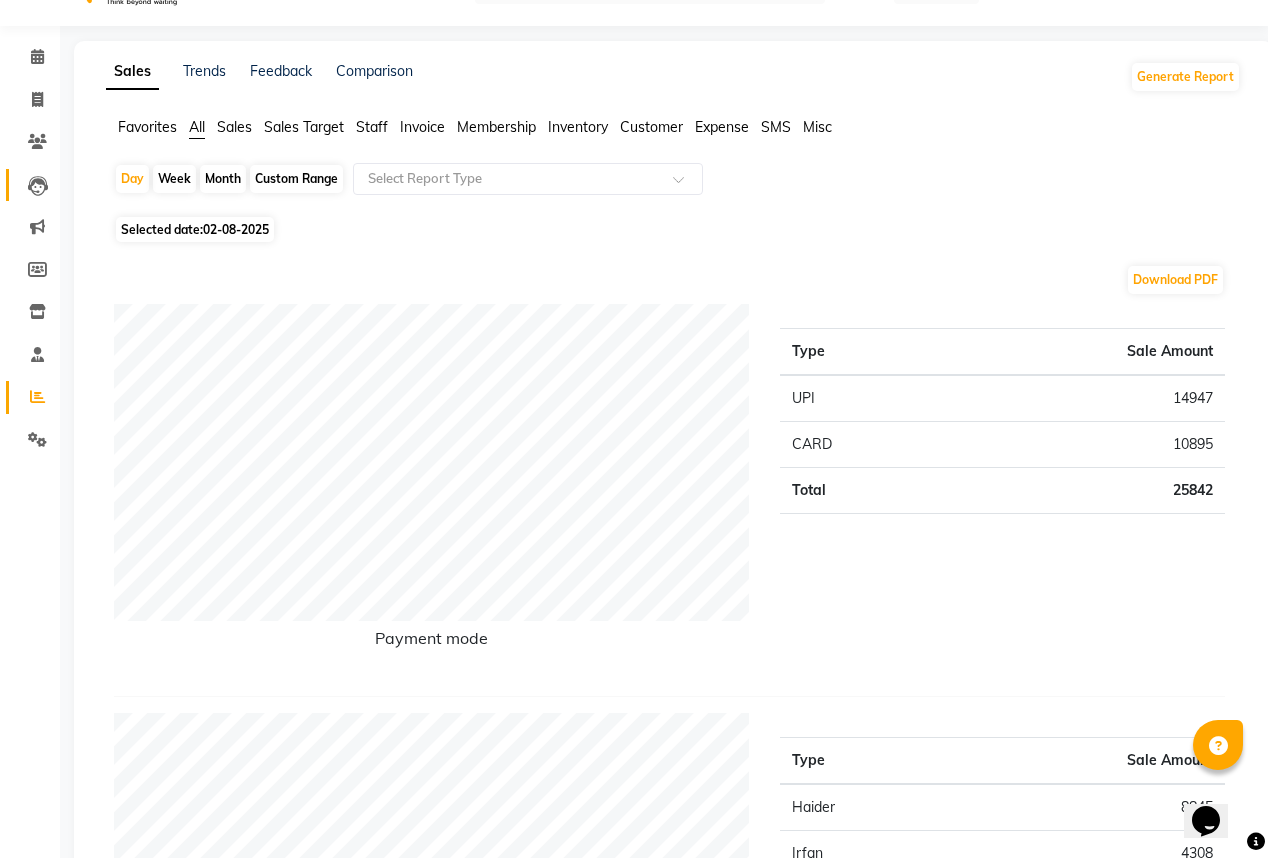 scroll, scrollTop: 80, scrollLeft: 0, axis: vertical 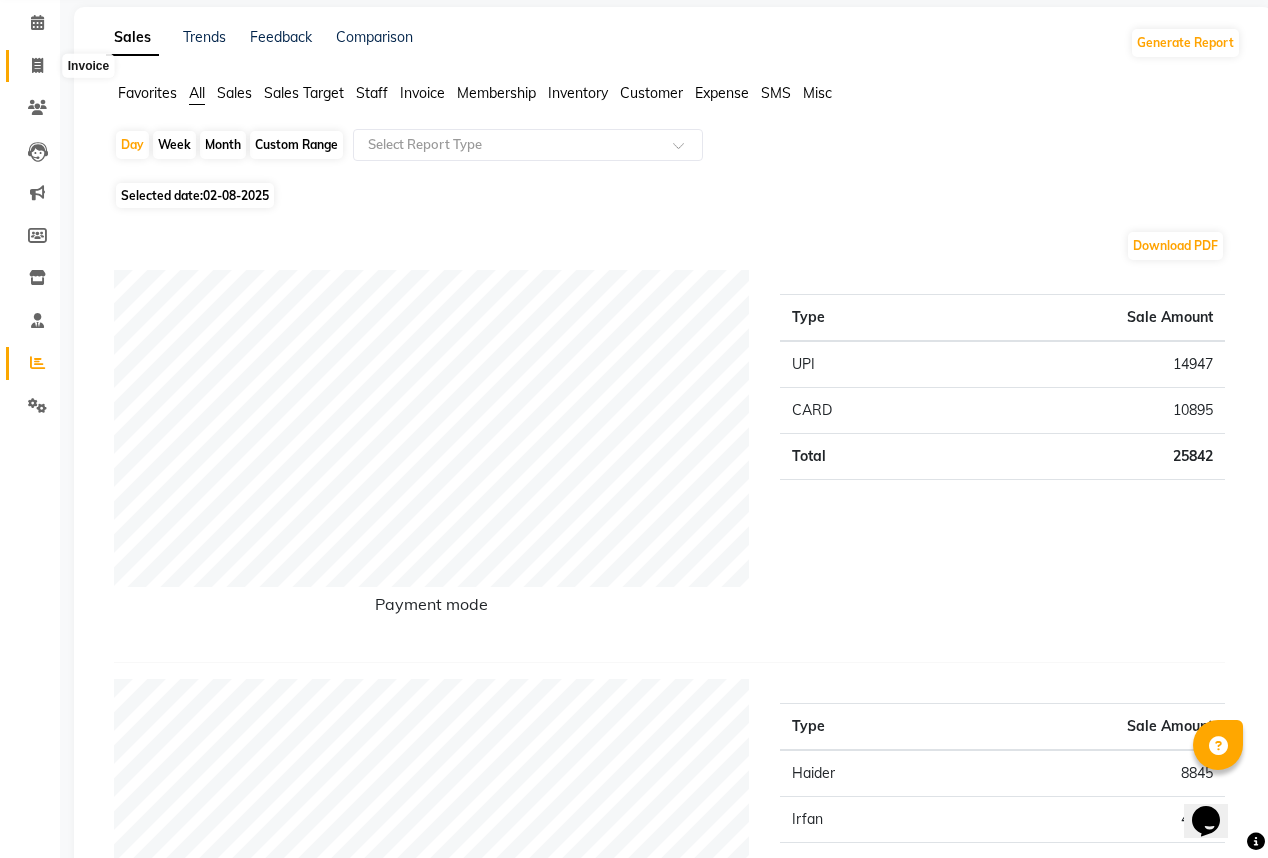 click 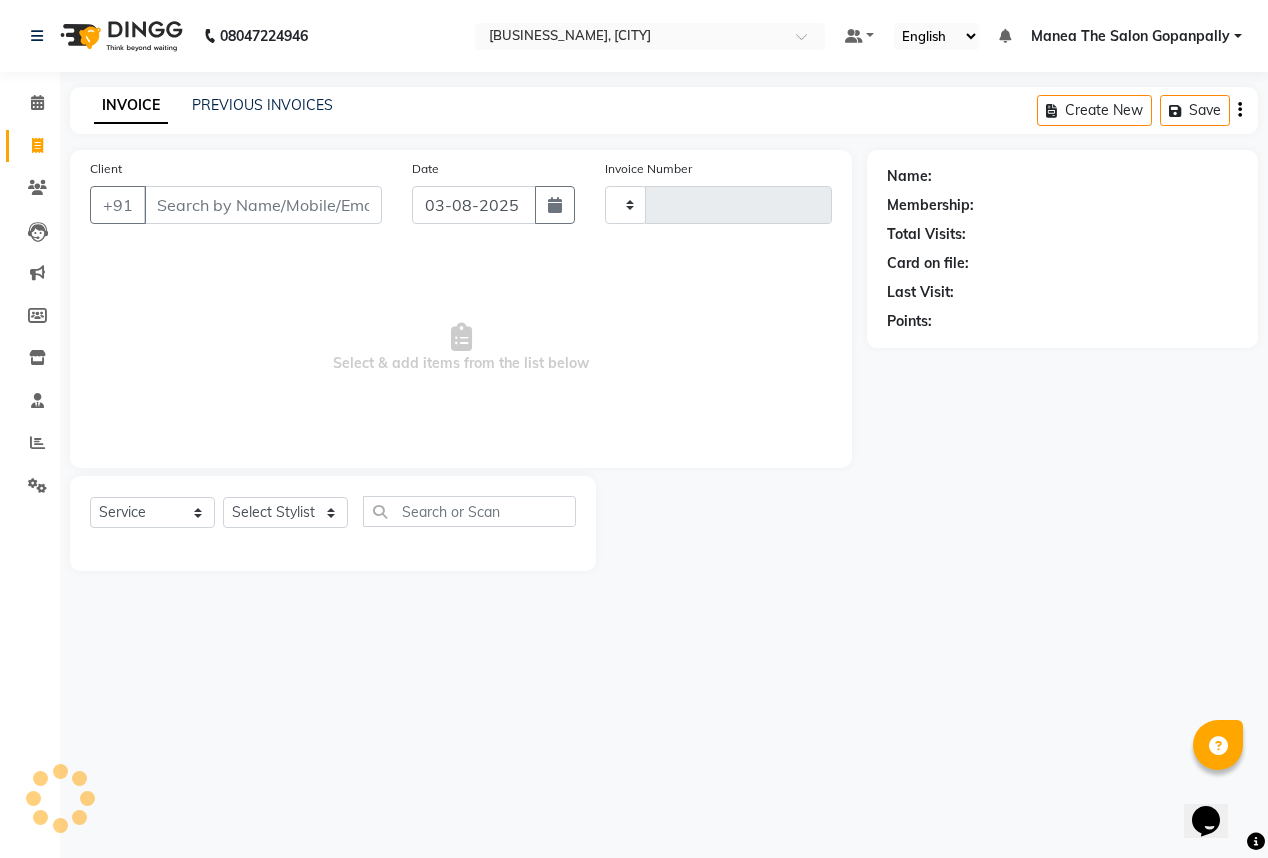 scroll, scrollTop: 0, scrollLeft: 0, axis: both 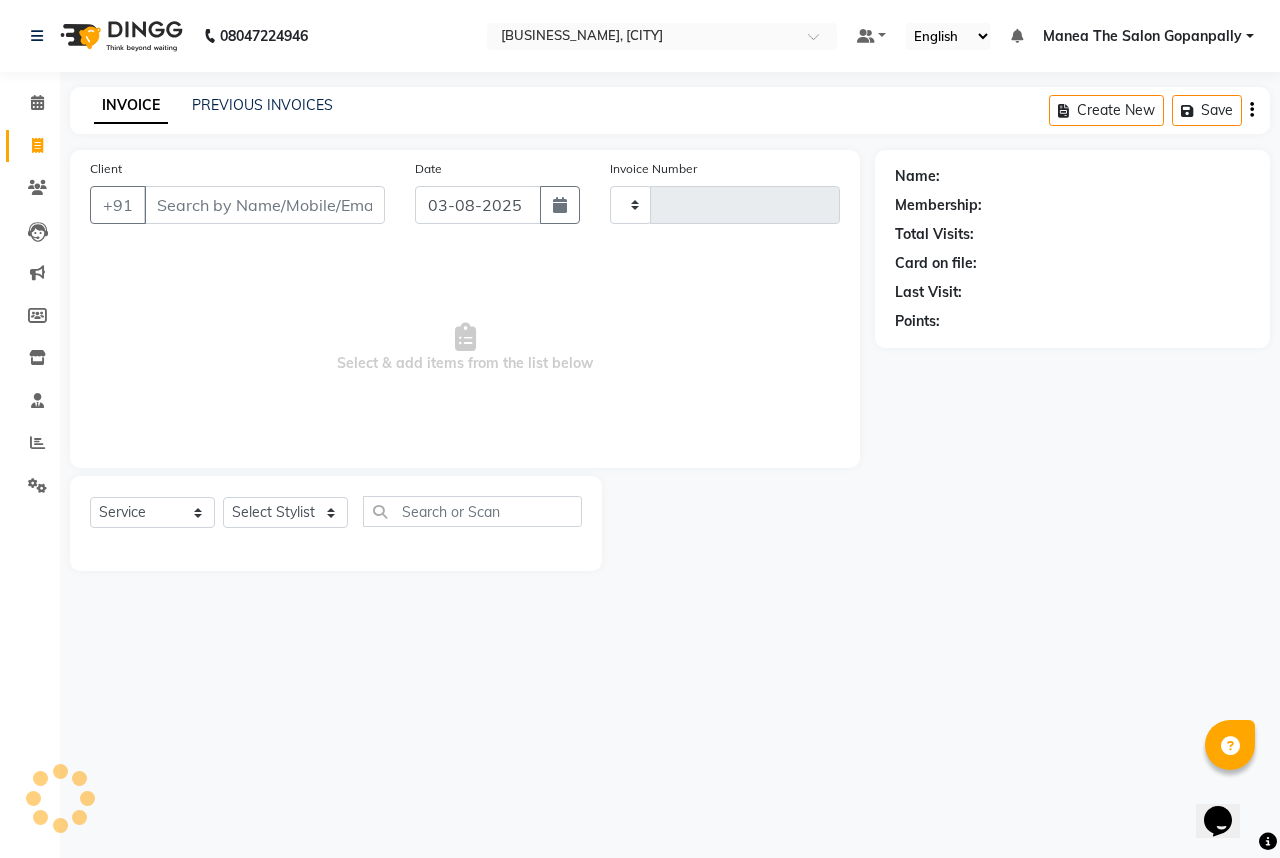 type on "2210" 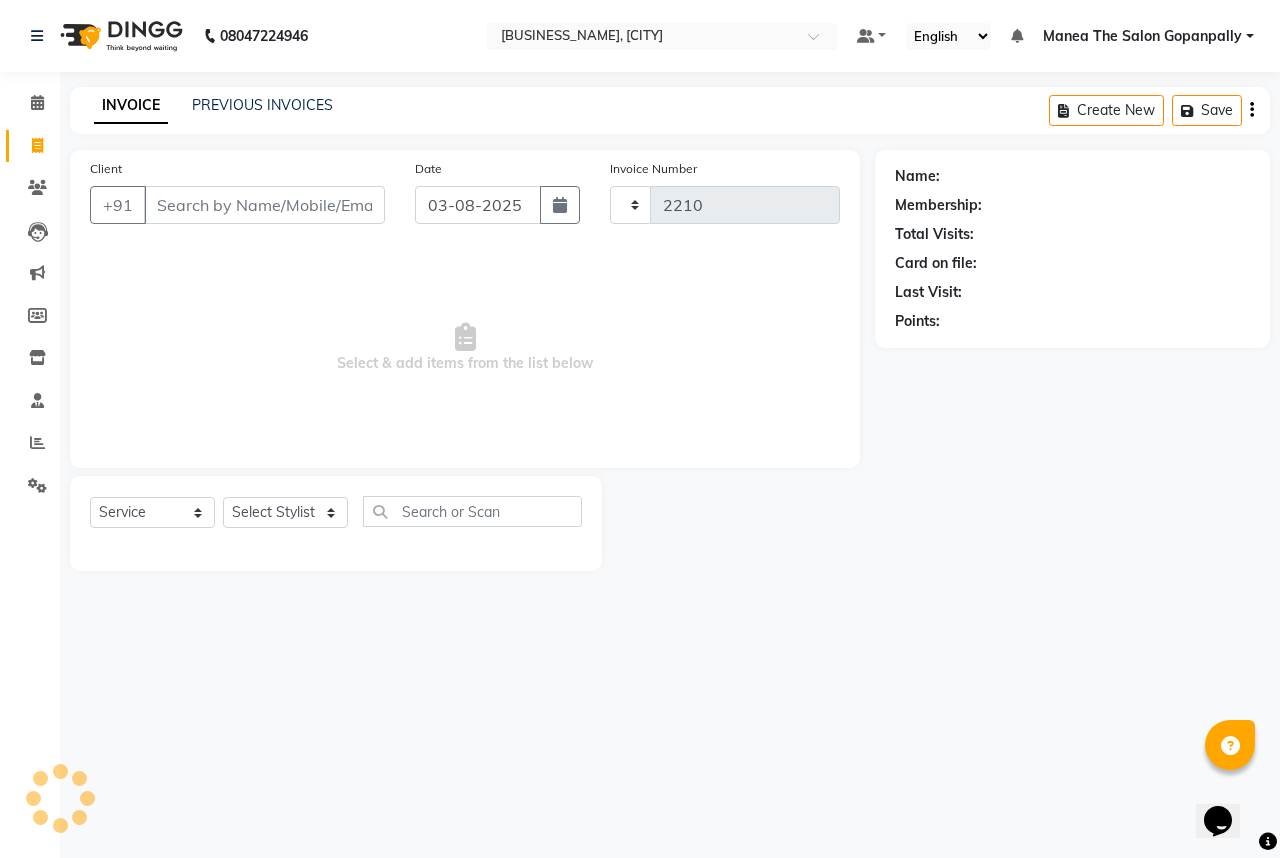 select on "7027" 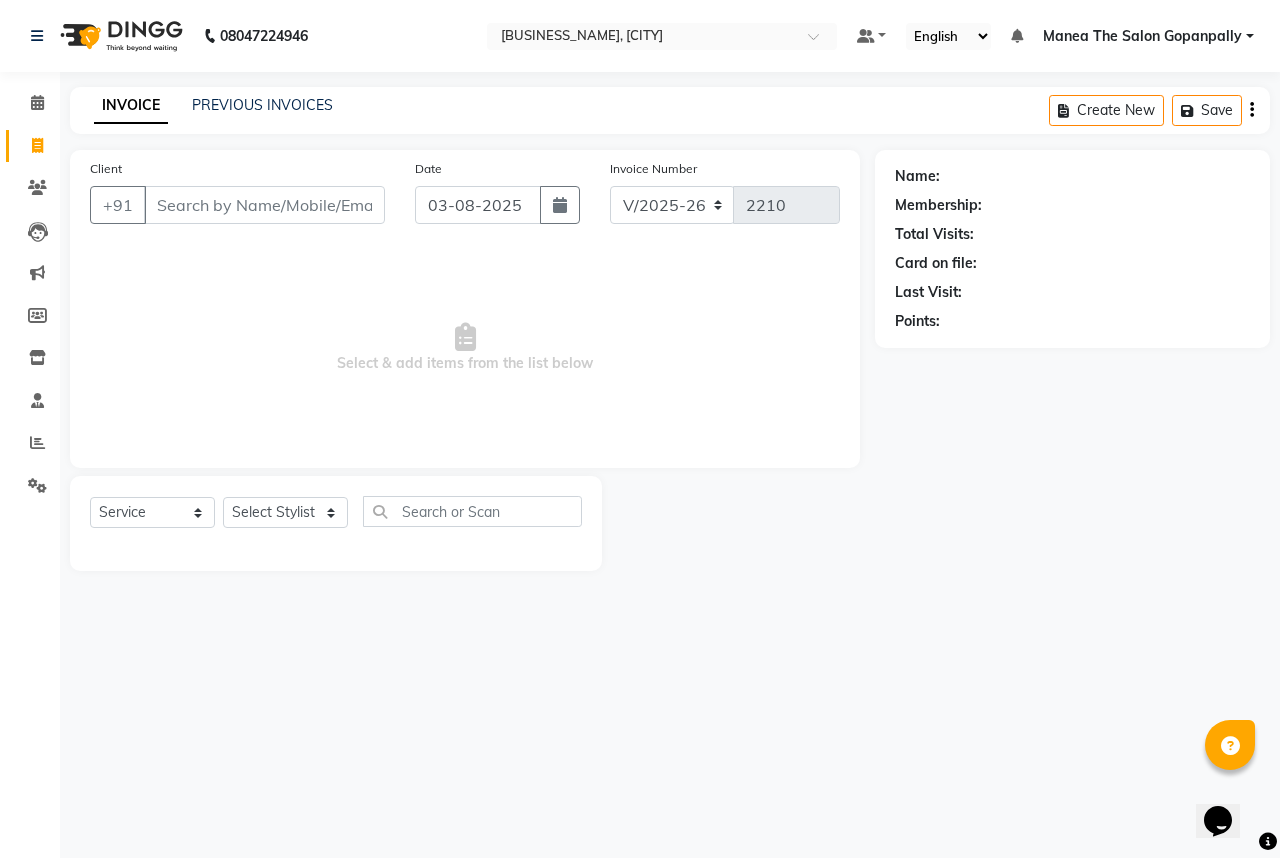 click on "INVOICE PREVIOUS INVOICES Create New   Save" 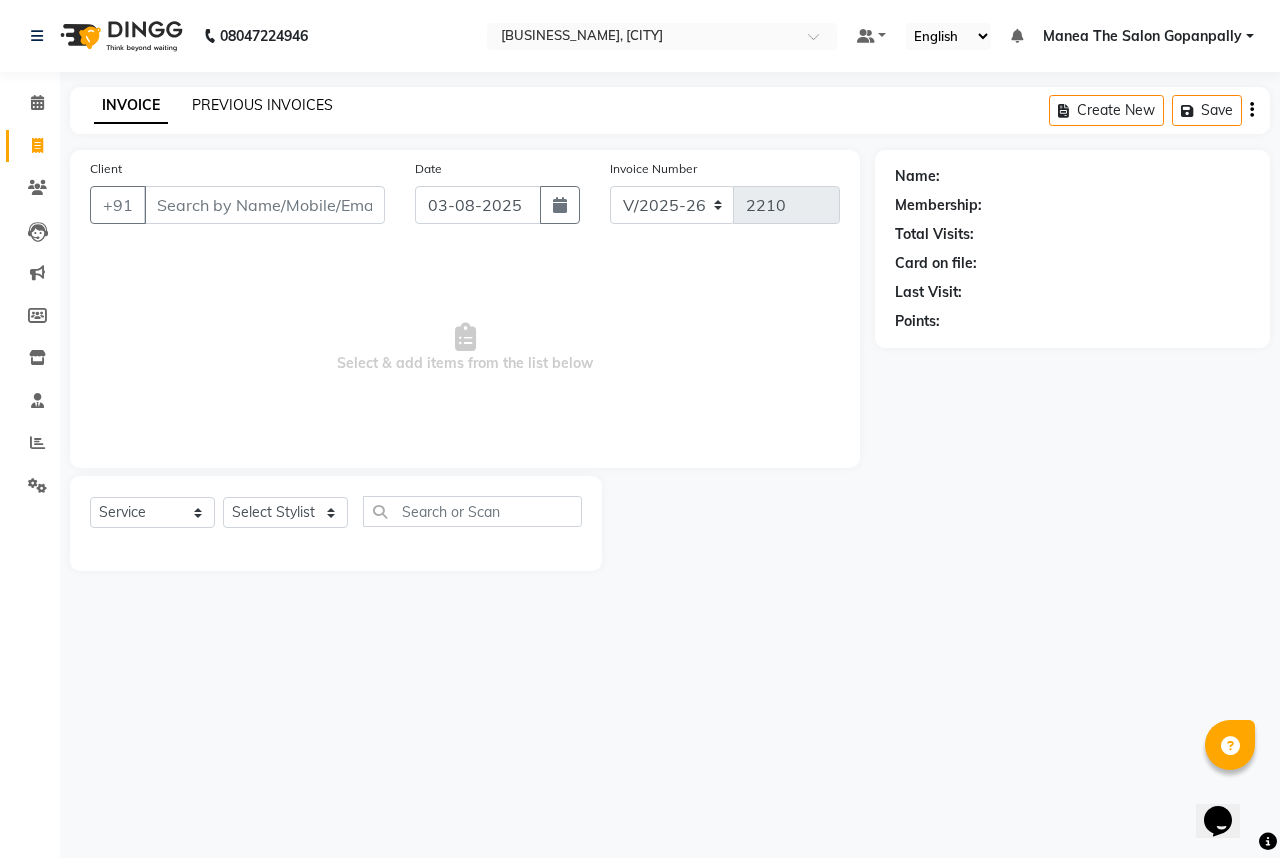 click on "PREVIOUS INVOICES" 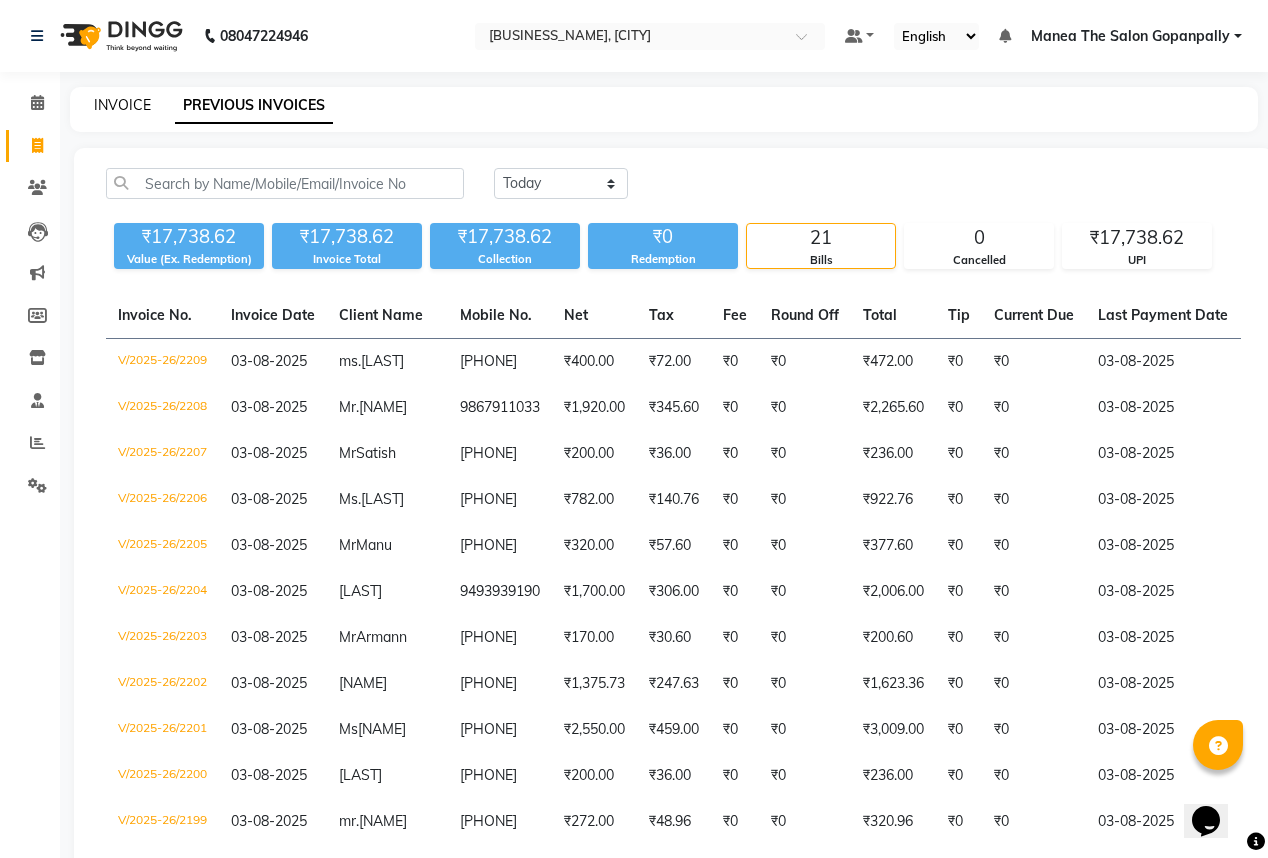 click on "INVOICE" 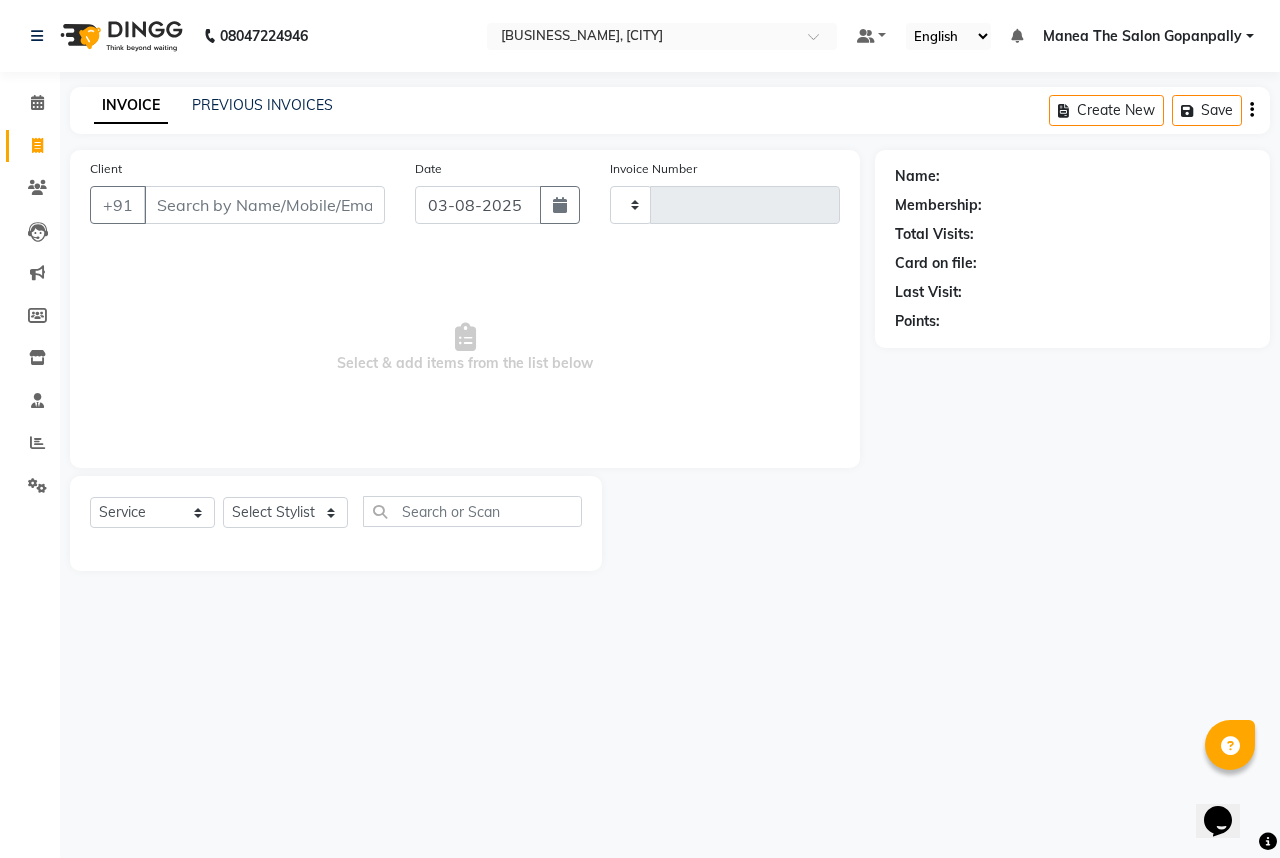 type on "2210" 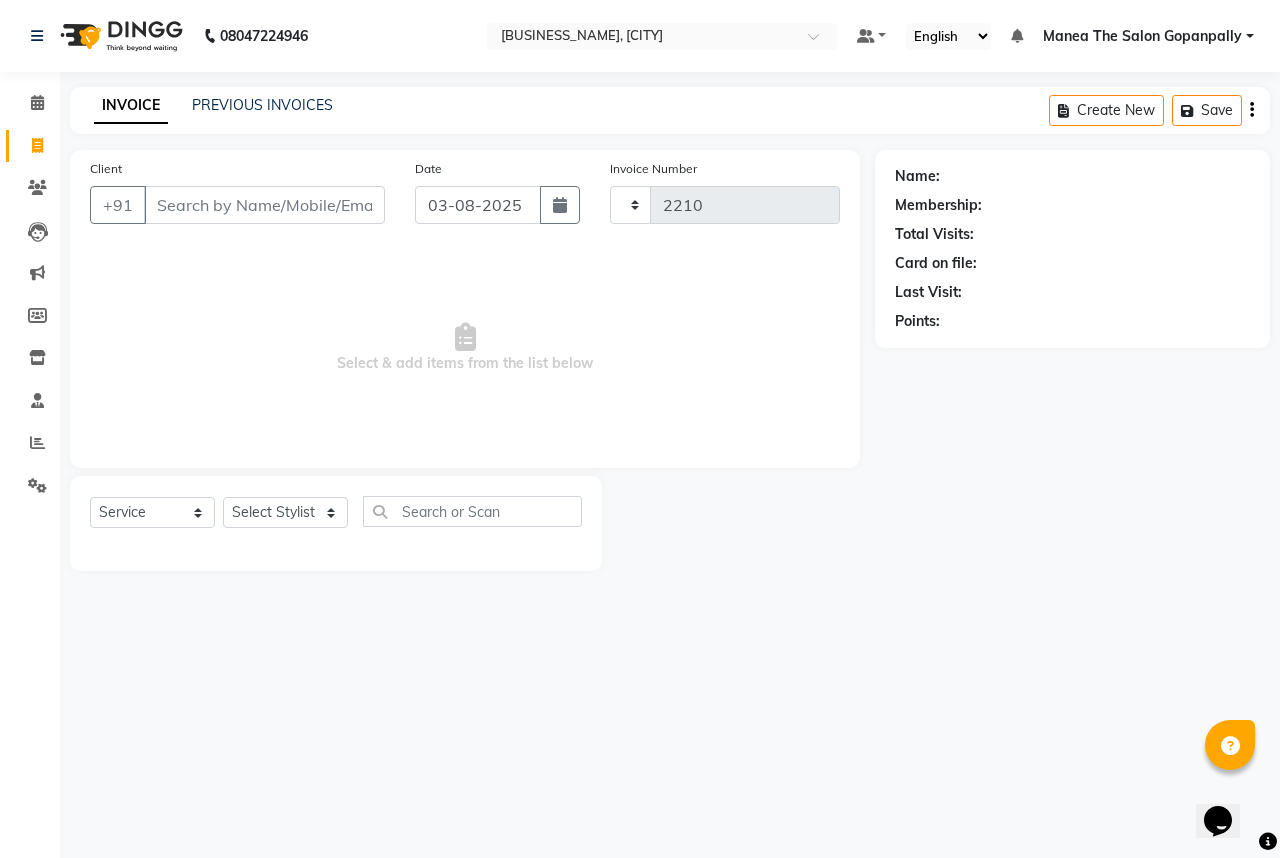 select on "7027" 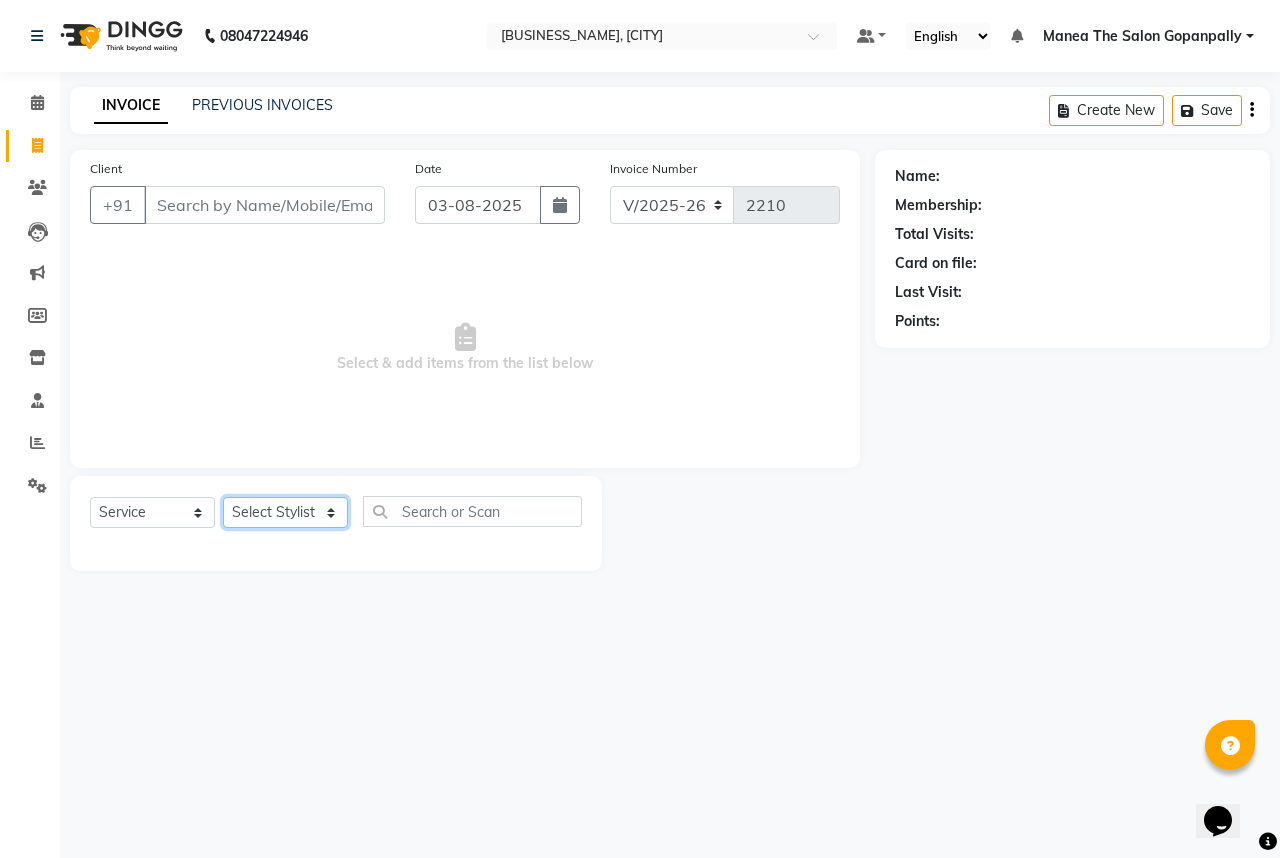 click on "Select Stylist [NAME] [NAME] [NAME] [NAME] [NAME] [NAME] [NAME] [NAME] [NAME] [NAME] Hairstyles Women -Wash, Conditioning & Blow Dry (₹600)  x Haircare Men -Moisturising (₹600) Haircare Men -Colour Protect (₹700) Haircare Men -Frizz Ease (₹800) Haircare Men -Repair & Rejuvenate (₹800) Haircare Men -Deep Conditioning (₹1200) Haircare Men -Anti Hair Fall (₹900) Haircare Men -Anti Dandruff (₹900) Haircare Men -Scalp Therapy (₹1200) gel nail polish hands (₹400) gel nail polish legs (₹400) extensions hands (₹2100) gel nail polish removal (₹400) extension removal (₹600) henna (organic ) (₹800) organic facial (₹3800) organic cleanup (₹1500) organic anti dandruff (₹2500) organic anti hairfall (₹2500) organic hair spa (₹3000) organic head massage (₹900) organic hair pack (₹900) mehandi 2 hands full (₹2000) mehandi simple (₹500) warts removal big (₹100) warts removal small (₹50) combo men (₹2100) splits (₹500) nail art (₹250) mens combo (₹599) 1 800 90 F" 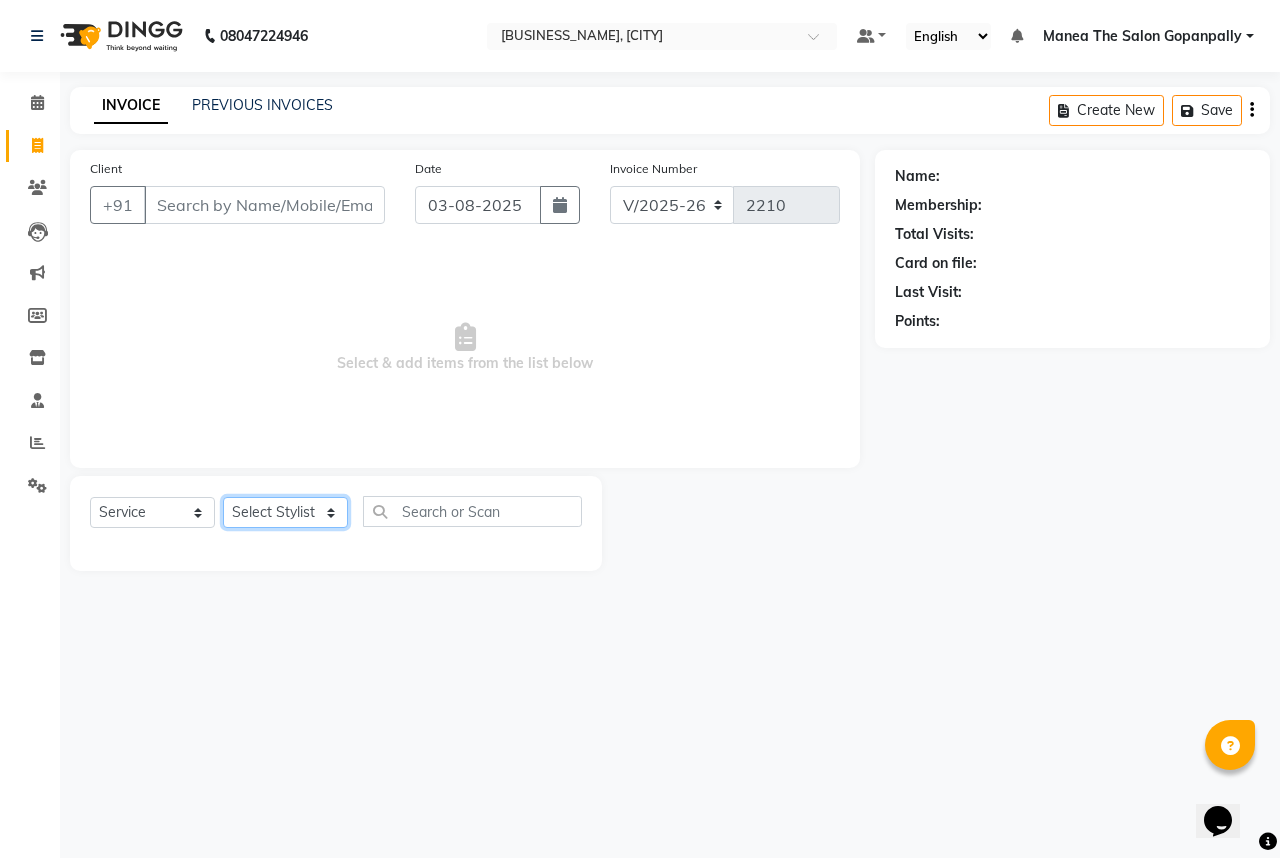 select on "[PHONE]" 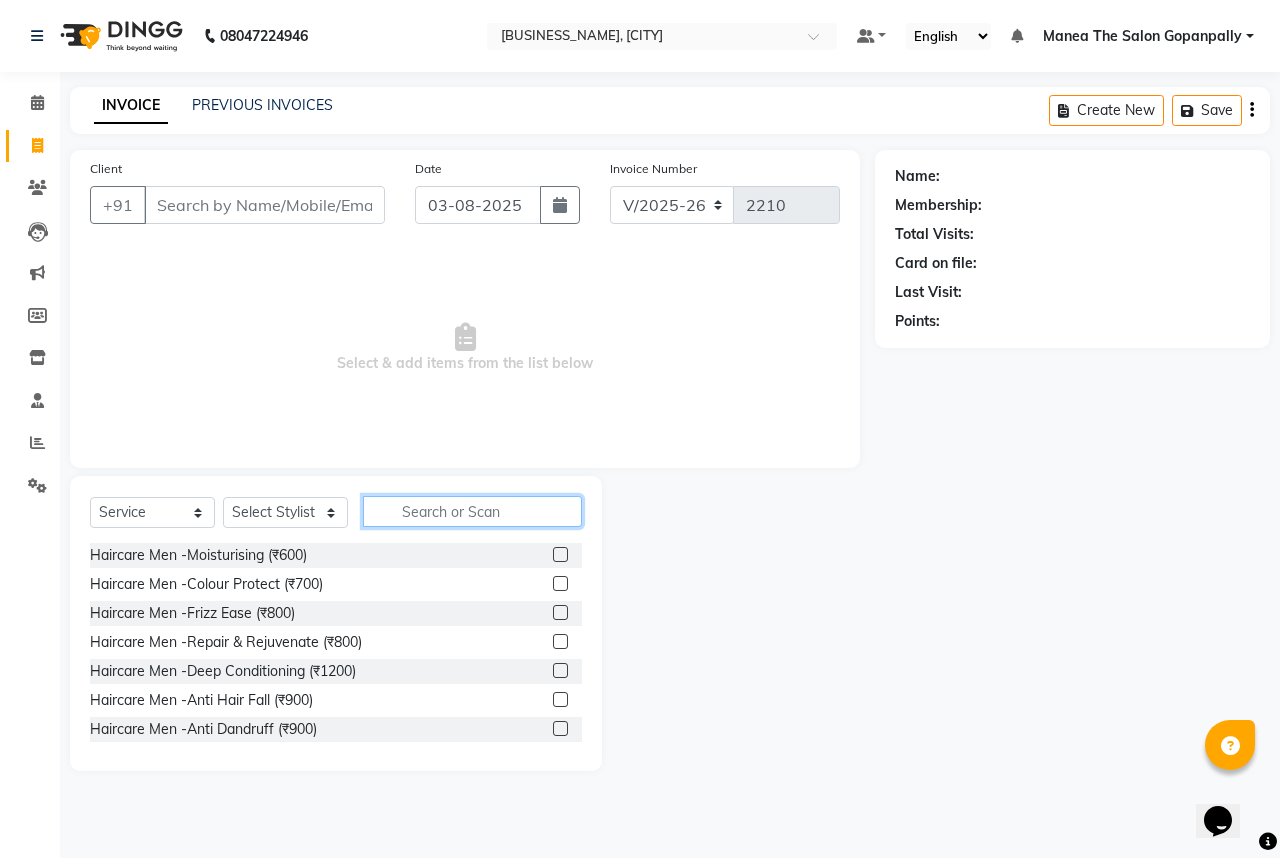 click 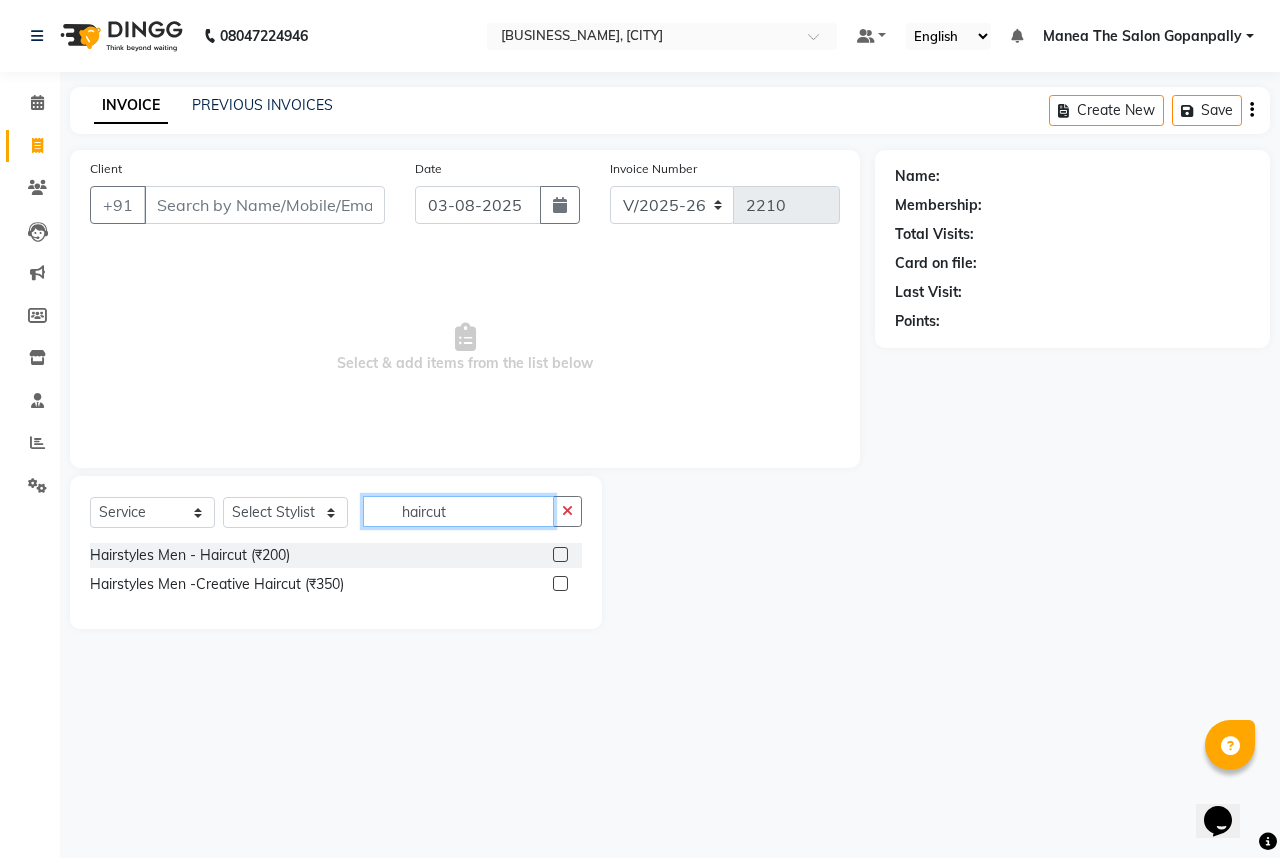 type on "haircut" 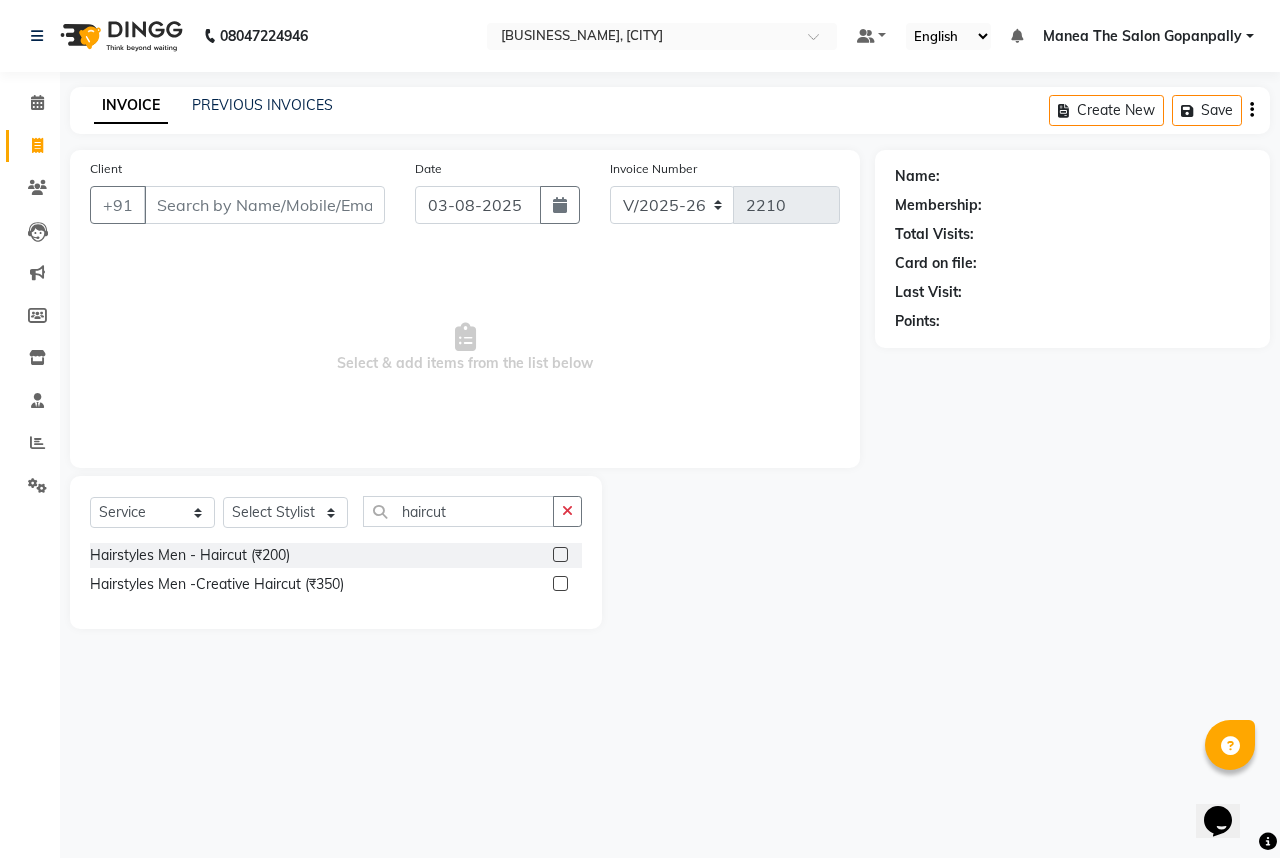 click 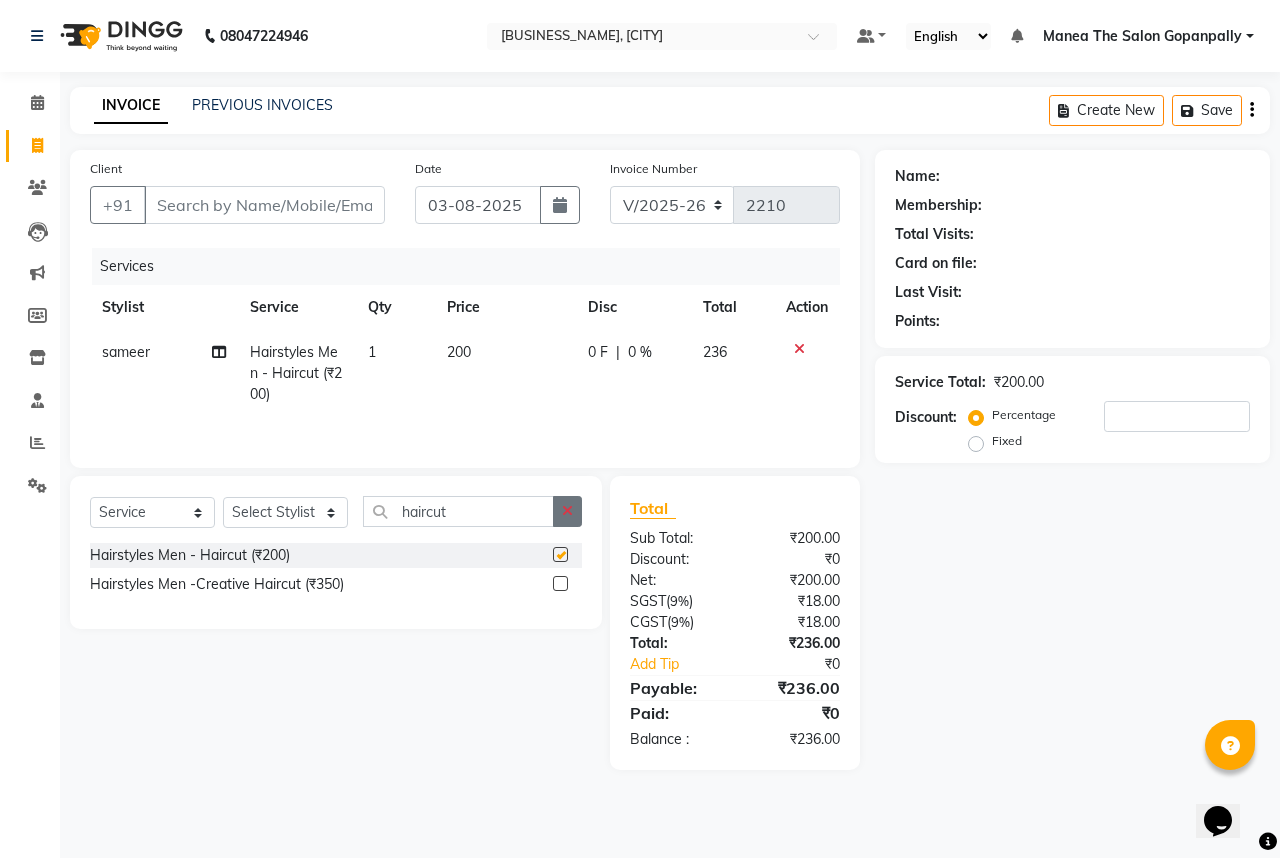 click 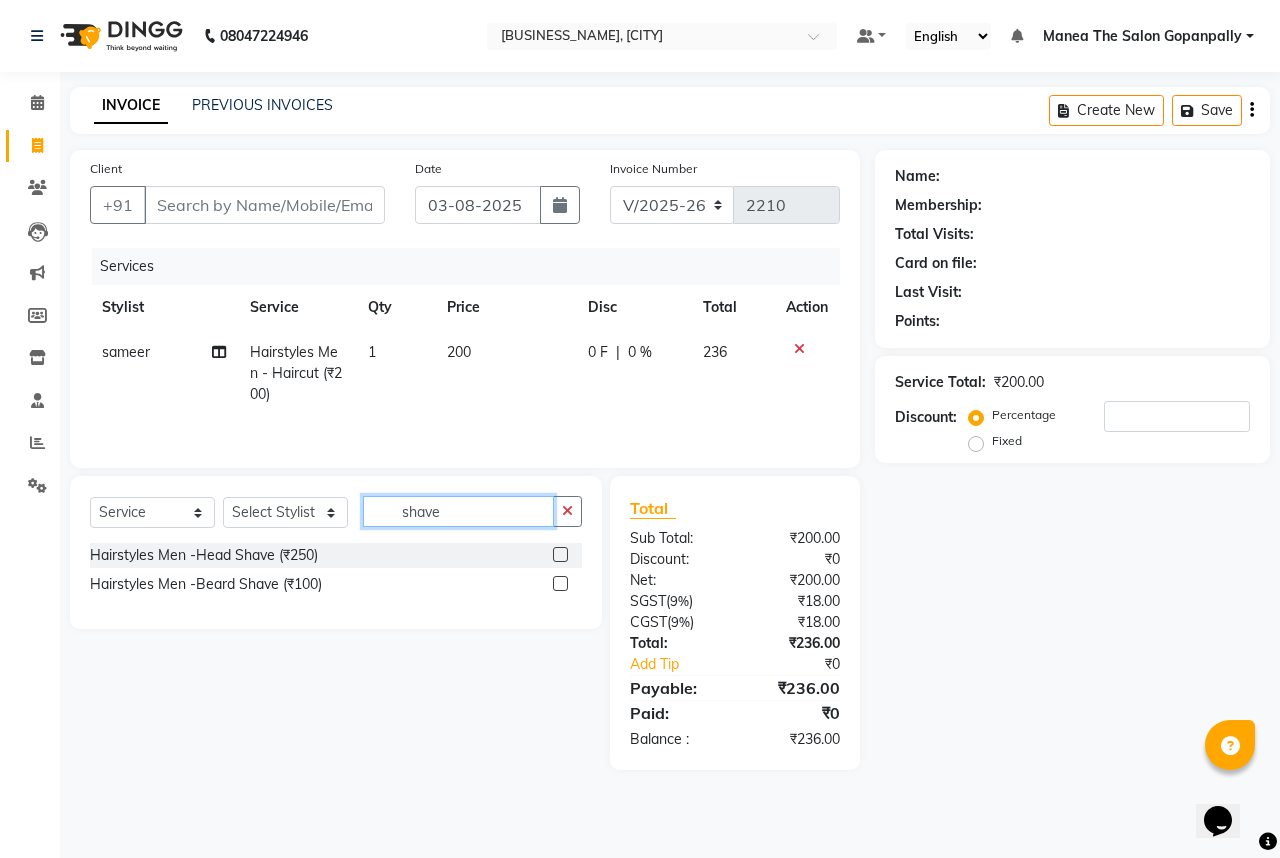 type on "shave" 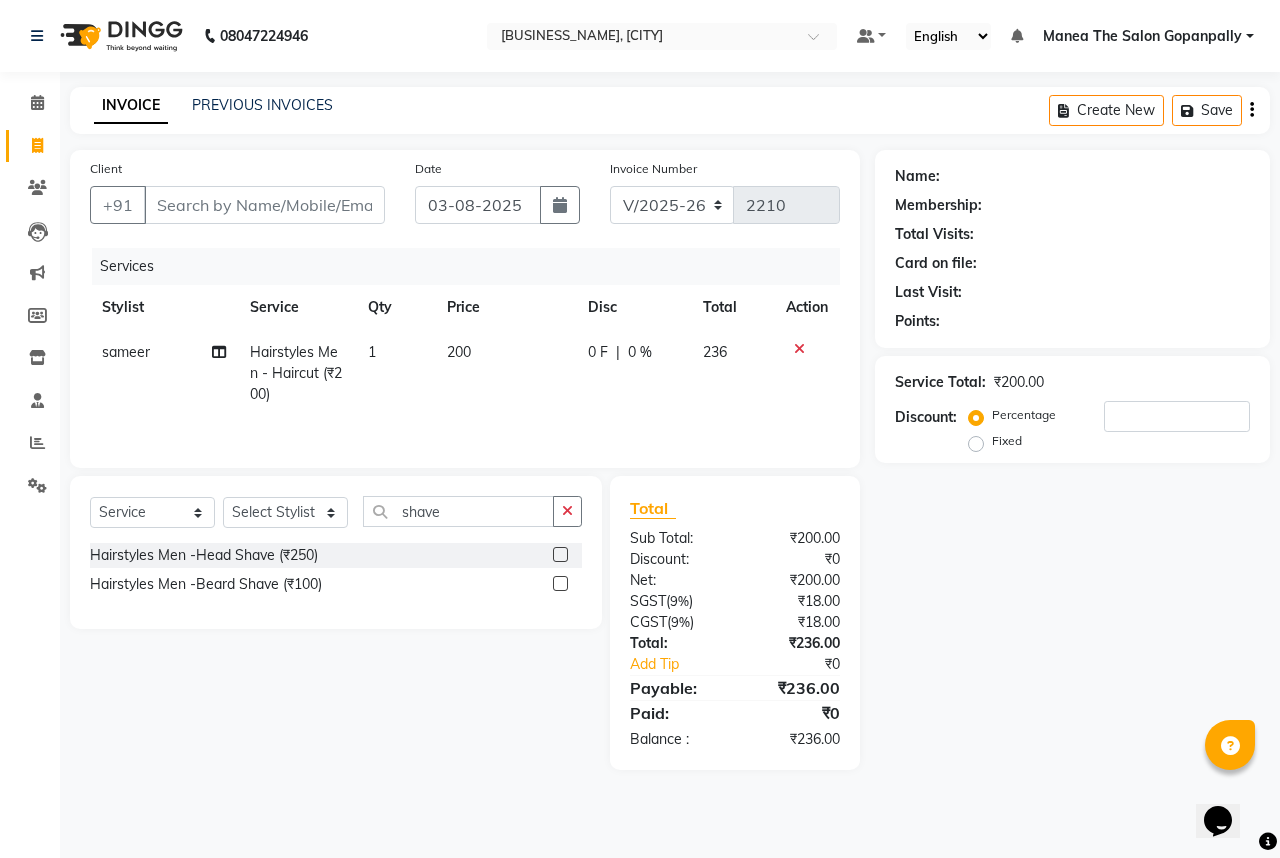click 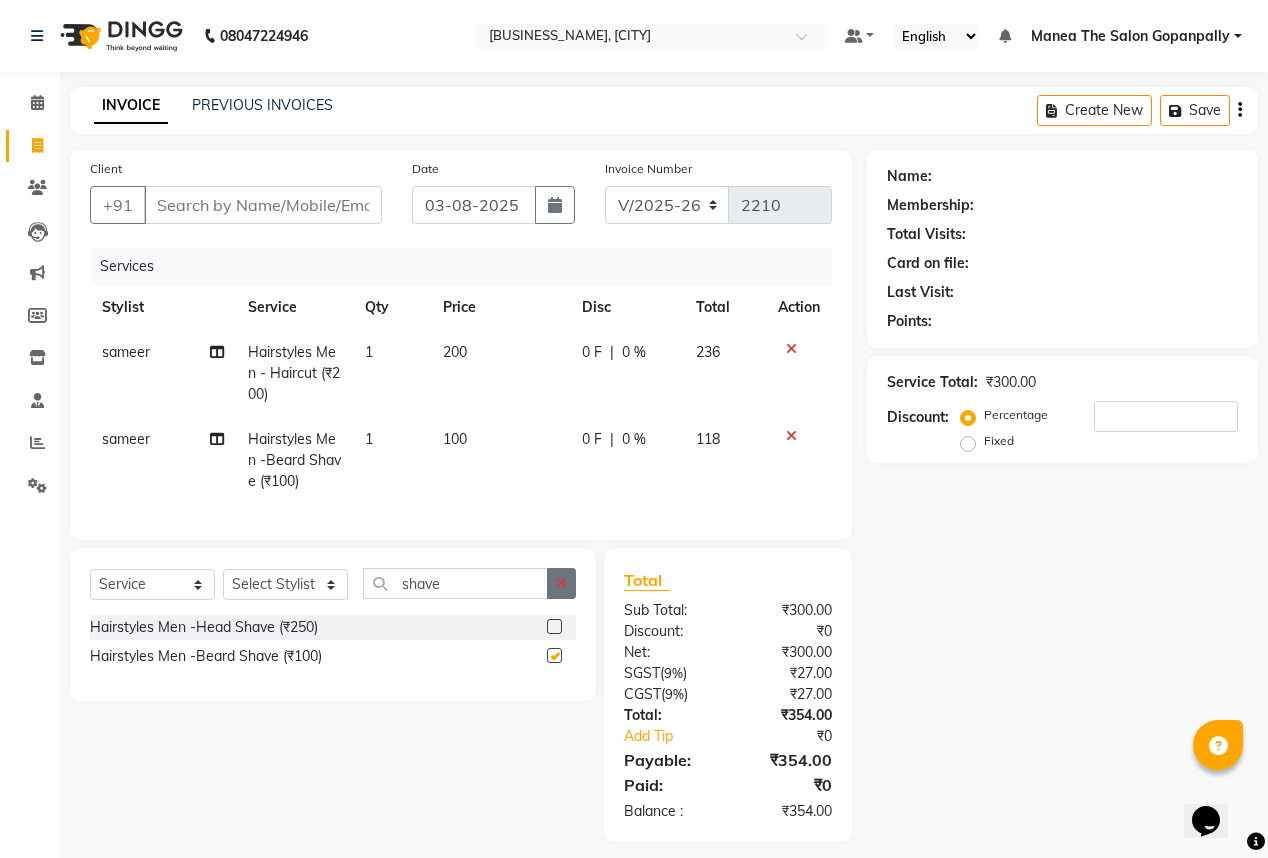 checkbox on "false" 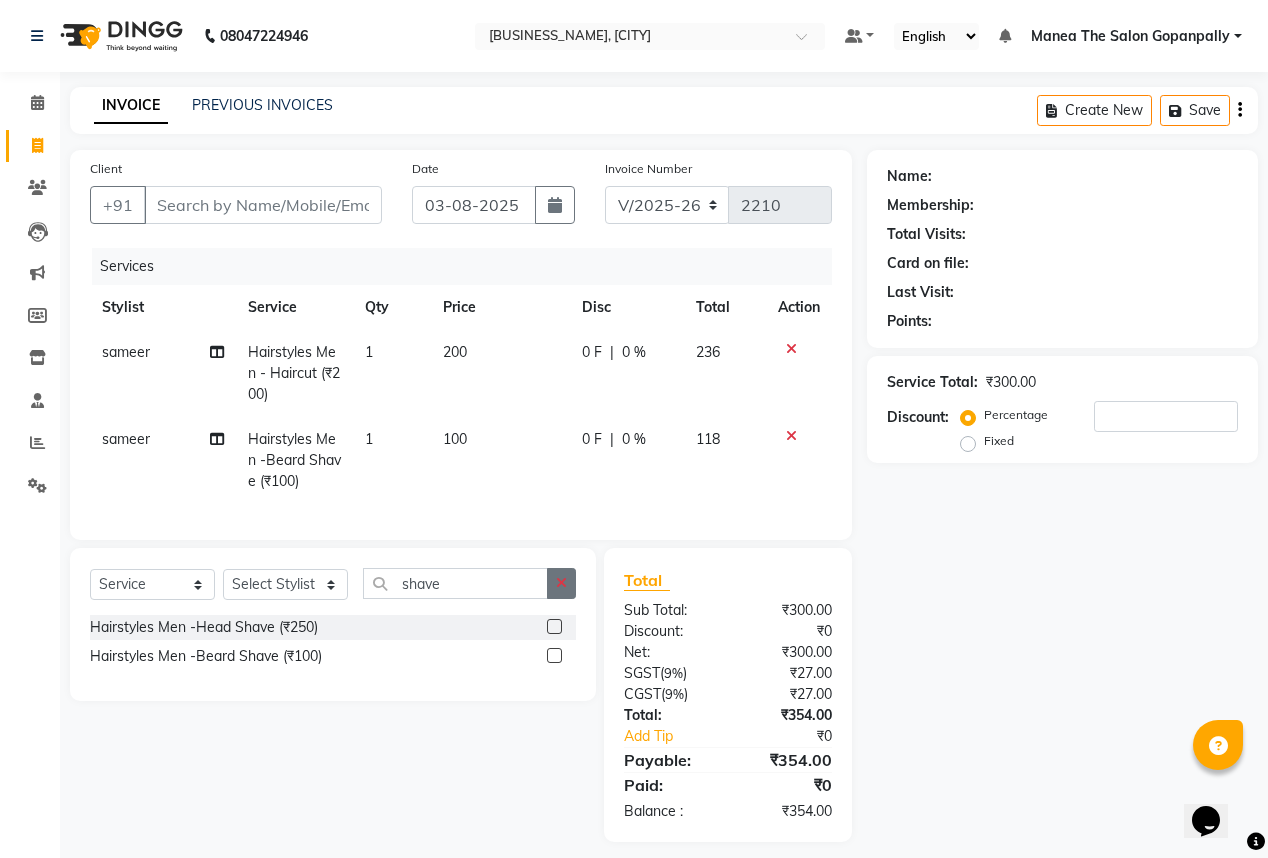 click 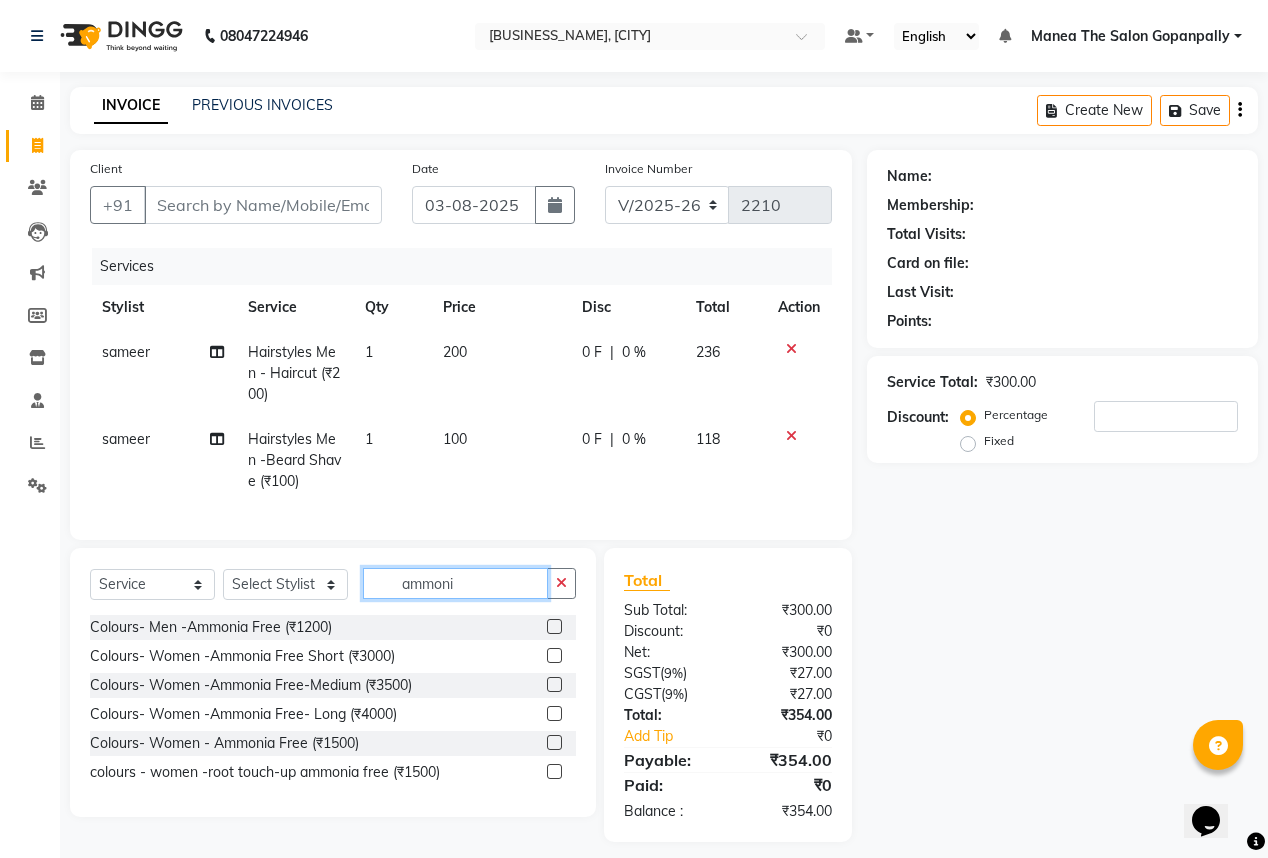 type on "ammoni" 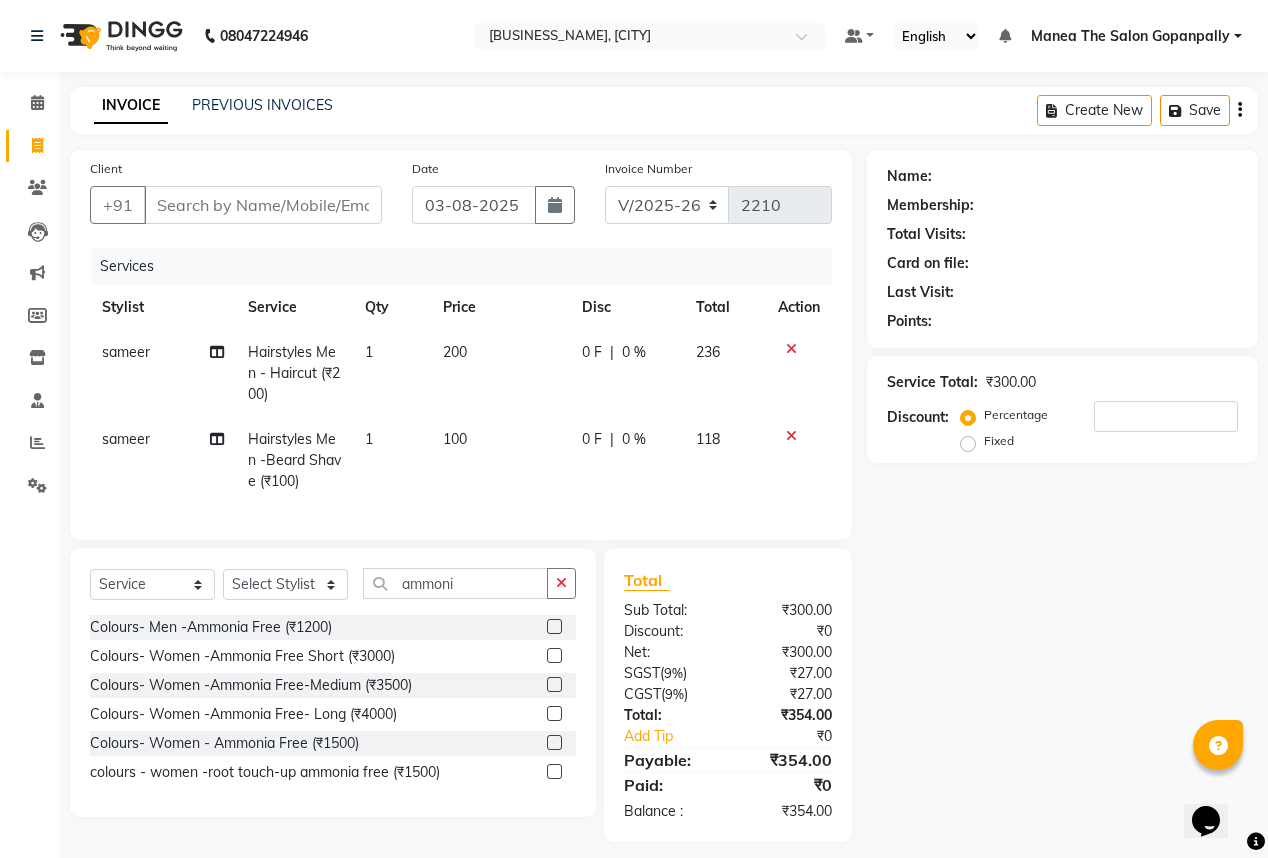 click 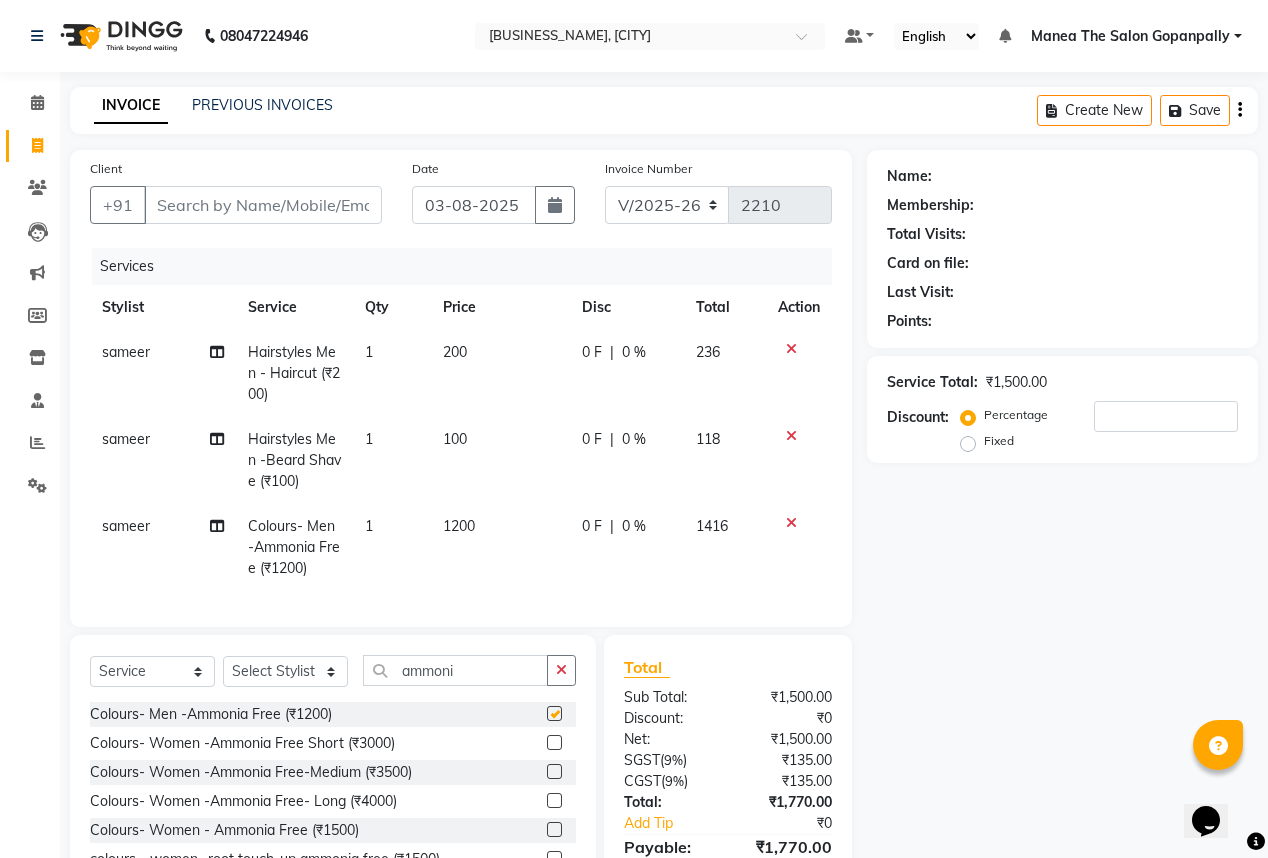 checkbox on "false" 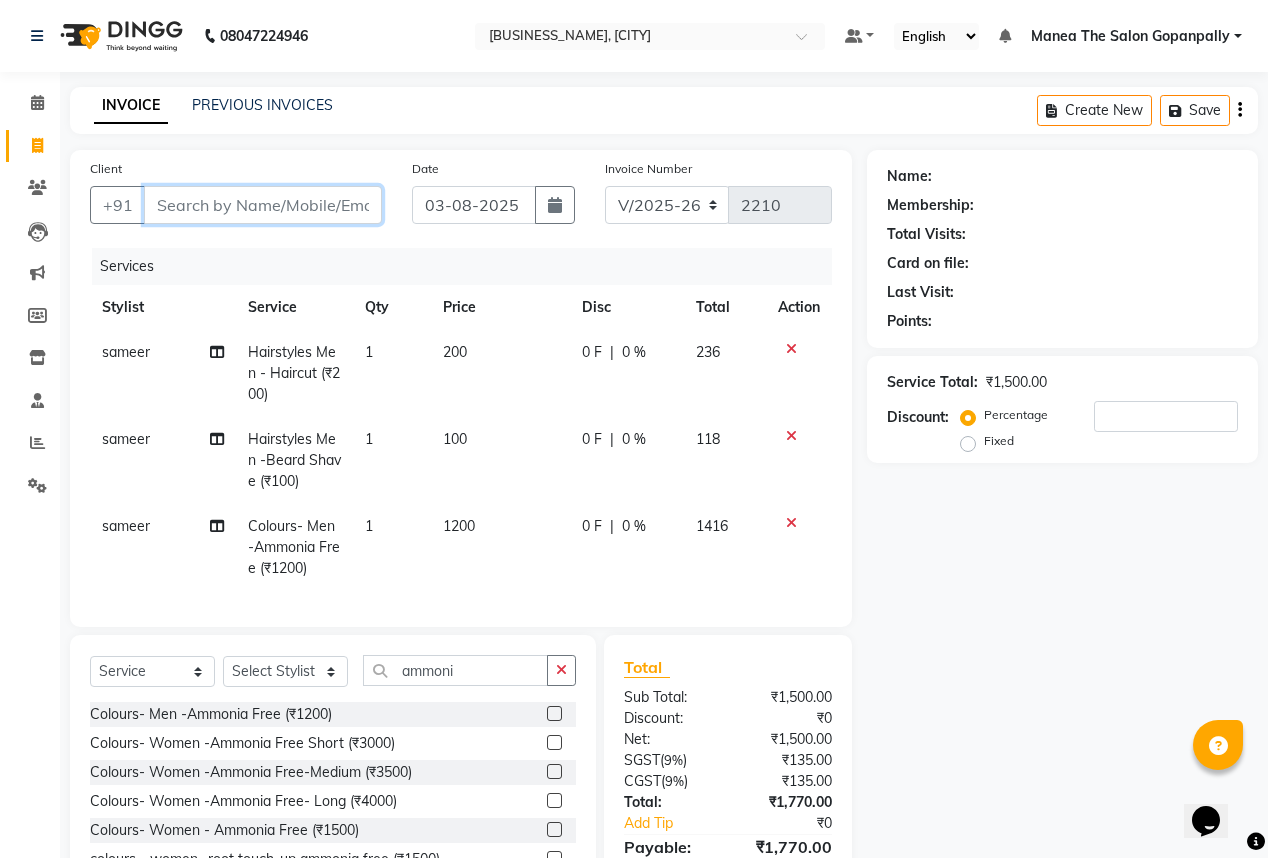 click on "Client" at bounding box center [263, 205] 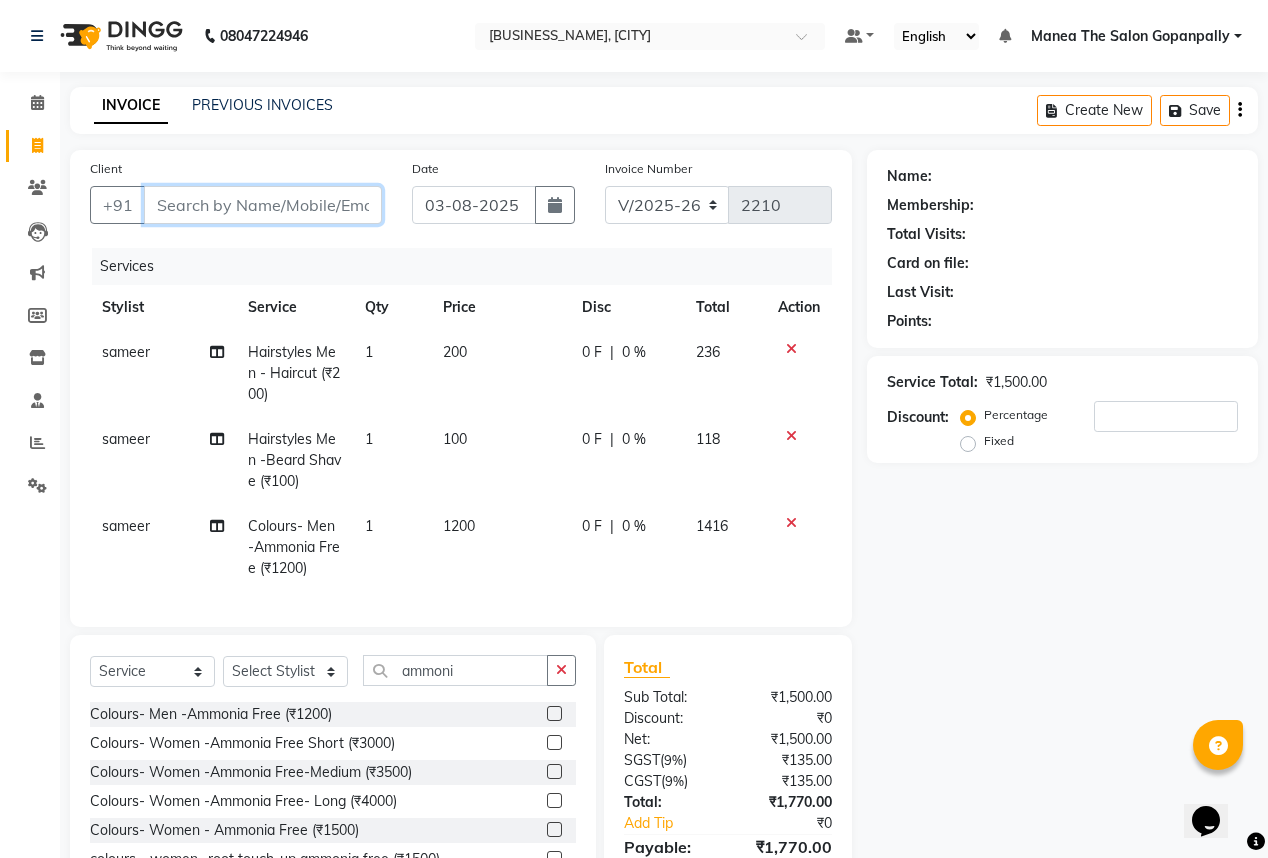 type on "s" 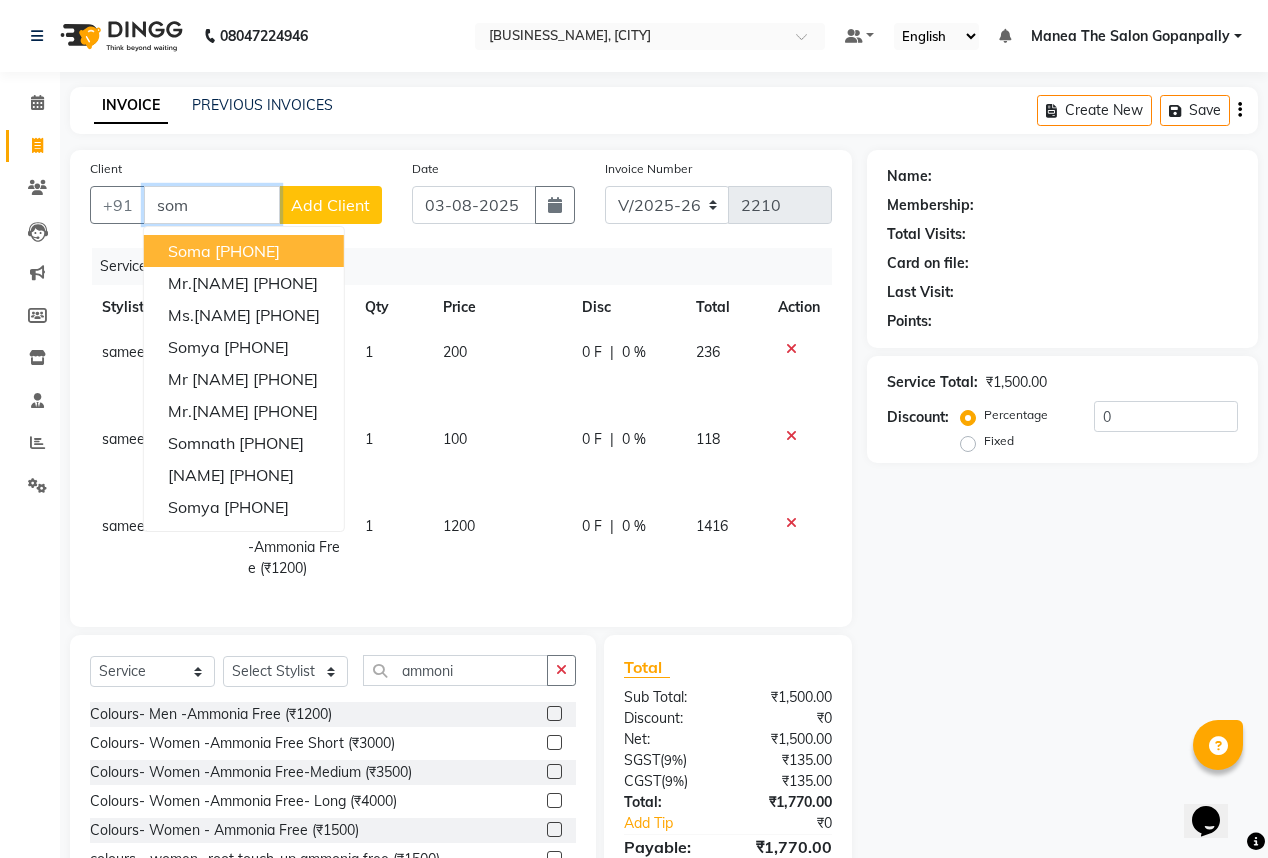 click on "[PHONE]" at bounding box center (247, 251) 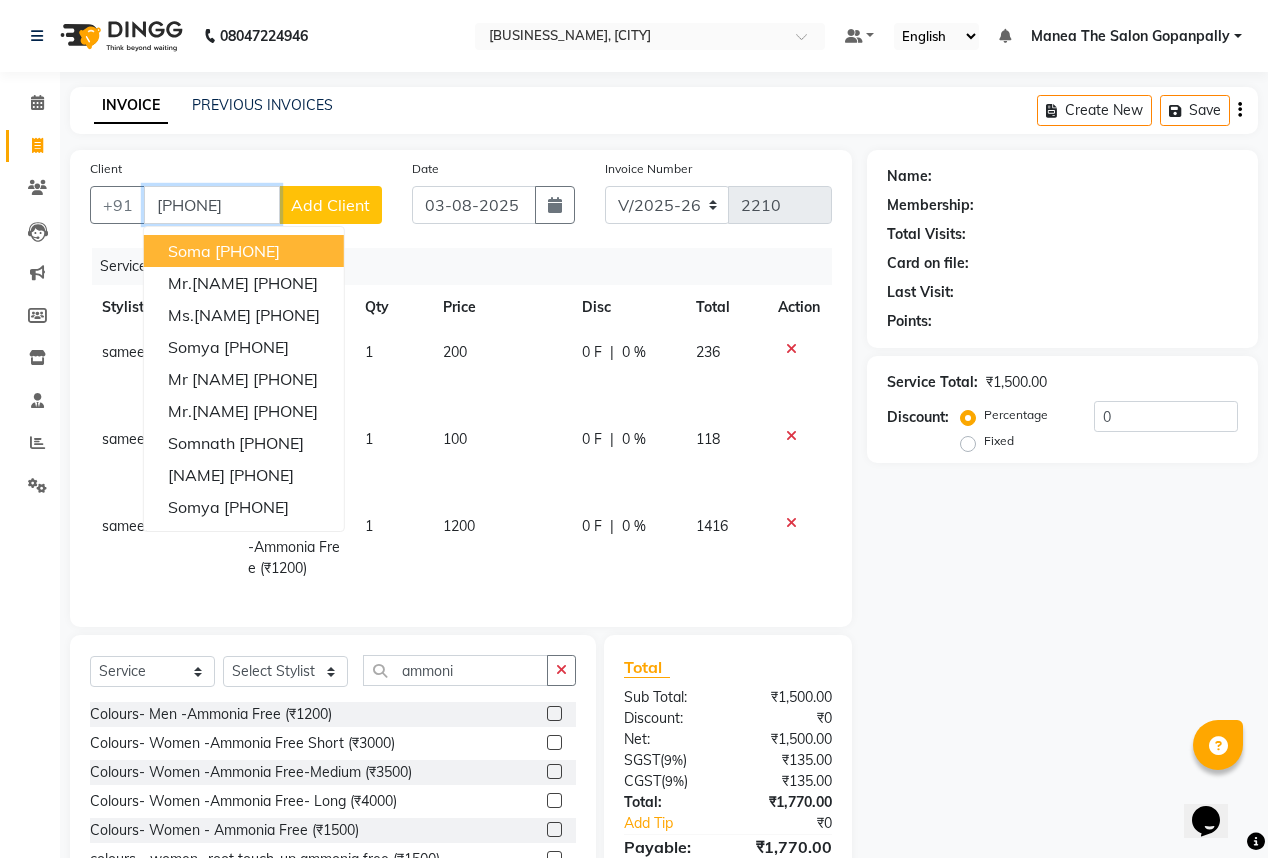 type on "[PHONE]" 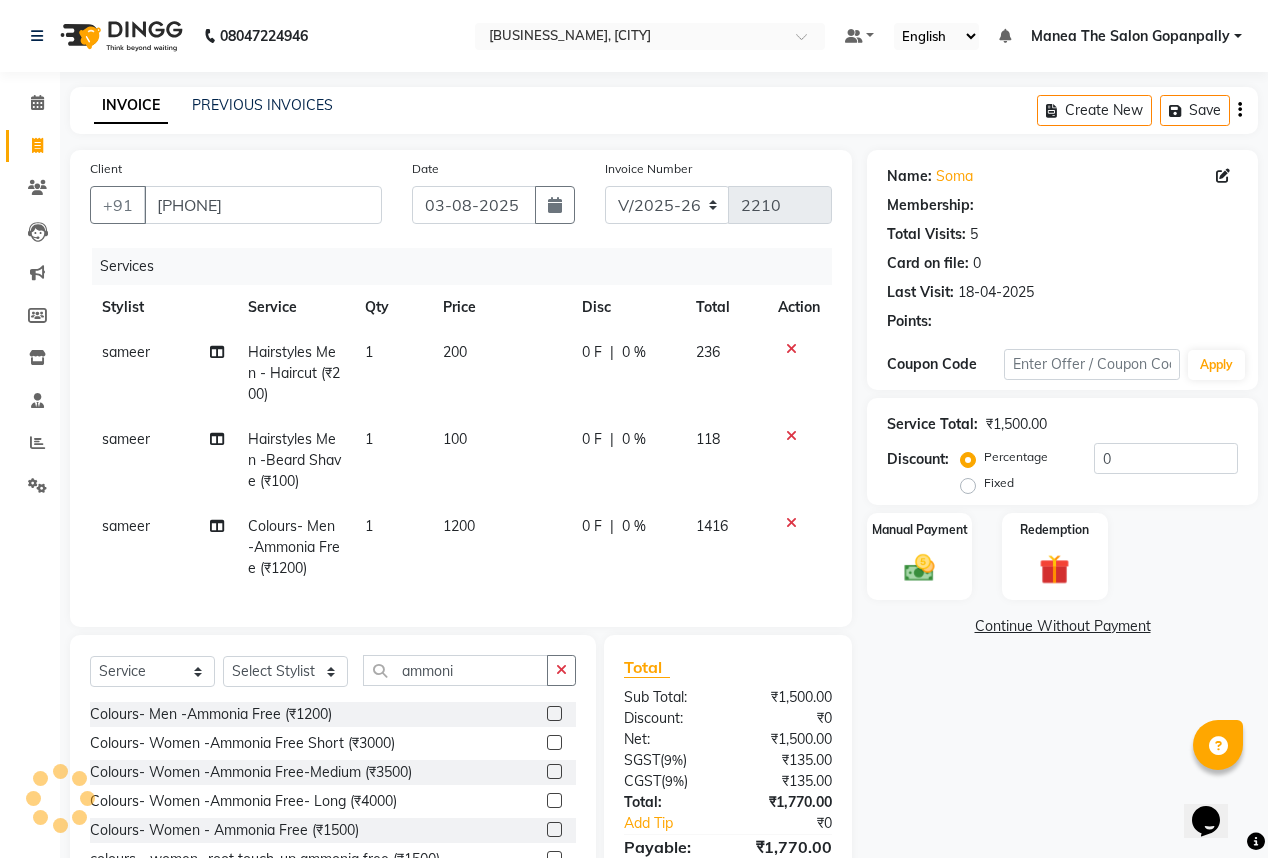 type on "15" 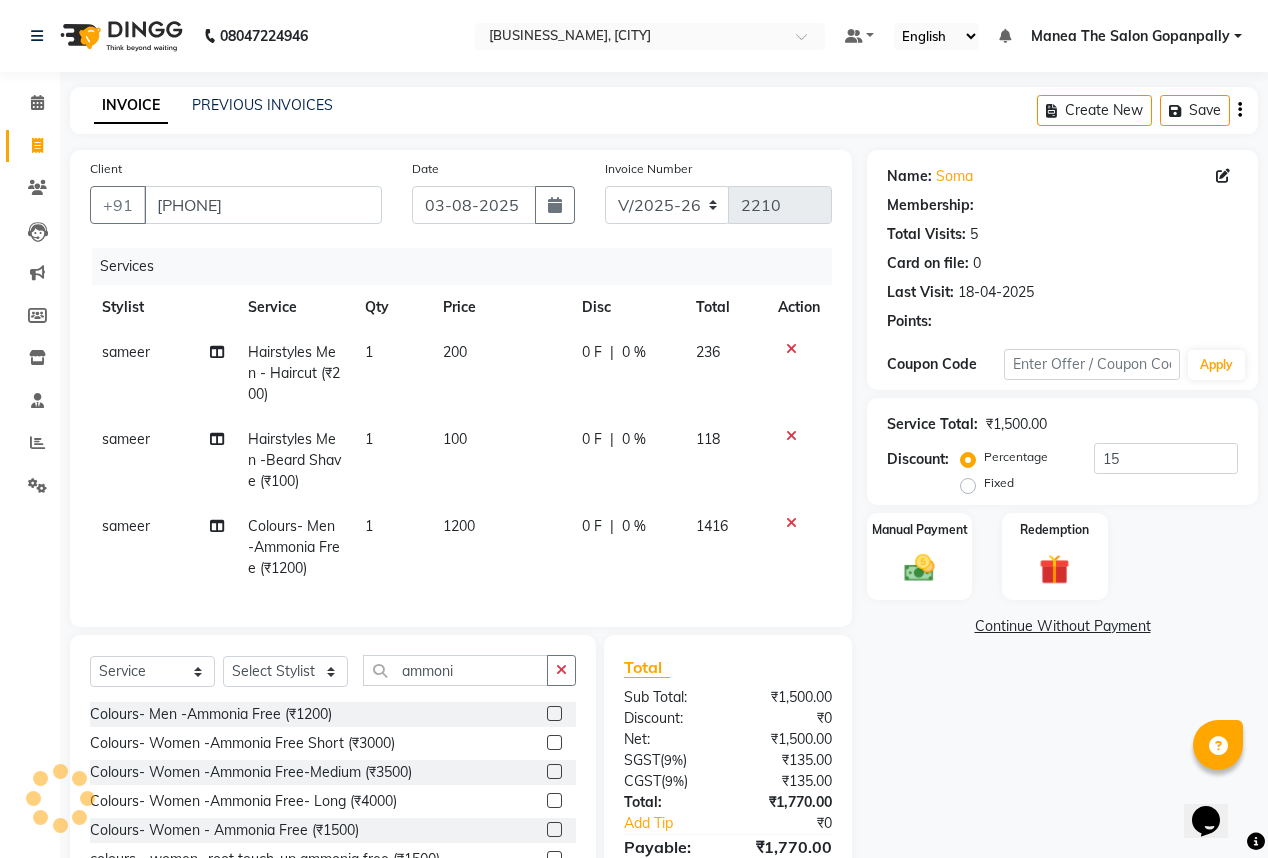 select on "1: Object" 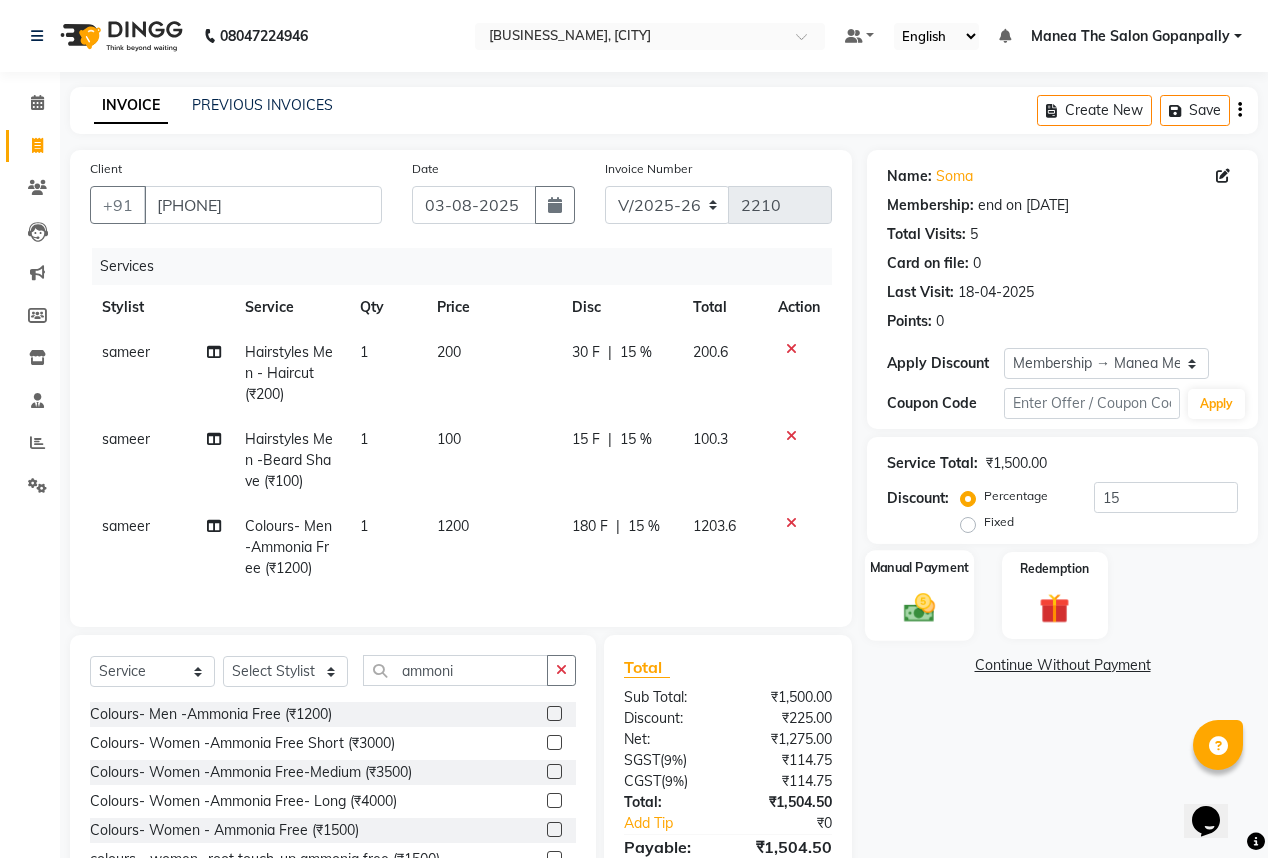 click 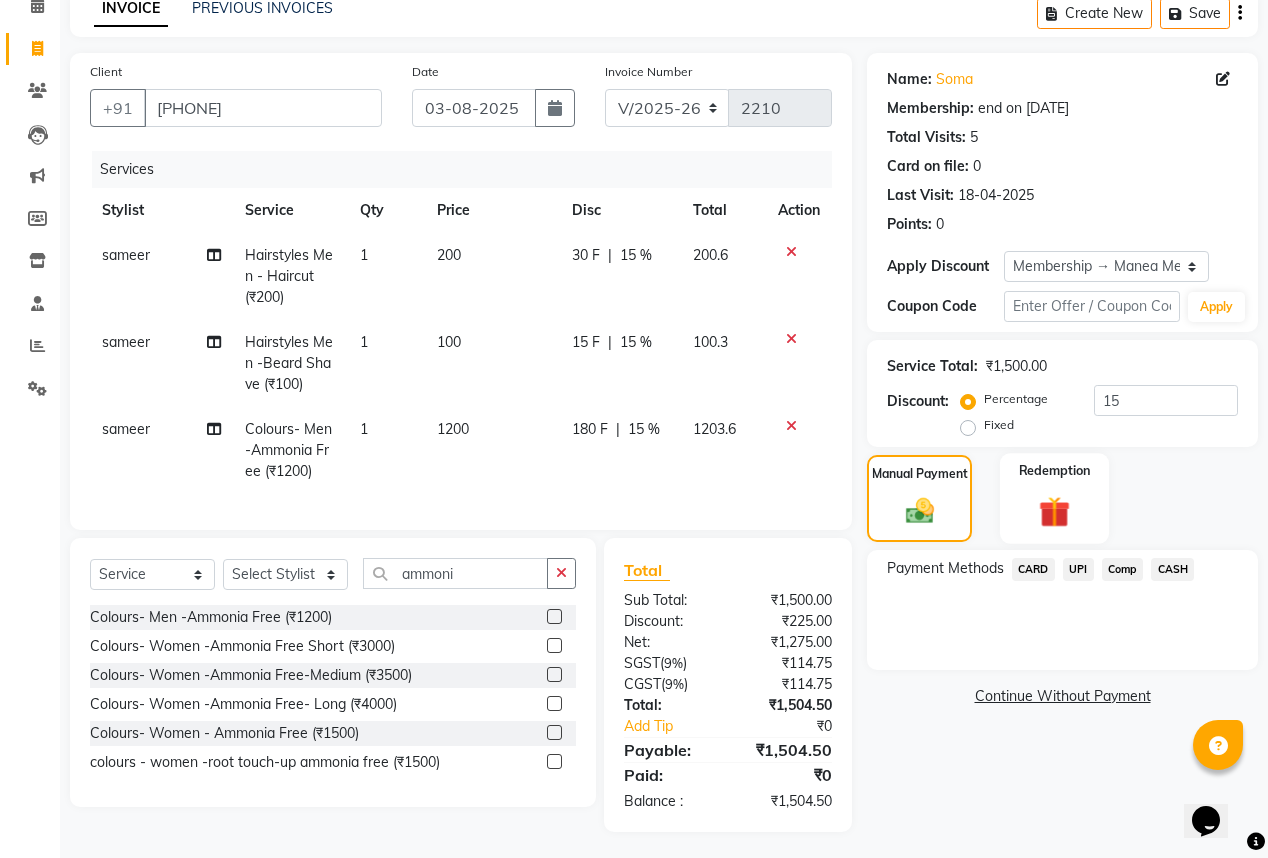 scroll, scrollTop: 113, scrollLeft: 0, axis: vertical 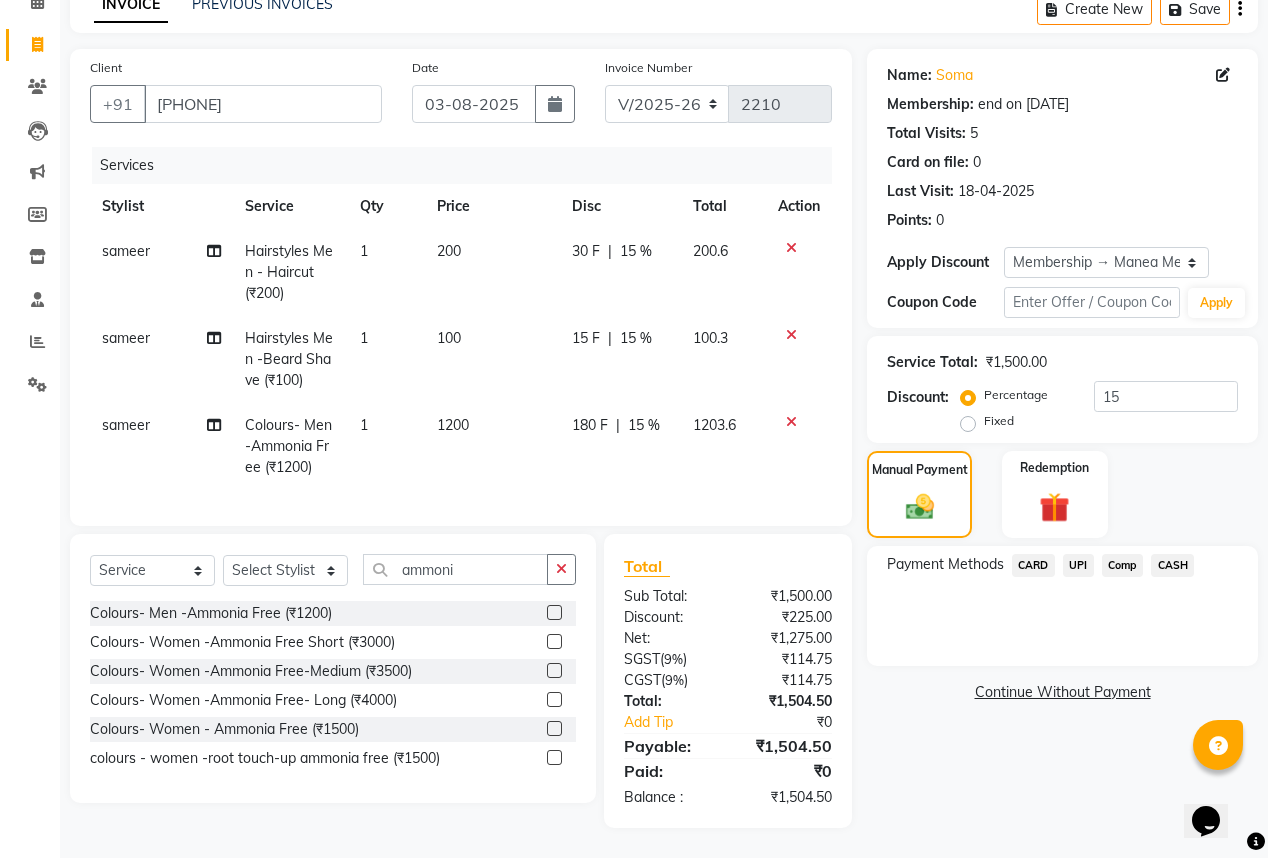 click on "CASH" 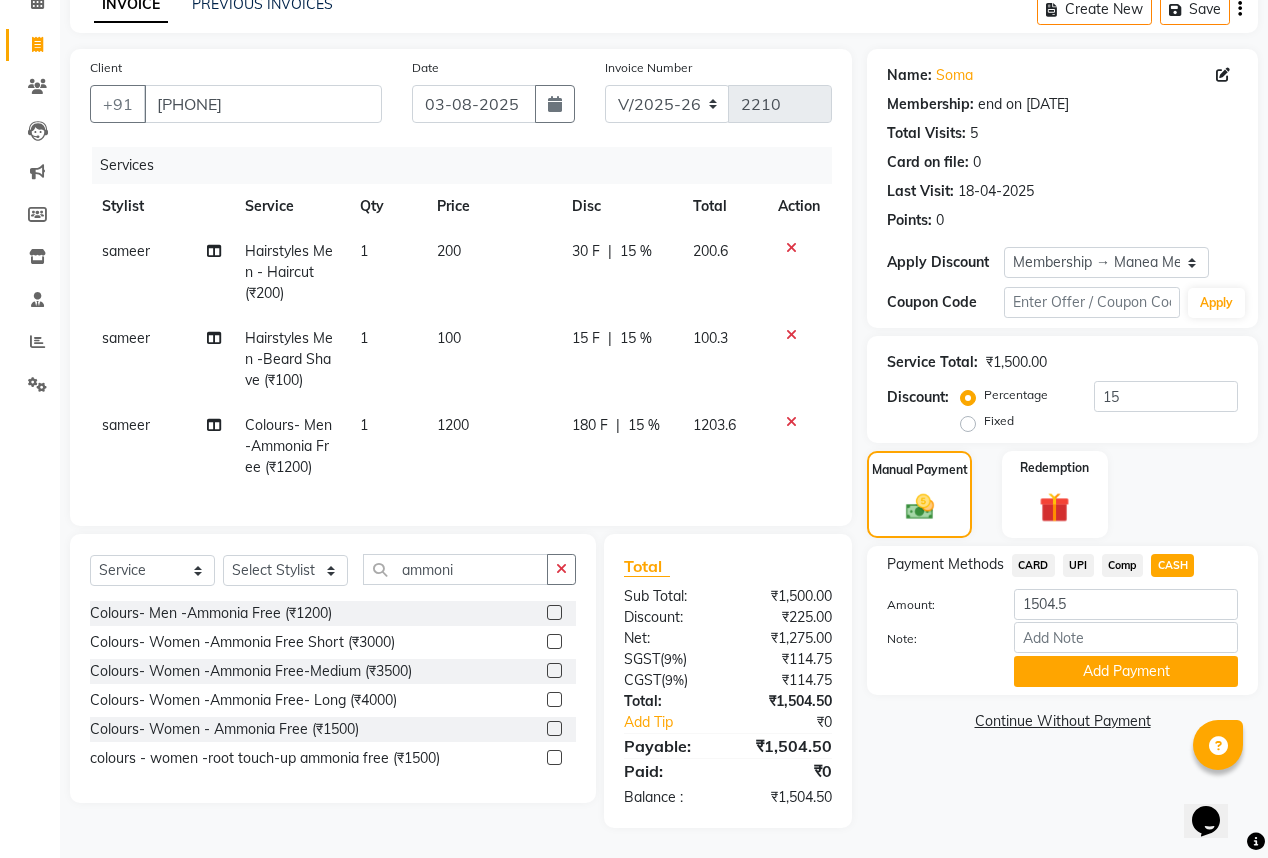 click on "Add Payment" 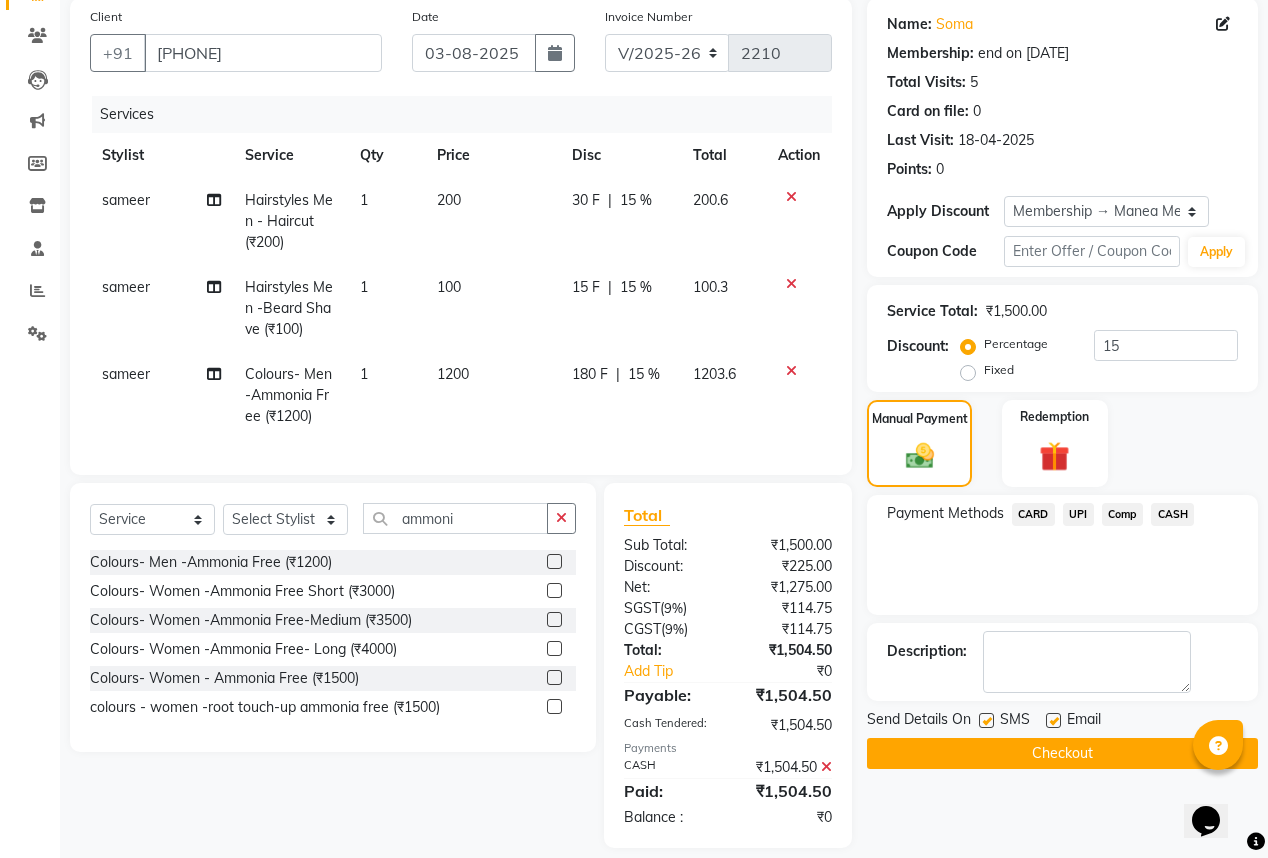scroll, scrollTop: 104, scrollLeft: 0, axis: vertical 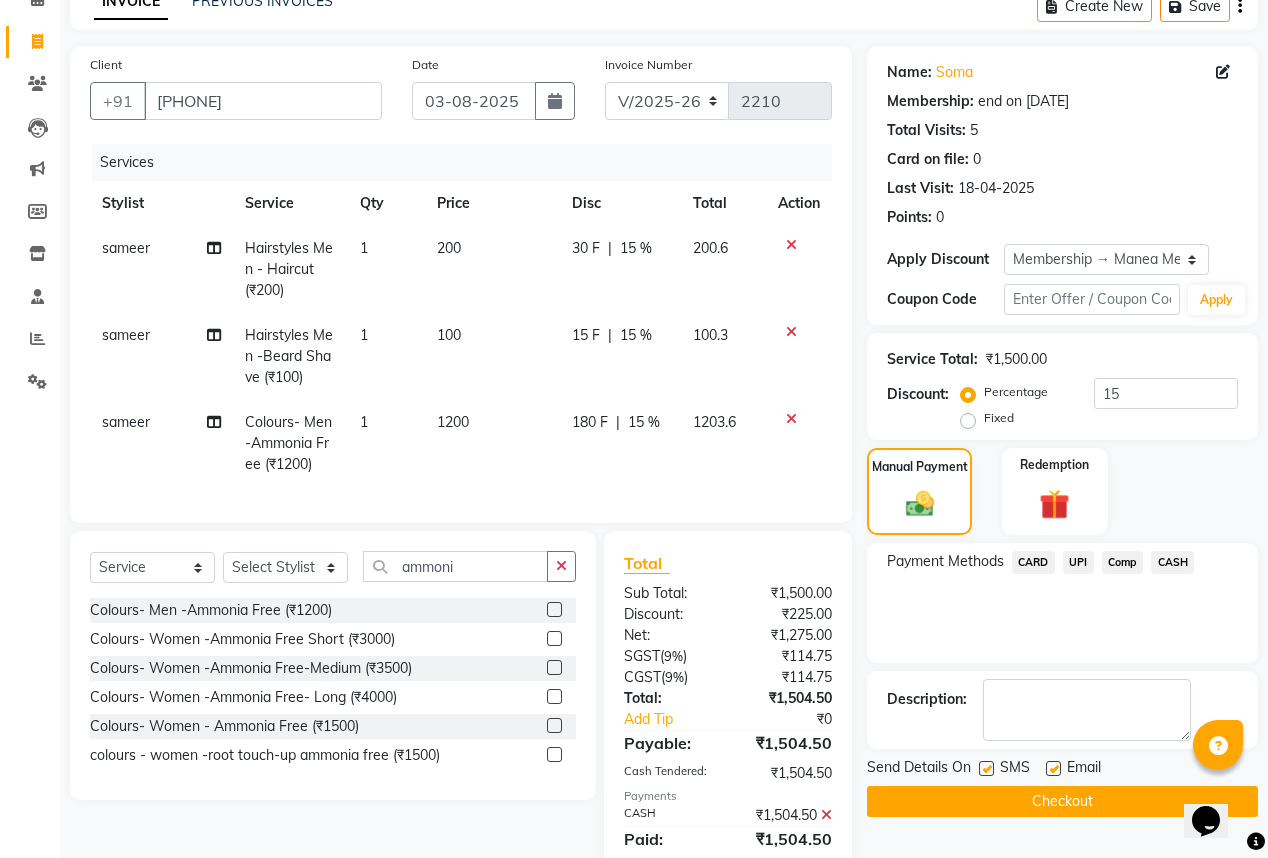 click 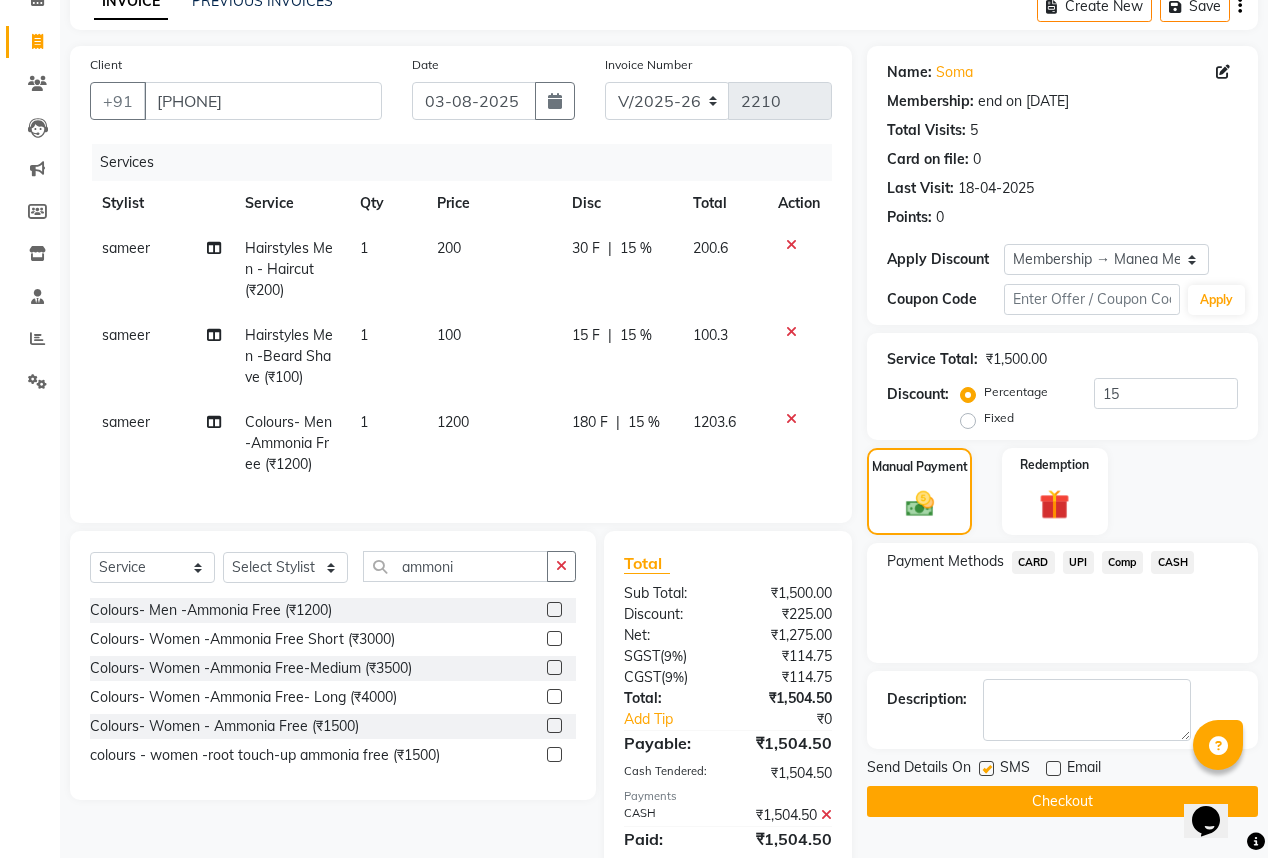 click on "Checkout" 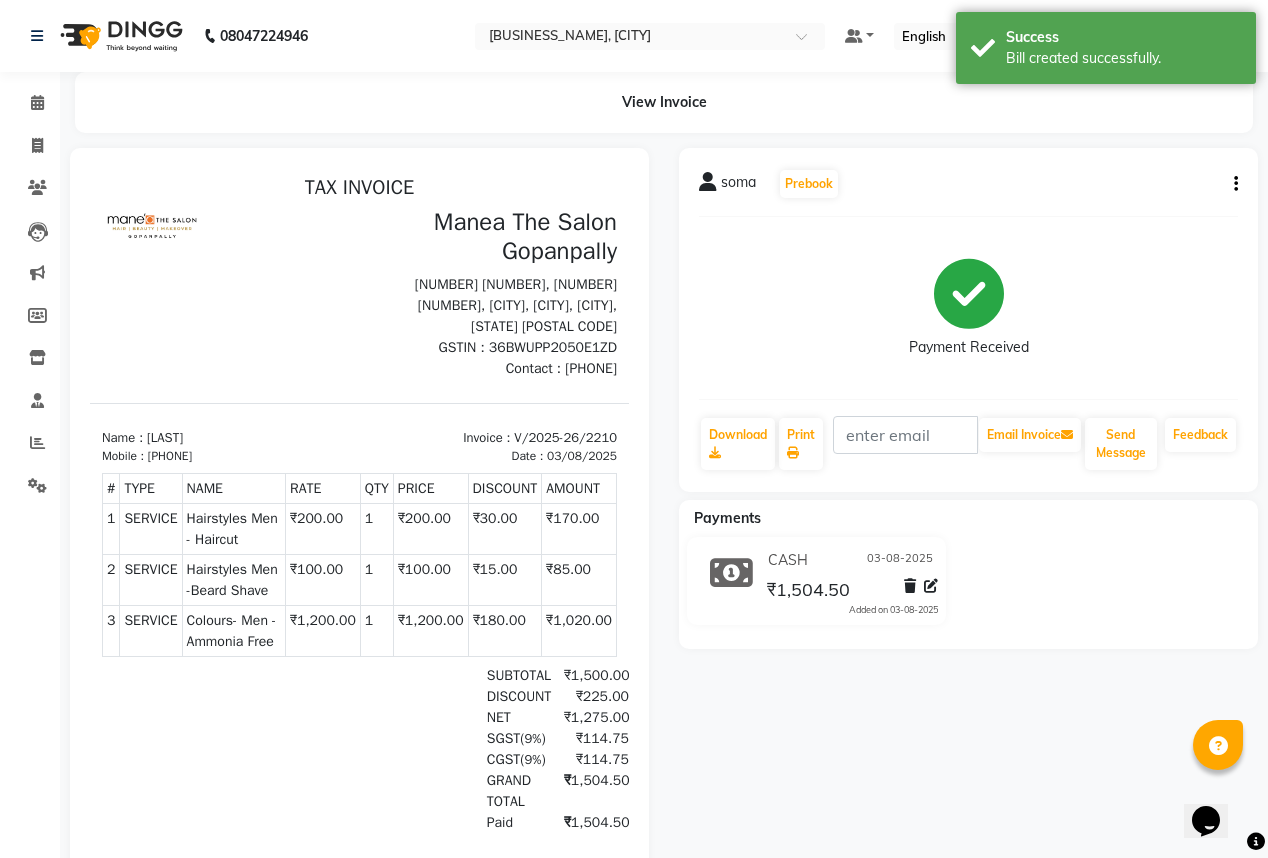 scroll, scrollTop: 0, scrollLeft: 0, axis: both 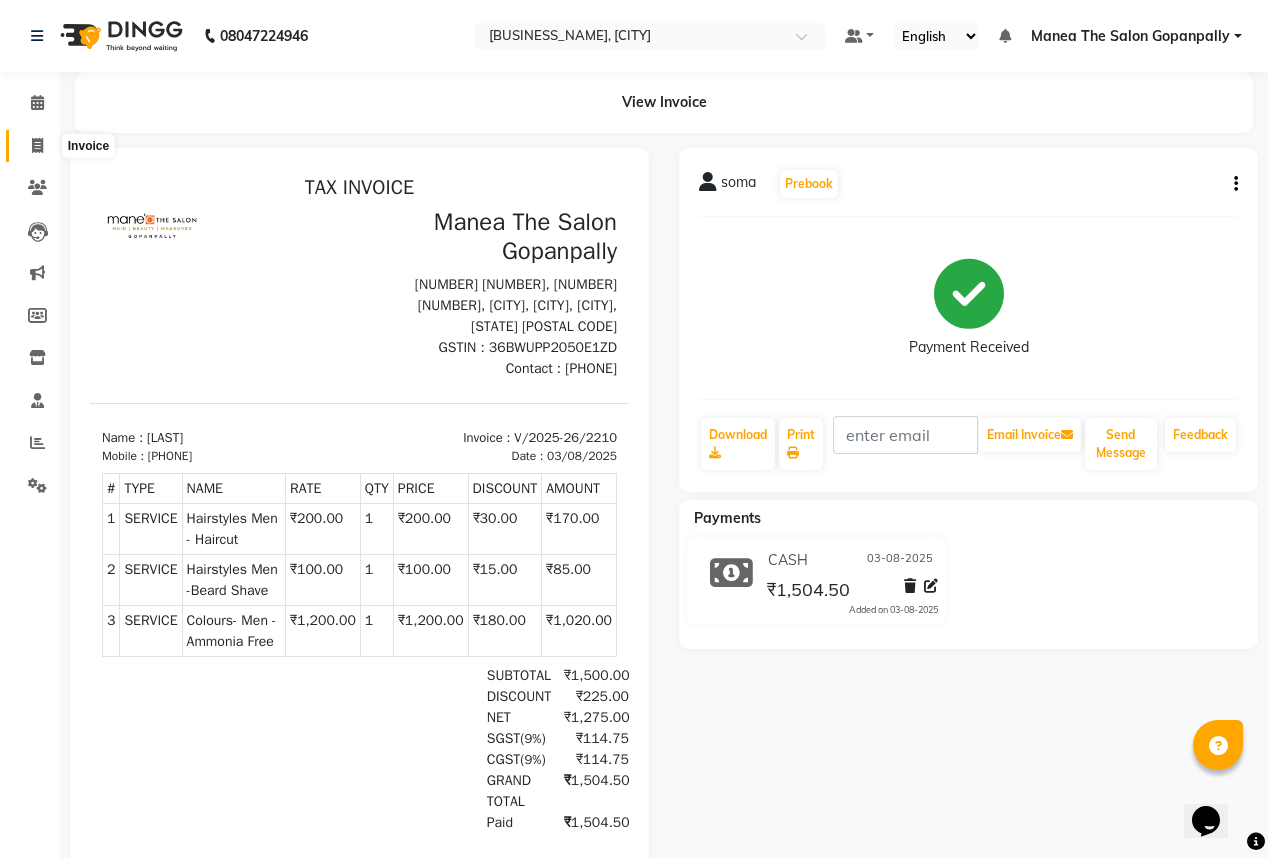 click 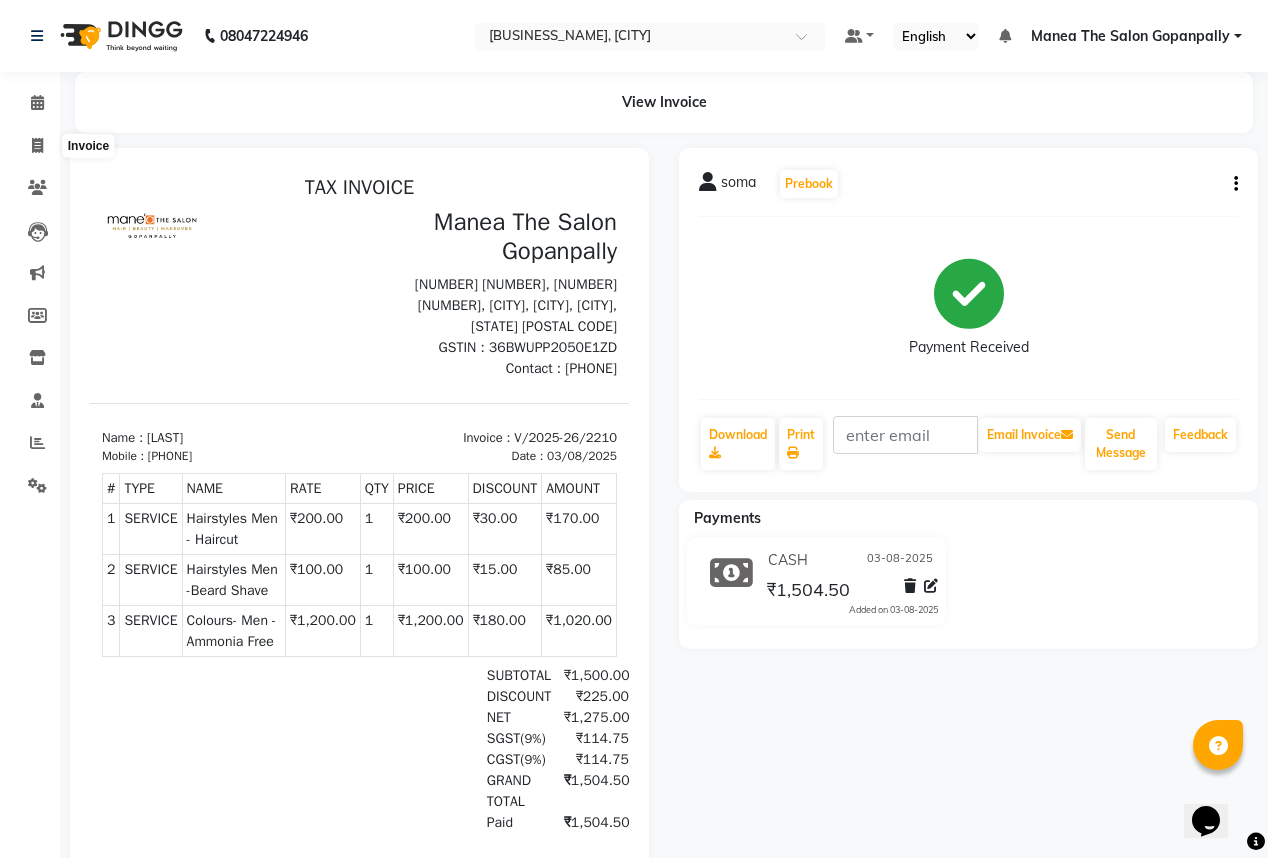 select on "service" 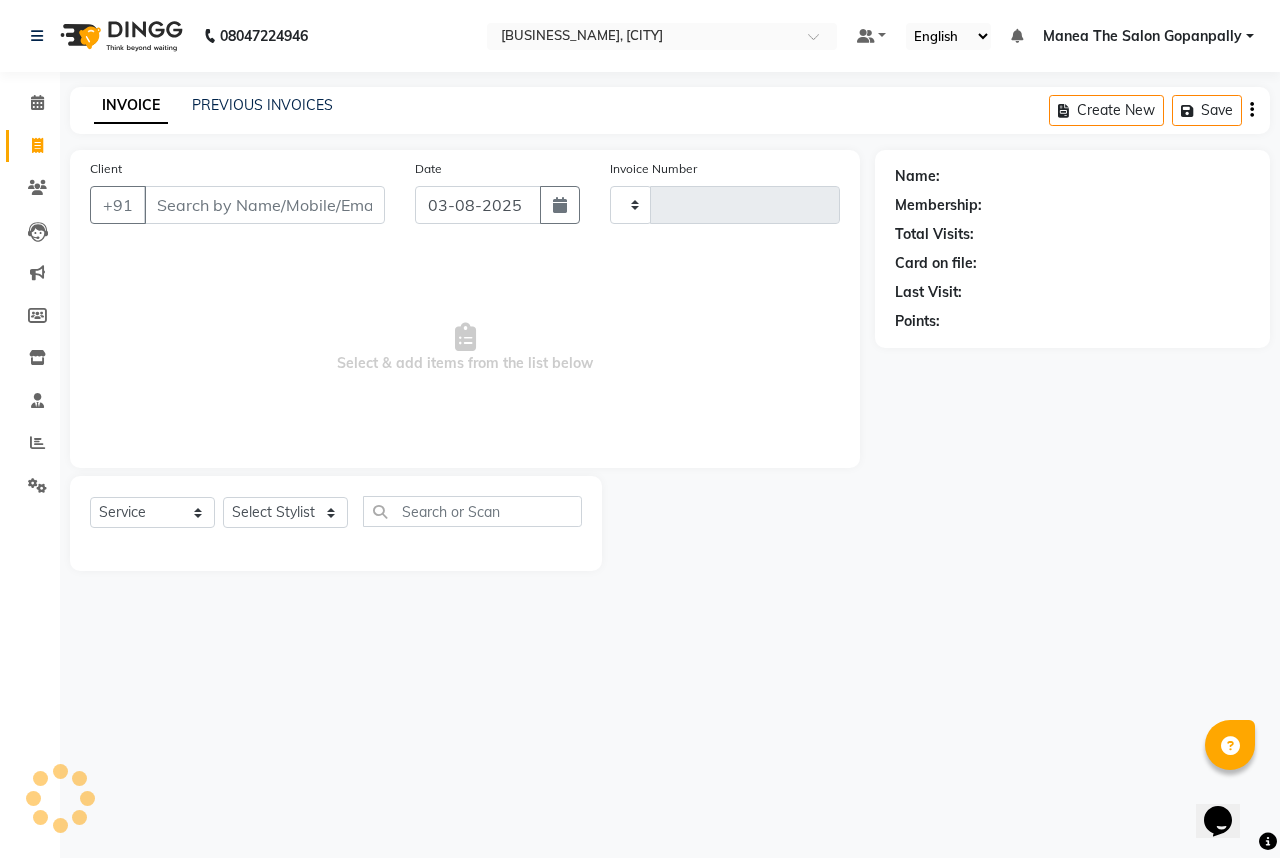 type on "2211" 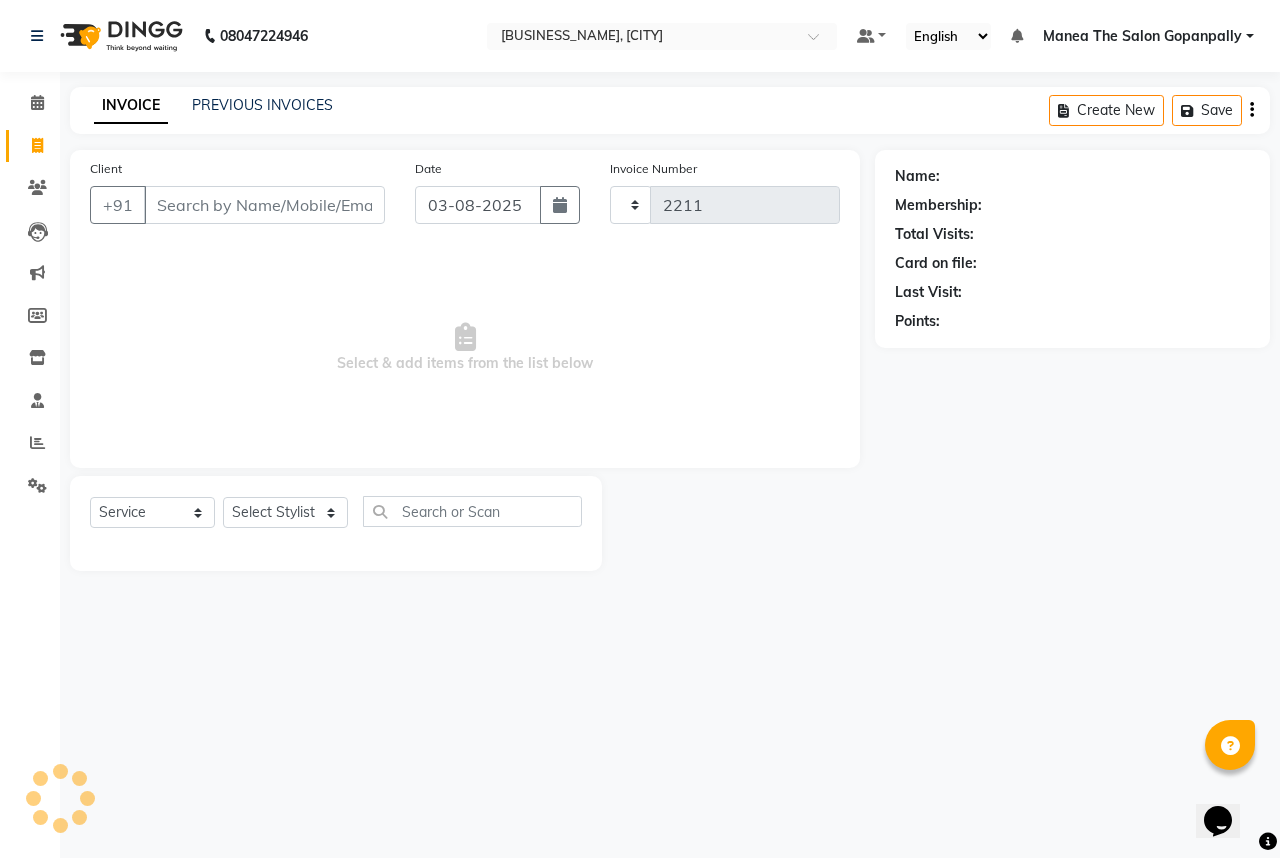 select on "7027" 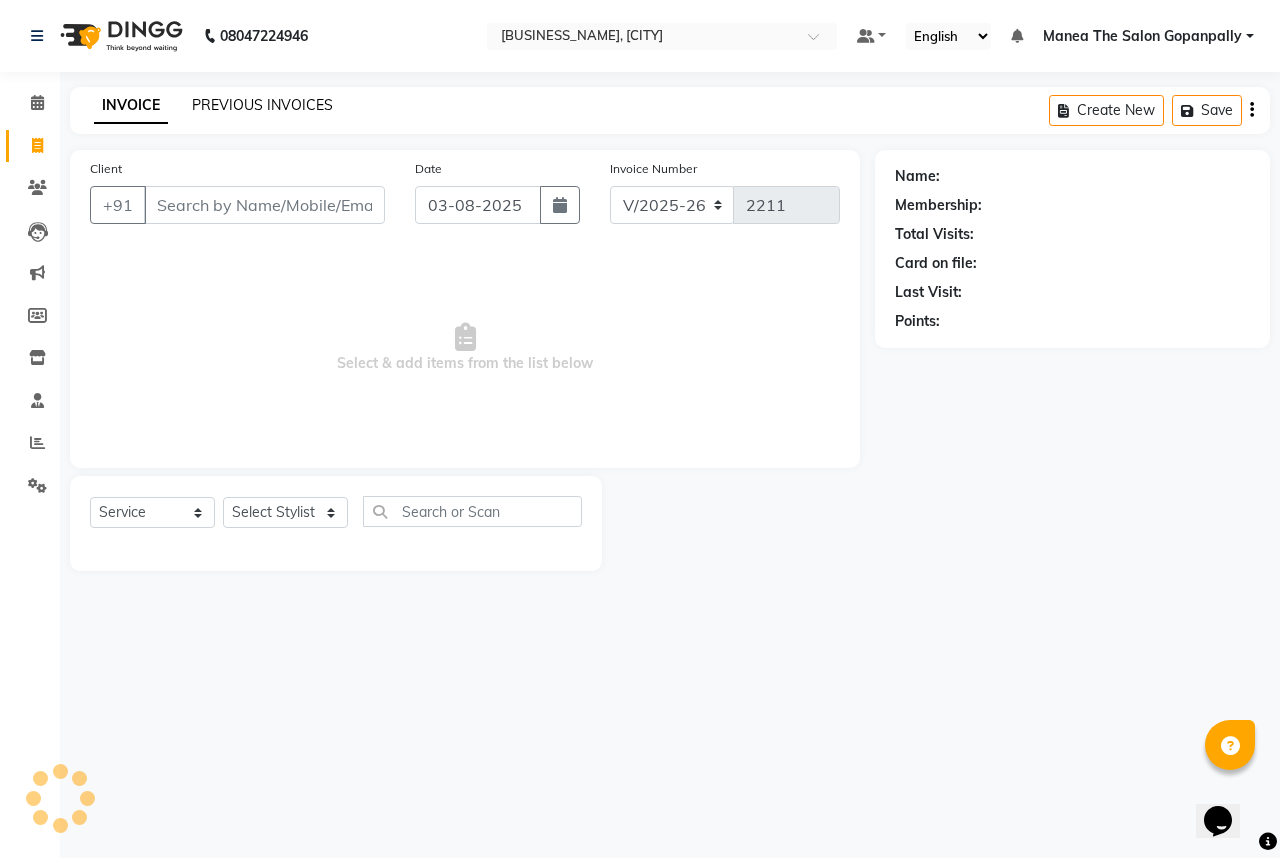 click on "PREVIOUS INVOICES" 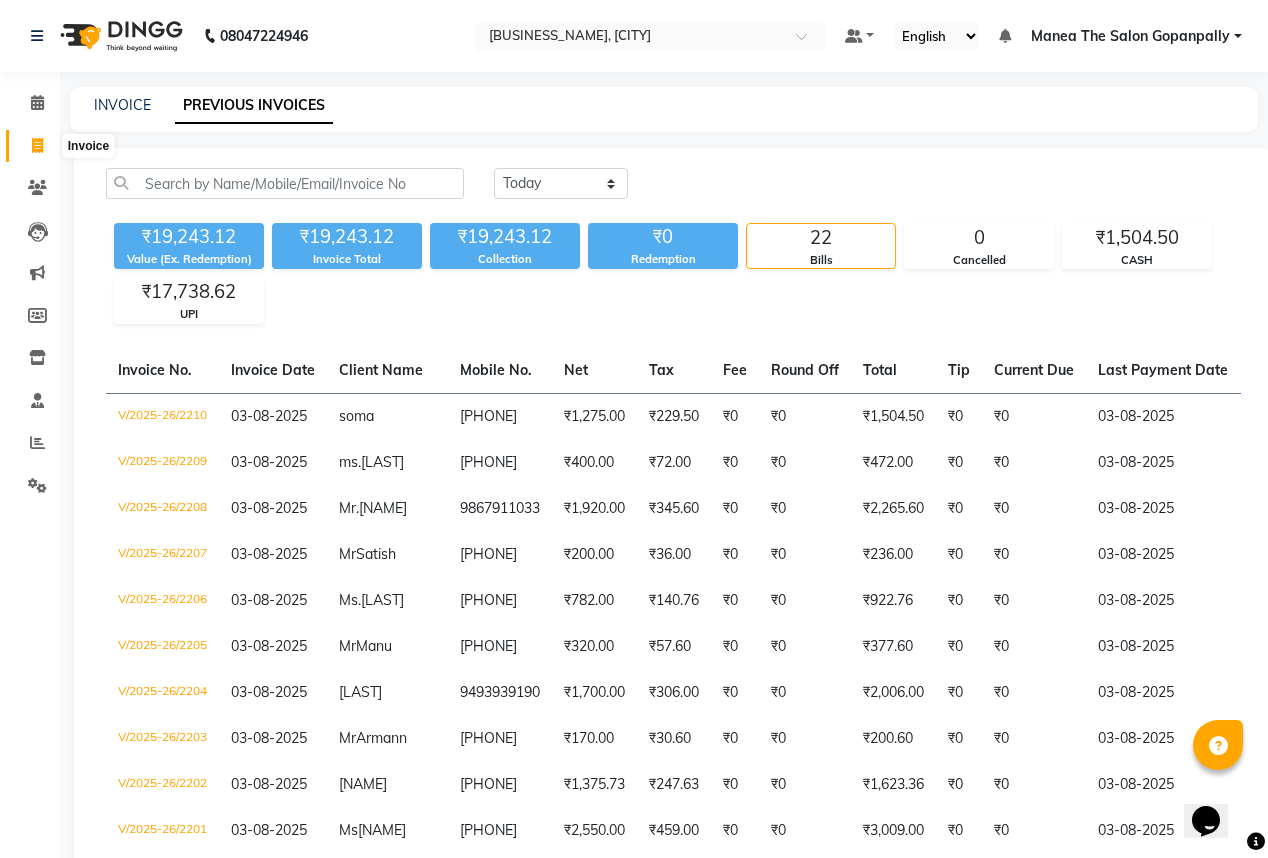 click 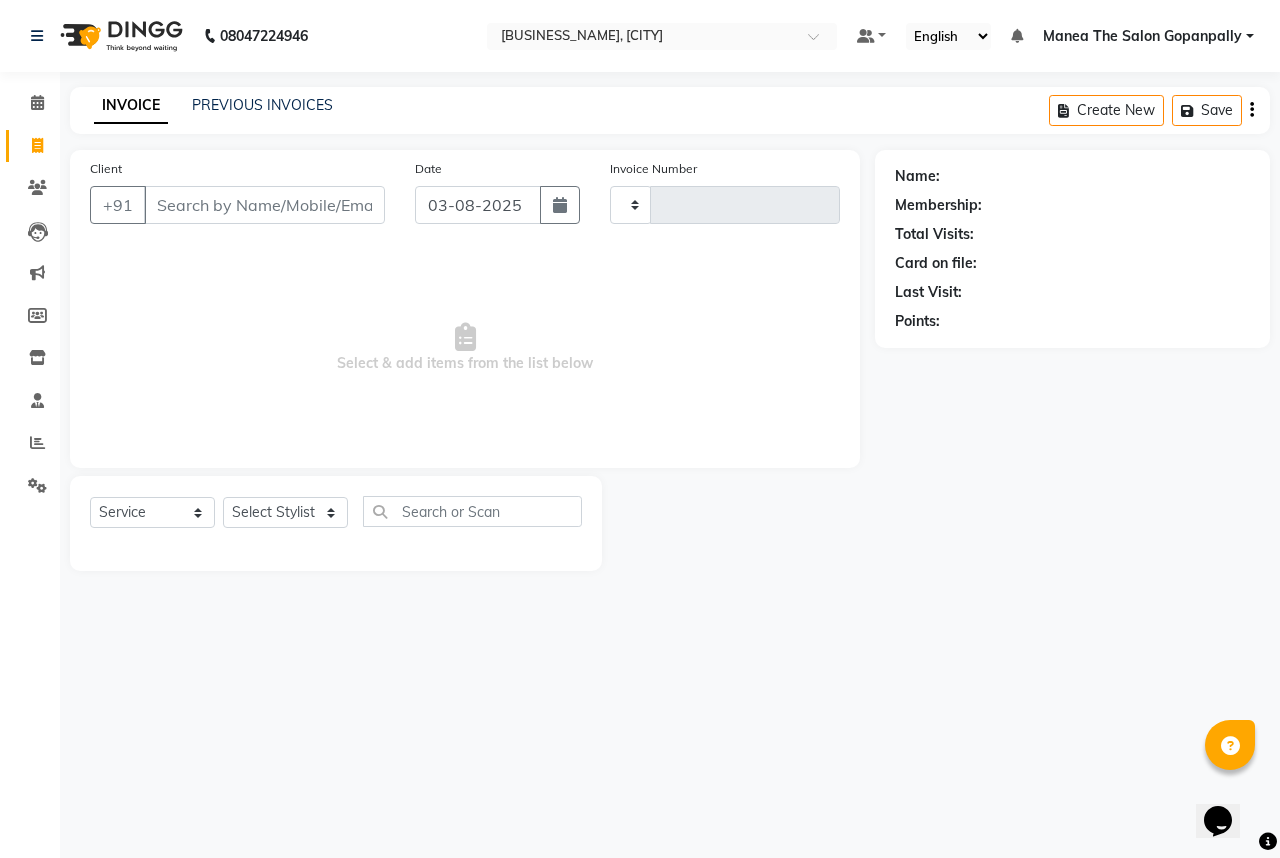 type on "2211" 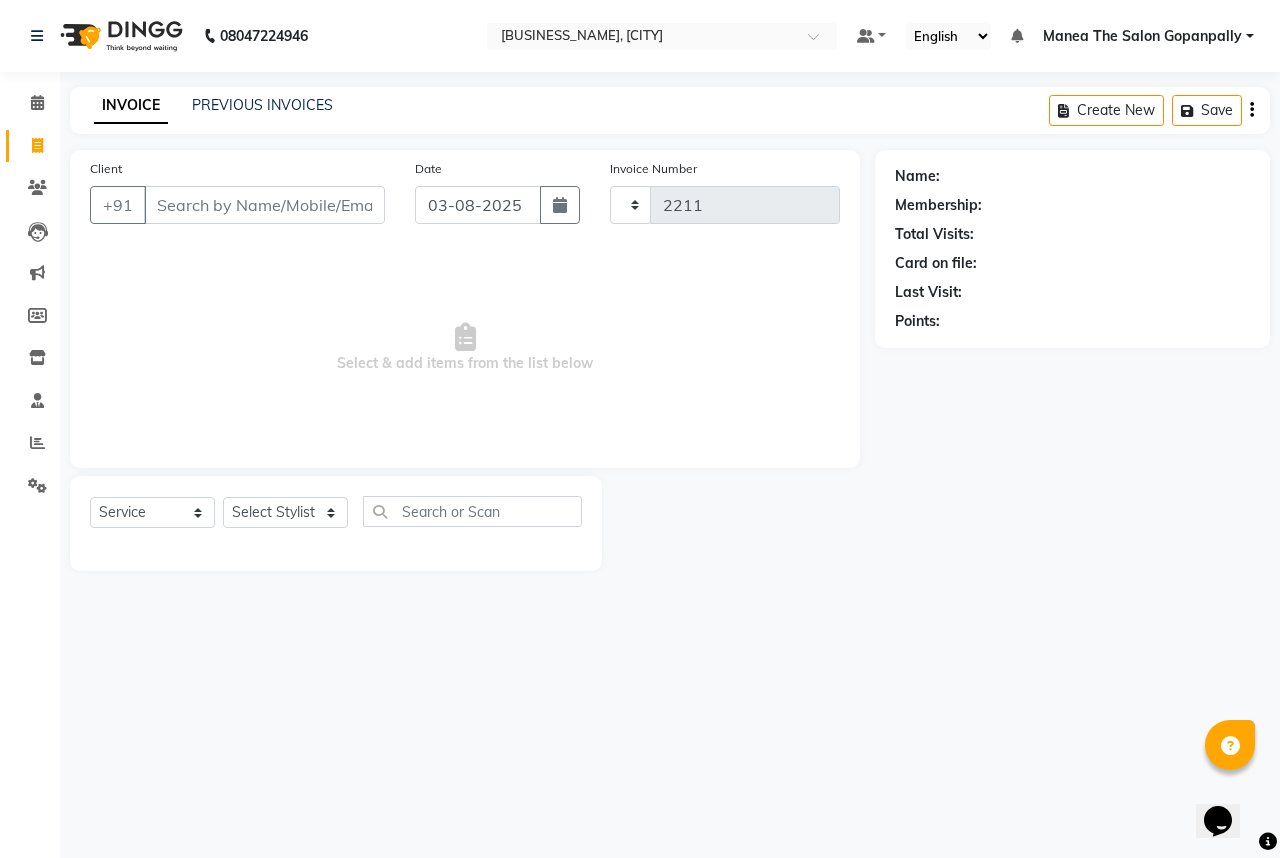 select on "7027" 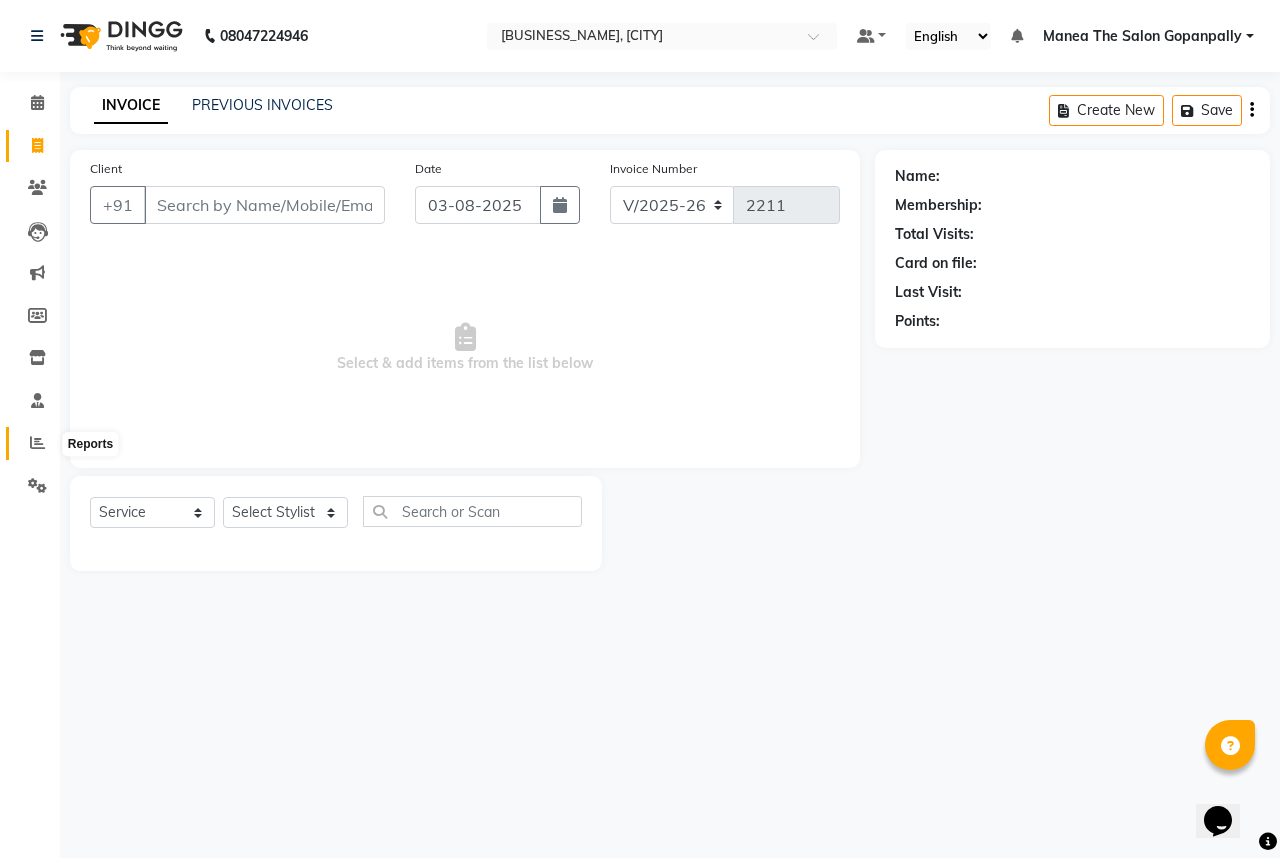 click 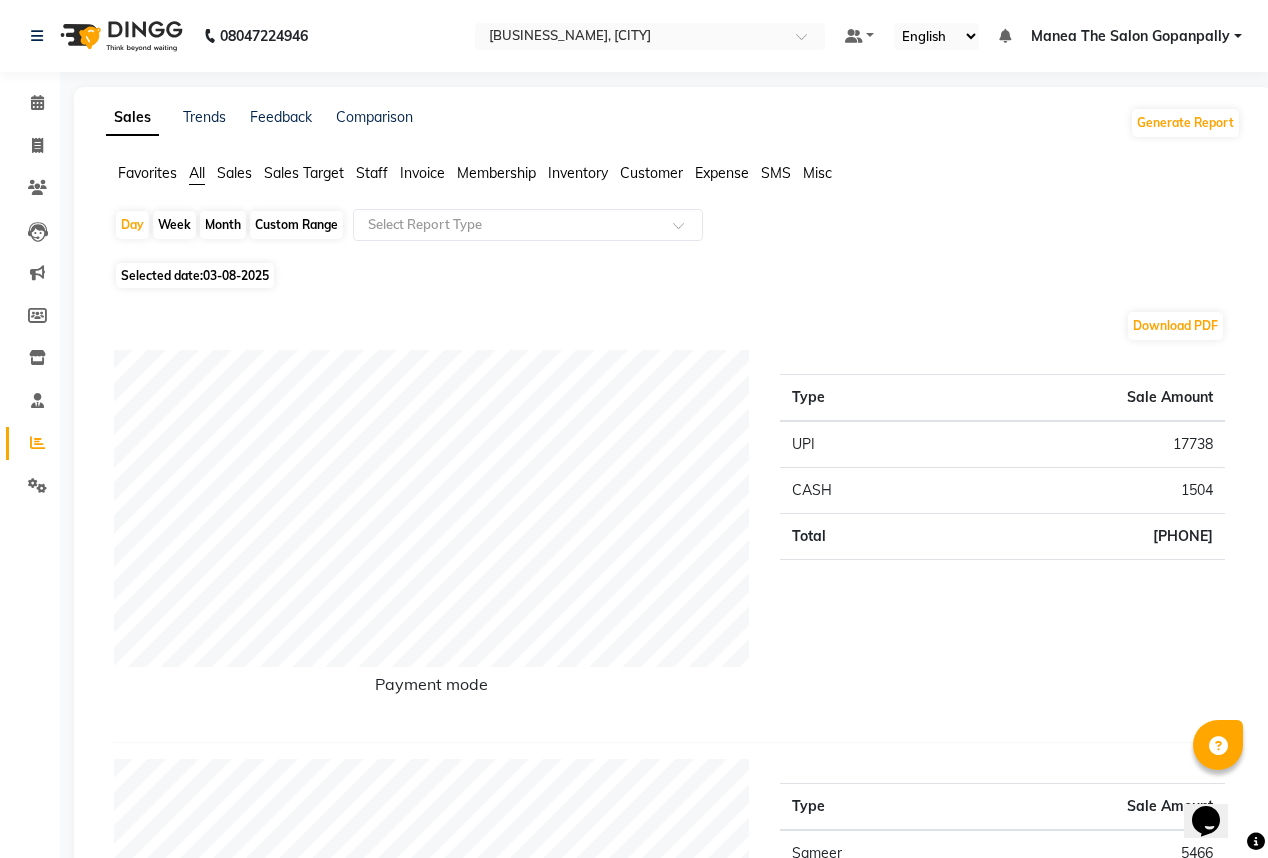 click on "Customer" 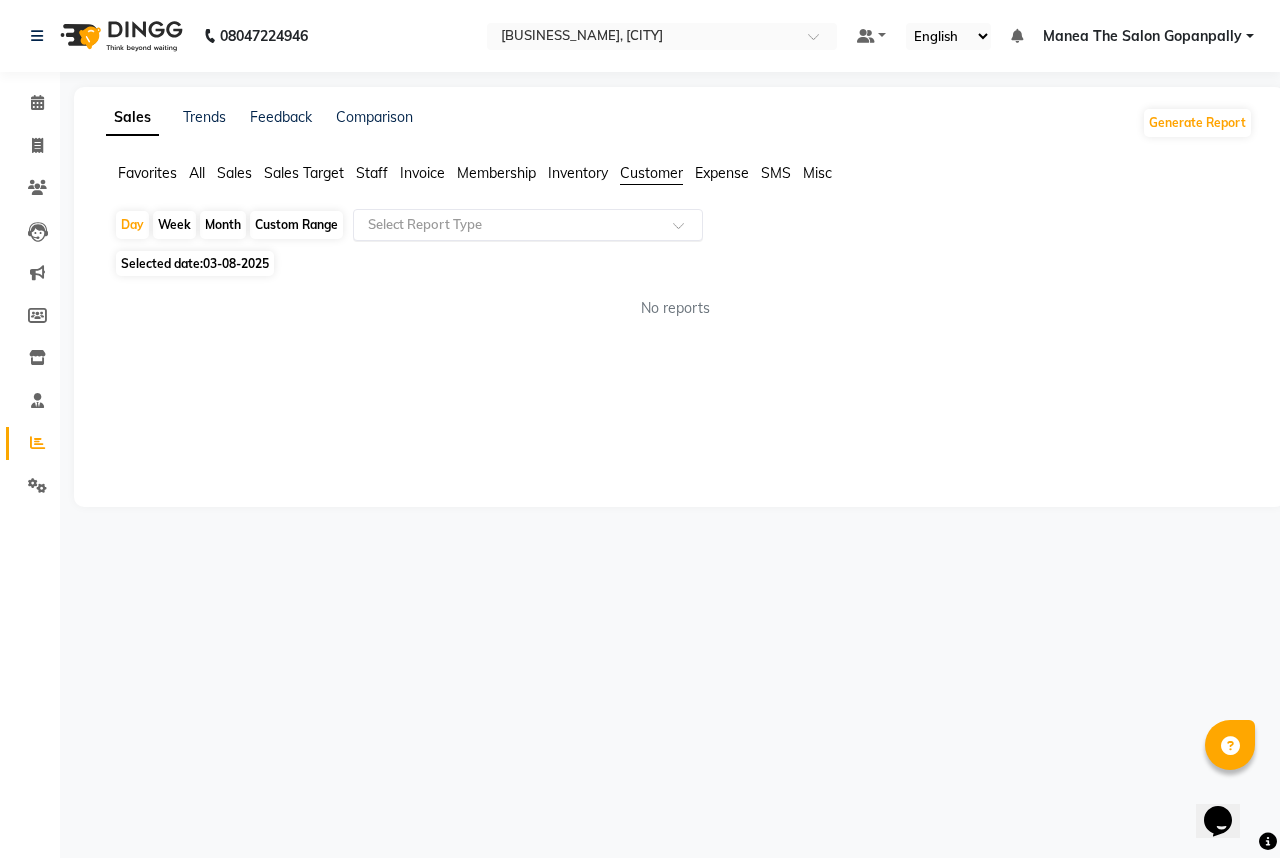 click 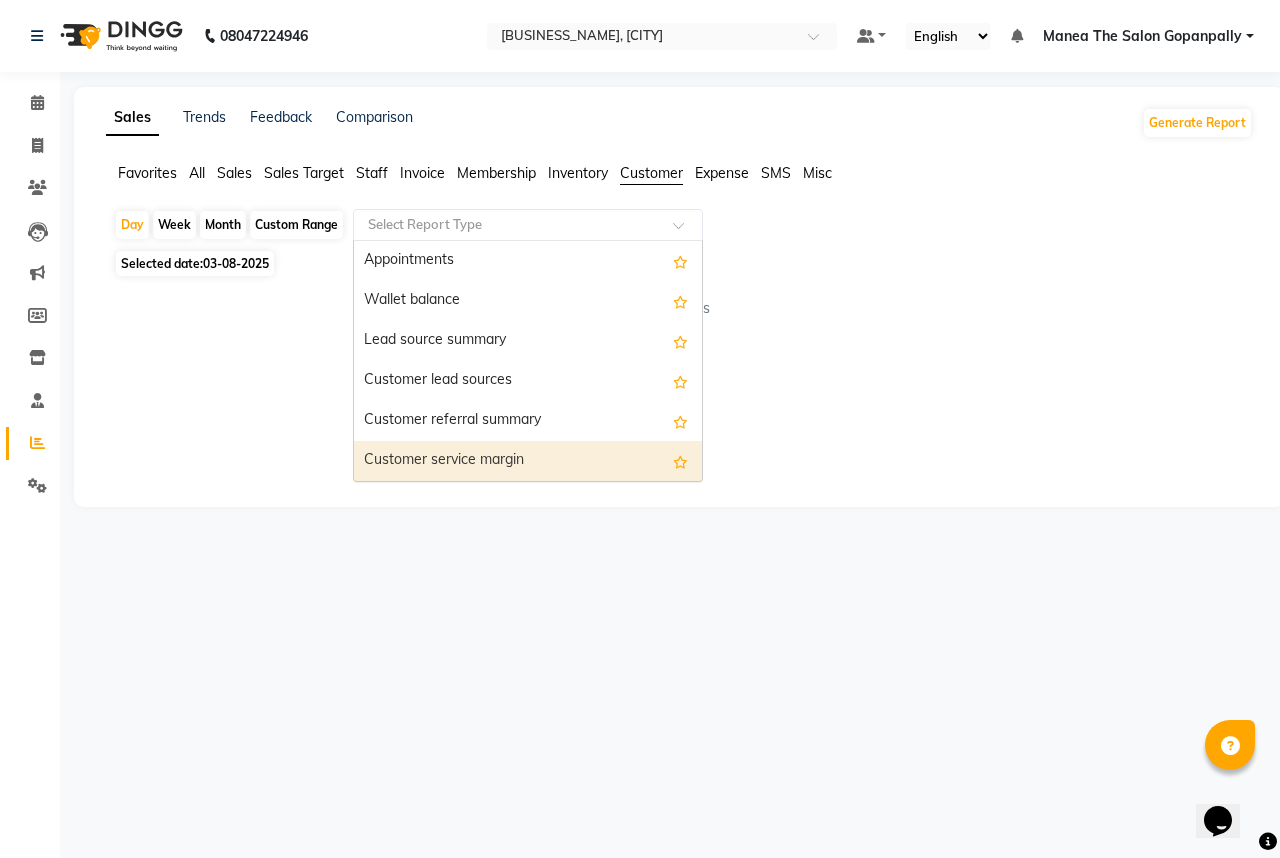 click on "Customer service margin" at bounding box center [528, 461] 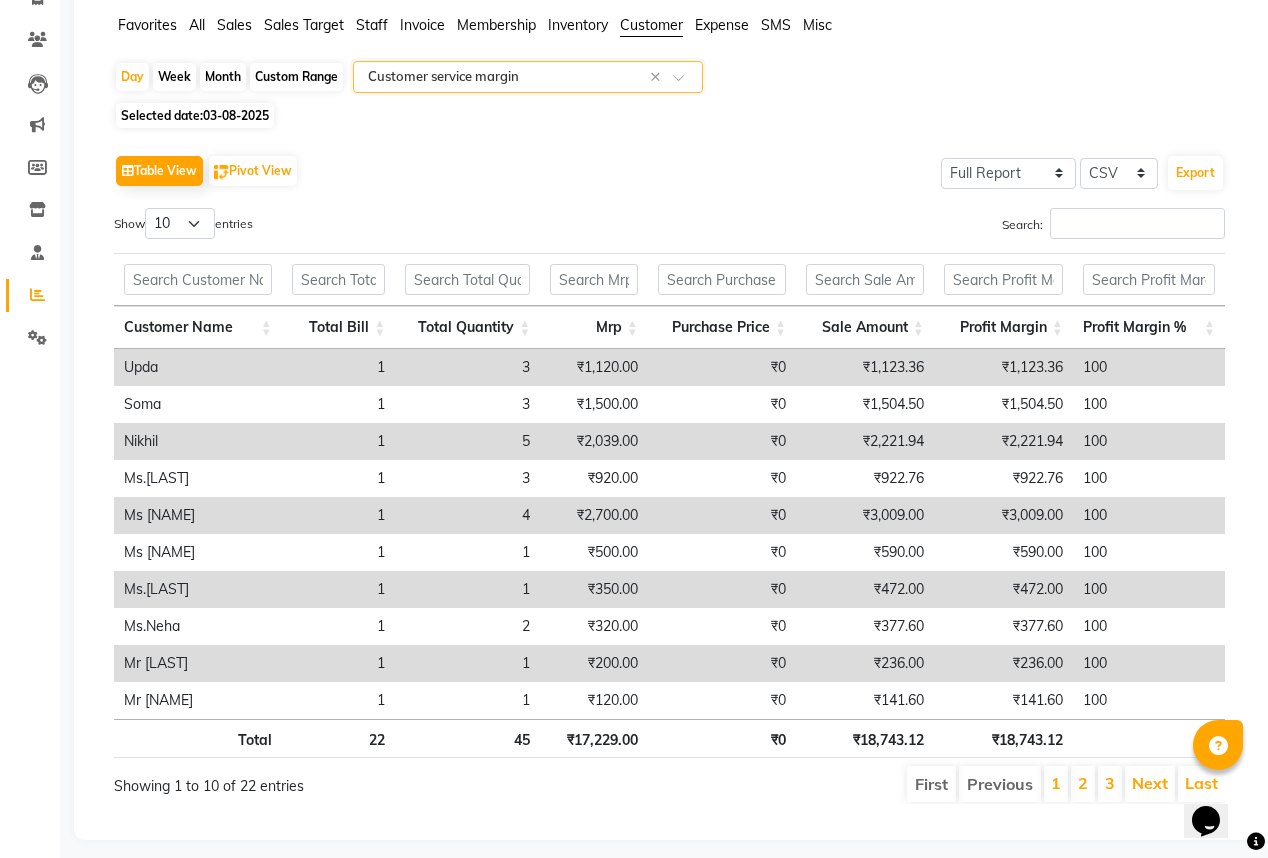 scroll, scrollTop: 170, scrollLeft: 0, axis: vertical 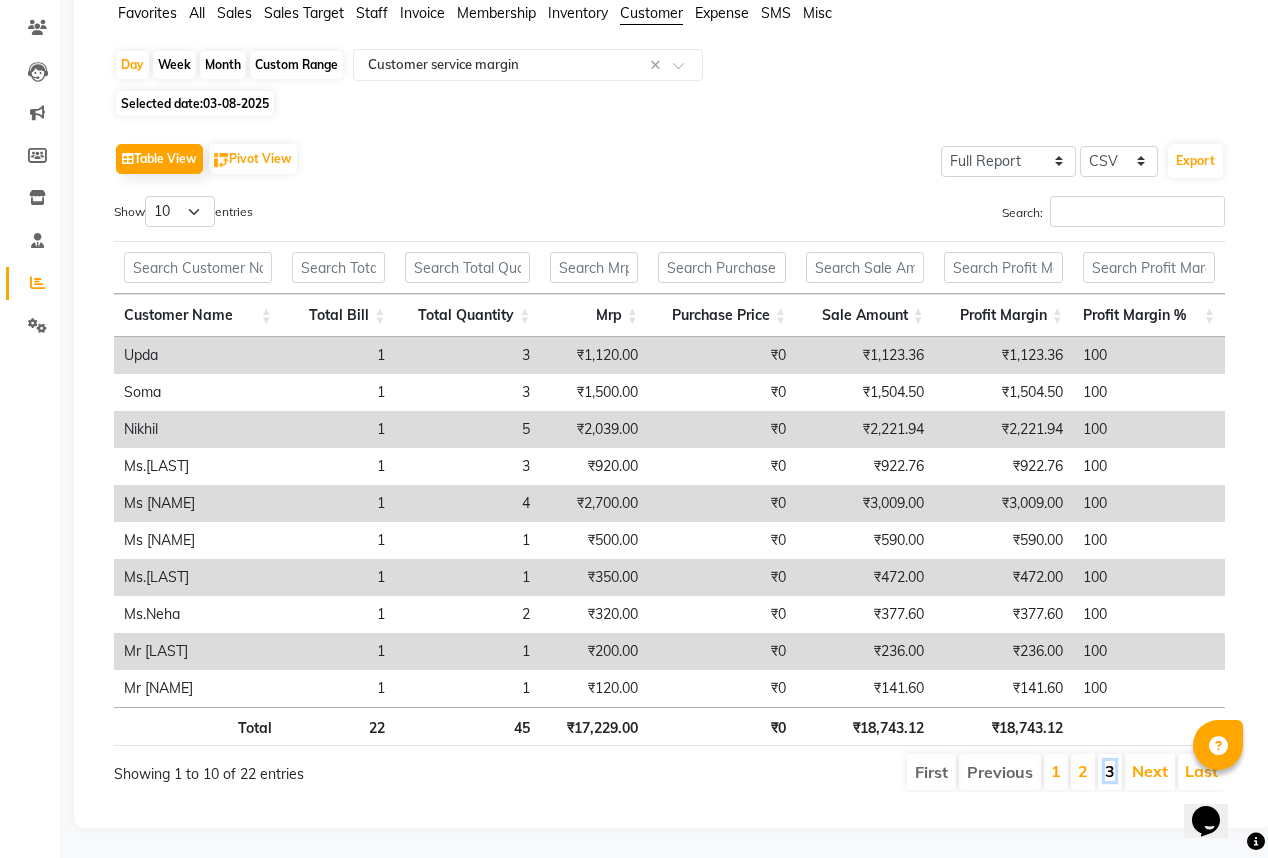 click on "3" at bounding box center (1110, 771) 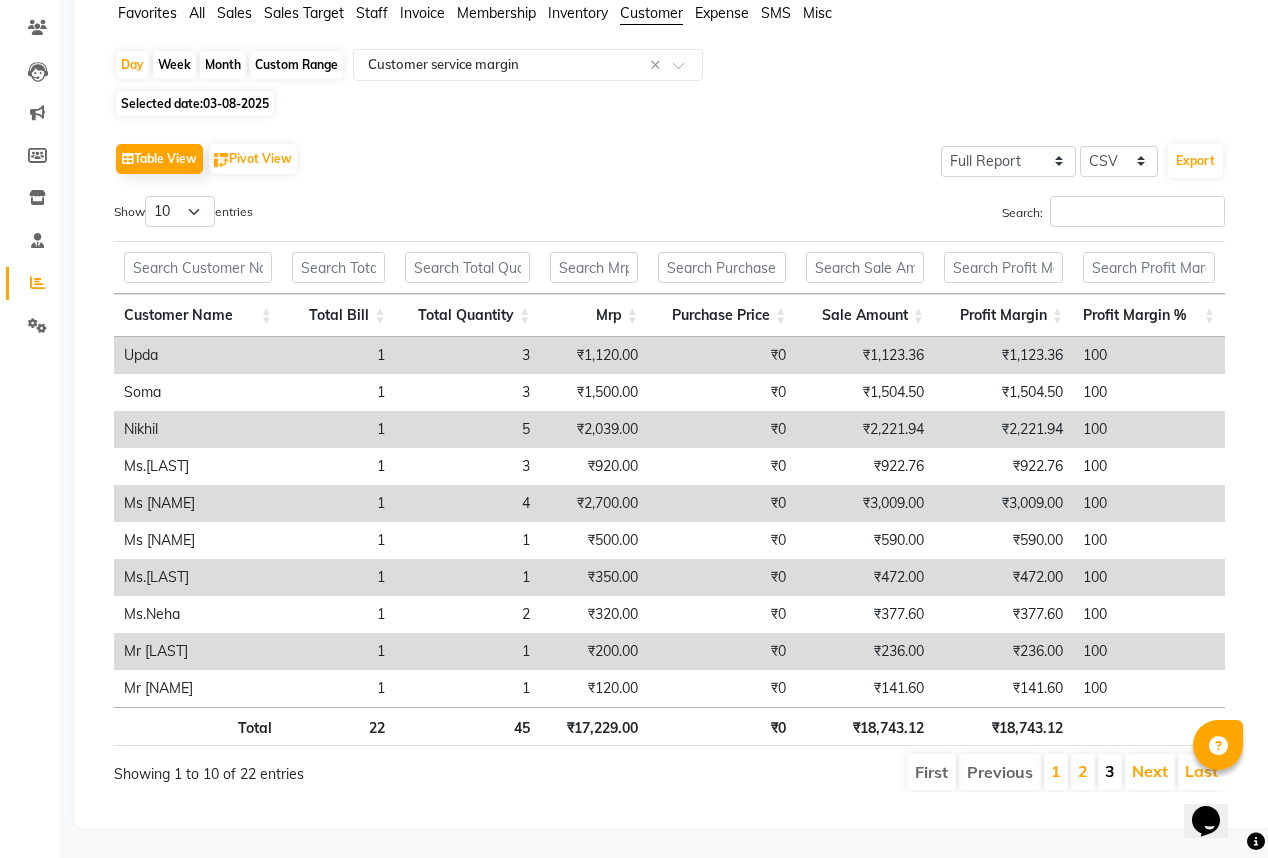 scroll, scrollTop: 0, scrollLeft: 0, axis: both 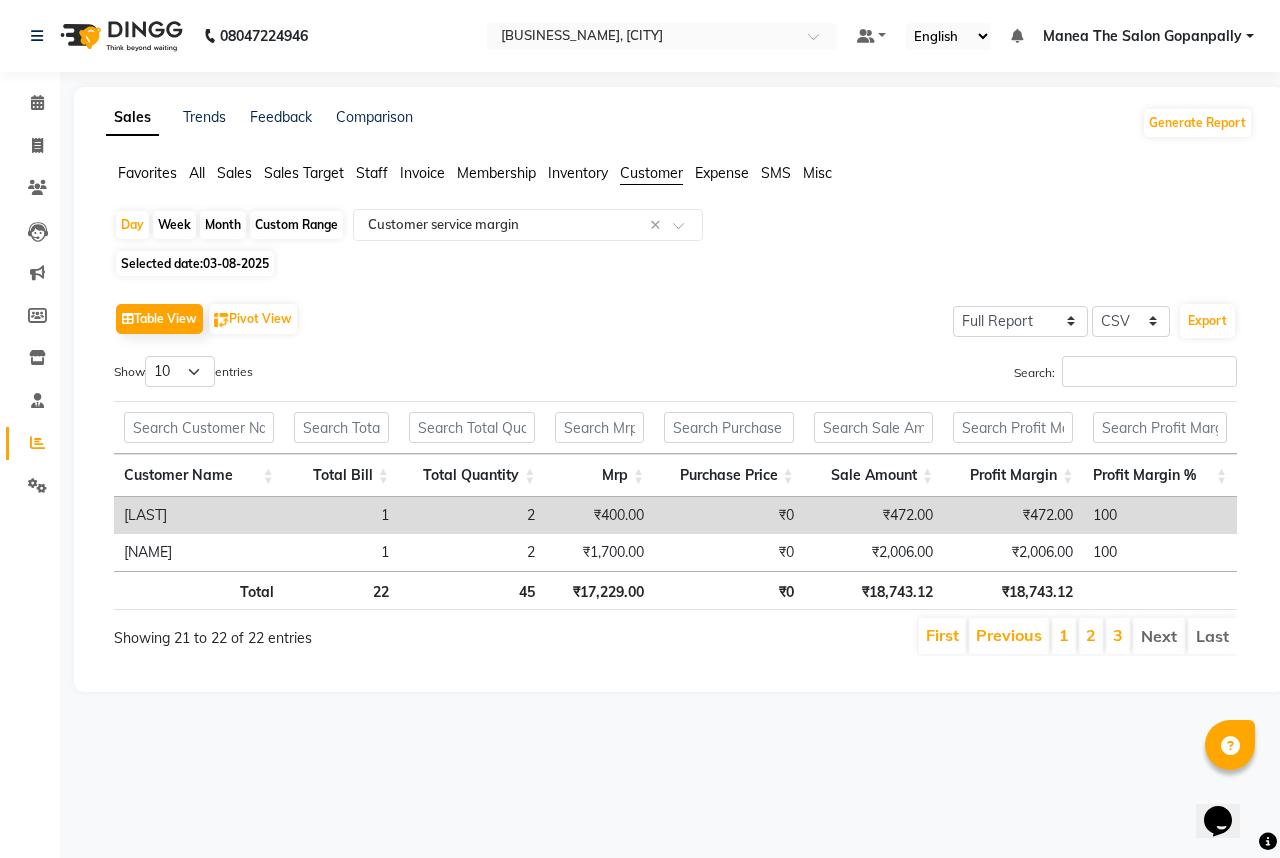 click on "Month" 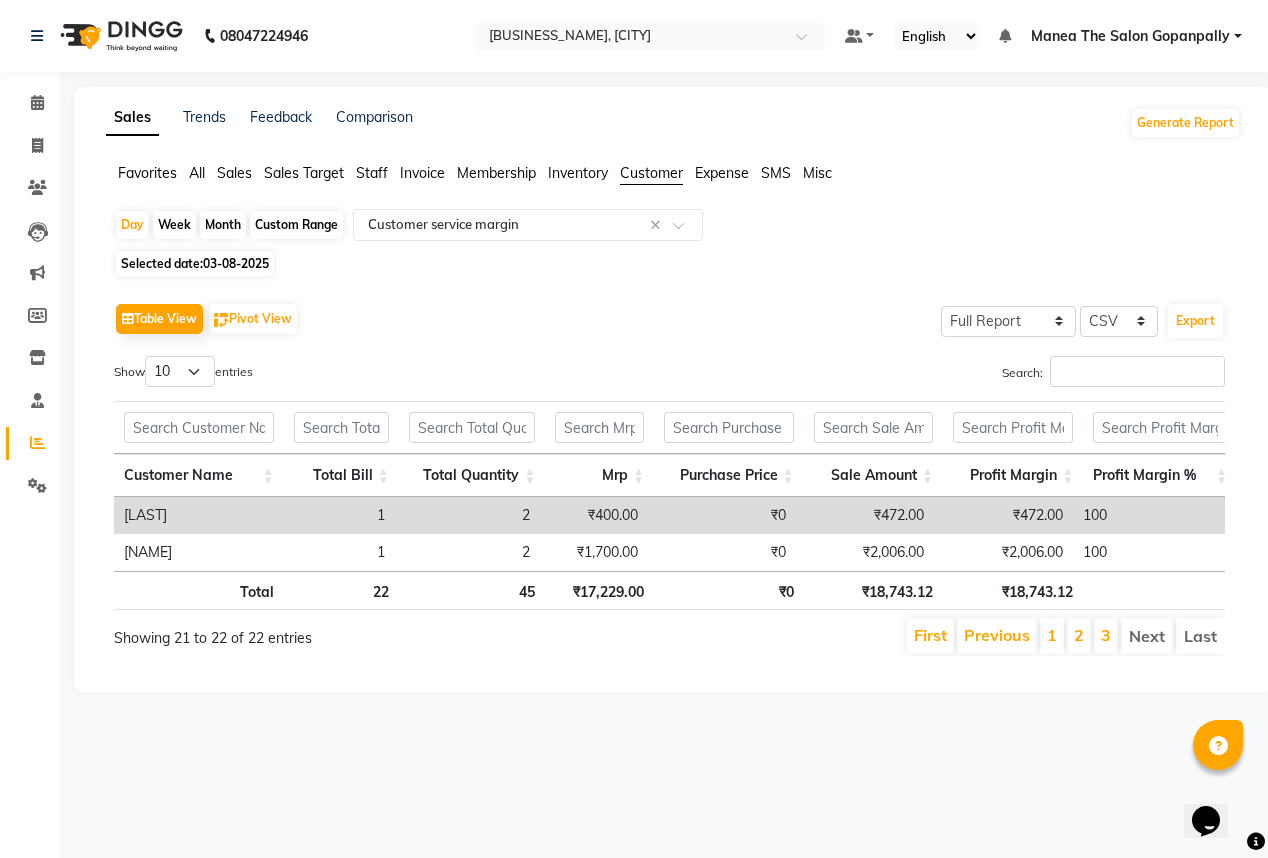 select on "8" 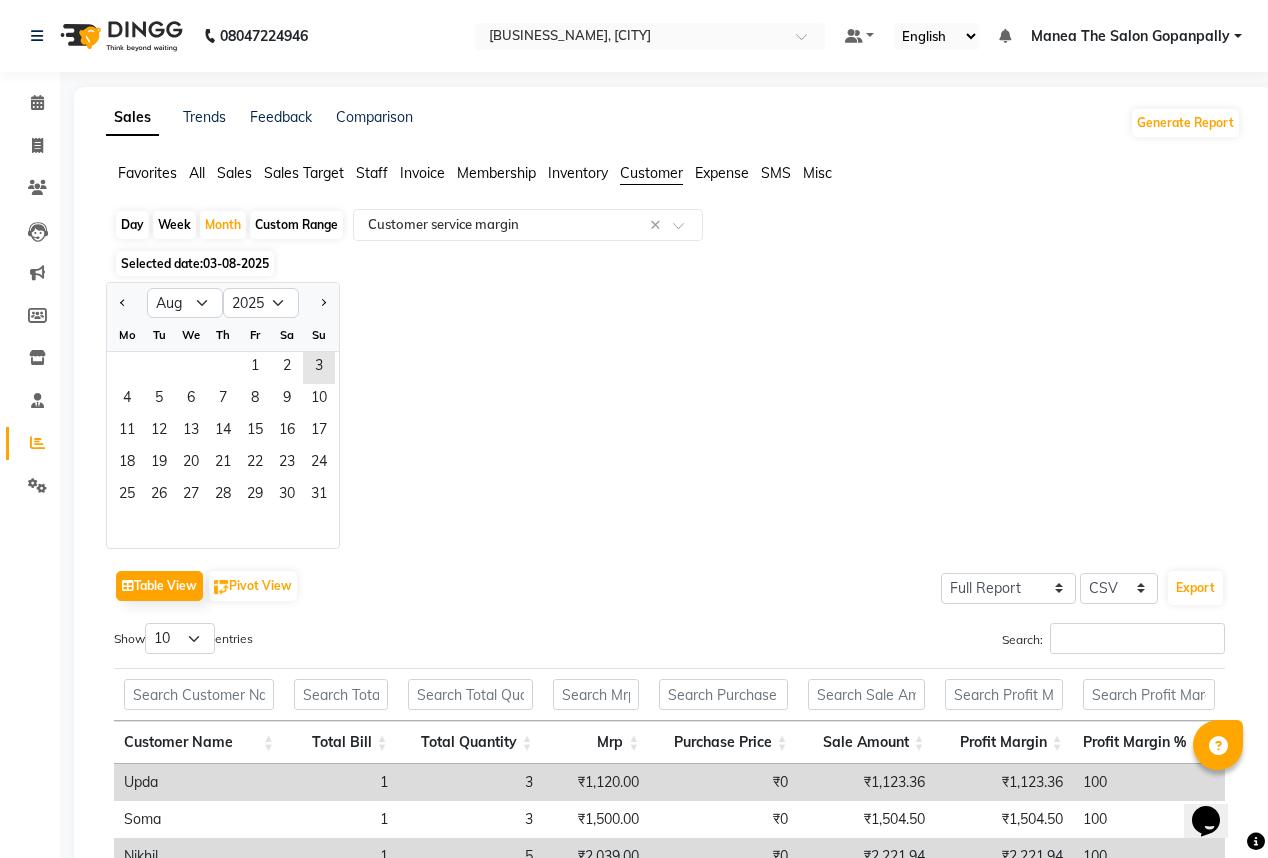 click on "03-08-2025" 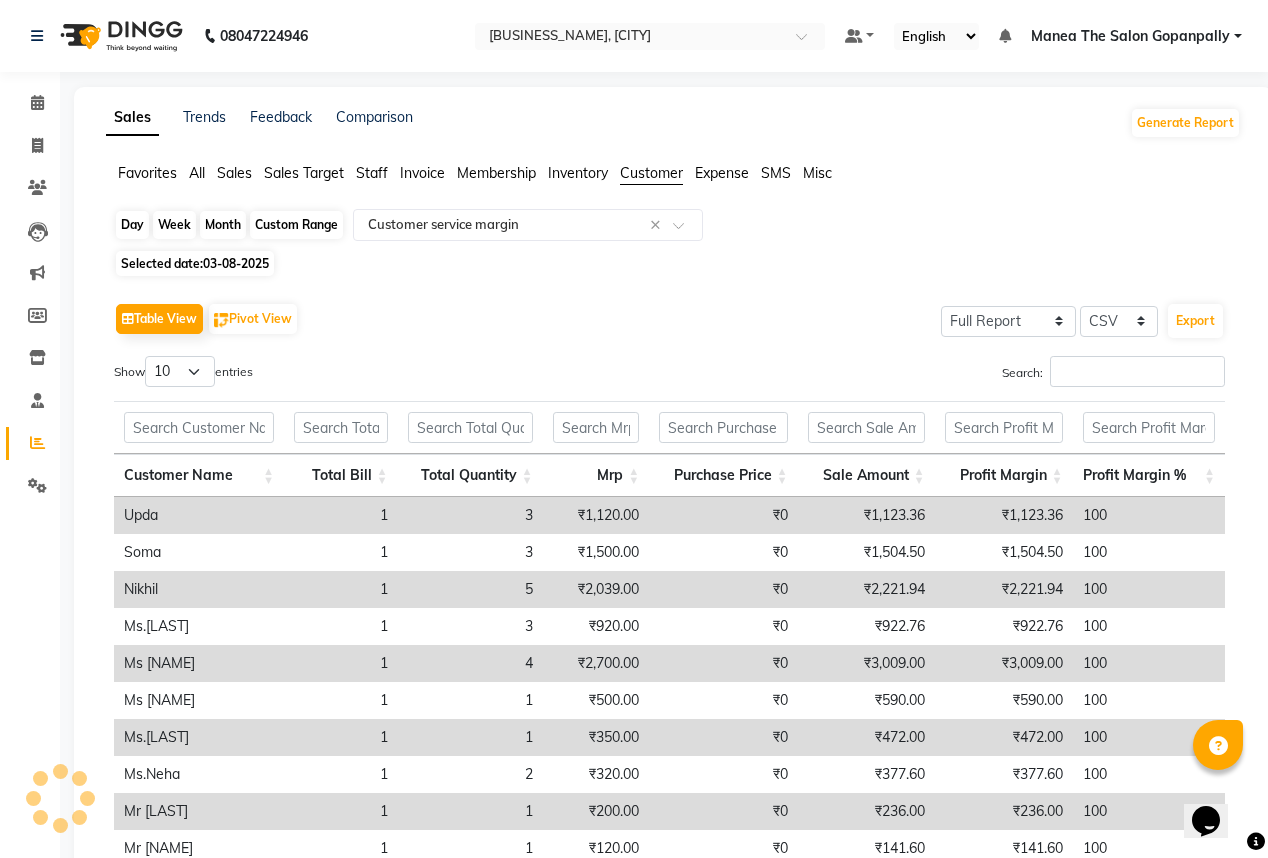 click on "Month" 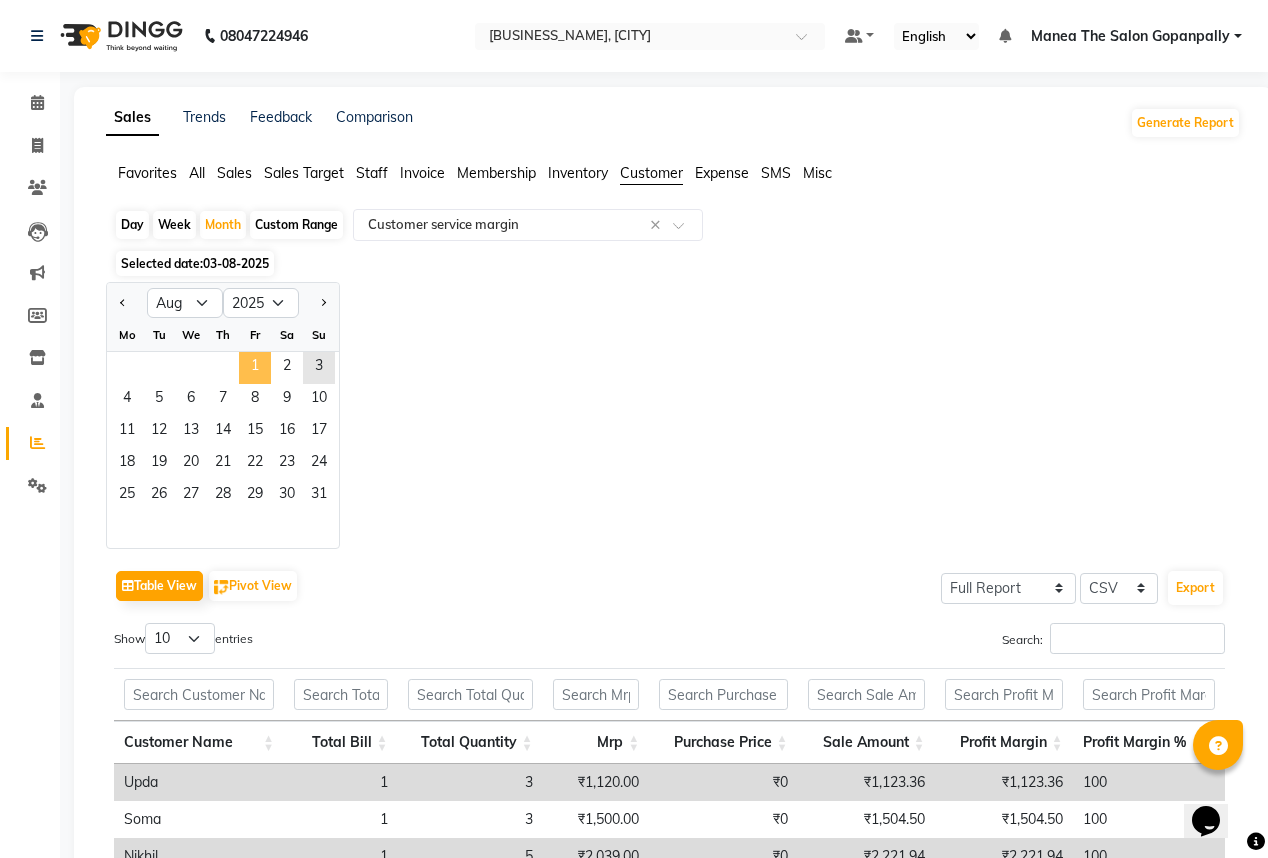 click on "1" 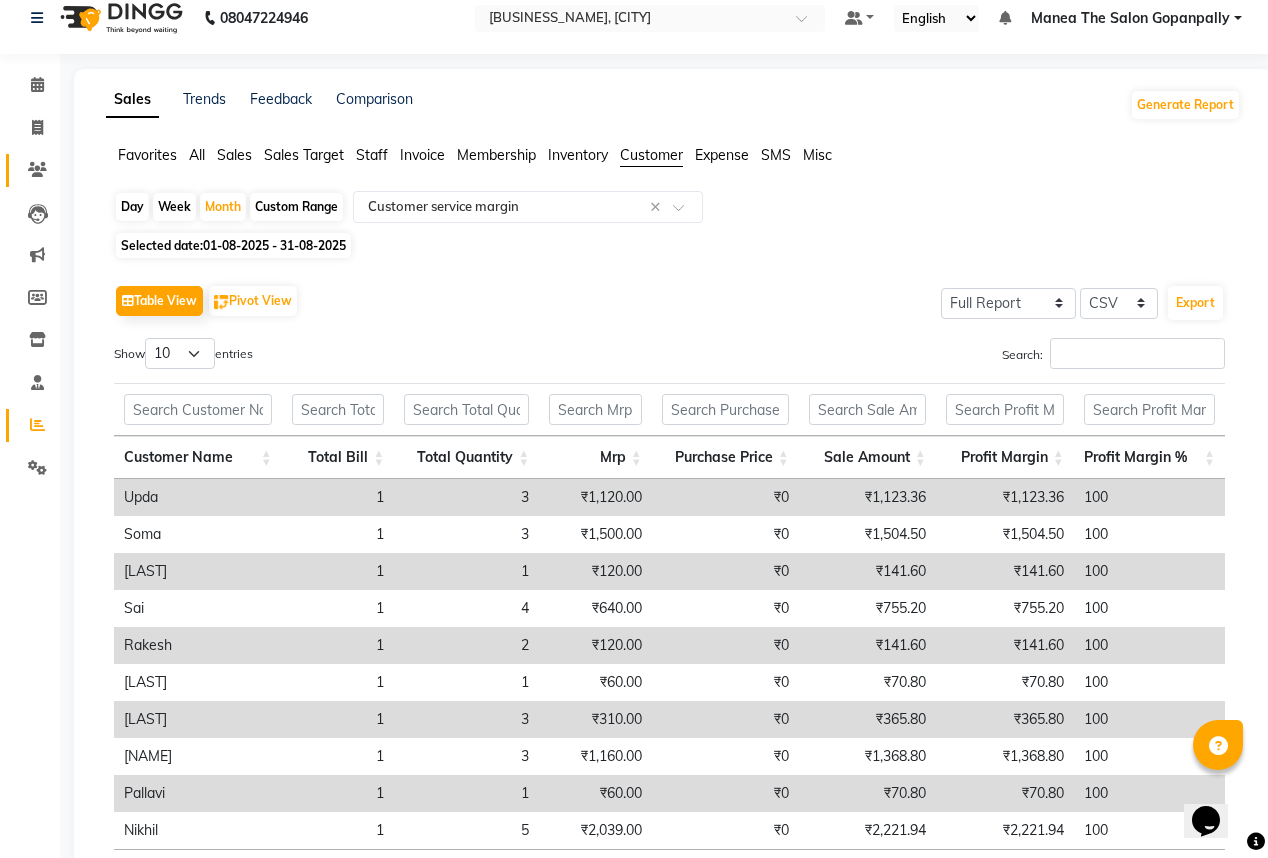 scroll, scrollTop: 0, scrollLeft: 0, axis: both 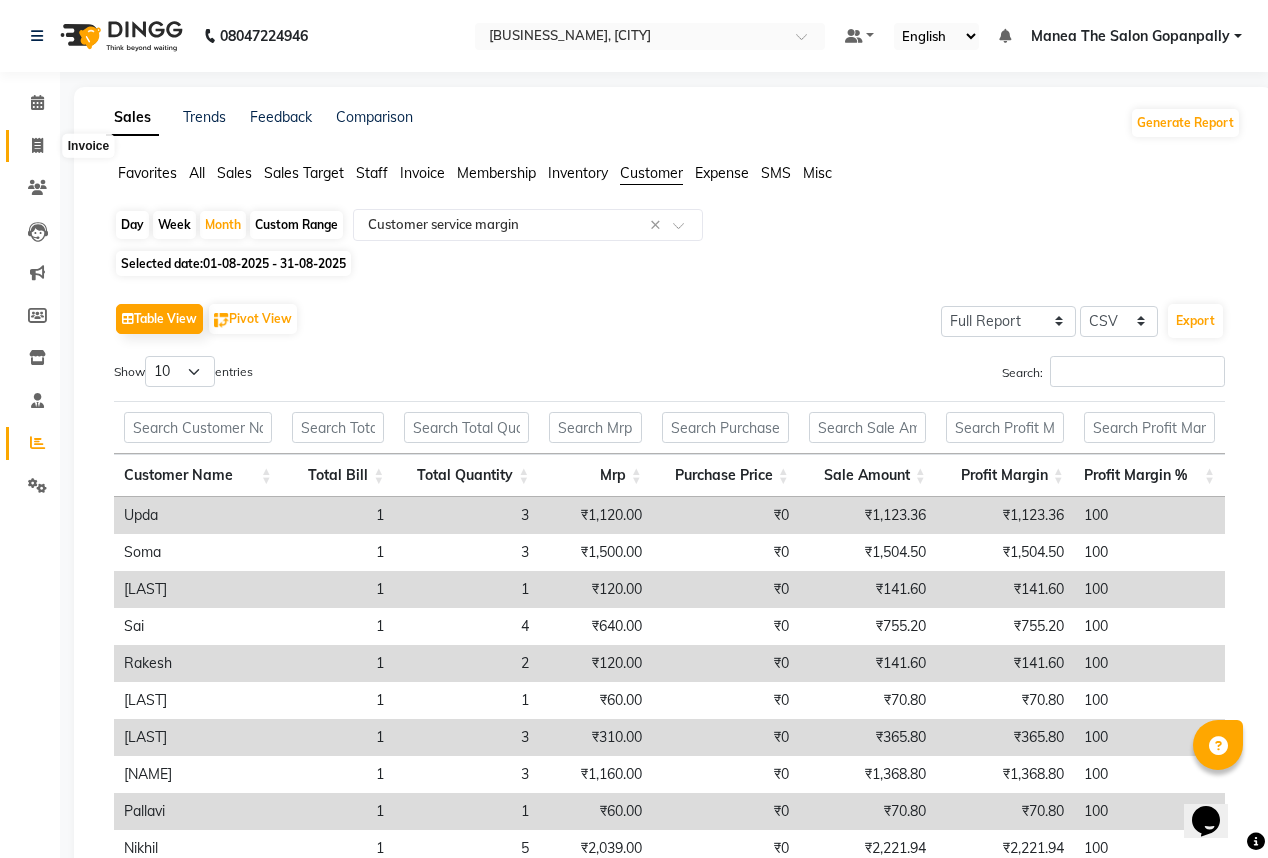 click 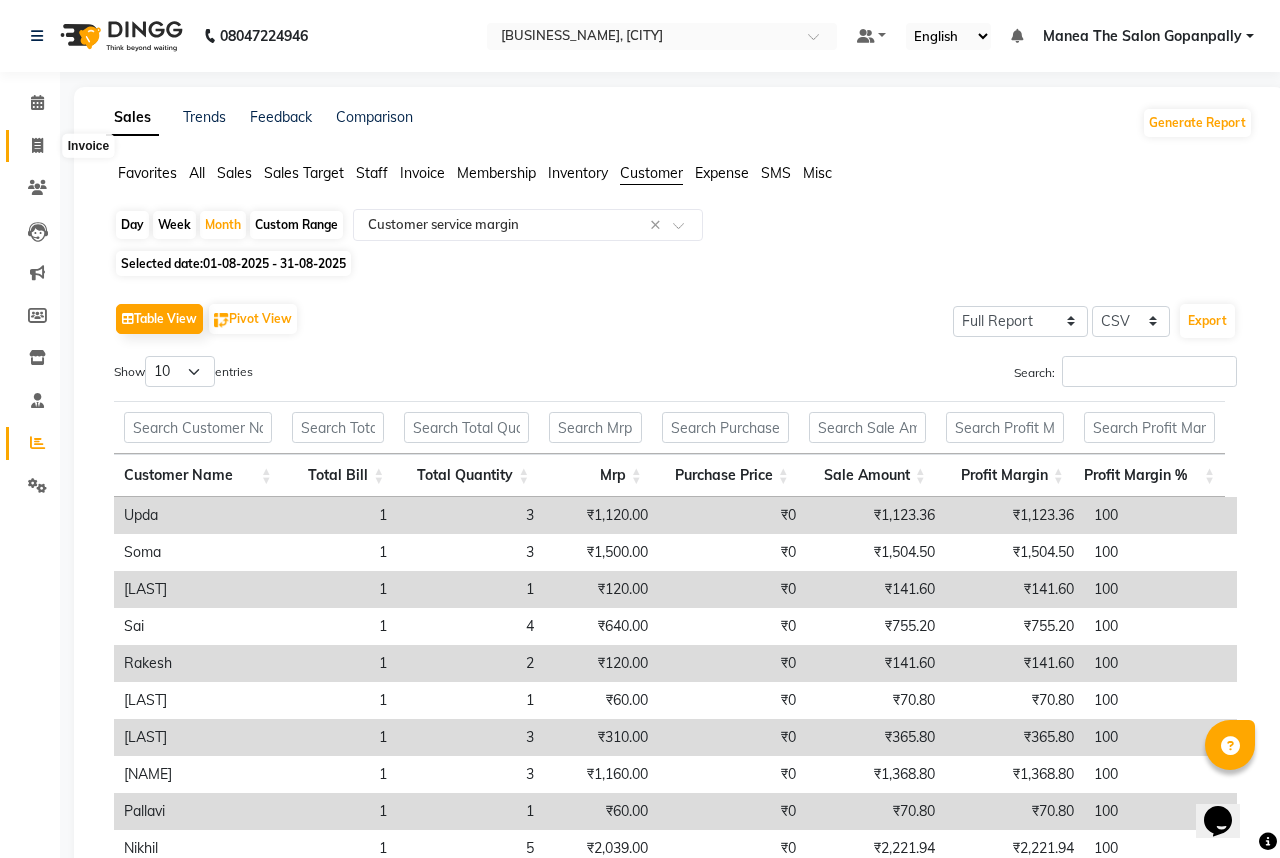 select on "7027" 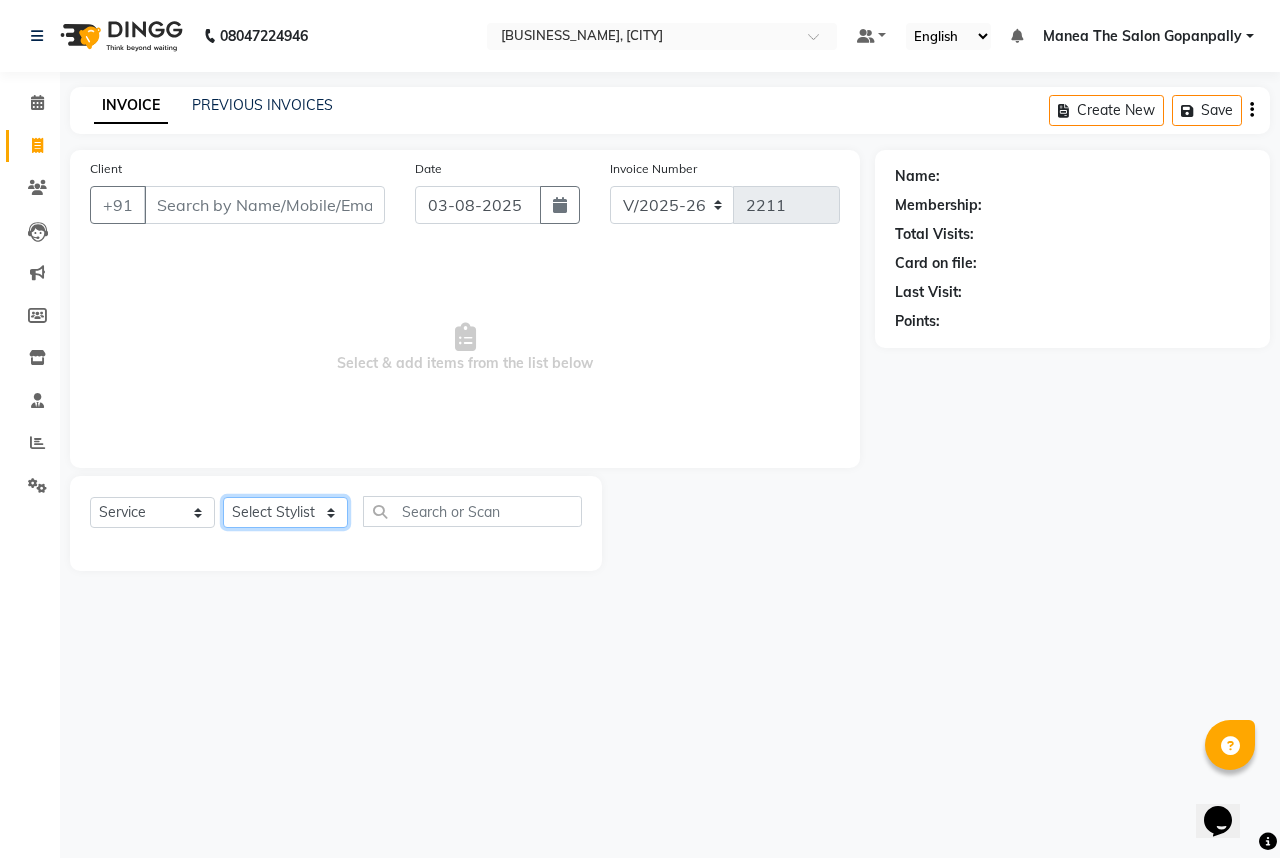 click on "Select Stylist [NAME] [NAME] [NAME] [NAME] [NAME] [NAME] [NAME] [NAME] [NAME] [NAME] Hairstyles Women -Wash, Conditioning & Blow Dry (₹600)  x Haircare Men -Moisturising (₹600) Haircare Men -Colour Protect (₹700) Haircare Men -Frizz Ease (₹800) Haircare Men -Repair & Rejuvenate (₹800) Haircare Men -Deep Conditioning (₹1200) Haircare Men -Anti Hair Fall (₹900) Haircare Men -Anti Dandruff (₹900) Haircare Men -Scalp Therapy (₹1200) gel nail polish hands (₹400) gel nail polish legs (₹400) extensions hands (₹2100) gel nail polish removal (₹400) extension removal (₹600) henna (organic ) (₹800) organic facial (₹3800) organic cleanup (₹1500) organic anti dandruff (₹2500) organic anti hairfall (₹2500) organic hair spa (₹3000) organic head massage (₹900) organic hair pack (₹900) mehandi 2 hands full (₹2000) mehandi simple (₹500) warts removal big (₹100) warts removal small (₹50) combo men (₹2100) splits (₹500) nail art (₹250) mens combo (₹599) 1 800 90 F" 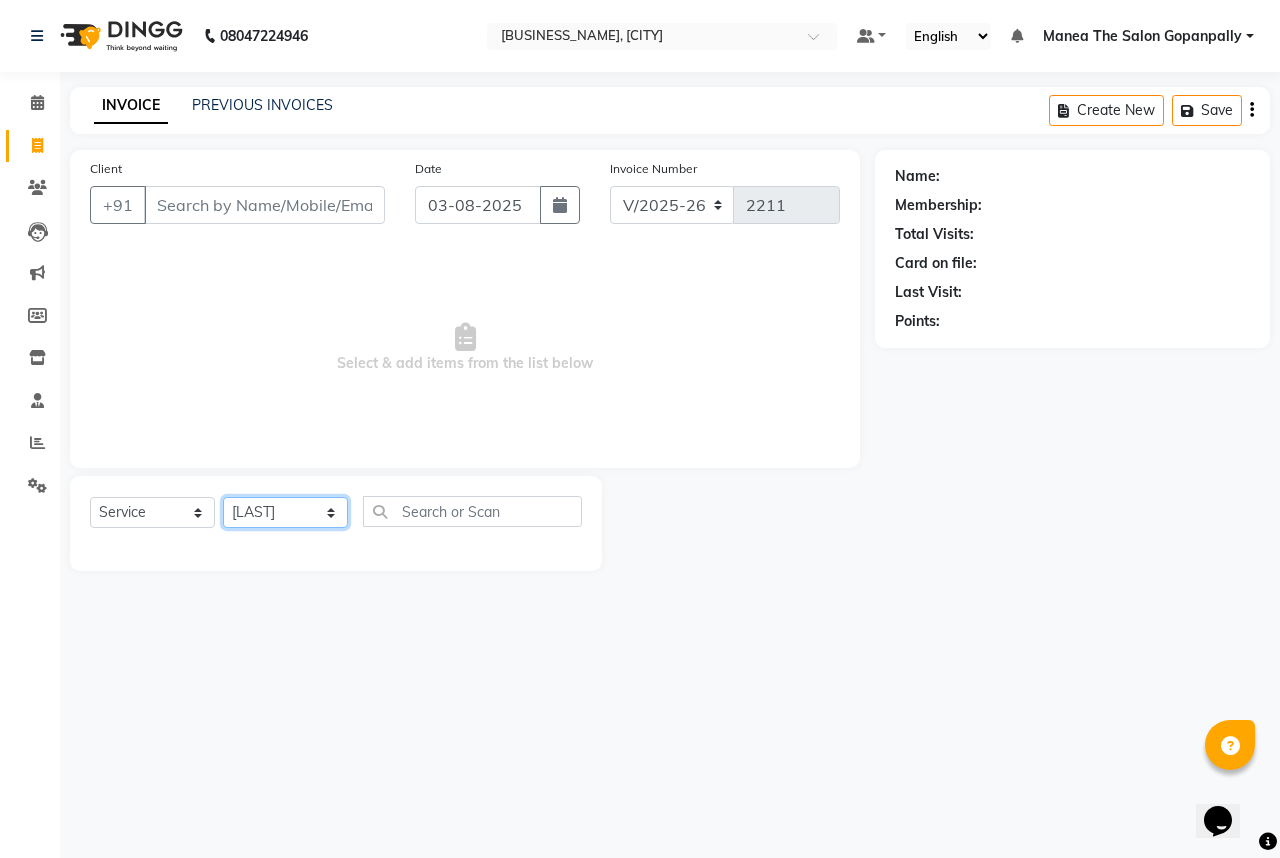 click on "Select Stylist [NAME] [NAME] [NAME] [NAME] [NAME] [NAME] [NAME] [NAME] [NAME] [NAME] Hairstyles Women -Wash, Conditioning & Blow Dry (₹600)  x Haircare Men -Moisturising (₹600) Haircare Men -Colour Protect (₹700) Haircare Men -Frizz Ease (₹800) Haircare Men -Repair & Rejuvenate (₹800) Haircare Men -Deep Conditioning (₹1200) Haircare Men -Anti Hair Fall (₹900) Haircare Men -Anti Dandruff (₹900) Haircare Men -Scalp Therapy (₹1200) gel nail polish hands (₹400) gel nail polish legs (₹400) extensions hands (₹2100) gel nail polish removal (₹400) extension removal (₹600) henna (organic ) (₹800) organic facial (₹3800) organic cleanup (₹1500) organic anti dandruff (₹2500) organic anti hairfall (₹2500) organic hair spa (₹3000) organic head massage (₹900) organic hair pack (₹900) mehandi 2 hands full (₹2000) mehandi simple (₹500) warts removal big (₹100) warts removal small (₹50) combo men (₹2100) splits (₹500) nail art (₹250) mens combo (₹599) 1 800 90 F" 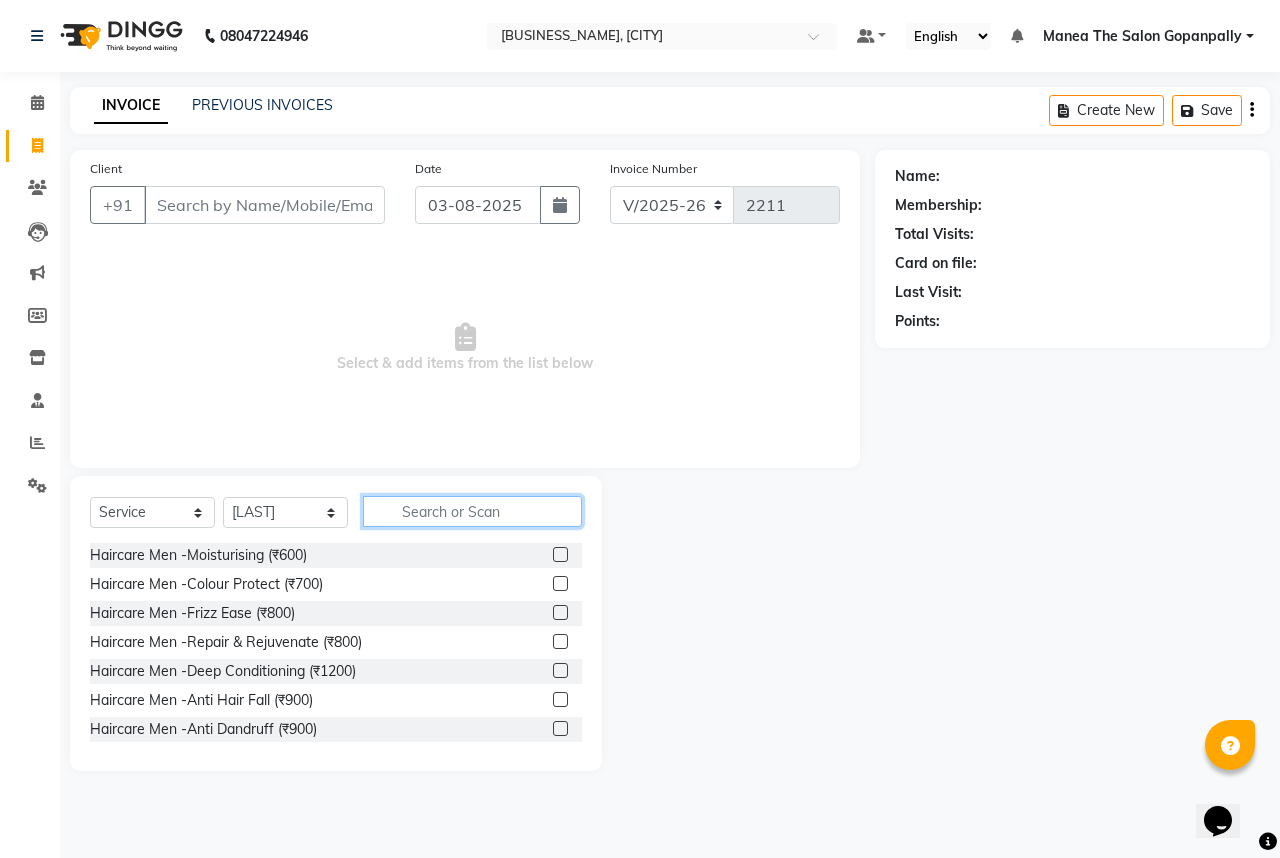 click 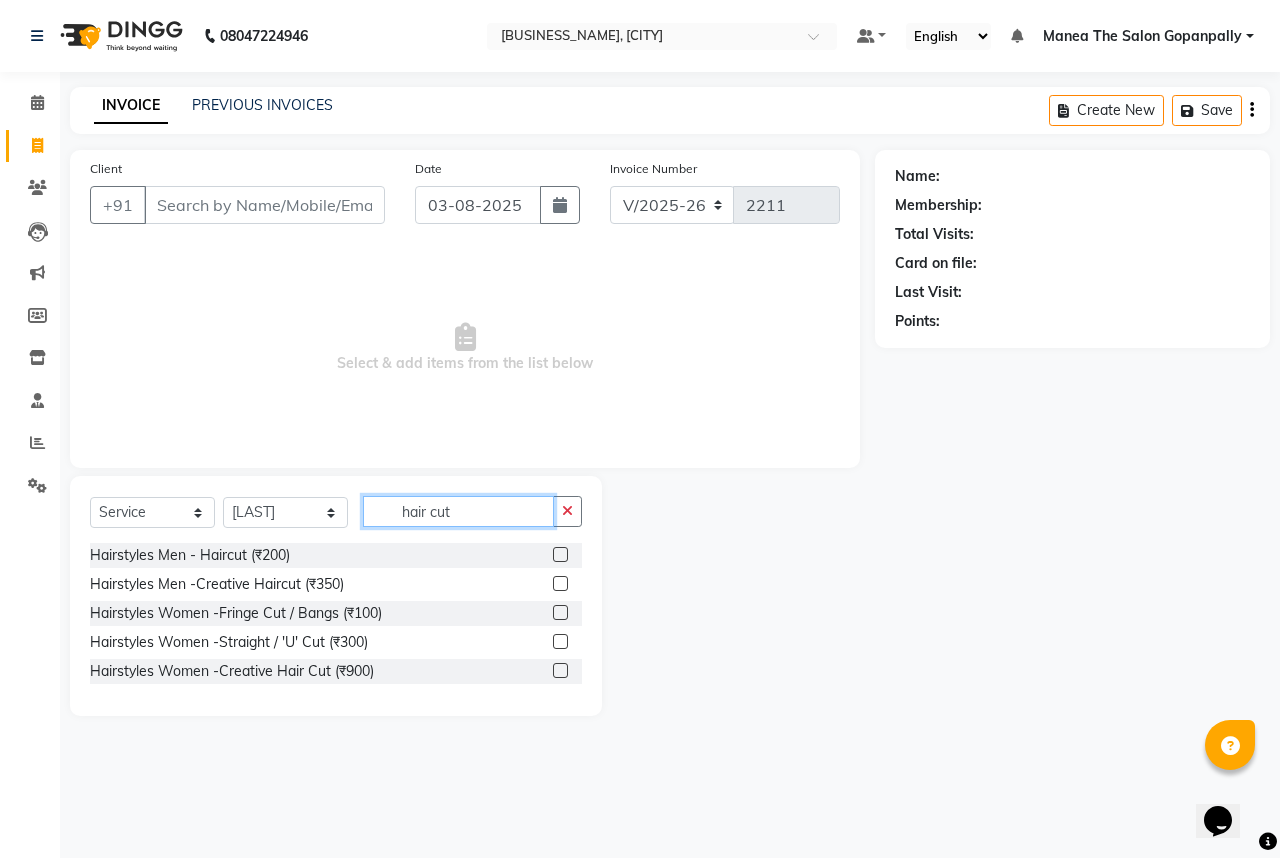 type on "hair cut" 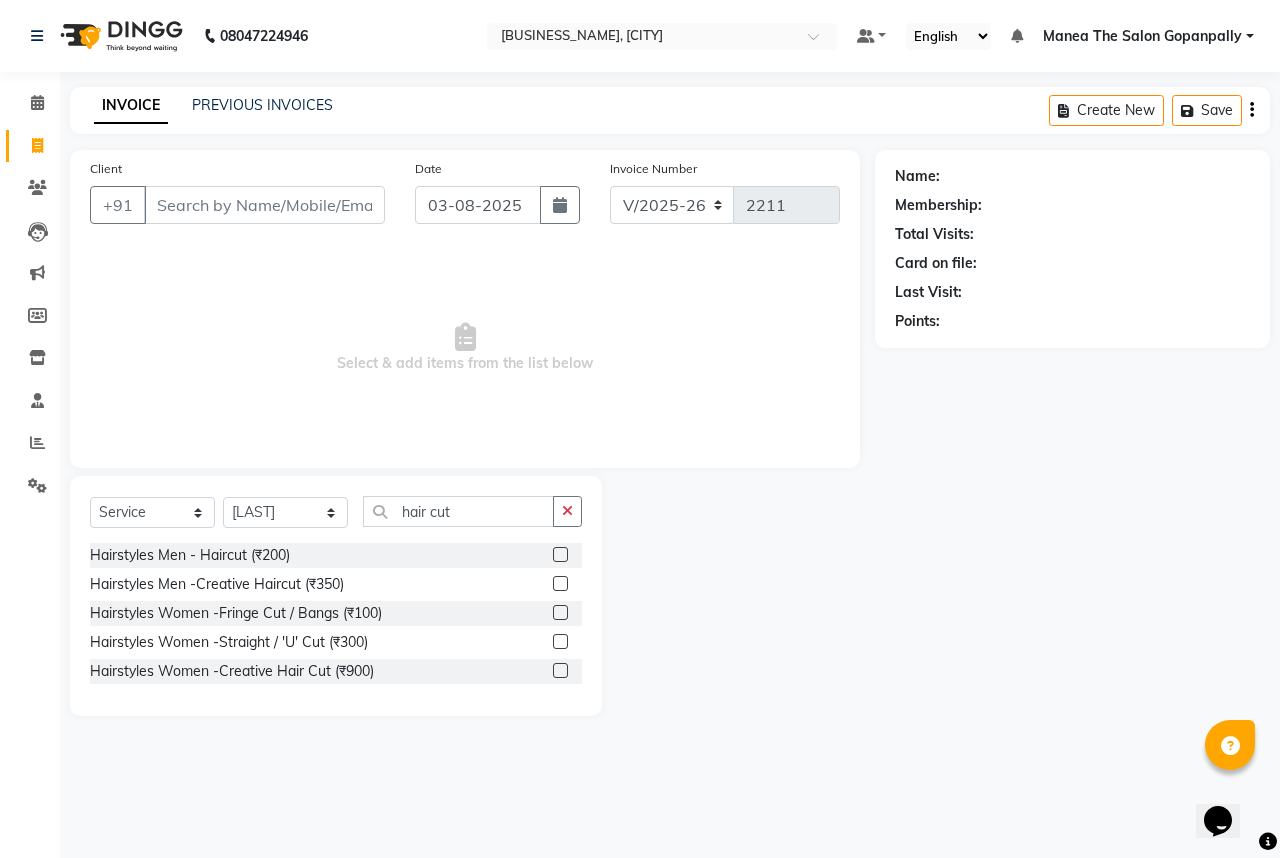 click 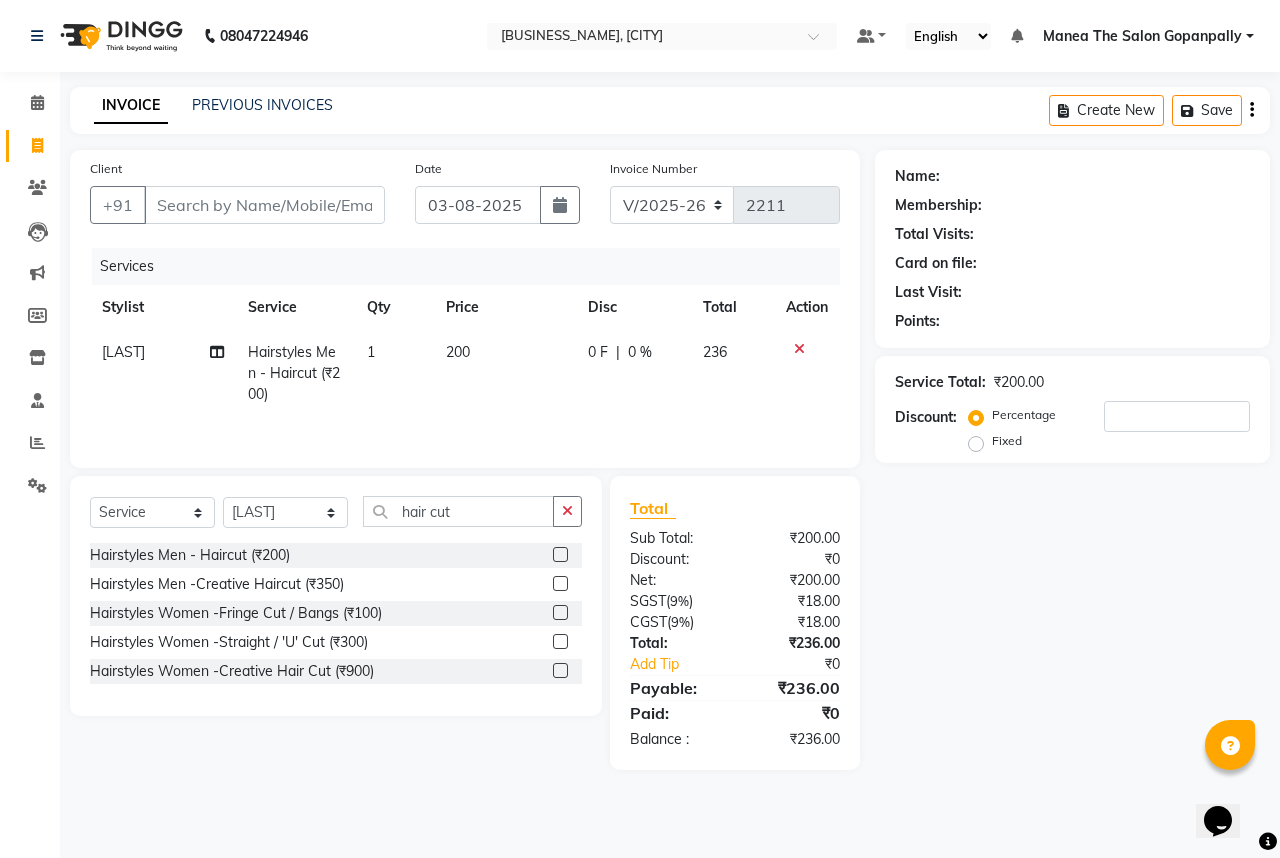 click 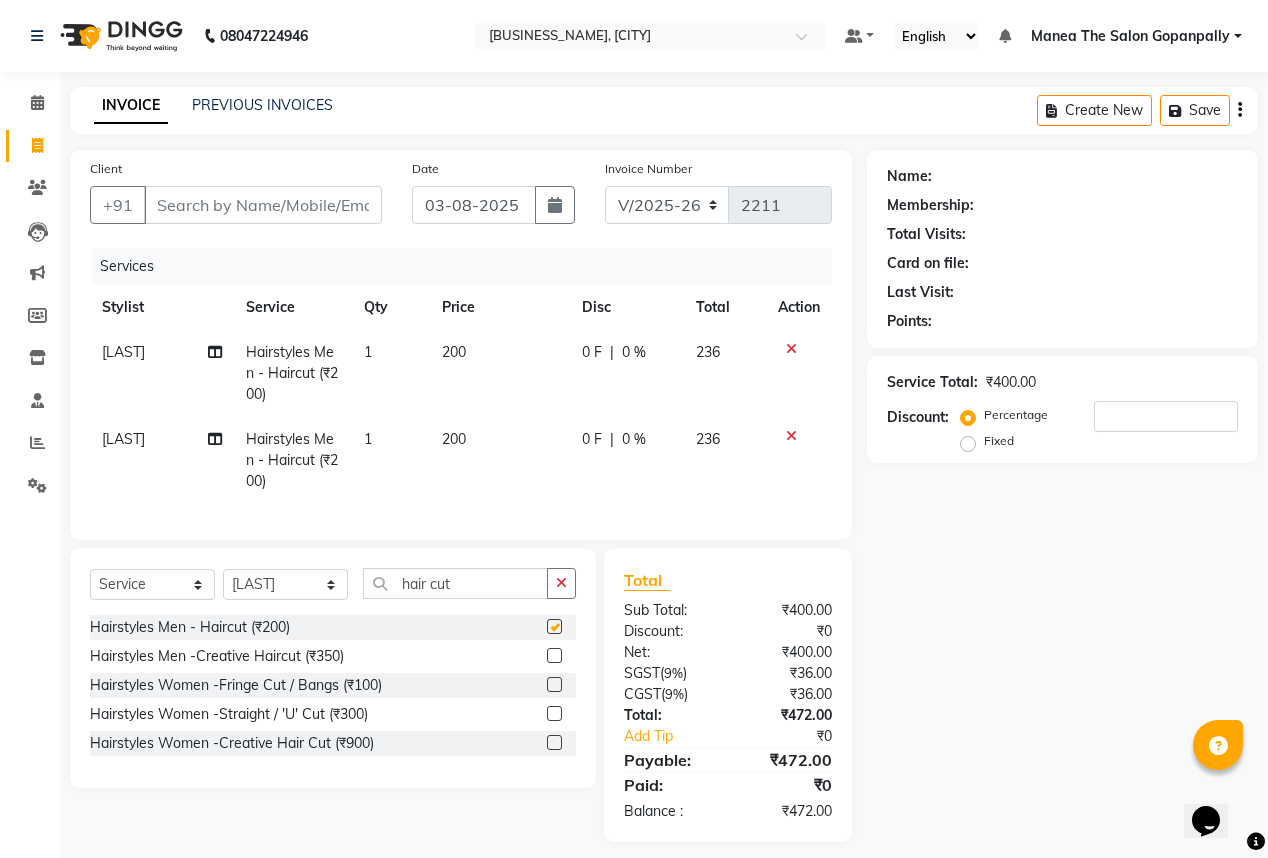 checkbox on "false" 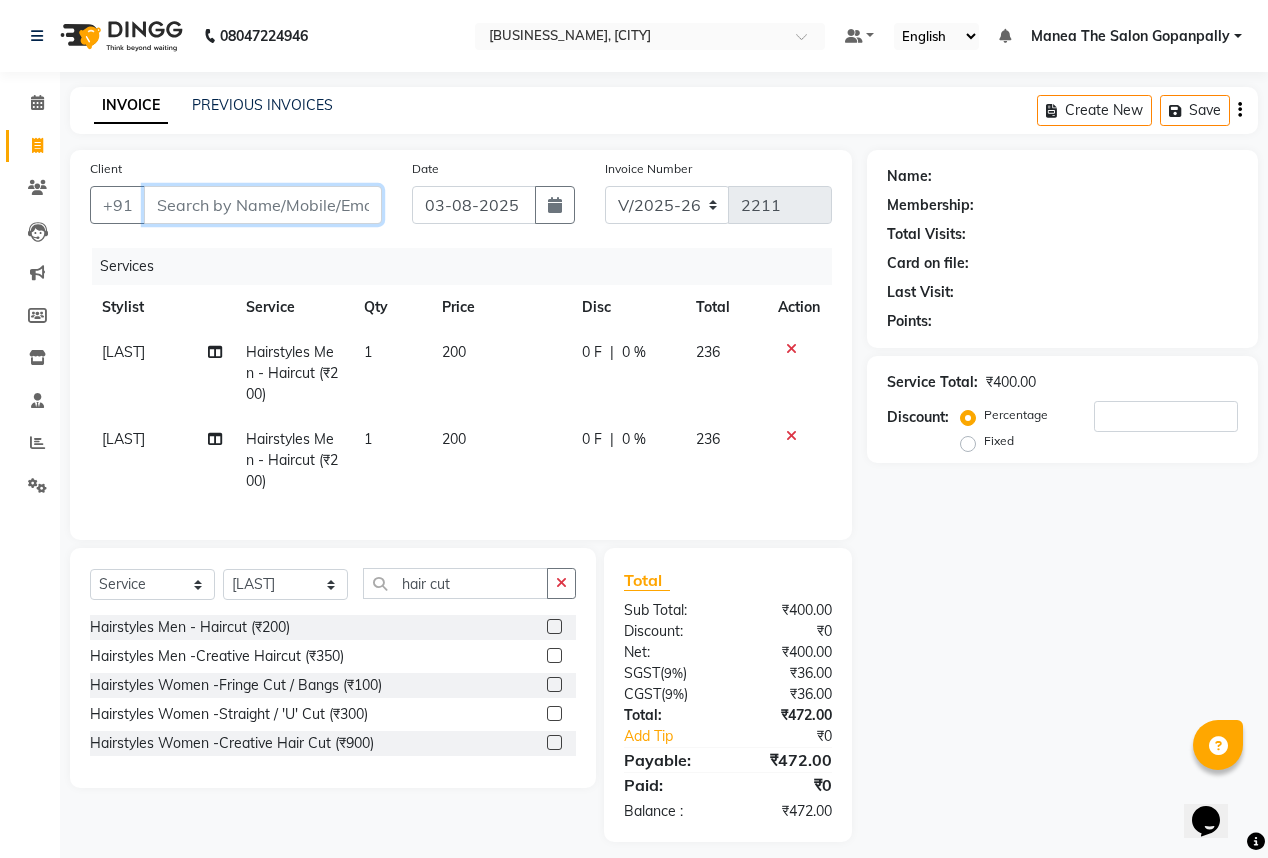 click on "Client" at bounding box center [263, 205] 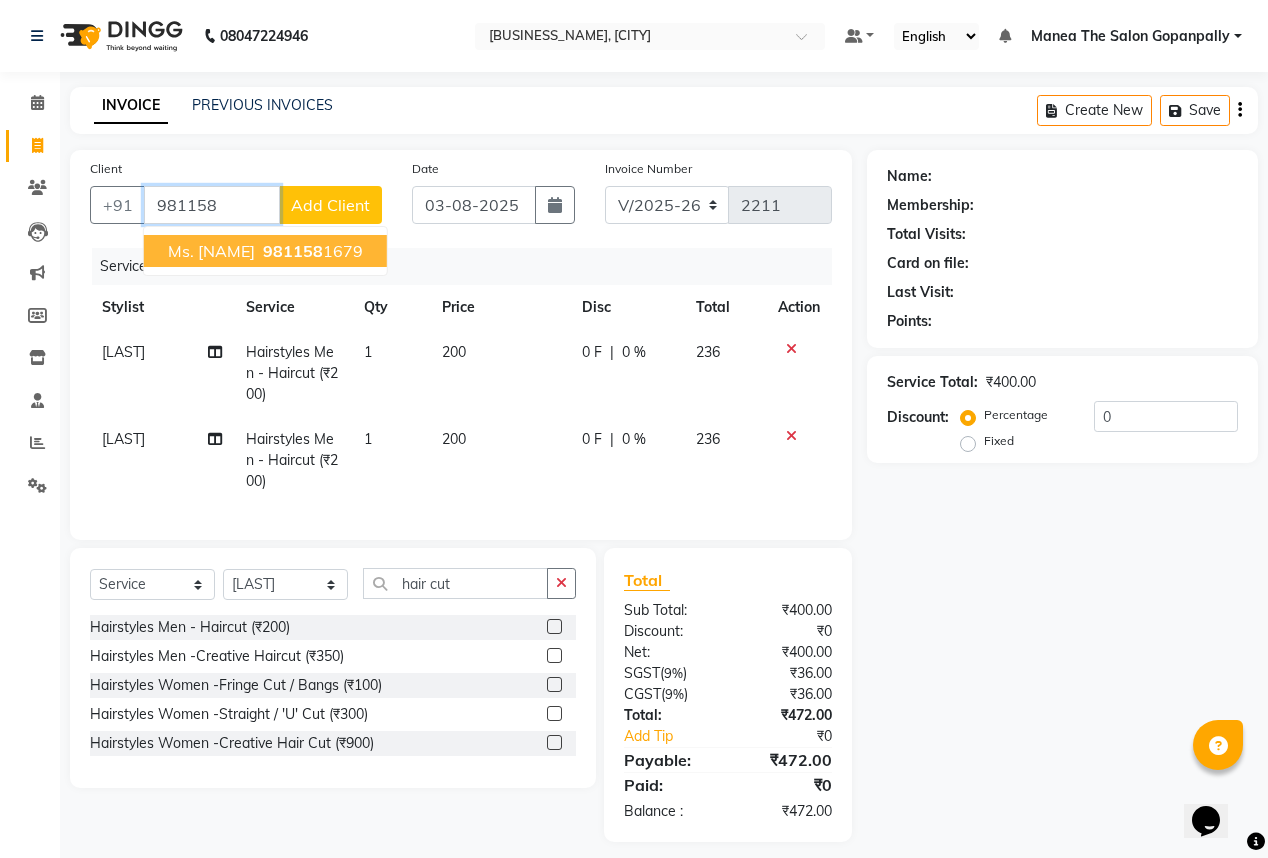 click on "[PHONE]" at bounding box center [311, 251] 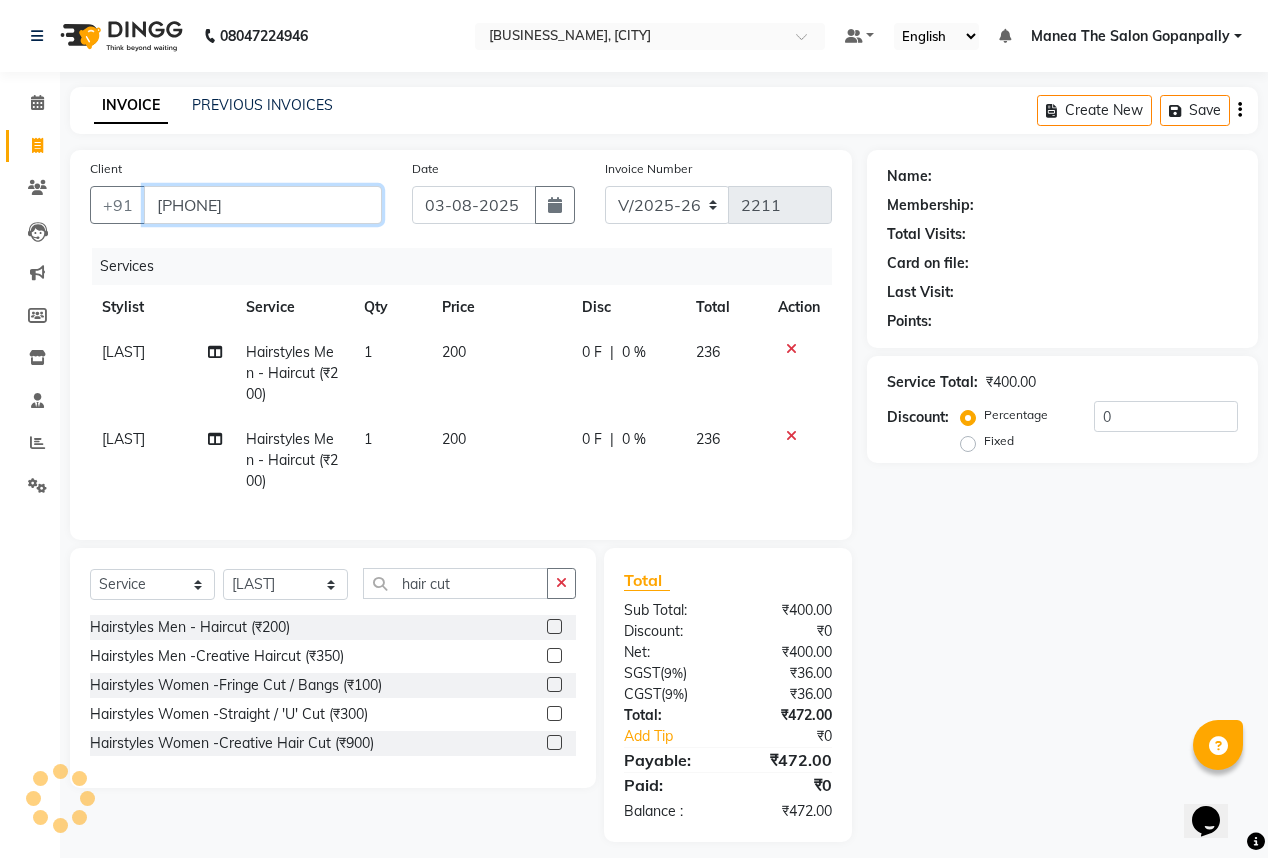 type on "[PHONE]" 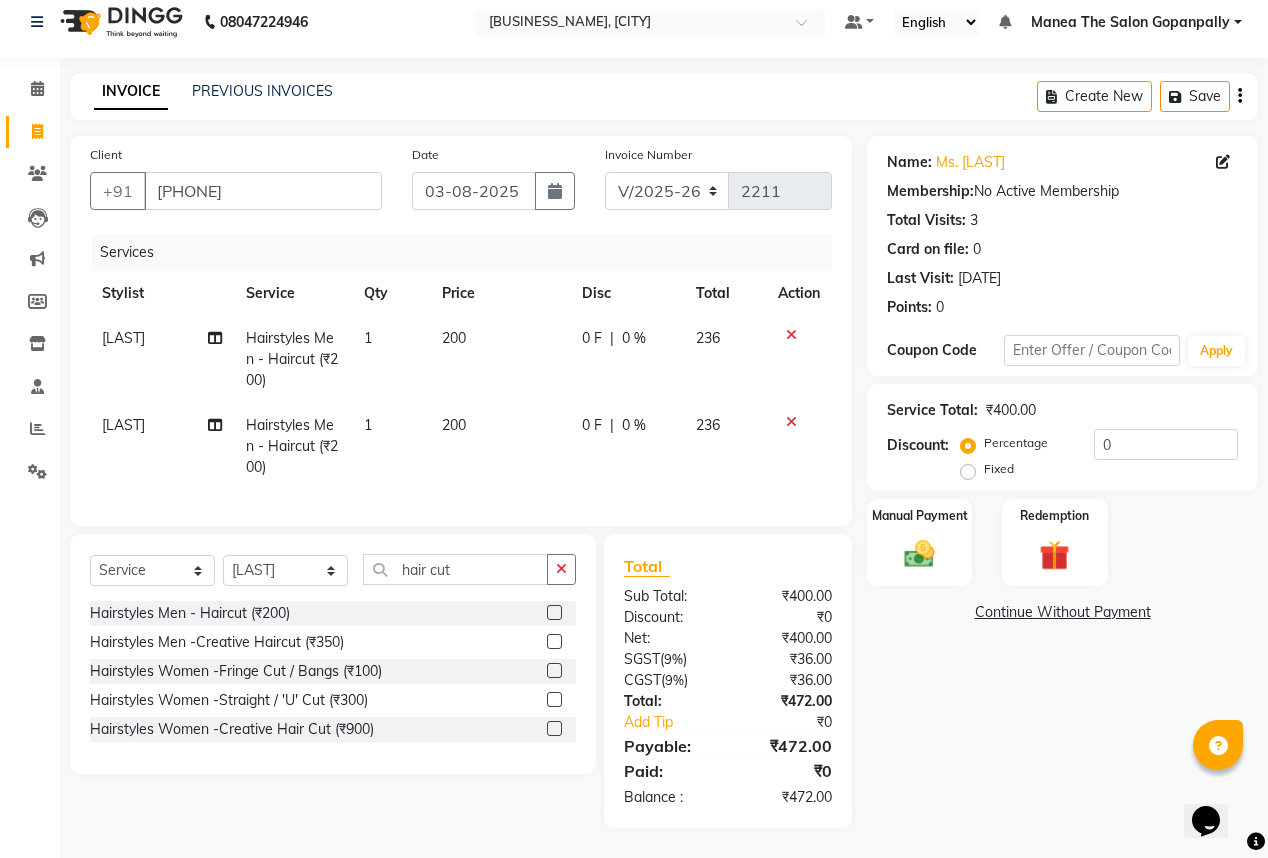 scroll, scrollTop: 26, scrollLeft: 0, axis: vertical 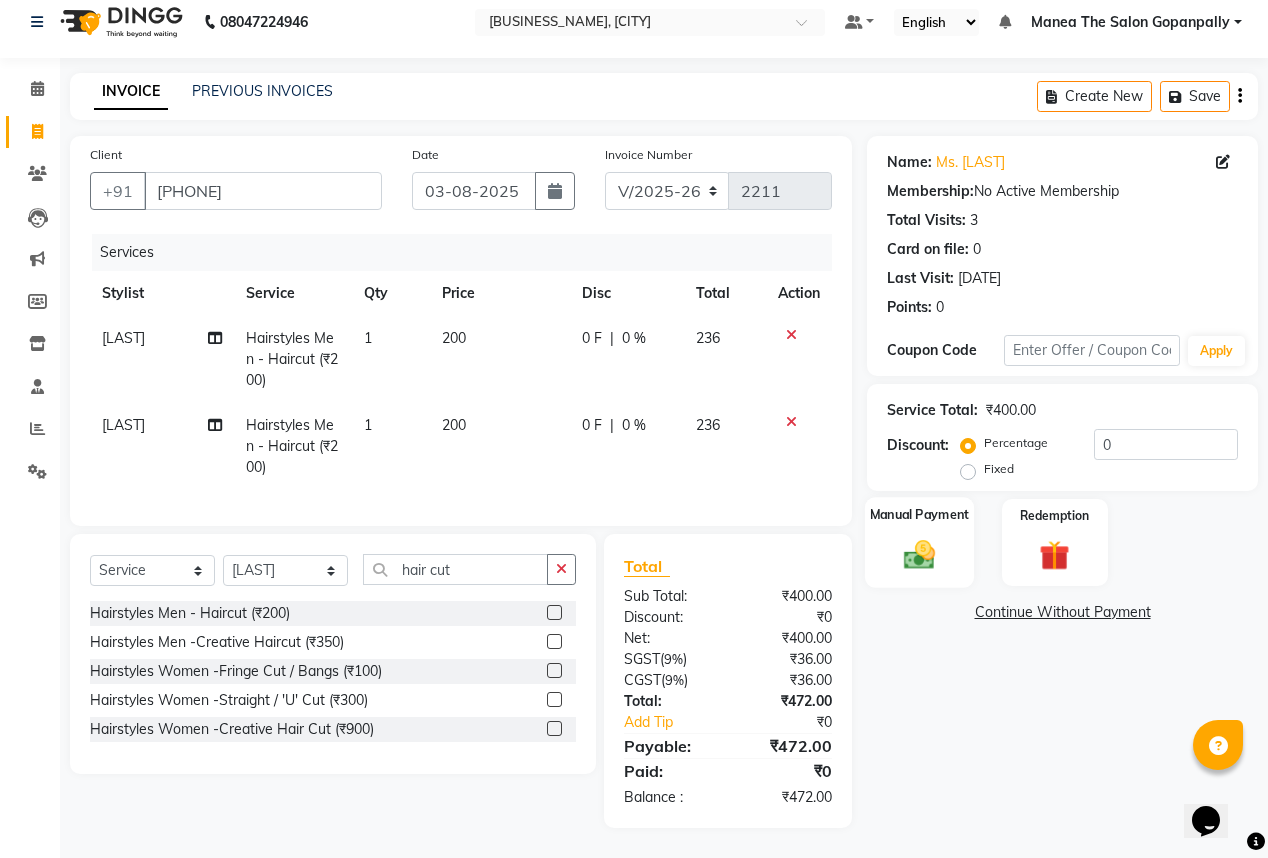 click 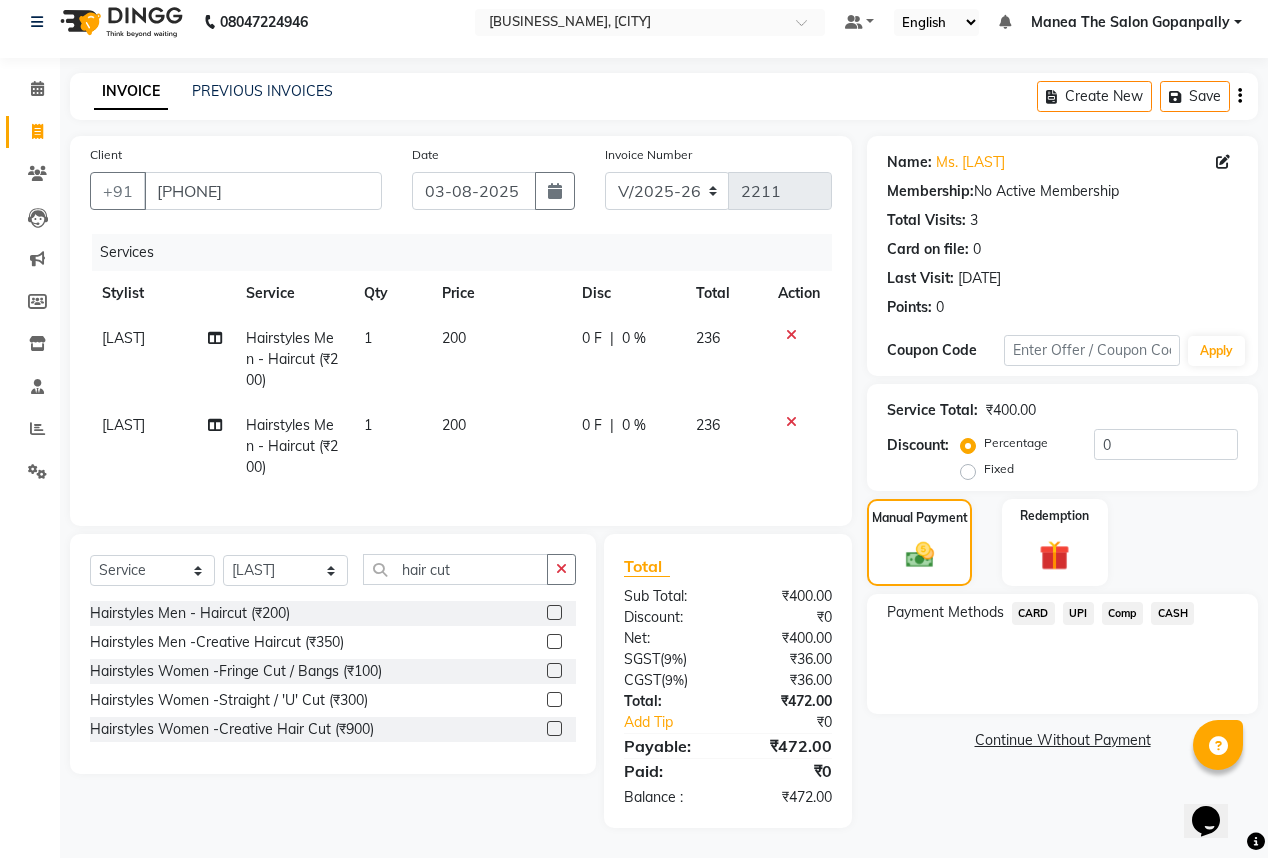 click on "UPI" 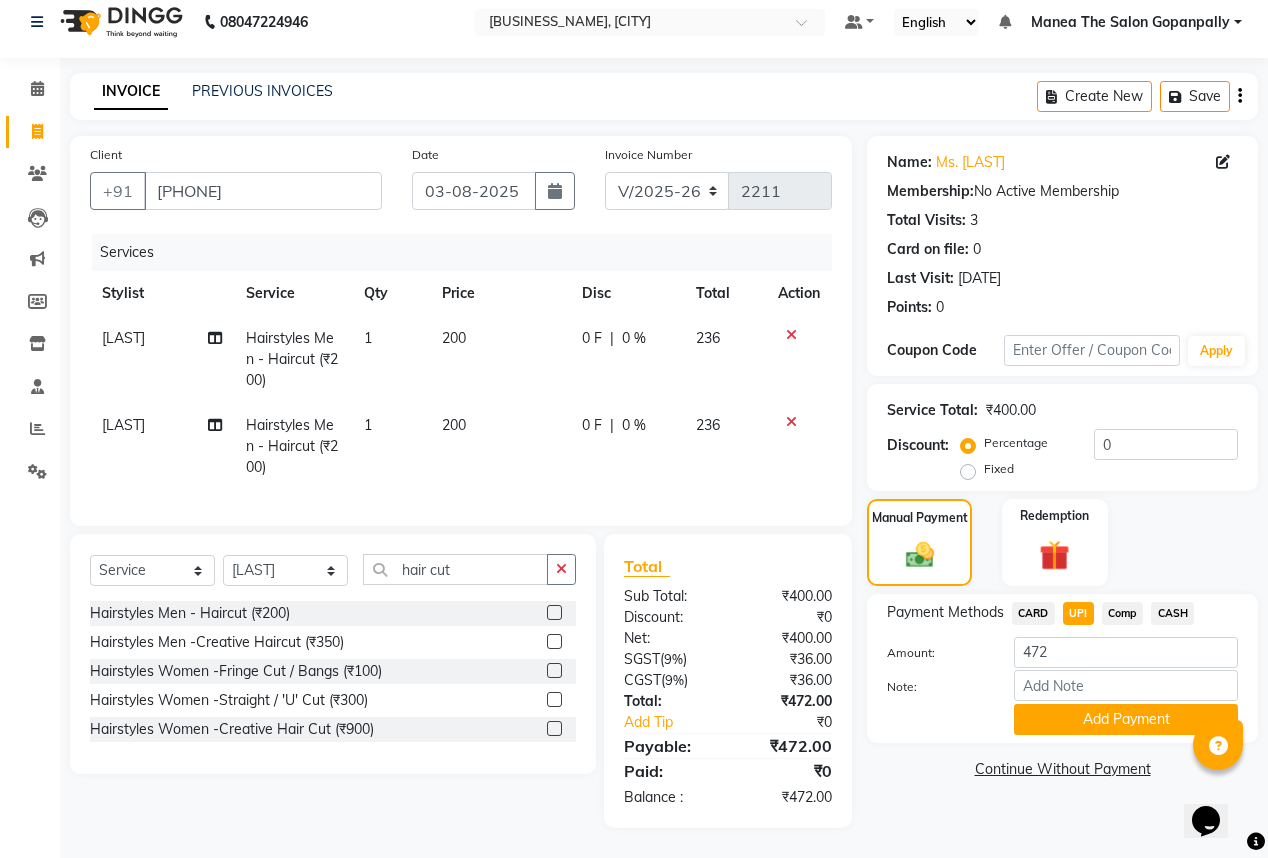 drag, startPoint x: 1110, startPoint y: 696, endPoint x: 1112, endPoint y: 706, distance: 10.198039 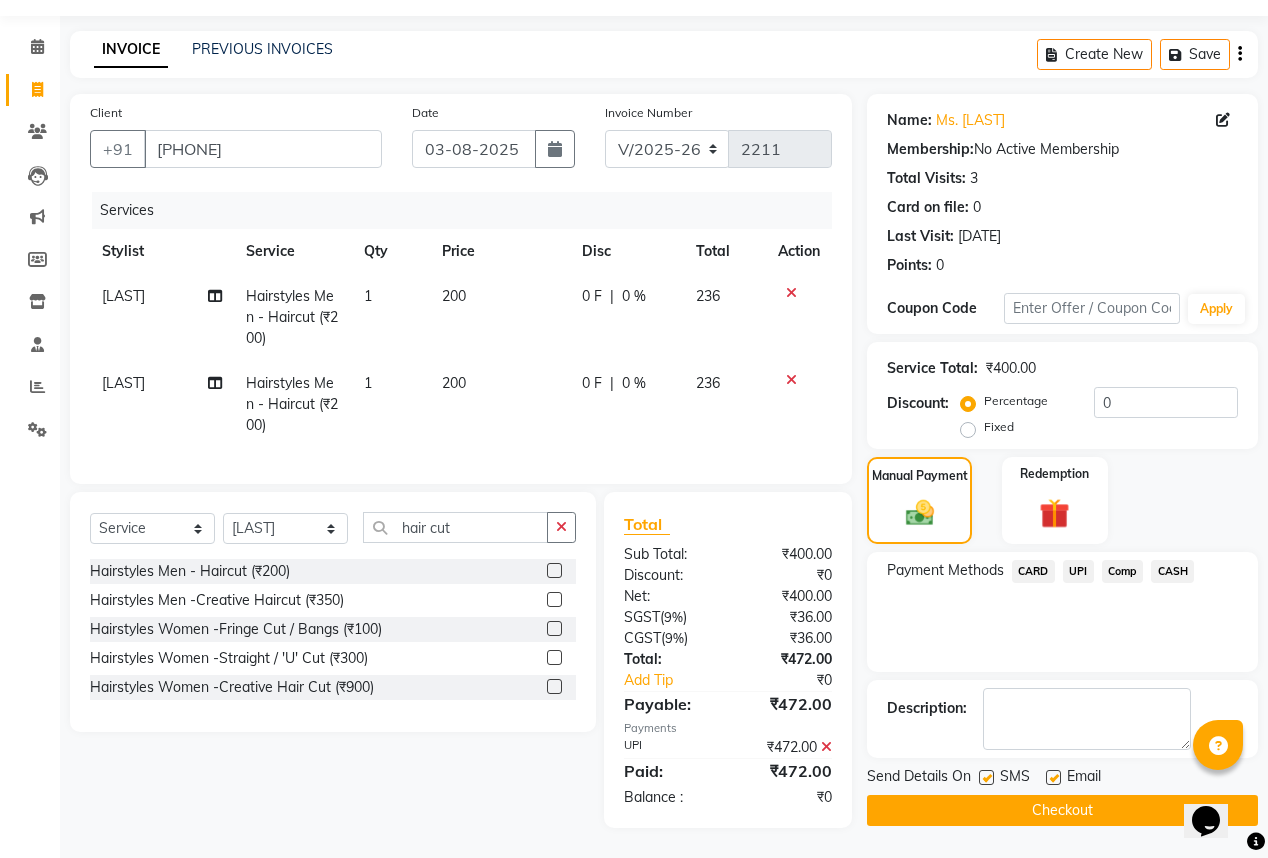 scroll, scrollTop: 68, scrollLeft: 0, axis: vertical 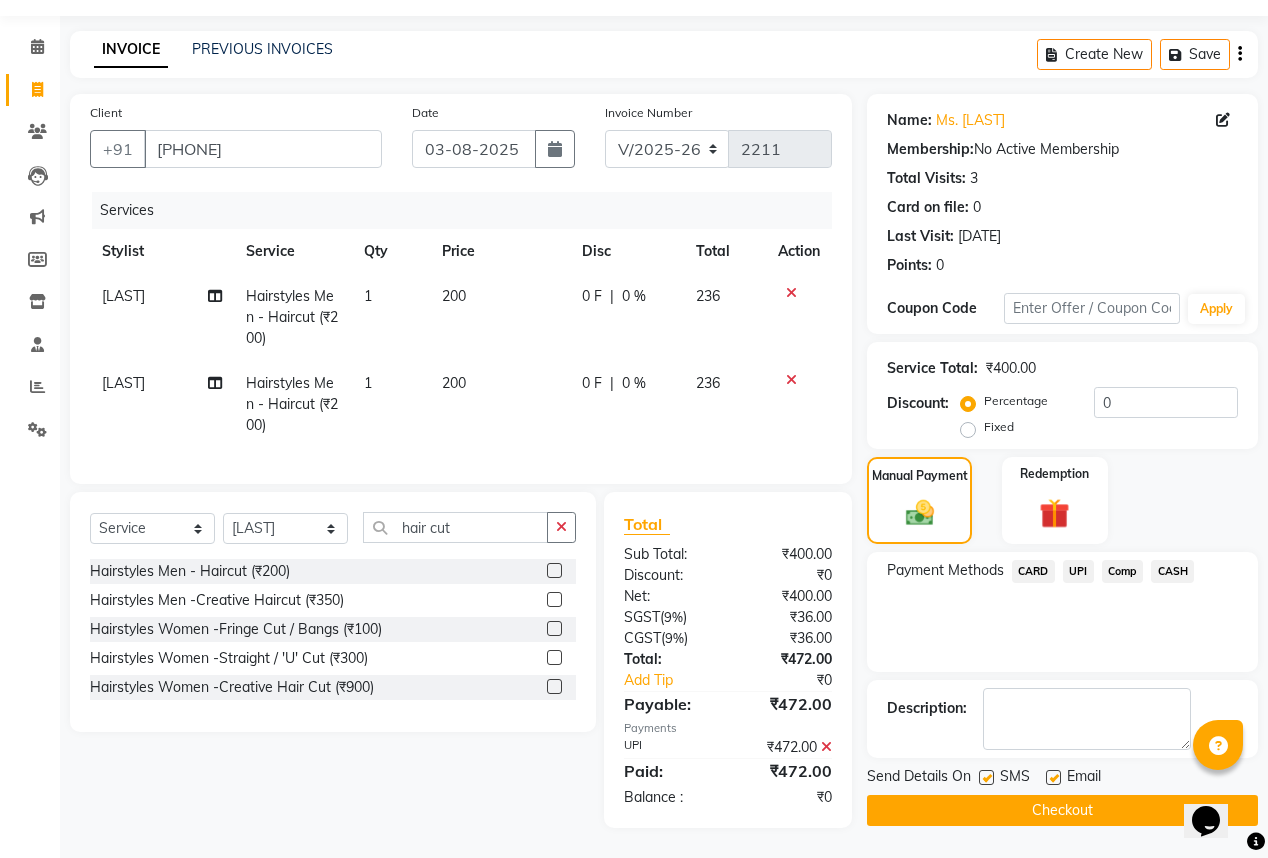 click 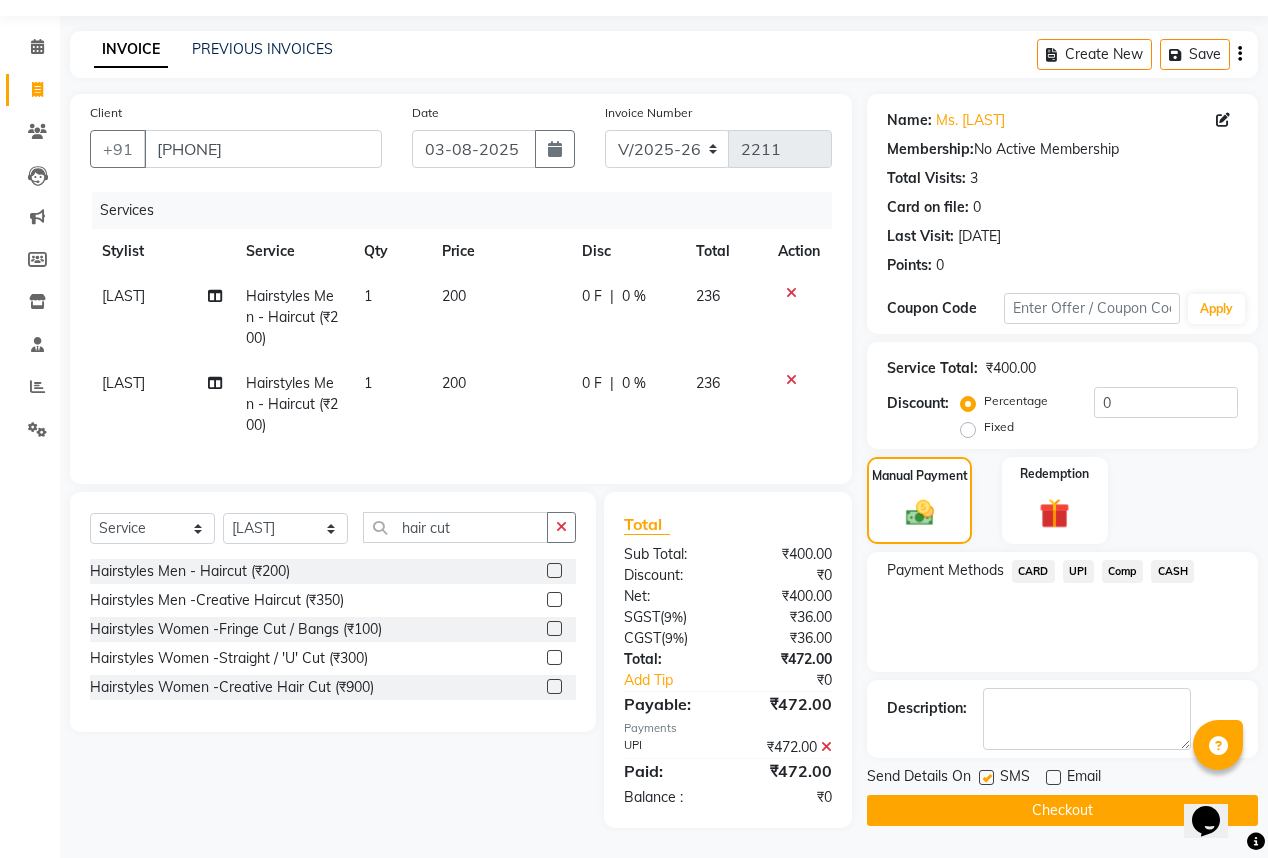 click on "Checkout" 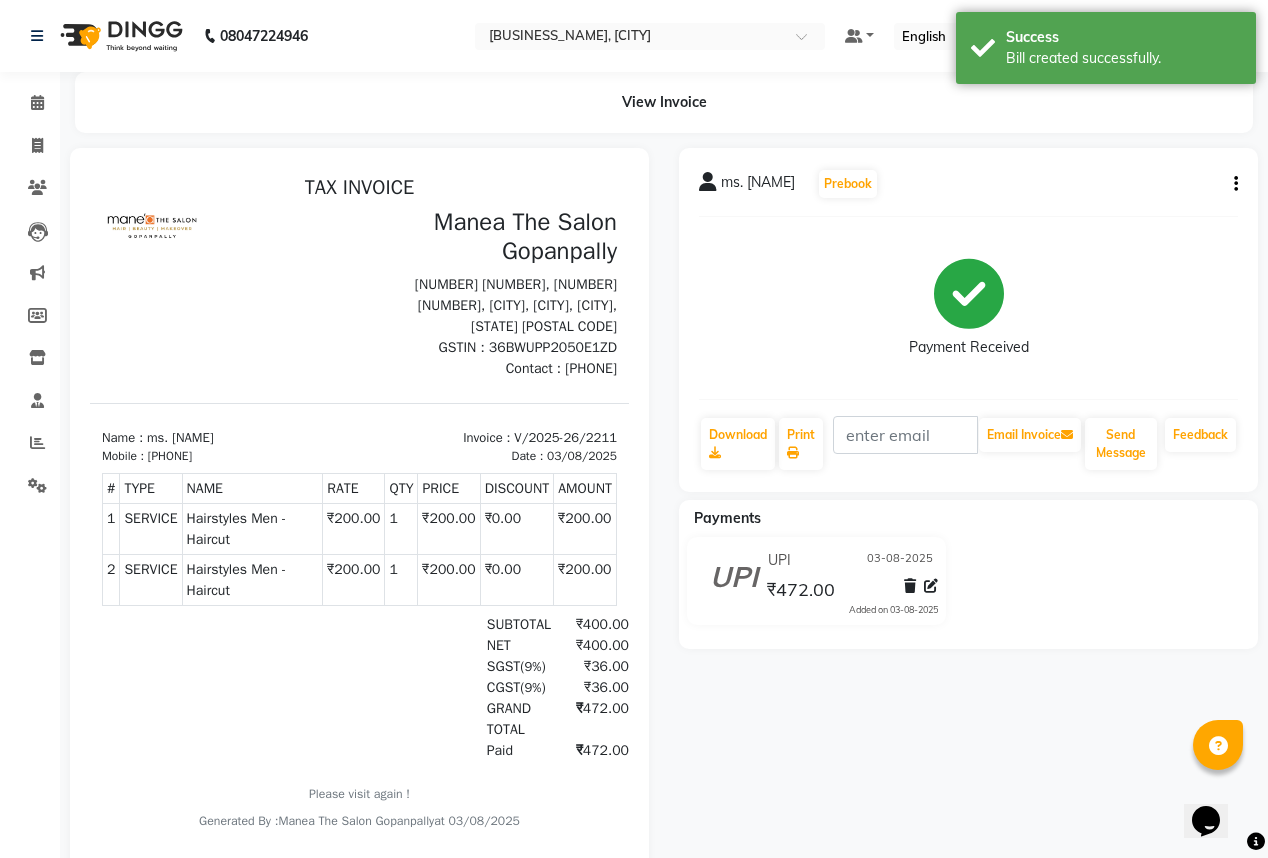 scroll, scrollTop: 0, scrollLeft: 0, axis: both 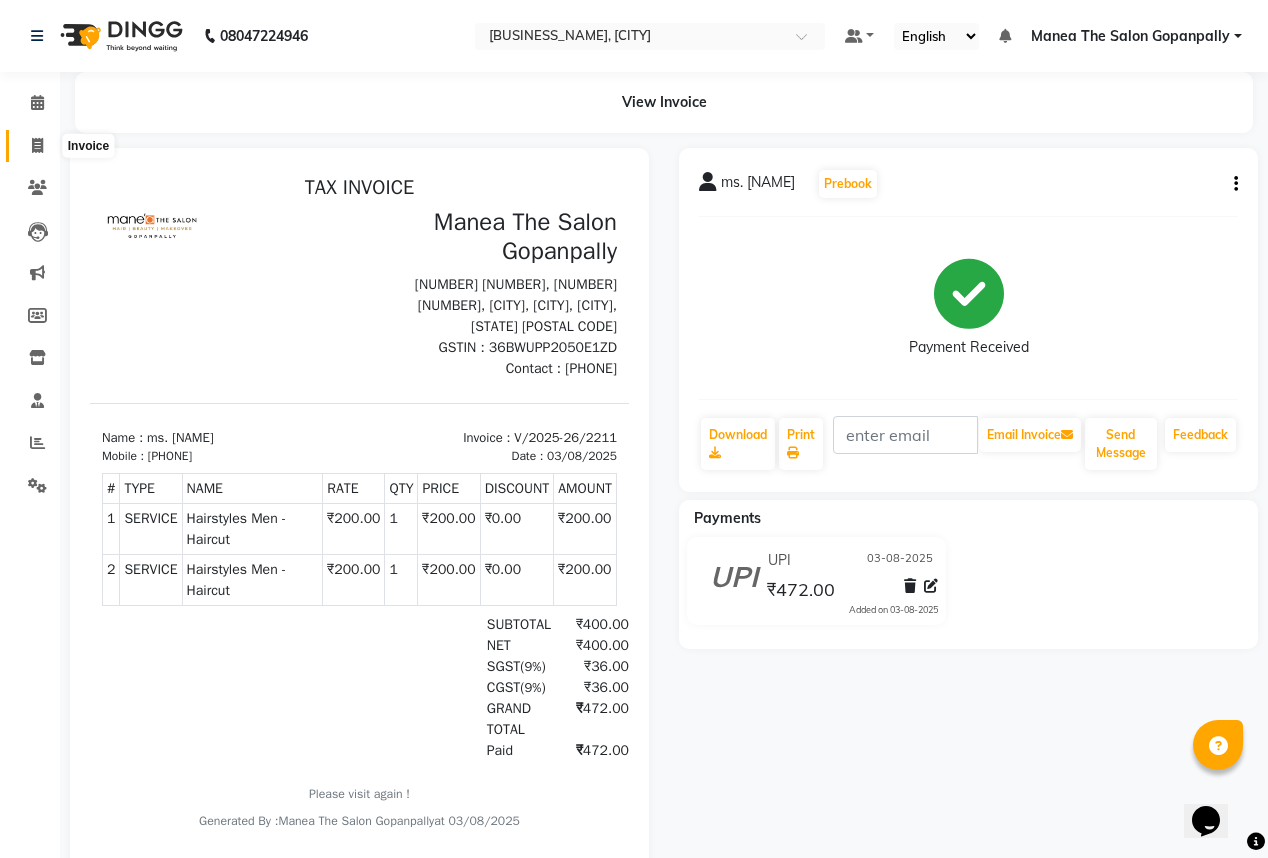 click 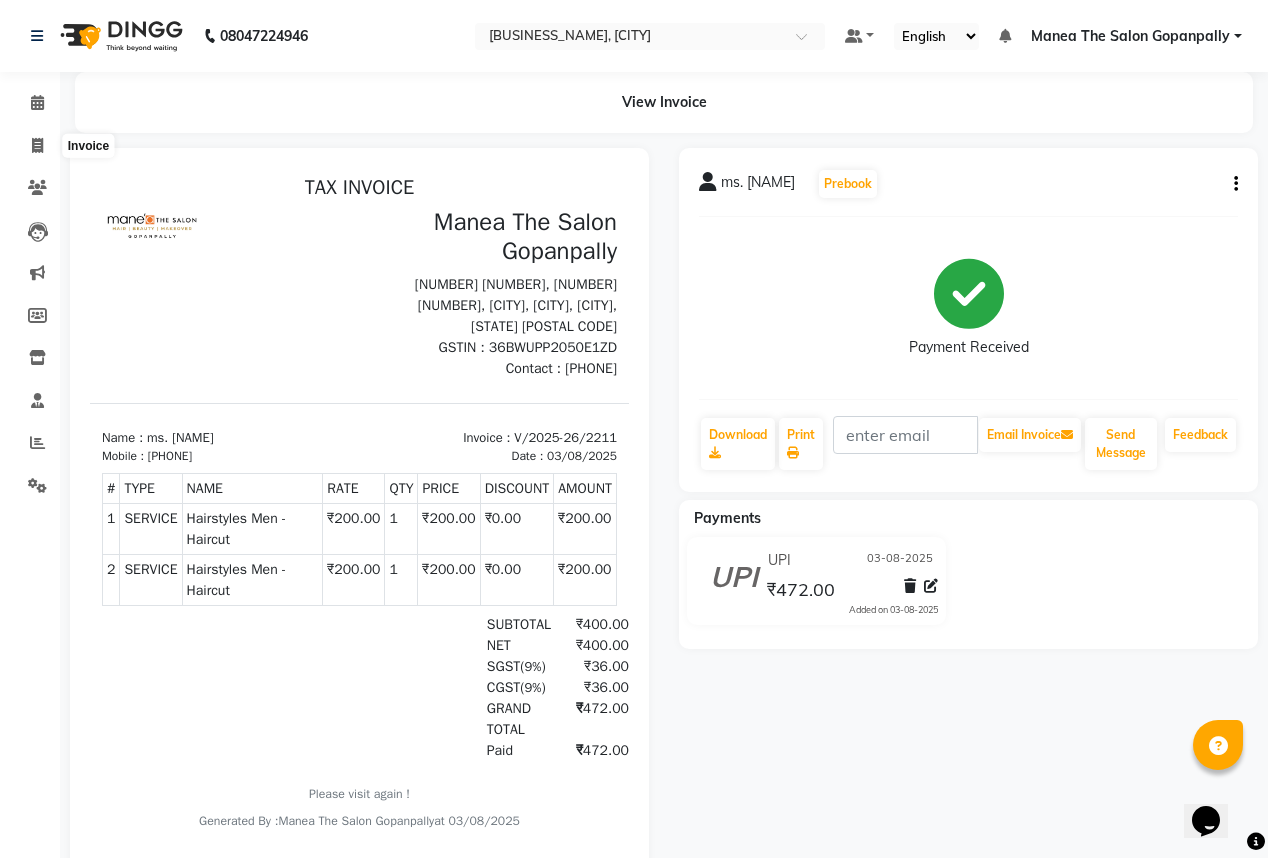 select on "7027" 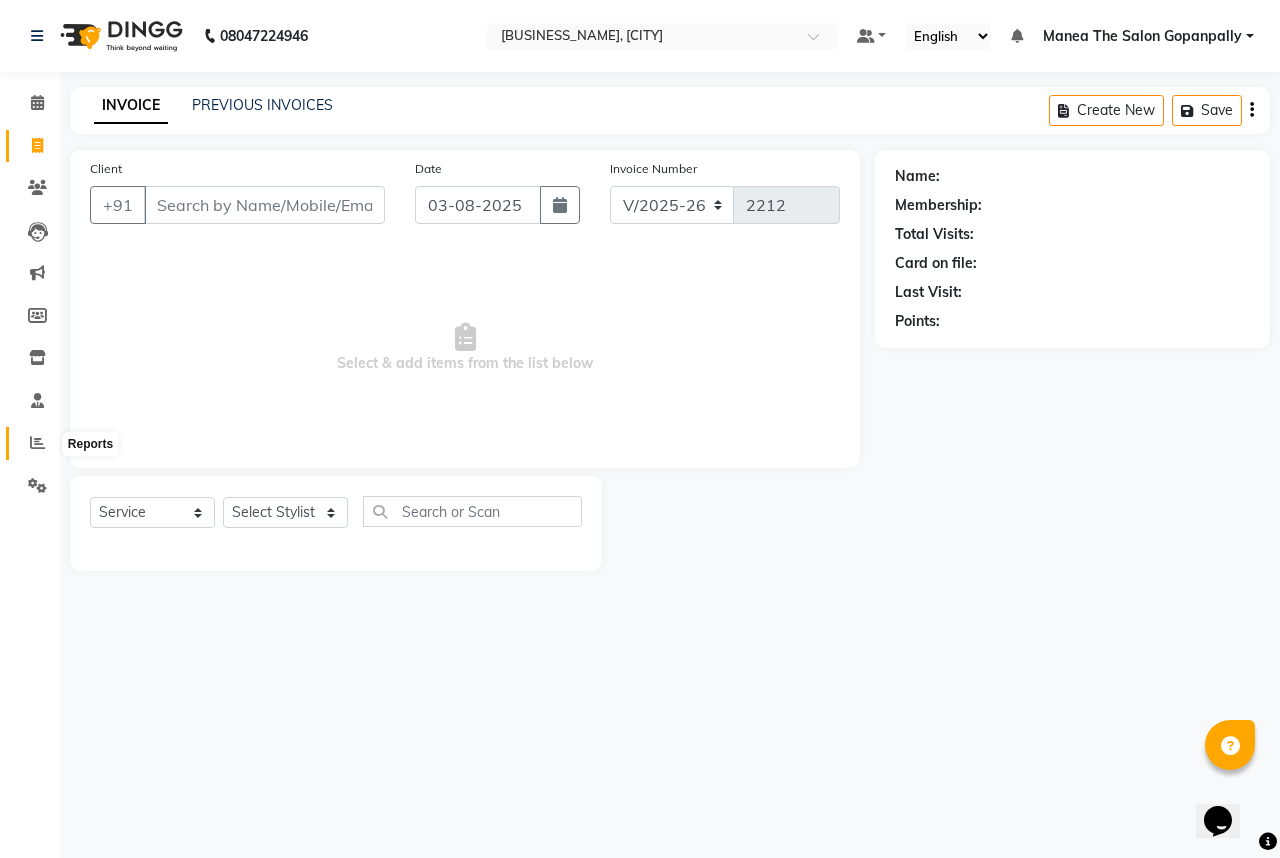 click 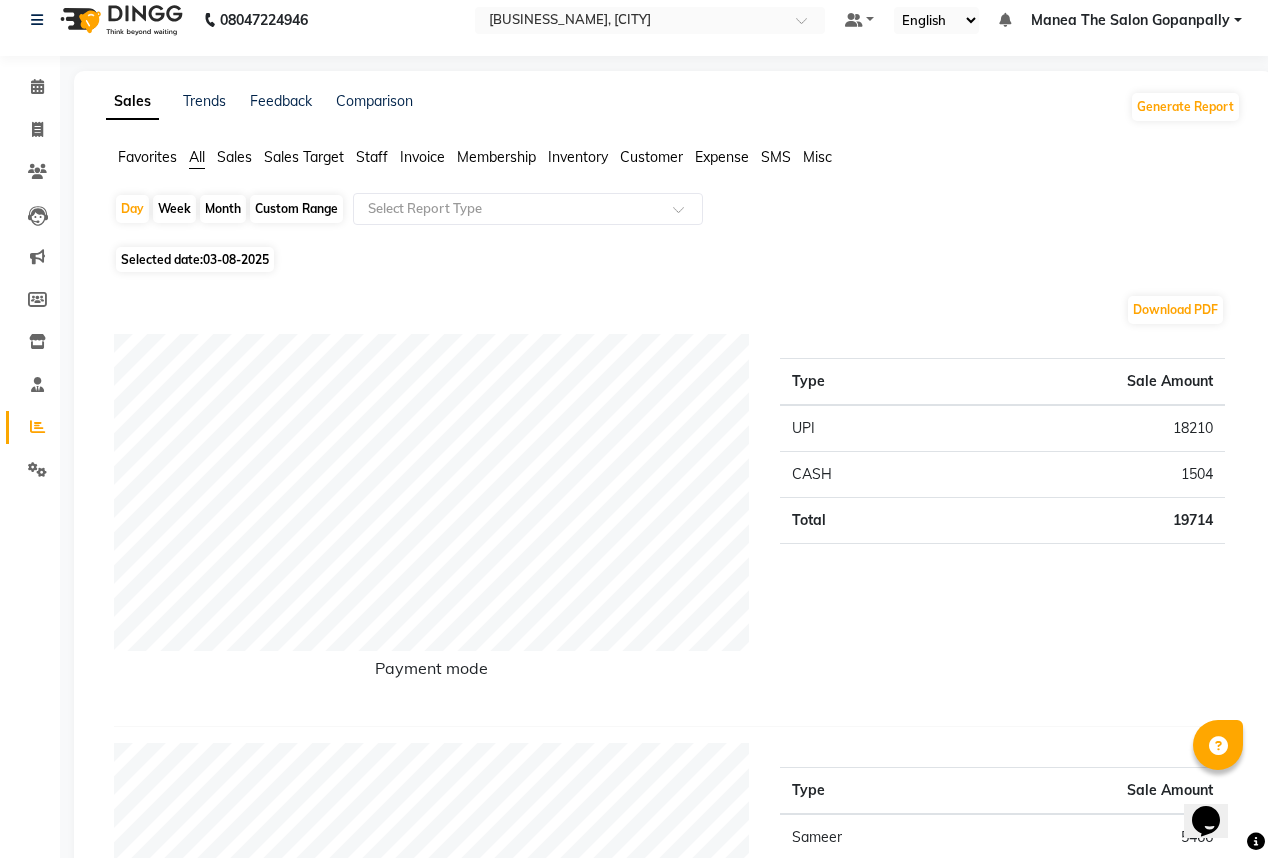 scroll, scrollTop: 0, scrollLeft: 0, axis: both 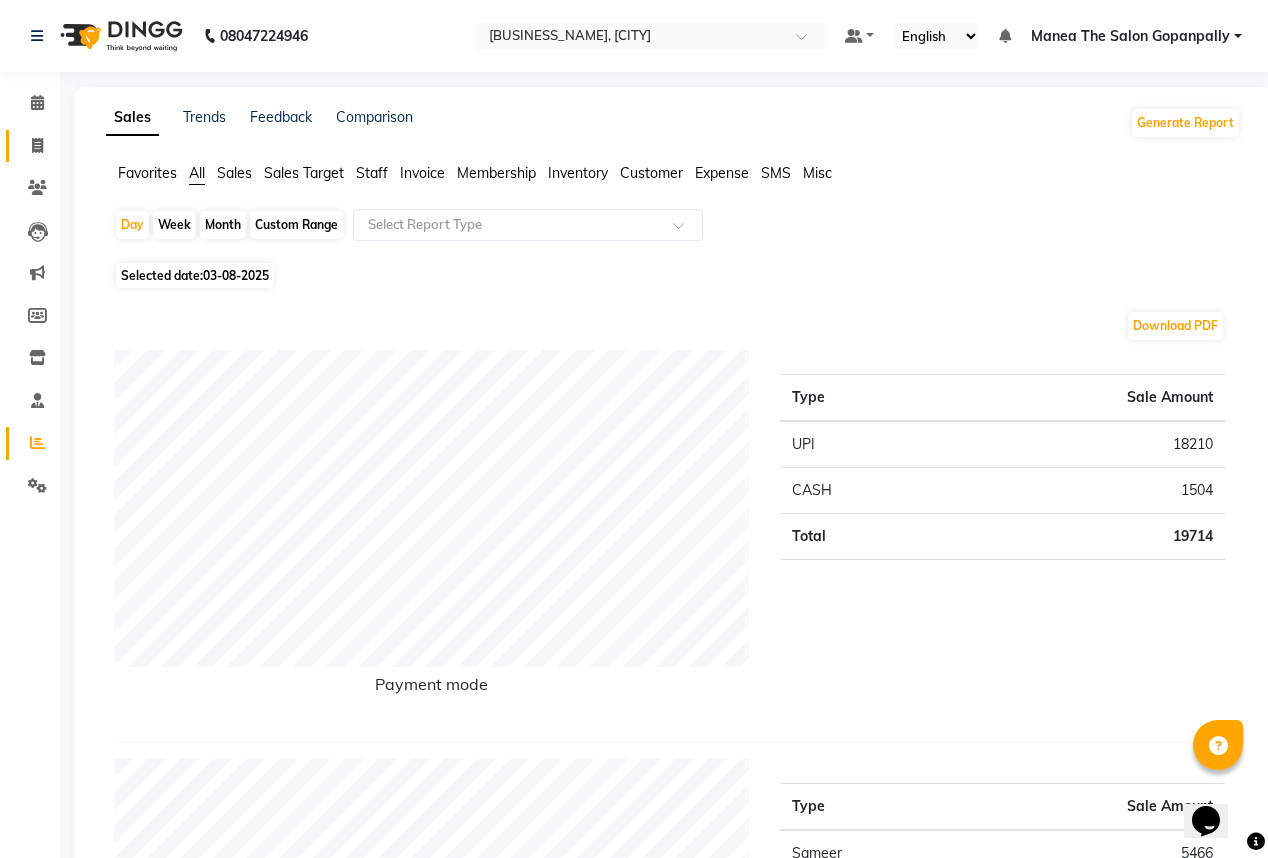 click 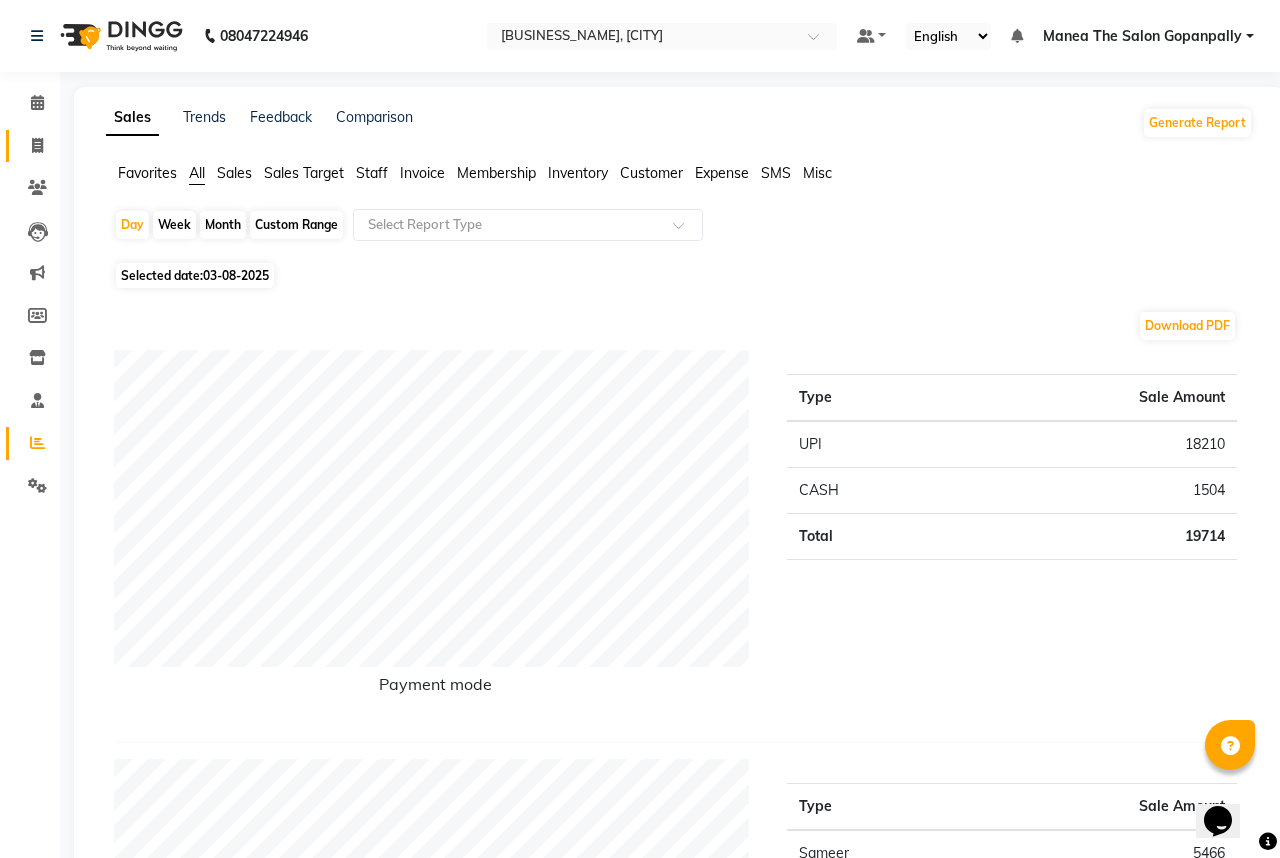select on "7027" 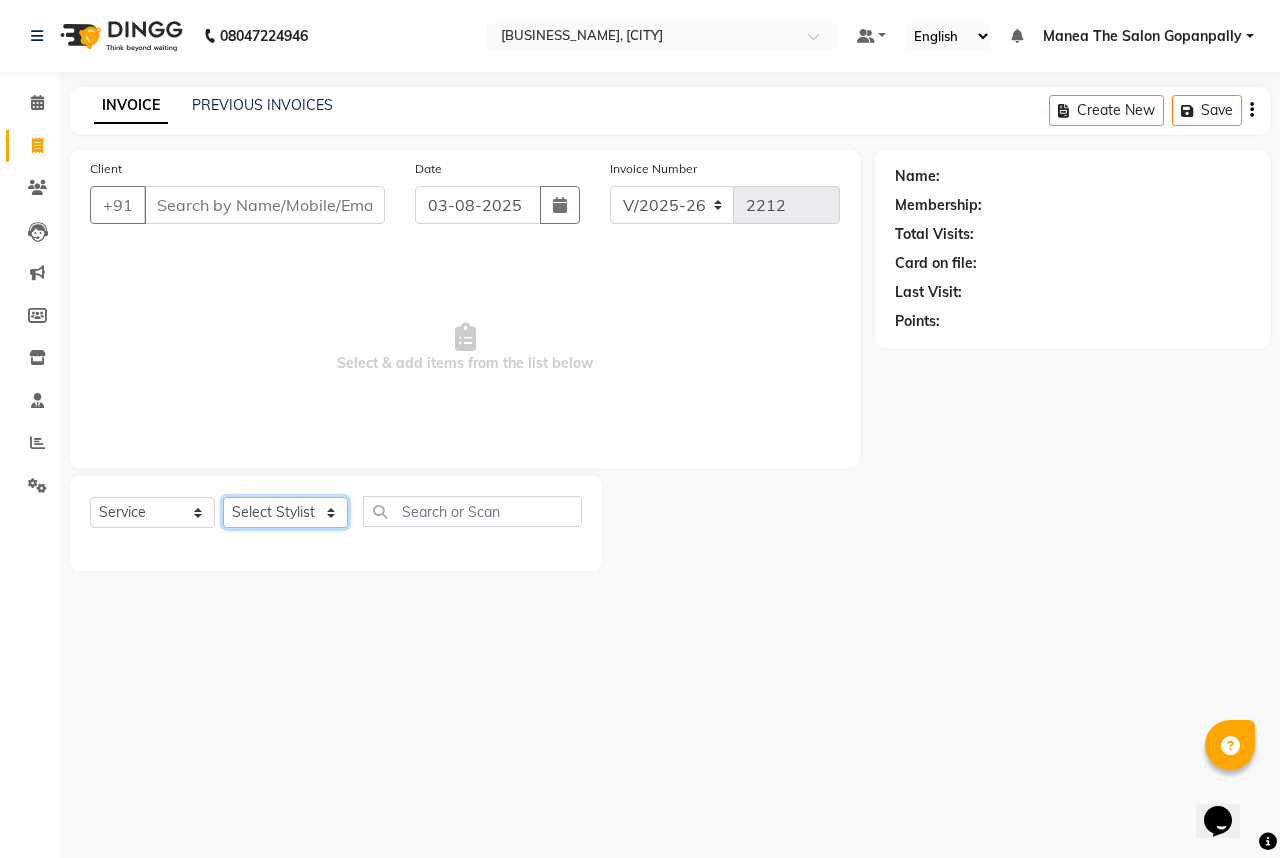 click on "Select Stylist [NAME] [NAME] [NAME] [NAME] [NAME] [NAME] [NAME] [NAME] [NAME] [NAME] Hairstyles Women -Wash, Conditioning & Blow Dry (₹600)  x Haircare Men -Moisturising (₹600) Haircare Men -Colour Protect (₹700) Haircare Men -Frizz Ease (₹800) Haircare Men -Repair & Rejuvenate (₹800) Haircare Men -Deep Conditioning (₹1200) Haircare Men -Anti Hair Fall (₹900) Haircare Men -Anti Dandruff (₹900) Haircare Men -Scalp Therapy (₹1200) gel nail polish hands (₹400) gel nail polish legs (₹400) extensions hands (₹2100) gel nail polish removal (₹400) extension removal (₹600) henna (organic ) (₹800) organic facial (₹3800) organic cleanup (₹1500) organic anti dandruff (₹2500) organic anti hairfall (₹2500) organic hair spa (₹3000) organic head massage (₹900) organic hair pack (₹900) mehandi 2 hands full (₹2000) mehandi simple (₹500) warts removal big (₹100) warts removal small (₹50) combo men (₹2100) splits (₹500) nail art (₹250) mens combo (₹599) 1 800 90 F" 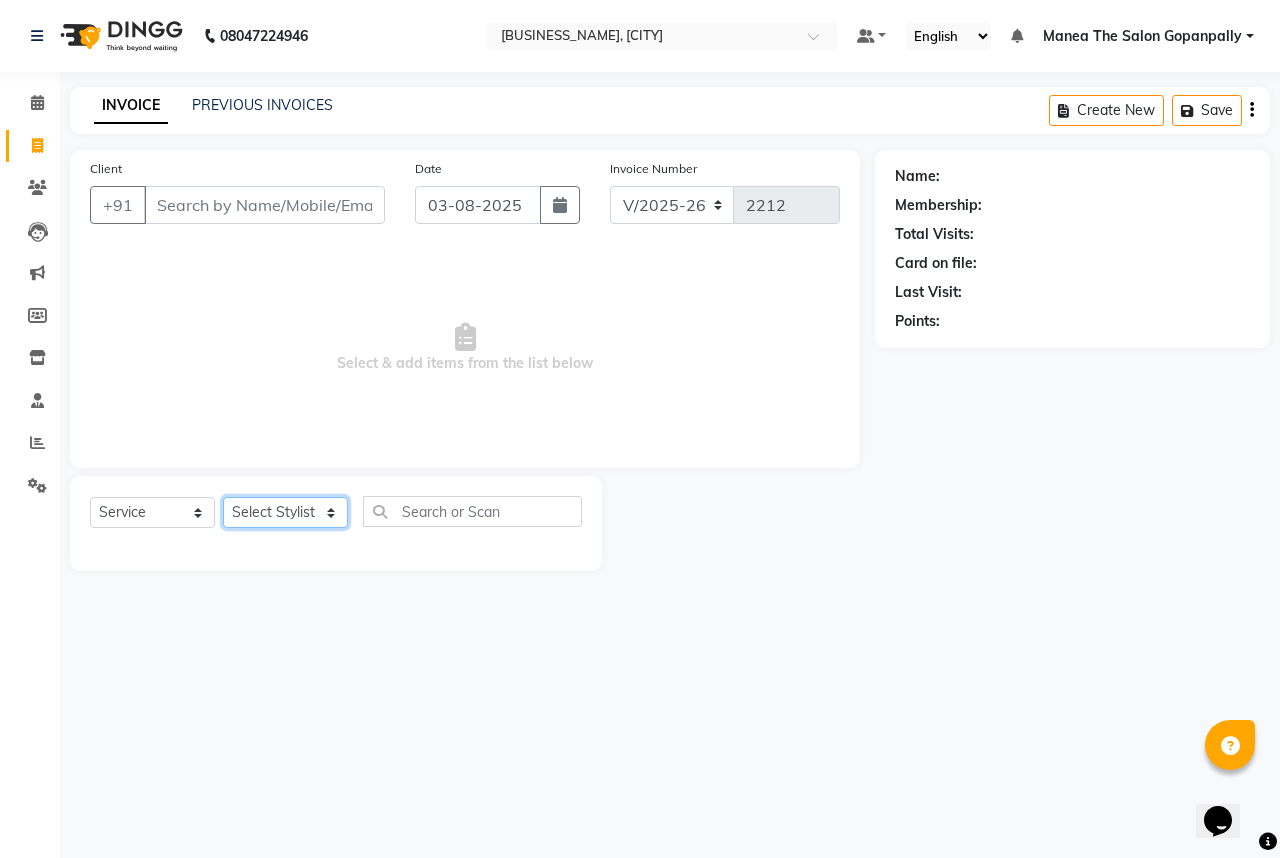 select on "77517" 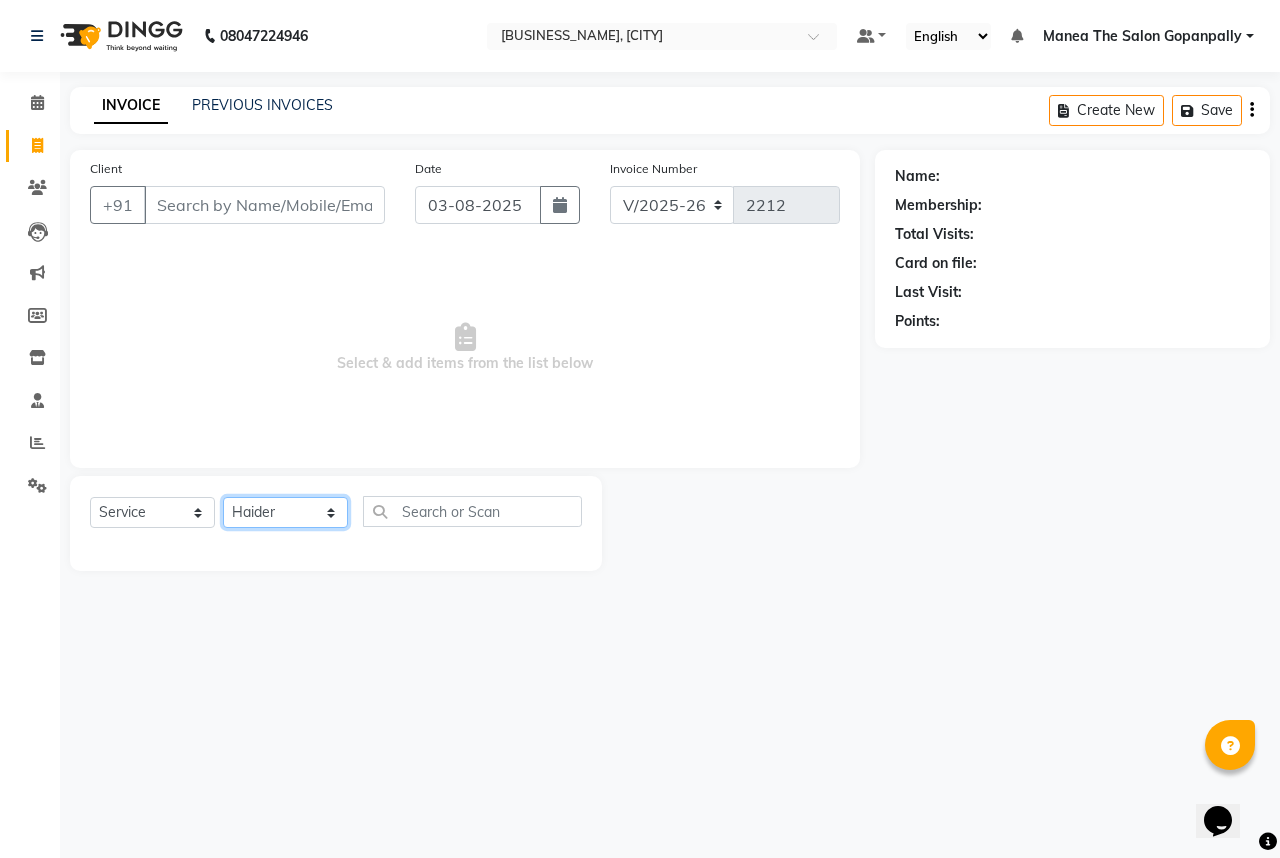 click on "Select Stylist [NAME] [NAME] [NAME] [NAME] [NAME] [NAME] [NAME] [NAME] [NAME] [NAME] Hairstyles Women -Wash, Conditioning & Blow Dry (₹600)  x Haircare Men -Moisturising (₹600) Haircare Men -Colour Protect (₹700) Haircare Men -Frizz Ease (₹800) Haircare Men -Repair & Rejuvenate (₹800) Haircare Men -Deep Conditioning (₹1200) Haircare Men -Anti Hair Fall (₹900) Haircare Men -Anti Dandruff (₹900) Haircare Men -Scalp Therapy (₹1200) gel nail polish hands (₹400) gel nail polish legs (₹400) extensions hands (₹2100) gel nail polish removal (₹400) extension removal (₹600) henna (organic ) (₹800) organic facial (₹3800) organic cleanup (₹1500) organic anti dandruff (₹2500) organic anti hairfall (₹2500) organic hair spa (₹3000) organic head massage (₹900) organic hair pack (₹900) mehandi 2 hands full (₹2000) mehandi simple (₹500) warts removal big (₹100) warts removal small (₹50) combo men (₹2100) splits (₹500) nail art (₹250) mens combo (₹599) 1 800 90 F" 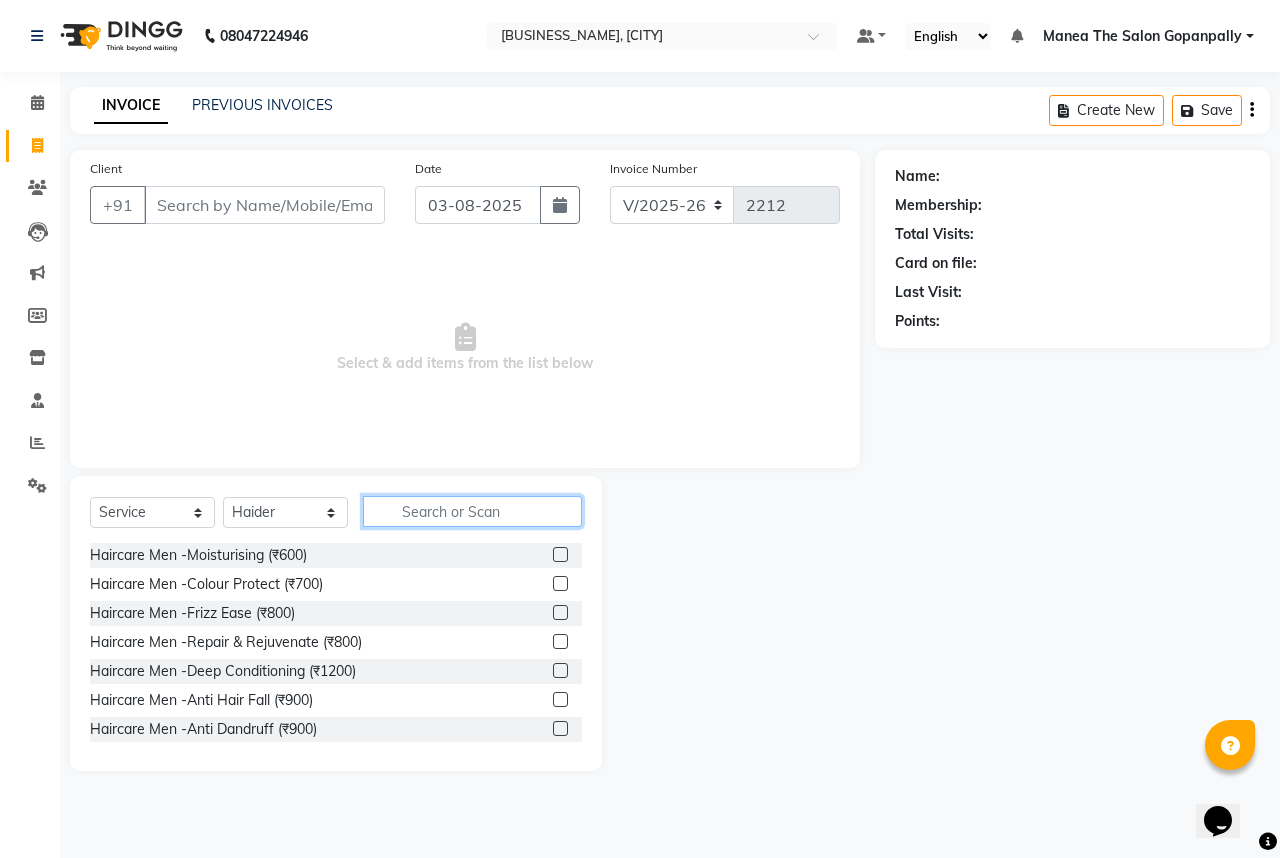 click 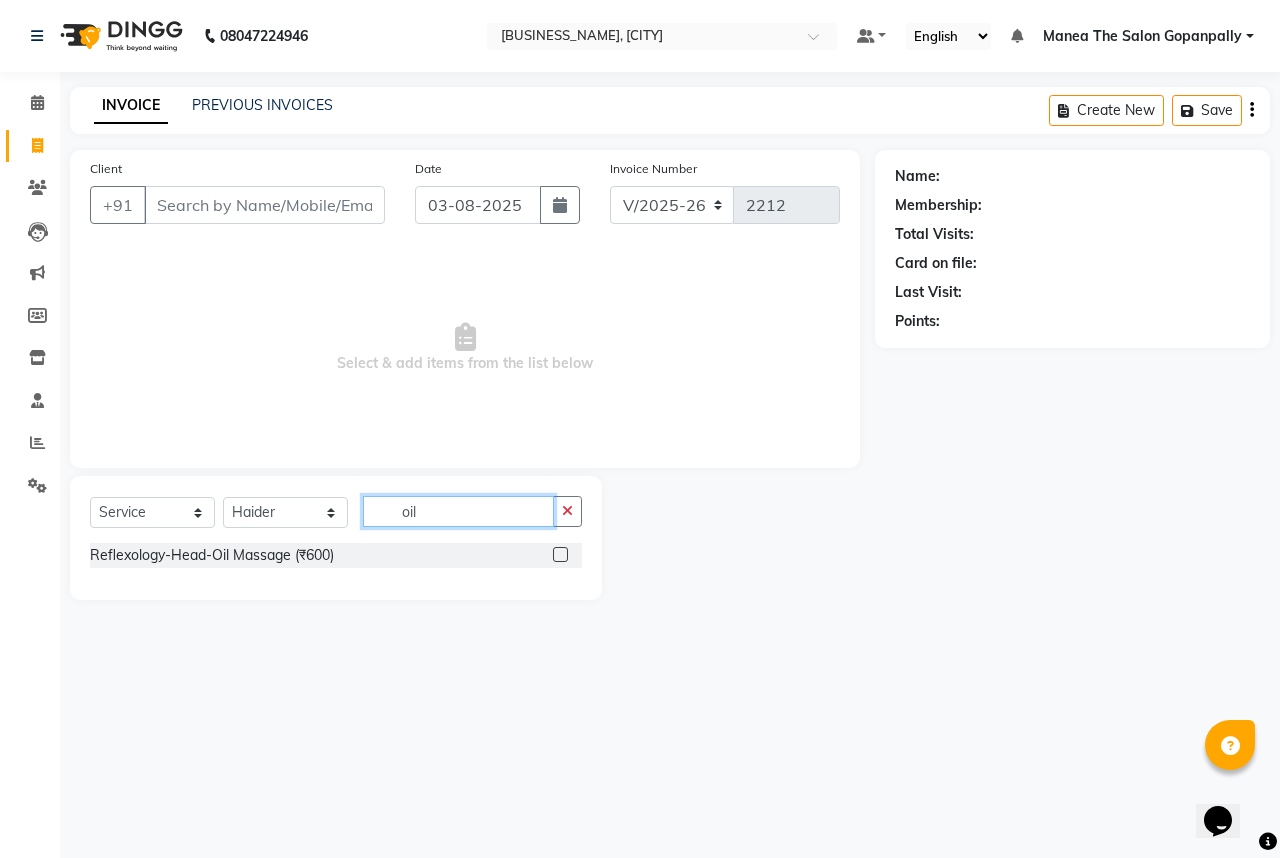 type on "oil" 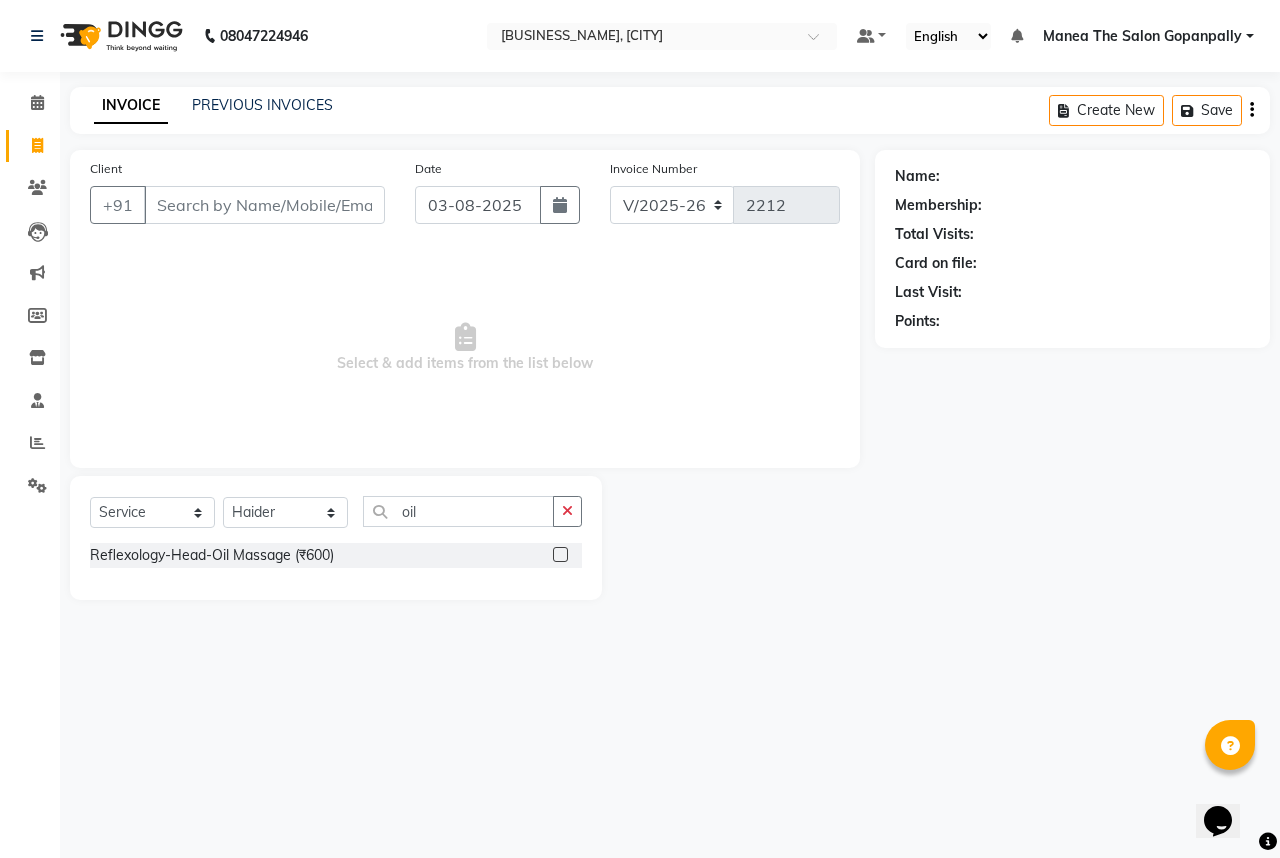 click 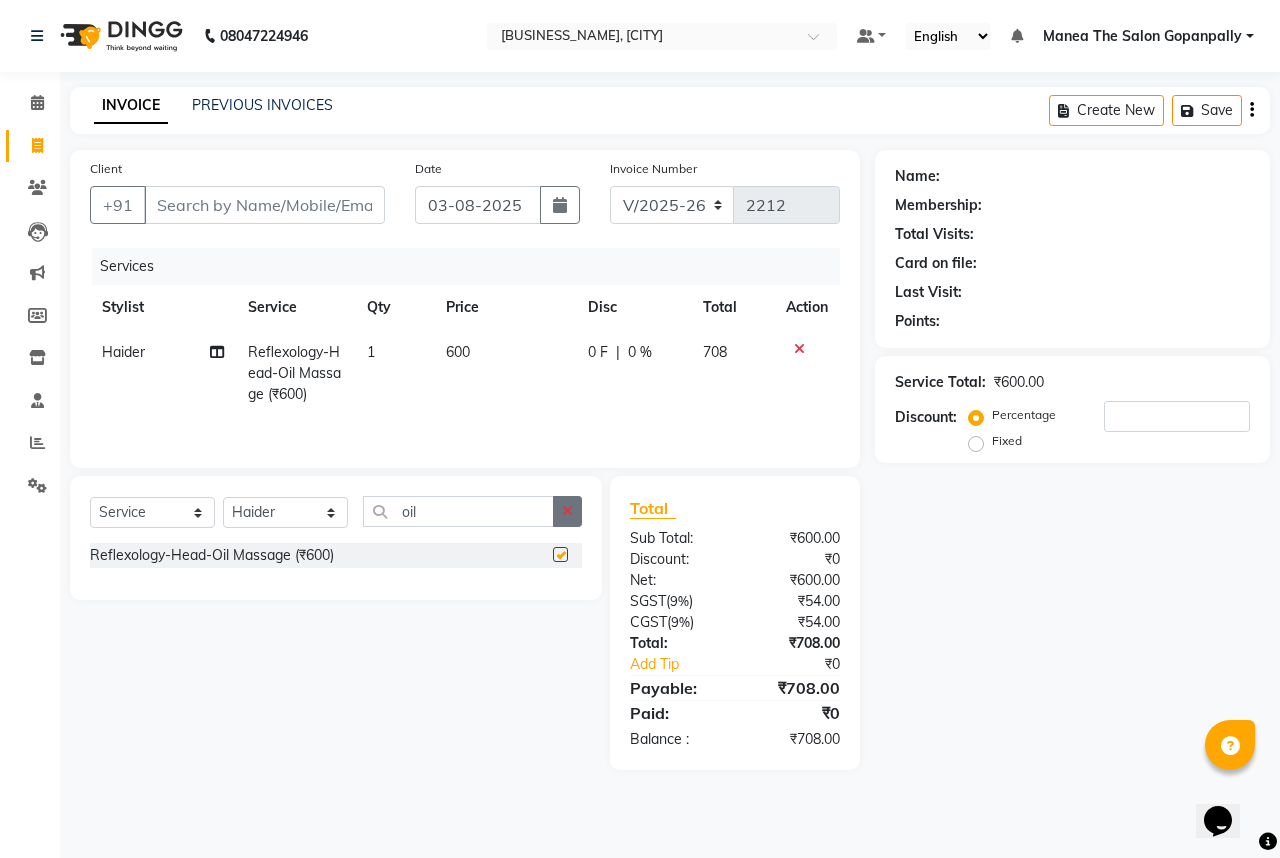 checkbox on "false" 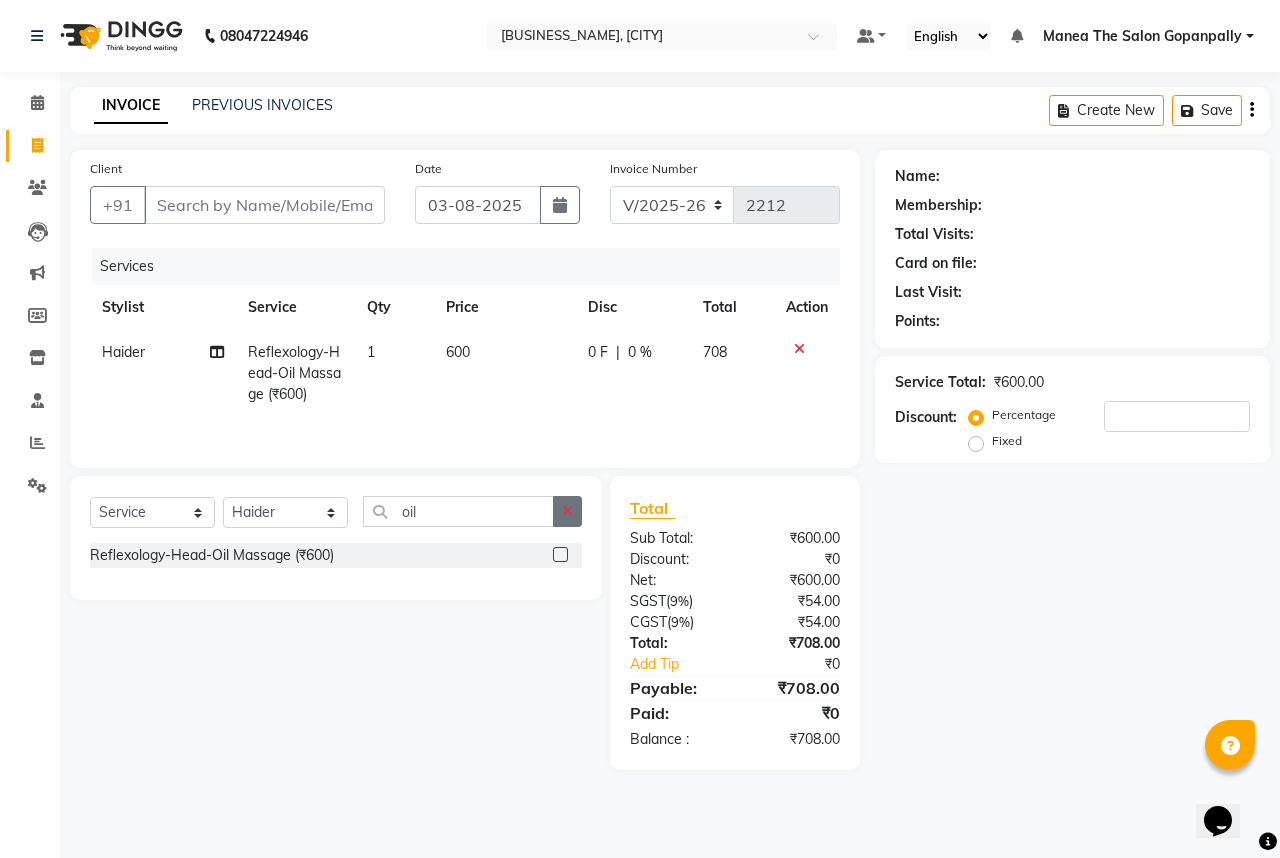 drag, startPoint x: 572, startPoint y: 517, endPoint x: 542, endPoint y: 517, distance: 30 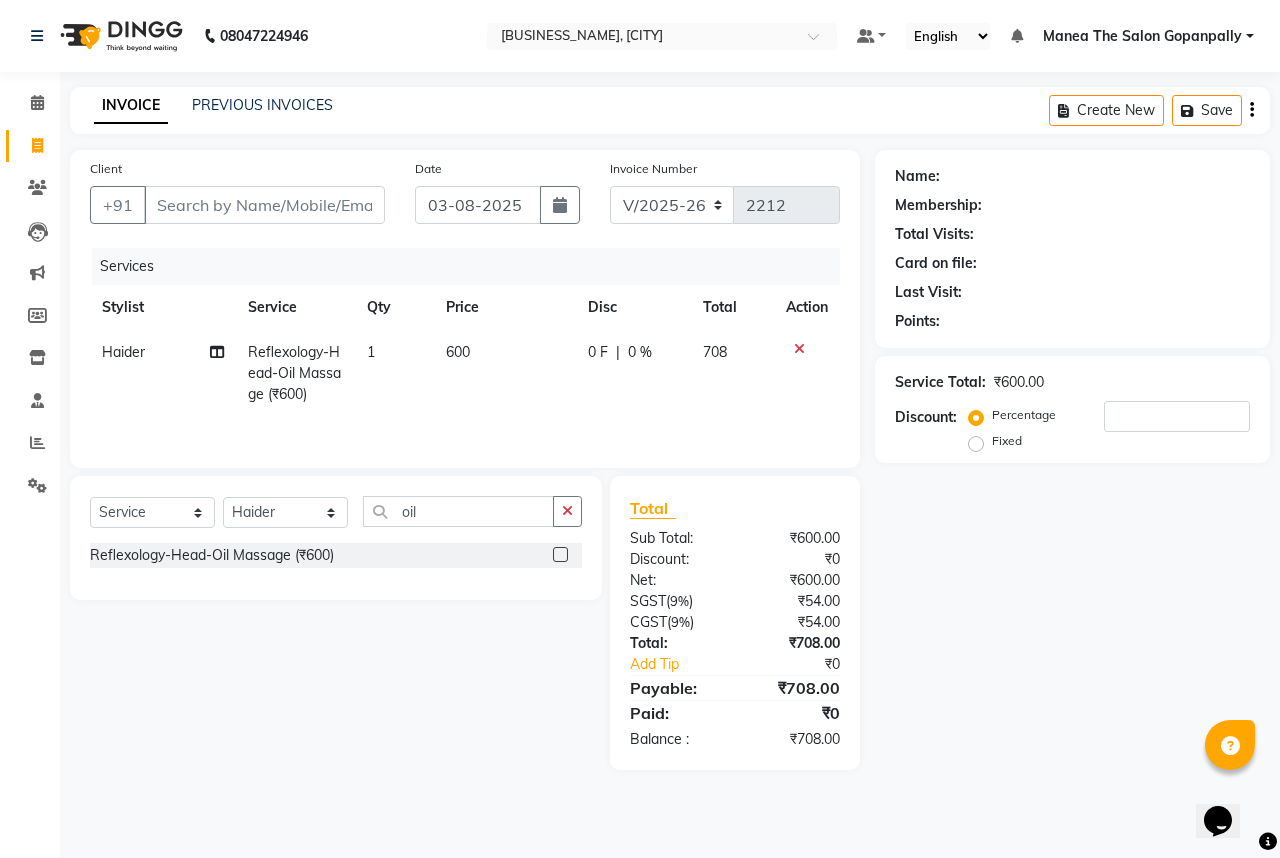 click 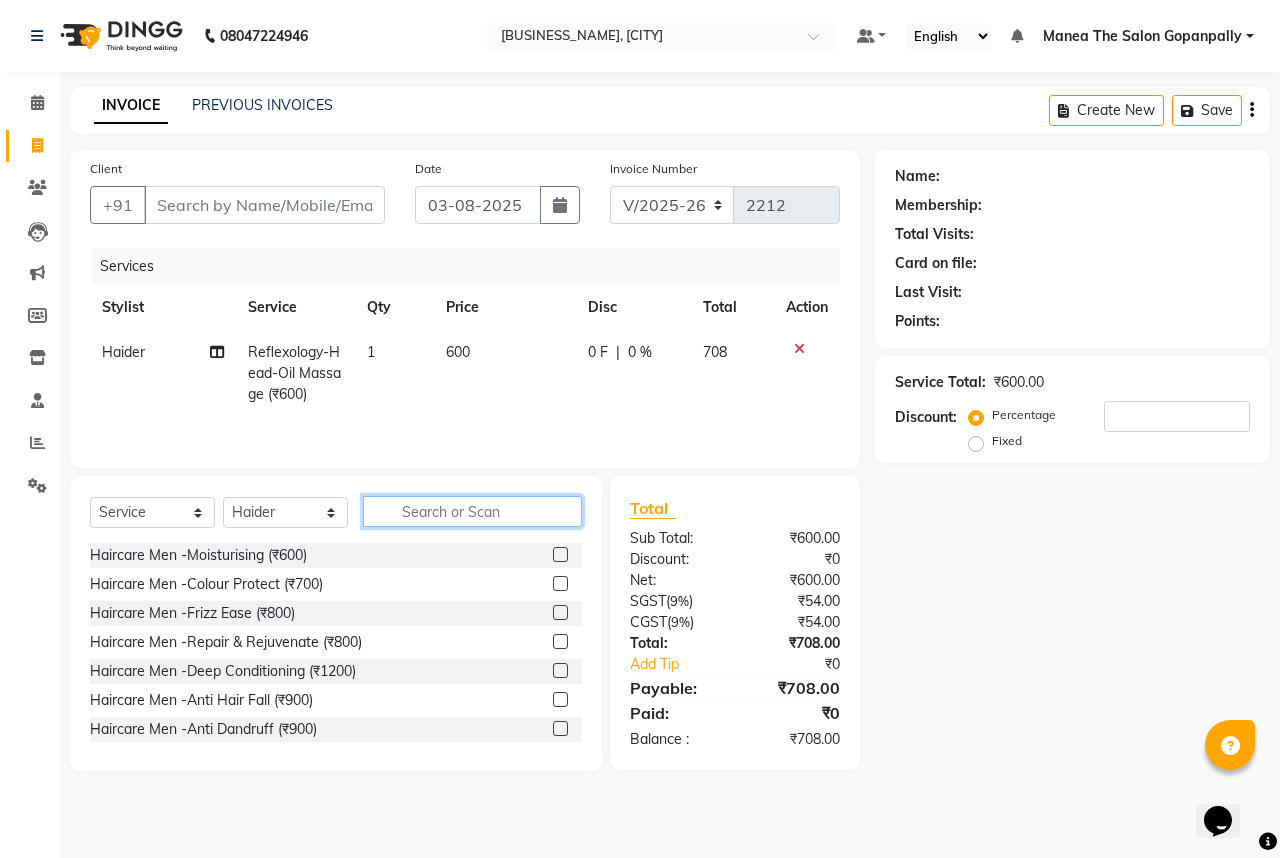click 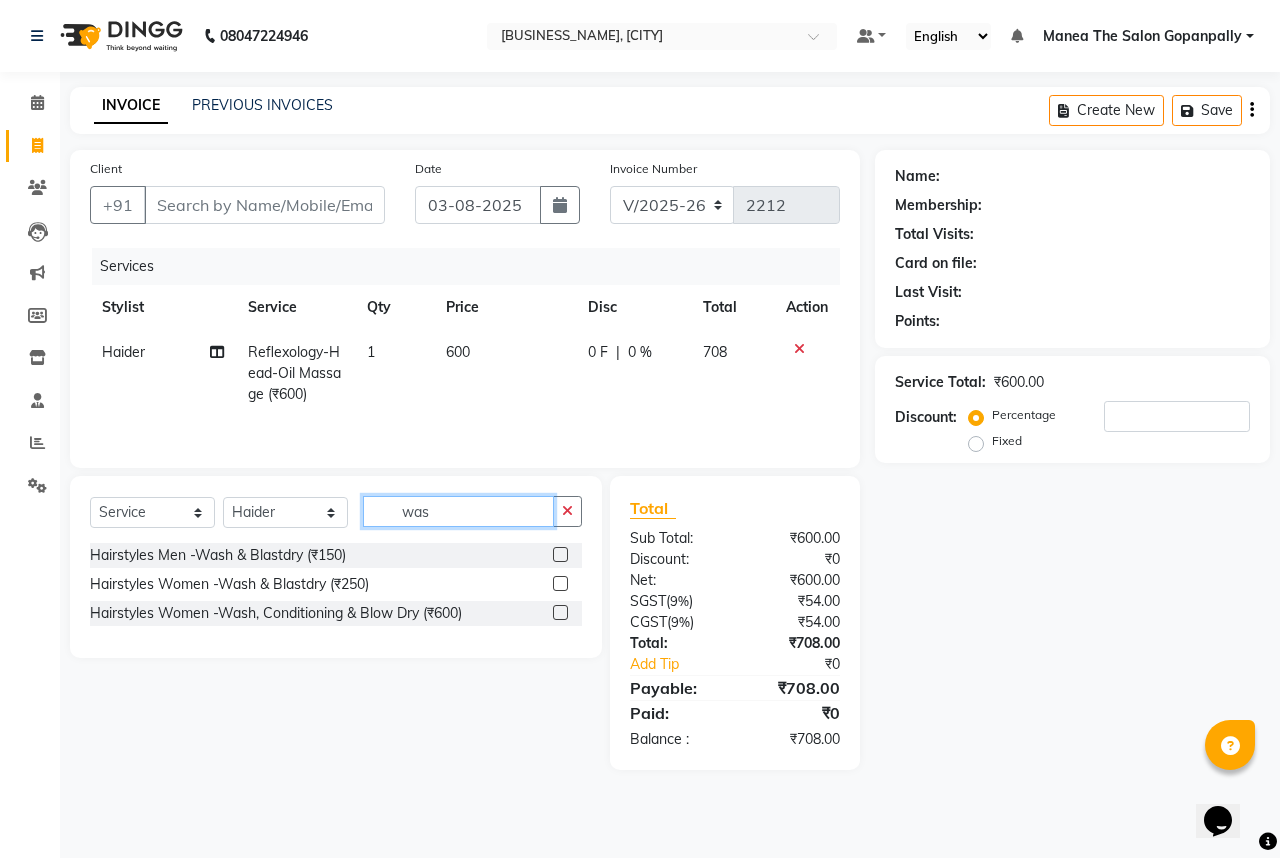 type on "was" 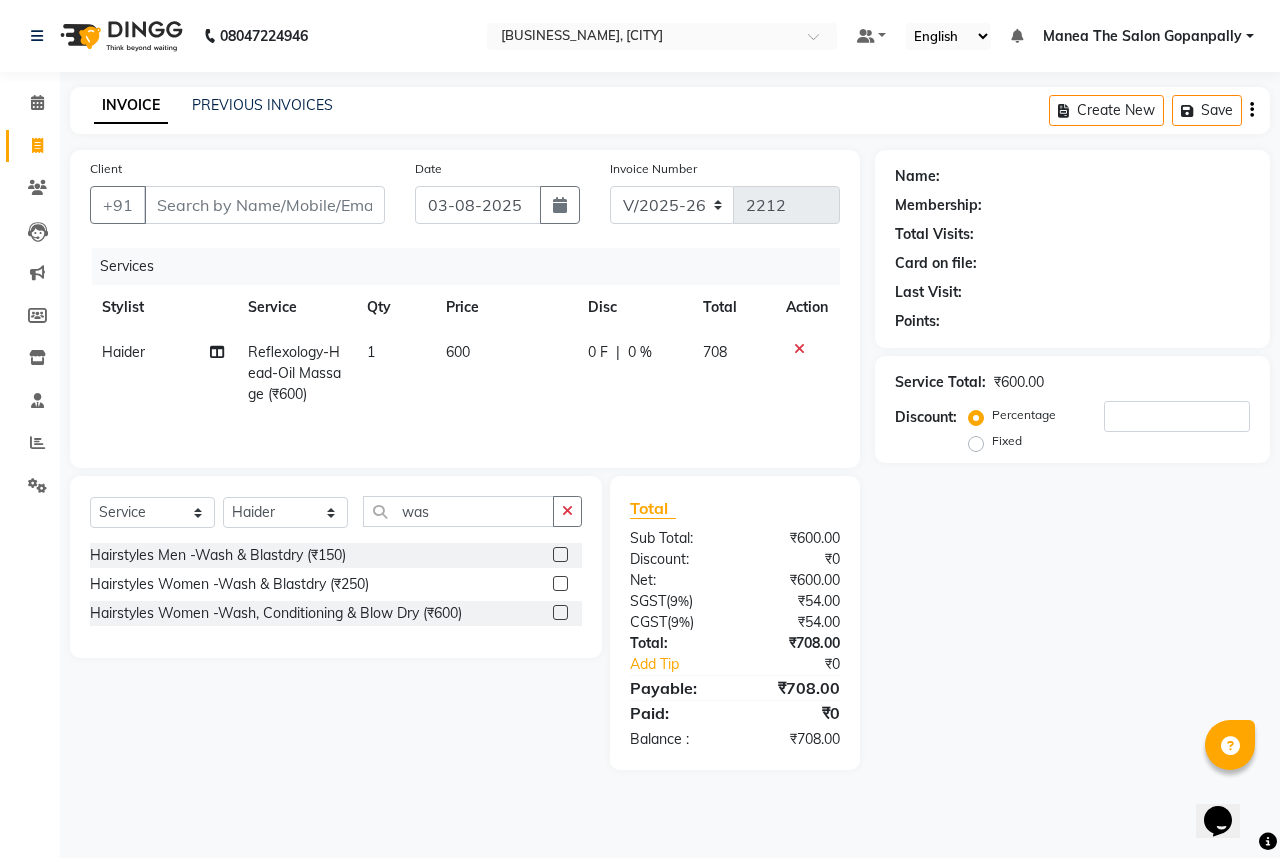 drag, startPoint x: 556, startPoint y: 587, endPoint x: 557, endPoint y: 563, distance: 24.020824 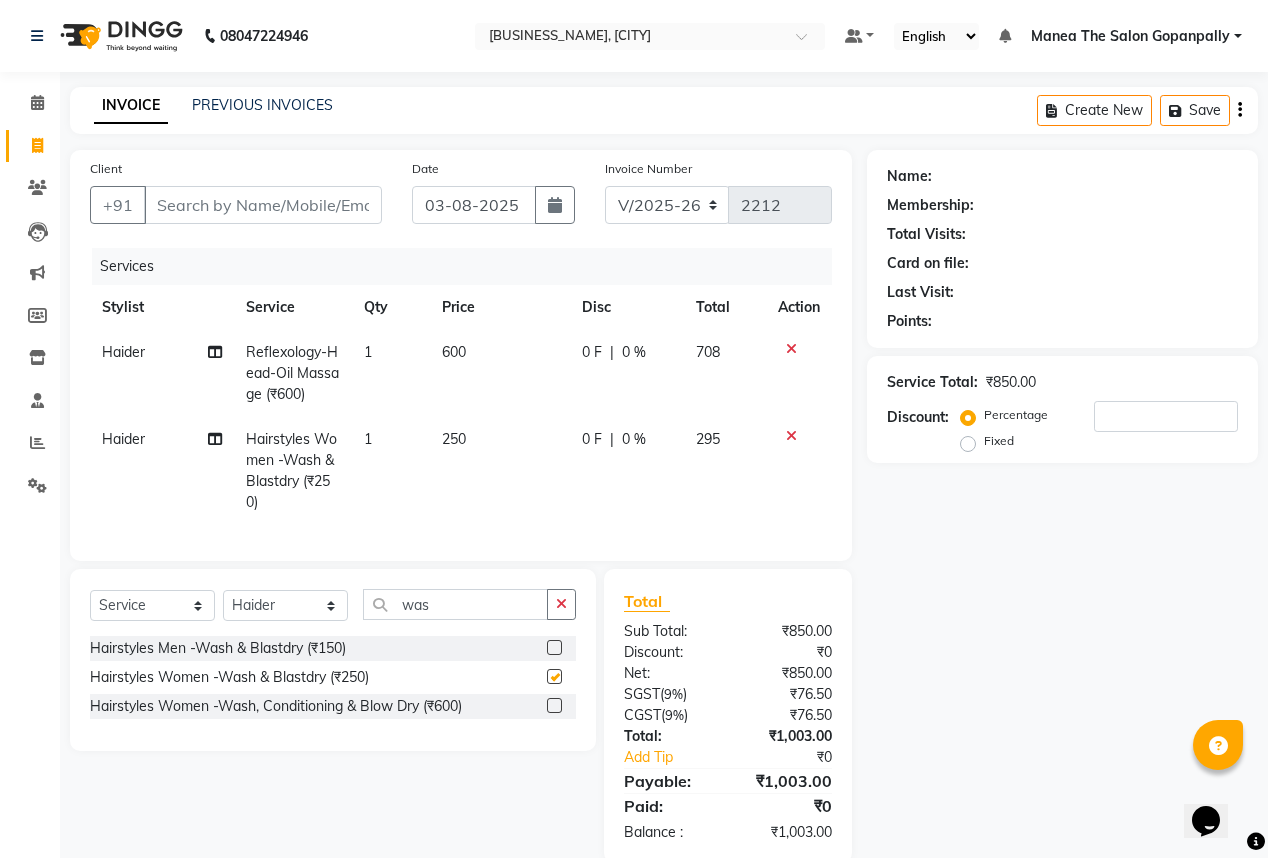 checkbox on "false" 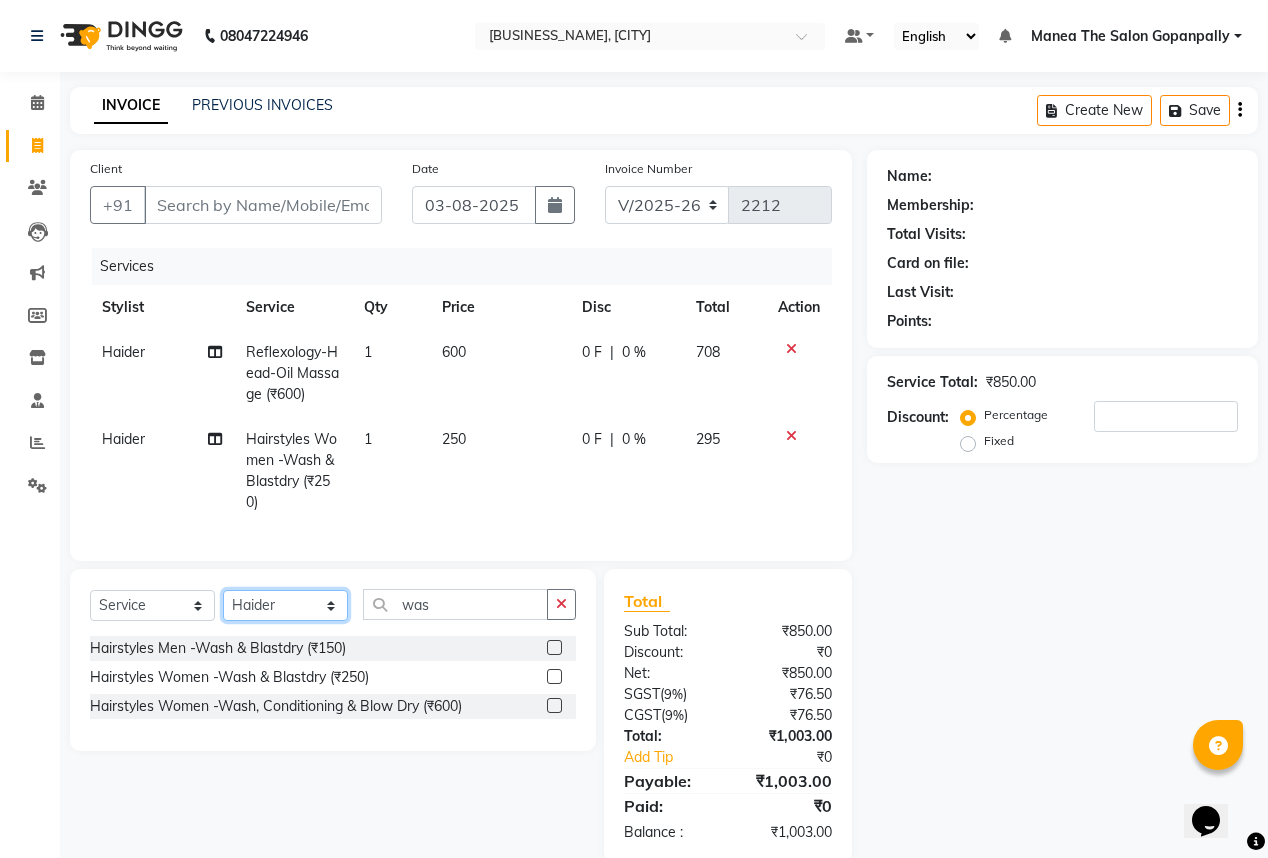 drag, startPoint x: 330, startPoint y: 628, endPoint x: 320, endPoint y: 606, distance: 24.166092 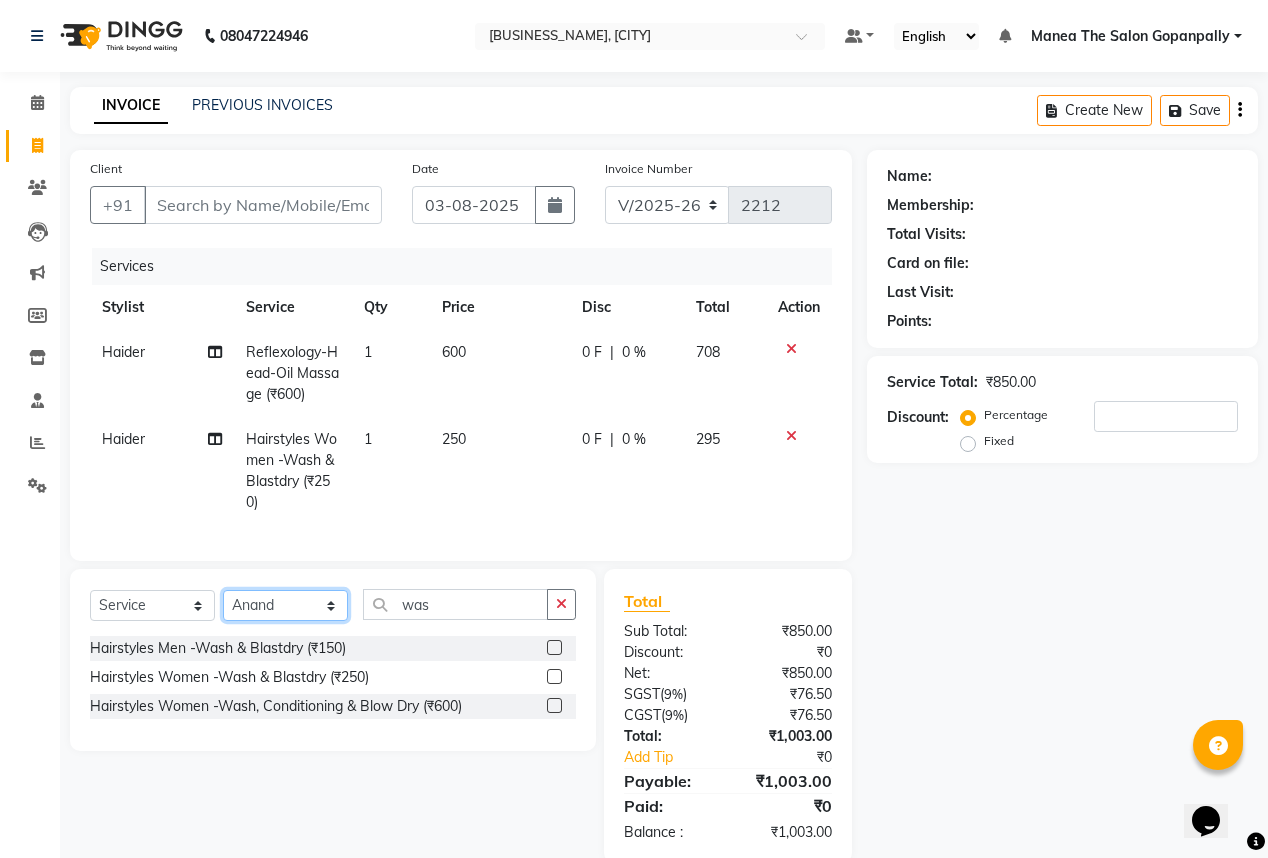 click on "Select Stylist [NAME] [NAME] [NAME] [NAME] [NAME] [NAME] [NAME] [NAME] [NAME] [NAME] Hairstyles Women -Wash, Conditioning & Blow Dry (₹600)  x Haircare Men -Moisturising (₹600) Haircare Men -Colour Protect (₹700) Haircare Men -Frizz Ease (₹800) Haircare Men -Repair & Rejuvenate (₹800) Haircare Men -Deep Conditioning (₹1200) Haircare Men -Anti Hair Fall (₹900) Haircare Men -Anti Dandruff (₹900) Haircare Men -Scalp Therapy (₹1200) gel nail polish hands (₹400) gel nail polish legs (₹400) extensions hands (₹2100) gel nail polish removal (₹400) extension removal (₹600) henna (organic ) (₹800) organic facial (₹3800) organic cleanup (₹1500) organic anti dandruff (₹2500) organic anti hairfall (₹2500) organic hair spa (₹3000) organic head massage (₹900) organic hair pack (₹900) mehandi 2 hands full (₹2000) mehandi simple (₹500) warts removal big (₹100) warts removal small (₹50) combo men (₹2100) splits (₹500) nail art (₹250) mens combo (₹599) 1 800 90 F" 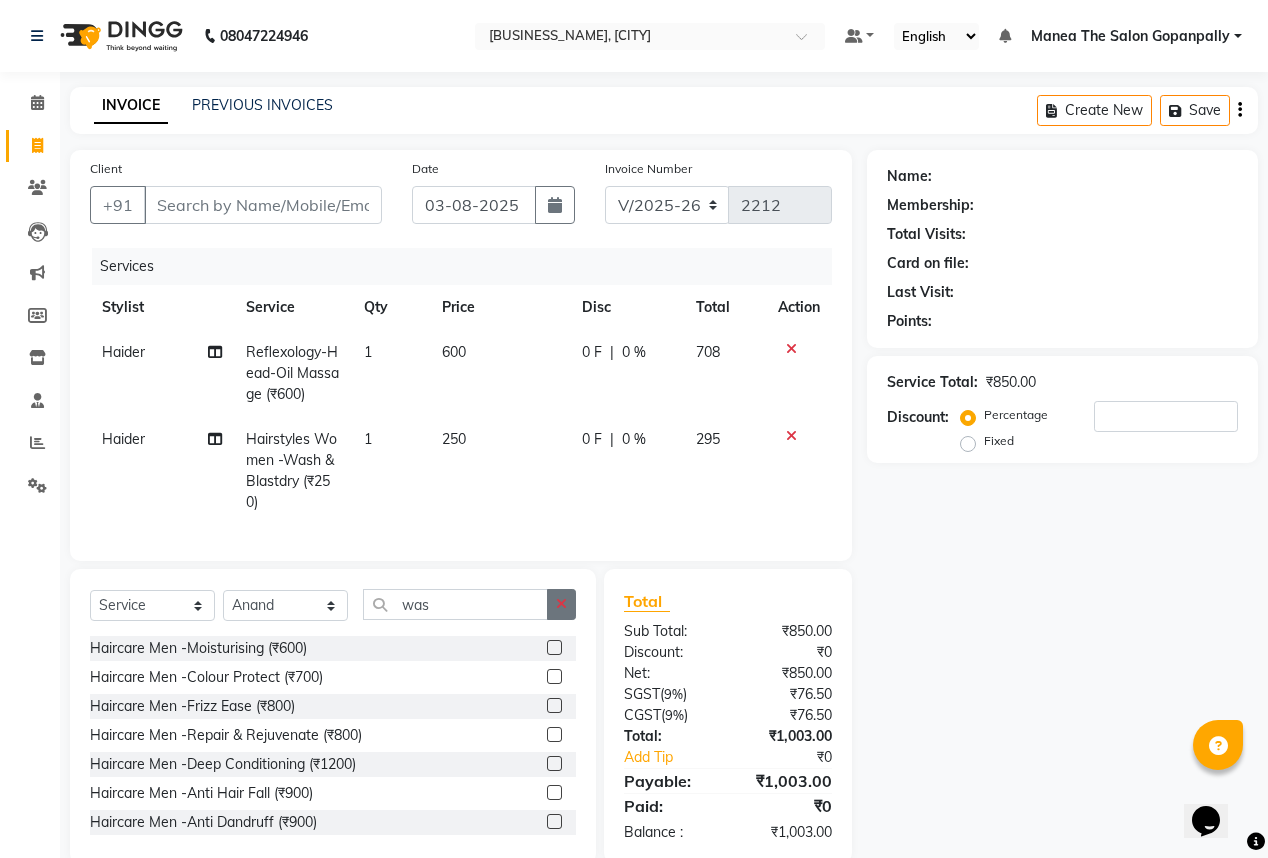 click 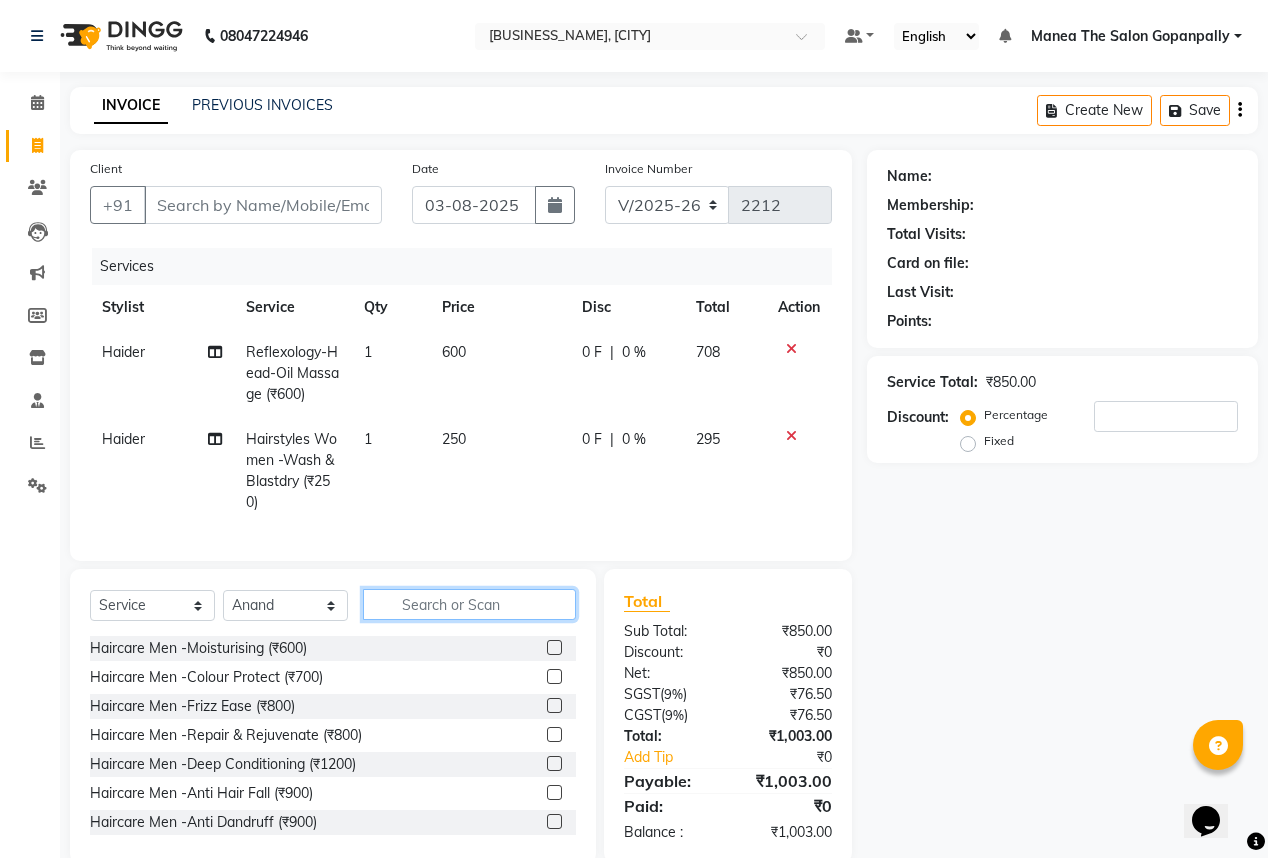 click 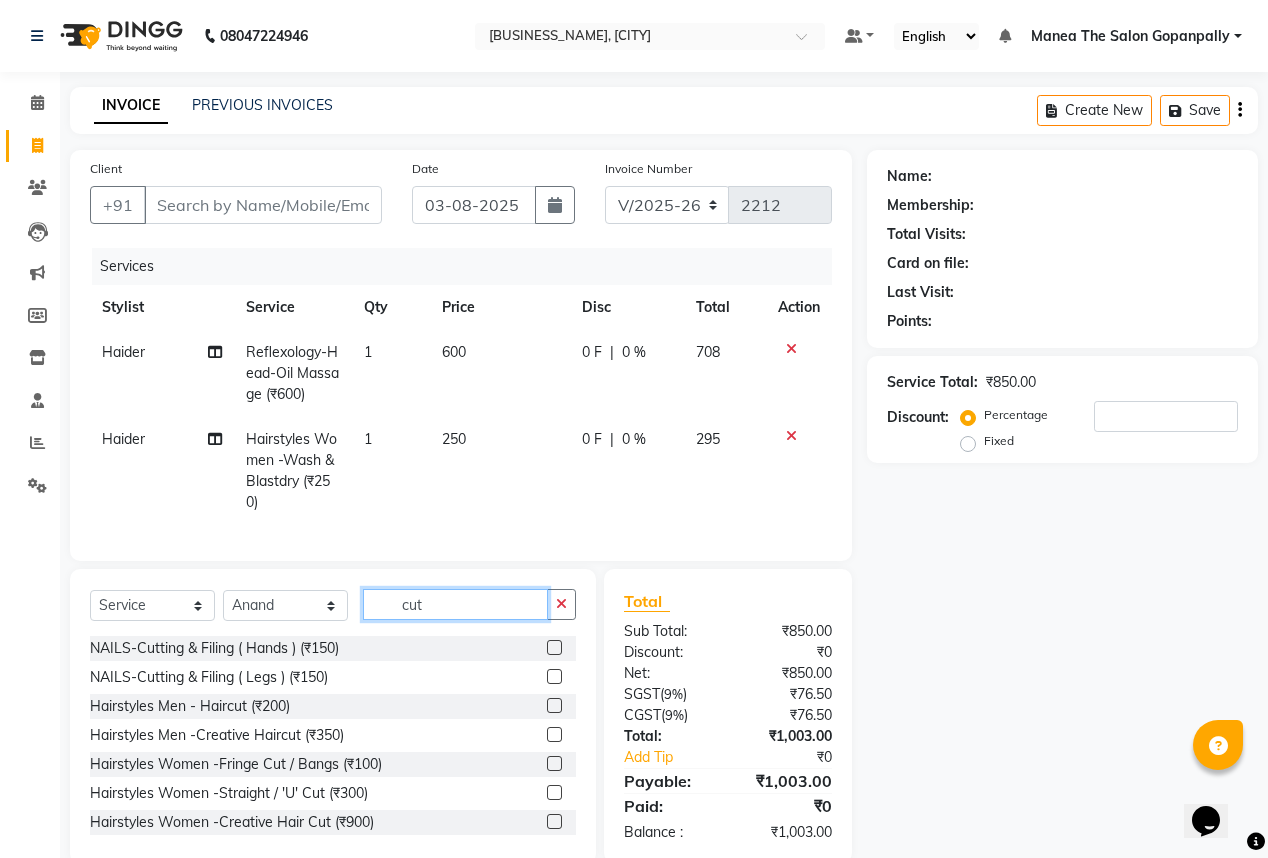 type on "cut" 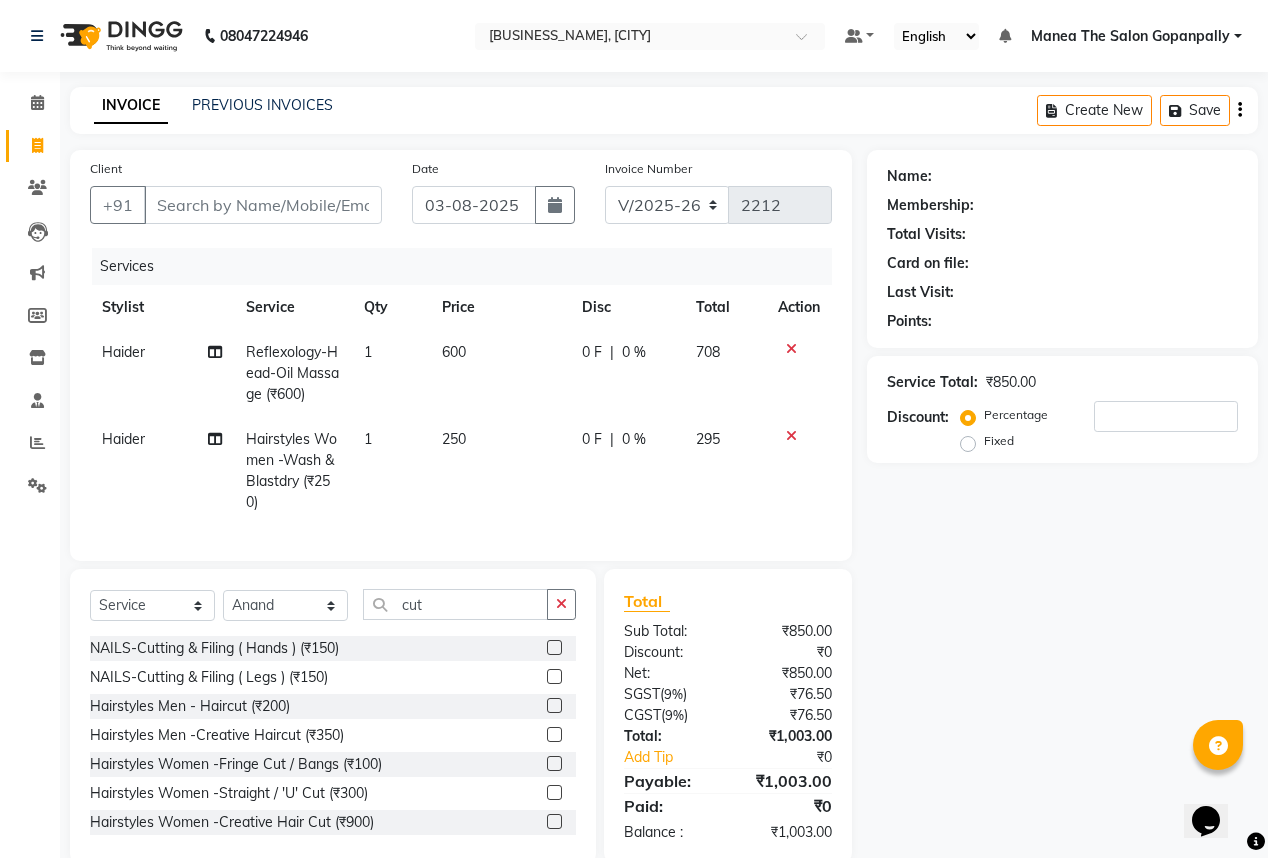 click 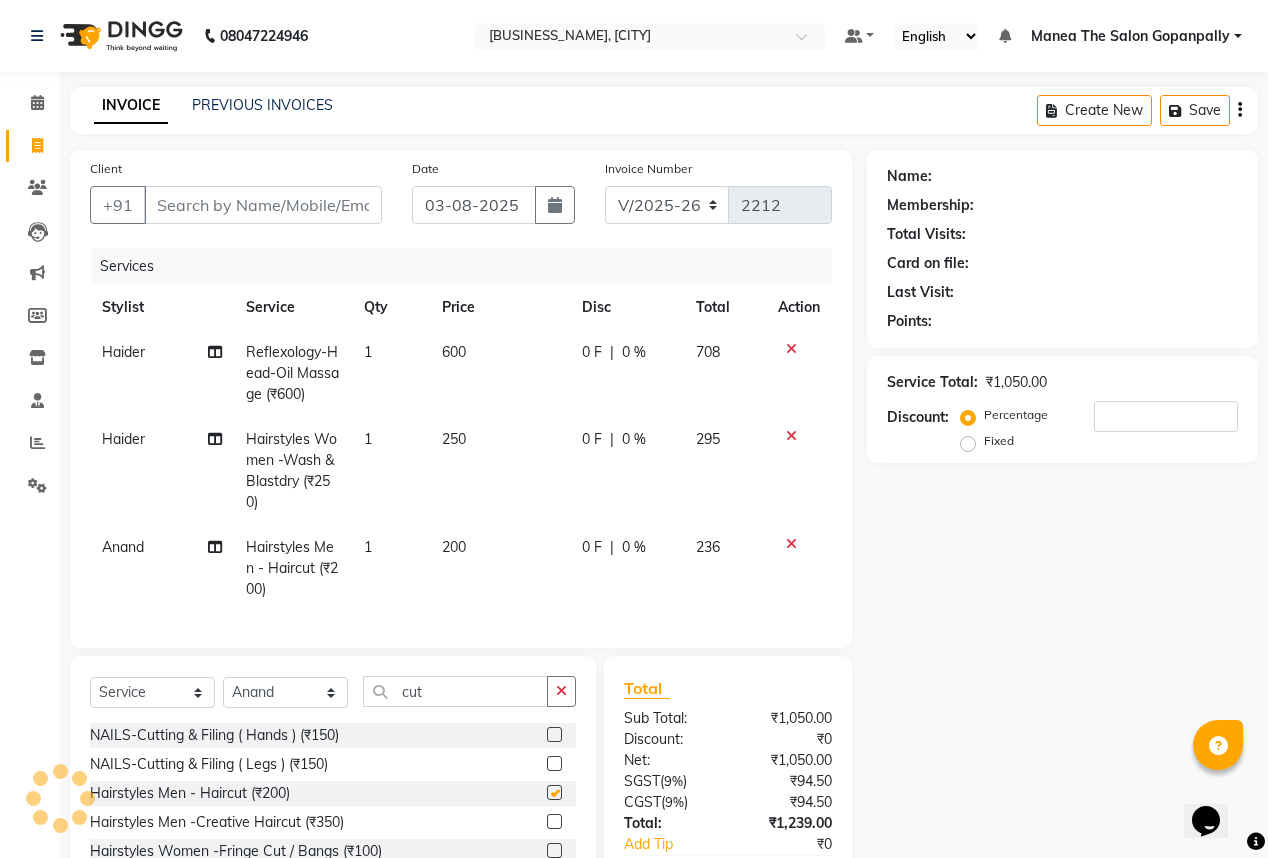 checkbox on "false" 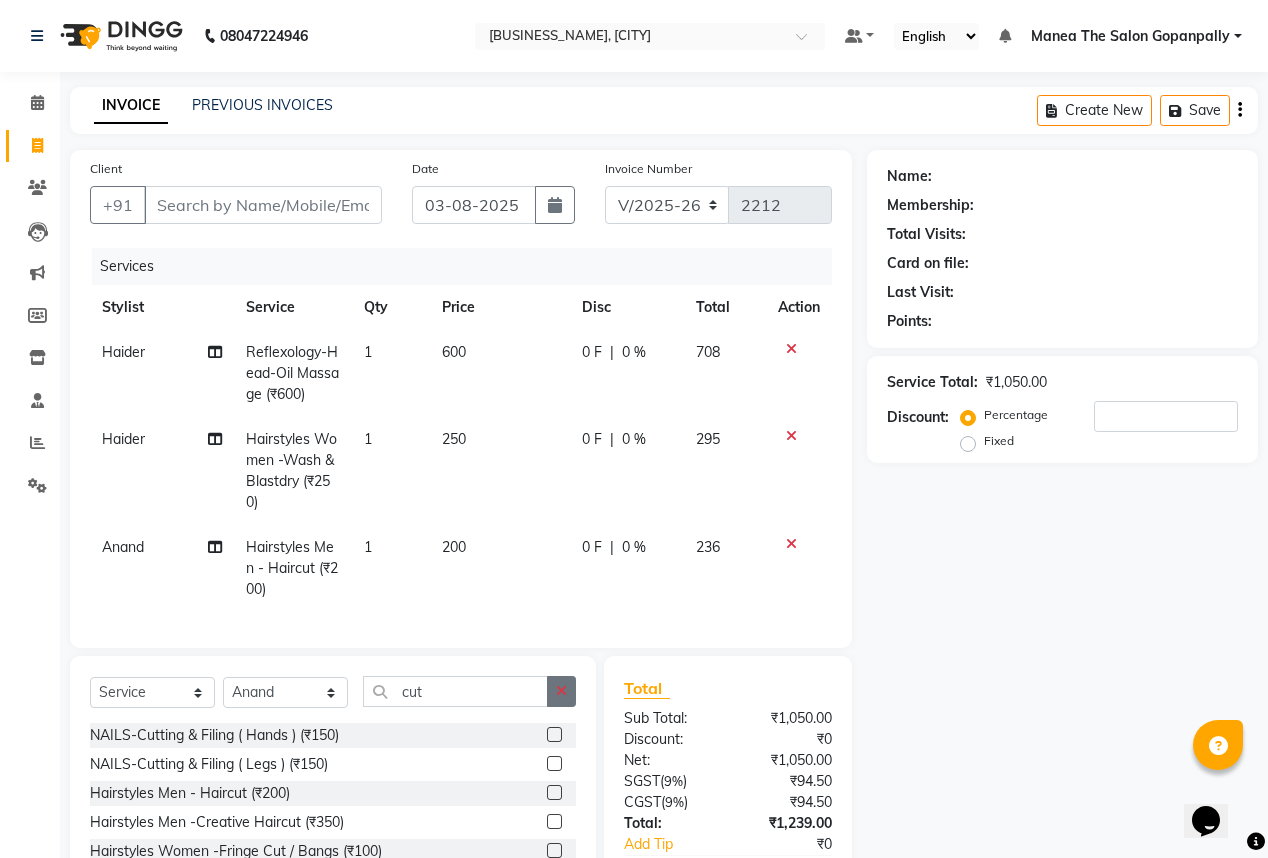 click 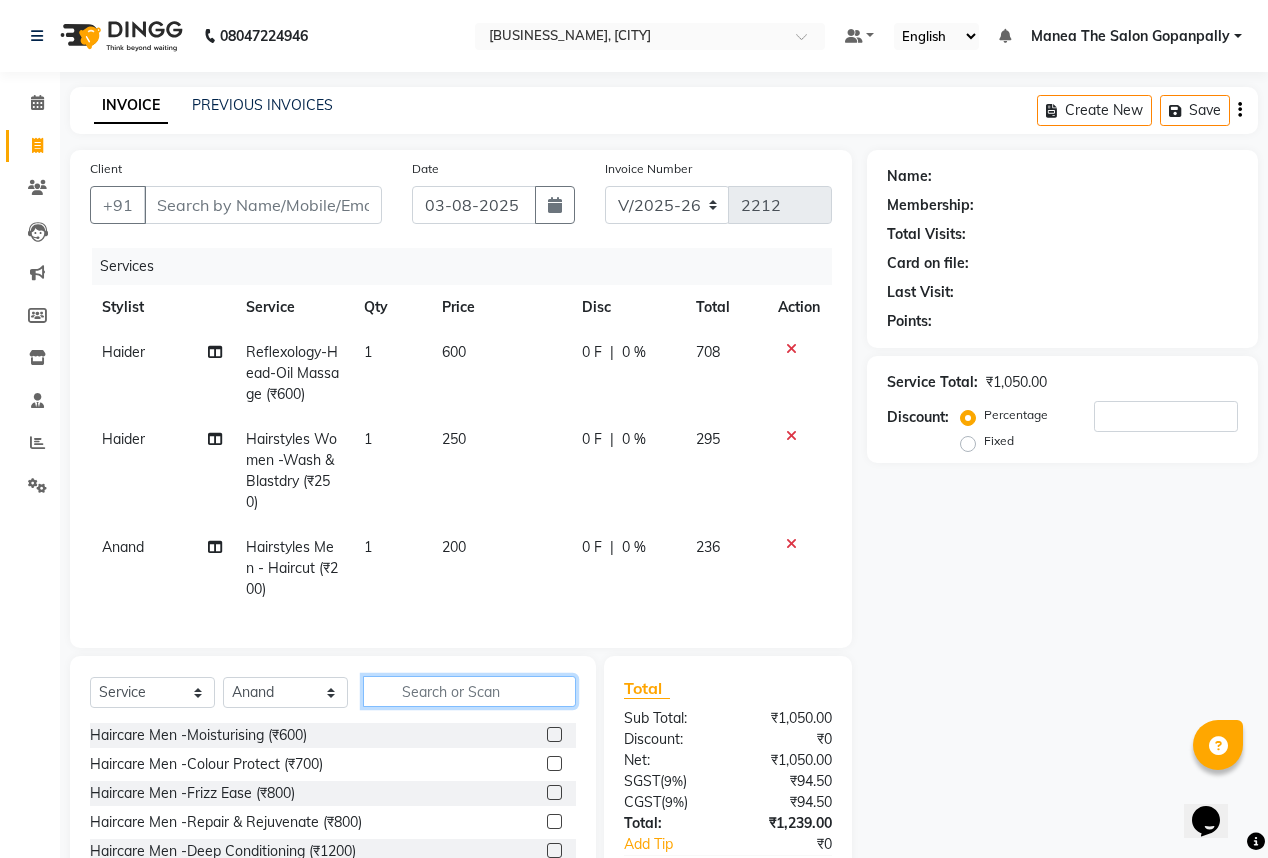 click 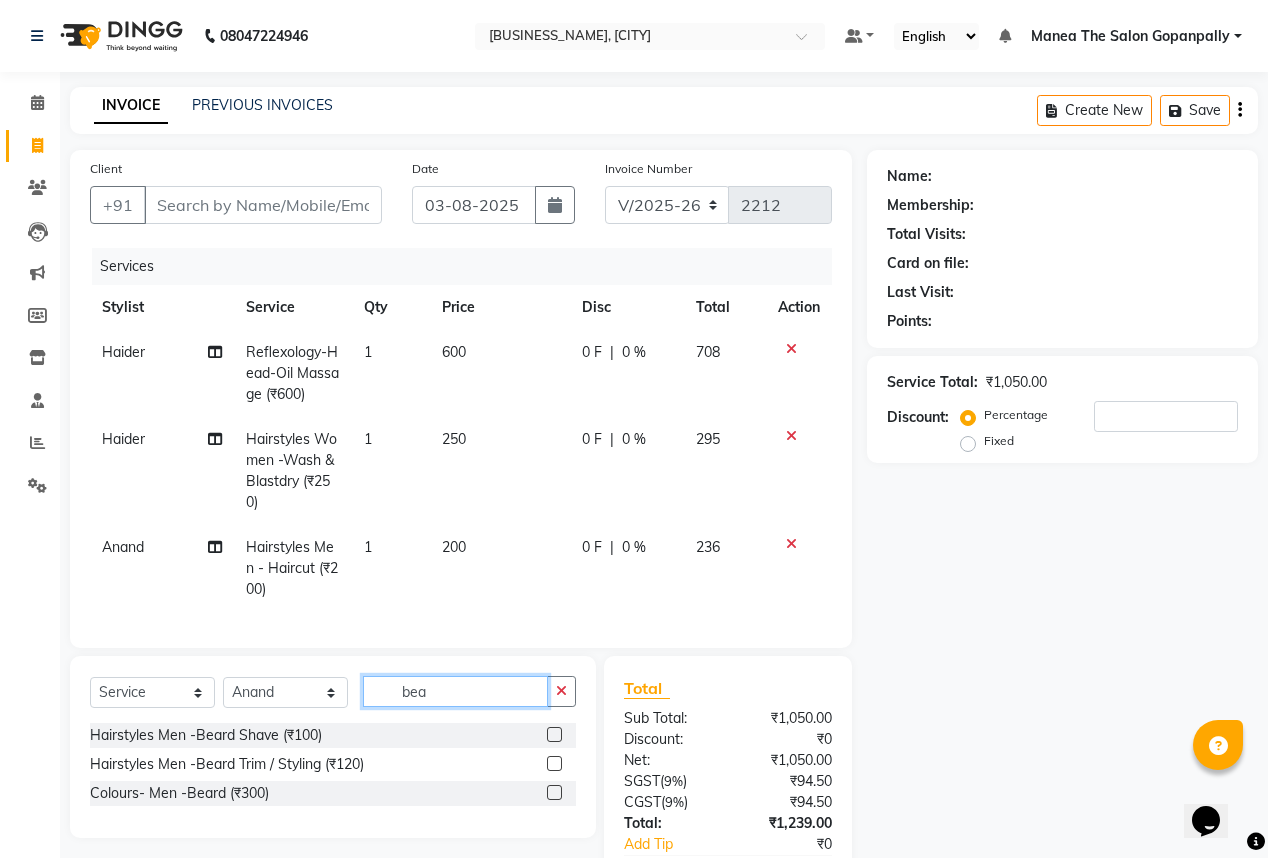 type on "bea" 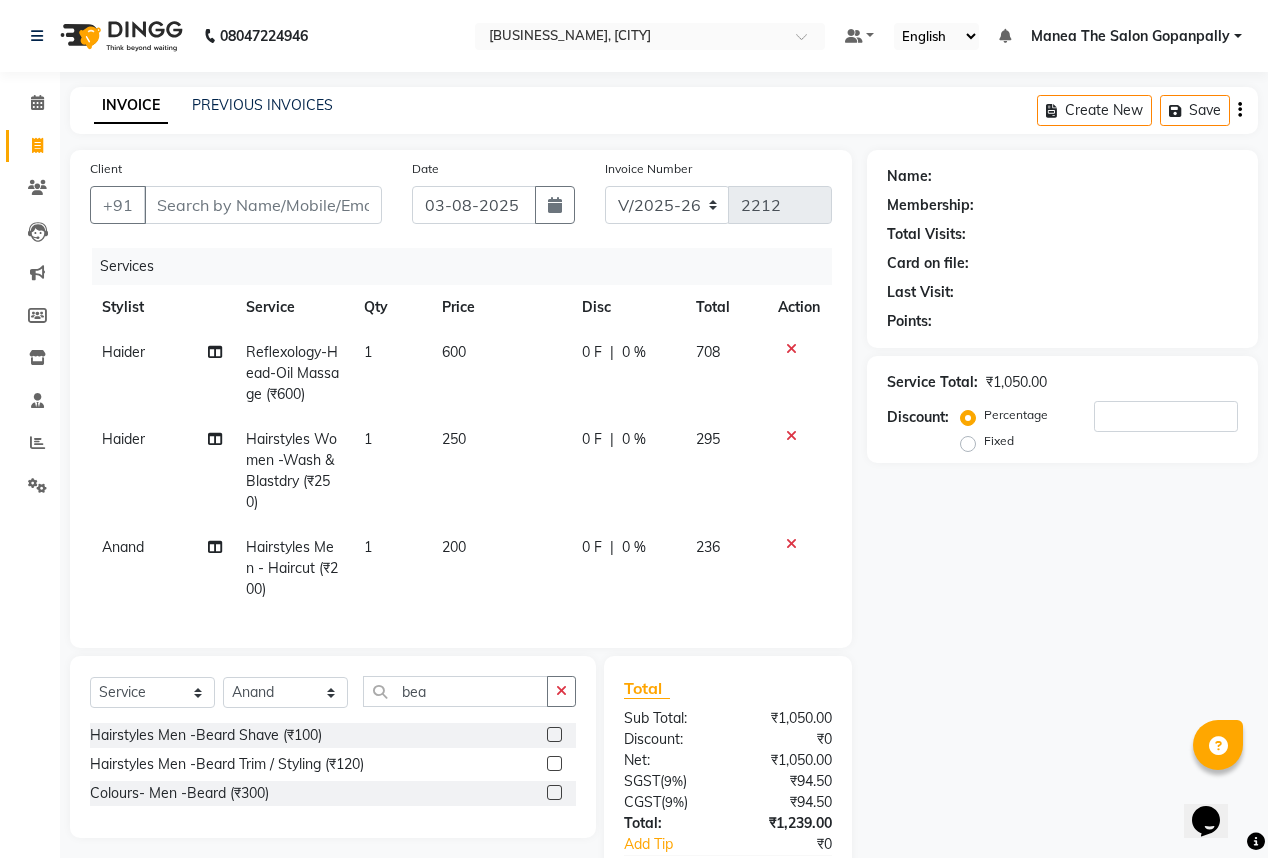 click 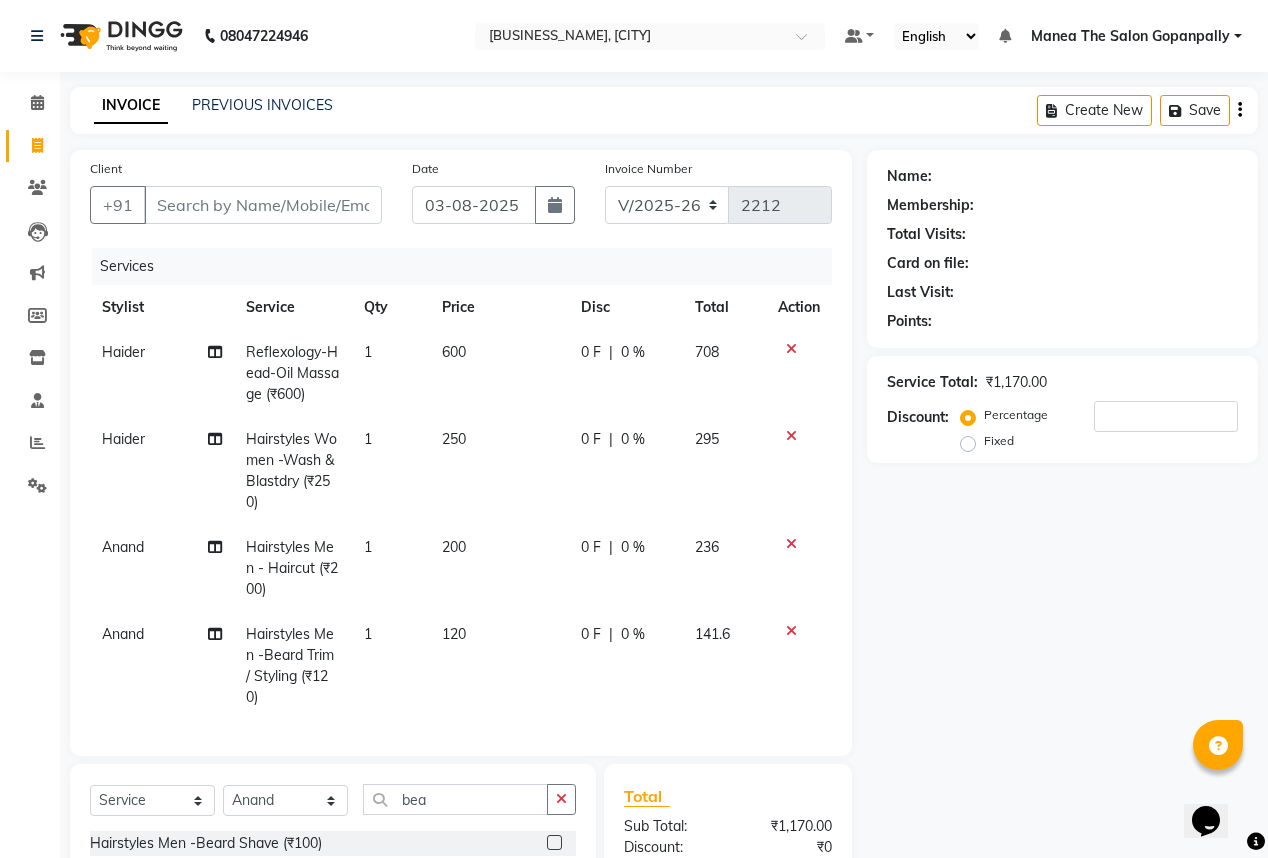 checkbox on "false" 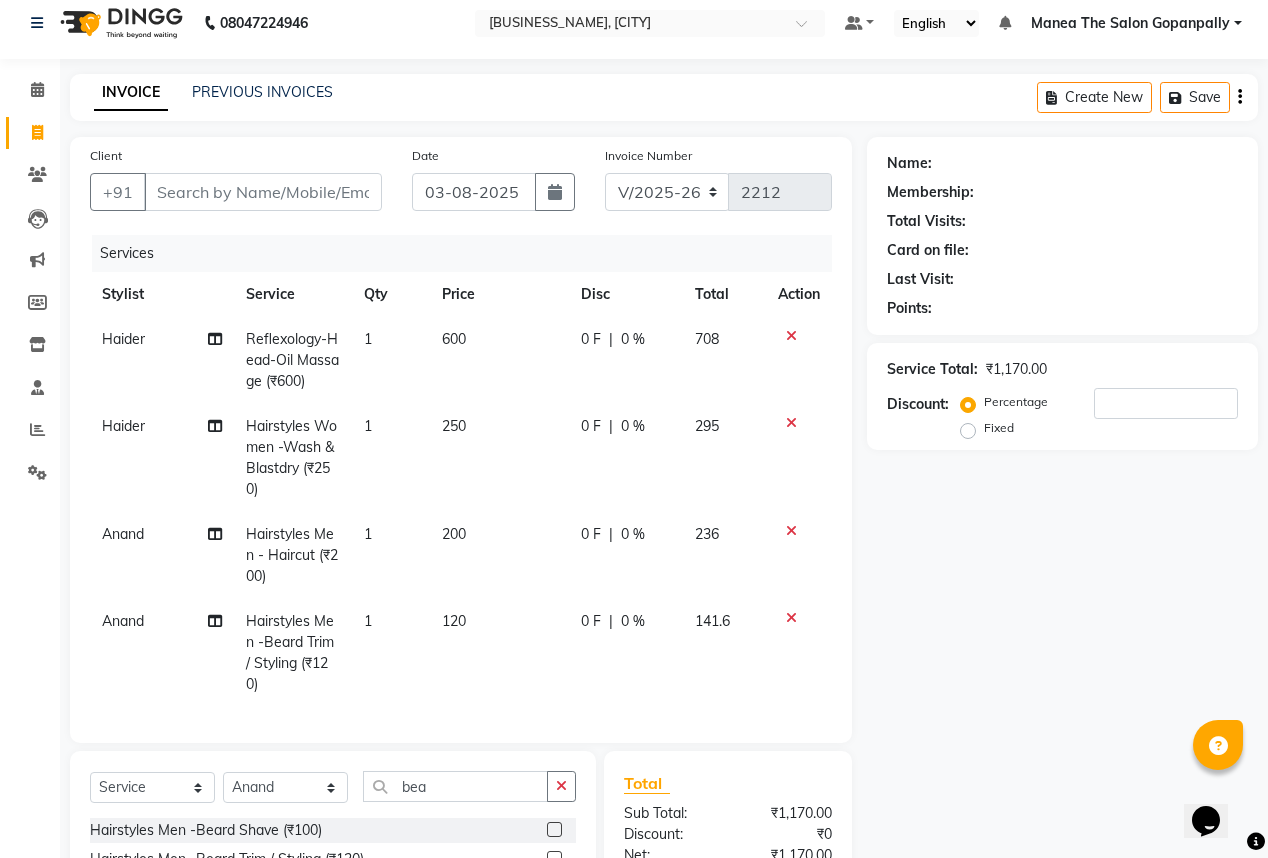 scroll, scrollTop: 0, scrollLeft: 0, axis: both 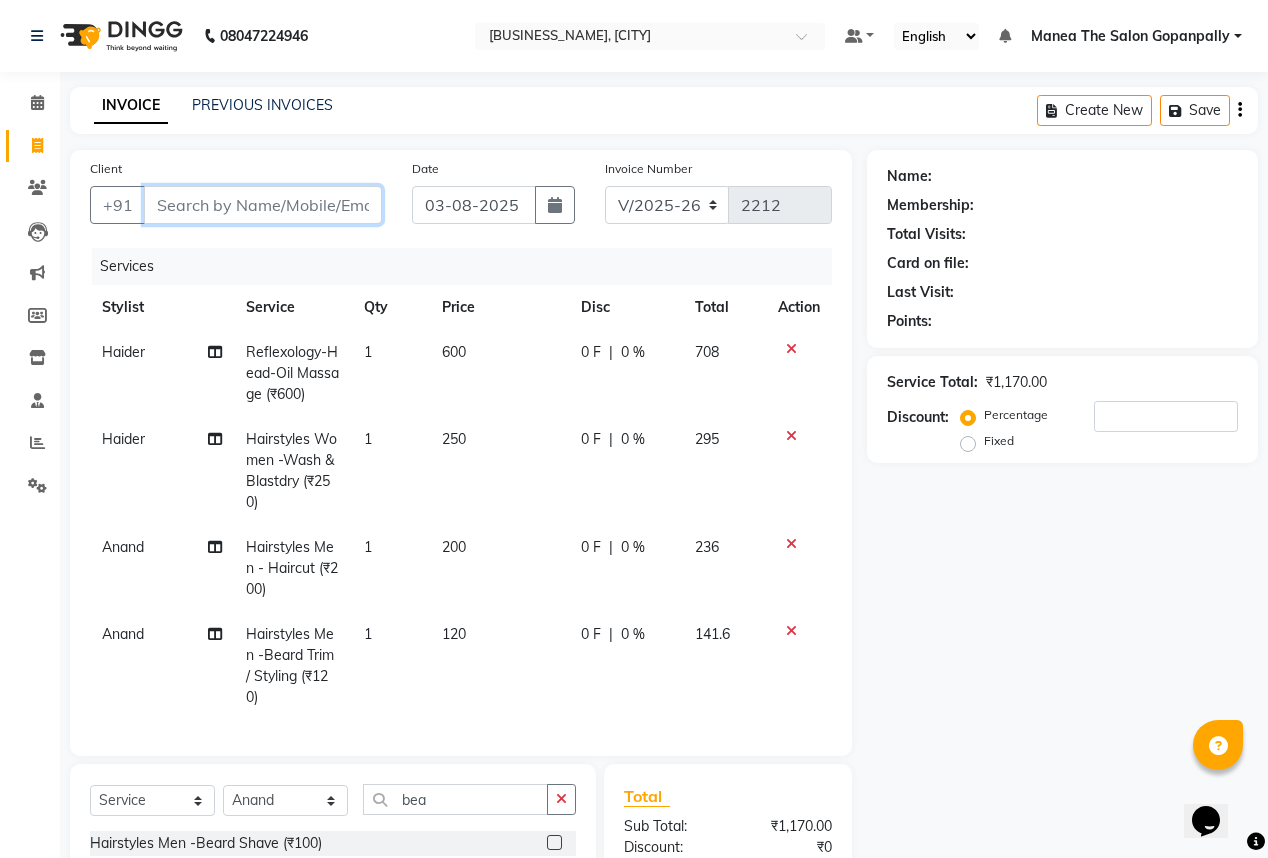 click on "Client" at bounding box center [263, 205] 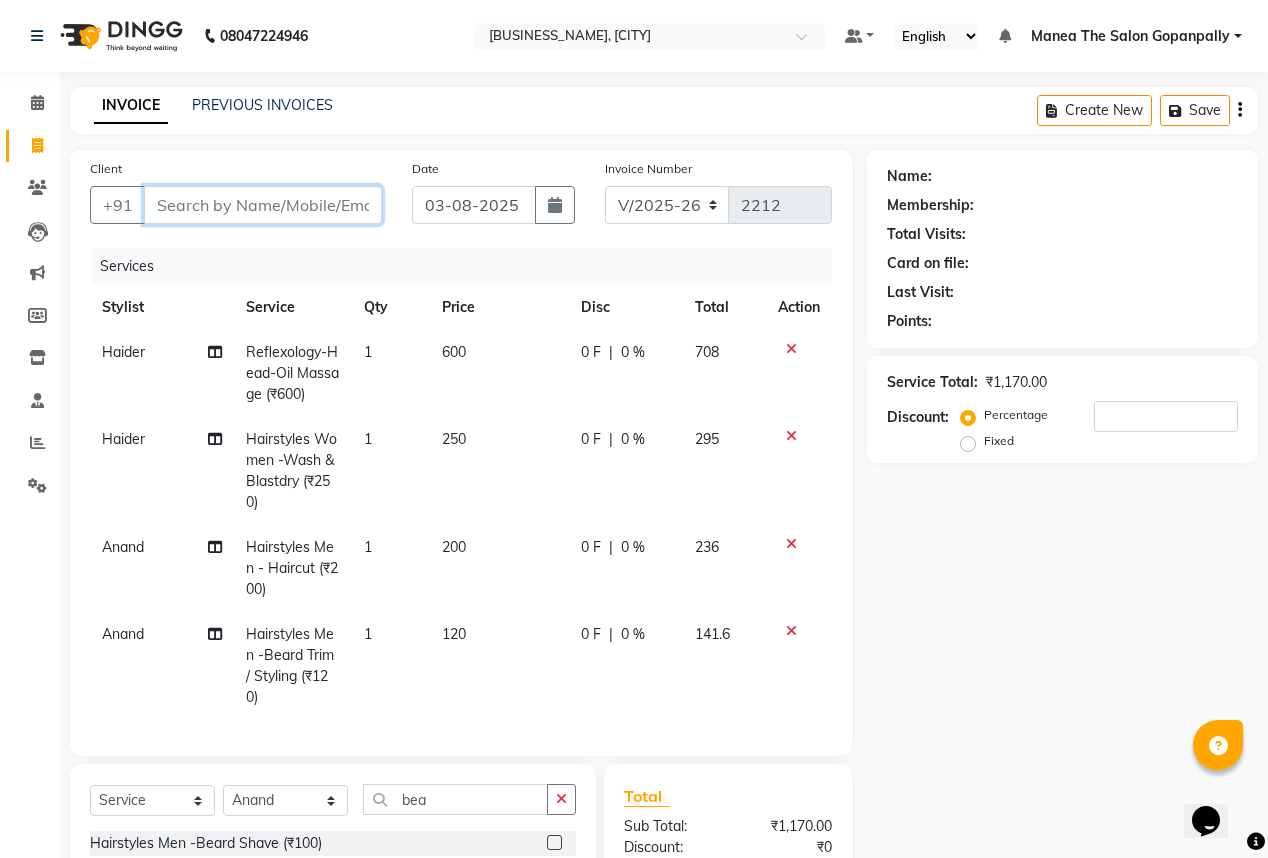 type on "9" 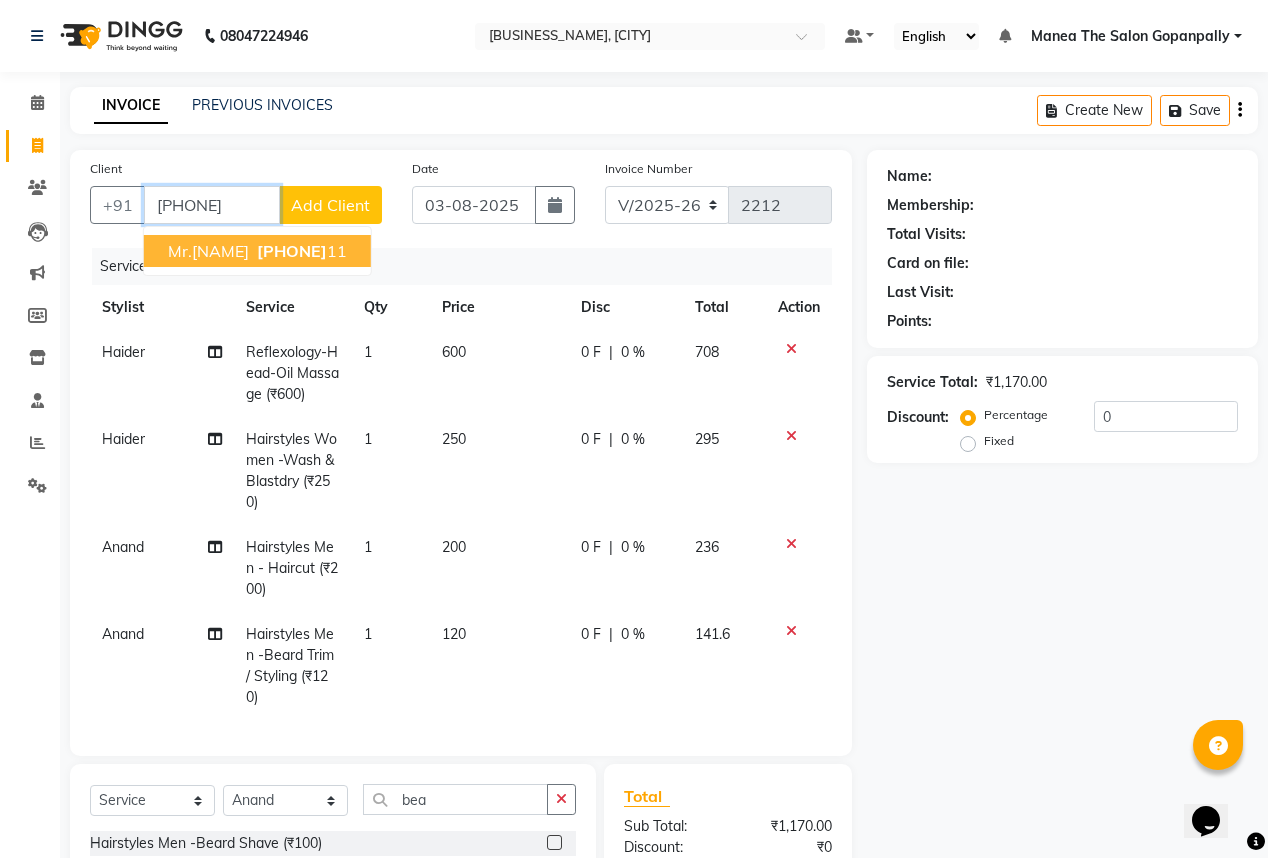 click on "[PHONE]" at bounding box center [292, 251] 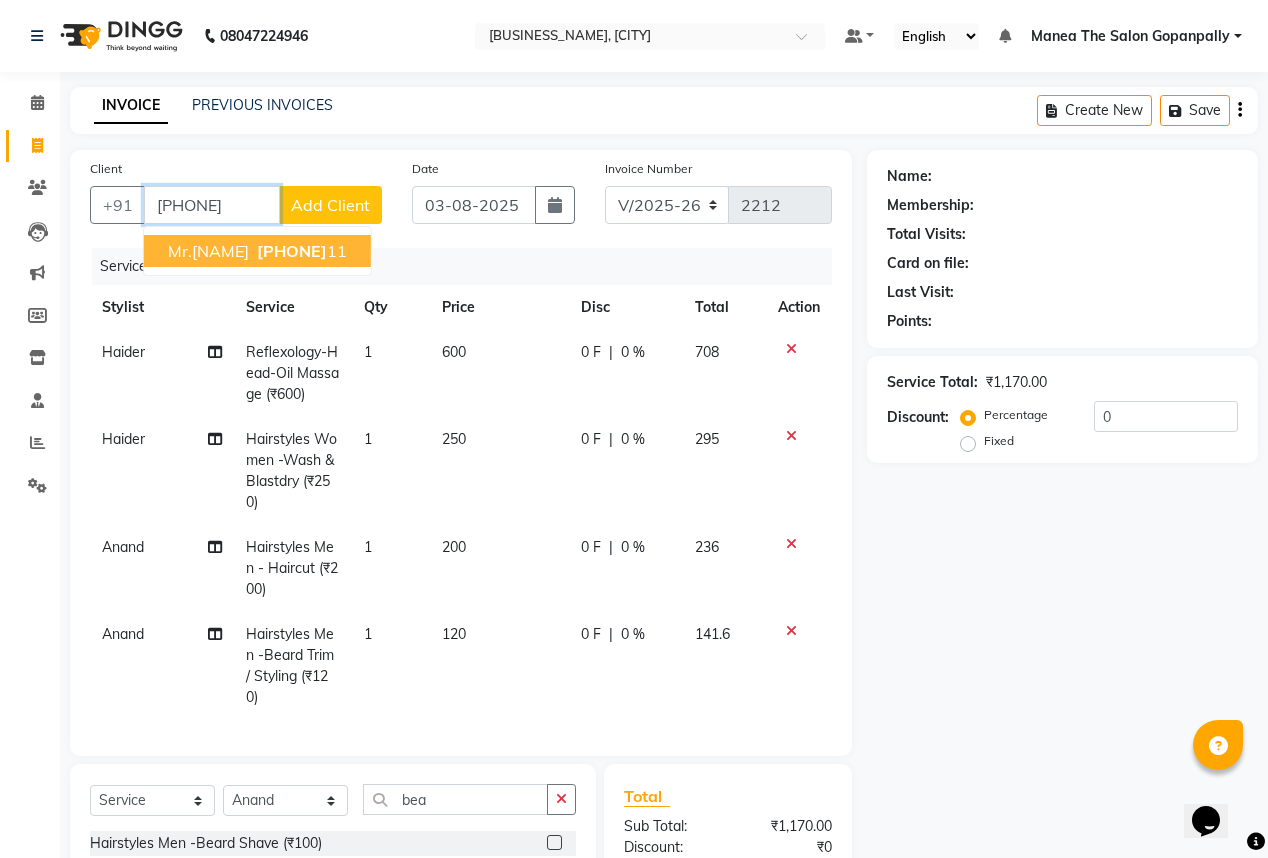 type on "[PHONE]" 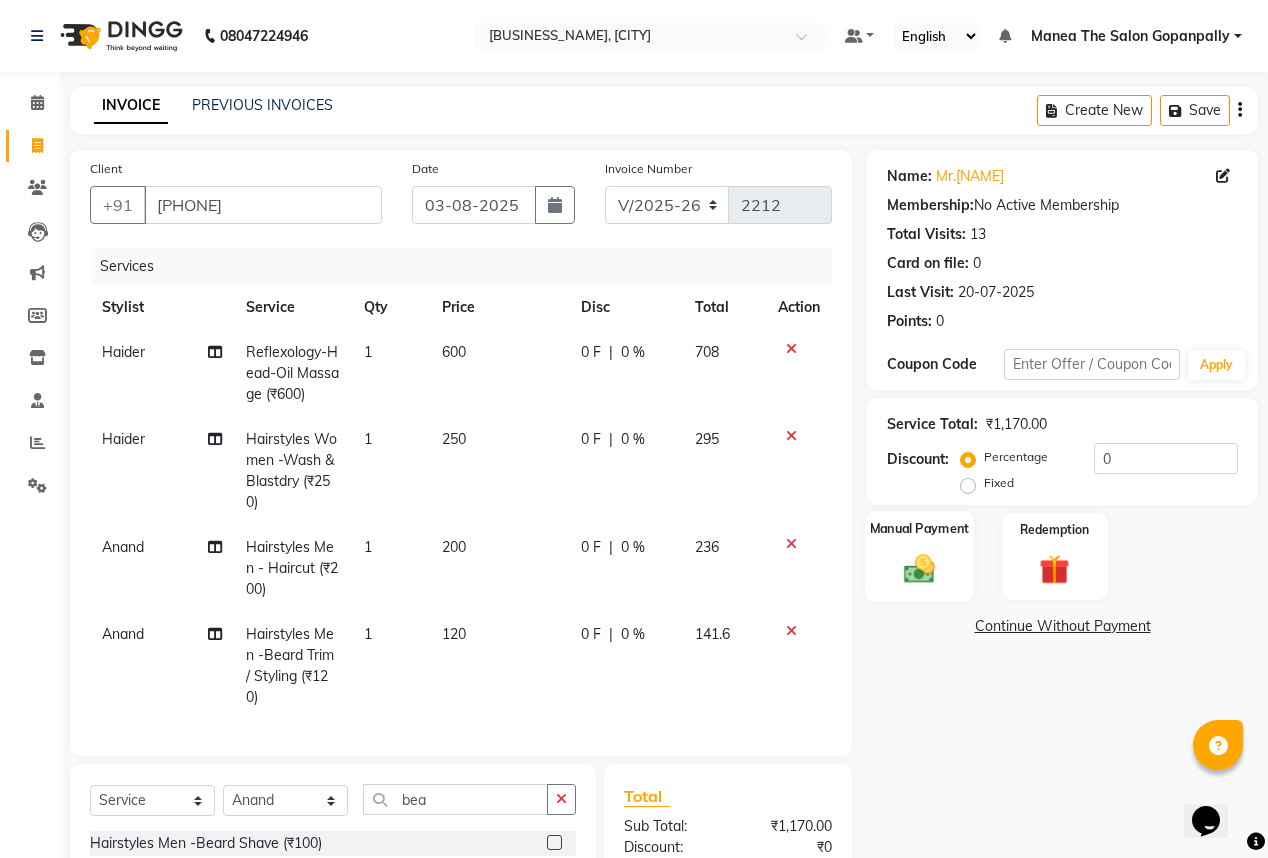 click on "Manual Payment" 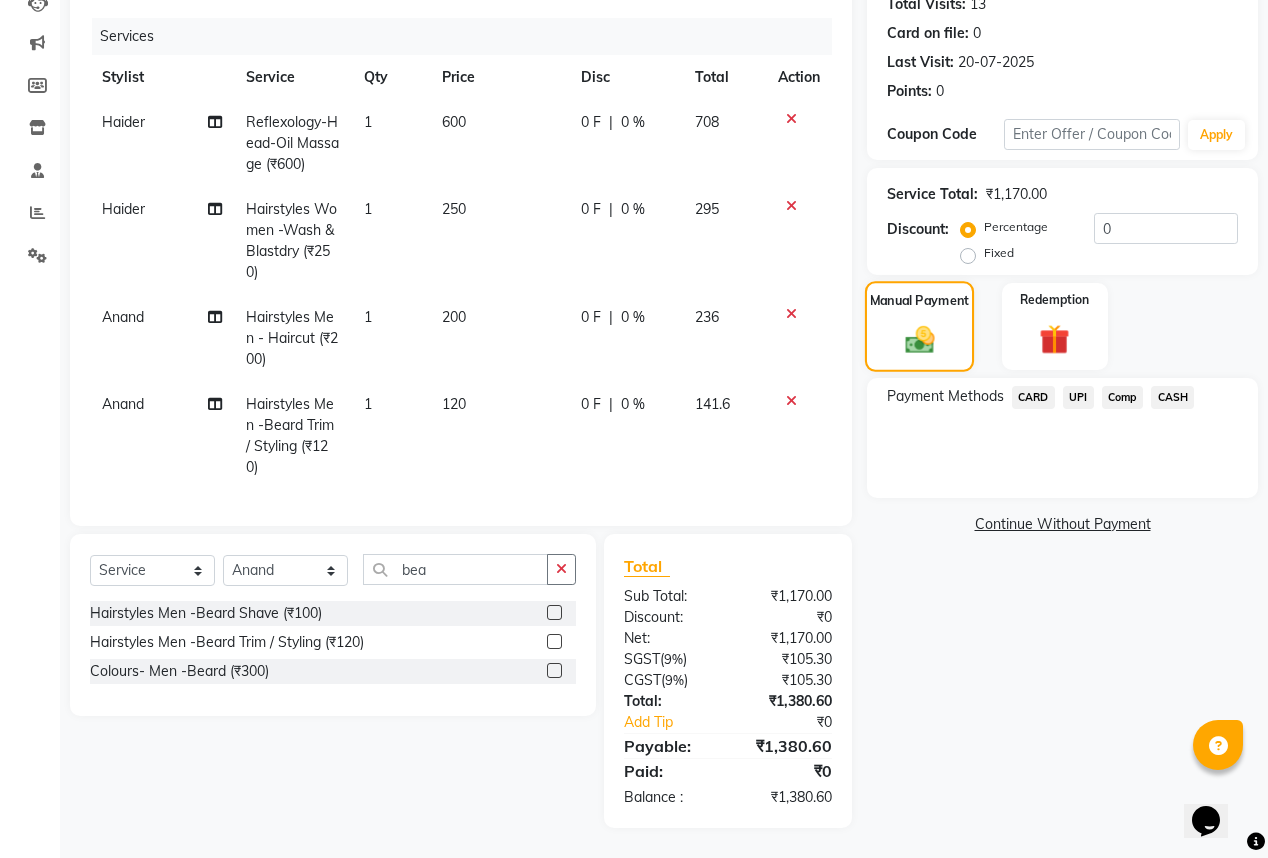 scroll, scrollTop: 242, scrollLeft: 0, axis: vertical 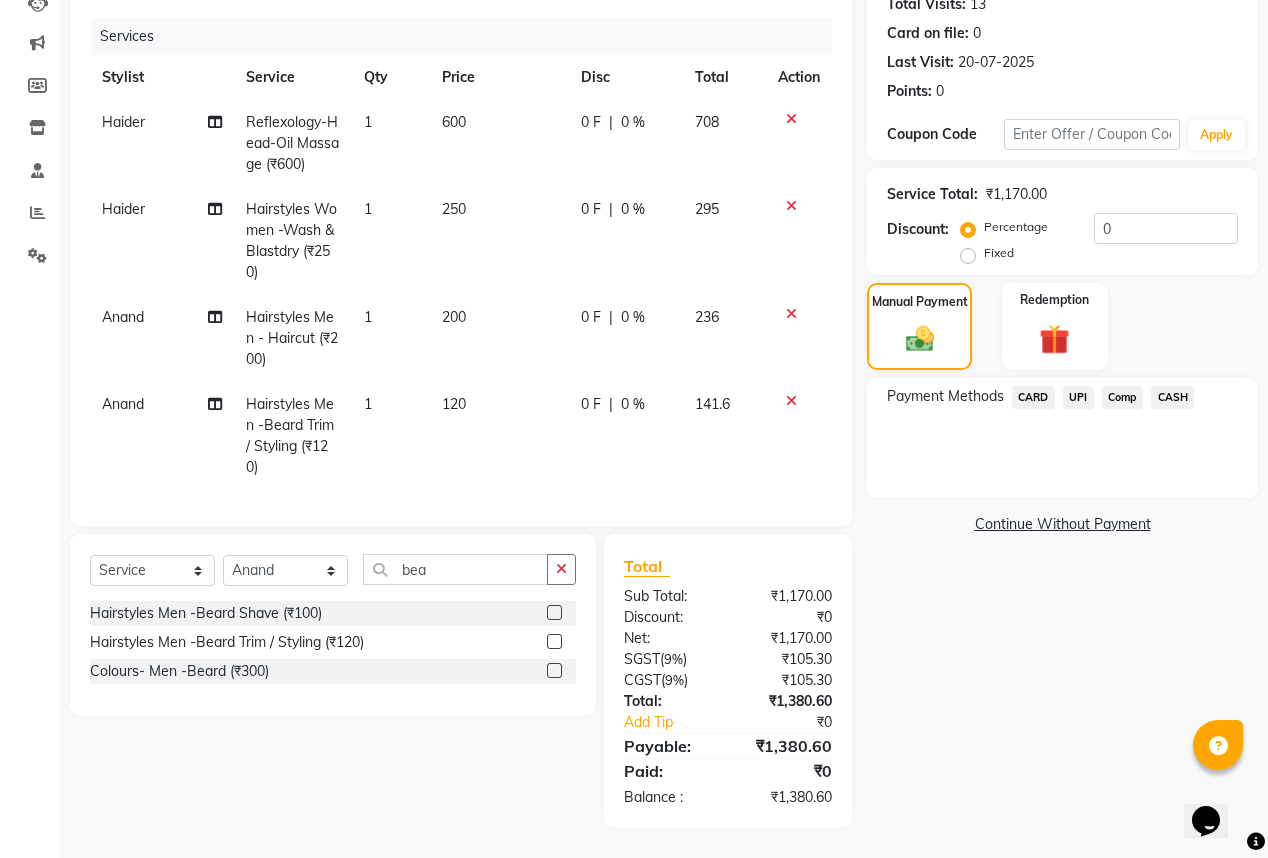click on "UPI" 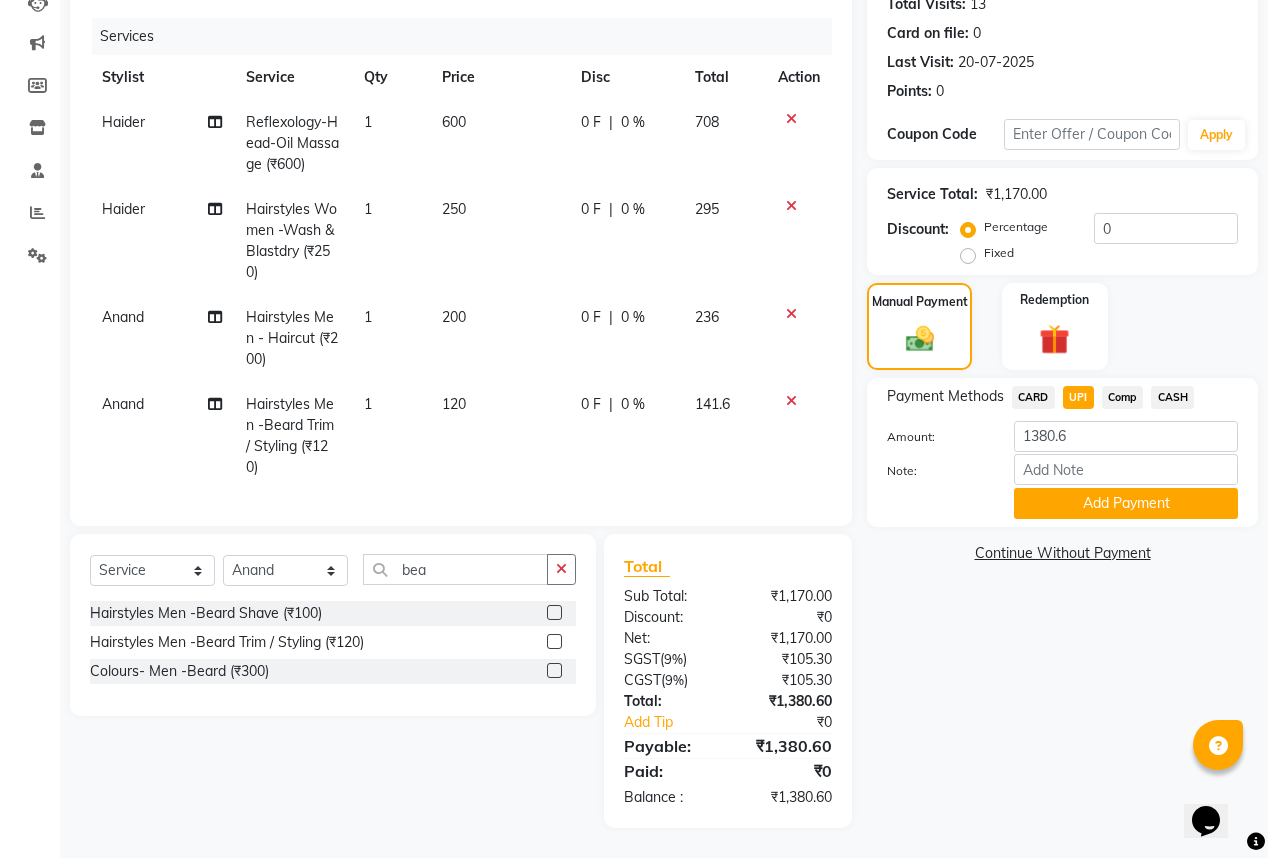 scroll, scrollTop: 242, scrollLeft: 0, axis: vertical 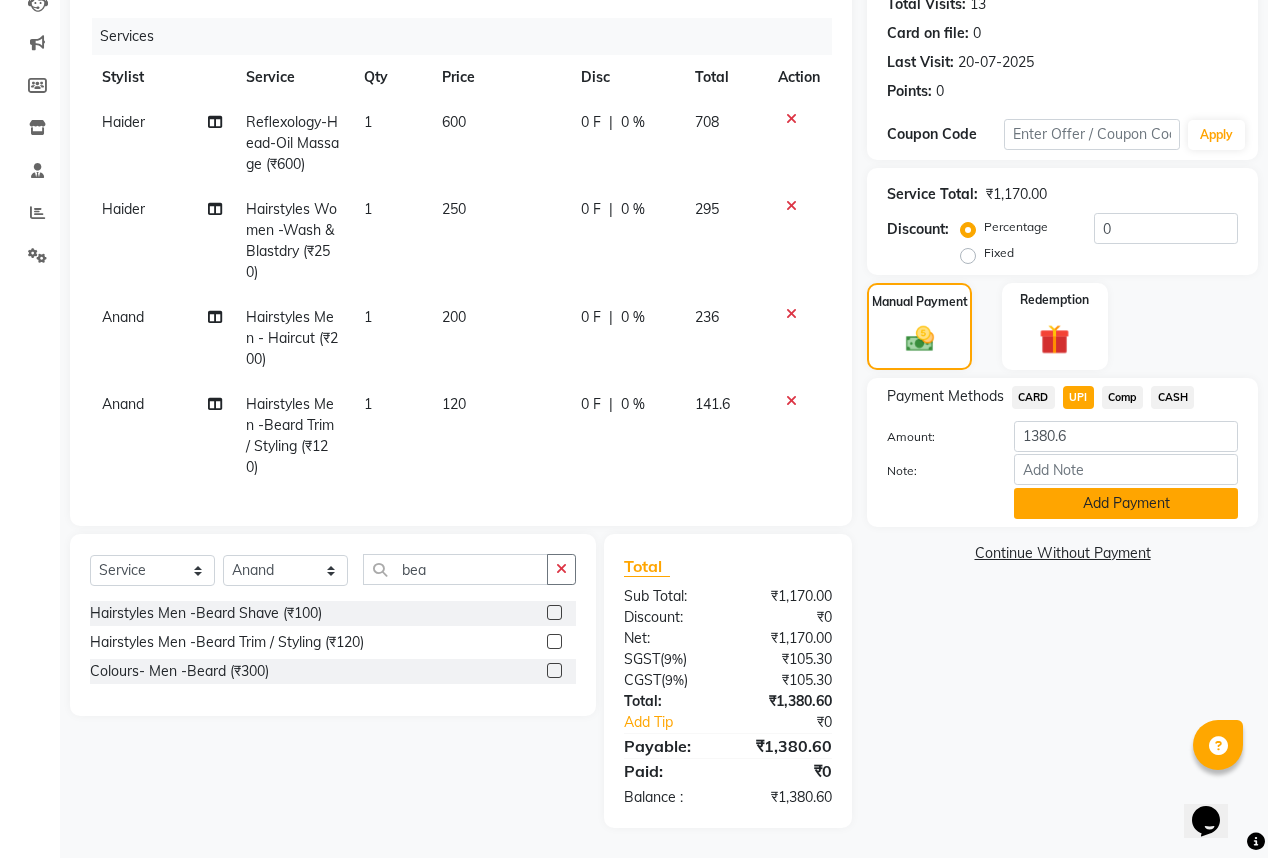 click on "Add Payment" 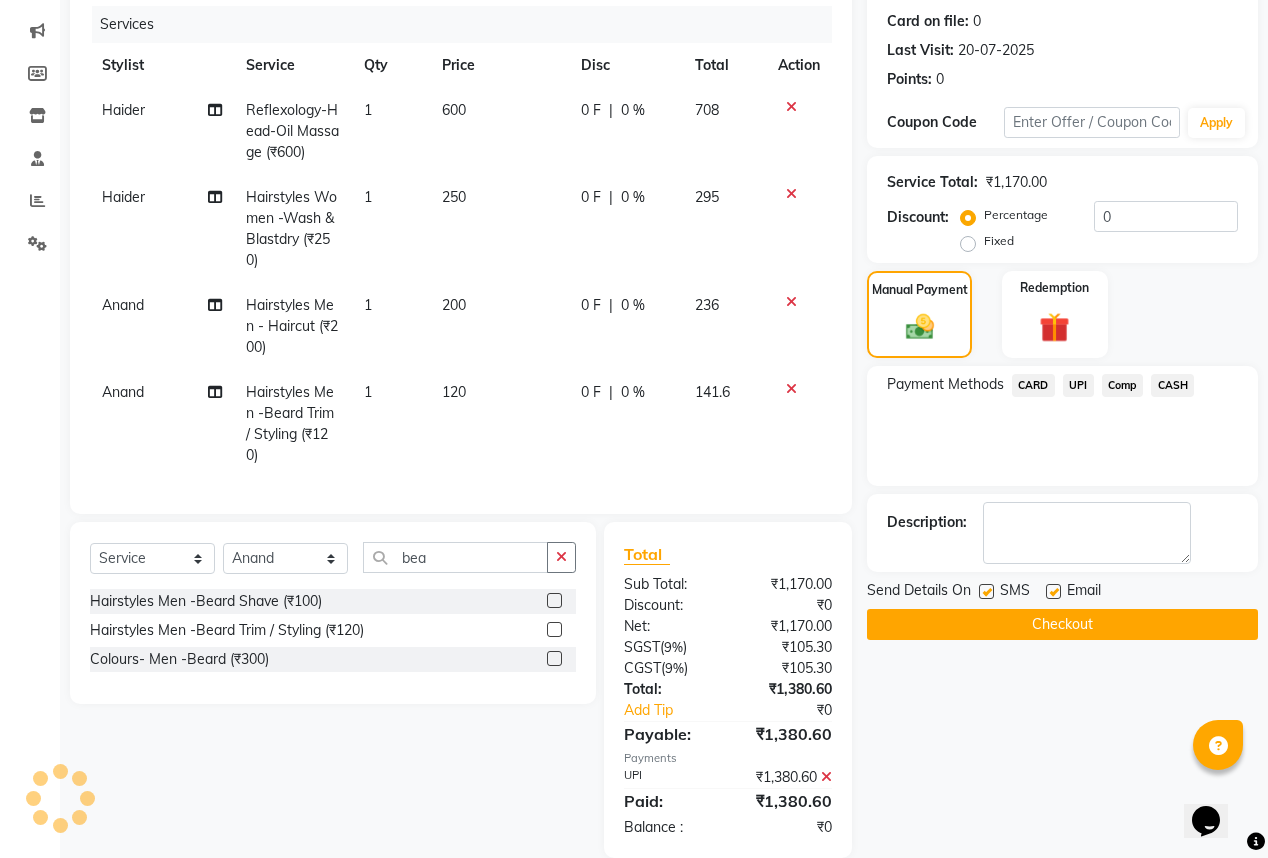 click 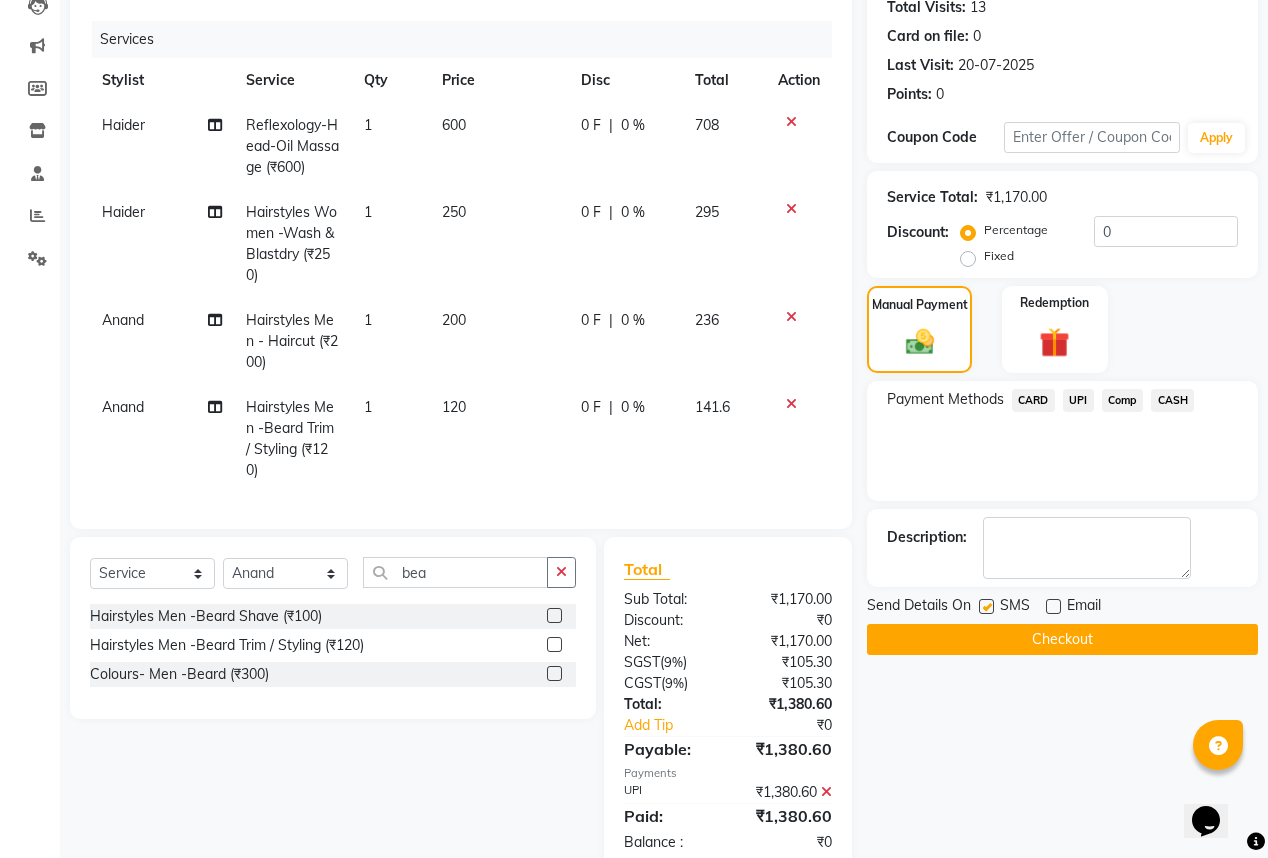 scroll, scrollTop: 284, scrollLeft: 0, axis: vertical 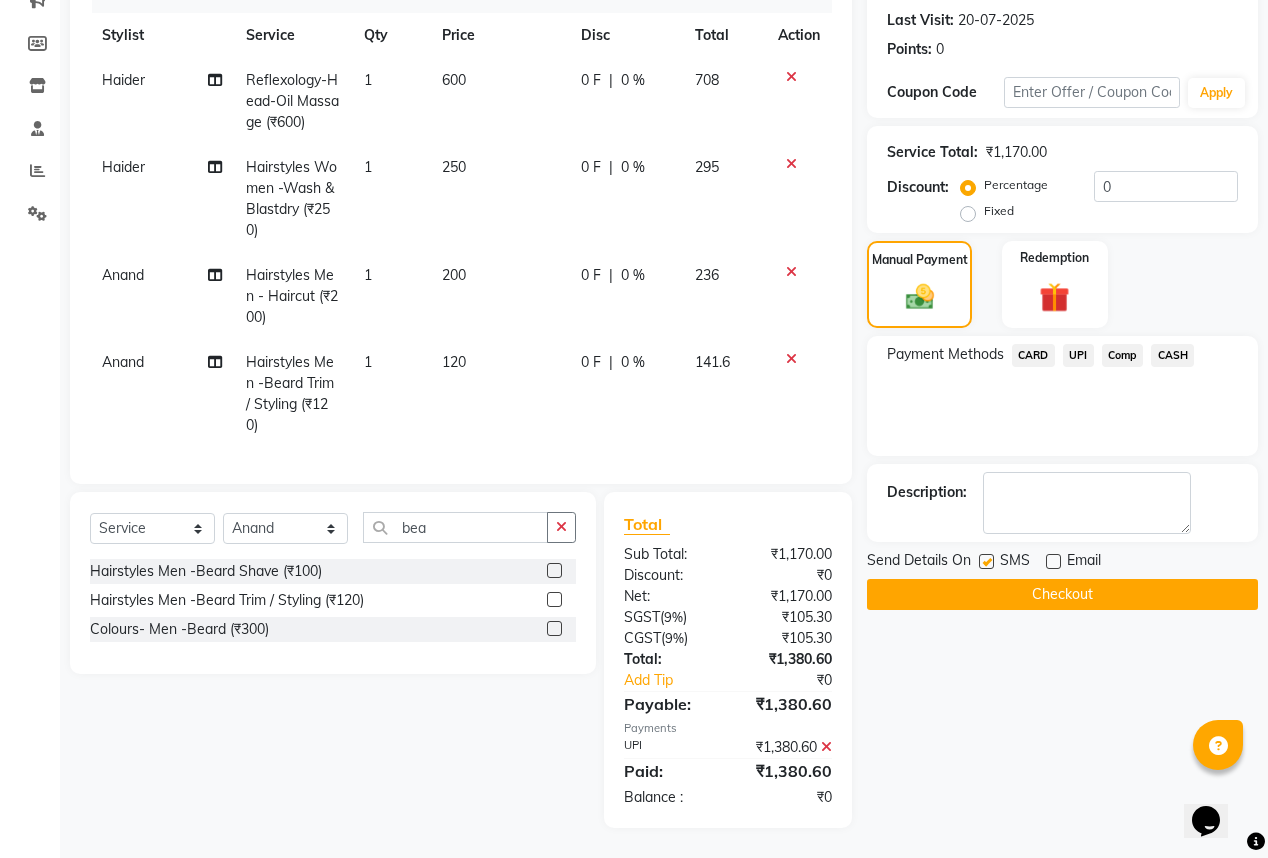 click on "Checkout" 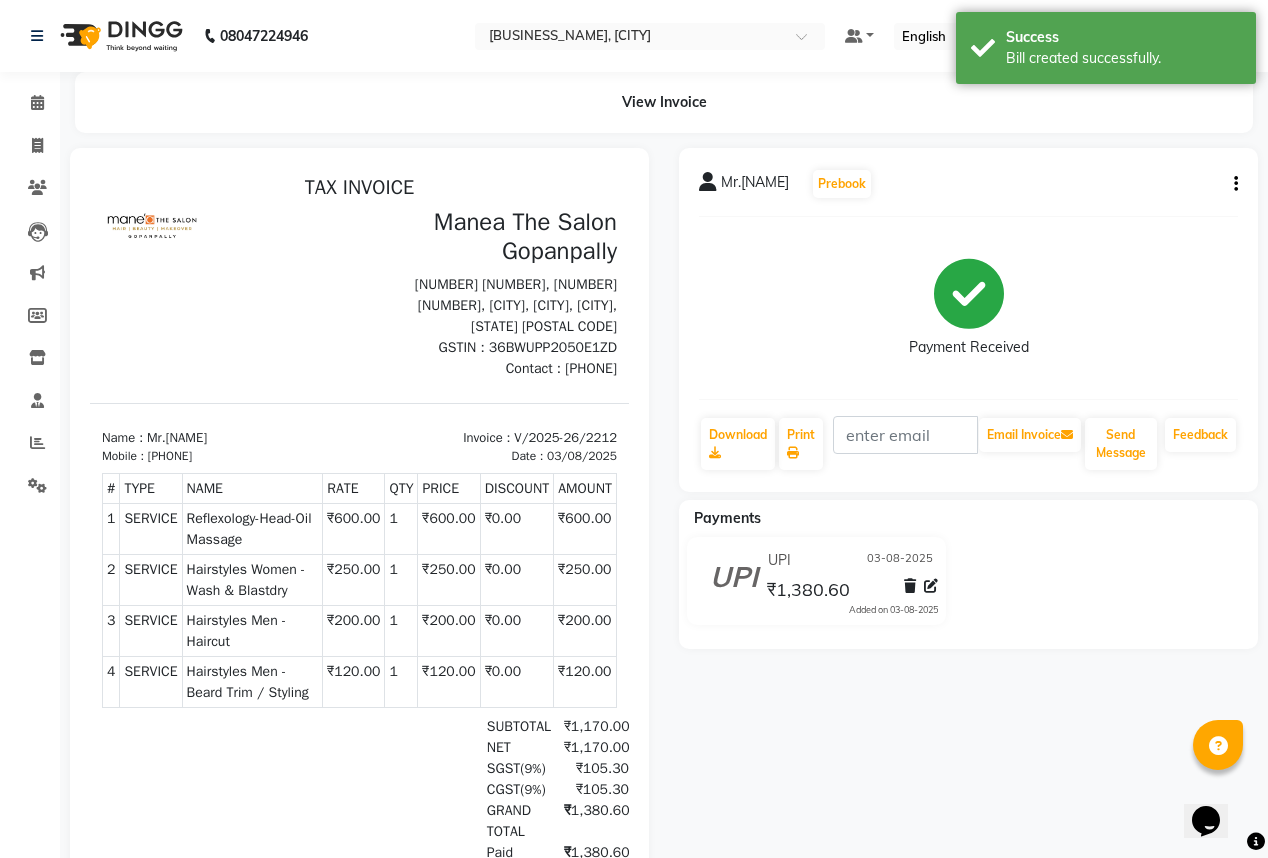 scroll, scrollTop: 0, scrollLeft: 0, axis: both 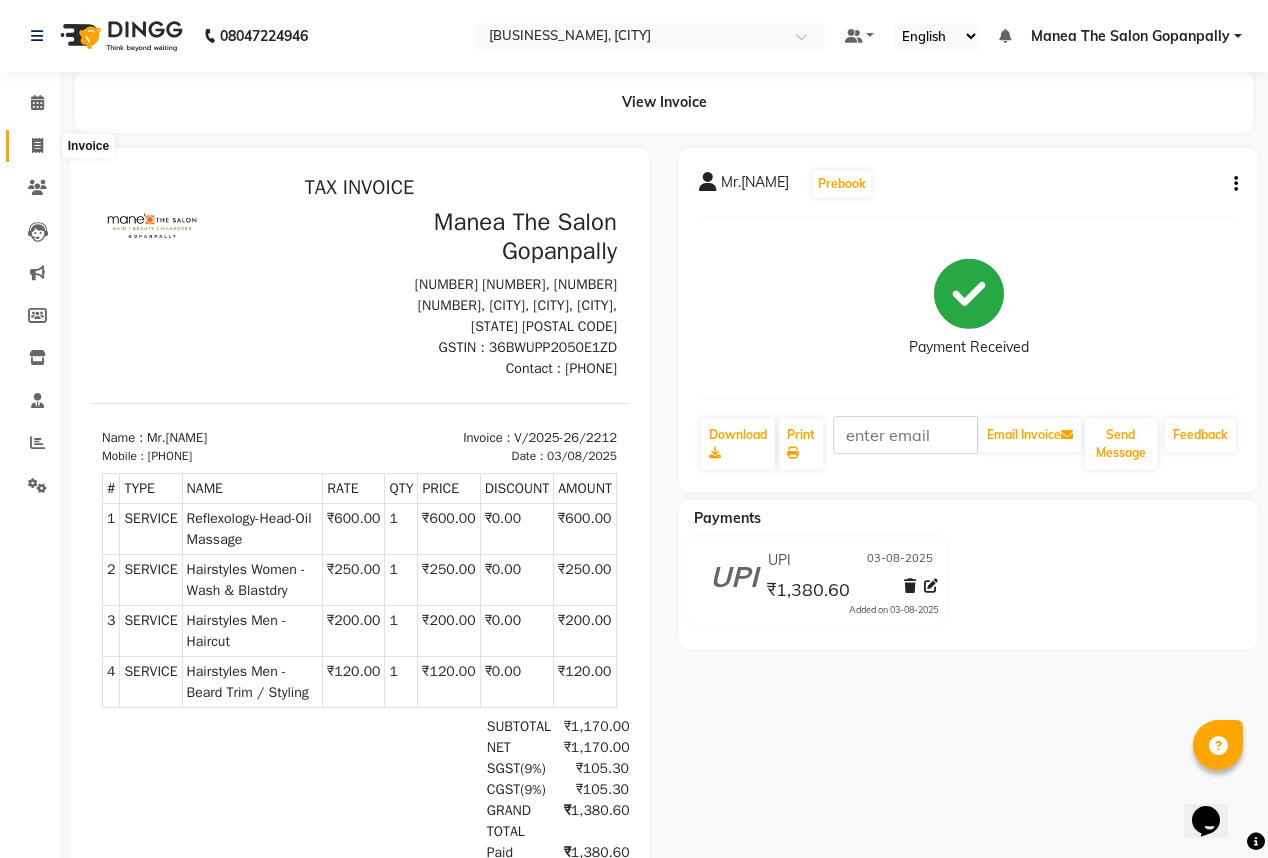 click 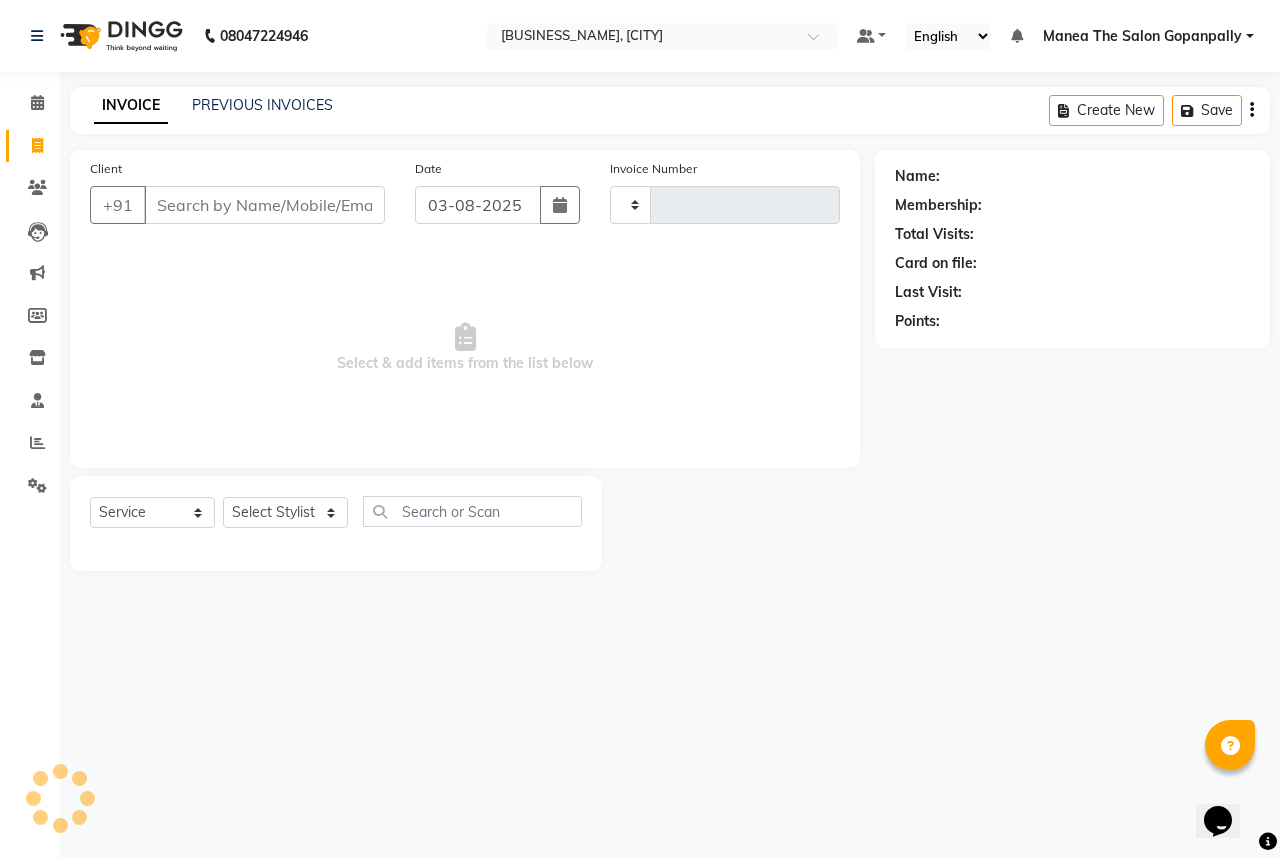 click on "Client" at bounding box center [264, 205] 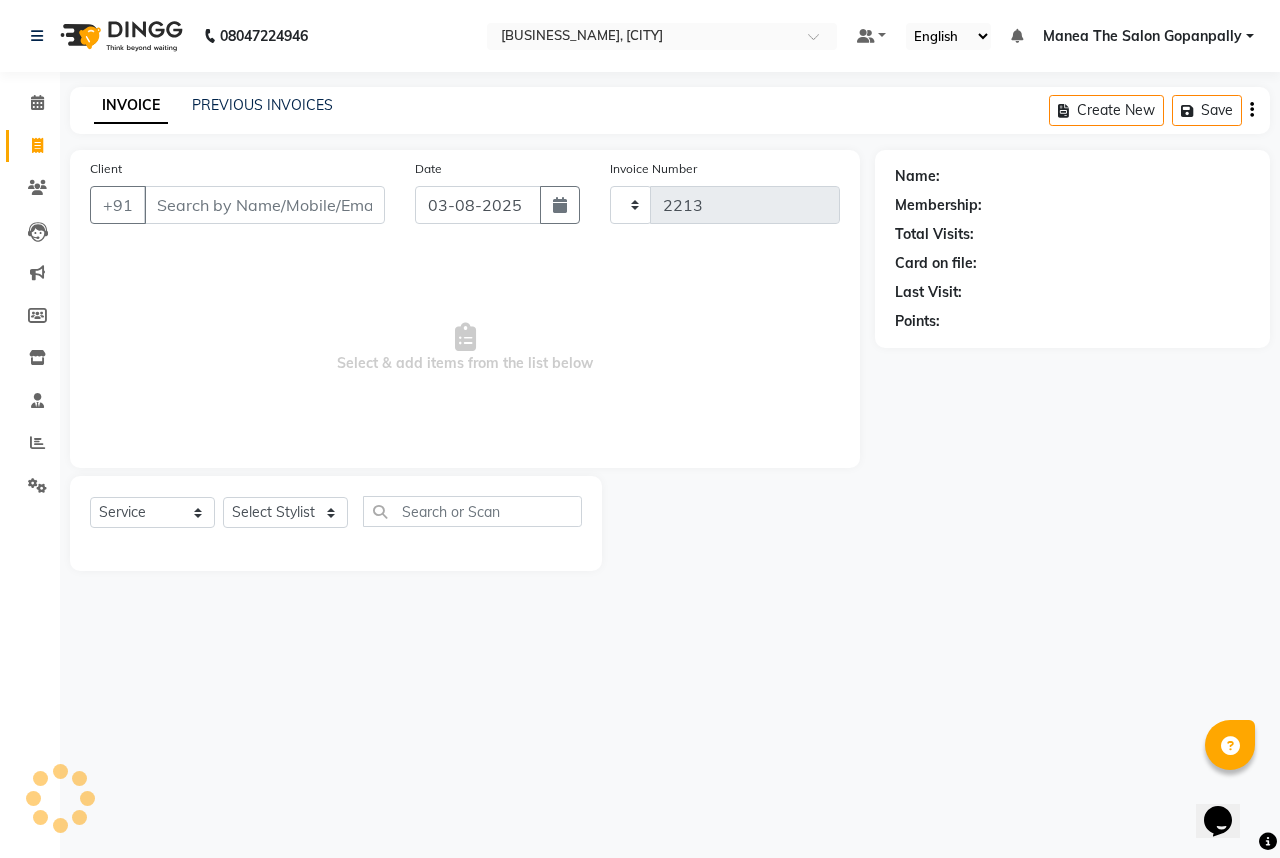 select on "7027" 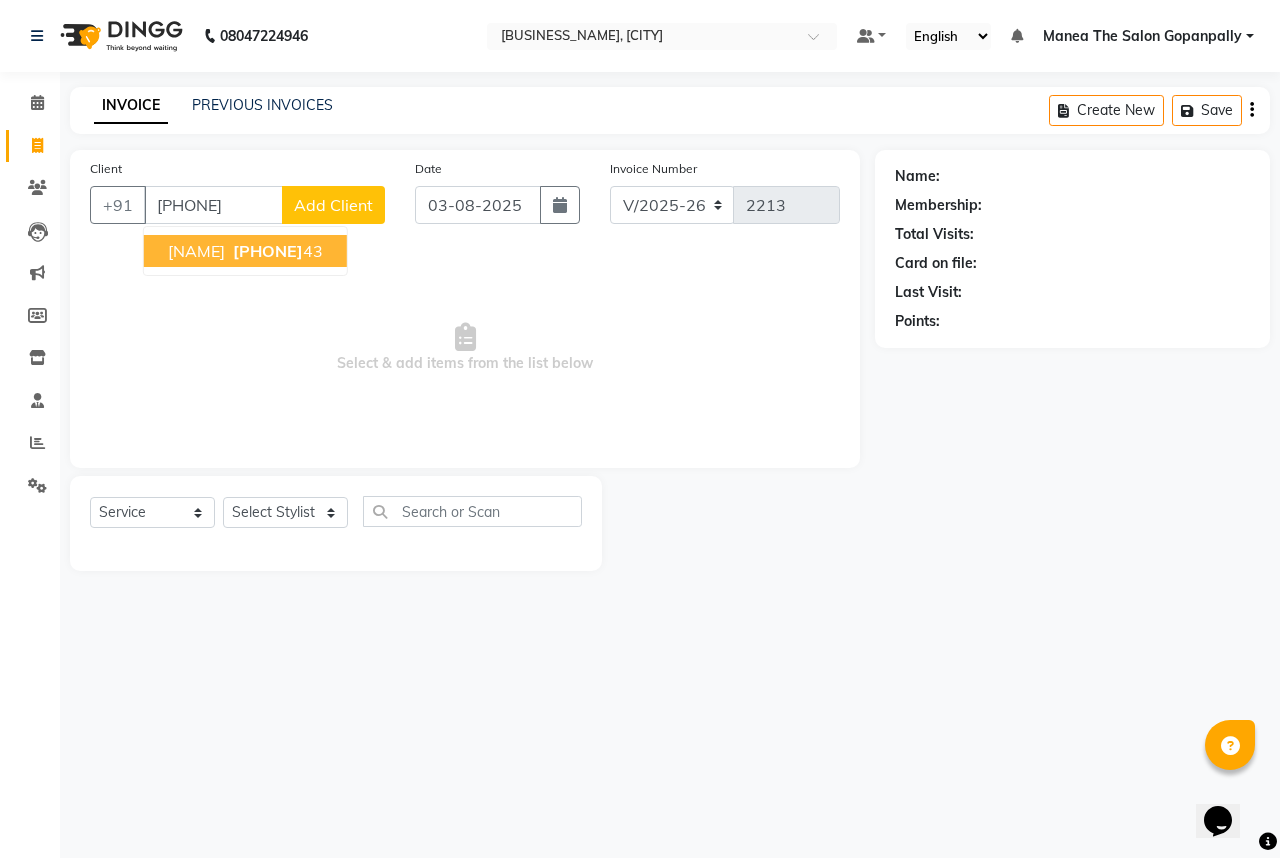 click on "[PHONE]" at bounding box center (268, 251) 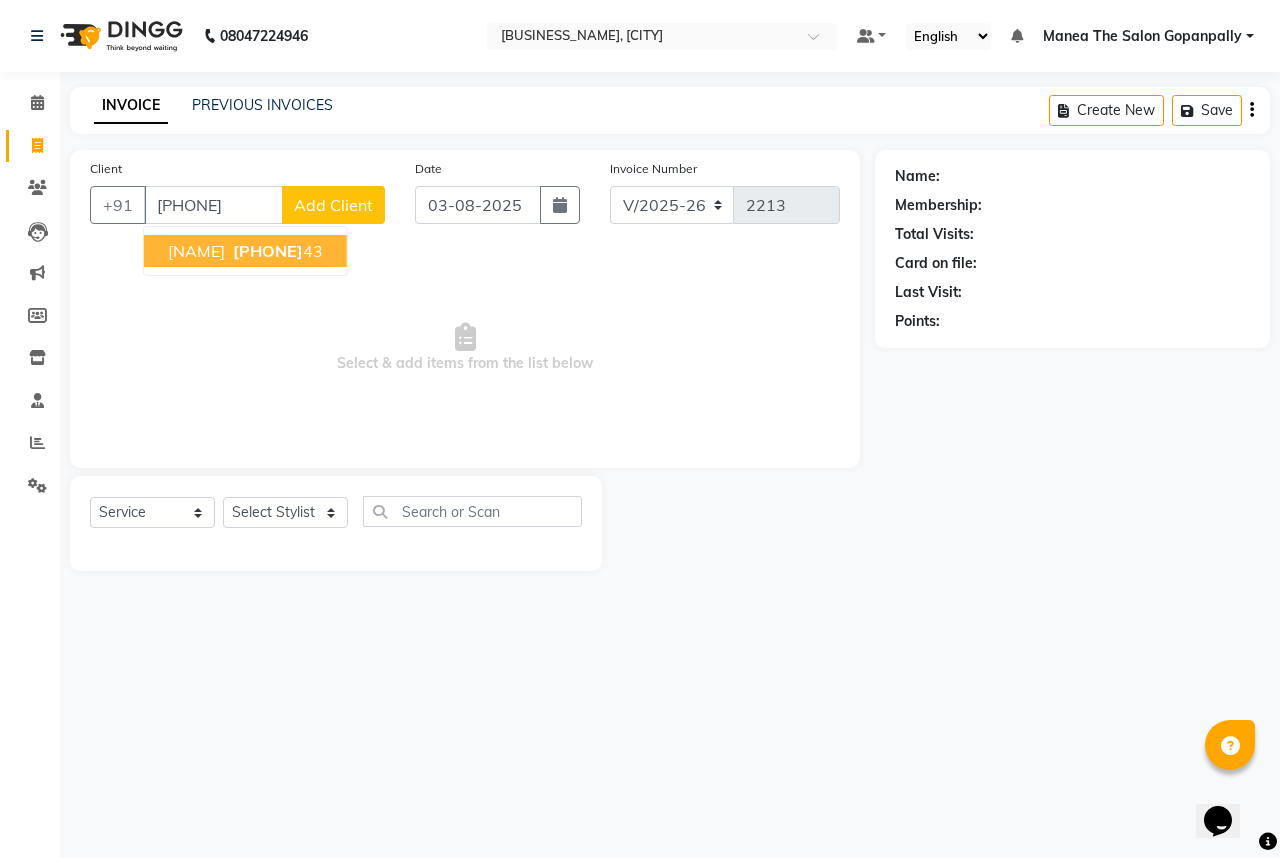 type on "[PHONE]" 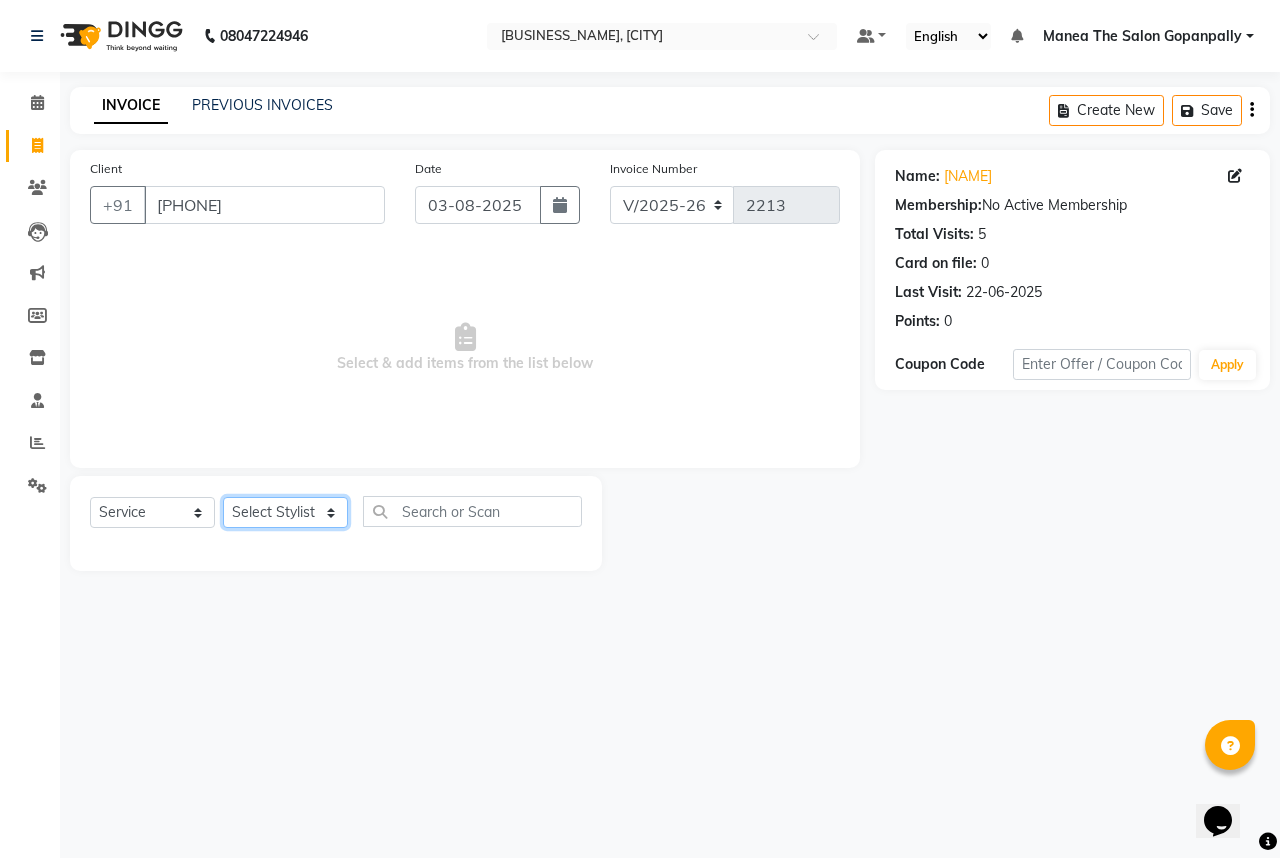 drag, startPoint x: 294, startPoint y: 512, endPoint x: 309, endPoint y: 499, distance: 19.849434 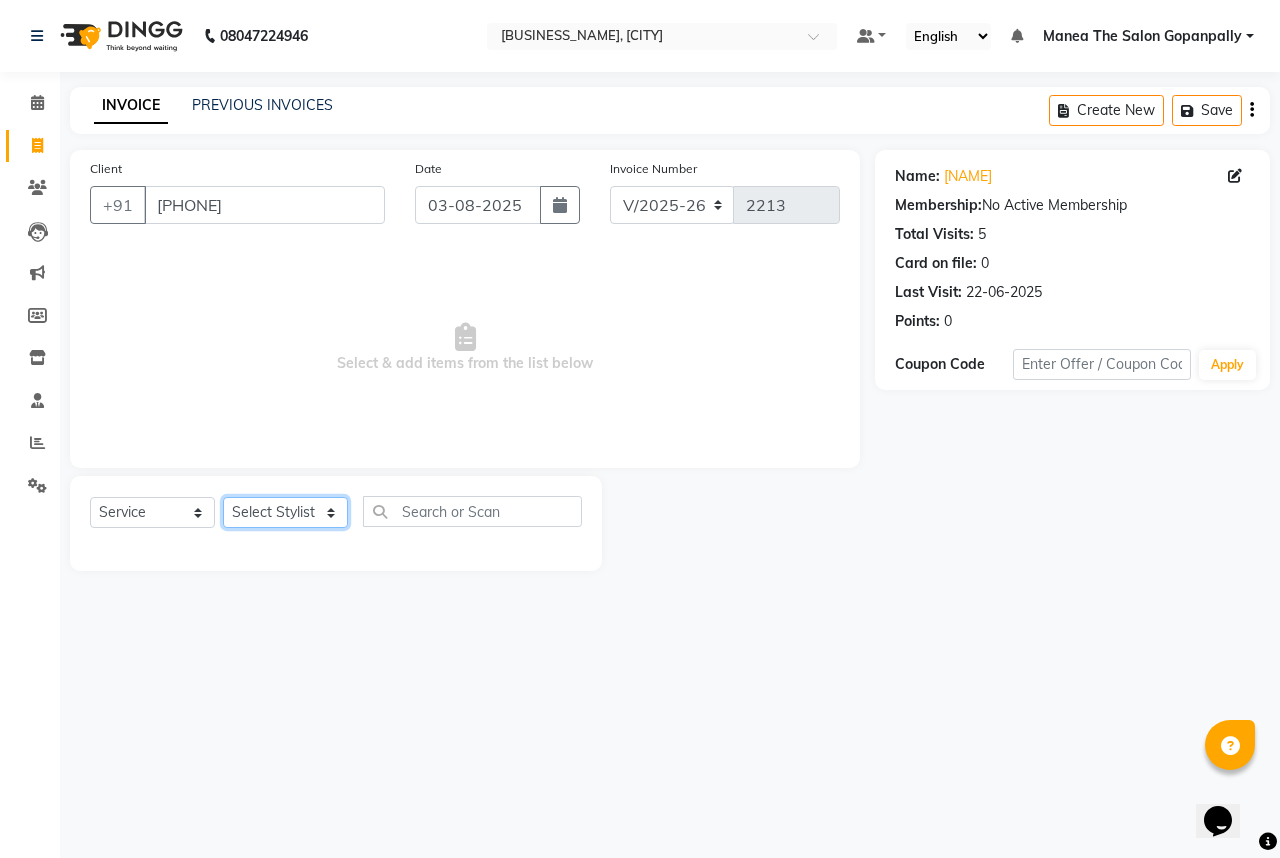 select on "57882" 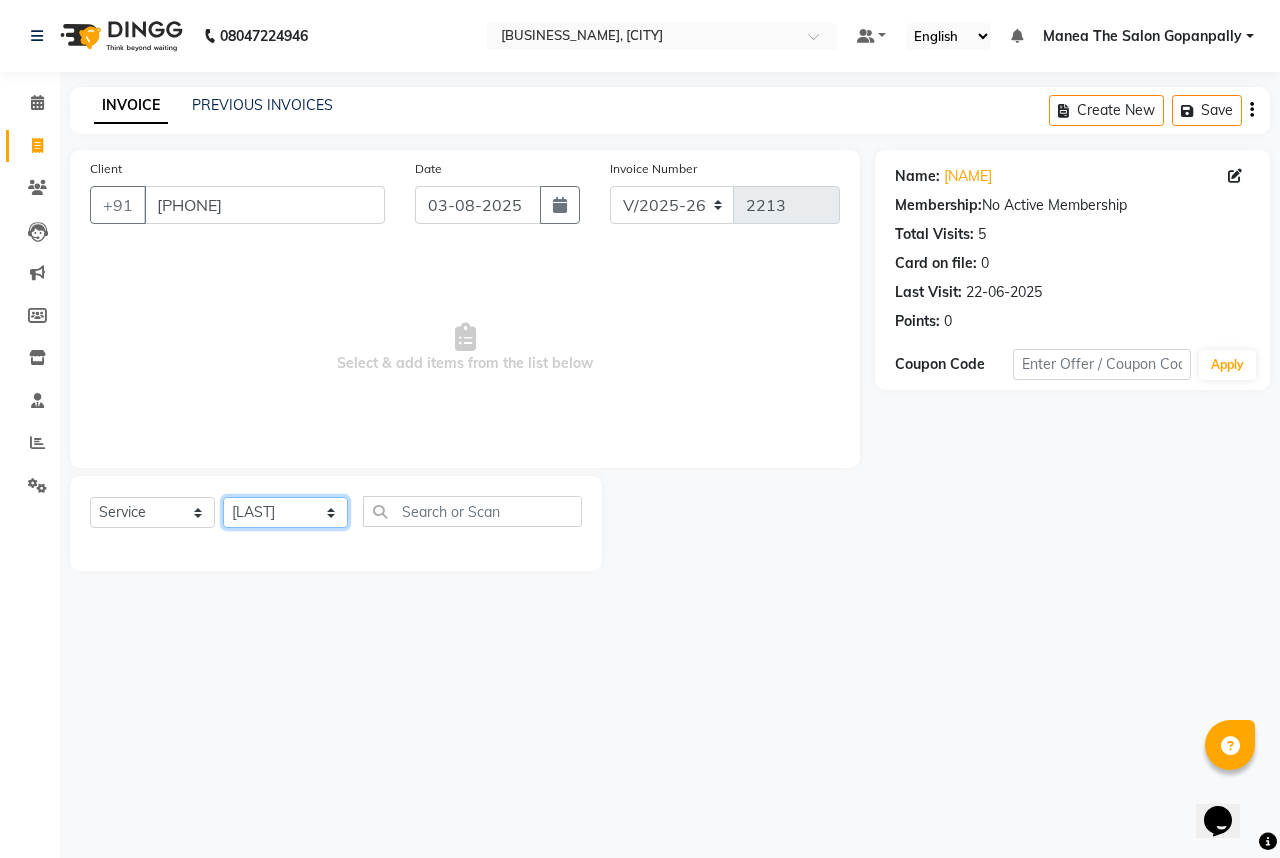click on "Select Stylist [NAME] [NAME] [NAME] [NAME] [NAME] [NAME] [NAME] [NAME] [NAME] [NAME] Hairstyles Women -Wash, Conditioning & Blow Dry (₹600)  x Haircare Men -Moisturising (₹600) Haircare Men -Colour Protect (₹700) Haircare Men -Frizz Ease (₹800) Haircare Men -Repair & Rejuvenate (₹800) Haircare Men -Deep Conditioning (₹1200) Haircare Men -Anti Hair Fall (₹900) Haircare Men -Anti Dandruff (₹900) Haircare Men -Scalp Therapy (₹1200) gel nail polish hands (₹400) gel nail polish legs (₹400) extensions hands (₹2100) gel nail polish removal (₹400) extension removal (₹600) henna (organic ) (₹800) organic facial (₹3800) organic cleanup (₹1500) organic anti dandruff (₹2500) organic anti hairfall (₹2500) organic hair spa (₹3000) organic head massage (₹900) organic hair pack (₹900) mehandi 2 hands full (₹2000) mehandi simple (₹500) warts removal big (₹100) warts removal small (₹50) combo men (₹2100) splits (₹500) nail art (₹250) mens combo (₹599) 1 800 90 F" 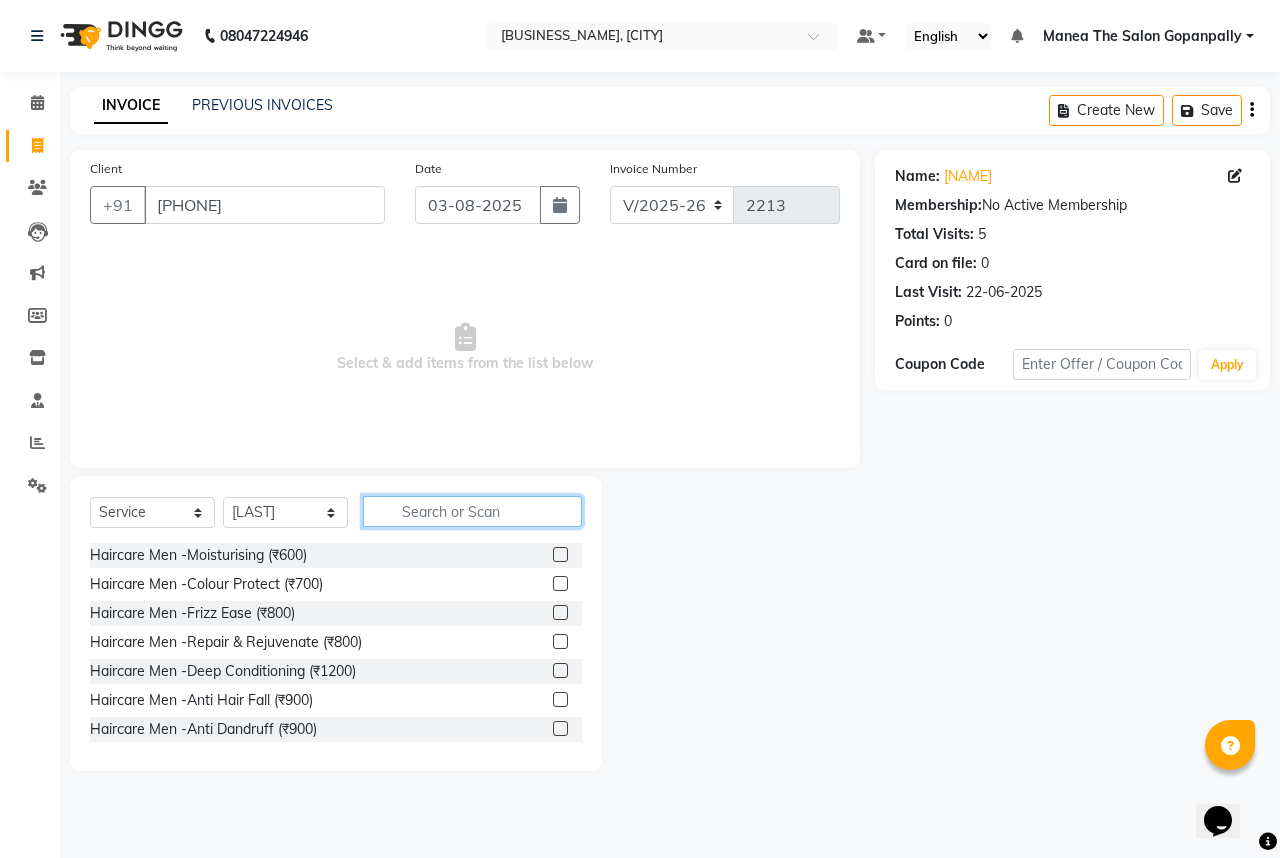 click 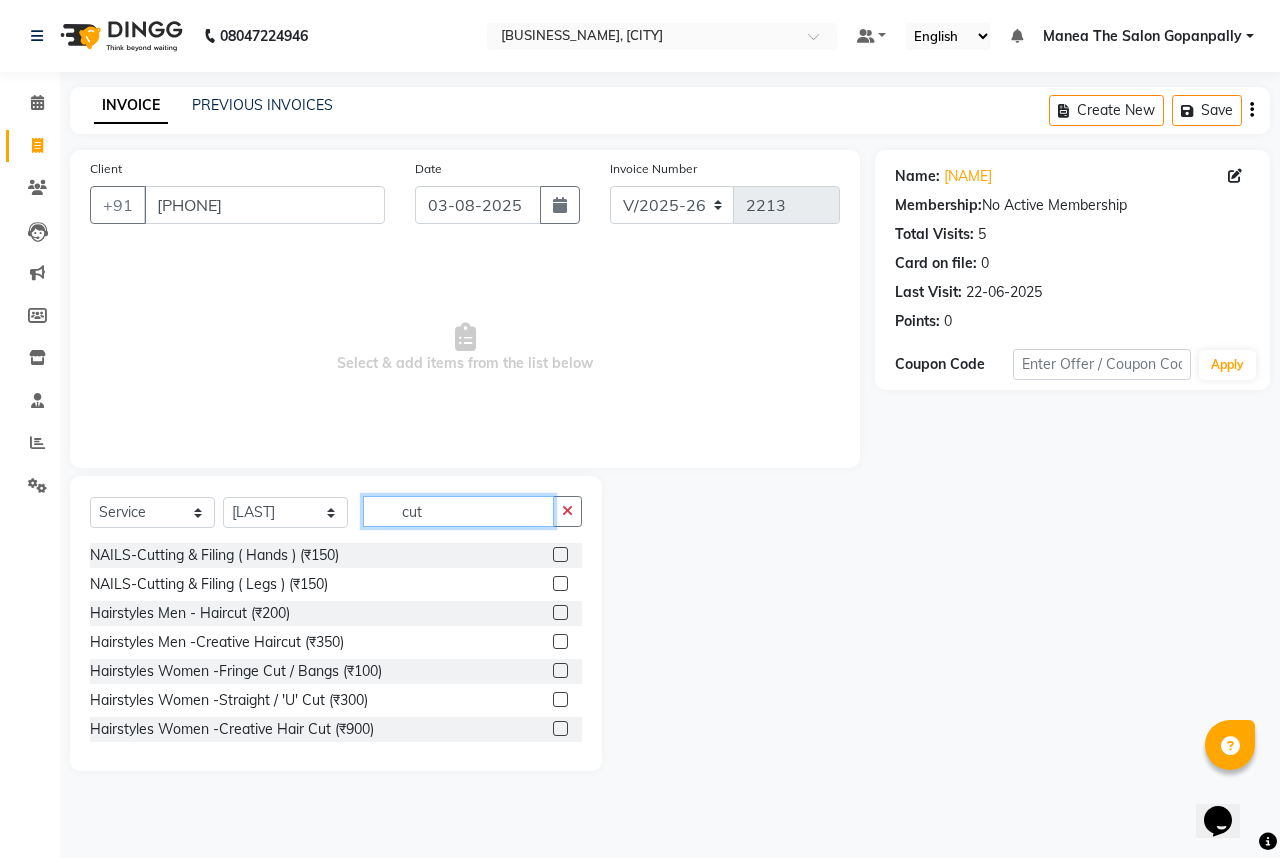 type on "cut" 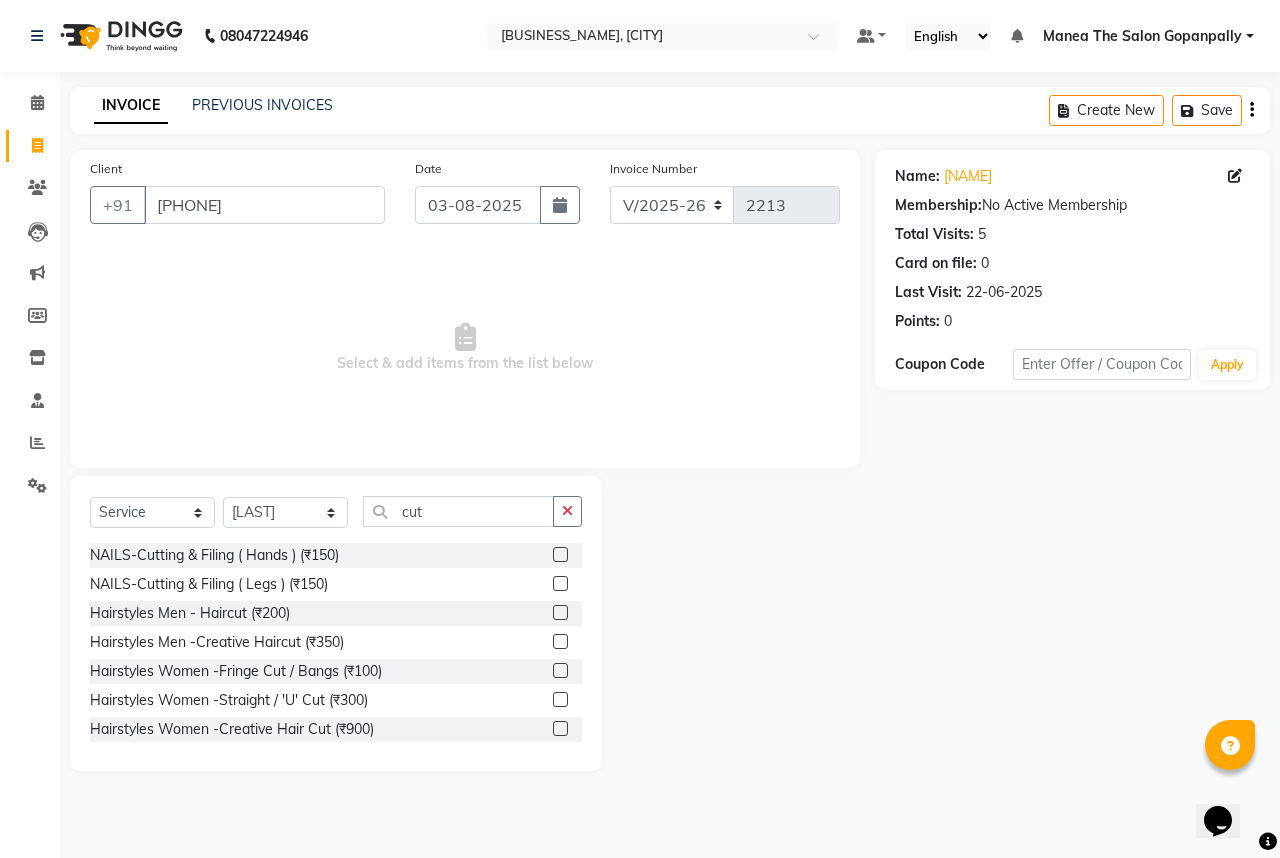click 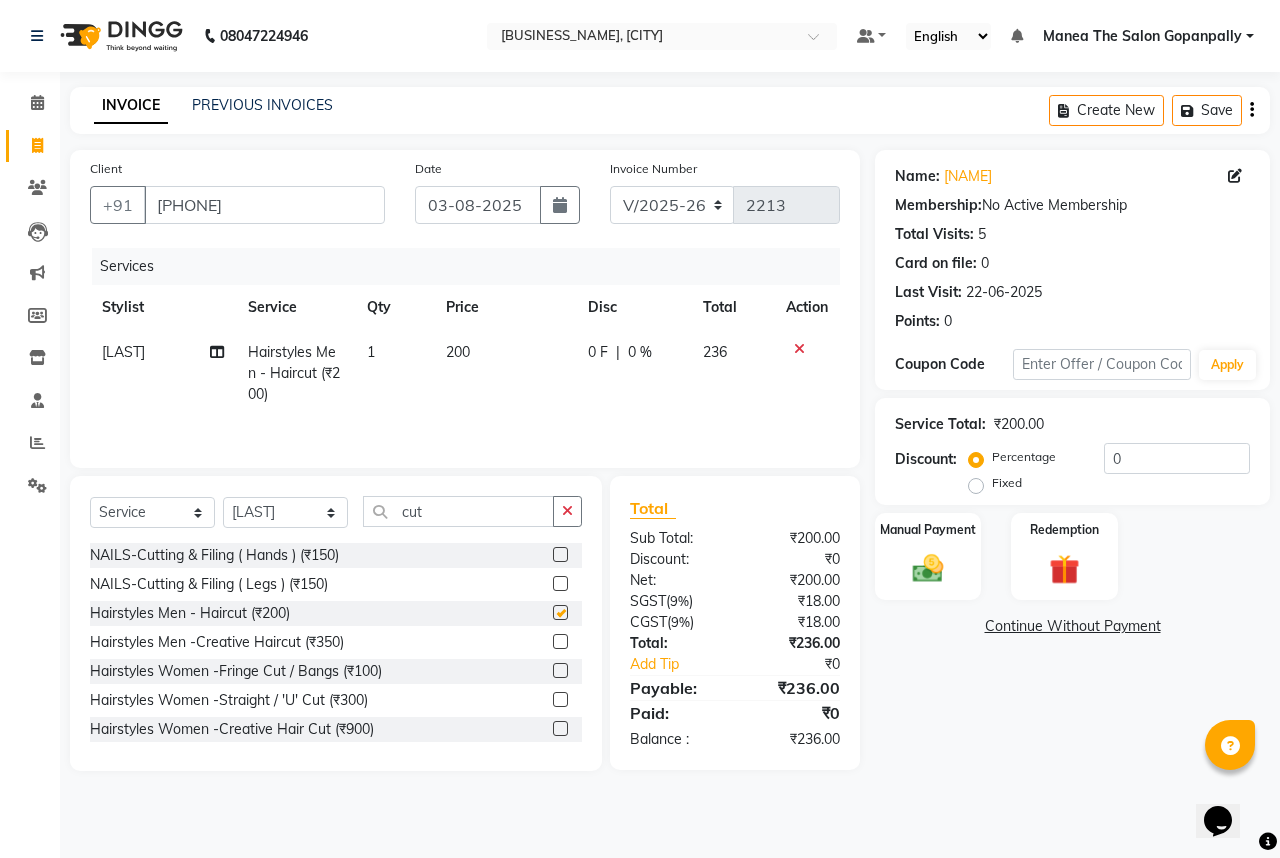 checkbox on "false" 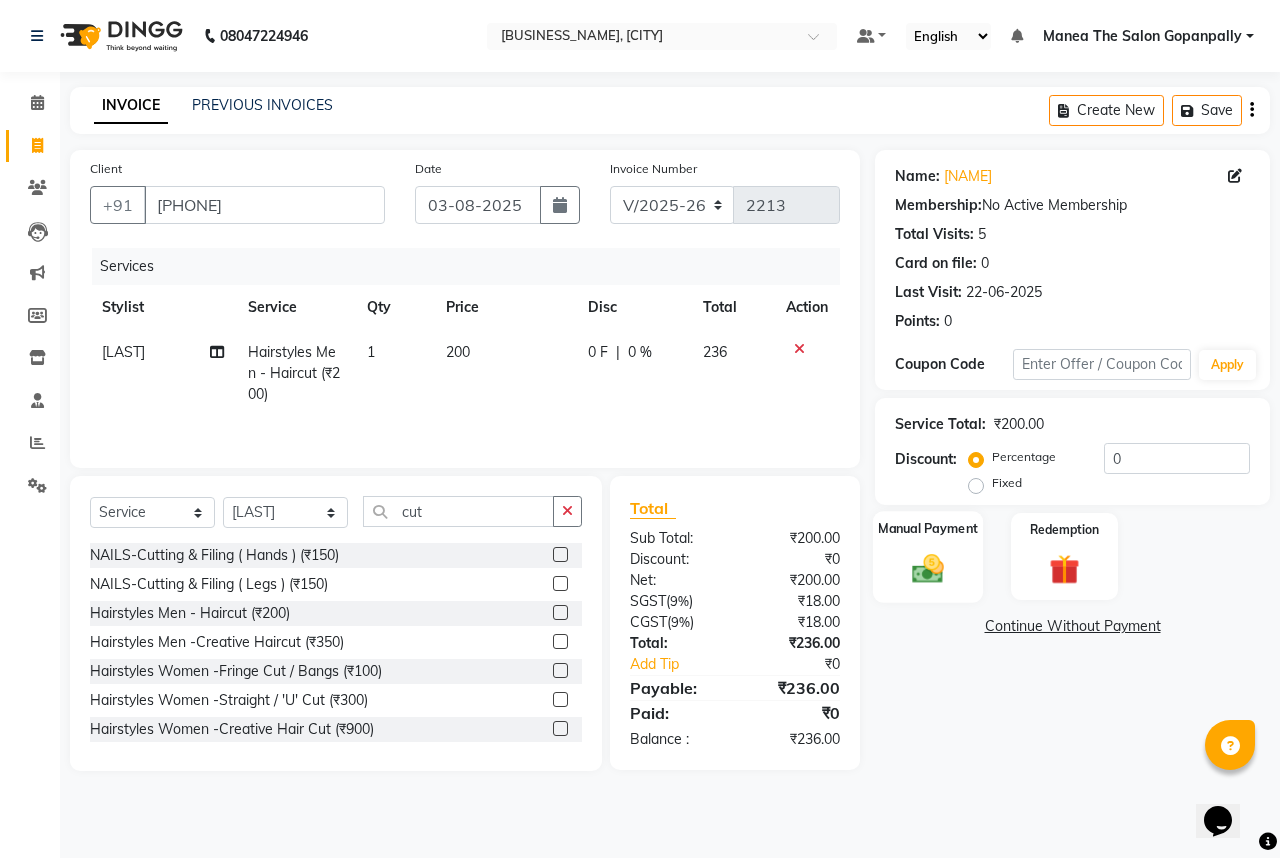click 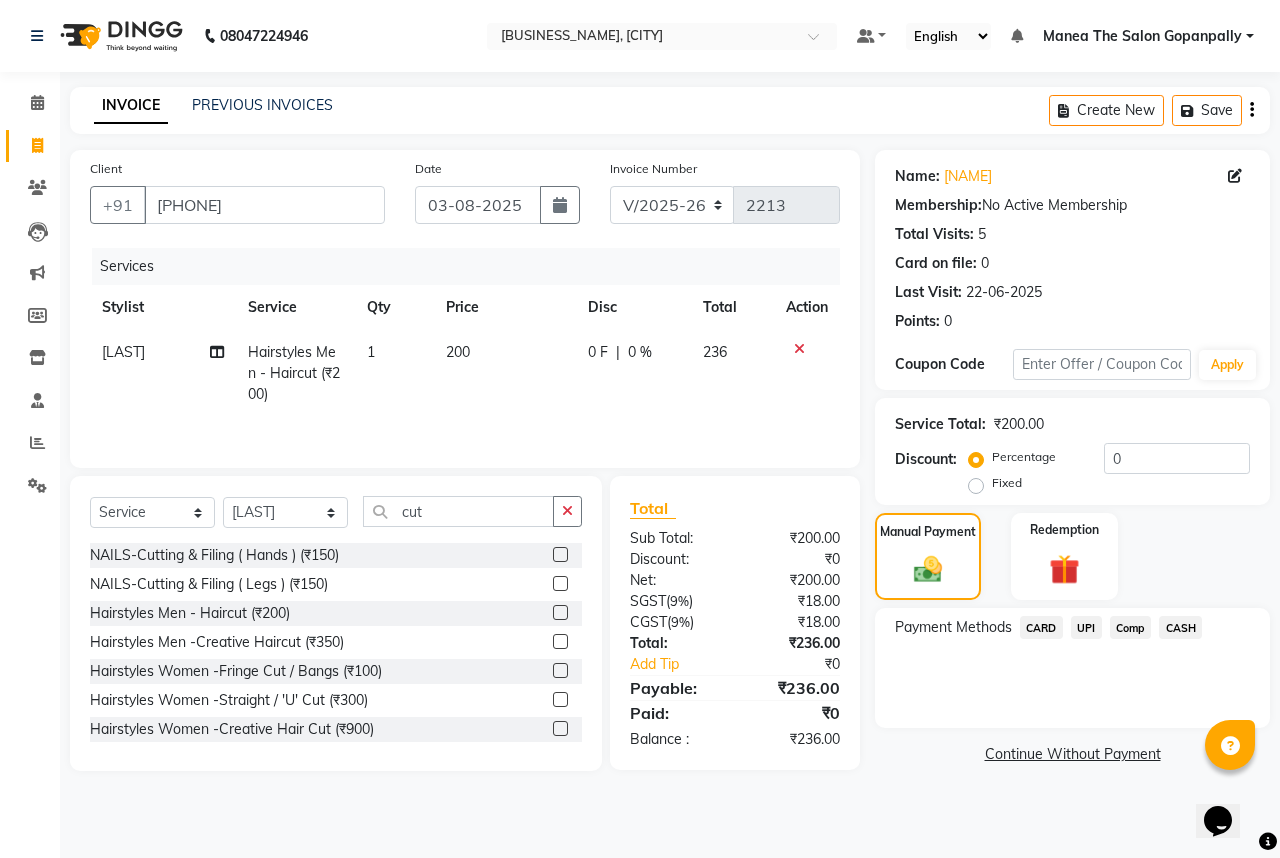 click on "UPI" 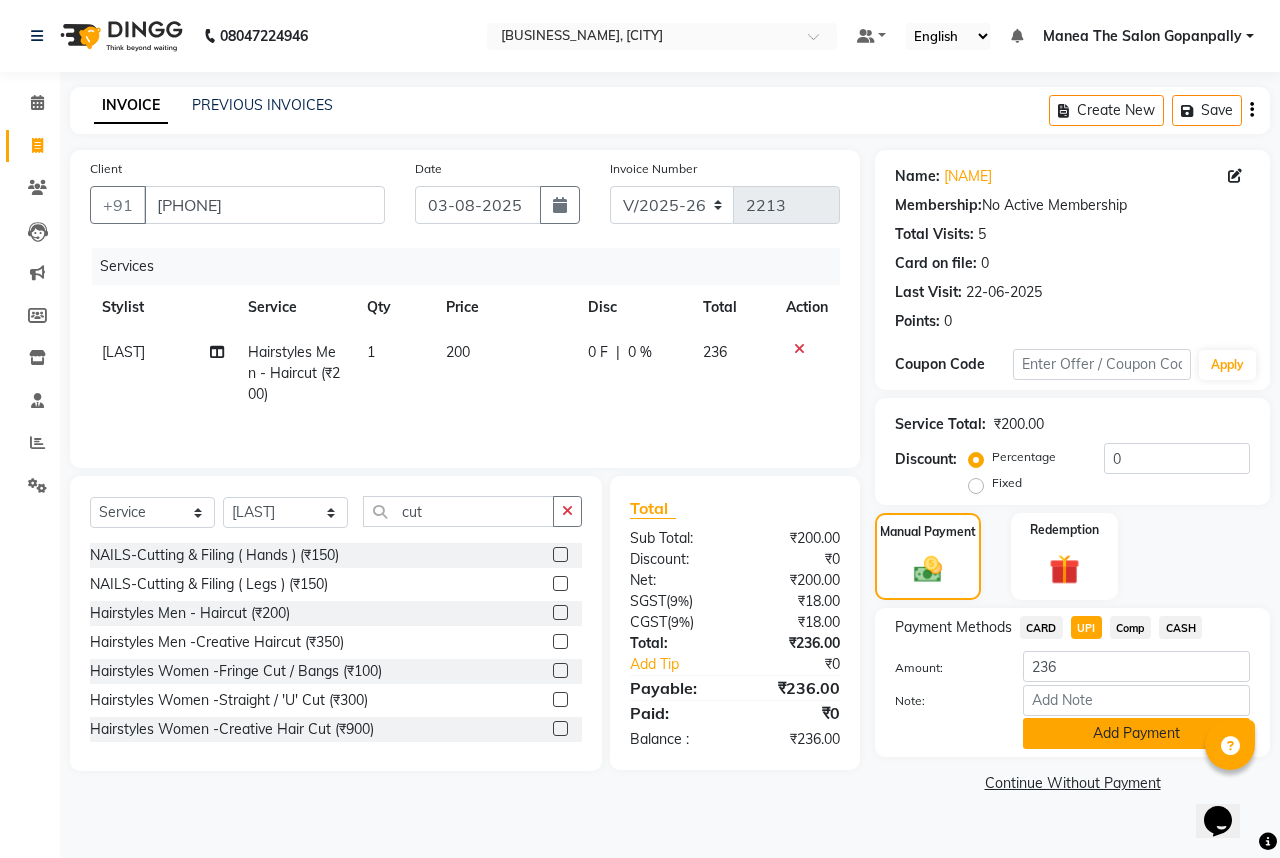 click on "Add Payment" 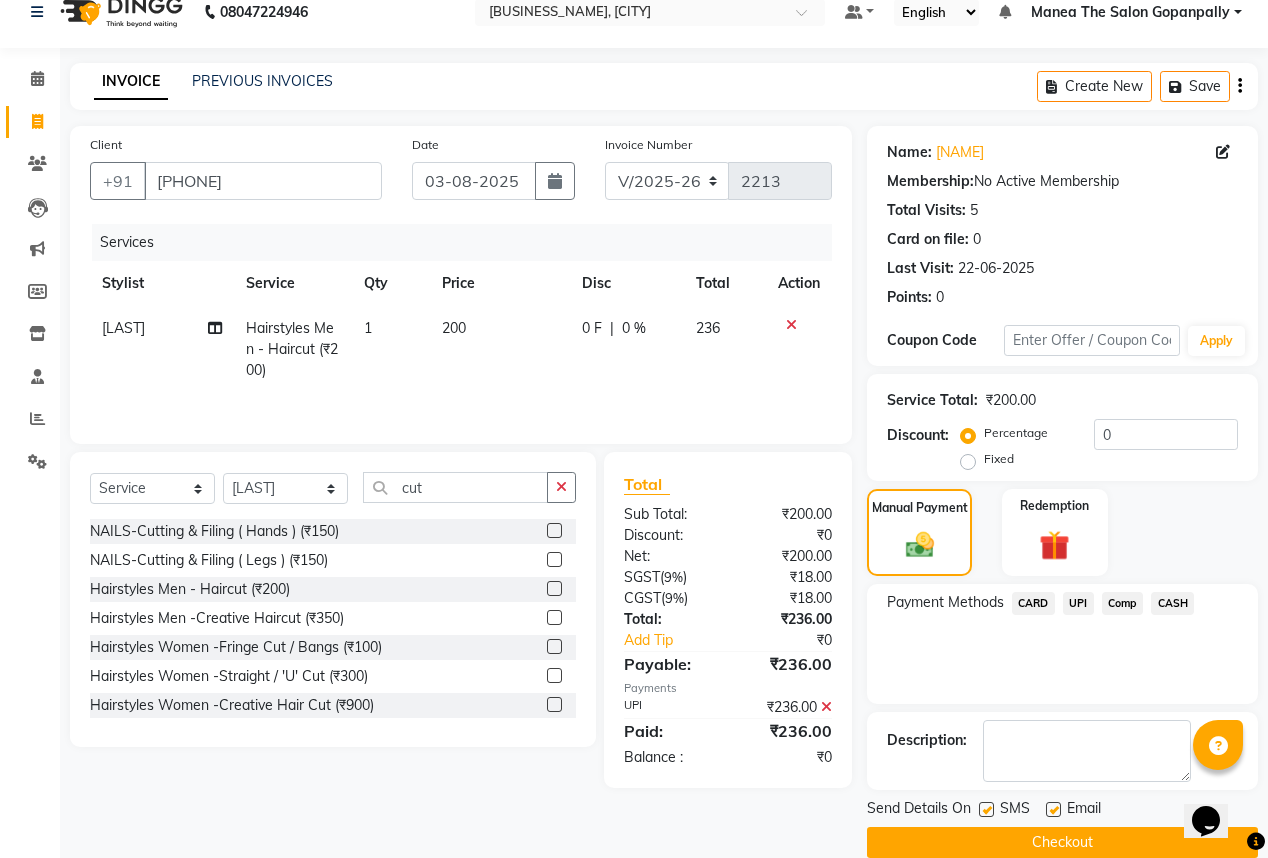 scroll, scrollTop: 53, scrollLeft: 0, axis: vertical 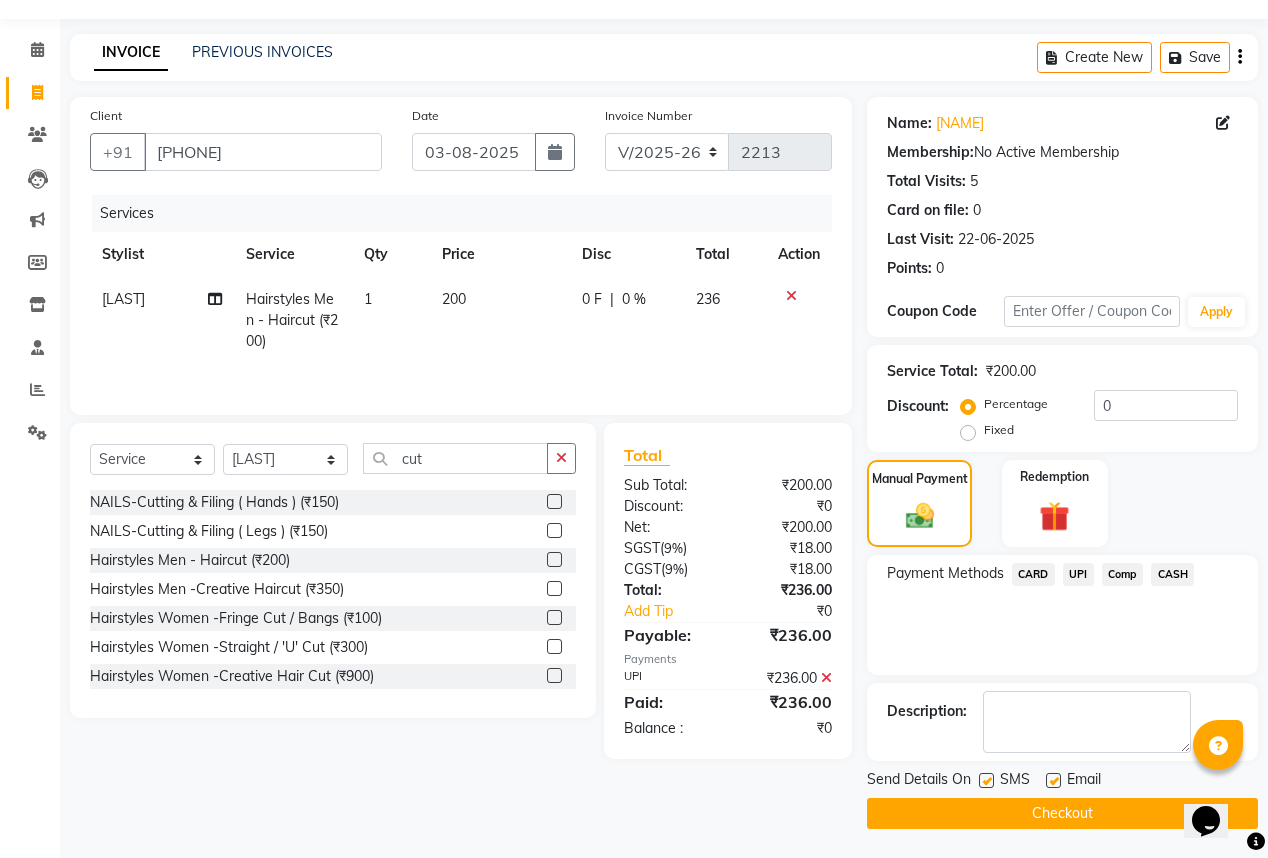 click 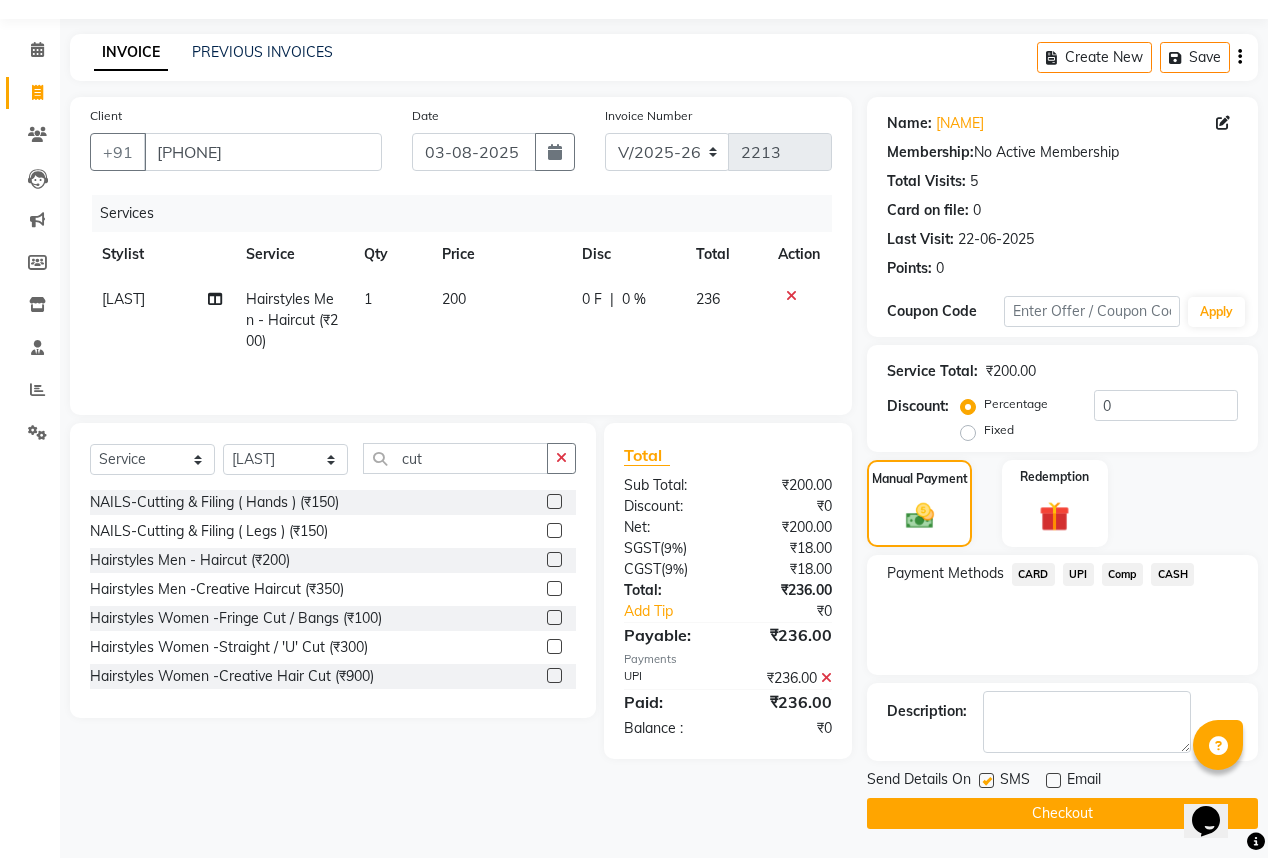click 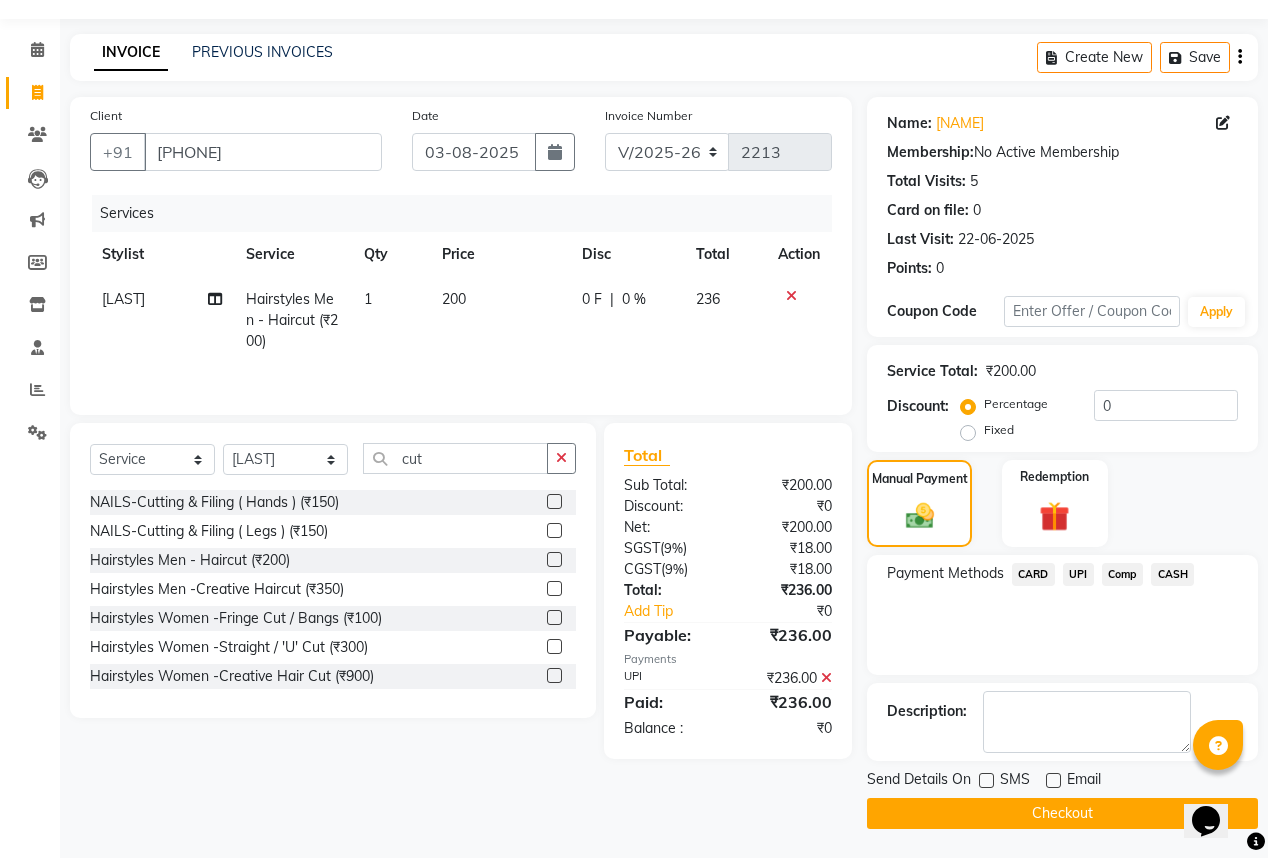click on "Checkout" 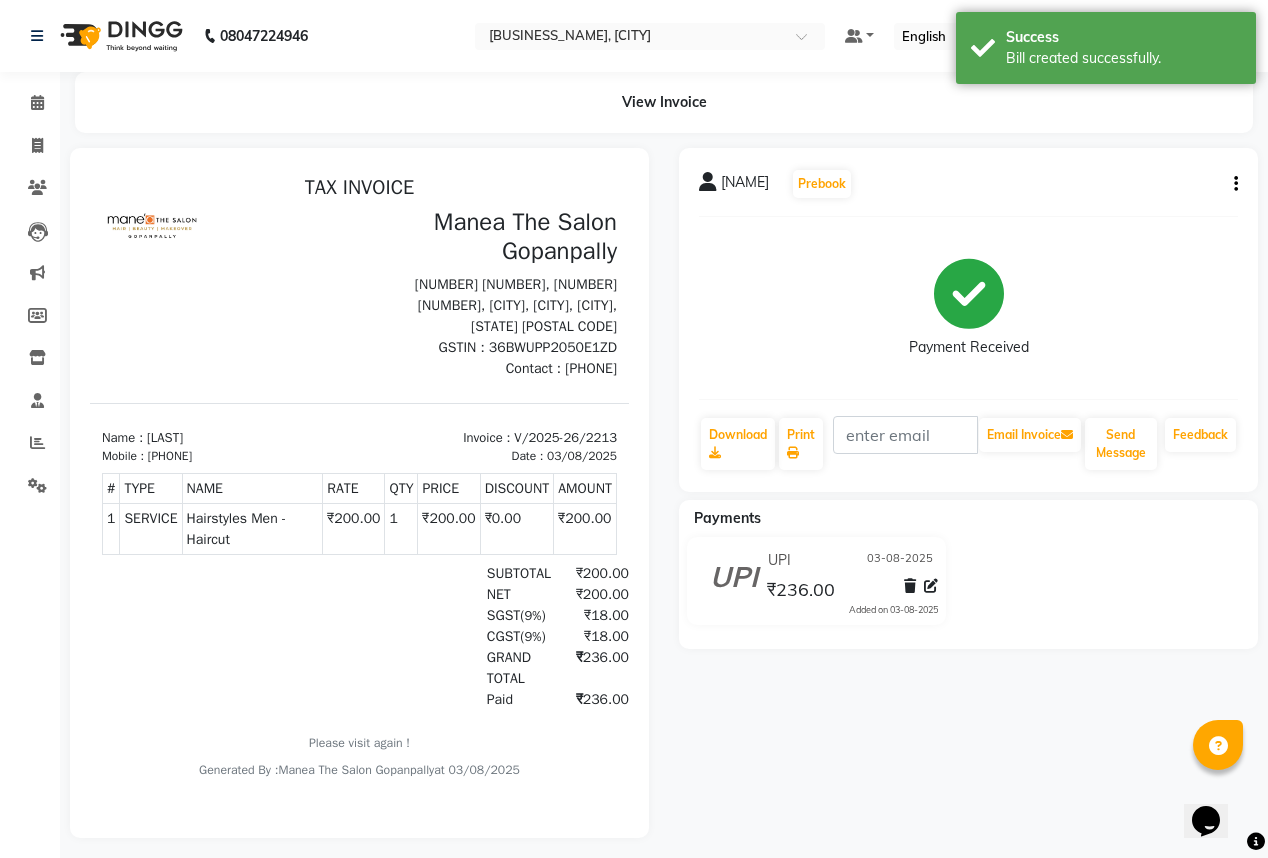 scroll, scrollTop: 0, scrollLeft: 0, axis: both 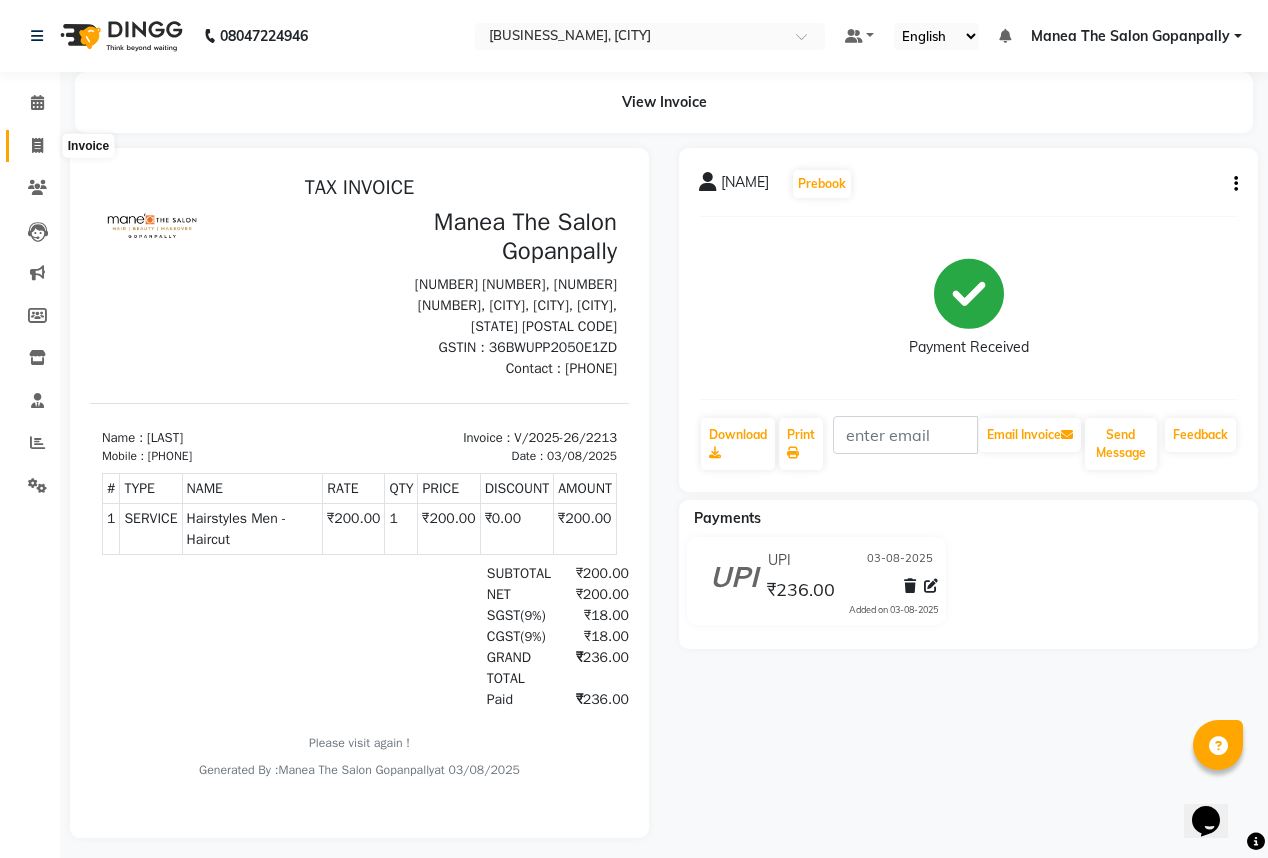 click 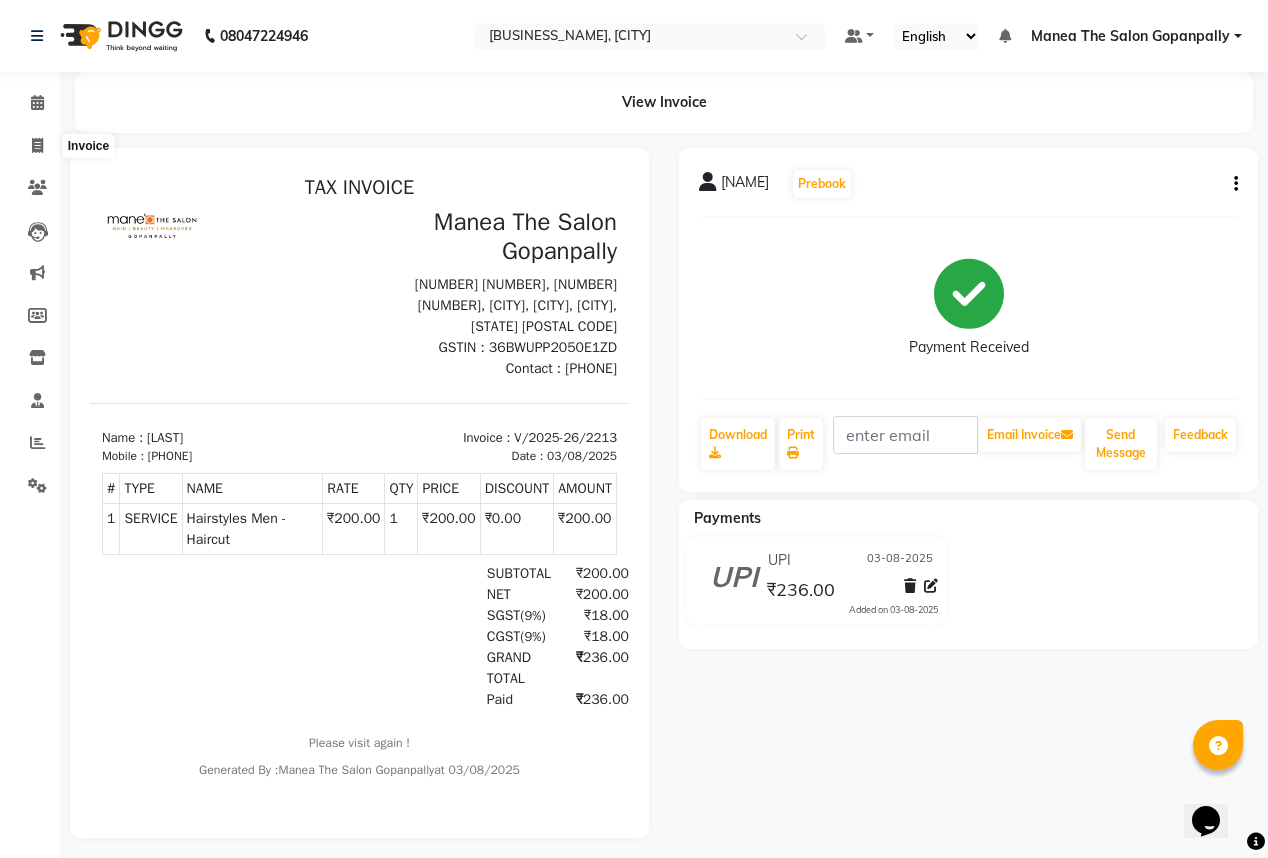 select on "service" 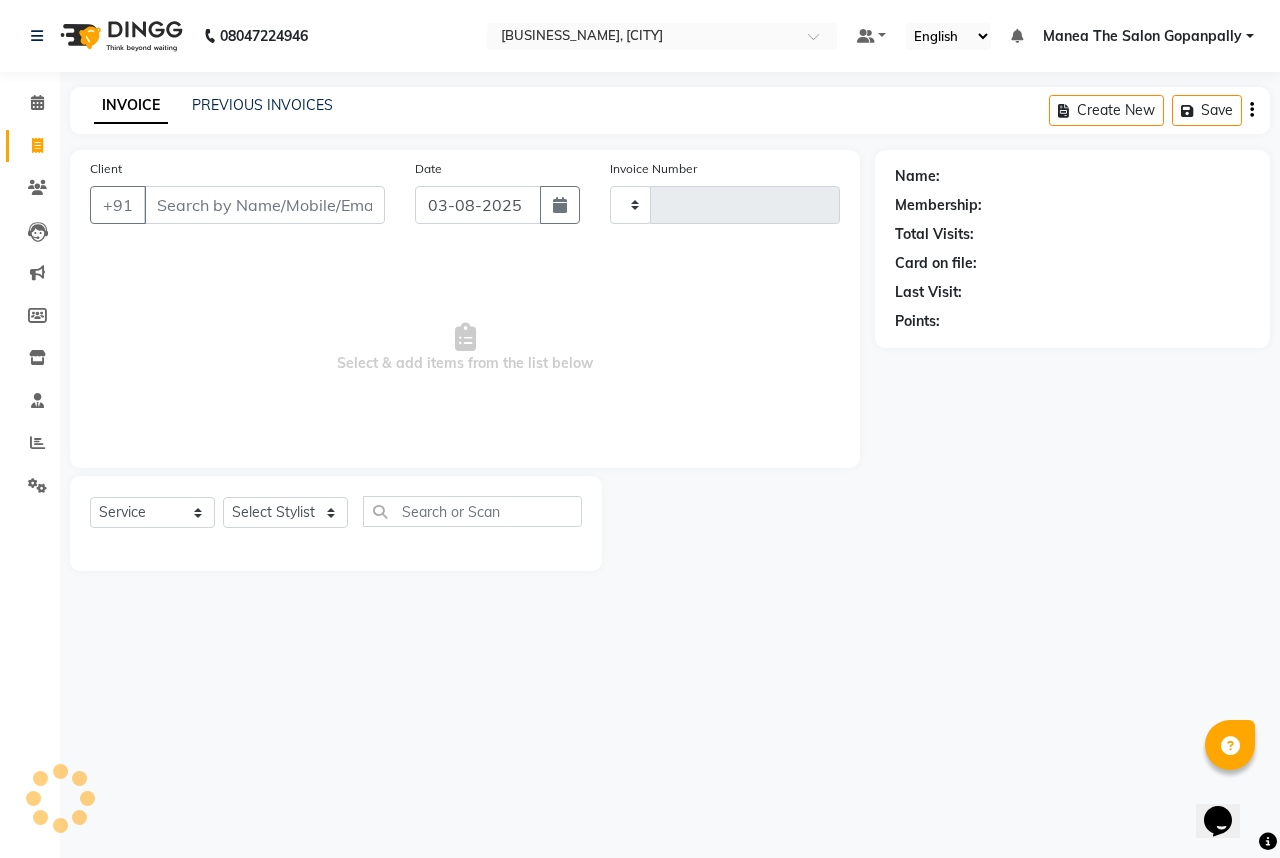 type on "2214" 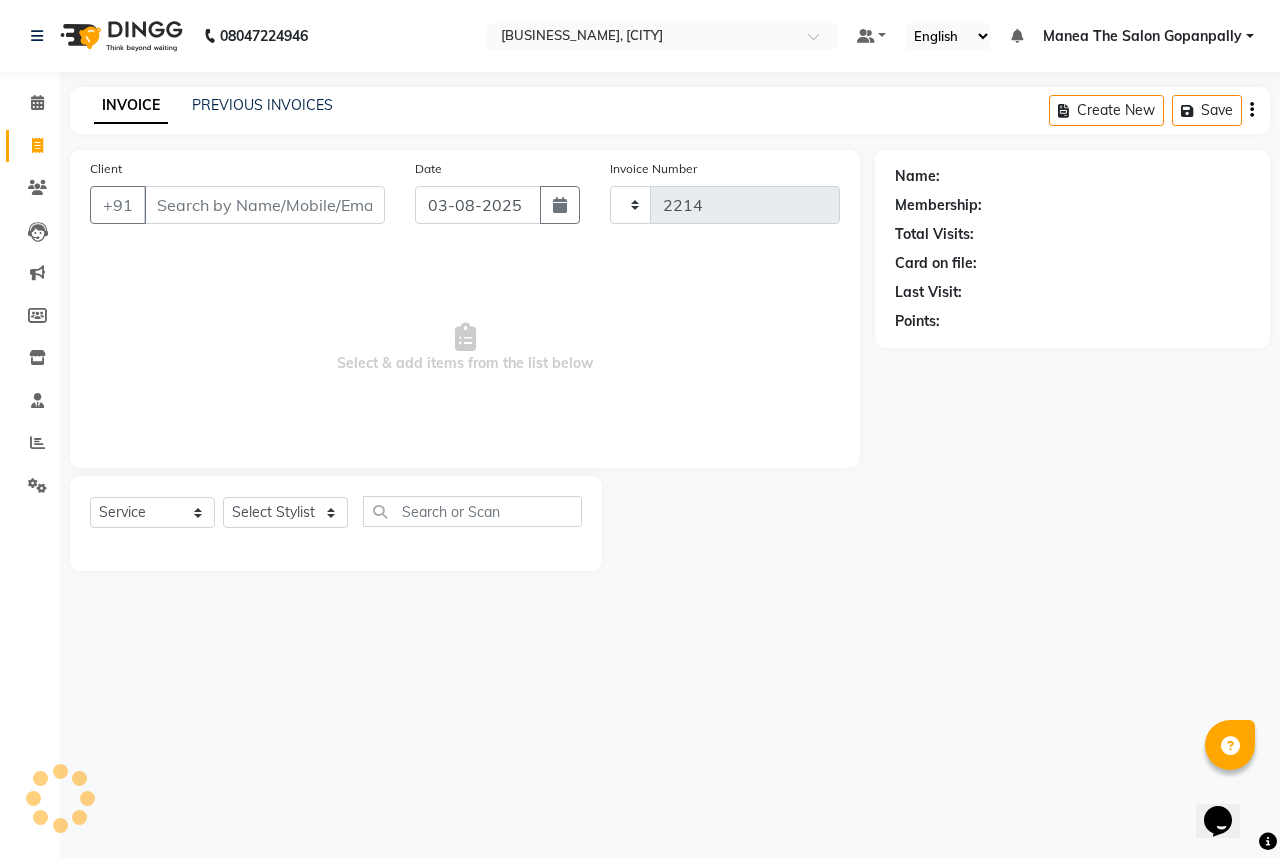 select on "7027" 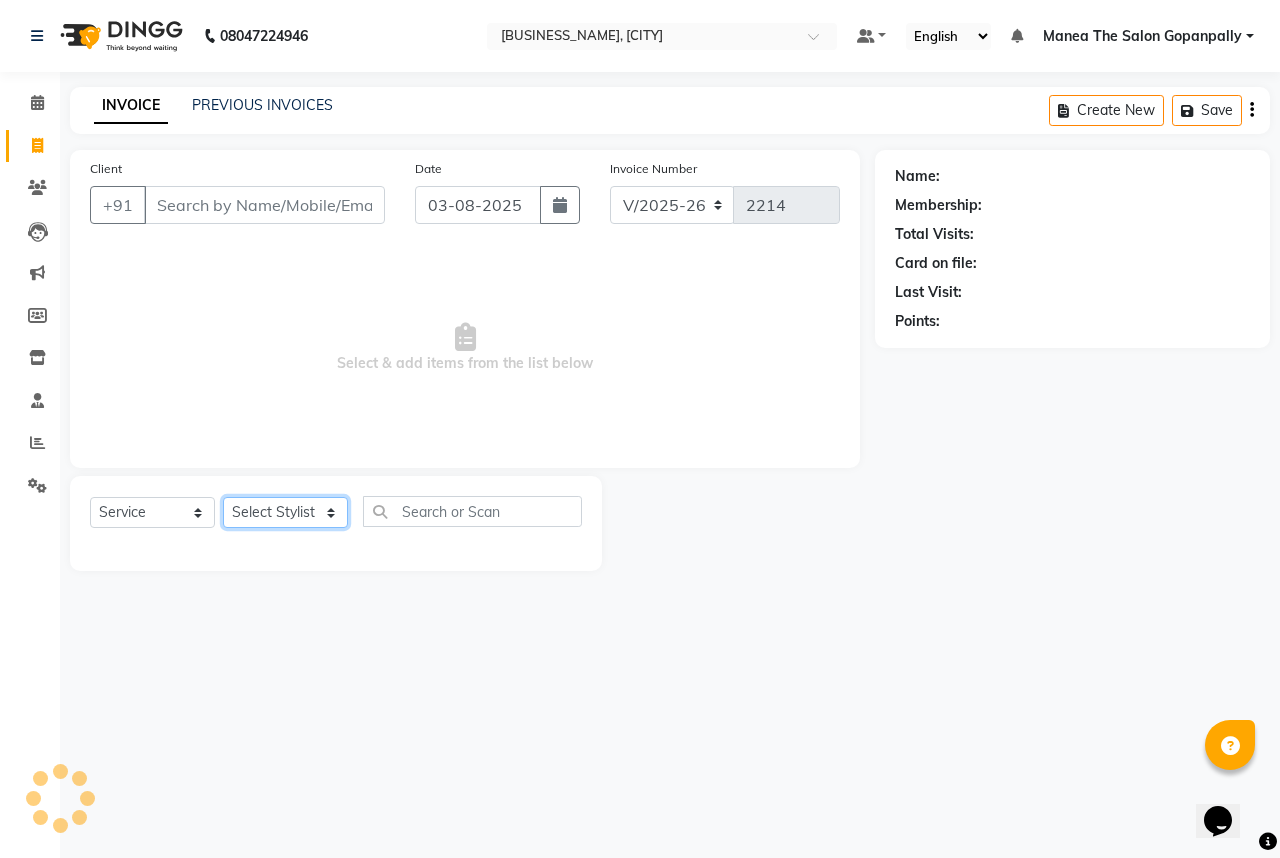 click on "Select Stylist" 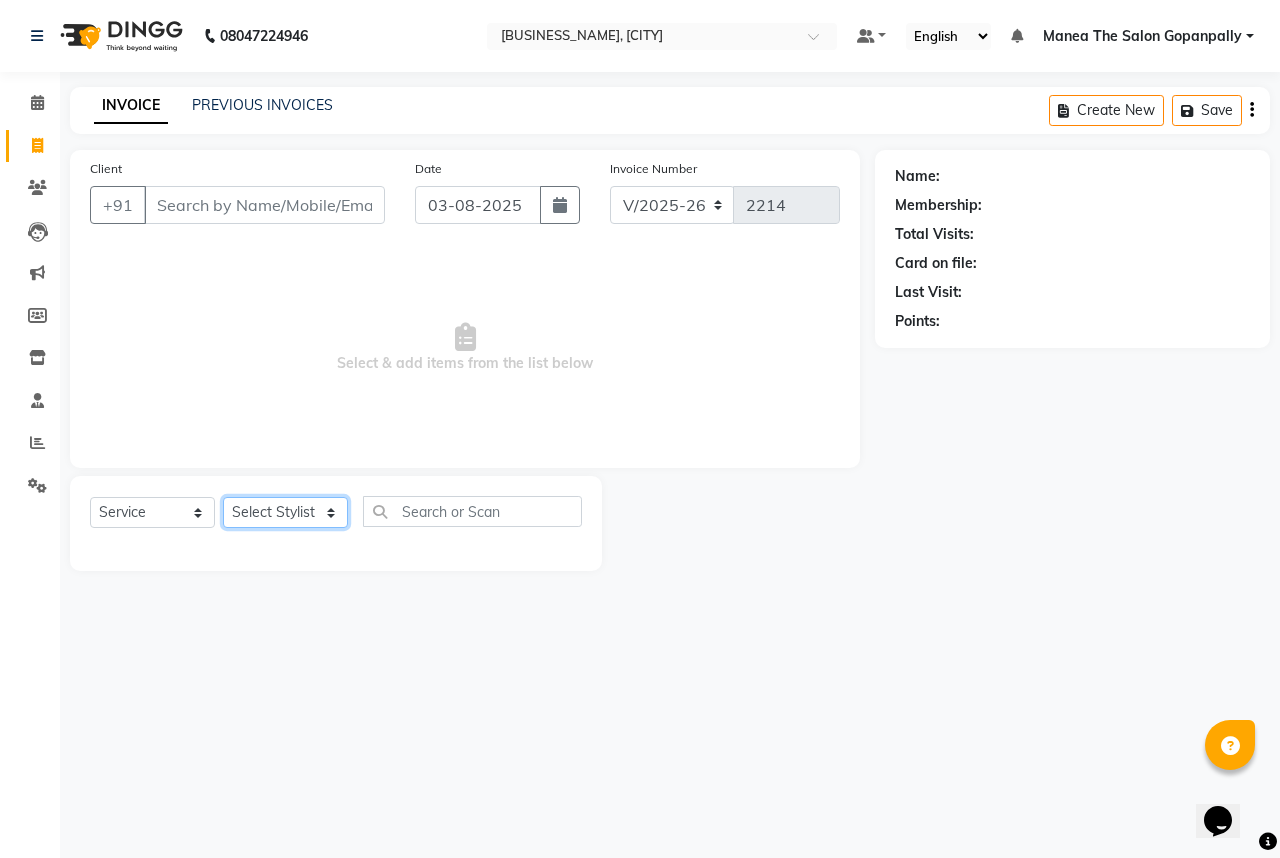 click on "Select Stylist" 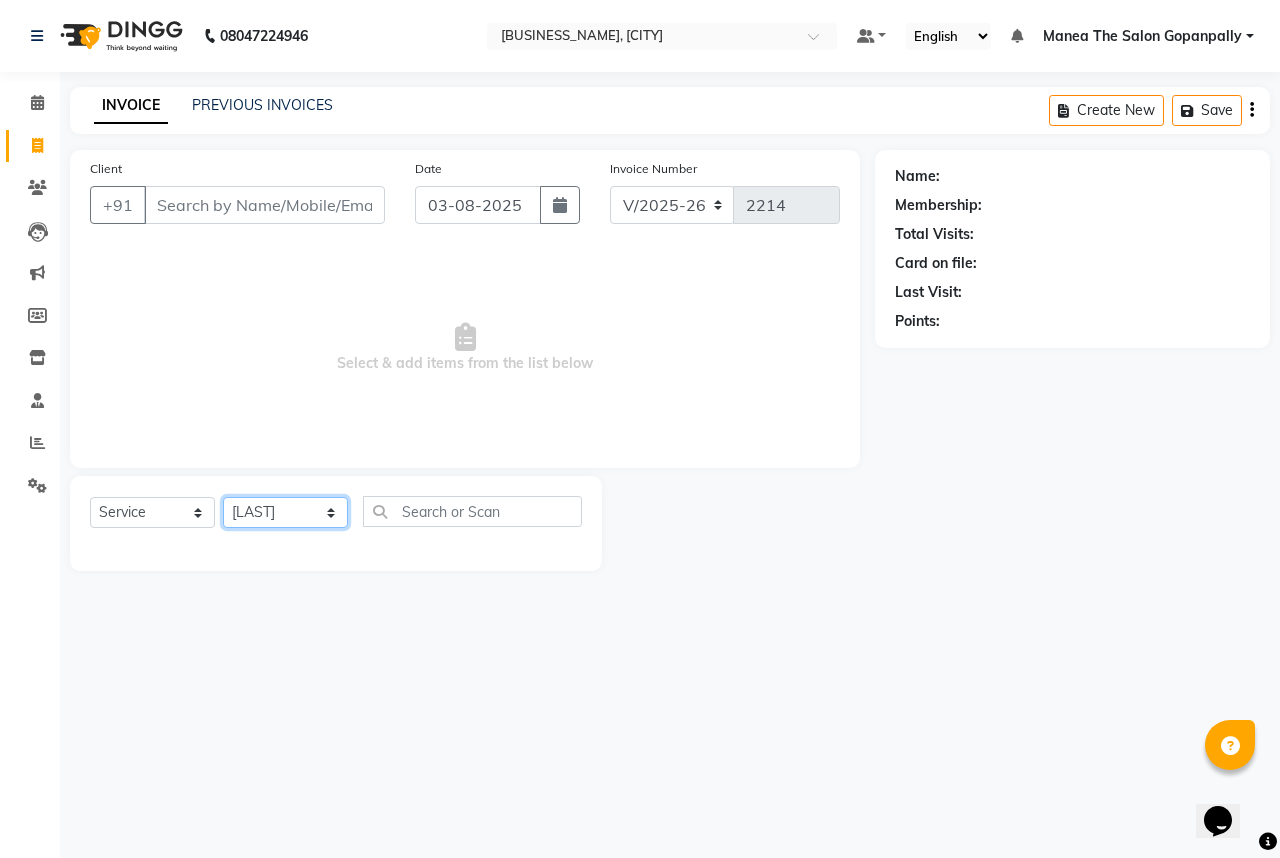 click on "Select Stylist [NAME] [NAME] [NAME] [NAME] [NAME] [NAME] [NAME] [NAME] [NAME] [NAME] Hairstyles Women -Wash, Conditioning & Blow Dry (₹600)  x Haircare Men -Moisturising (₹600) Haircare Men -Colour Protect (₹700) Haircare Men -Frizz Ease (₹800) Haircare Men -Repair & Rejuvenate (₹800) Haircare Men -Deep Conditioning (₹1200) Haircare Men -Anti Hair Fall (₹900) Haircare Men -Anti Dandruff (₹900) Haircare Men -Scalp Therapy (₹1200) gel nail polish hands (₹400) gel nail polish legs (₹400) extensions hands (₹2100) gel nail polish removal (₹400) extension removal (₹600) henna (organic ) (₹800) organic facial (₹3800) organic cleanup (₹1500) organic anti dandruff (₹2500) organic anti hairfall (₹2500) organic hair spa (₹3000) organic head massage (₹900) organic hair pack (₹900) mehandi 2 hands full (₹2000) mehandi simple (₹500) warts removal big (₹100) warts removal small (₹50) combo men (₹2100) splits (₹500) nail art (₹250) mens combo (₹599) 1 800 90 F" 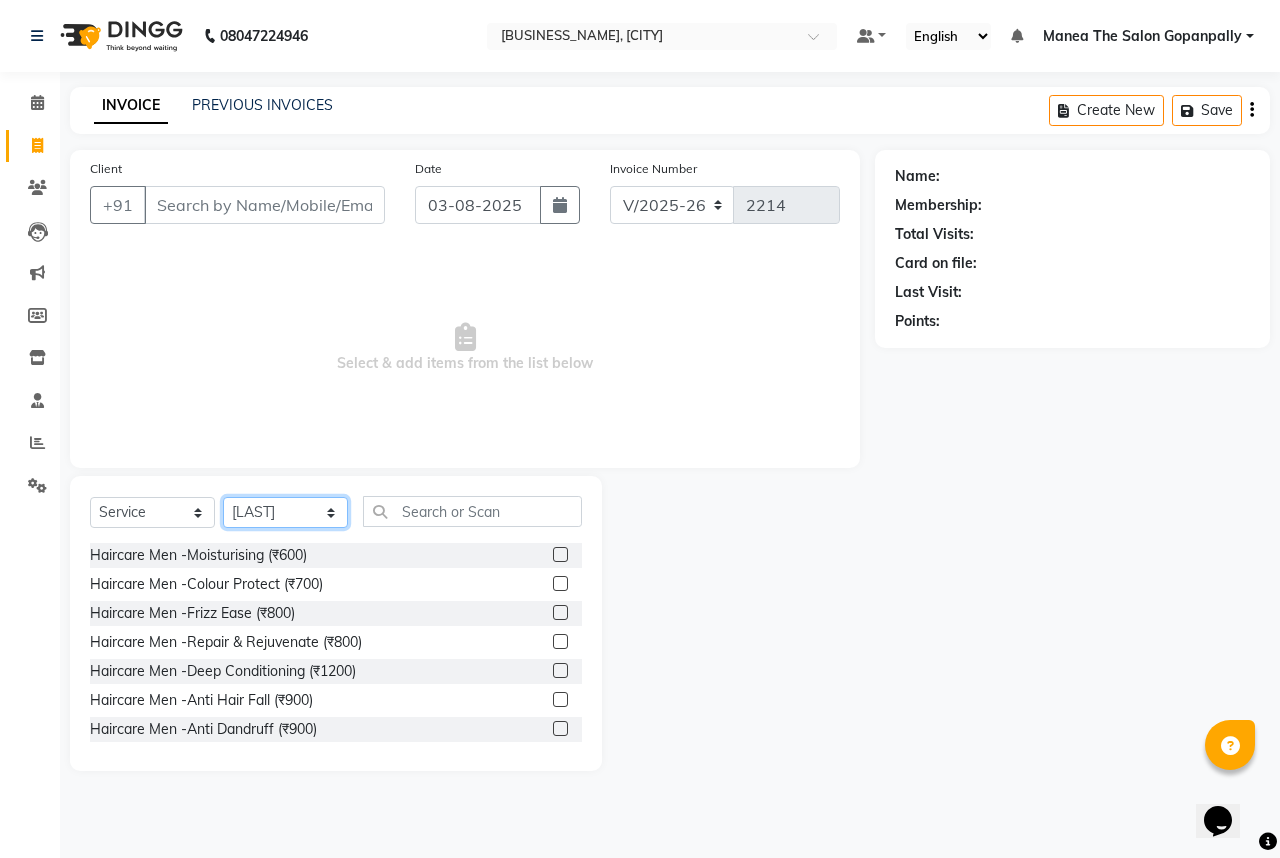click on "Select Stylist [NAME] [NAME] [NAME] [NAME] [NAME] [NAME] [NAME] [NAME] [NAME] [NAME] Hairstyles Women -Wash, Conditioning & Blow Dry (₹600)  x Haircare Men -Moisturising (₹600) Haircare Men -Colour Protect (₹700) Haircare Men -Frizz Ease (₹800) Haircare Men -Repair & Rejuvenate (₹800) Haircare Men -Deep Conditioning (₹1200) Haircare Men -Anti Hair Fall (₹900) Haircare Men -Anti Dandruff (₹900) Haircare Men -Scalp Therapy (₹1200) gel nail polish hands (₹400) gel nail polish legs (₹400) extensions hands (₹2100) gel nail polish removal (₹400) extension removal (₹600) henna (organic ) (₹800) organic facial (₹3800) organic cleanup (₹1500) organic anti dandruff (₹2500) organic anti hairfall (₹2500) organic hair spa (₹3000) organic head massage (₹900) organic hair pack (₹900) mehandi 2 hands full (₹2000) mehandi simple (₹500) warts removal big (₹100) warts removal small (₹50) combo men (₹2100) splits (₹500) nail art (₹250) mens combo (₹599) 1 800 90 F" 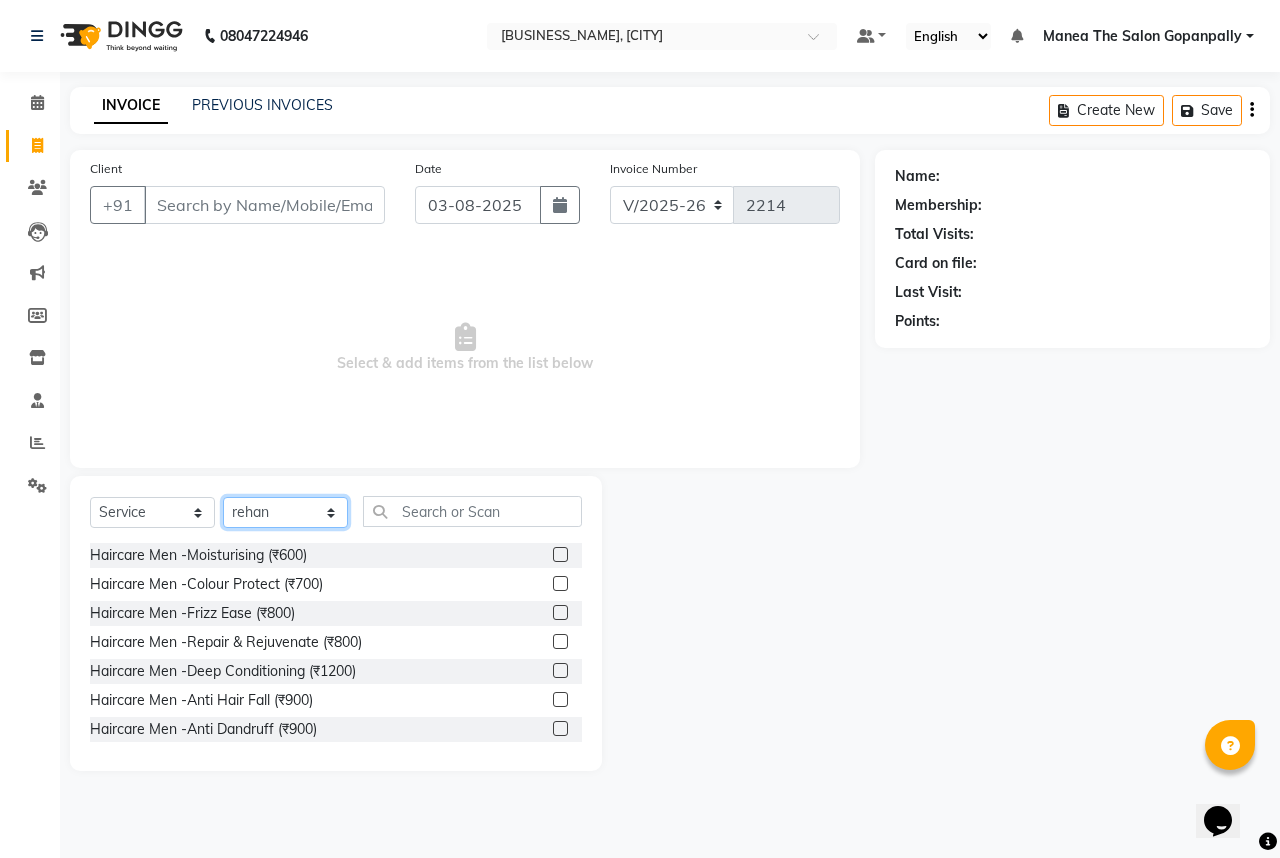 click on "Select Stylist [NAME] [NAME] [NAME] [NAME] [NAME] [NAME] [NAME] [NAME] [NAME] [NAME] Hairstyles Women -Wash, Conditioning & Blow Dry (₹600)  x Haircare Men -Moisturising (₹600) Haircare Men -Colour Protect (₹700) Haircare Men -Frizz Ease (₹800) Haircare Men -Repair & Rejuvenate (₹800) Haircare Men -Deep Conditioning (₹1200) Haircare Men -Anti Hair Fall (₹900) Haircare Men -Anti Dandruff (₹900) Haircare Men -Scalp Therapy (₹1200) gel nail polish hands (₹400) gel nail polish legs (₹400) extensions hands (₹2100) gel nail polish removal (₹400) extension removal (₹600) henna (organic ) (₹800) organic facial (₹3800) organic cleanup (₹1500) organic anti dandruff (₹2500) organic anti hairfall (₹2500) organic hair spa (₹3000) organic head massage (₹900) organic hair pack (₹900) mehandi 2 hands full (₹2000) mehandi simple (₹500) warts removal big (₹100) warts removal small (₹50) combo men (₹2100) splits (₹500) nail art (₹250) mens combo (₹599) 1 800 90 F" 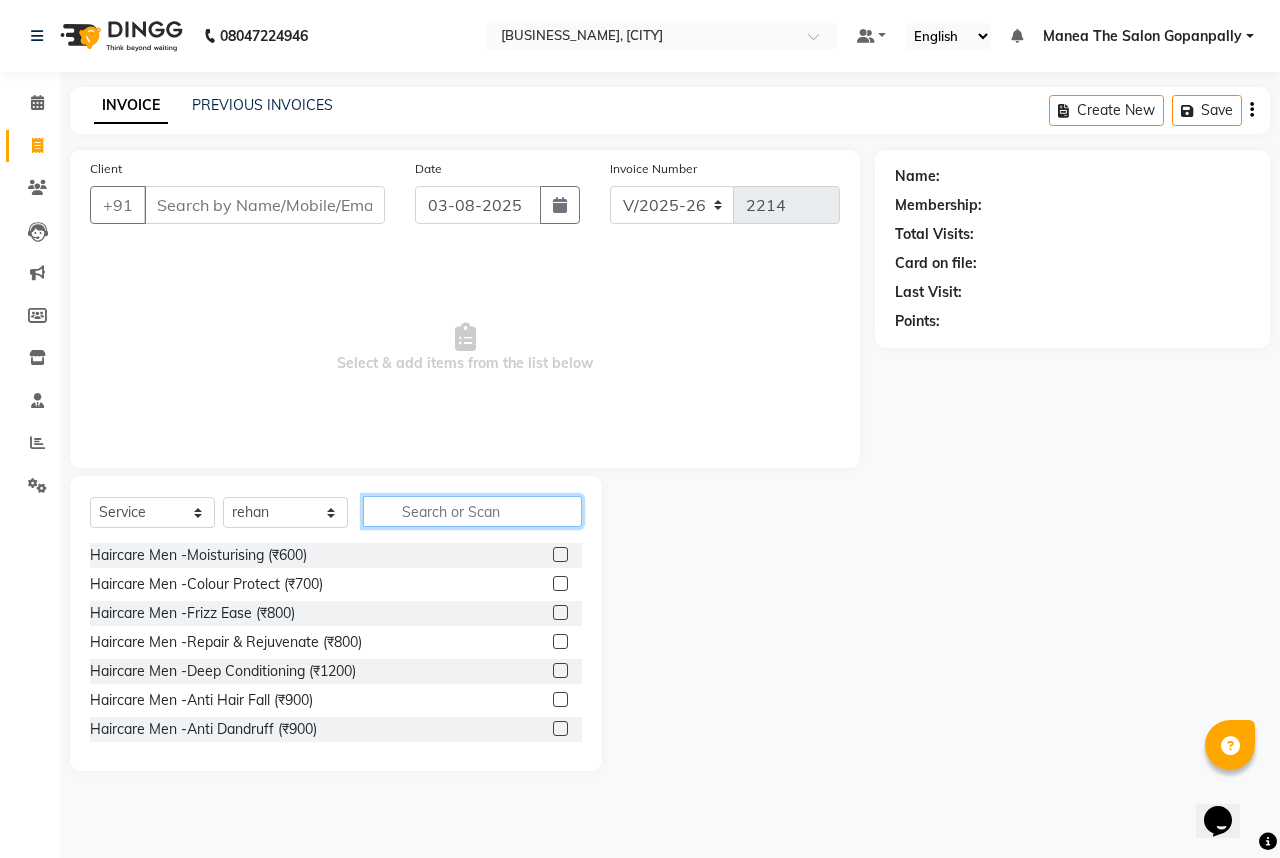 click 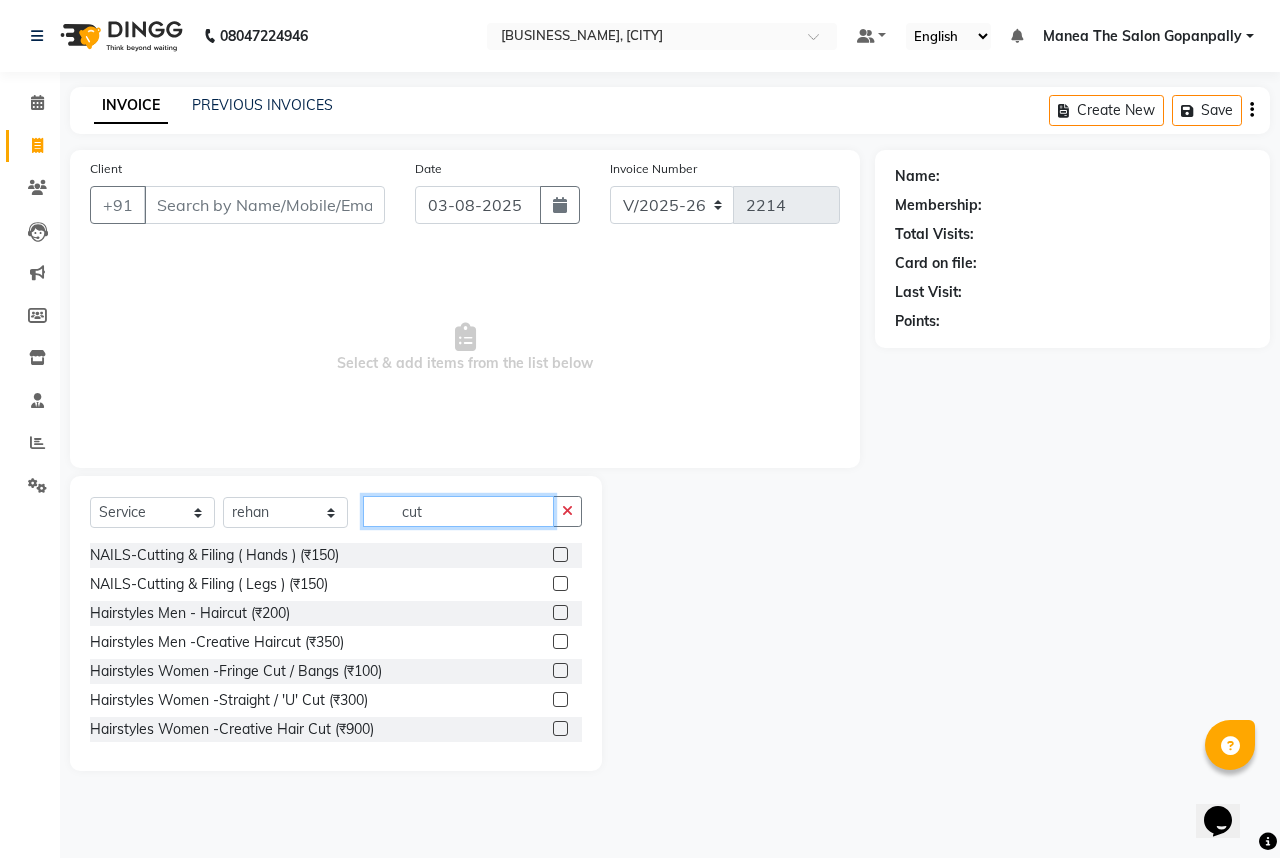 type on "cut" 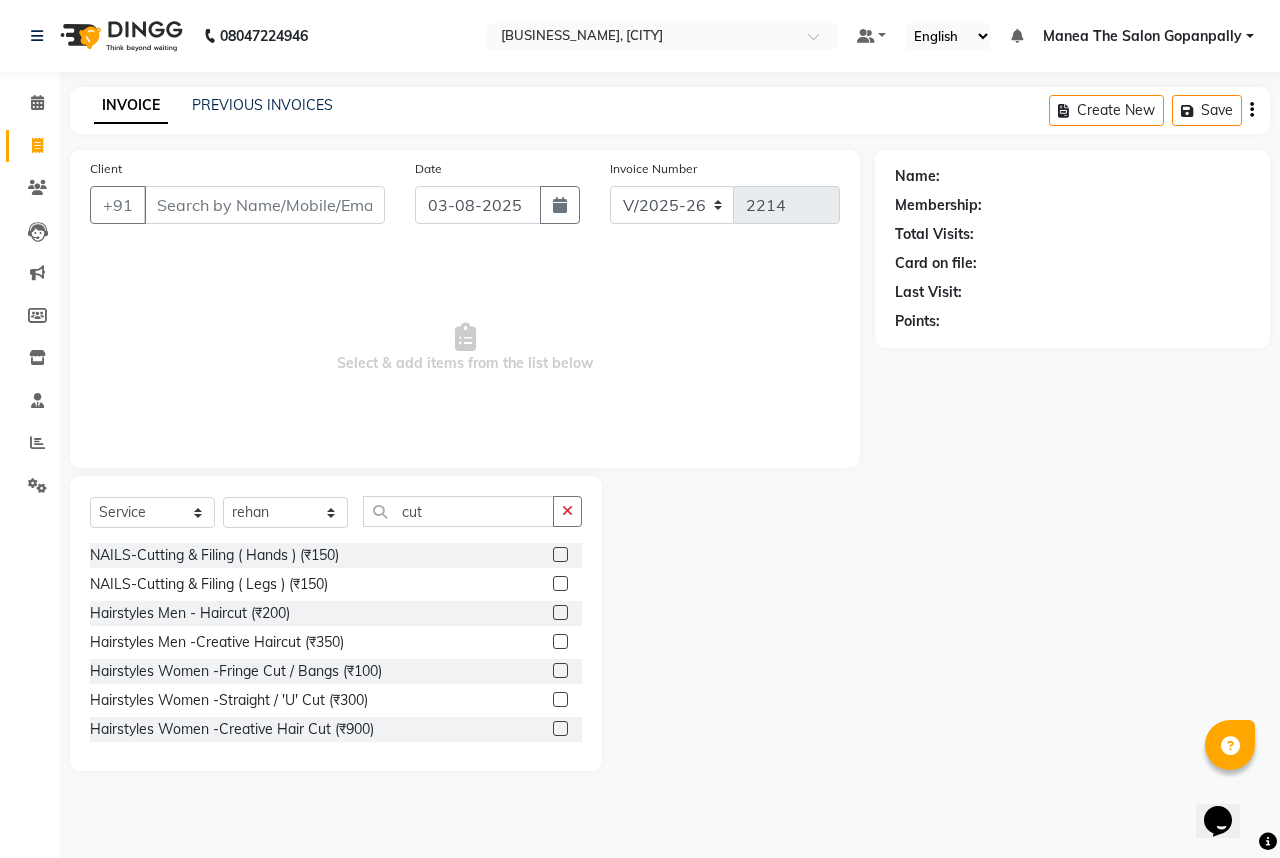 click 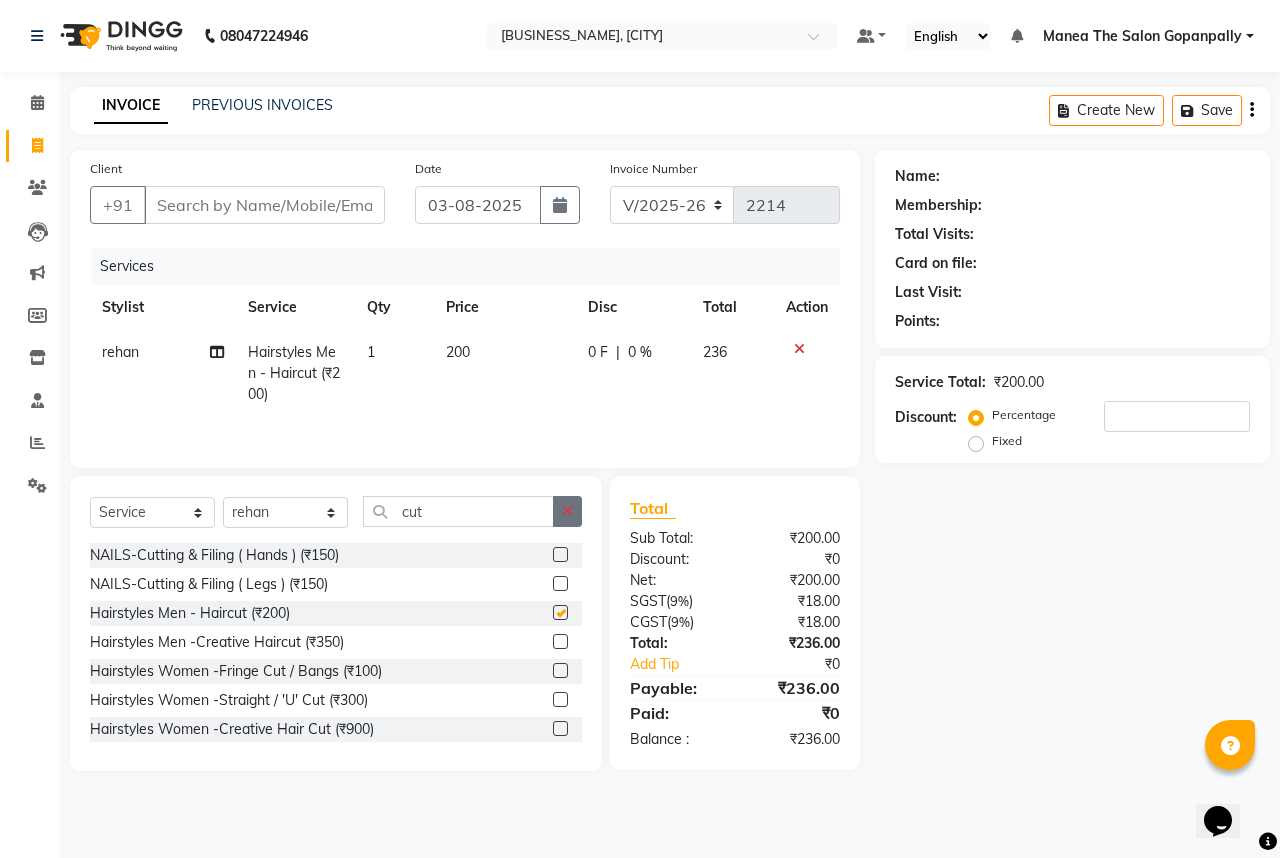 checkbox on "false" 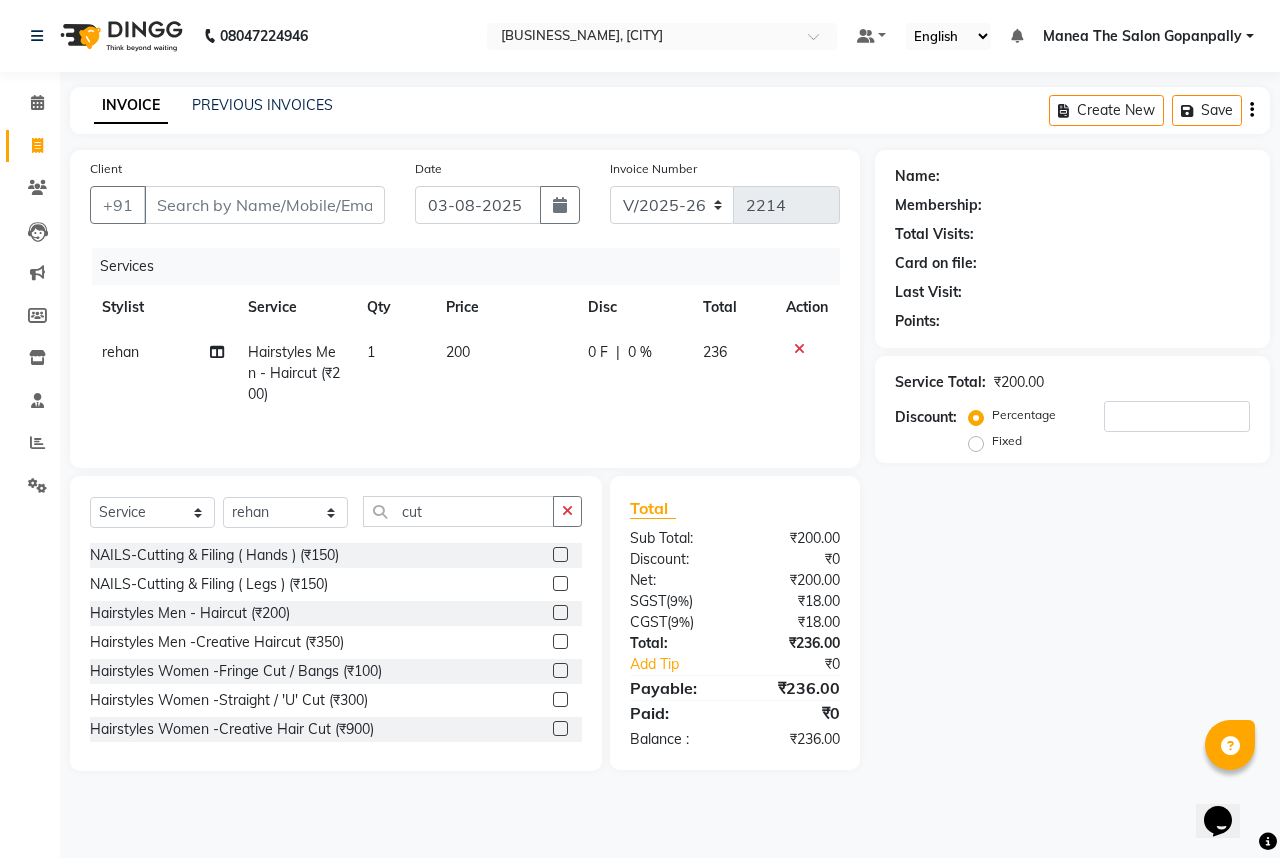 drag, startPoint x: 565, startPoint y: 517, endPoint x: 494, endPoint y: 512, distance: 71.17584 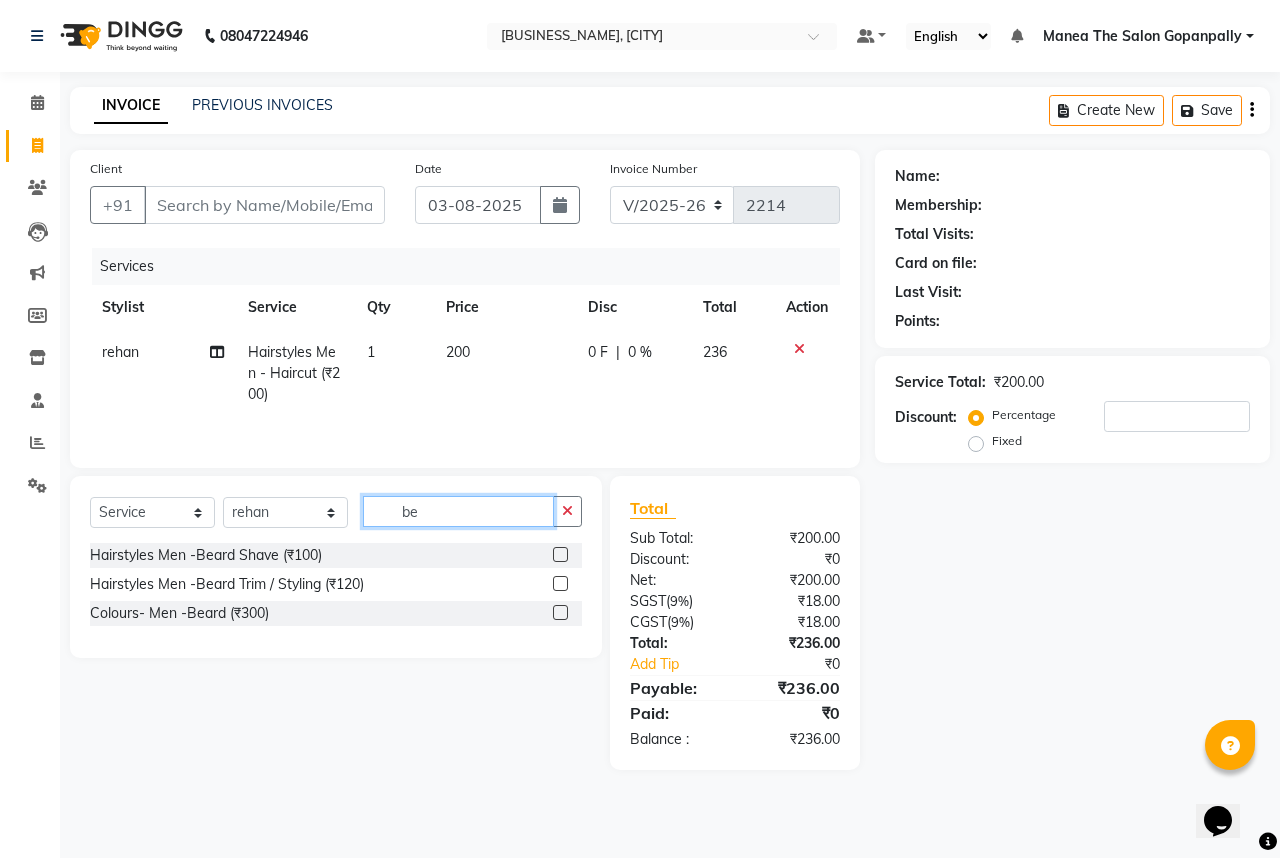 type on "be" 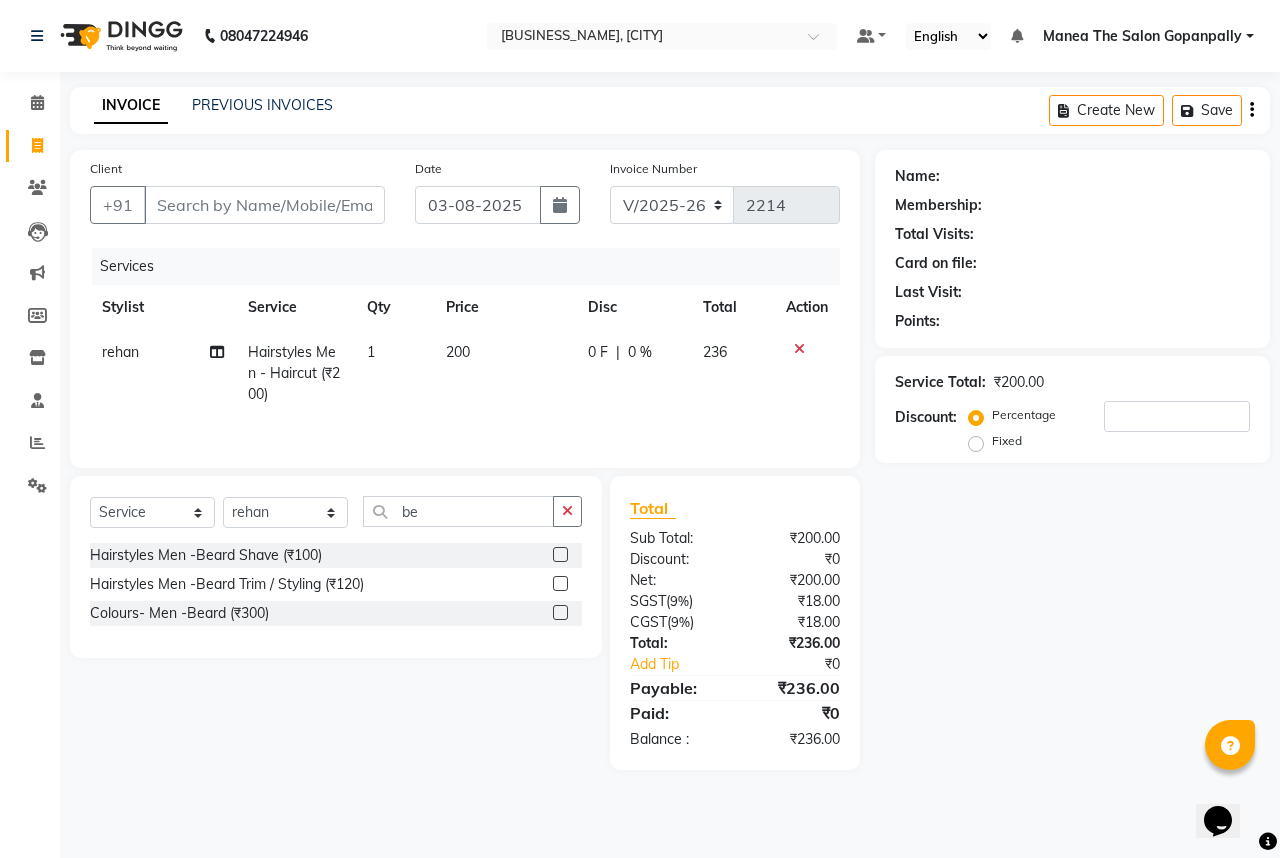 click 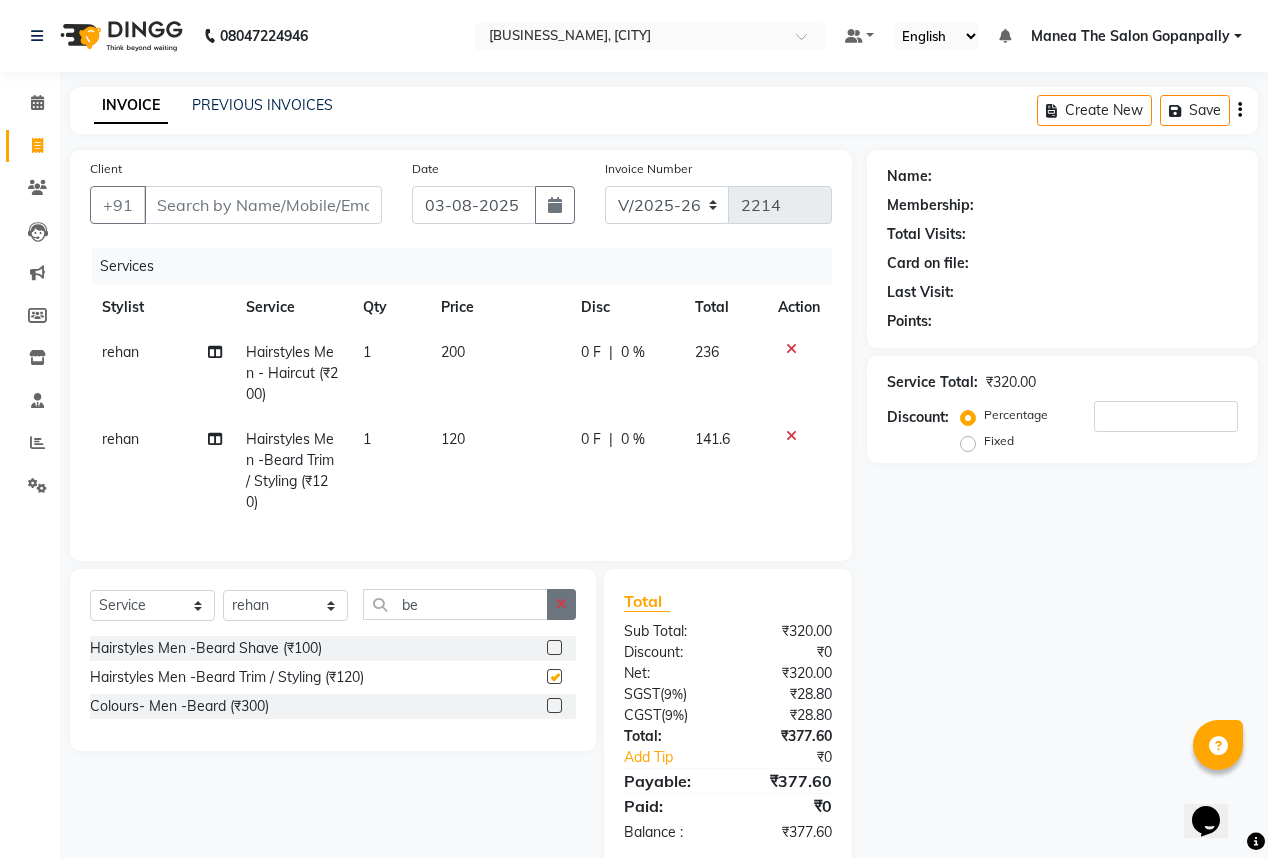 checkbox on "false" 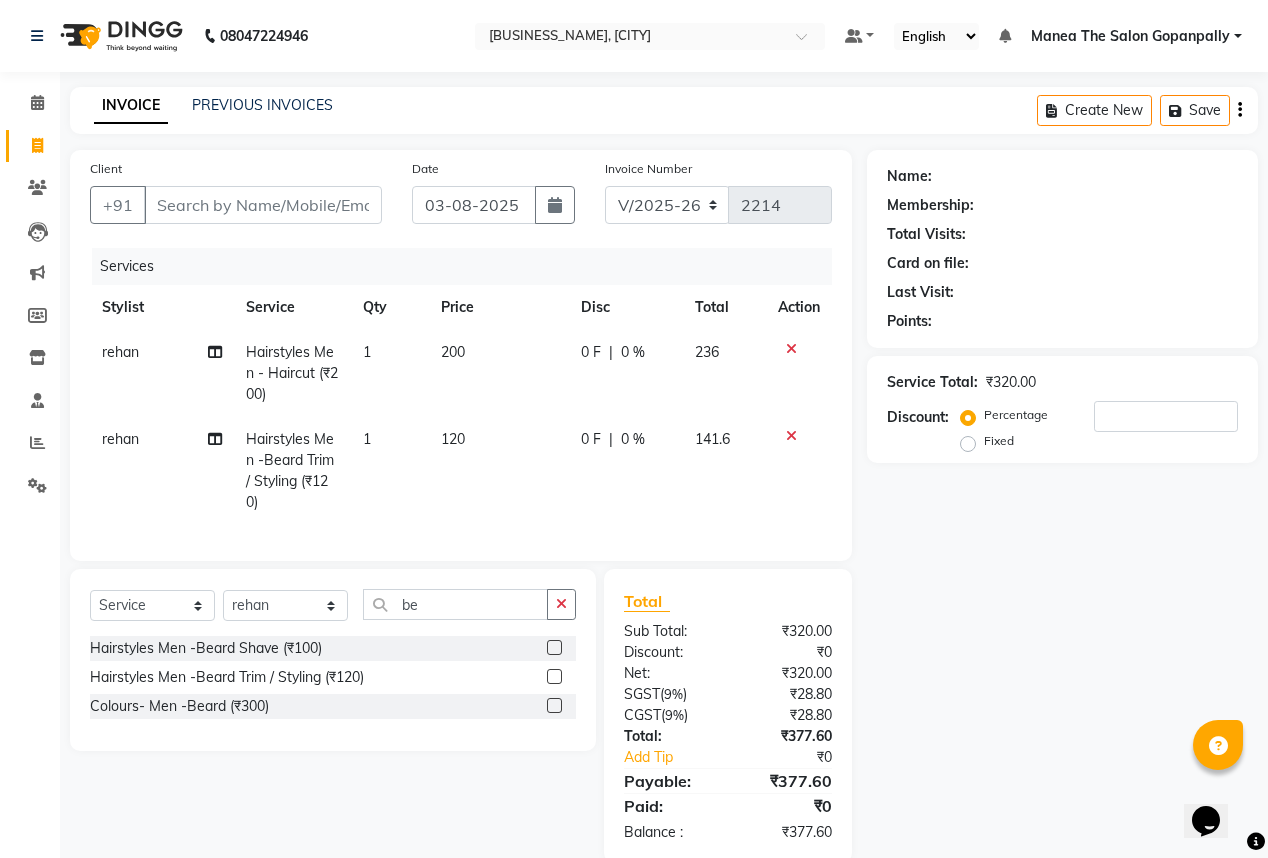 drag, startPoint x: 567, startPoint y: 618, endPoint x: 534, endPoint y: 616, distance: 33.06055 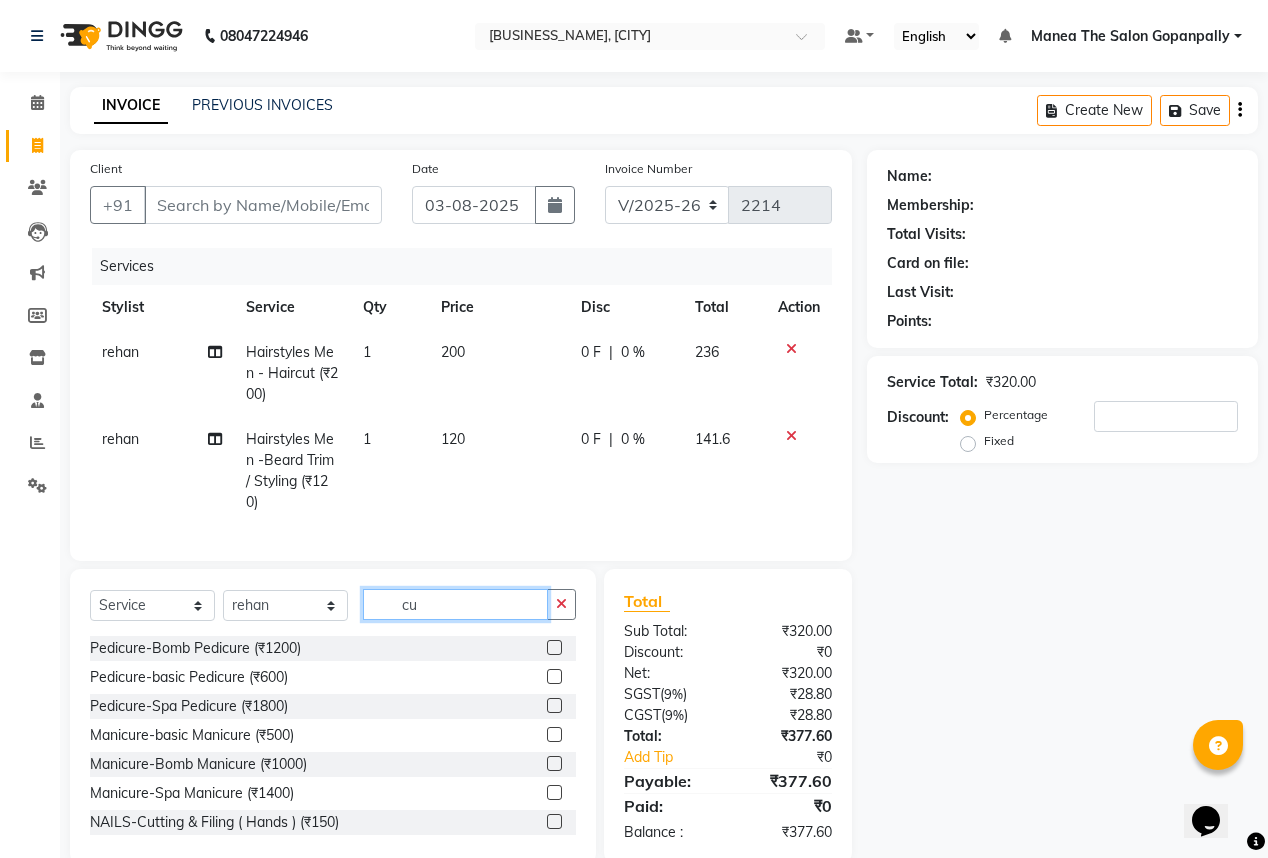 type on "c" 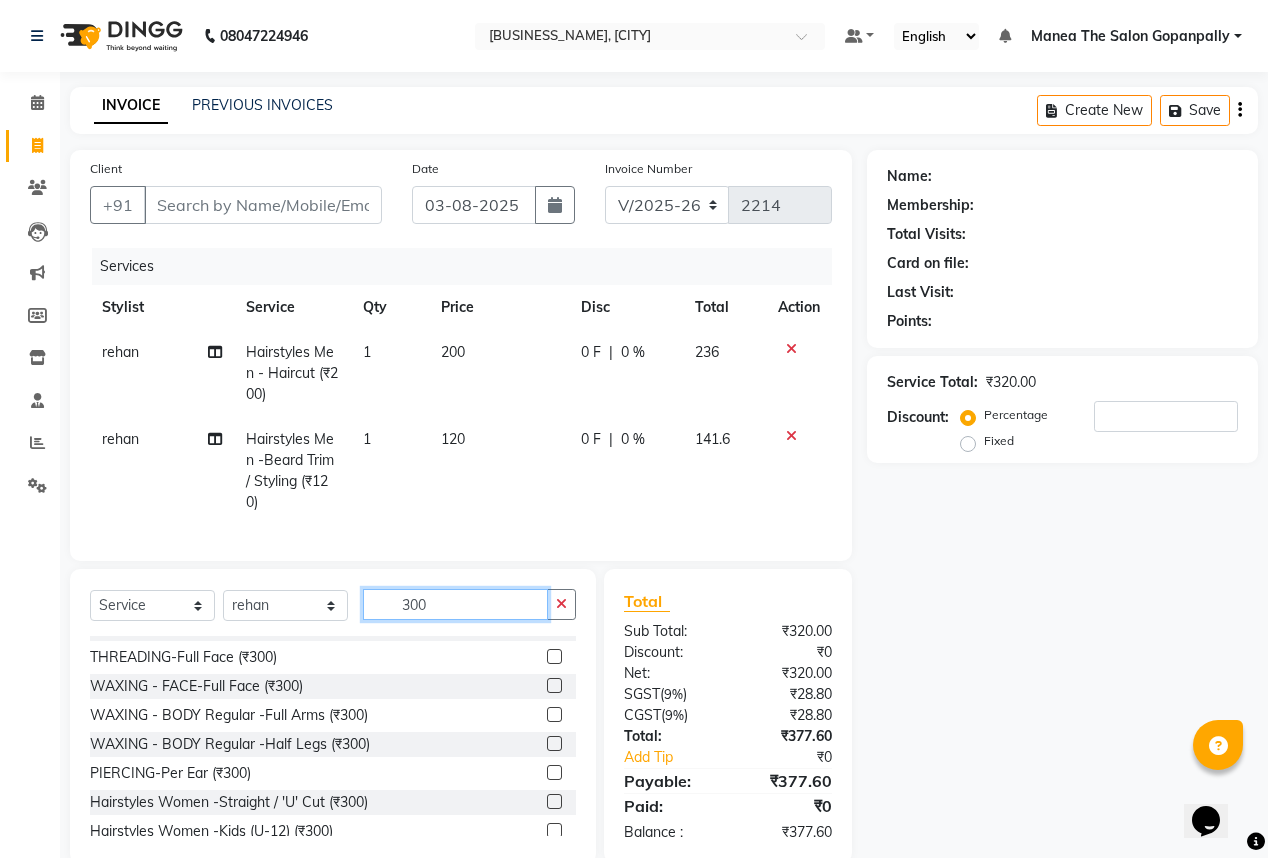 scroll, scrollTop: 80, scrollLeft: 0, axis: vertical 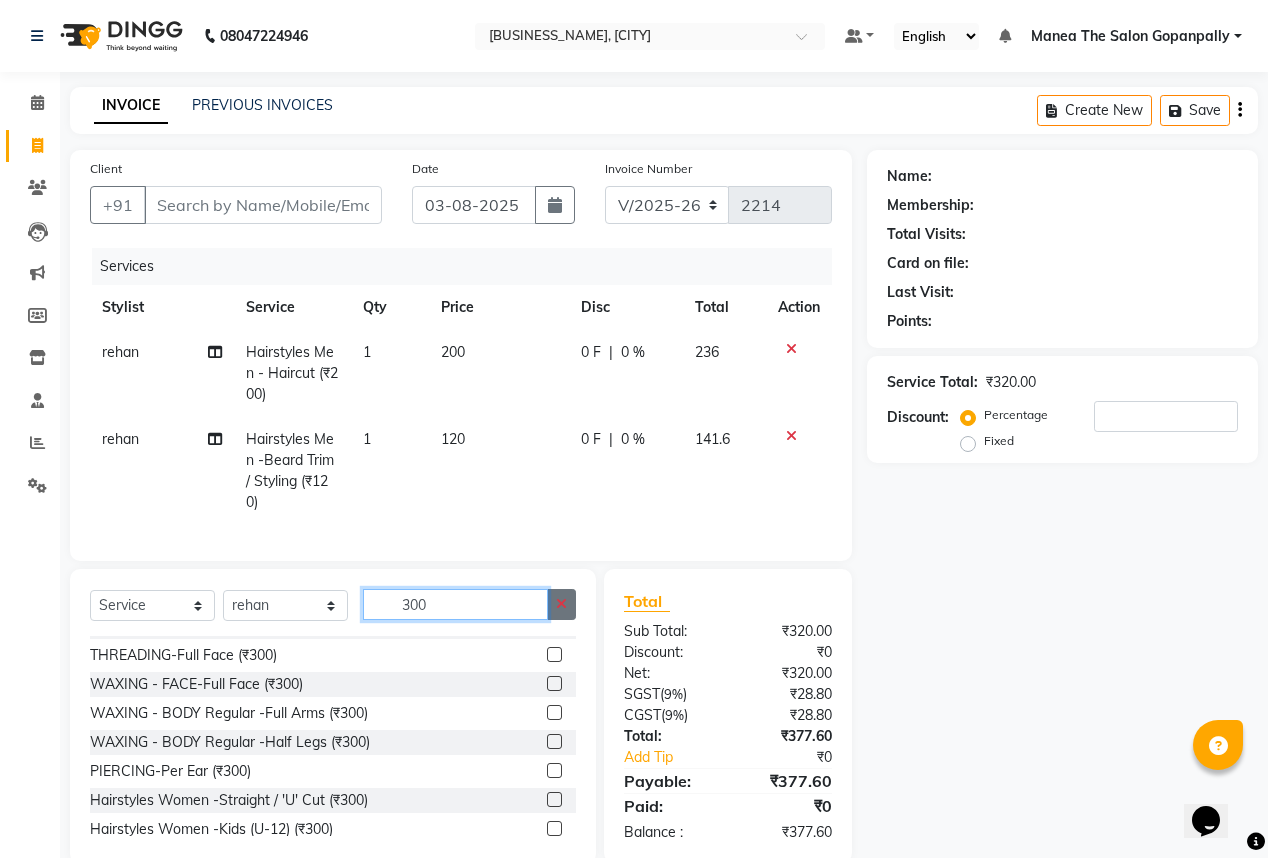 type on "300" 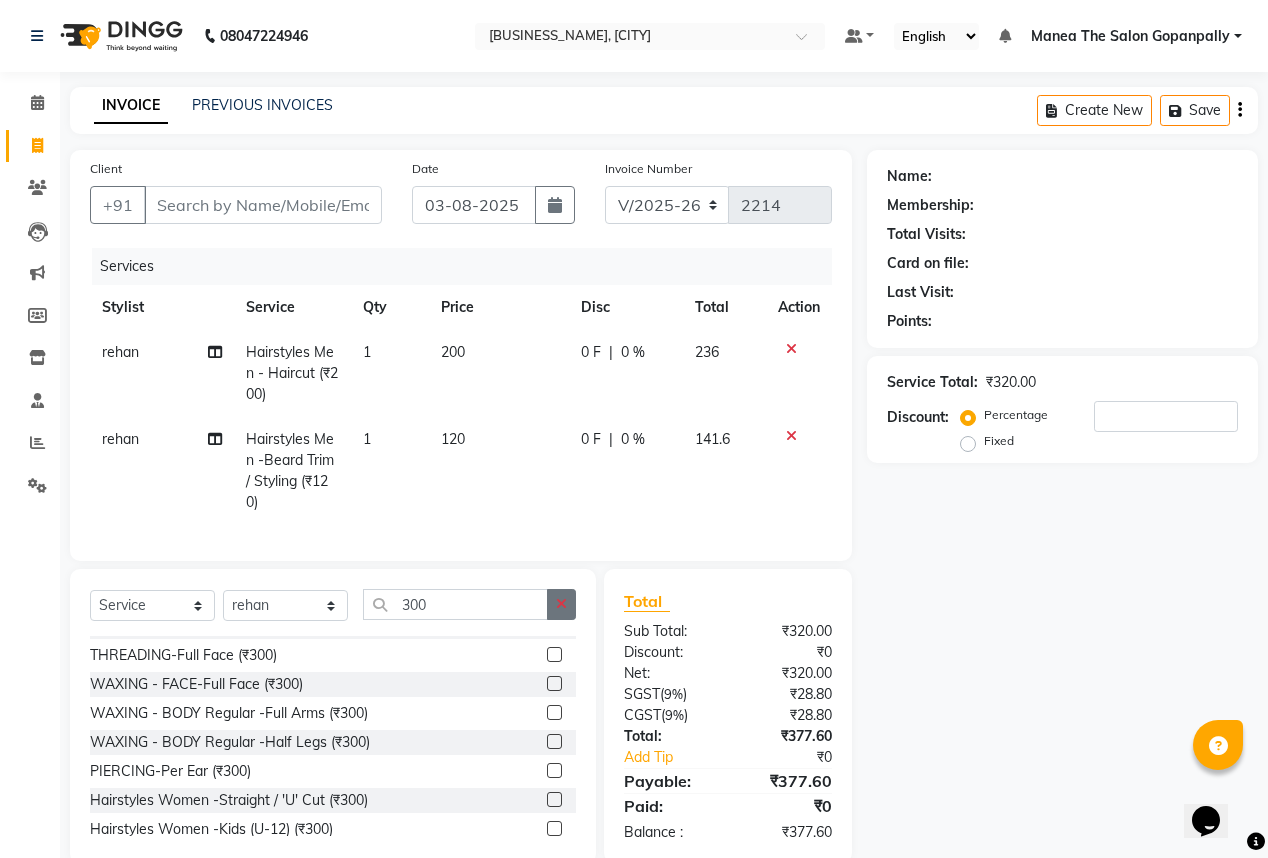 click 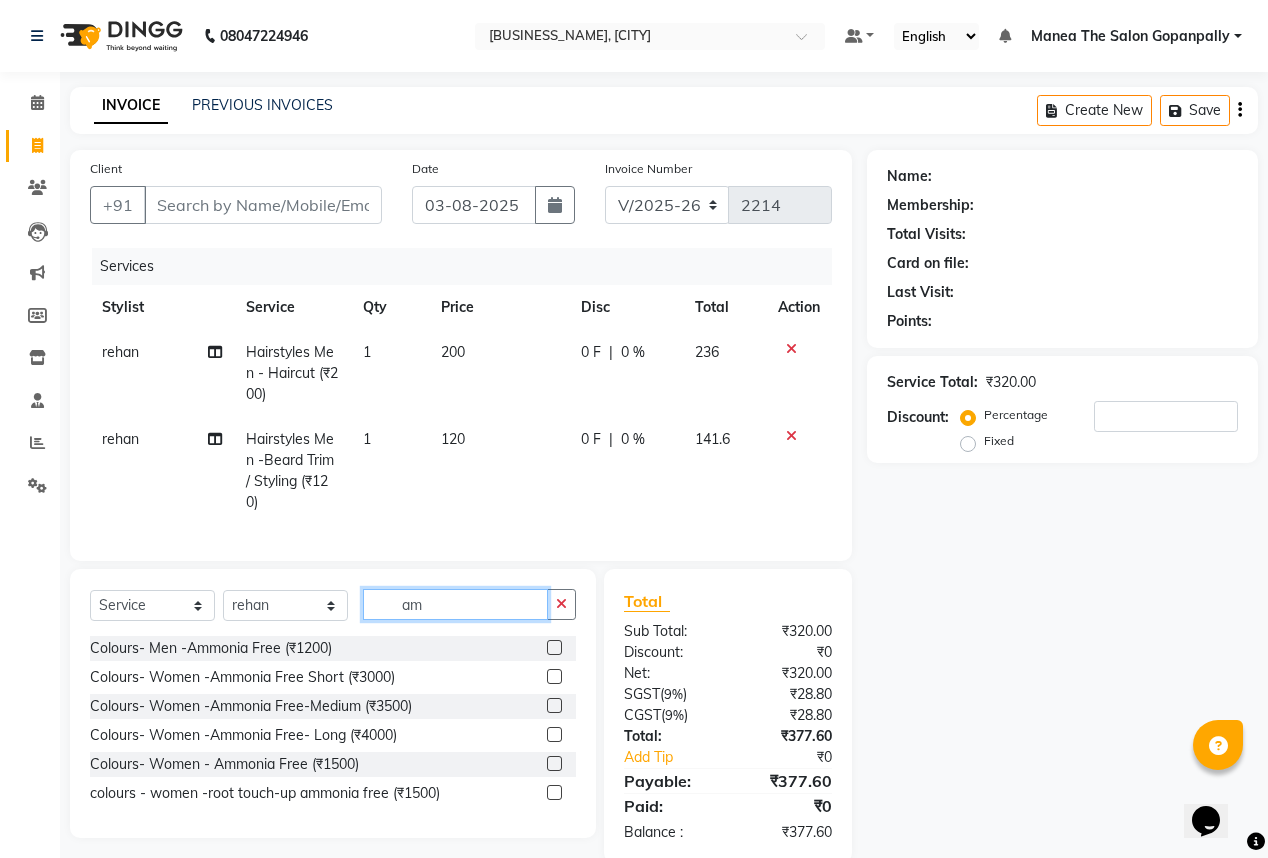 scroll, scrollTop: 0, scrollLeft: 0, axis: both 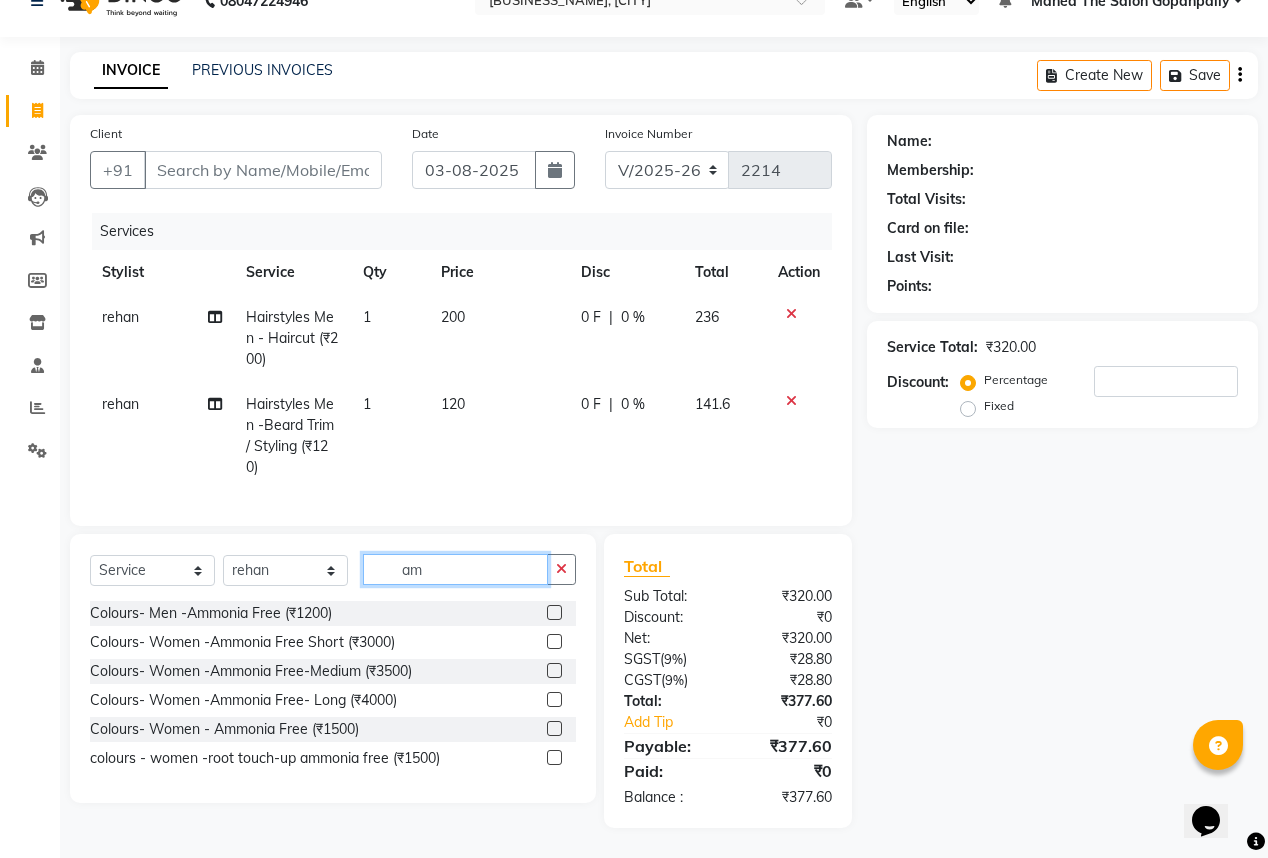 type on "a" 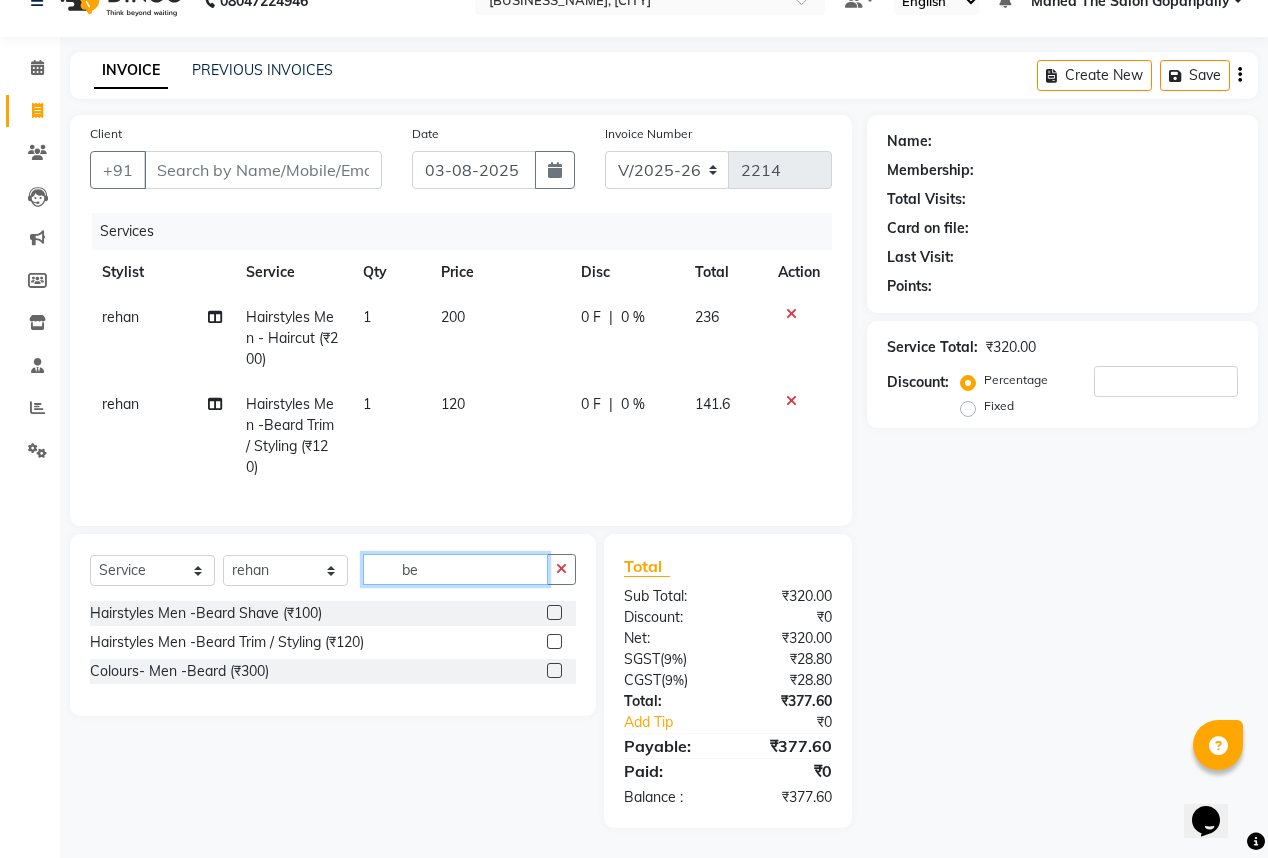 type on "be" 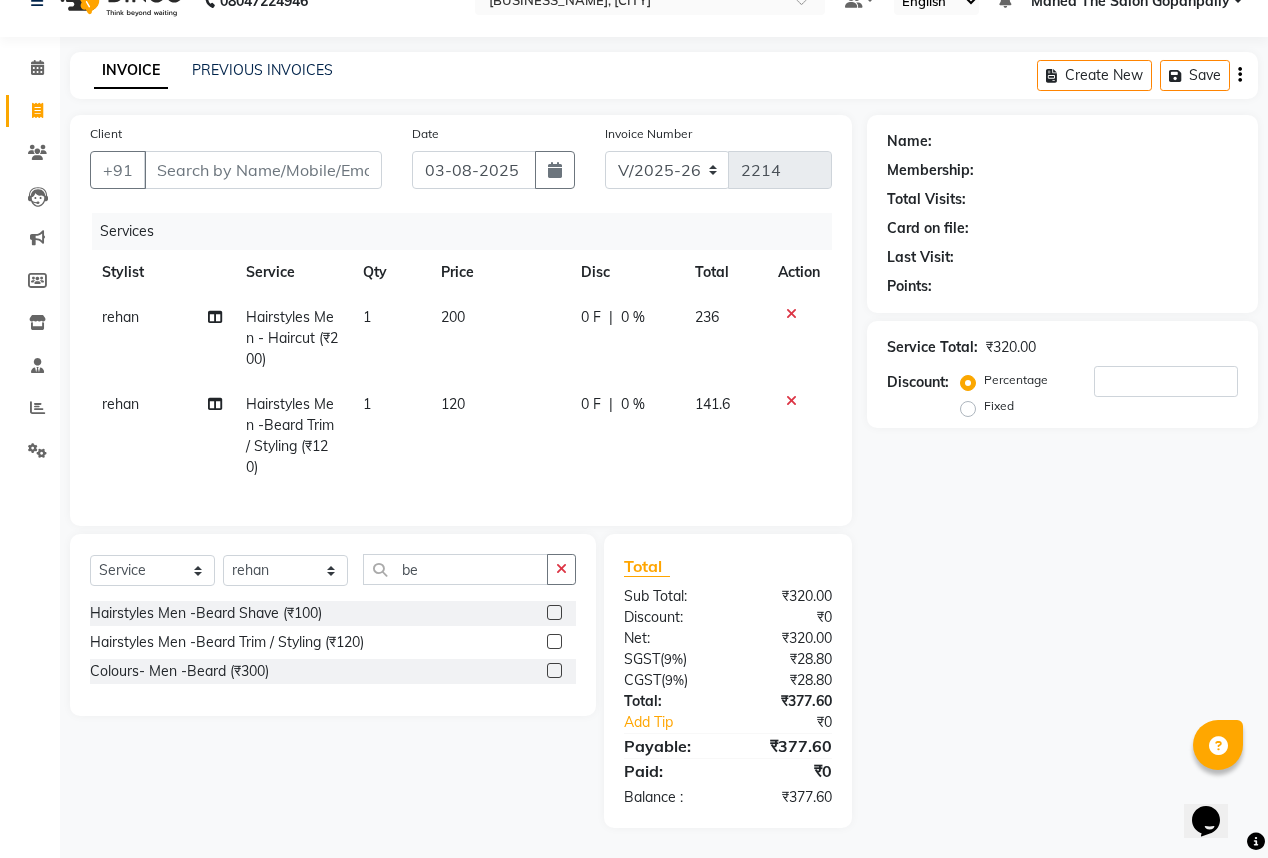 click 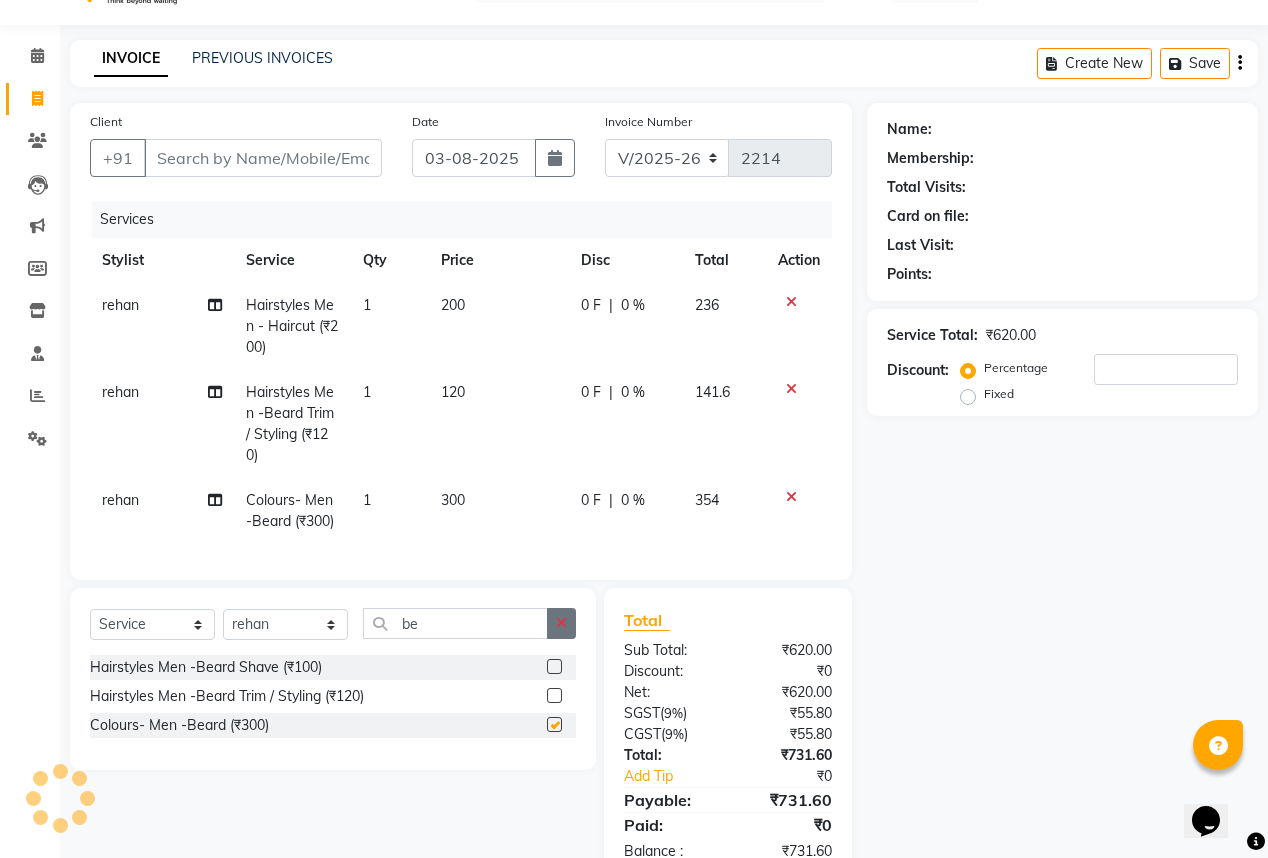 checkbox on "false" 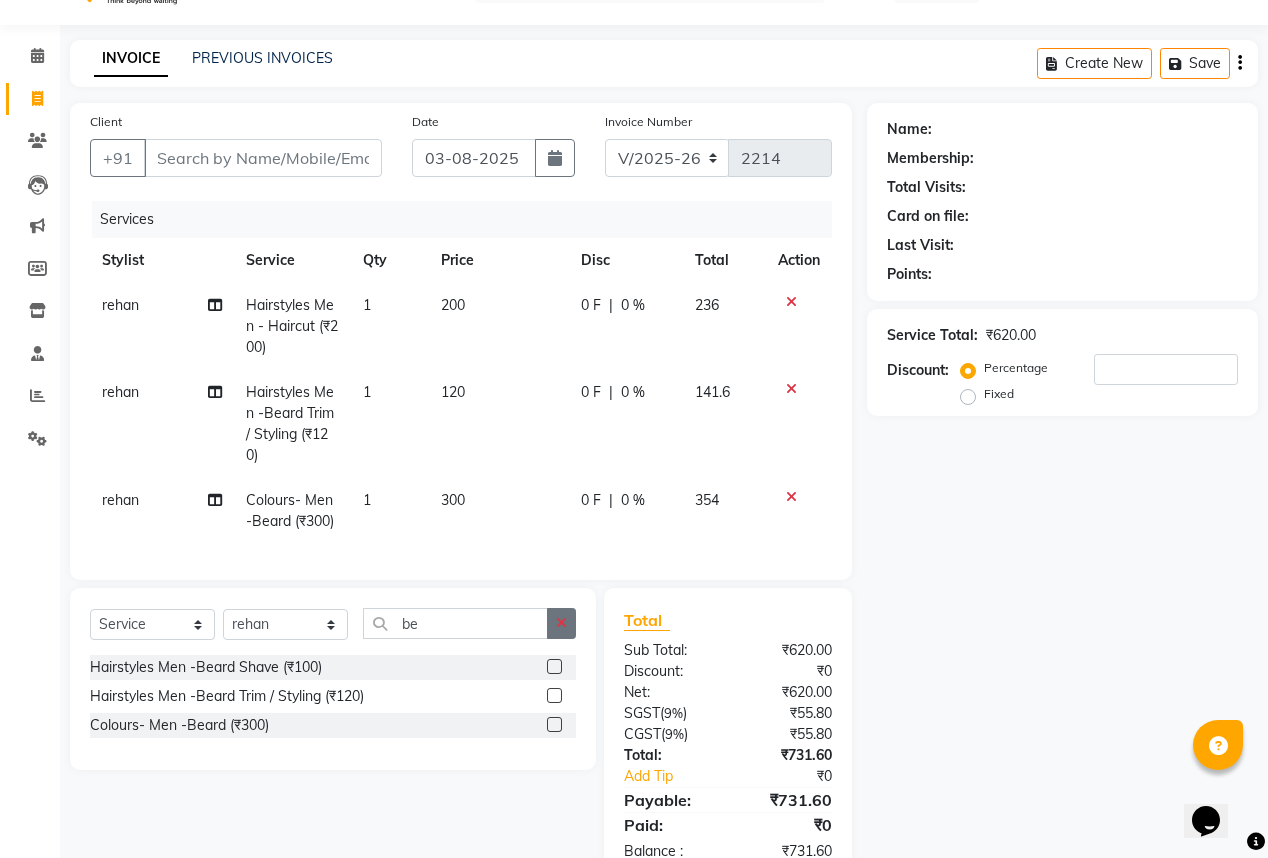 click 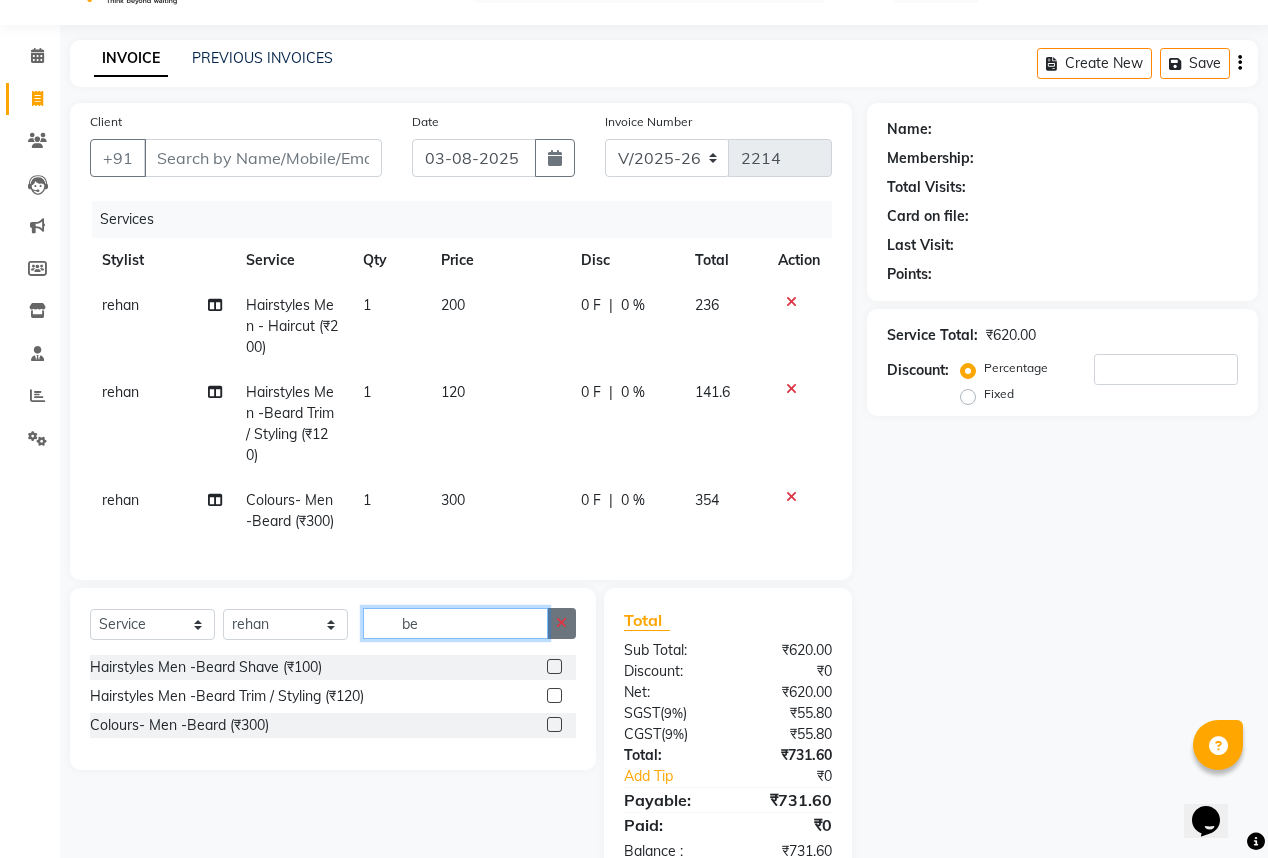 type 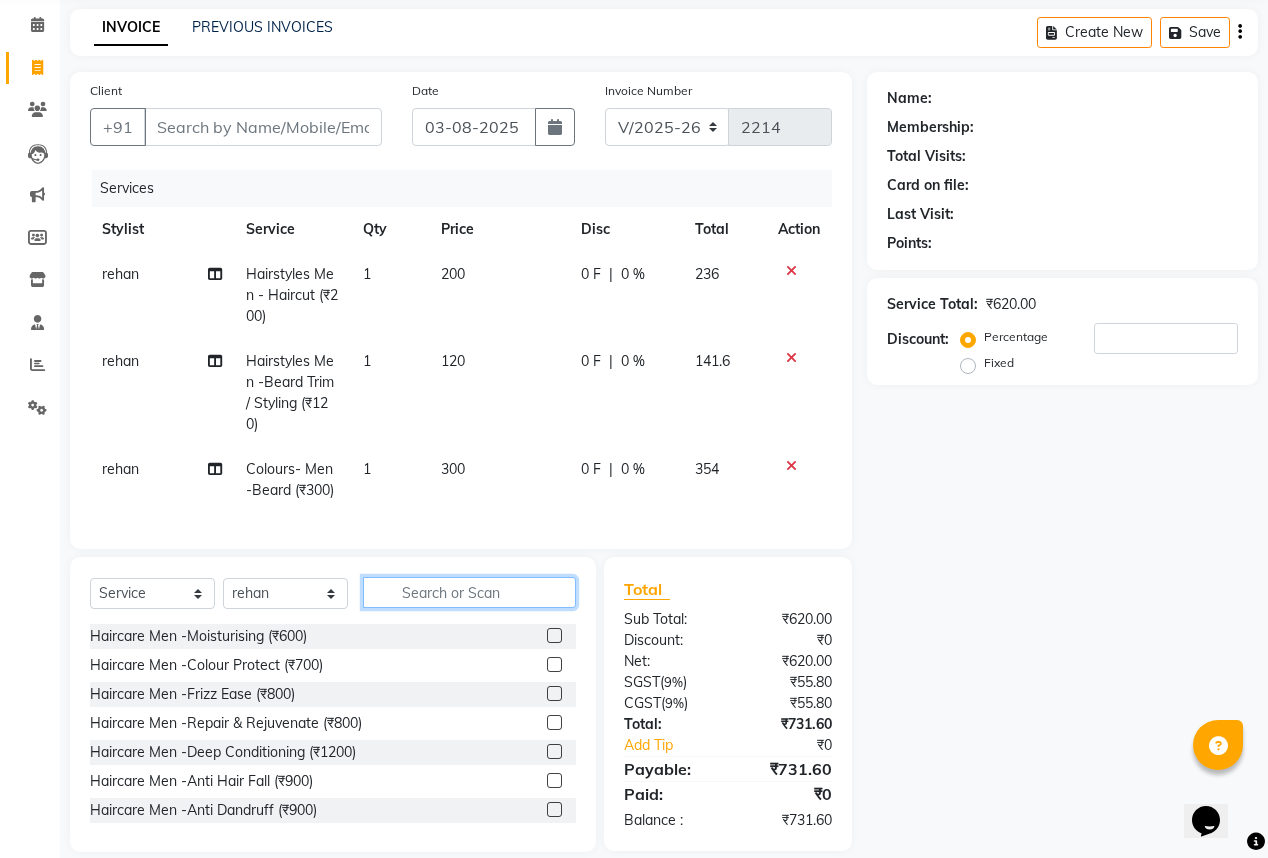scroll, scrollTop: 114, scrollLeft: 0, axis: vertical 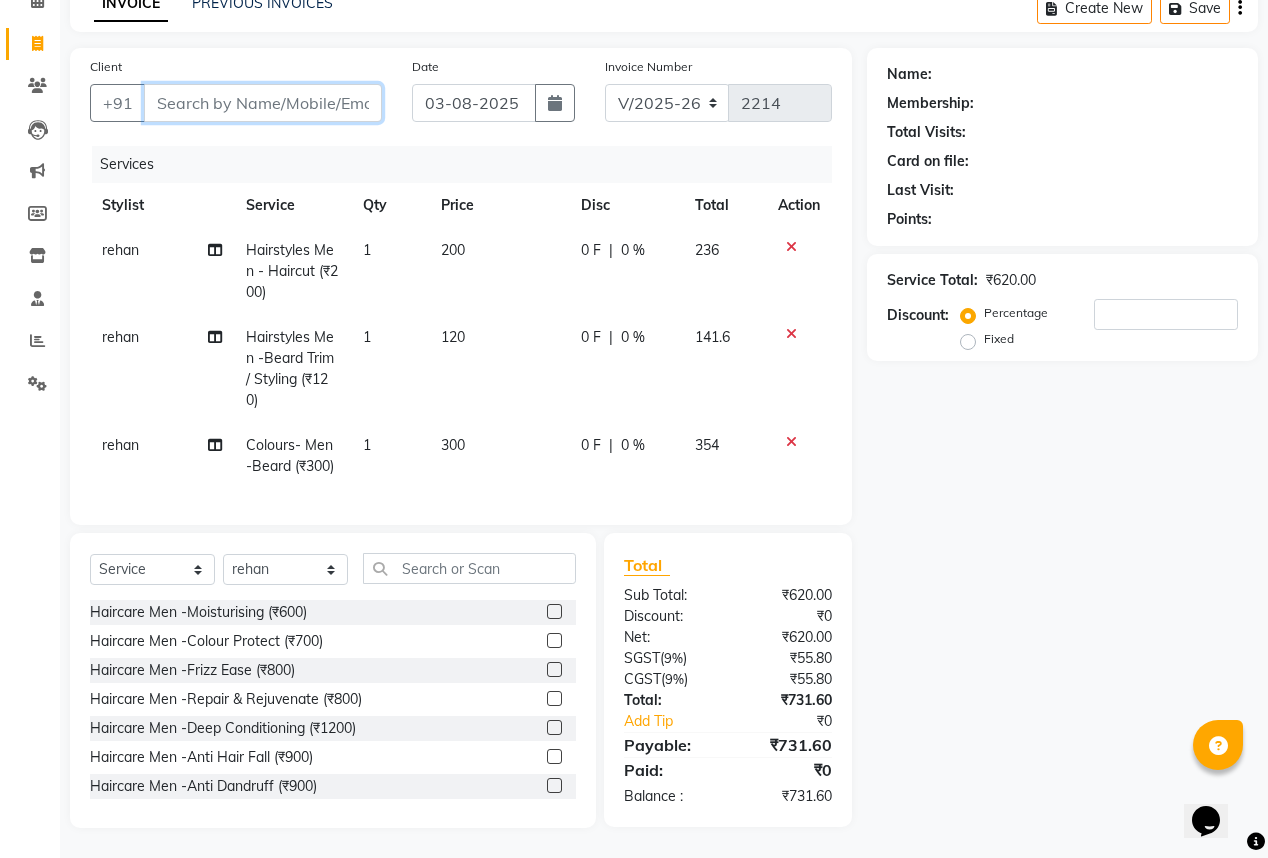 click on "Client" at bounding box center [263, 103] 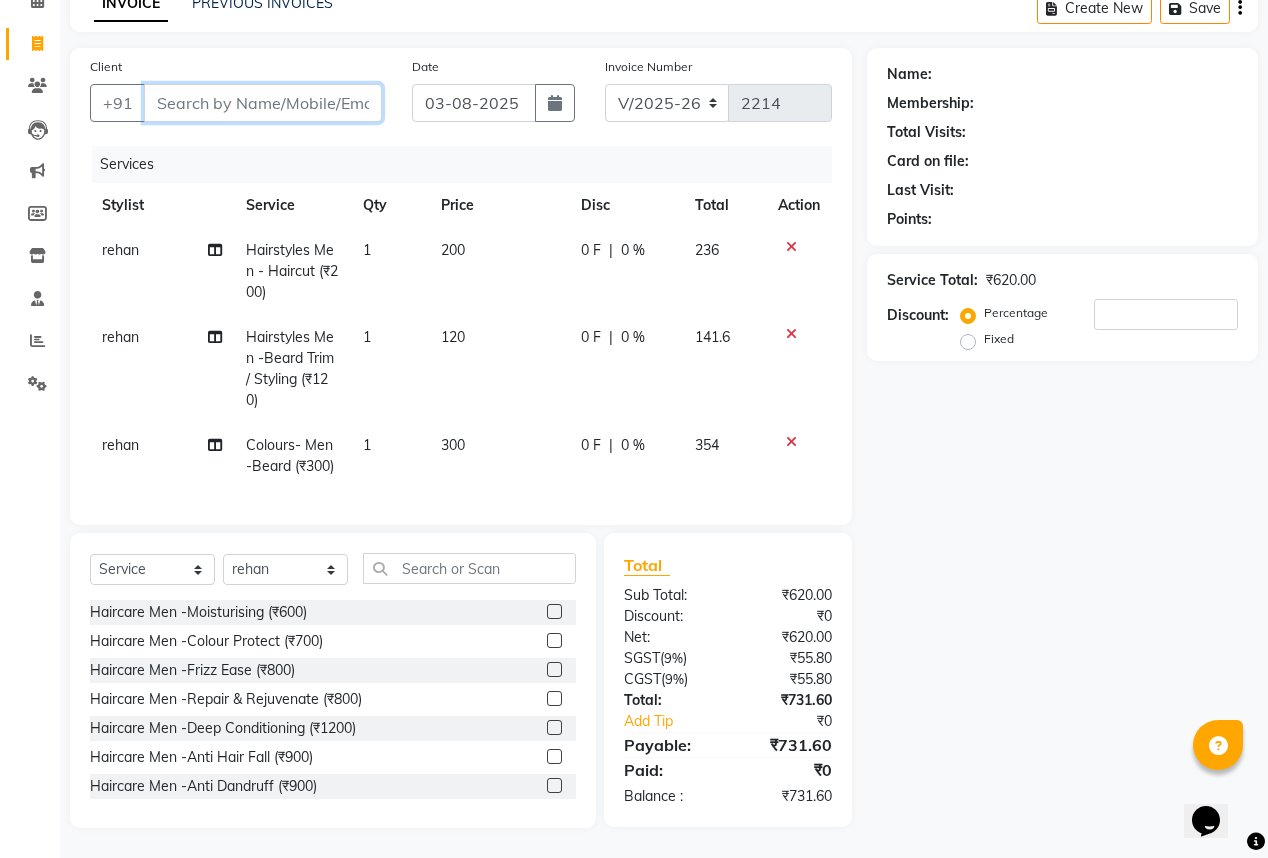 click on "Client" at bounding box center (263, 103) 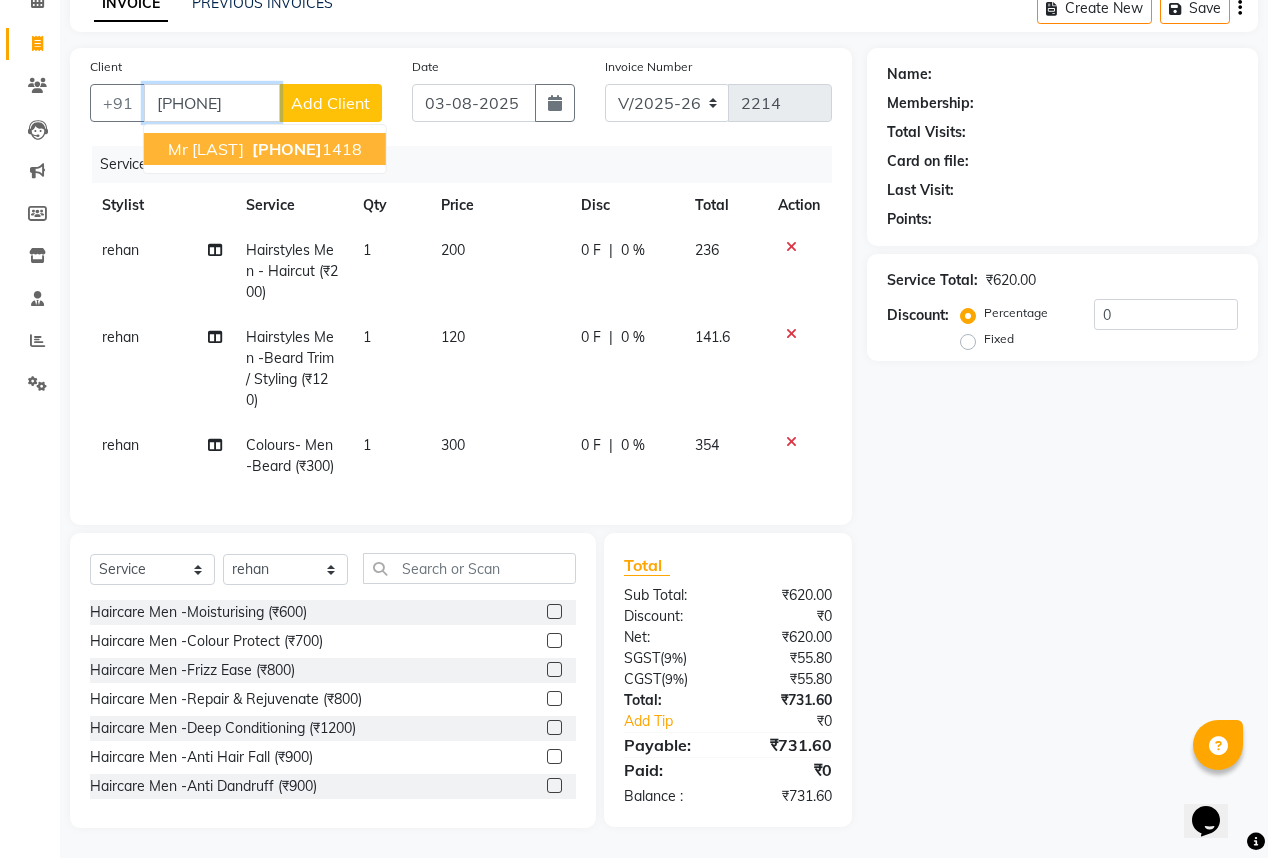 click on "[PHONE]" at bounding box center (305, 149) 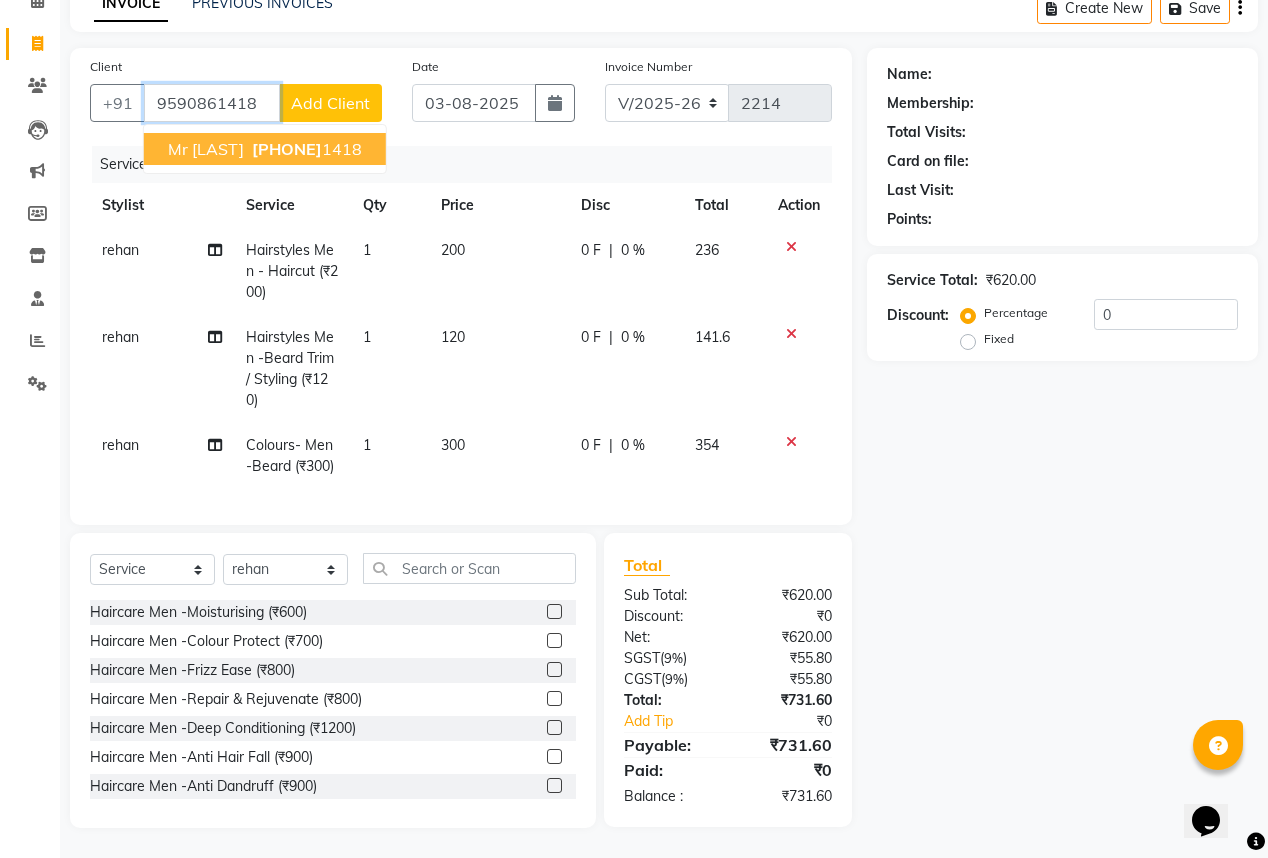 type on "9590861418" 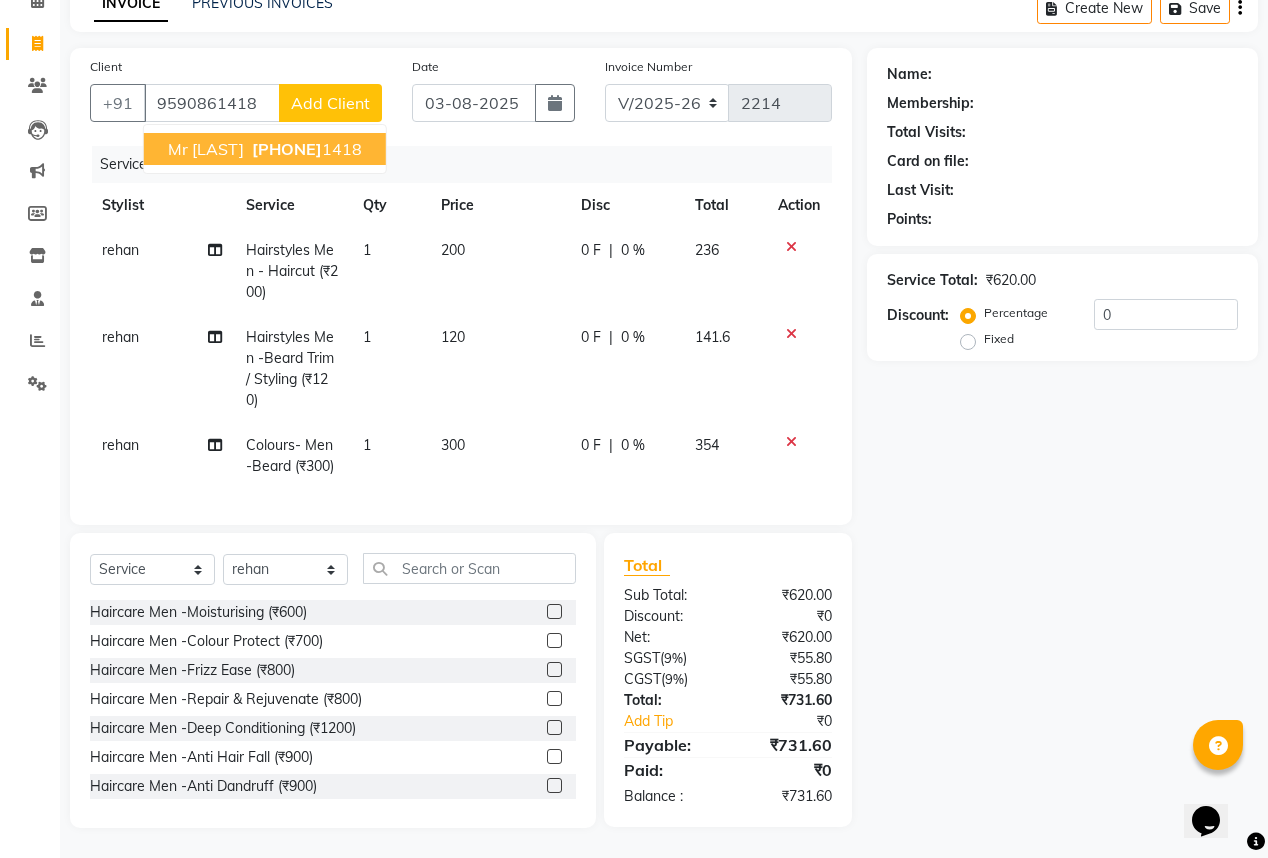 select on "1: Object" 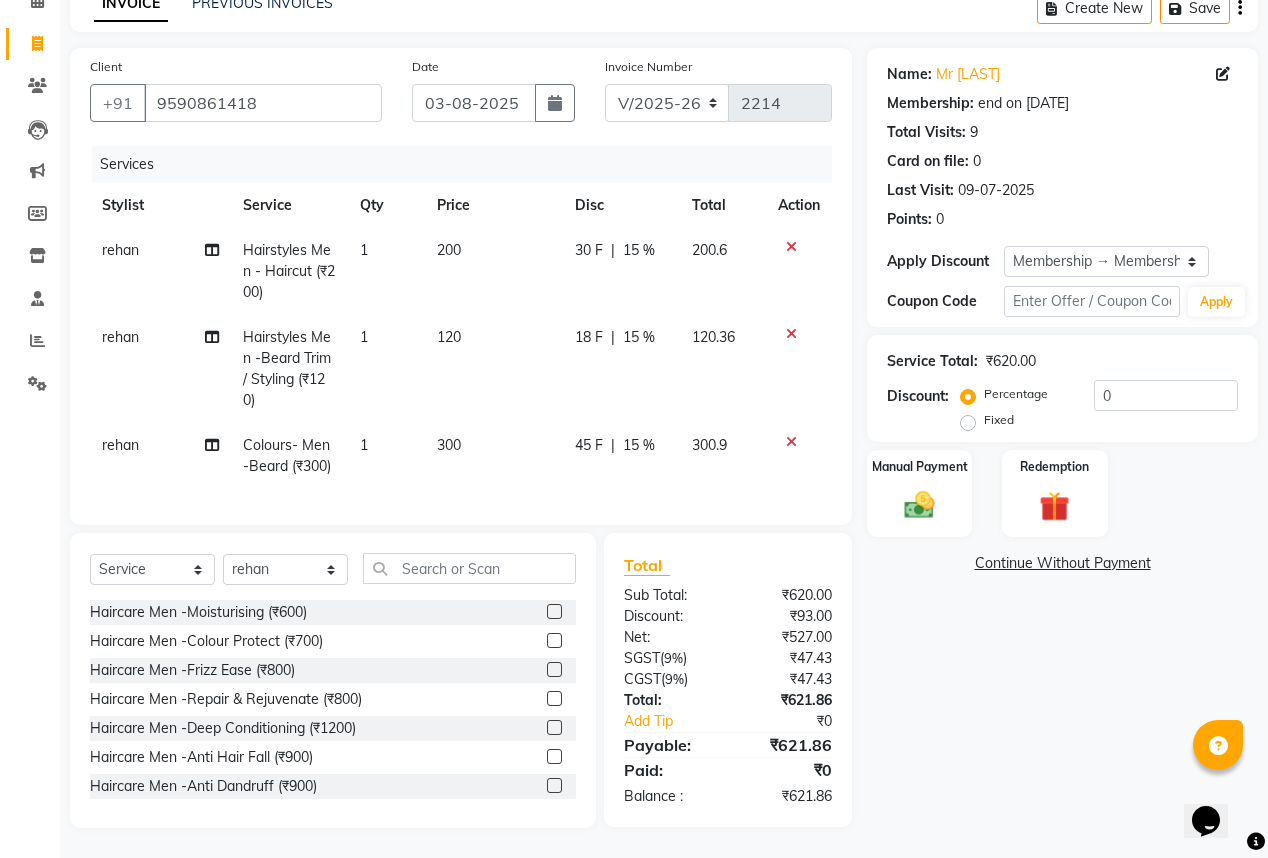 type on "15" 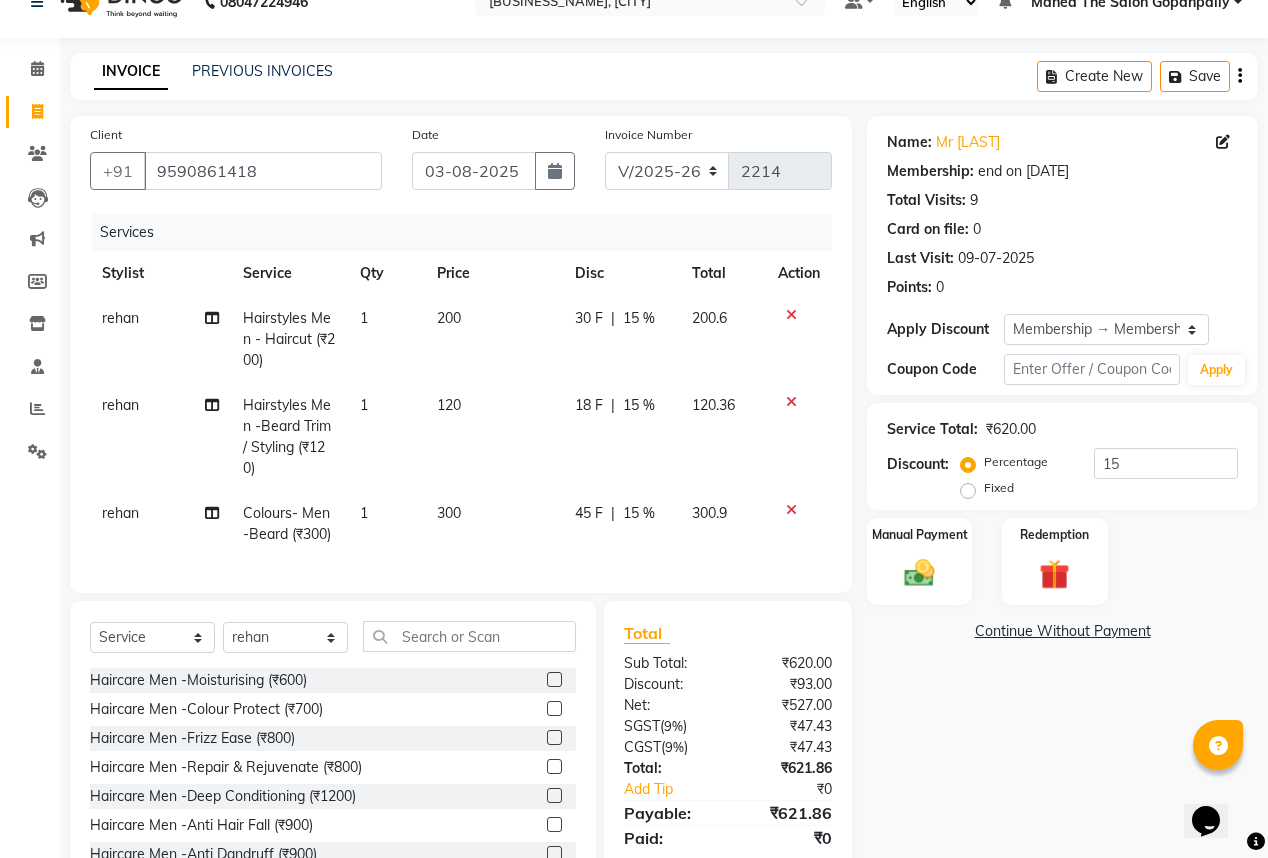 scroll, scrollTop: 114, scrollLeft: 0, axis: vertical 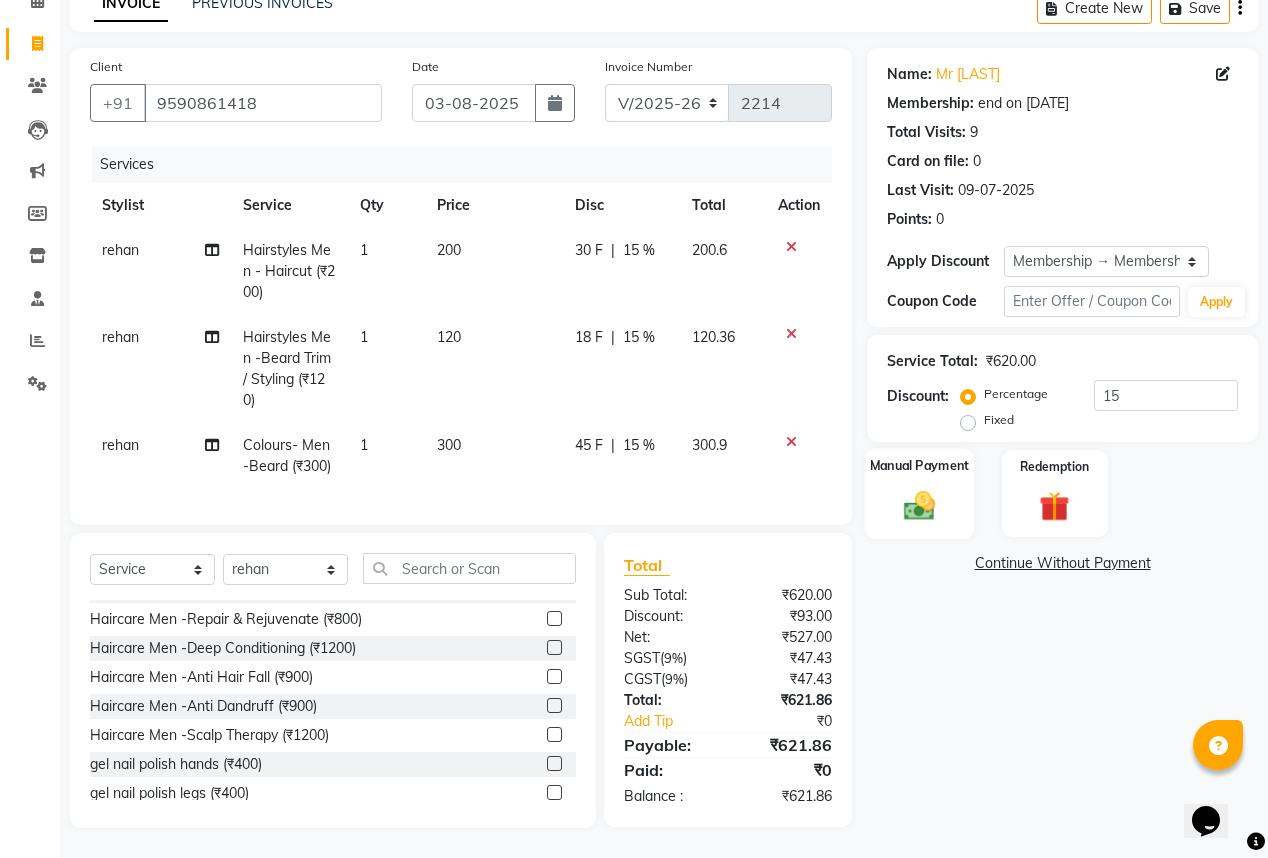 click 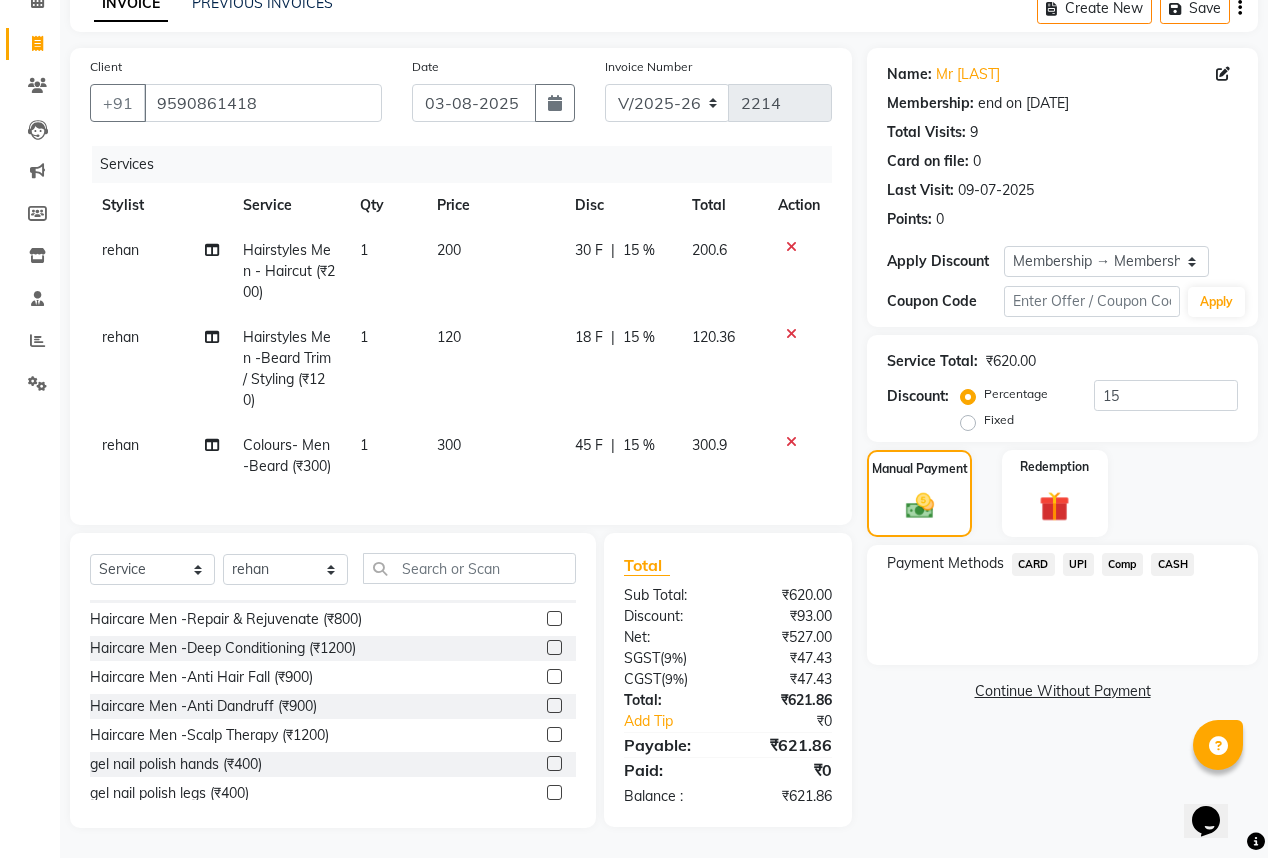 click on "UPI" 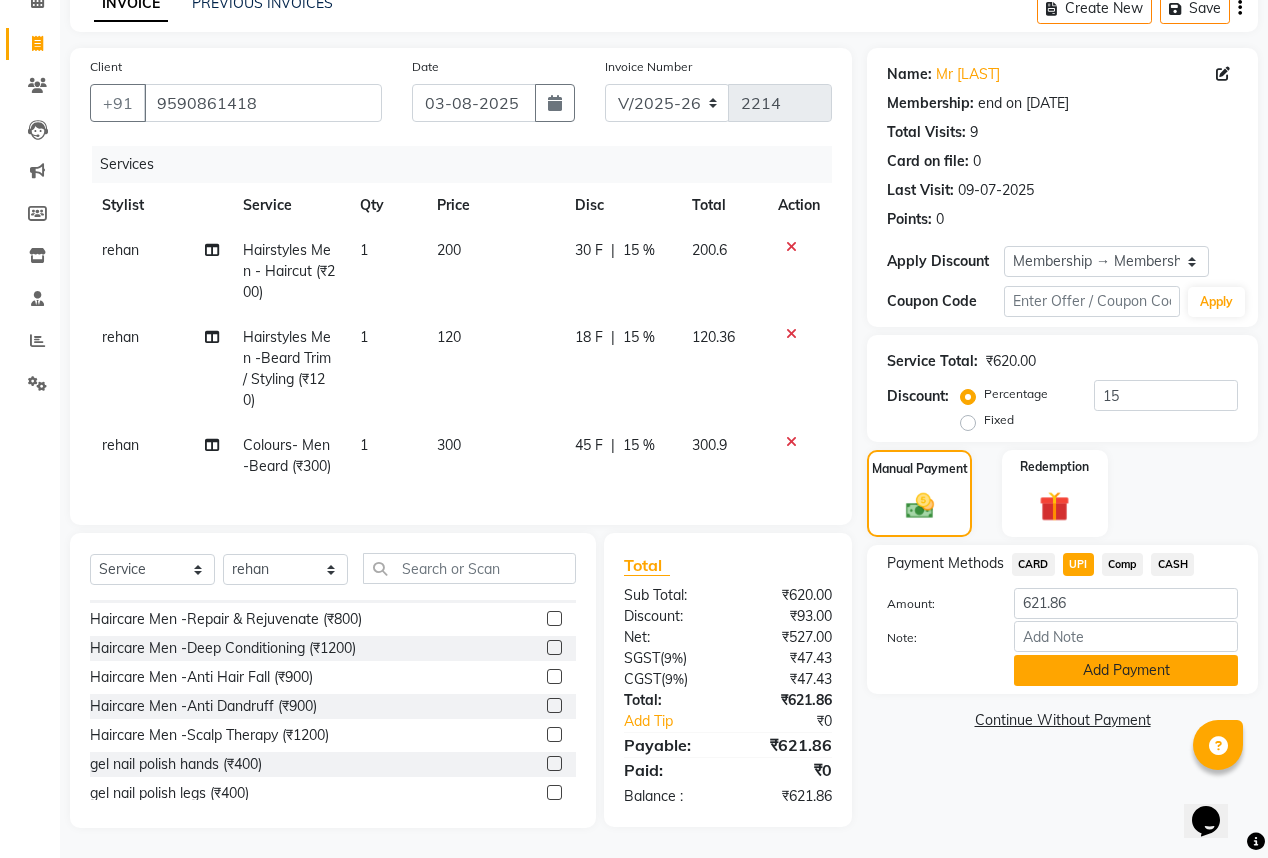 click on "Add Payment" 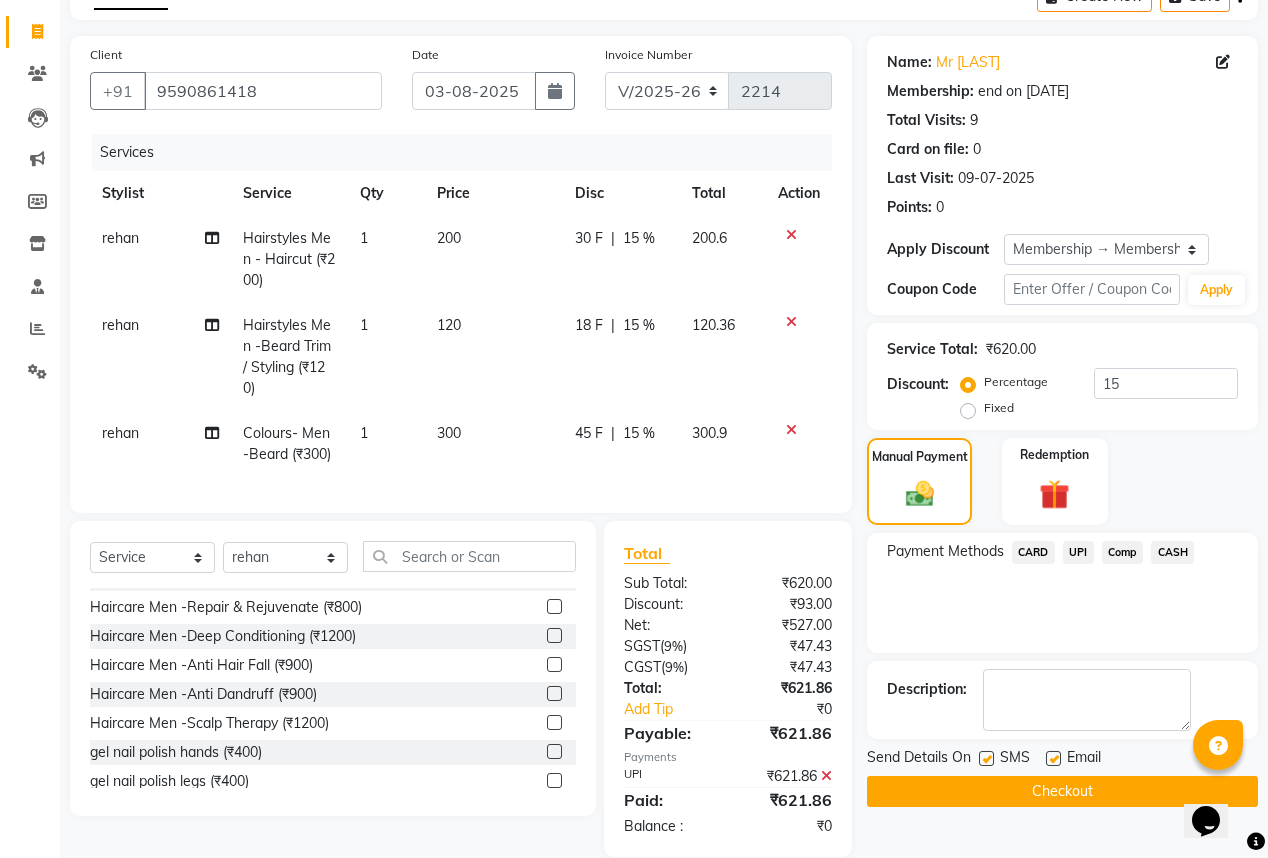 click 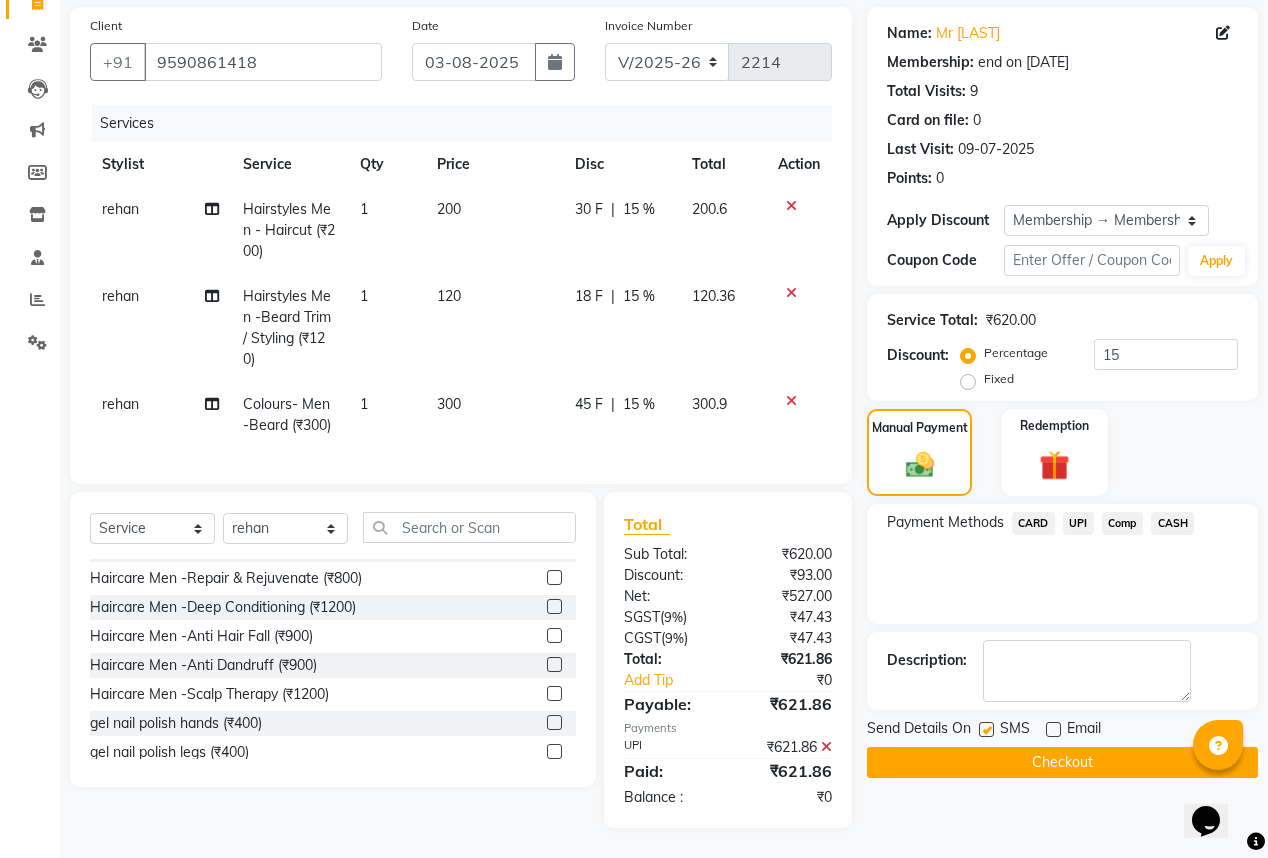 scroll, scrollTop: 155, scrollLeft: 0, axis: vertical 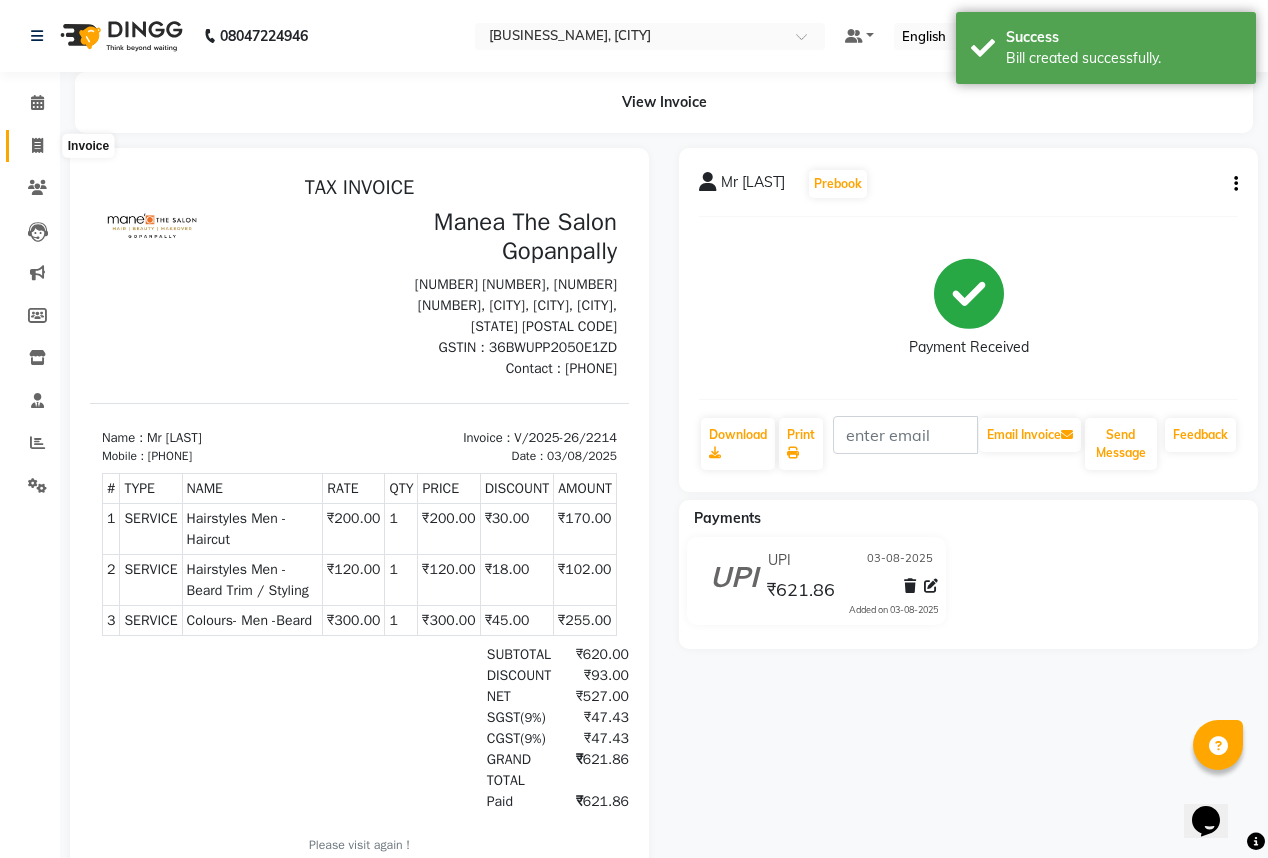 click 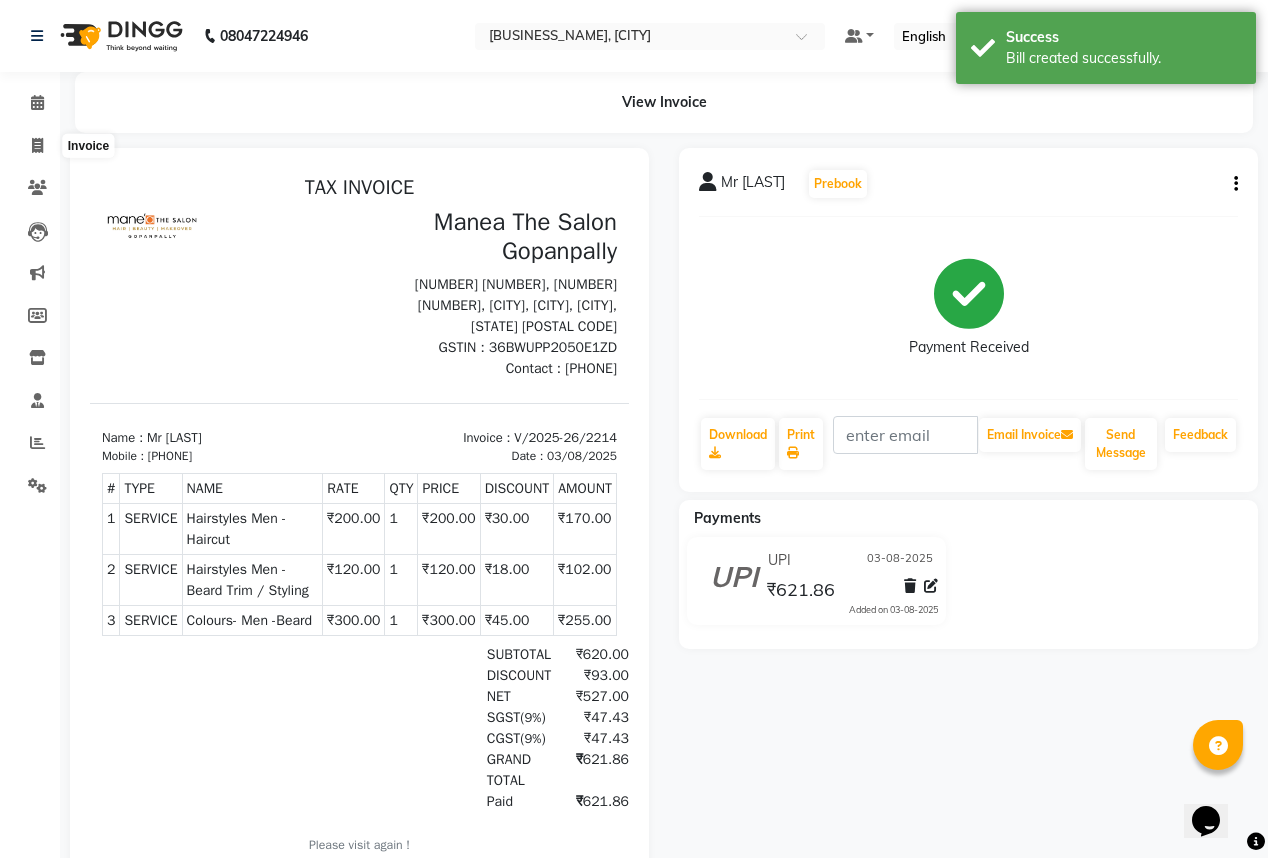 select on "7027" 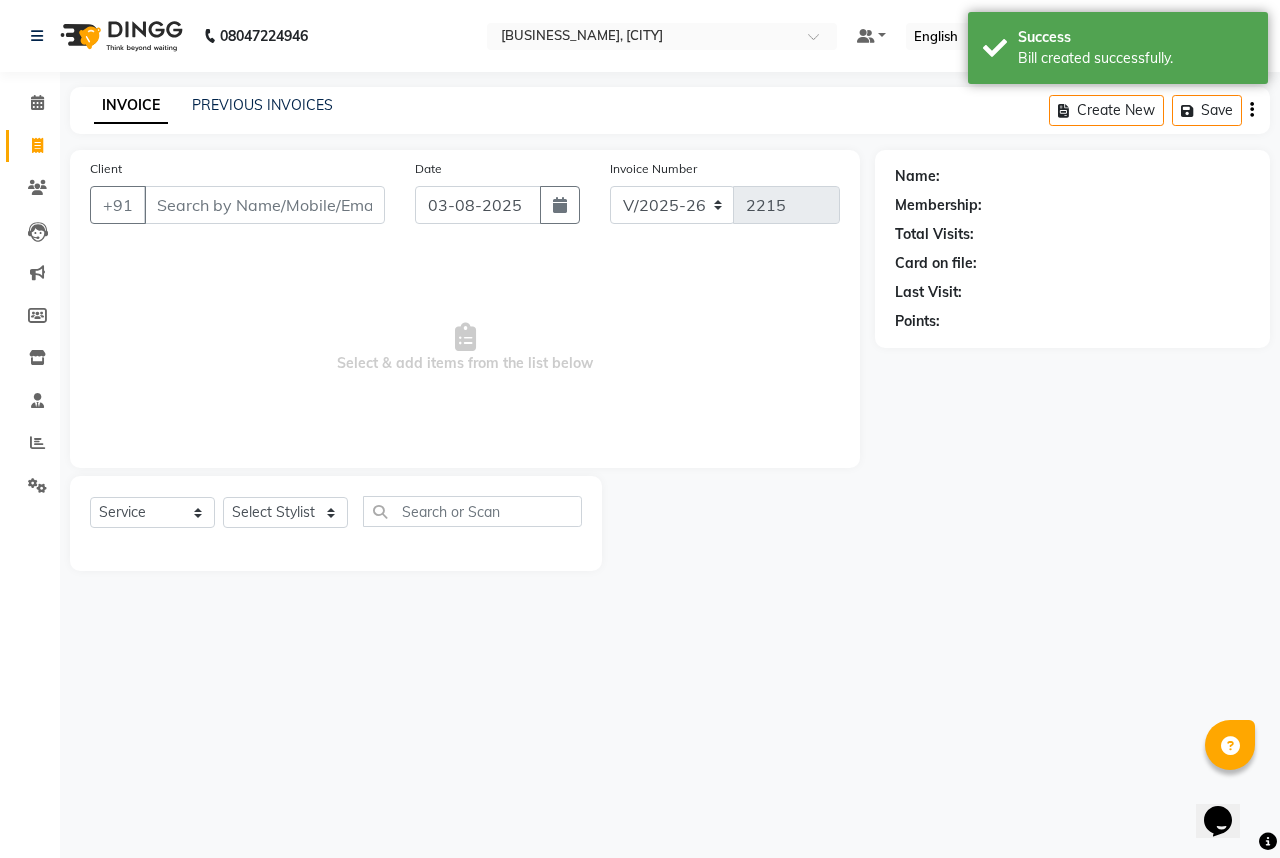 click on "Client" at bounding box center [264, 205] 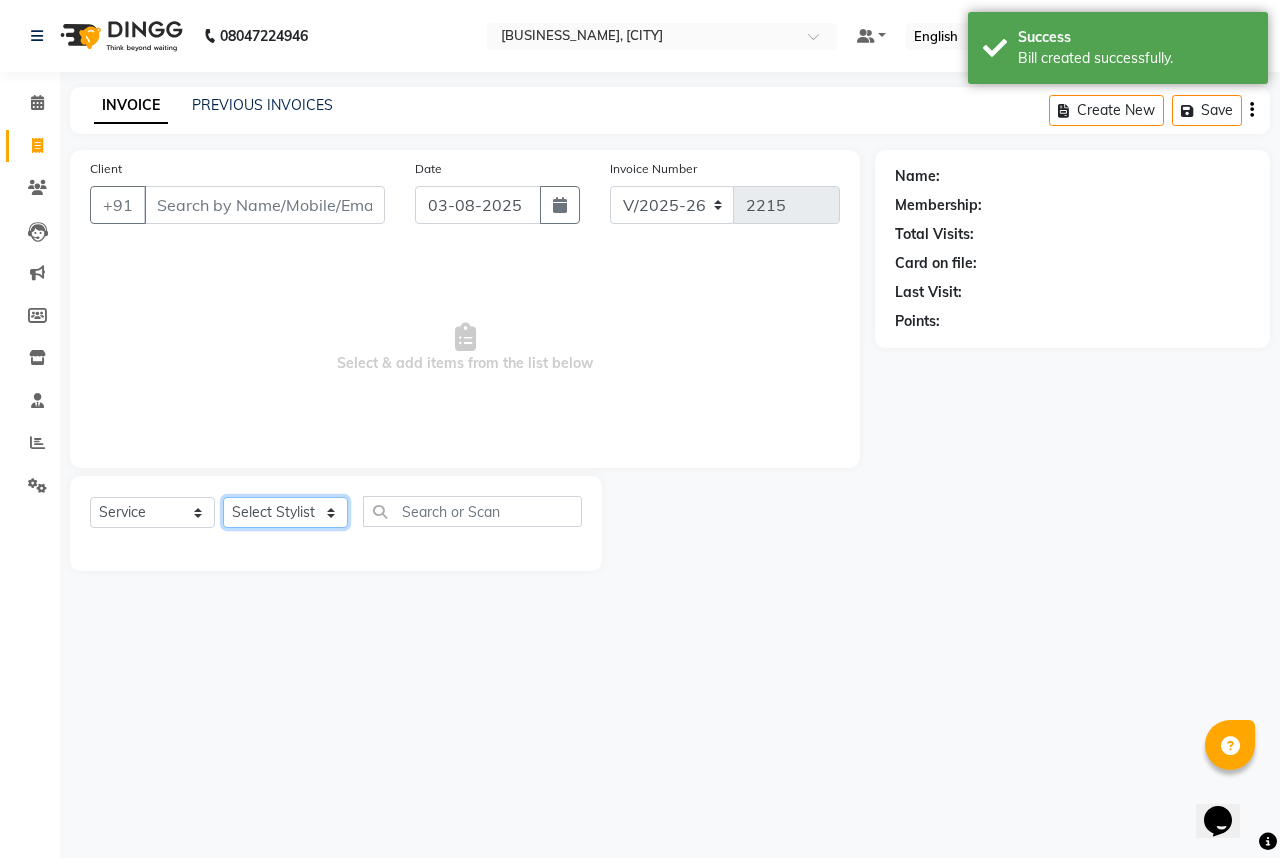 click on "Select Stylist [NAME] [NAME] [NAME] [NAME] [NAME] [NAME] [NAME] [NAME] [NAME] [NAME] Hairstyles Women -Wash, Conditioning & Blow Dry (₹600)  x Haircare Men -Moisturising (₹600) Haircare Men -Colour Protect (₹700) Haircare Men -Frizz Ease (₹800) Haircare Men -Repair & Rejuvenate (₹800) Haircare Men -Deep Conditioning (₹1200) Haircare Men -Anti Hair Fall (₹900) Haircare Men -Anti Dandruff (₹900) Haircare Men -Scalp Therapy (₹1200) gel nail polish hands (₹400) gel nail polish legs (₹400) extensions hands (₹2100) gel nail polish removal (₹400) extension removal (₹600) henna (organic ) (₹800) organic facial (₹3800) organic cleanup (₹1500) organic anti dandruff (₹2500) organic anti hairfall (₹2500) organic hair spa (₹3000) organic head massage (₹900) organic hair pack (₹900) mehandi 2 hands full (₹2000) mehandi simple (₹500) warts removal big (₹100) warts removal small (₹50) combo men (₹2100) splits (₹500) nail art (₹250) mens combo (₹599) 1 800 90 F" 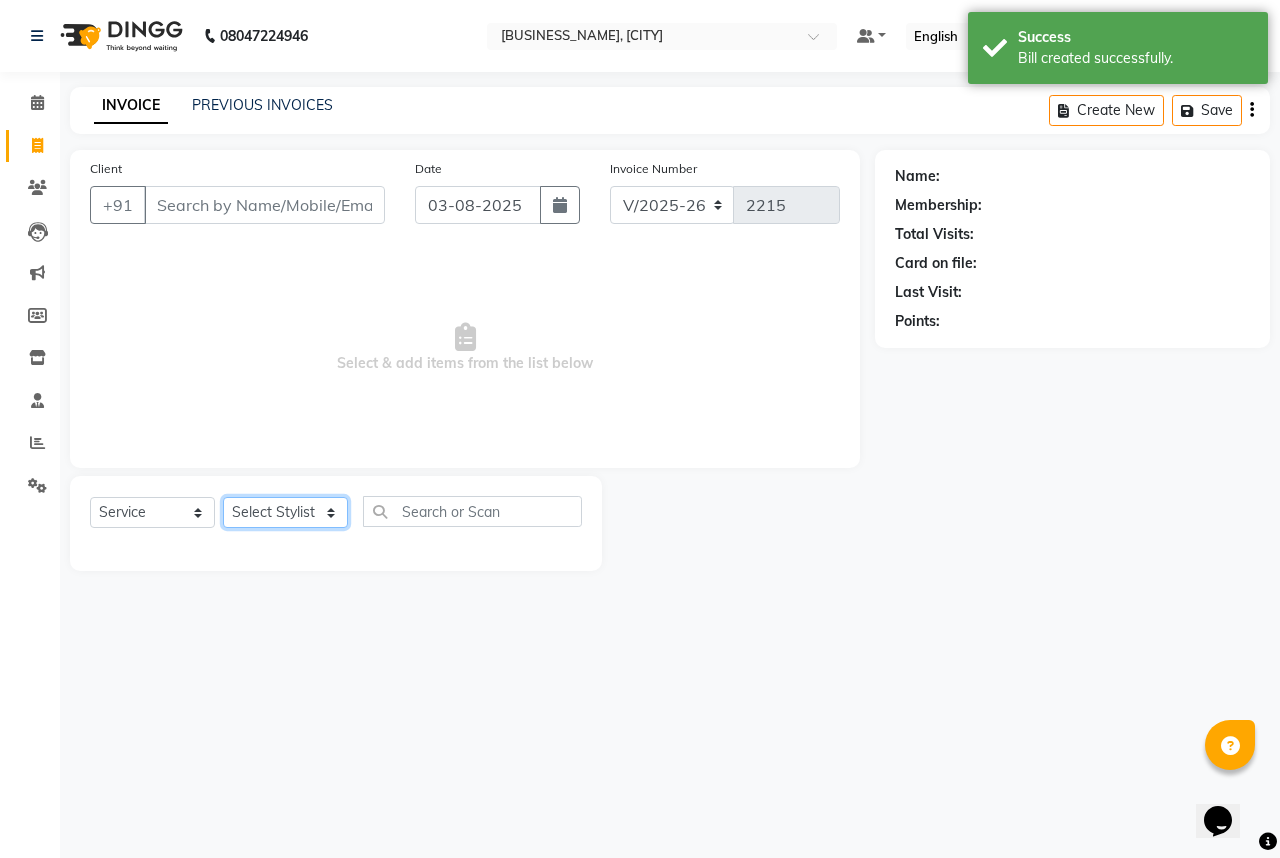 select on "83768" 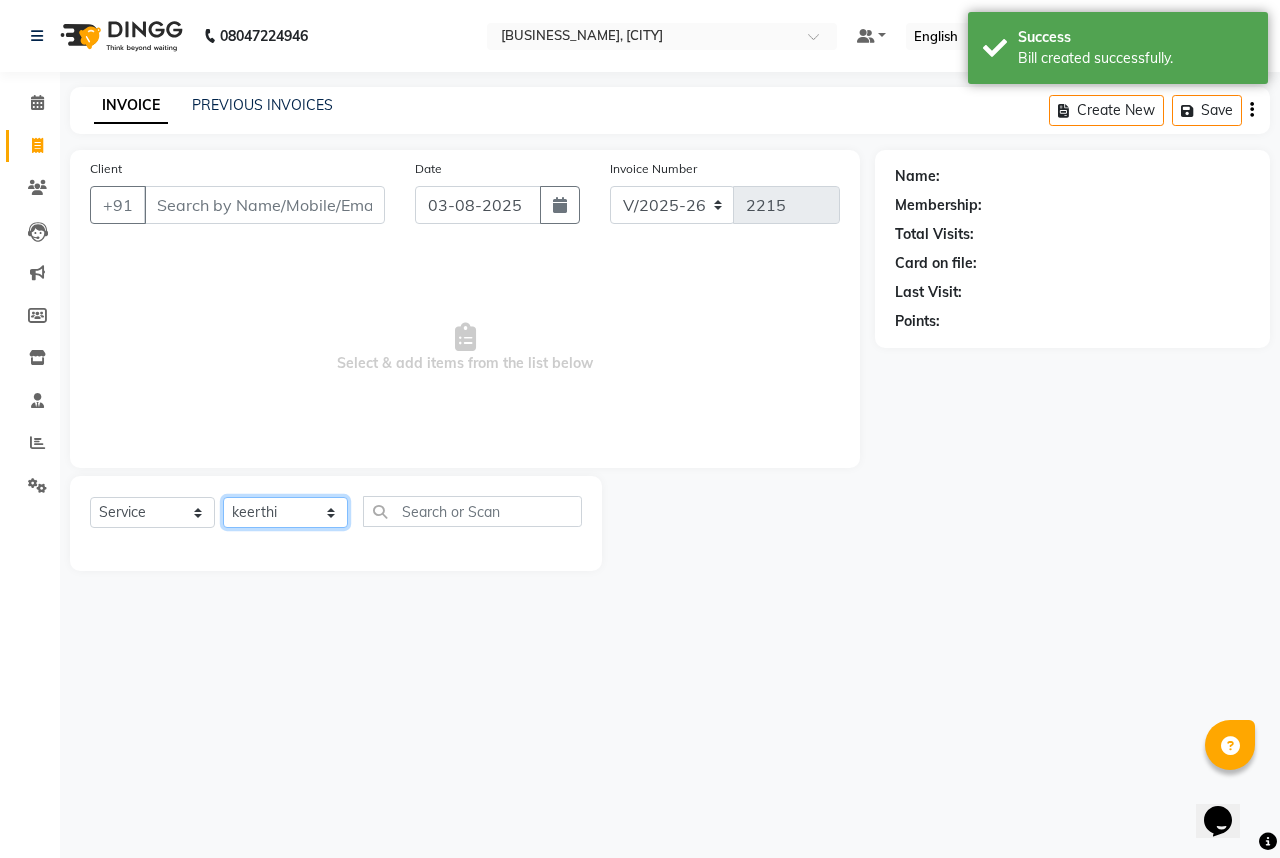 click on "Select Stylist [NAME] [NAME] [NAME] [NAME] [NAME] [NAME] [NAME] [NAME] [NAME] [NAME] Hairstyles Women -Wash, Conditioning & Blow Dry (₹600)  x Haircare Men -Moisturising (₹600) Haircare Men -Colour Protect (₹700) Haircare Men -Frizz Ease (₹800) Haircare Men -Repair & Rejuvenate (₹800) Haircare Men -Deep Conditioning (₹1200) Haircare Men -Anti Hair Fall (₹900) Haircare Men -Anti Dandruff (₹900) Haircare Men -Scalp Therapy (₹1200) gel nail polish hands (₹400) gel nail polish legs (₹400) extensions hands (₹2100) gel nail polish removal (₹400) extension removal (₹600) henna (organic ) (₹800) organic facial (₹3800) organic cleanup (₹1500) organic anti dandruff (₹2500) organic anti hairfall (₹2500) organic hair spa (₹3000) organic head massage (₹900) organic hair pack (₹900) mehandi 2 hands full (₹2000) mehandi simple (₹500) warts removal big (₹100) warts removal small (₹50) combo men (₹2100) splits (₹500) nail art (₹250) mens combo (₹599) 1 800 90 F" 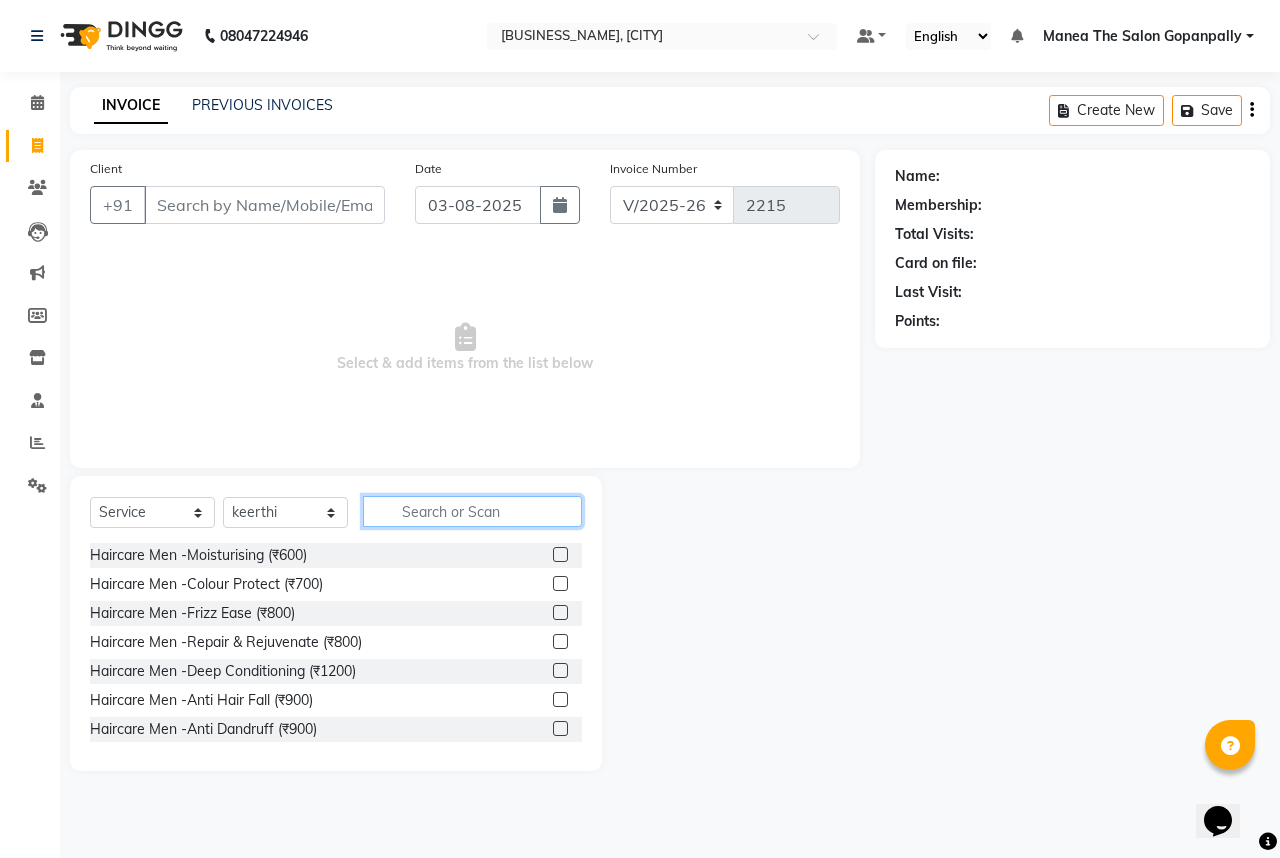 click 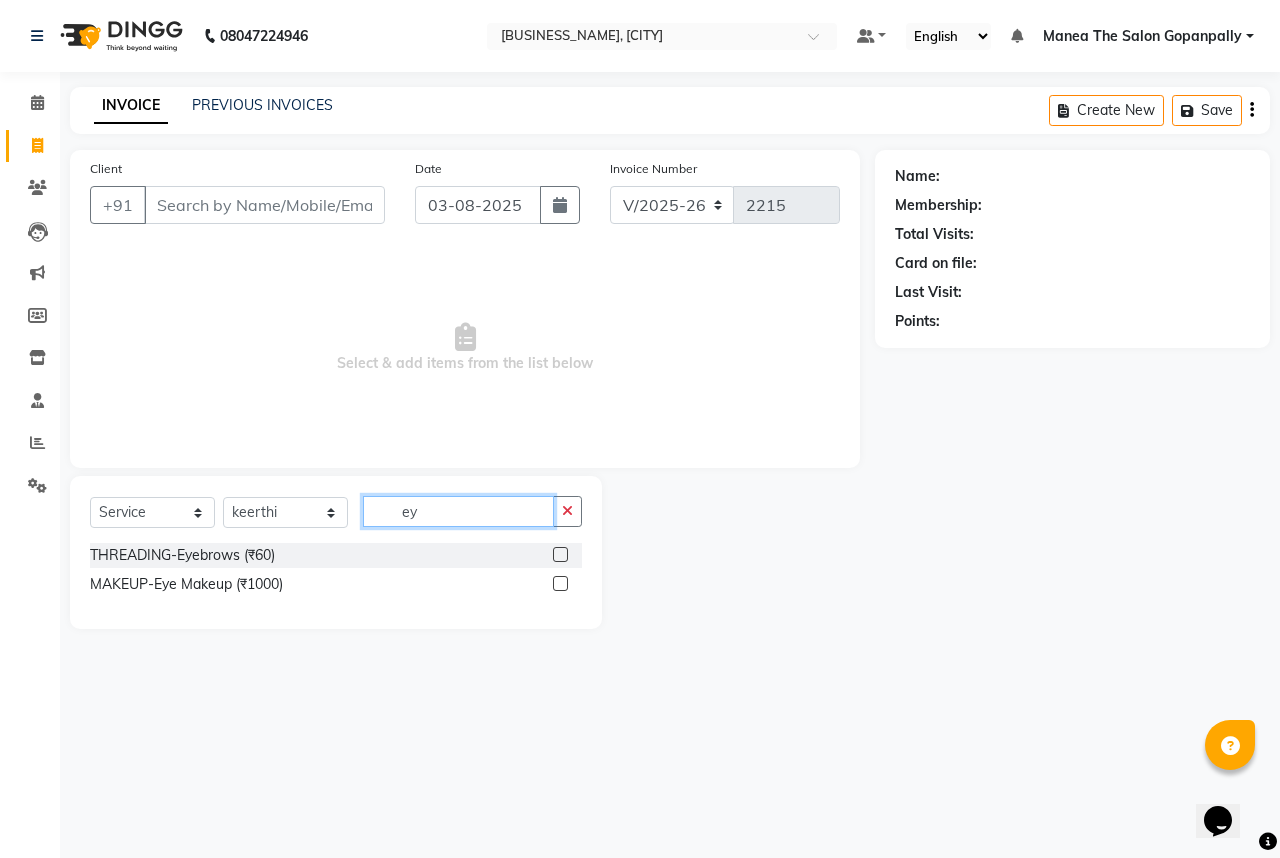 type on "ey" 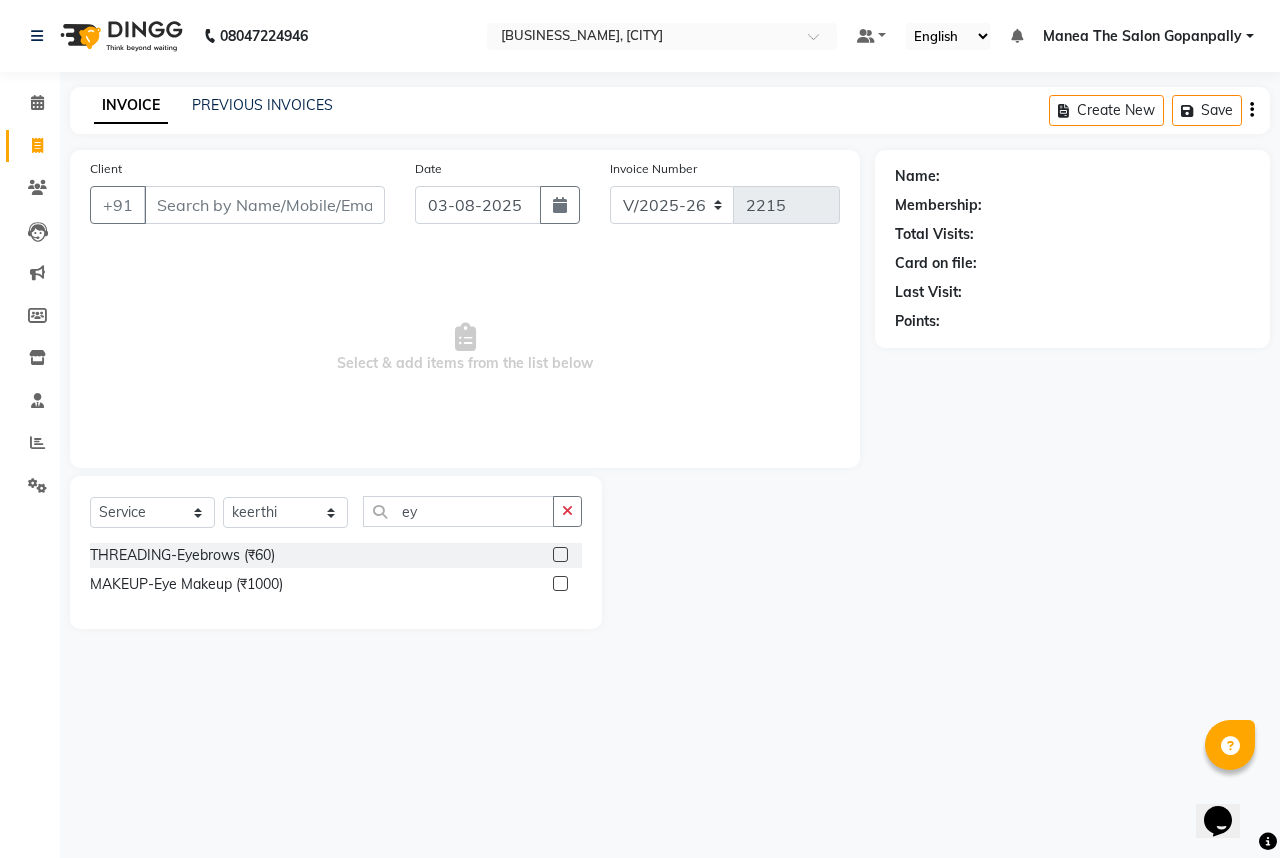 click 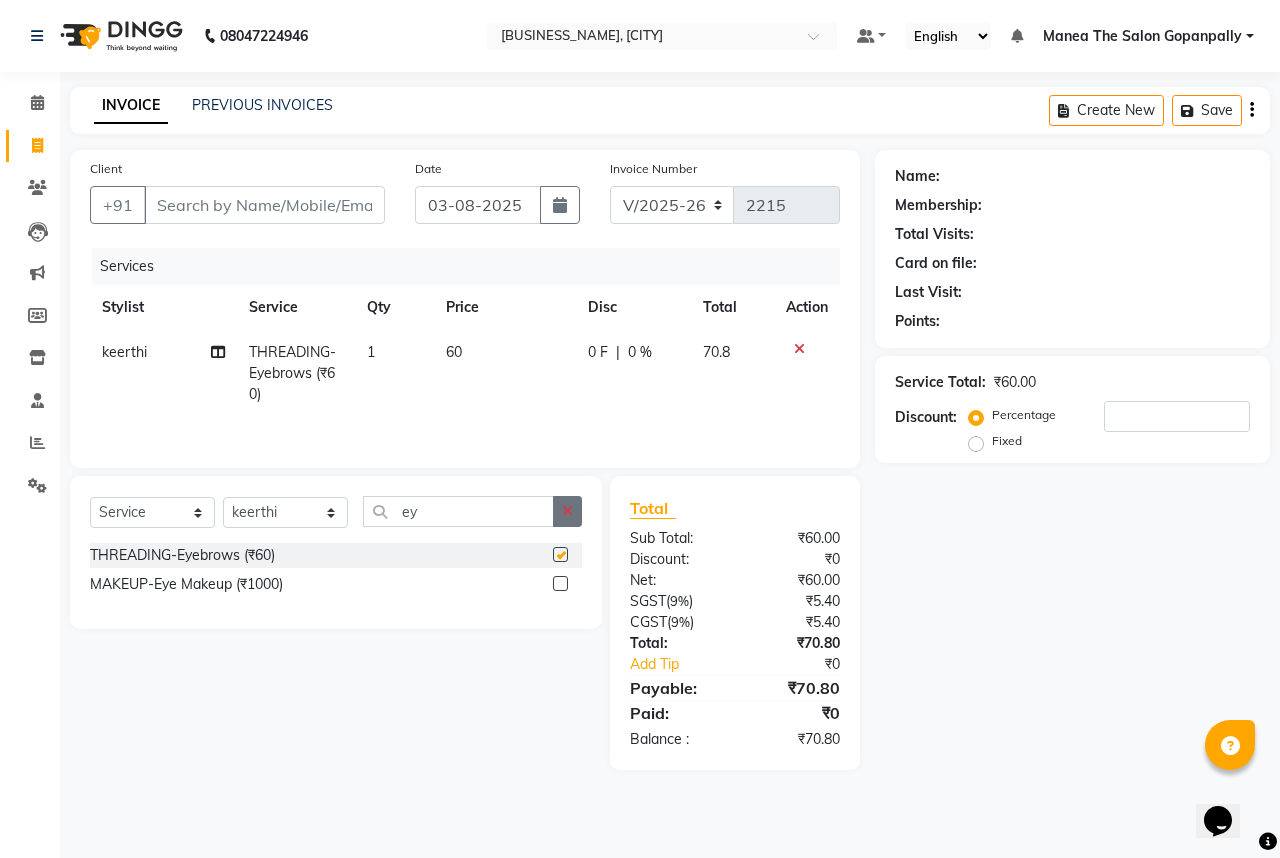 checkbox on "false" 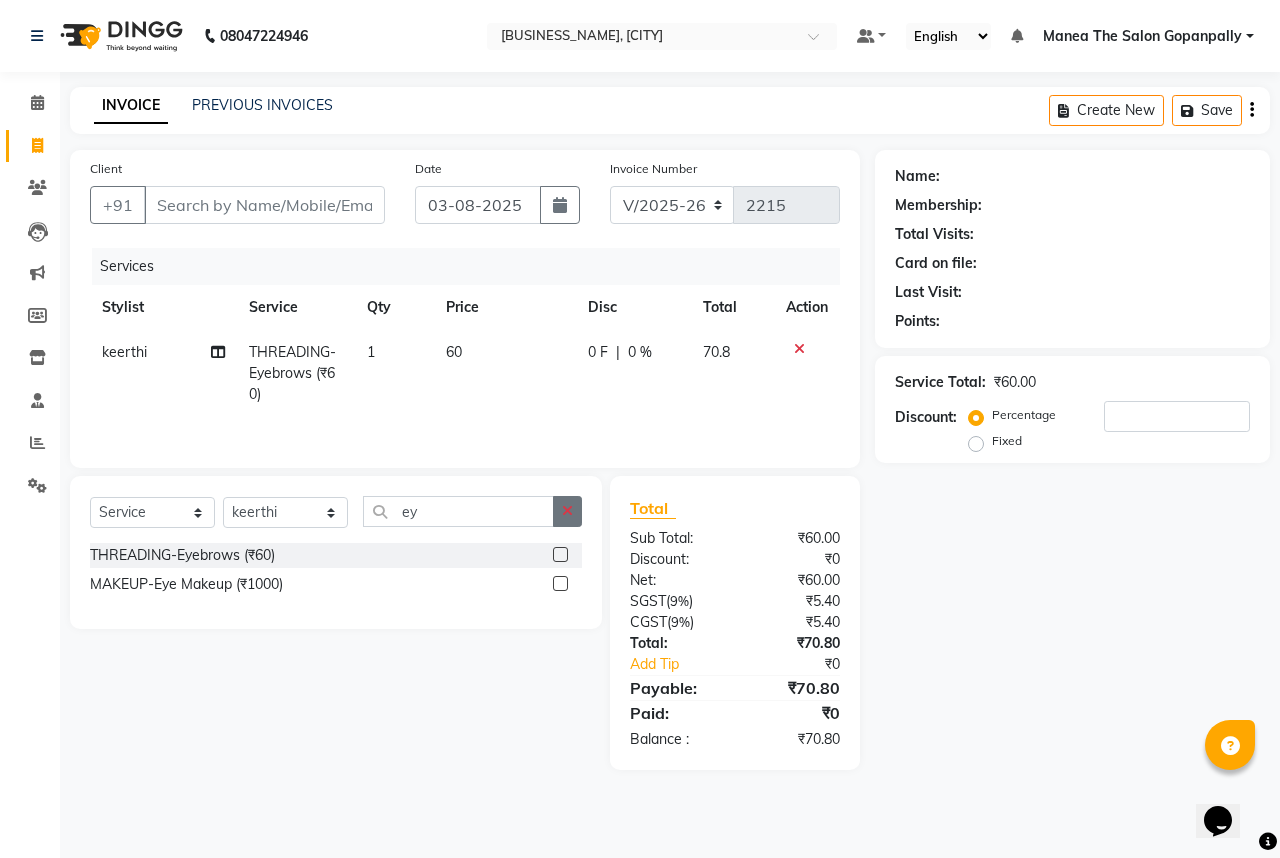 click 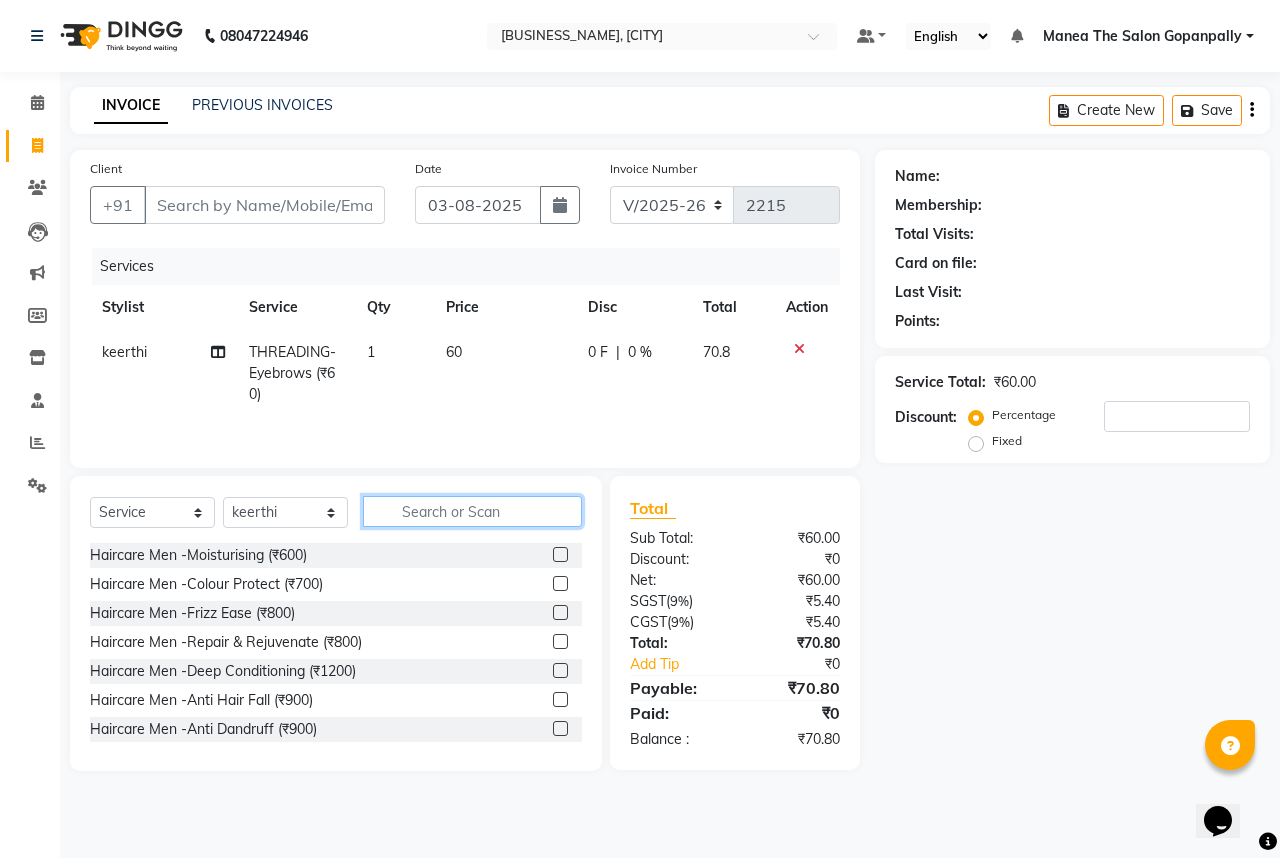 click 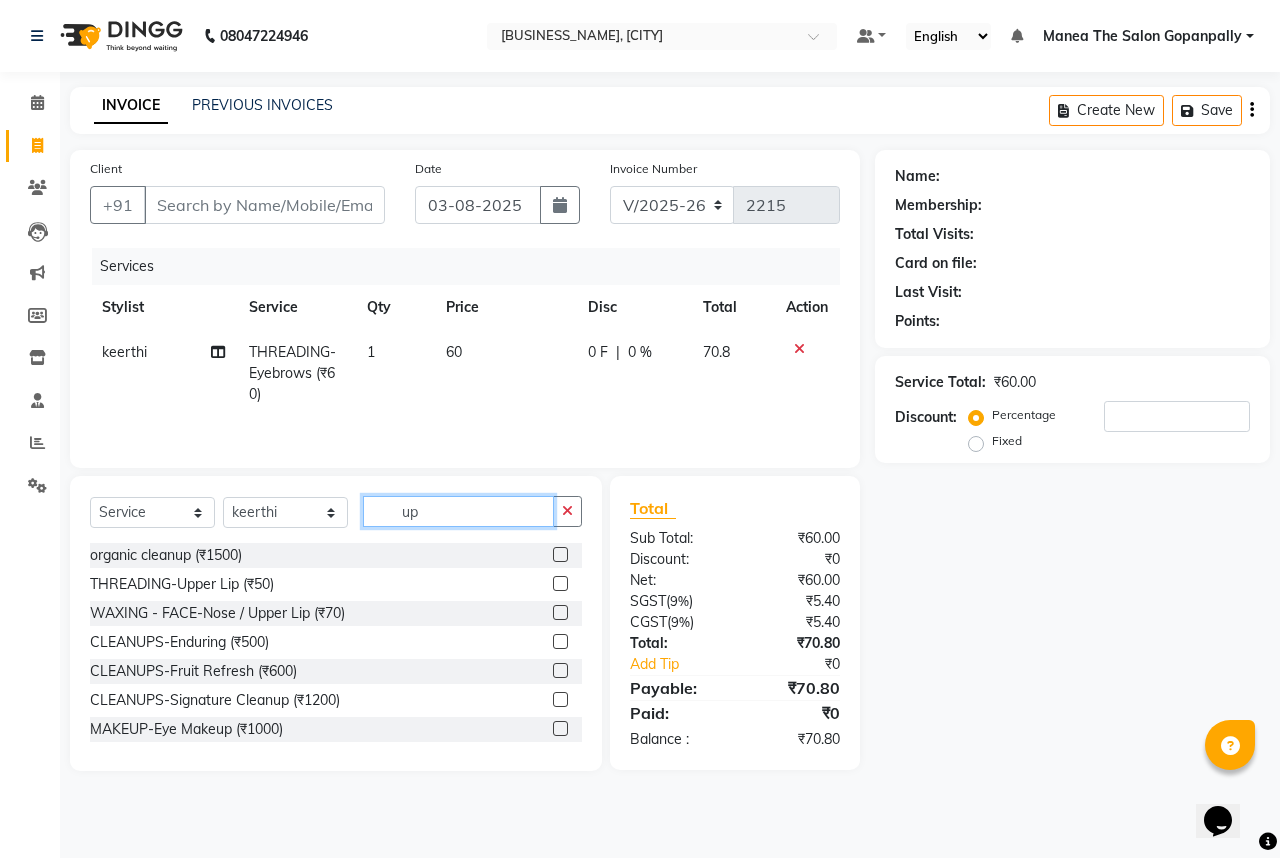 type on "up" 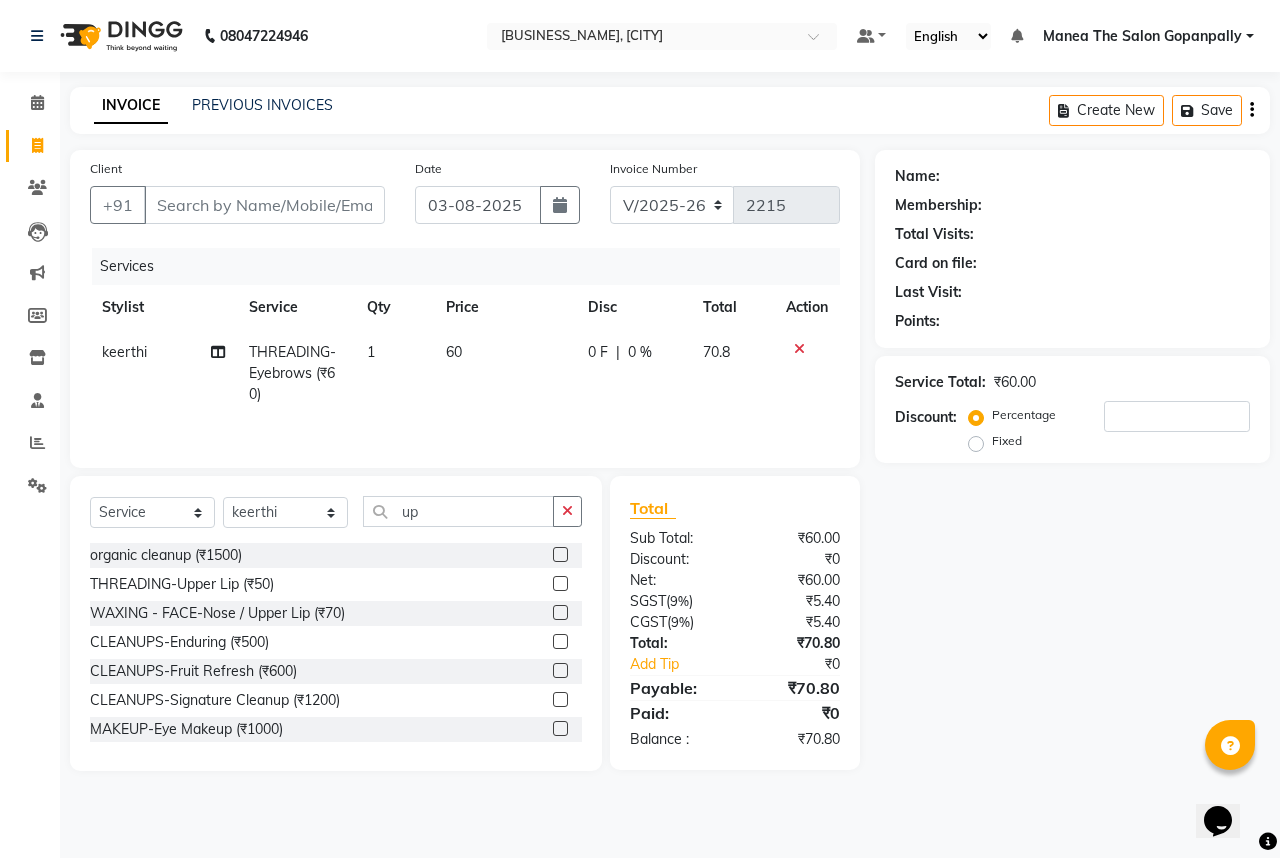 click 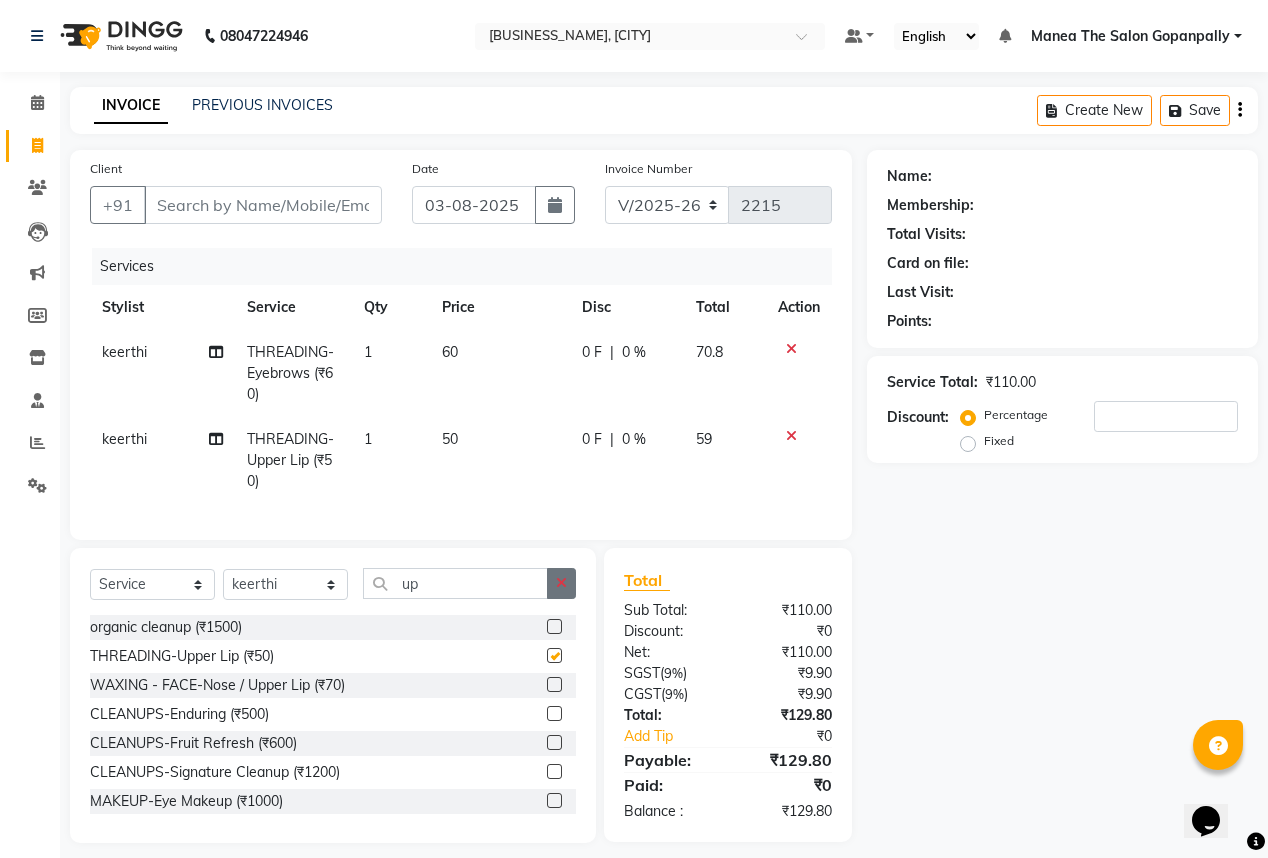 checkbox on "false" 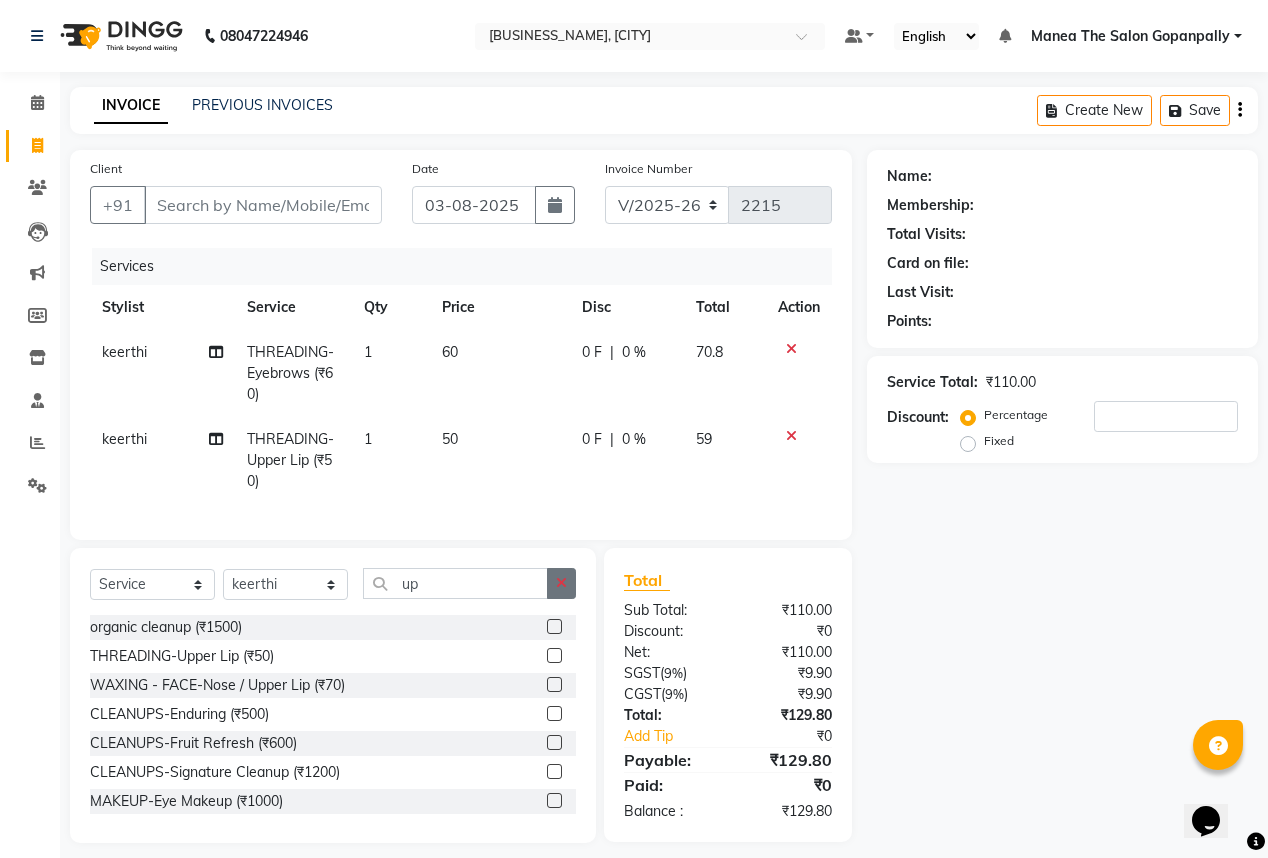click 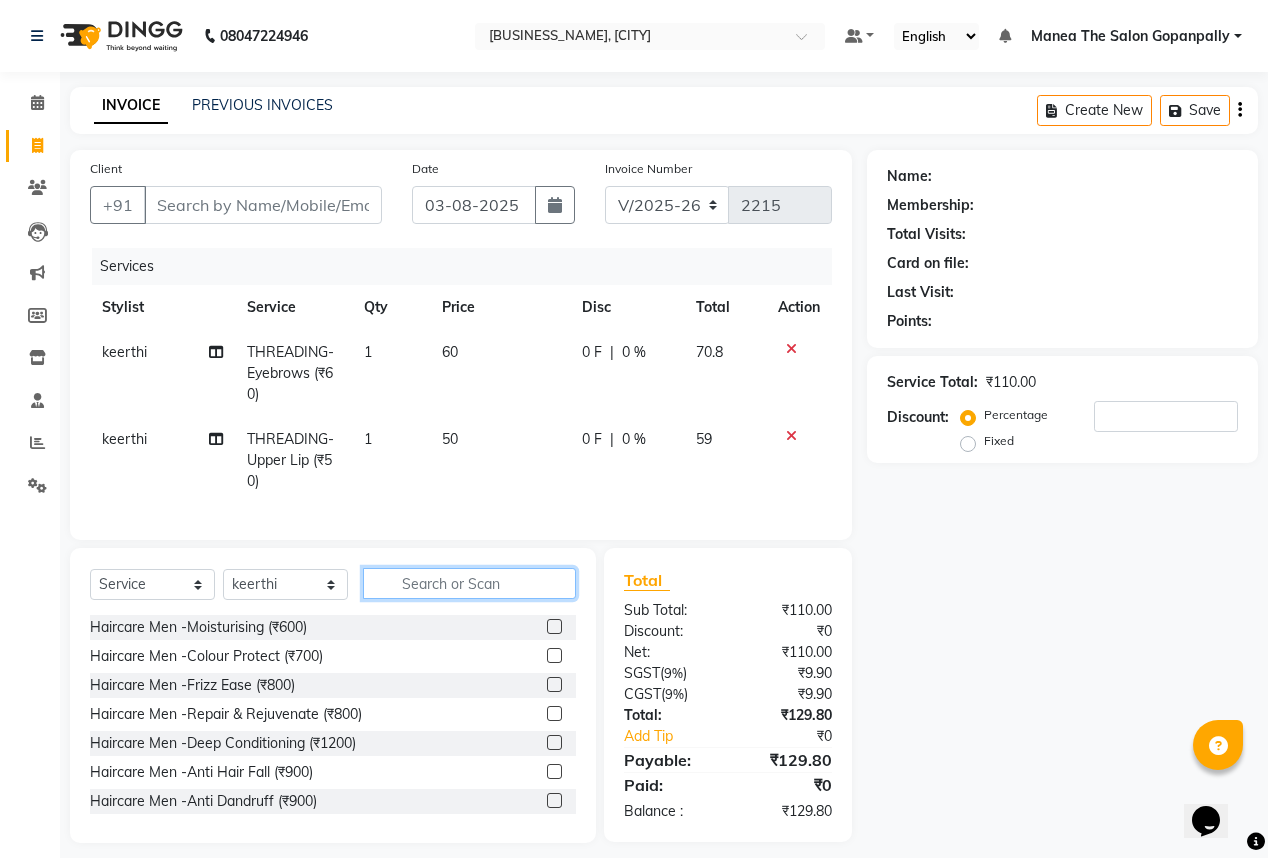 click 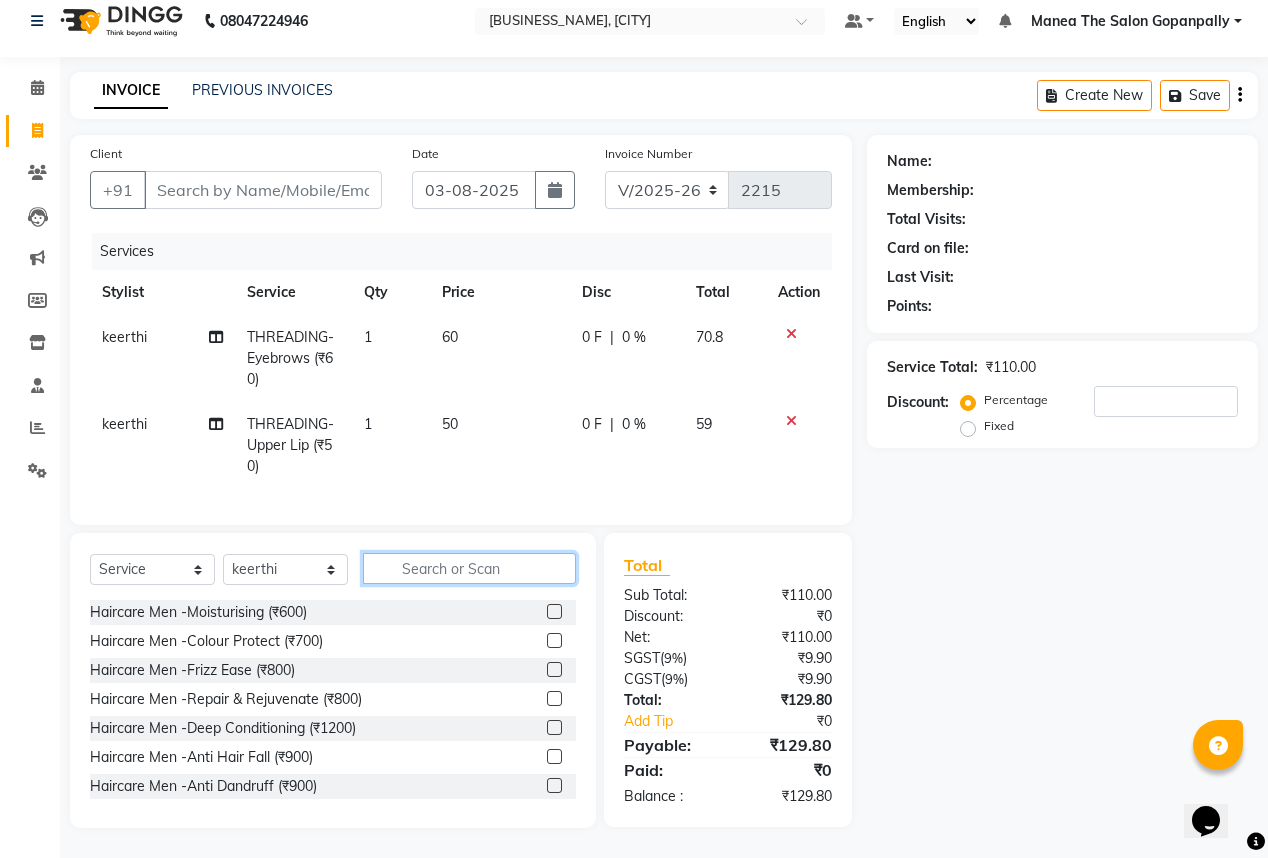 scroll, scrollTop: 27, scrollLeft: 0, axis: vertical 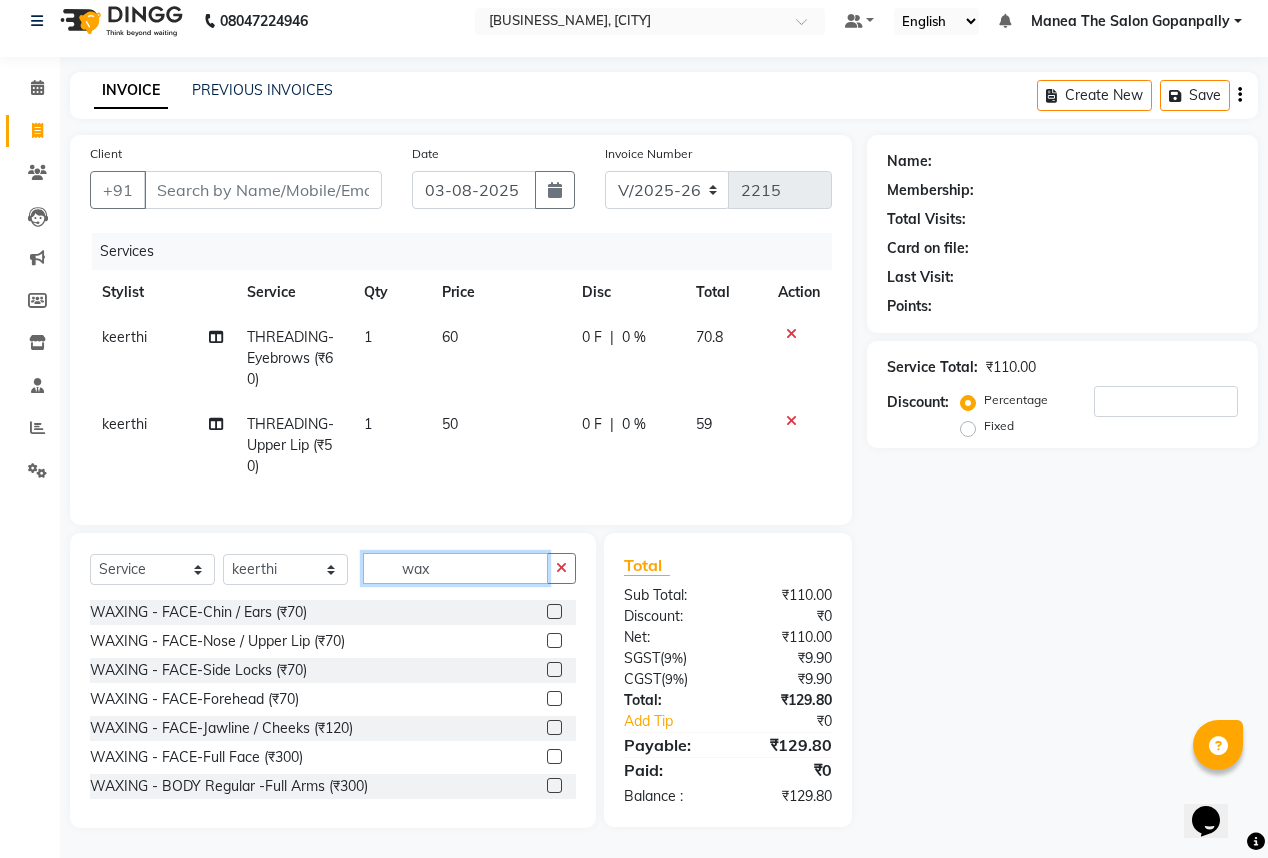 click on "wax" 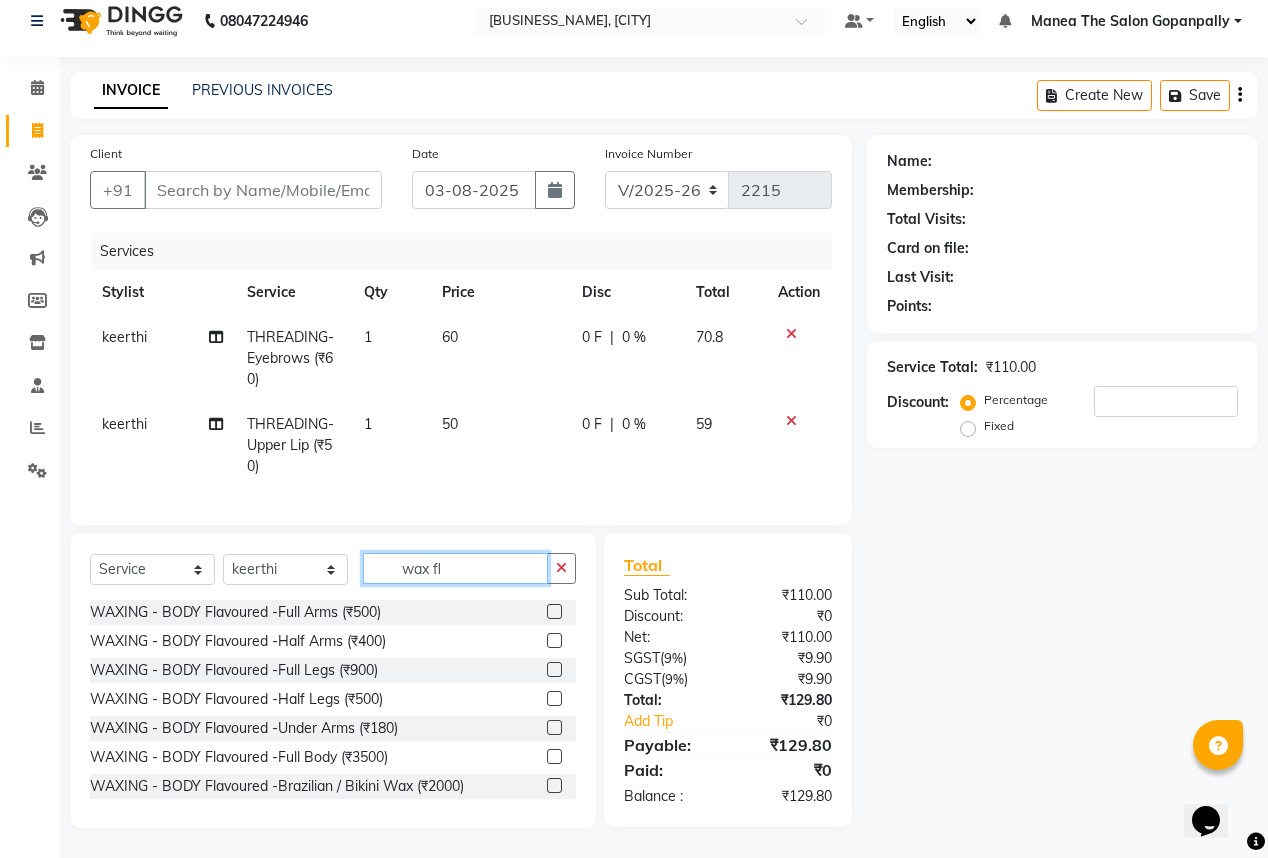 type on "wax fl" 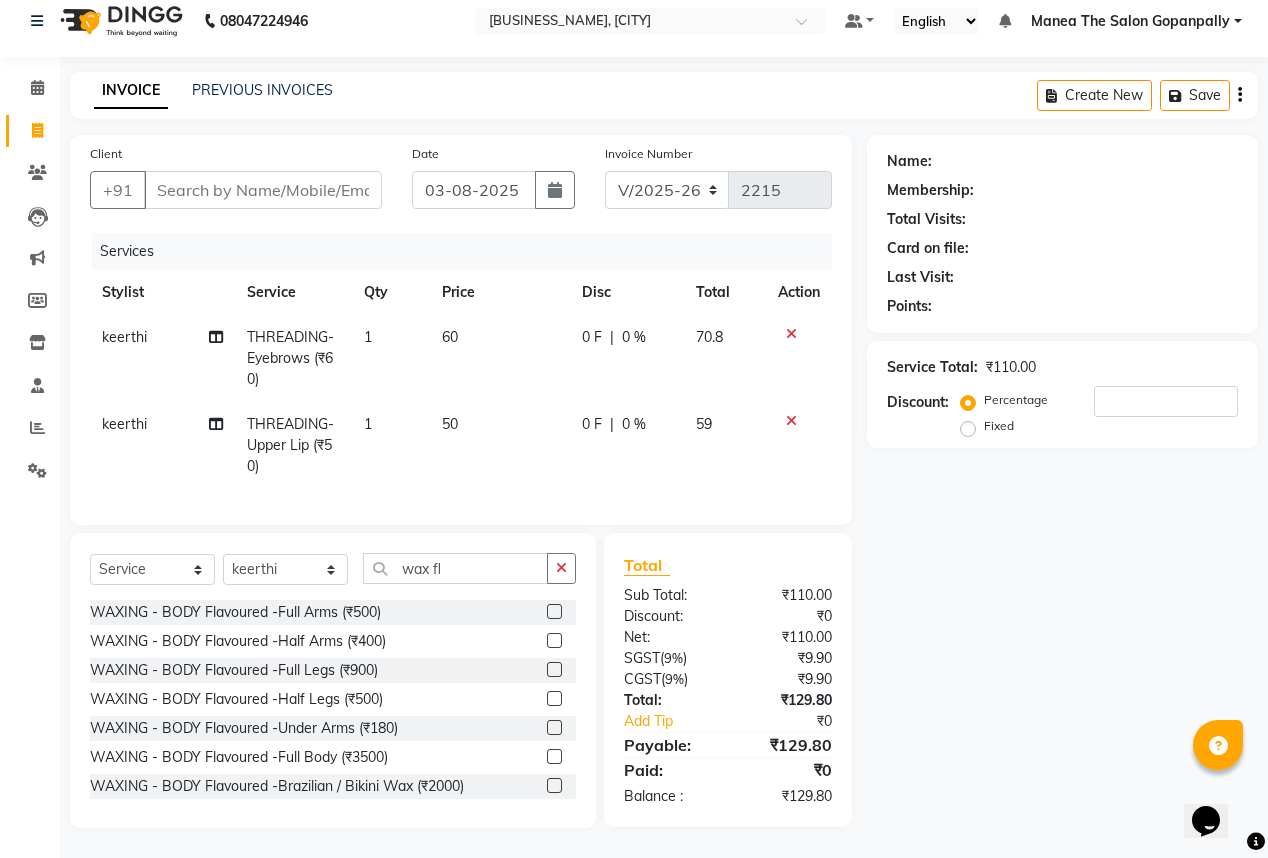 click 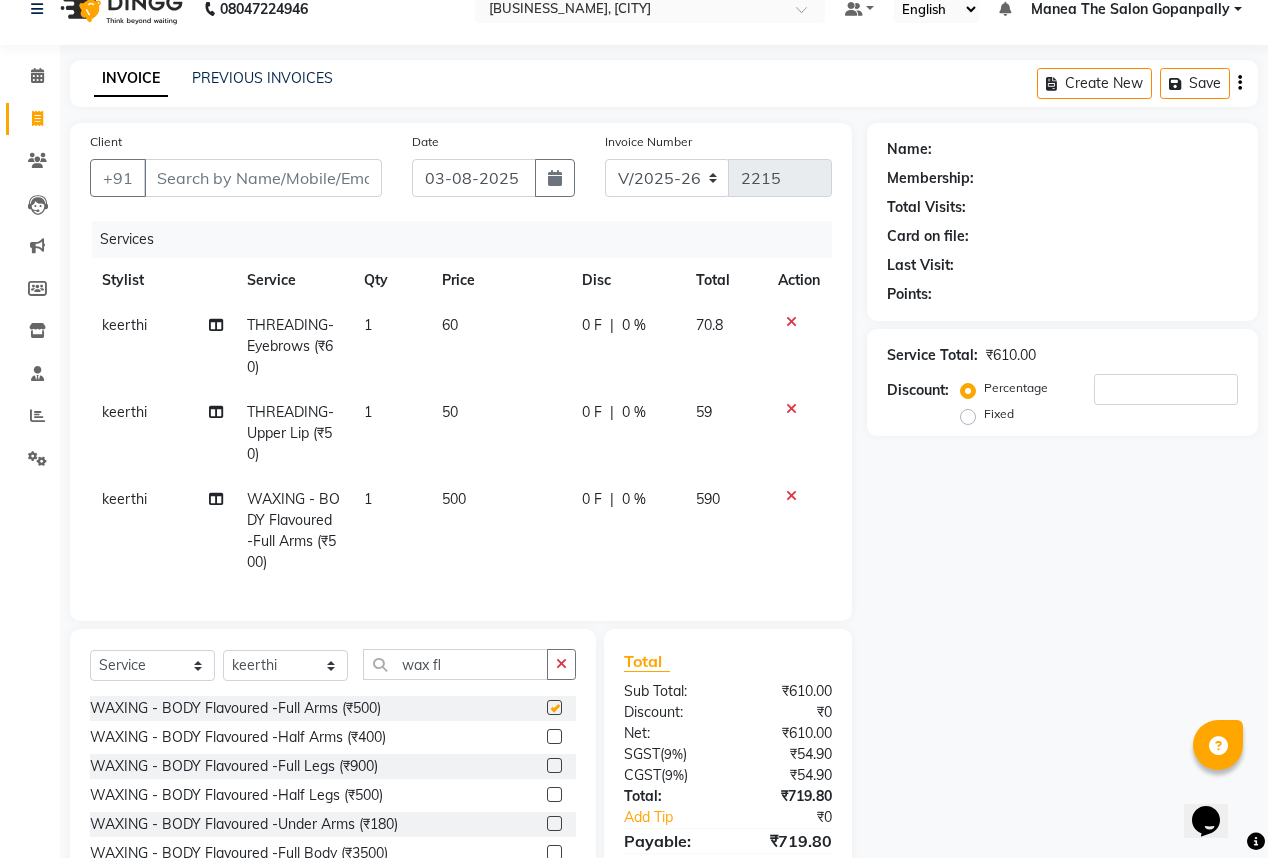 checkbox on "false" 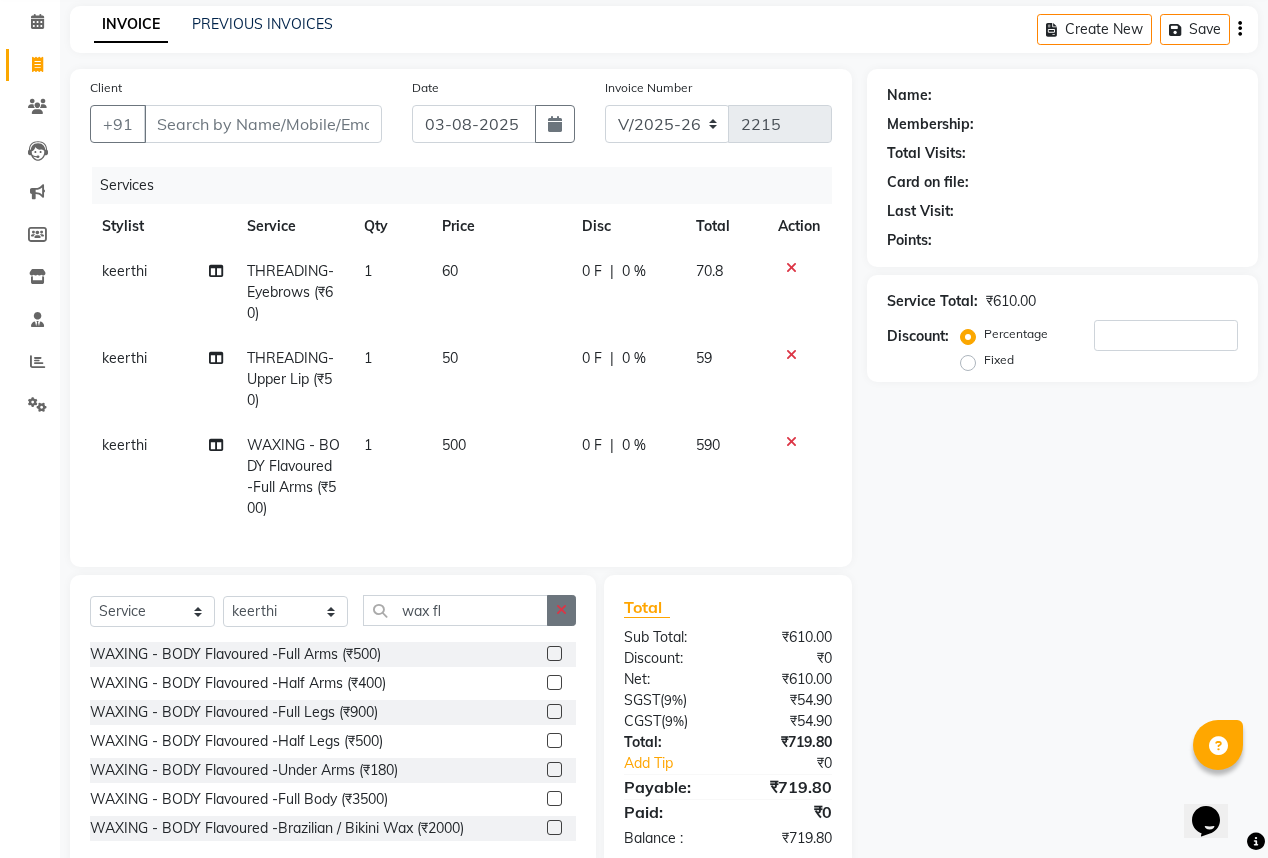 scroll, scrollTop: 135, scrollLeft: 0, axis: vertical 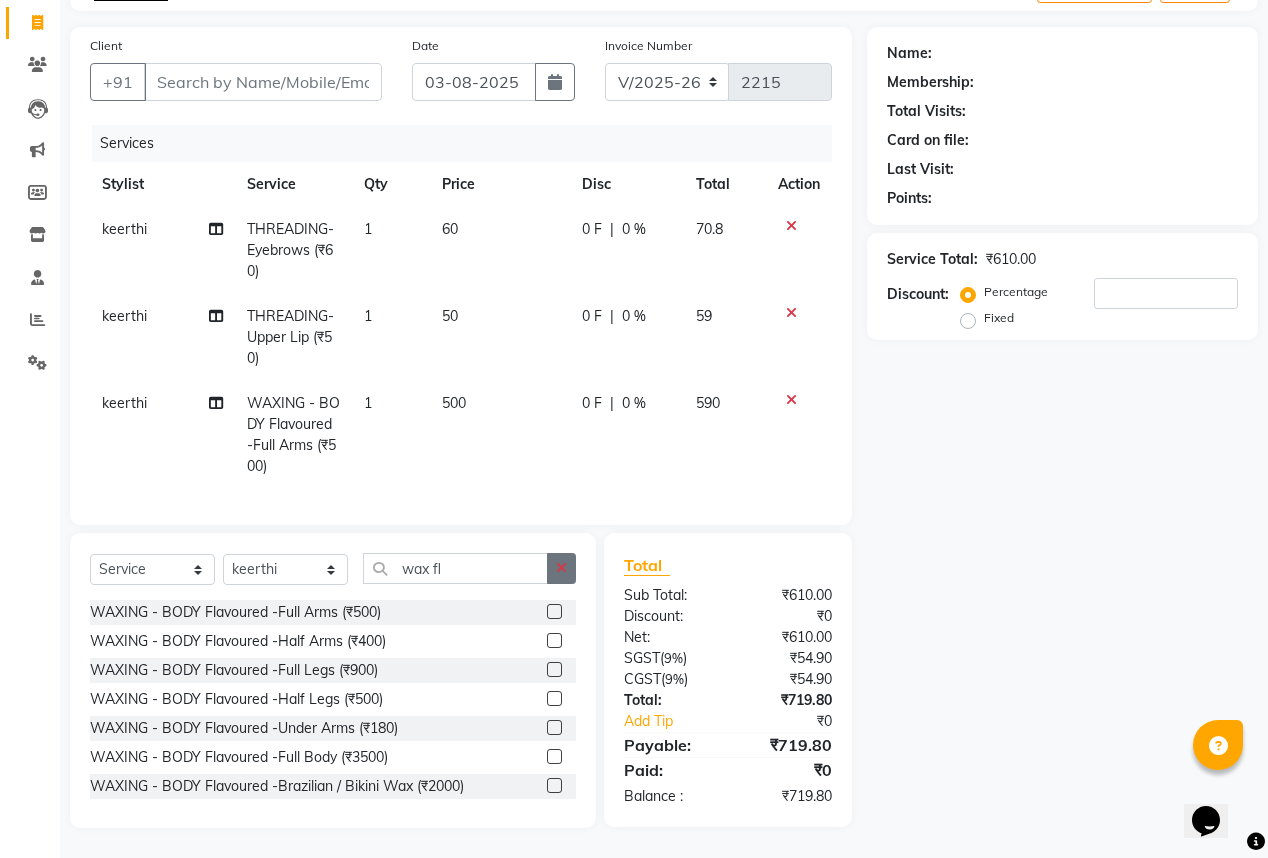 click 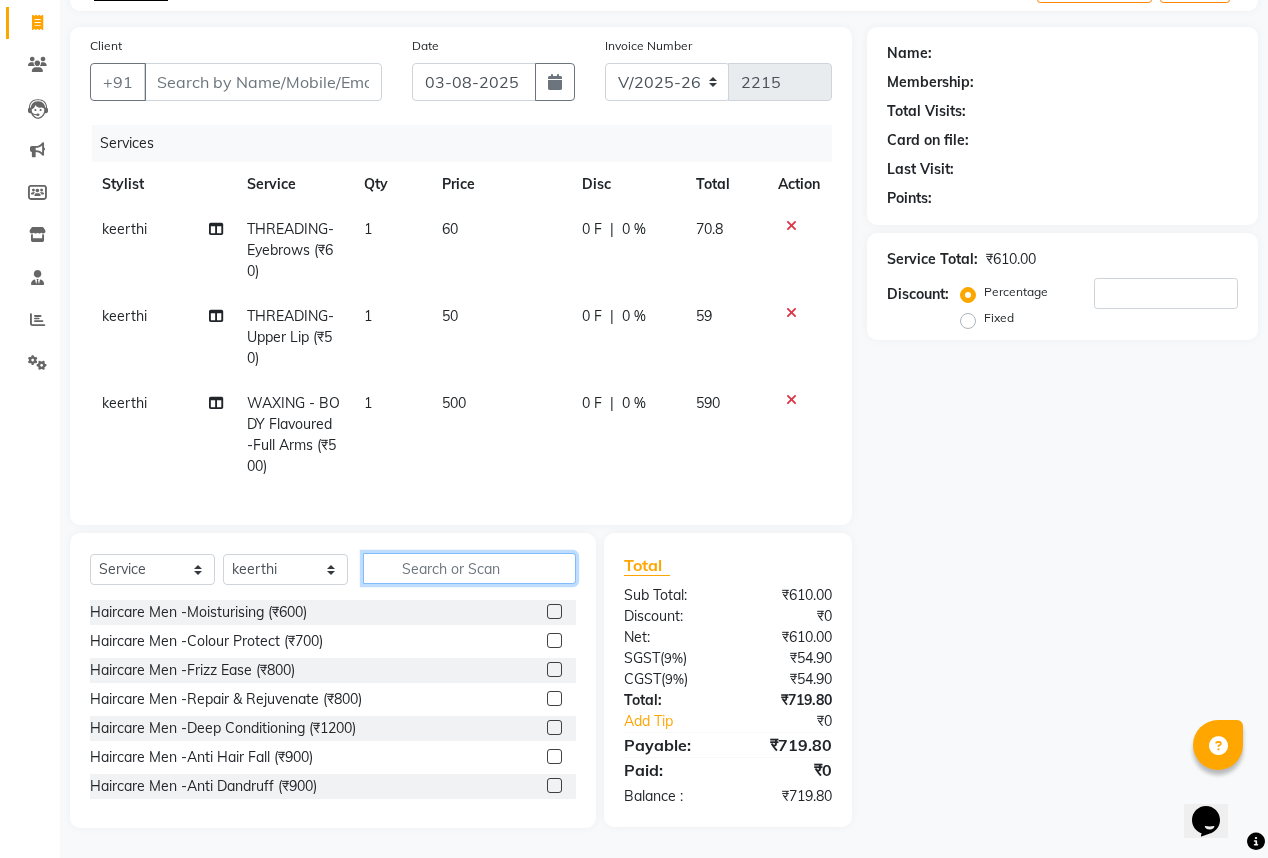 click 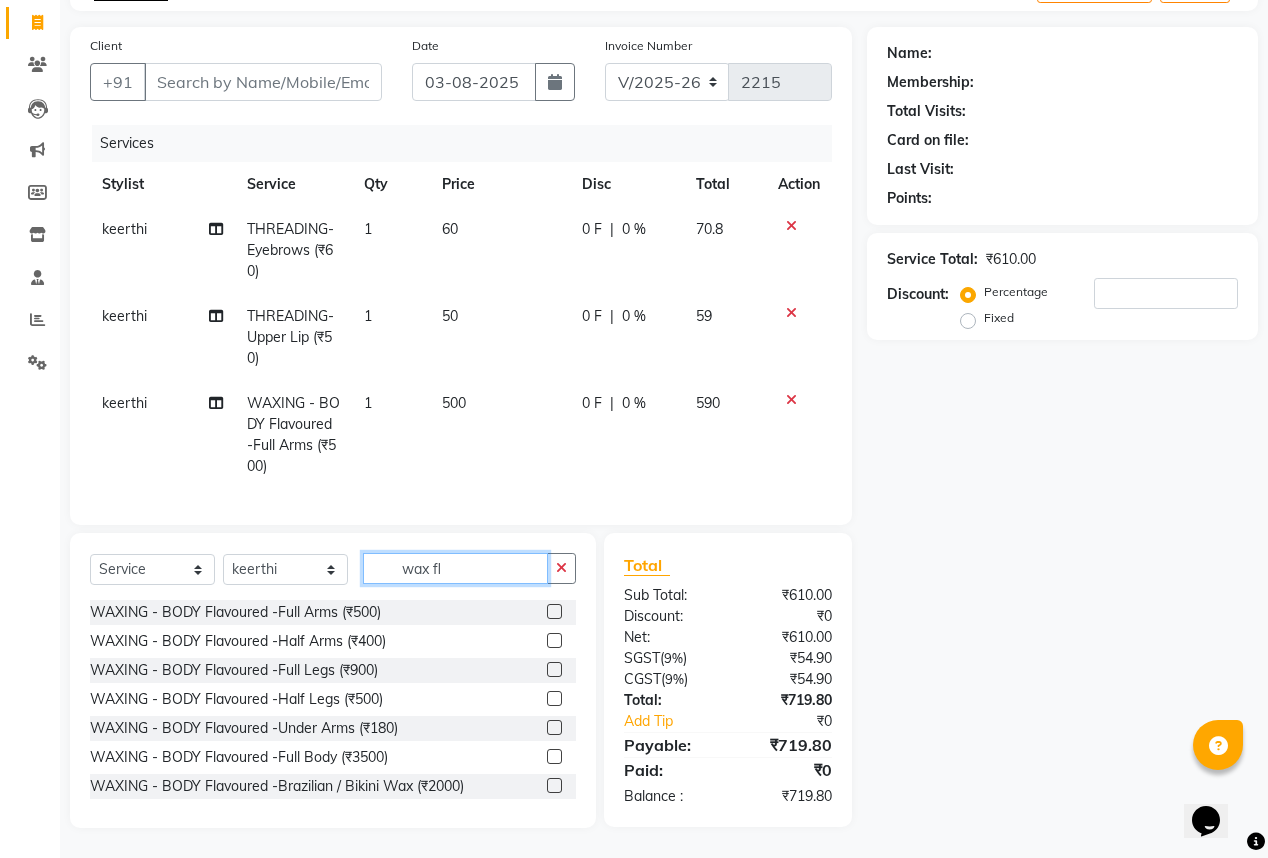 type on "wax fl" 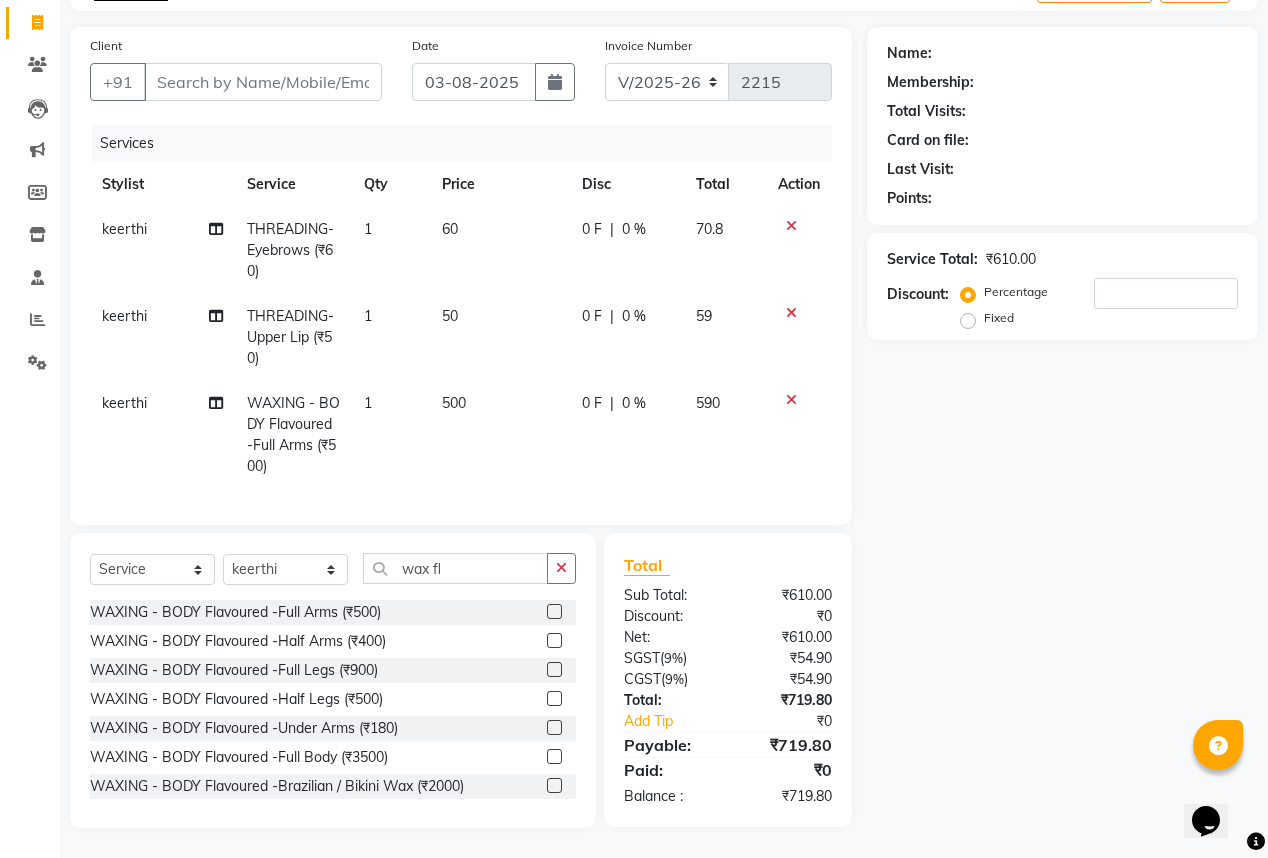 click 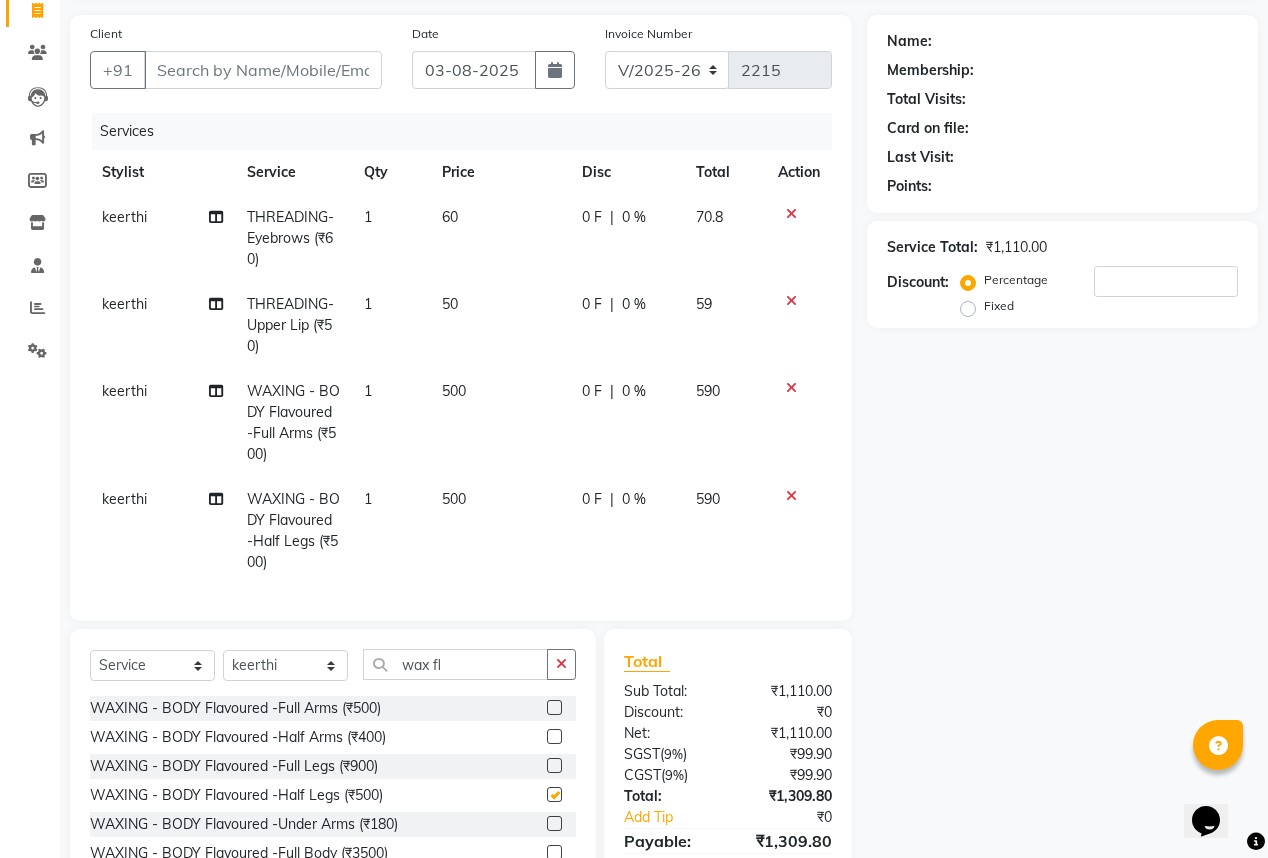 checkbox on "false" 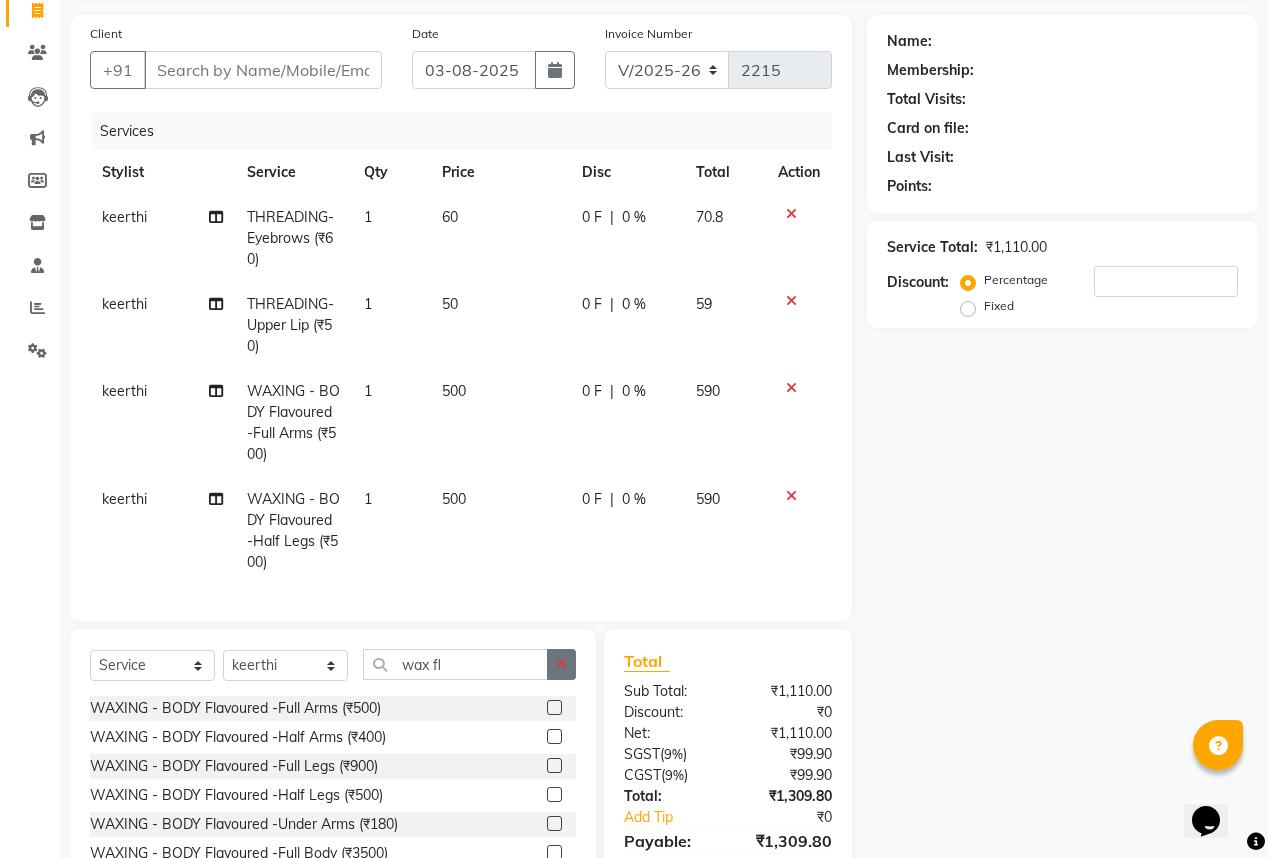 click 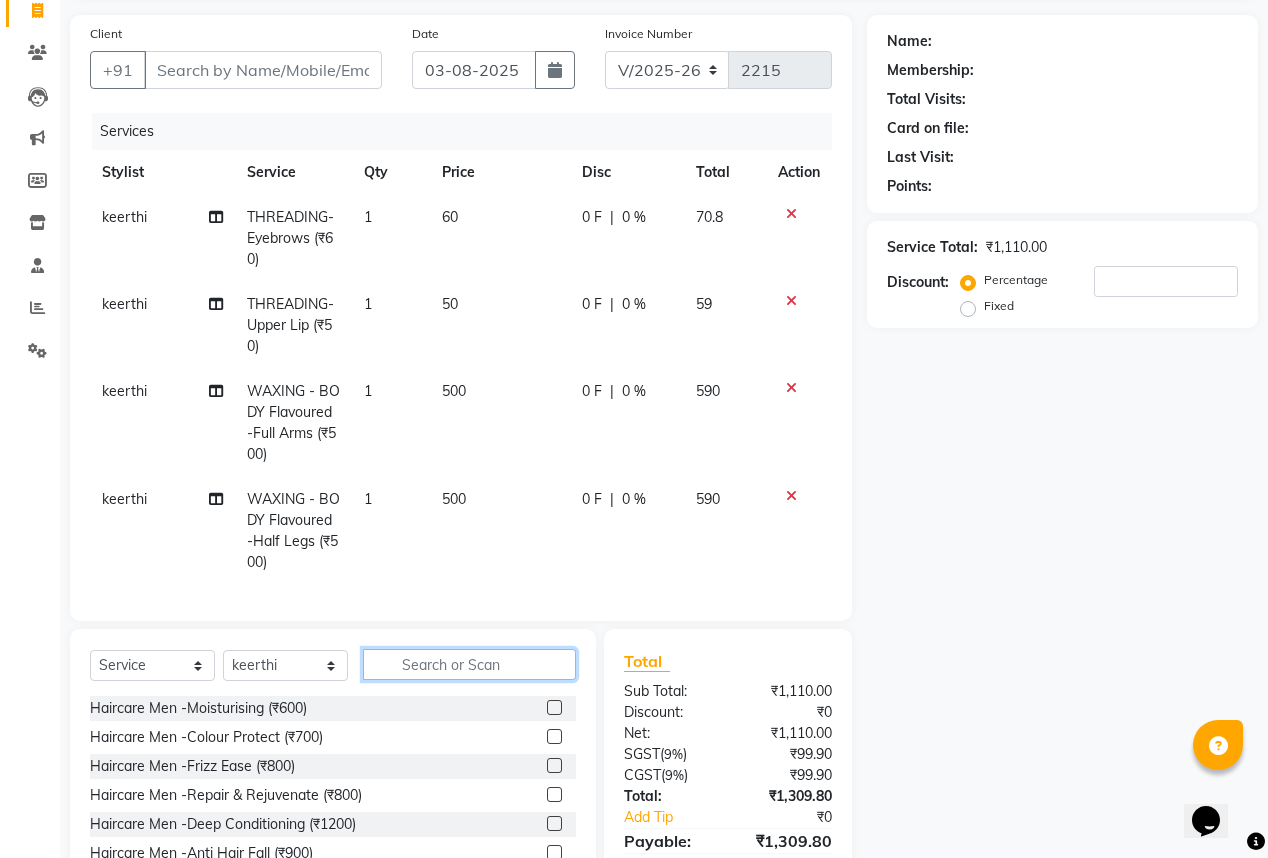 click 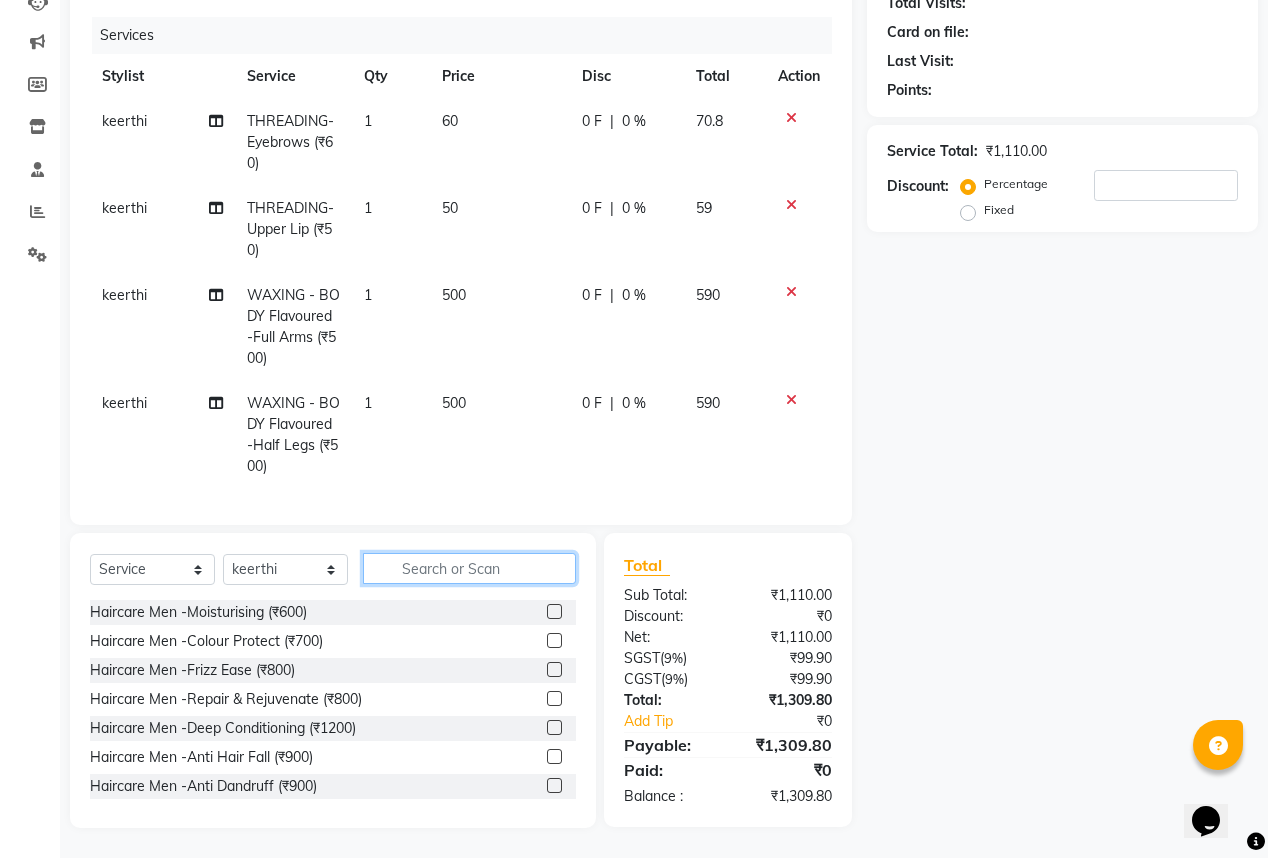 scroll, scrollTop: 243, scrollLeft: 0, axis: vertical 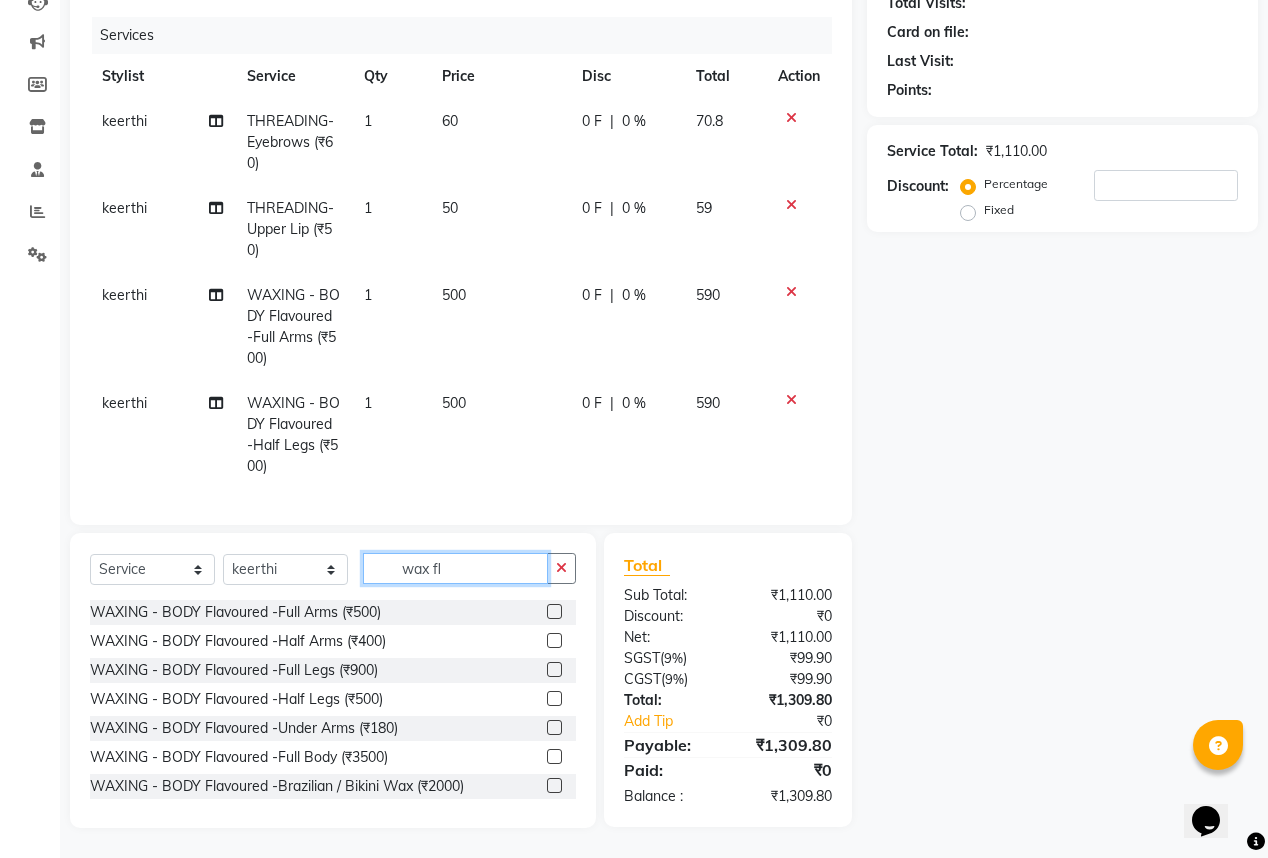 type on "wax fl" 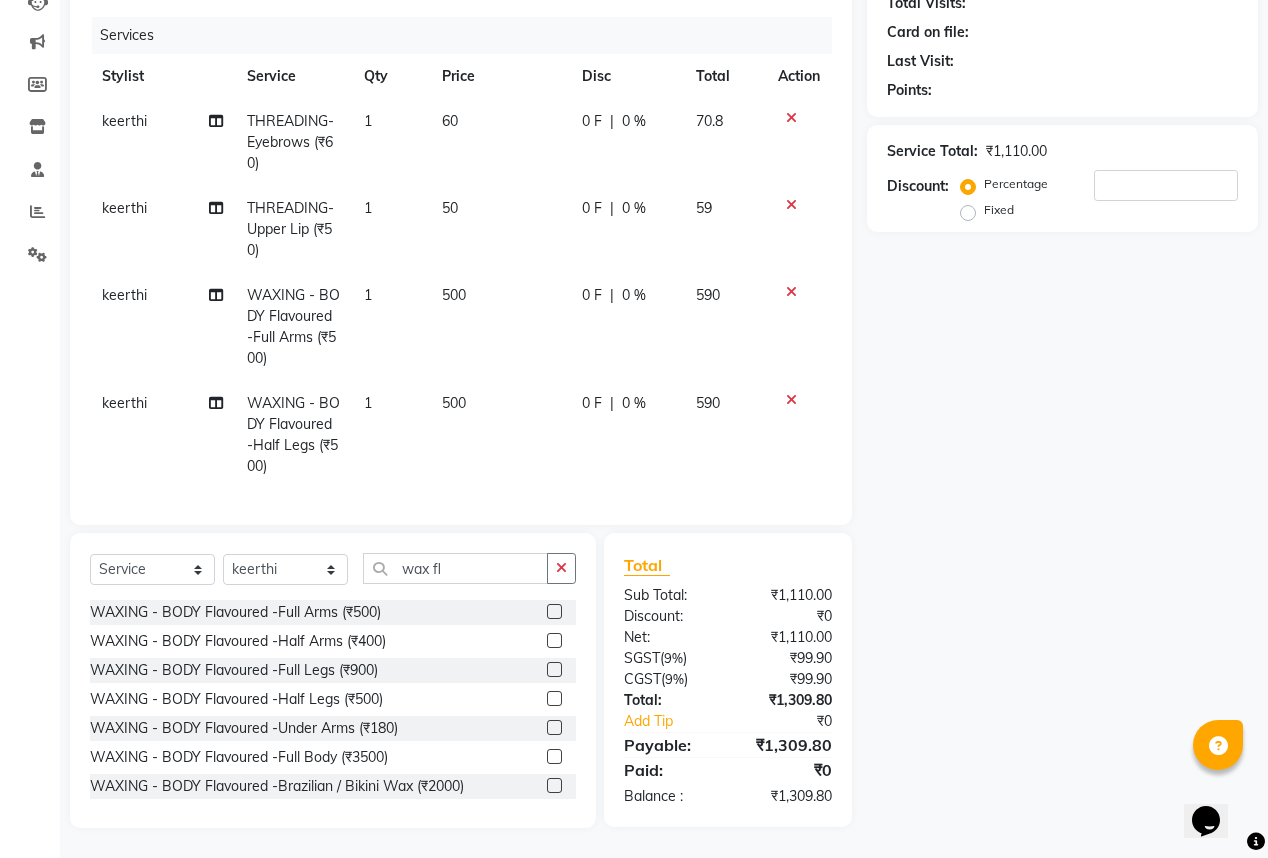 click 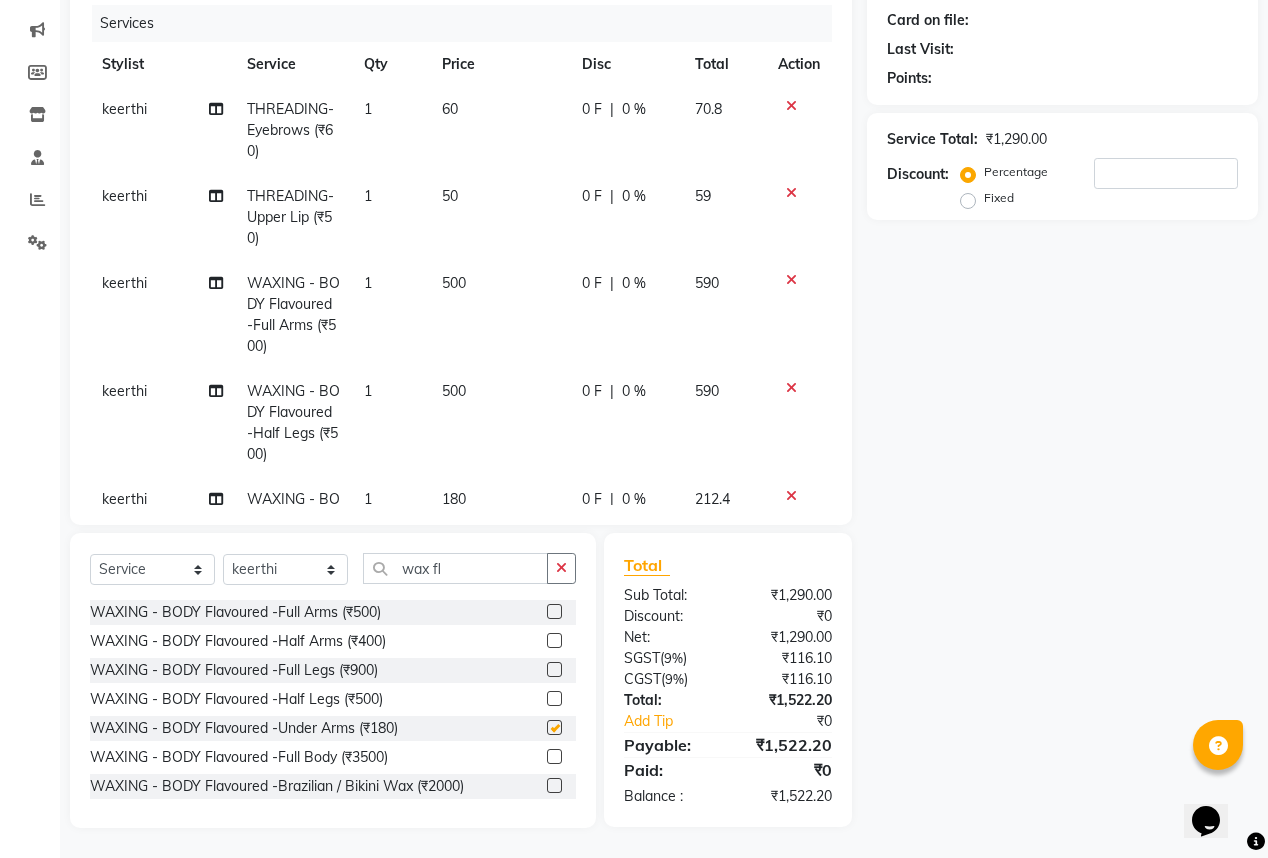 checkbox on "false" 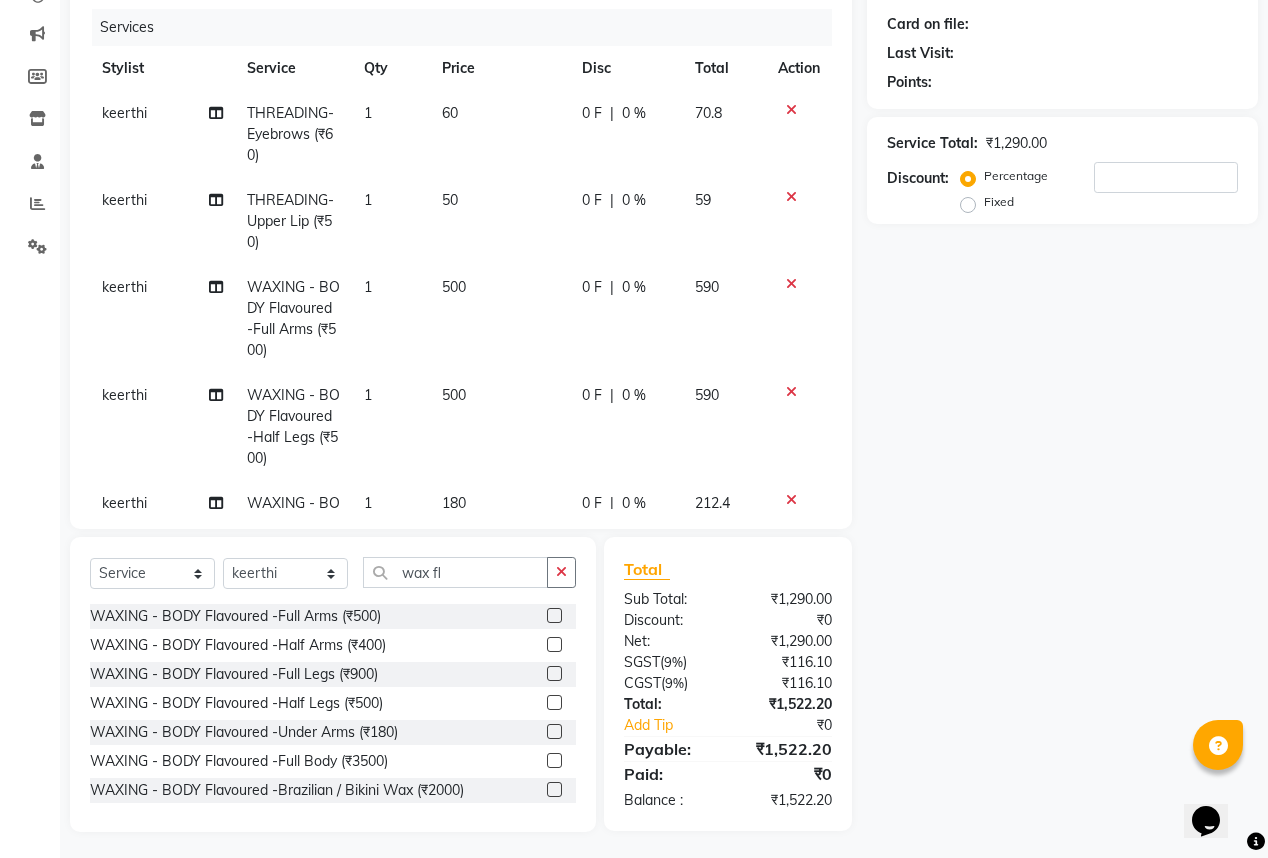 scroll, scrollTop: 243, scrollLeft: 0, axis: vertical 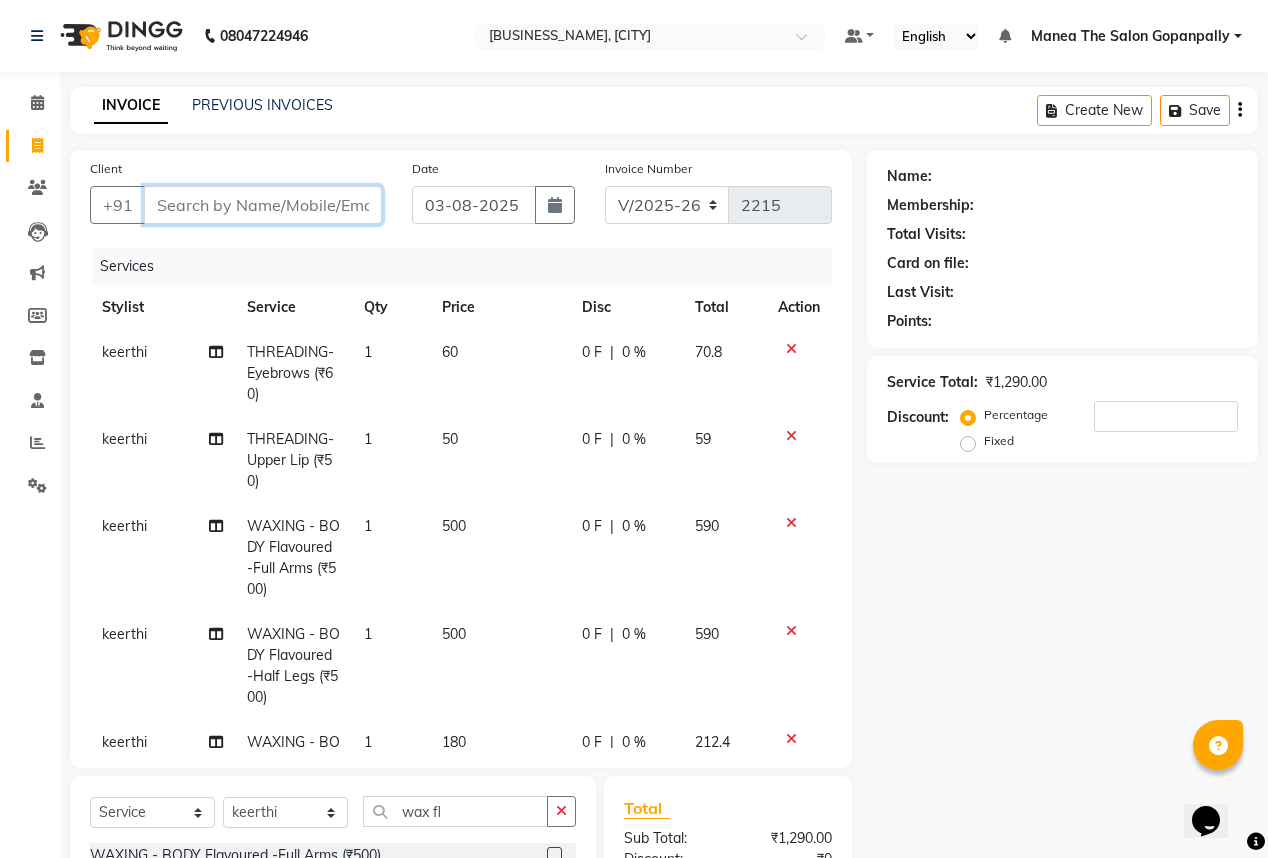 click on "Client" at bounding box center (263, 205) 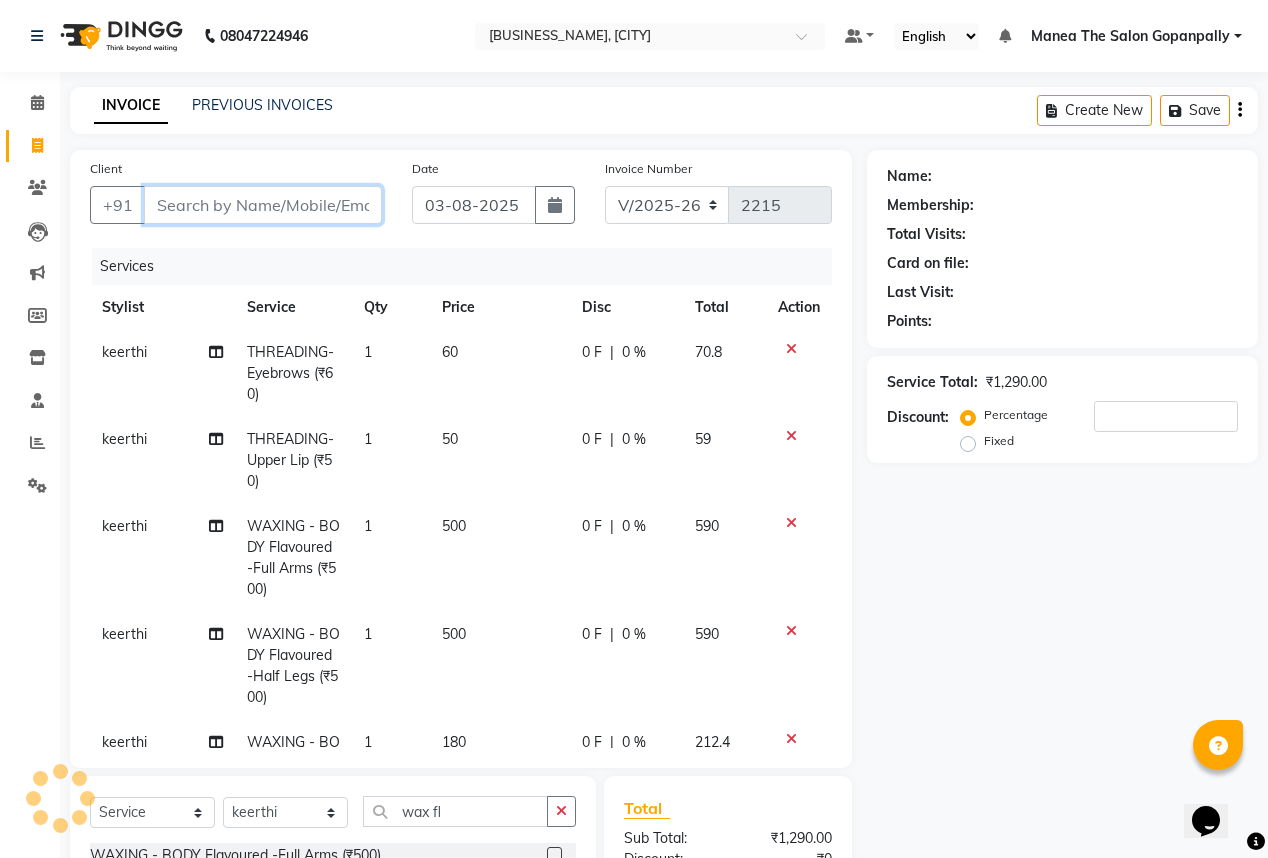 type on "9" 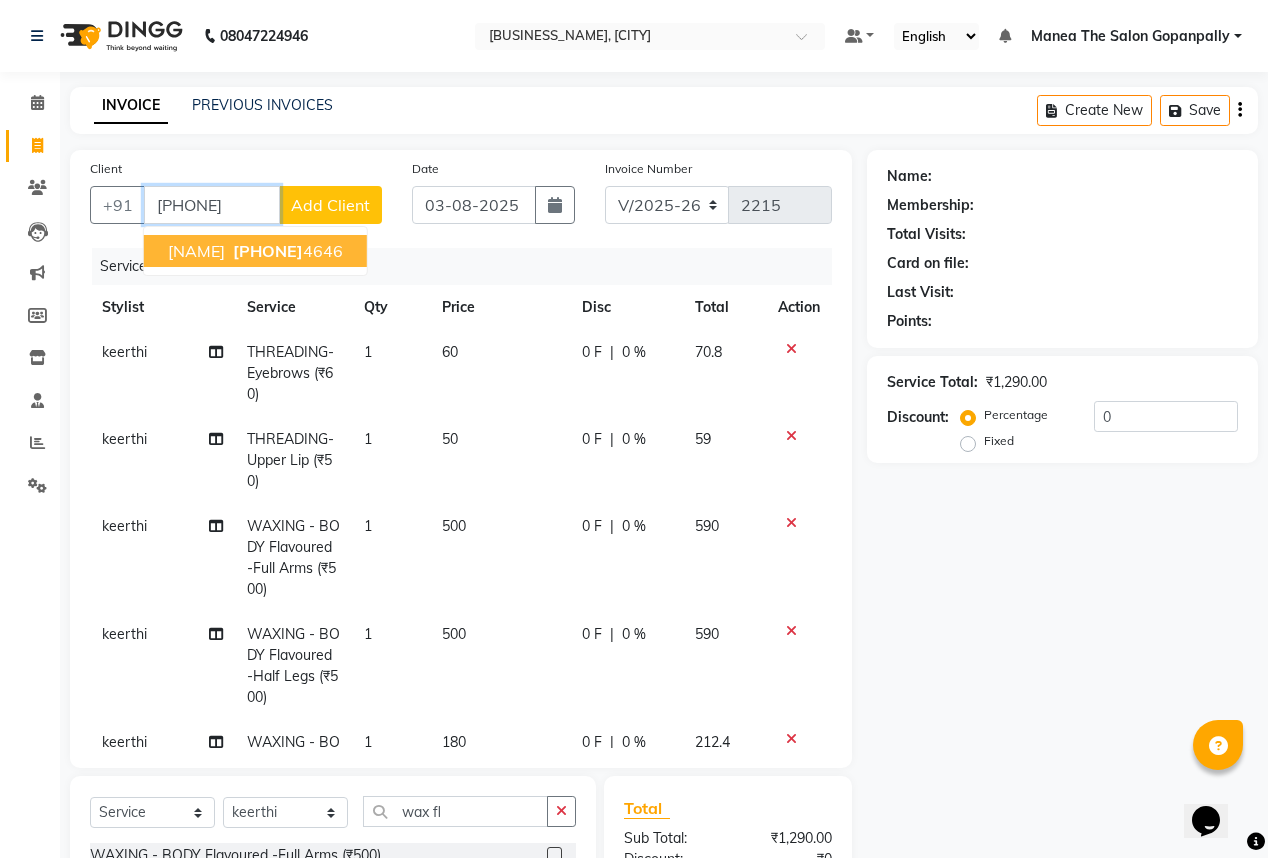 click on "[NAME] [PHONE]" at bounding box center (255, 251) 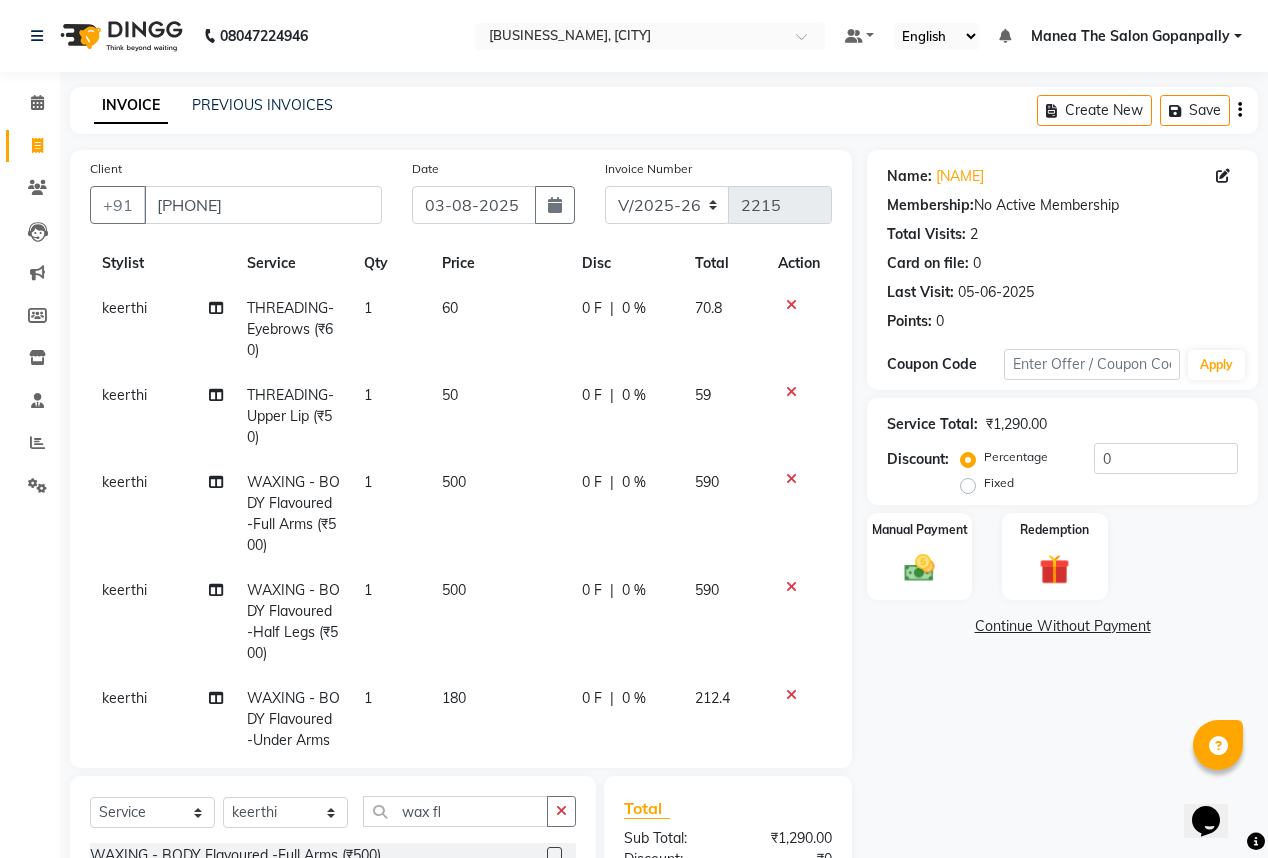 scroll, scrollTop: 108, scrollLeft: 0, axis: vertical 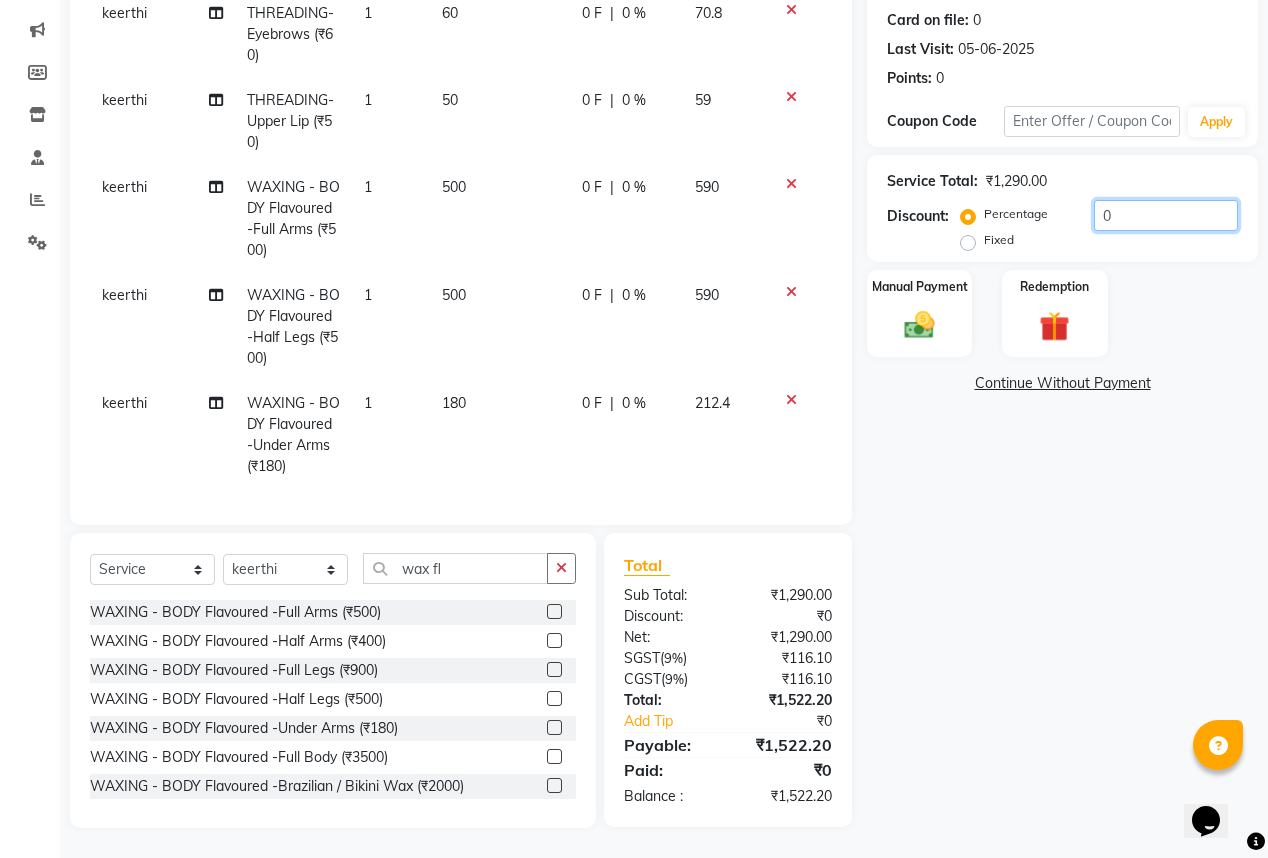 click on "0" 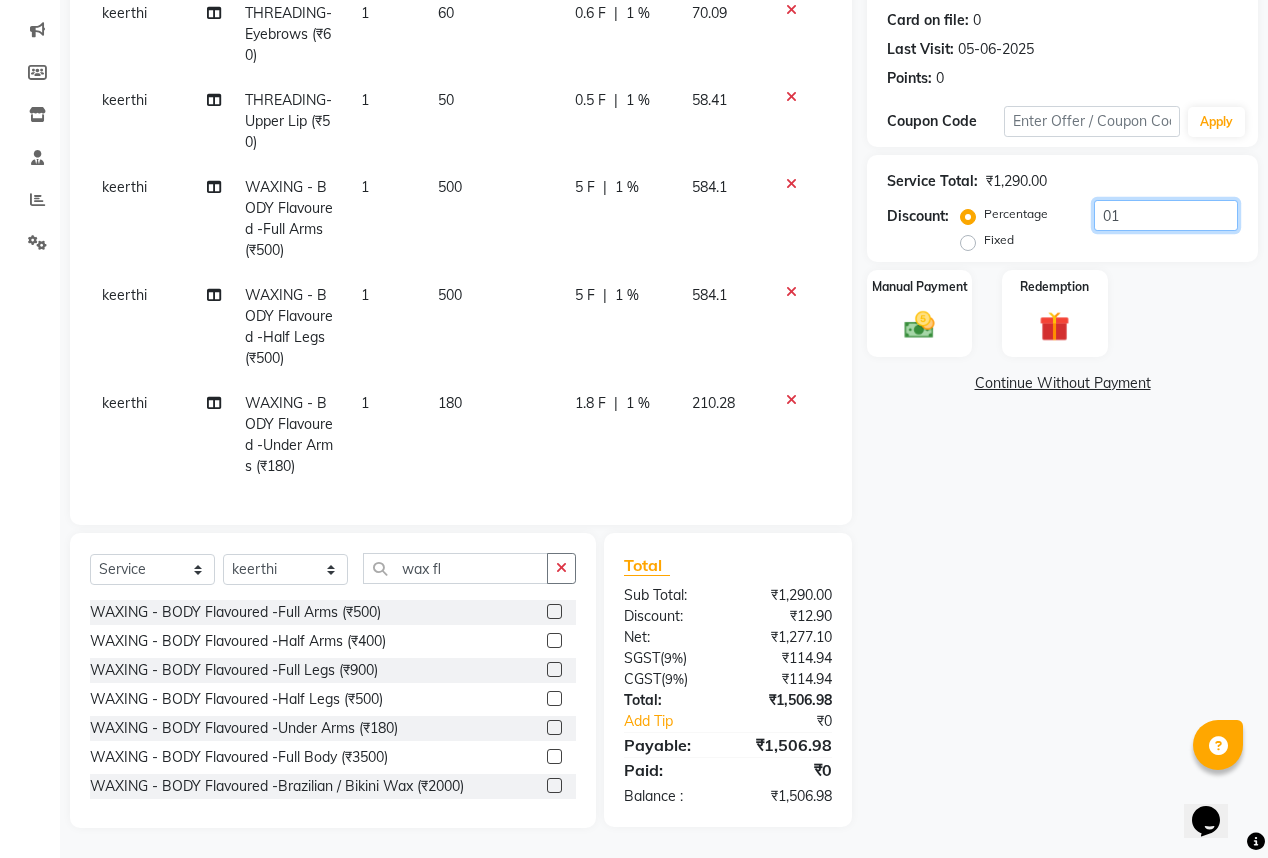 type on "0" 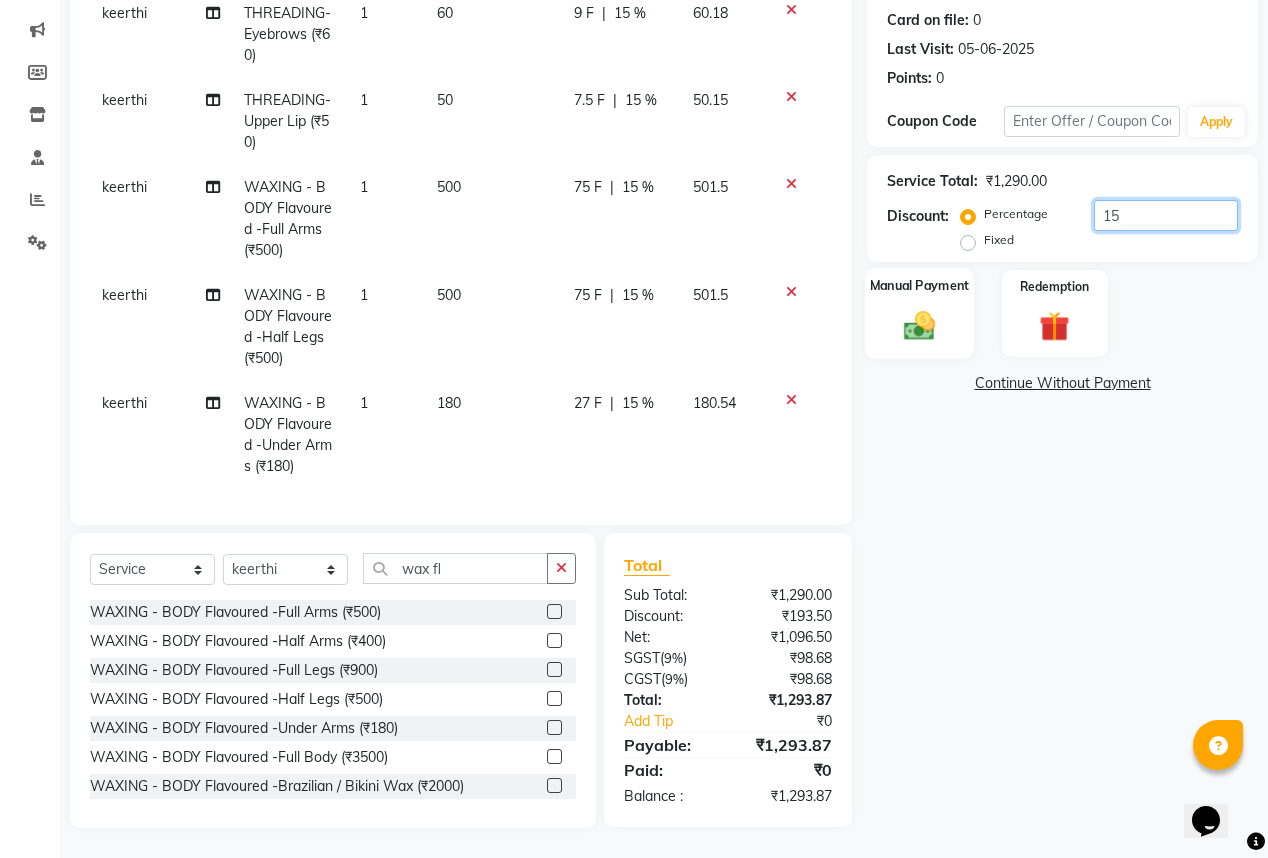 type on "15" 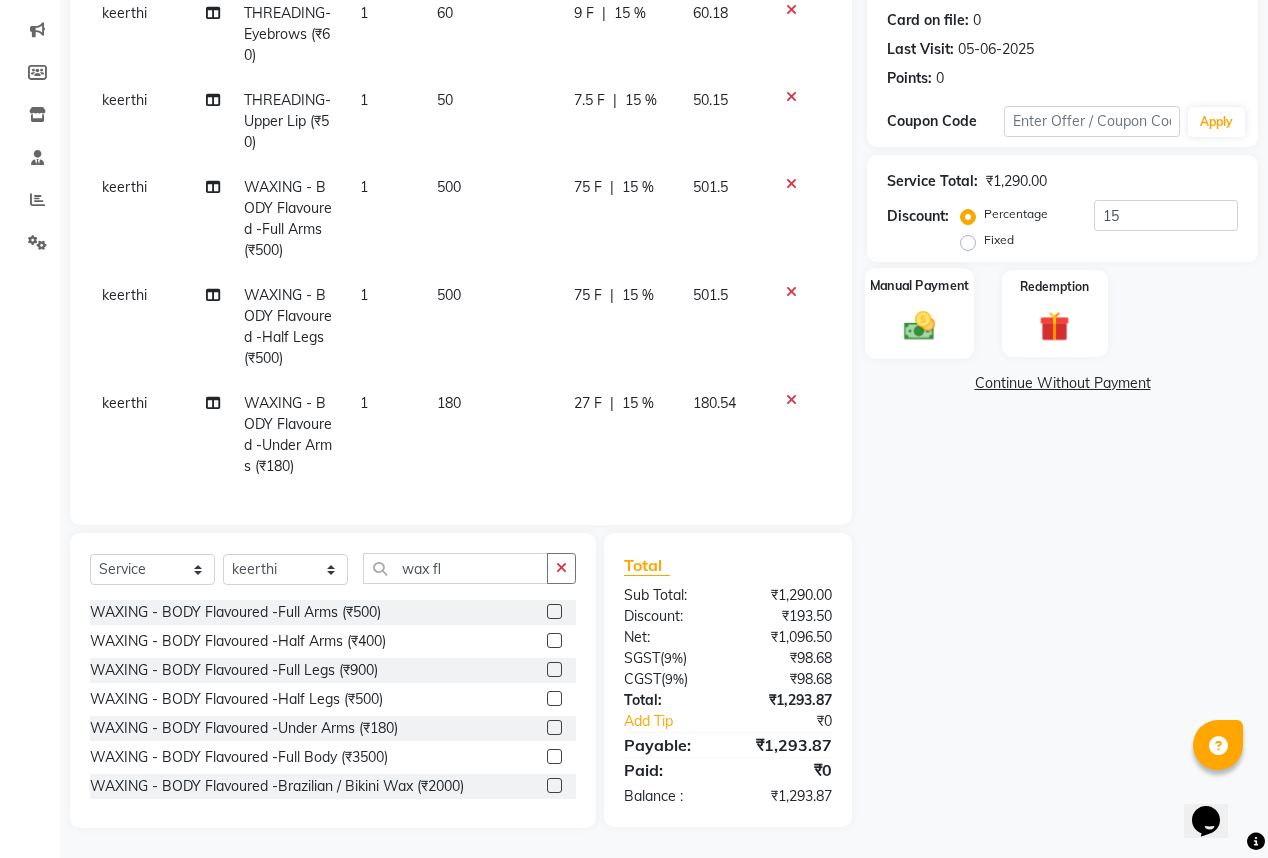 click 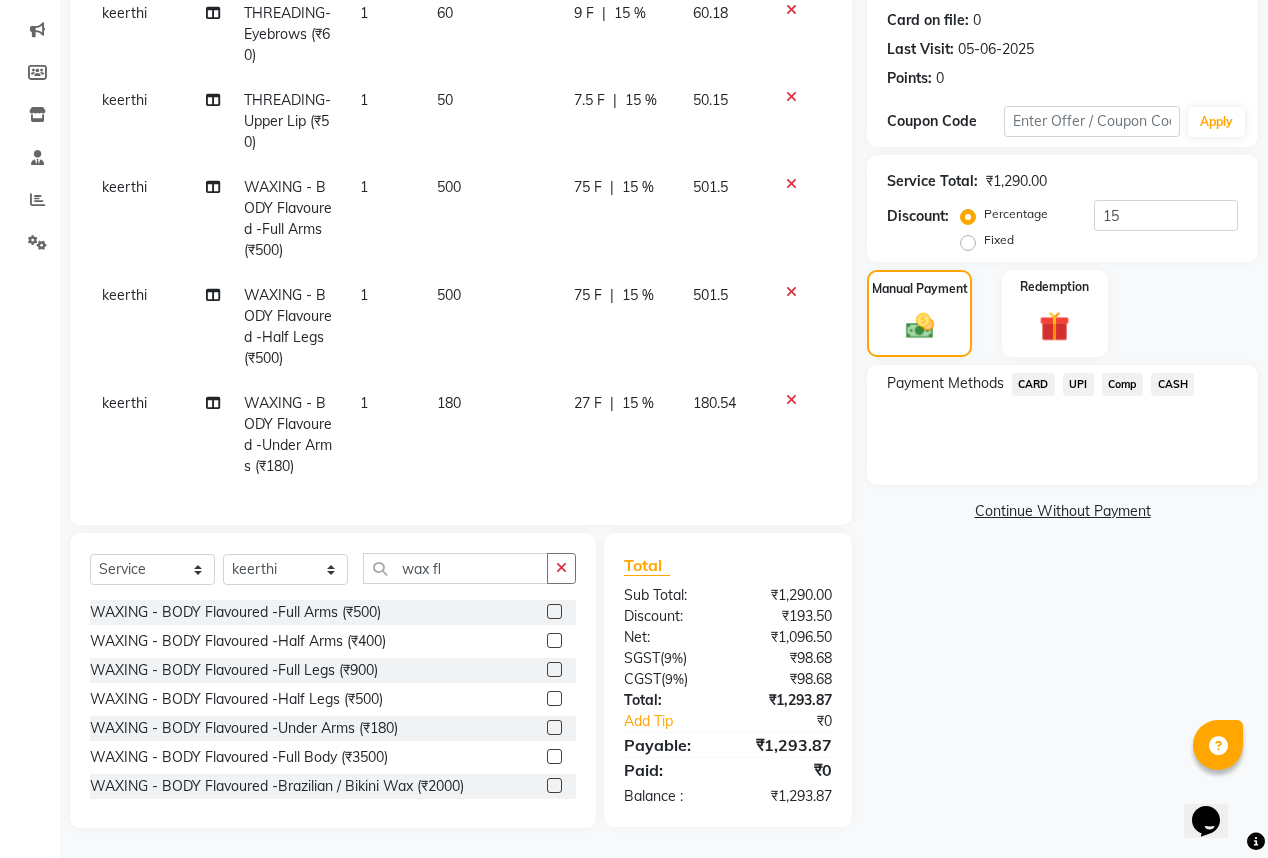 click on "UPI" 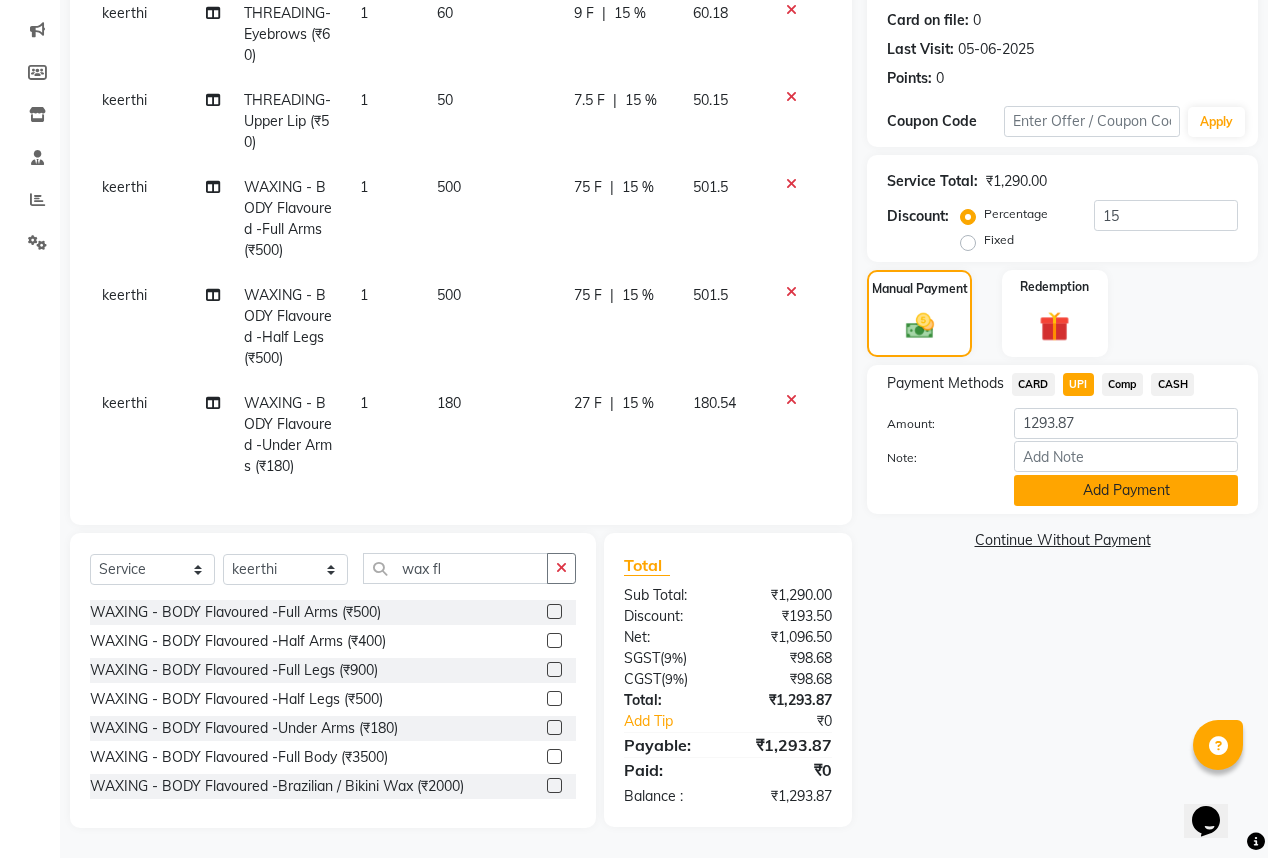 click on "Add Payment" 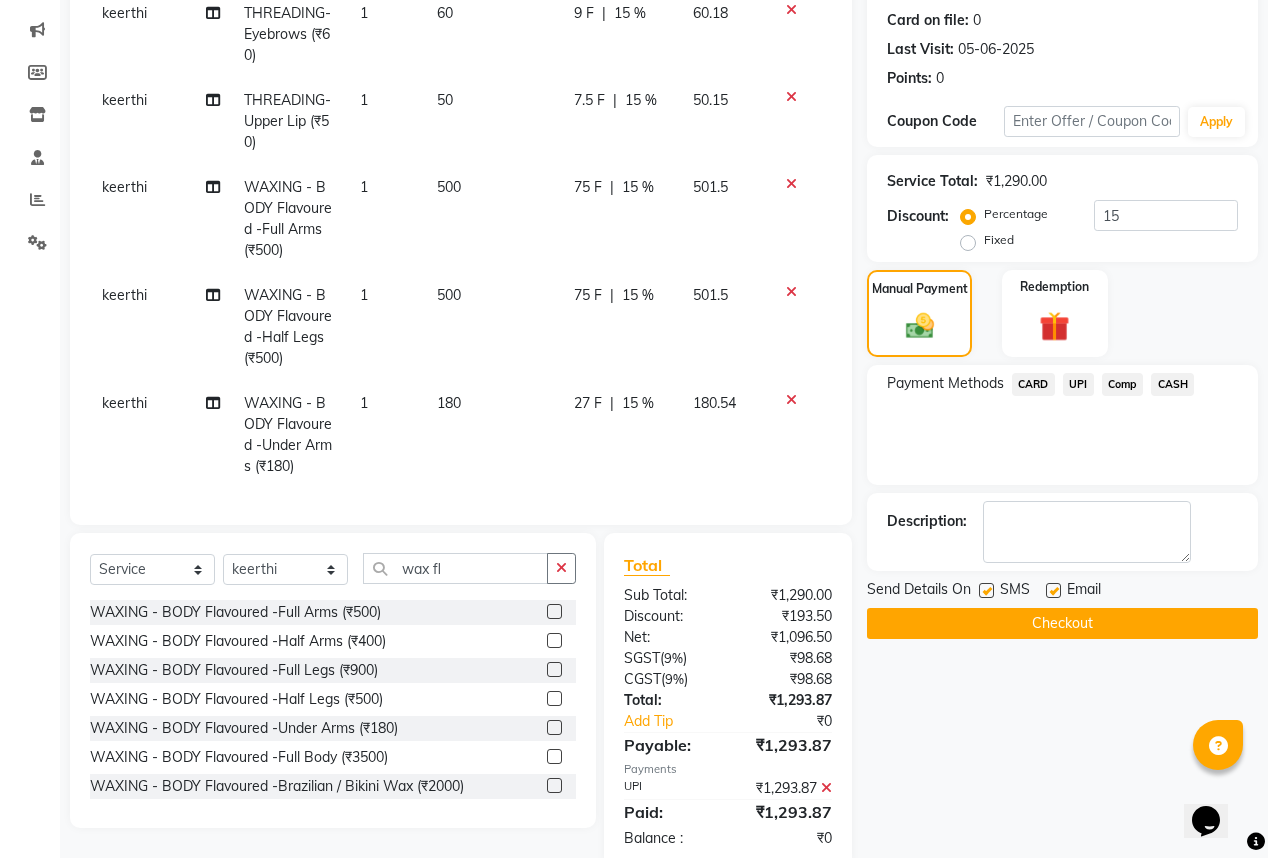 click 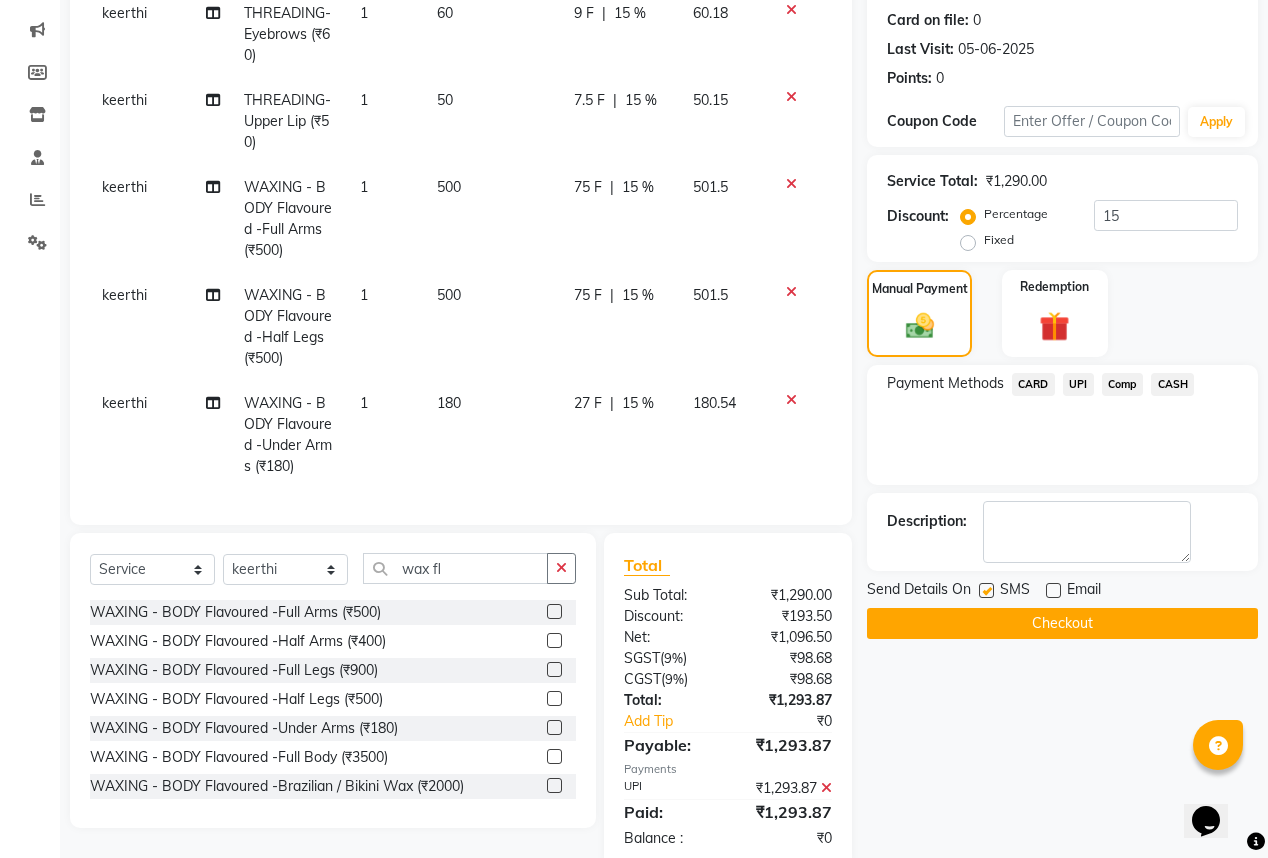 click on "Checkout" 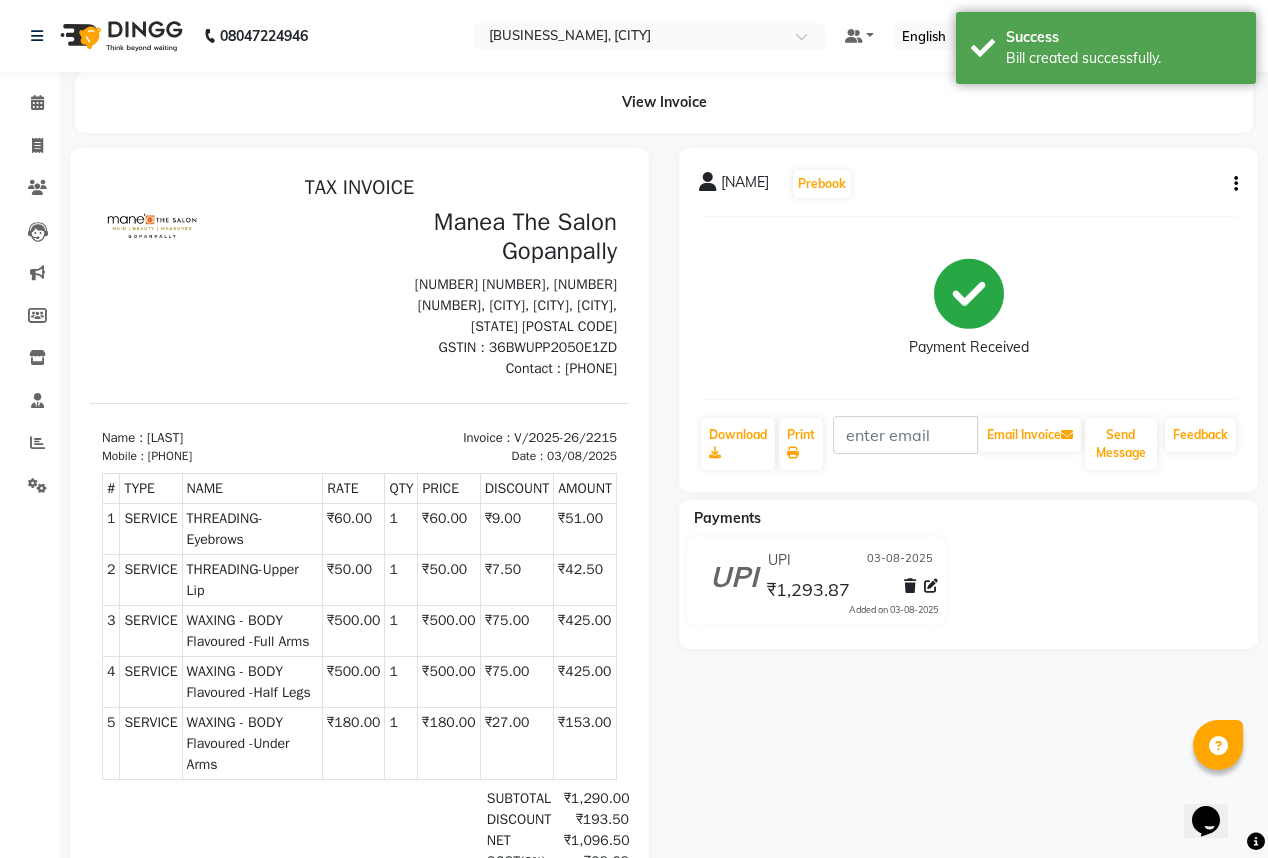 scroll, scrollTop: 0, scrollLeft: 0, axis: both 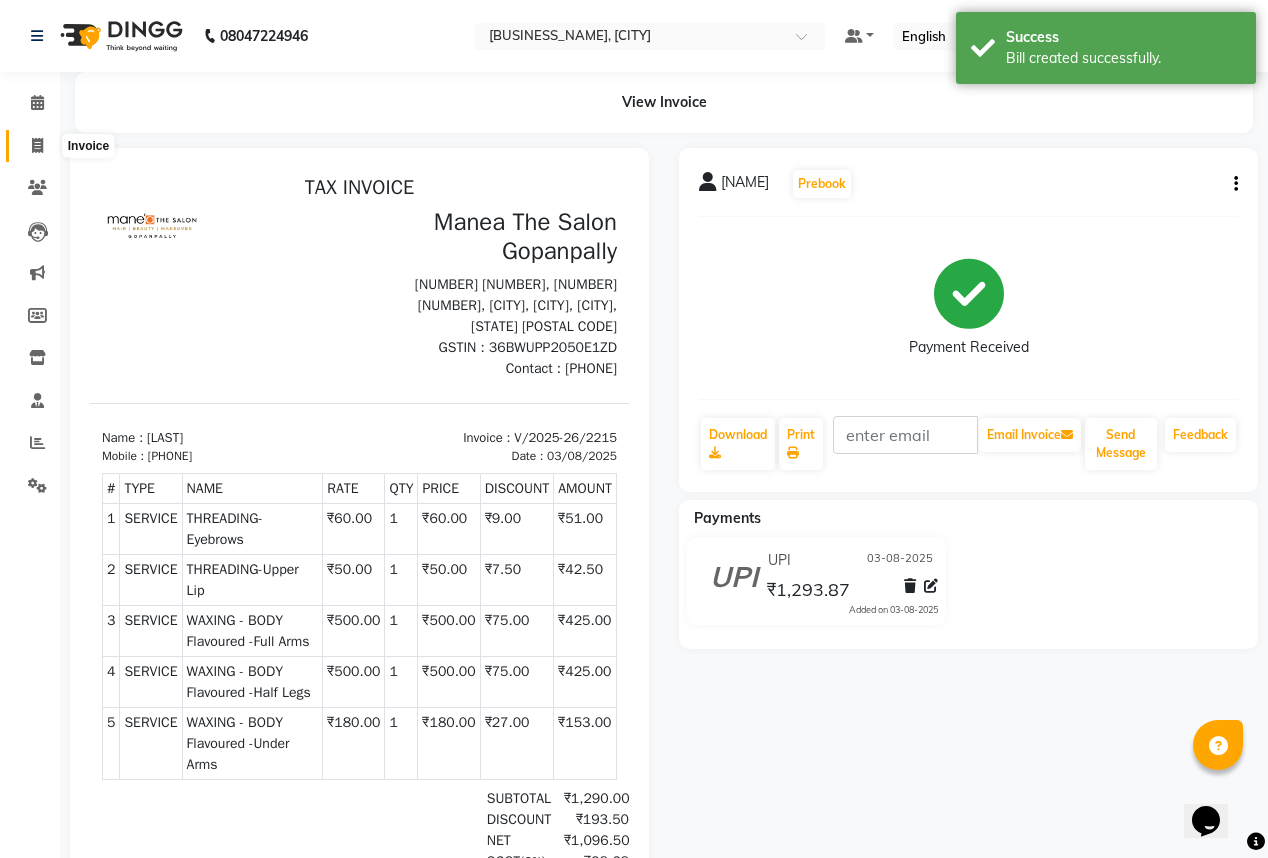 click 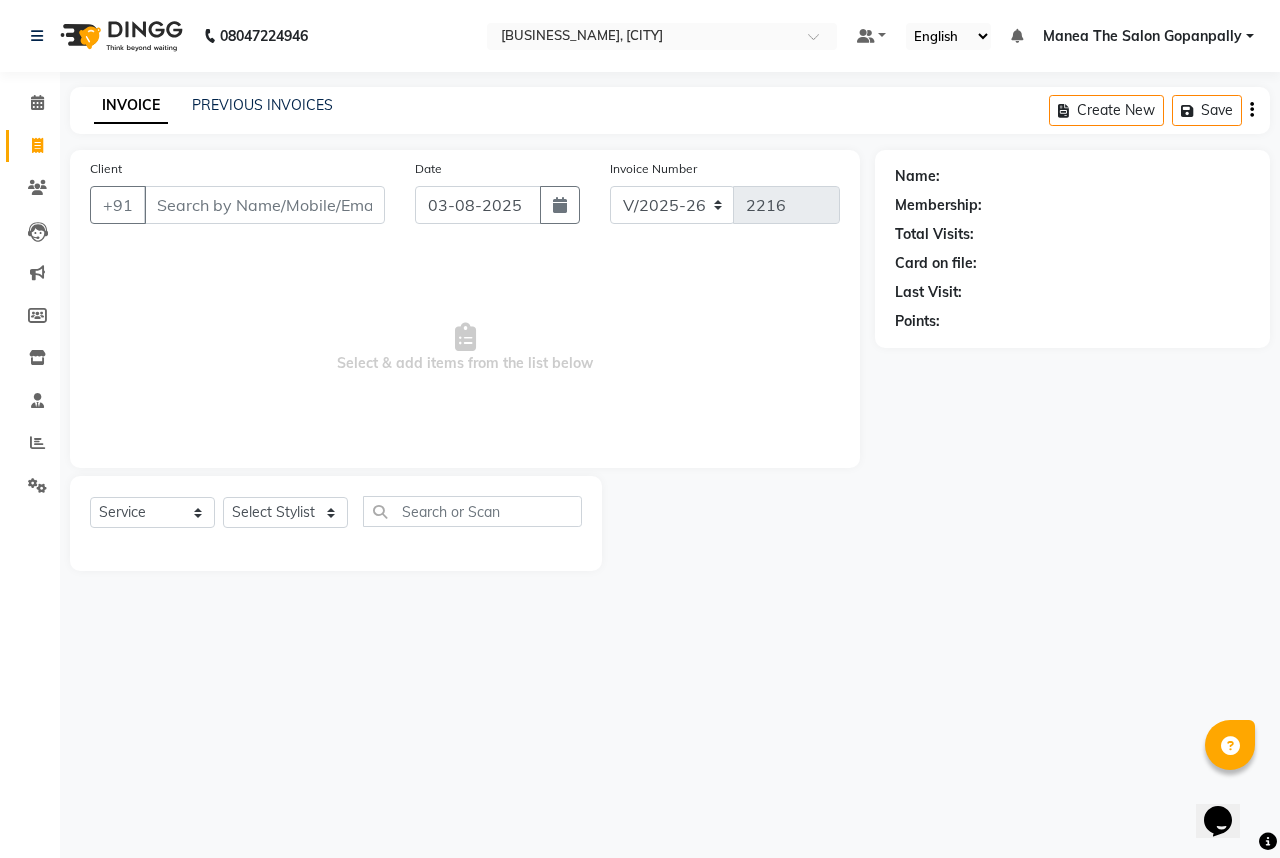 click on "PREVIOUS INVOICES" 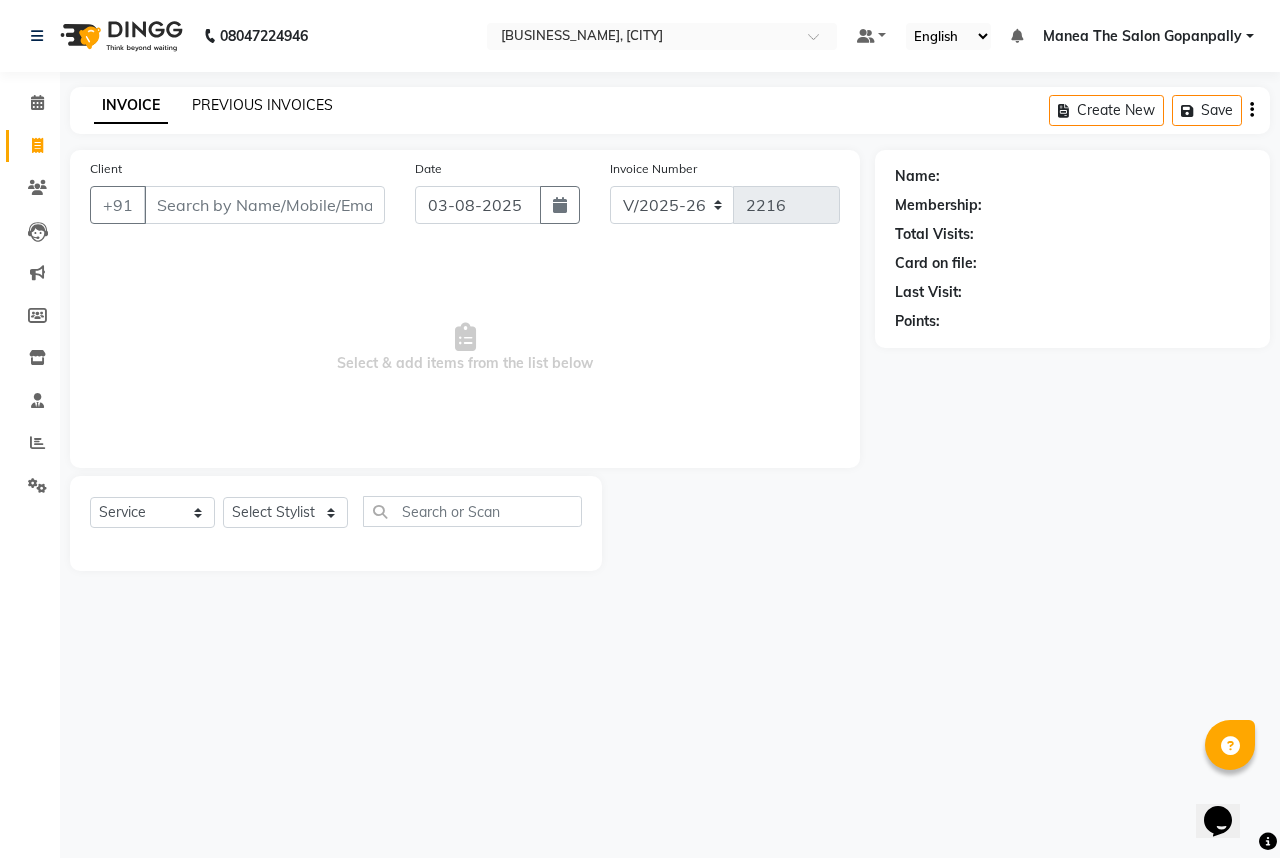 click on "PREVIOUS INVOICES" 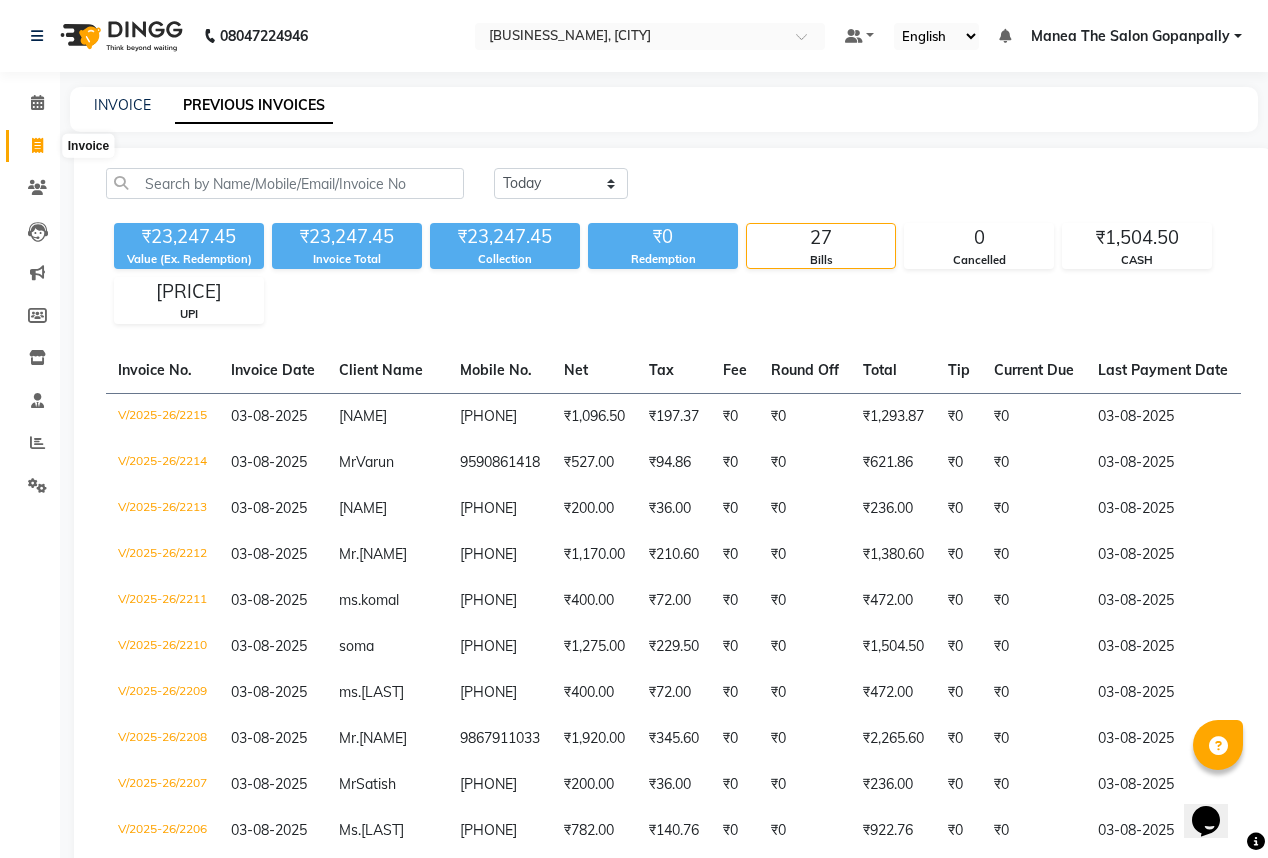 click 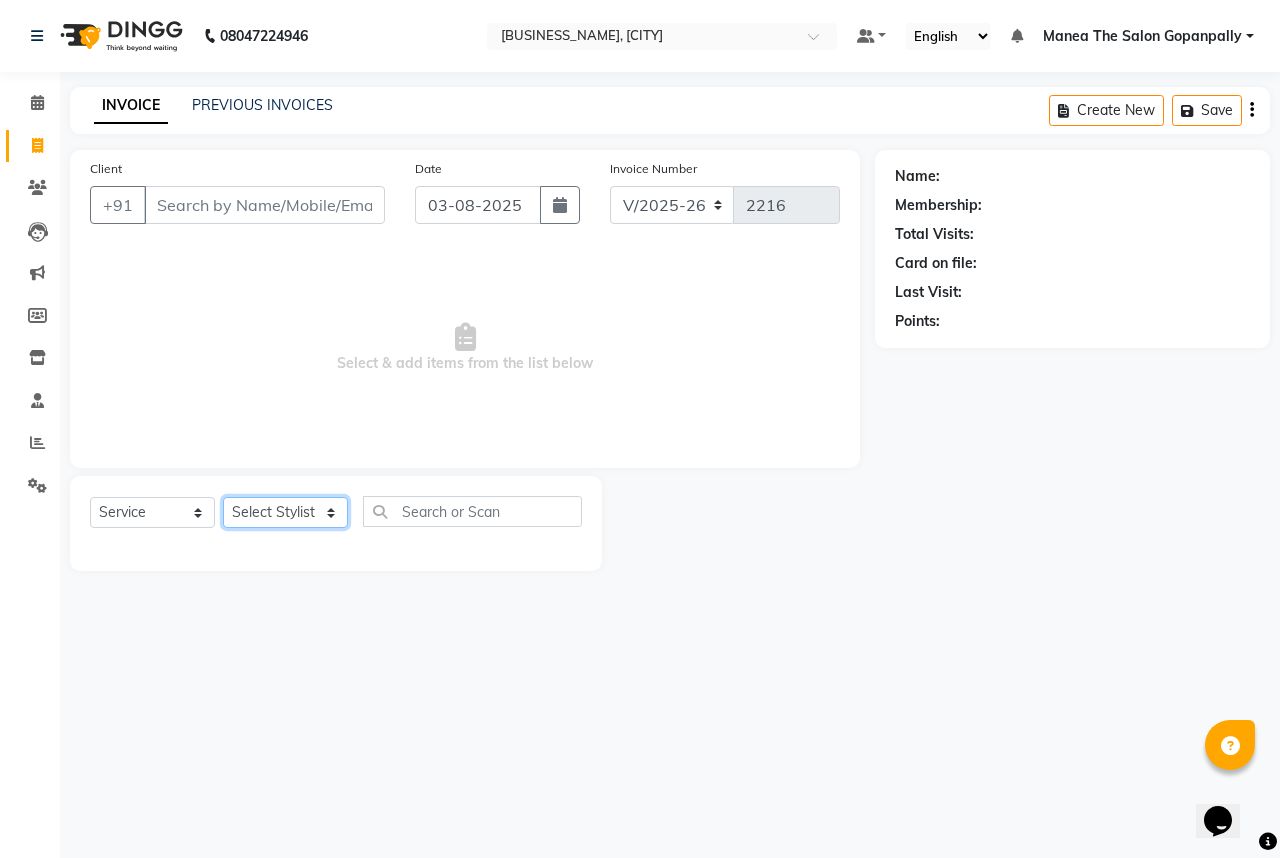 click on "Select Stylist [NAME] [NAME] [NAME] [NAME] [NAME] [NAME] [NAME] [NAME] [NAME] [NAME] Hairstyles Women -Wash, Conditioning & Blow Dry (₹600)  x Haircare Men -Moisturising (₹600) Haircare Men -Colour Protect (₹700) Haircare Men -Frizz Ease (₹800) Haircare Men -Repair & Rejuvenate (₹800) Haircare Men -Deep Conditioning (₹1200) Haircare Men -Anti Hair Fall (₹900) Haircare Men -Anti Dandruff (₹900) Haircare Men -Scalp Therapy (₹1200) gel nail polish hands (₹400) gel nail polish legs (₹400) extensions hands (₹2100) gel nail polish removal (₹400) extension removal (₹600) henna (organic ) (₹800) organic facial (₹3800) organic cleanup (₹1500) organic anti dandruff (₹2500) organic anti hairfall (₹2500) organic hair spa (₹3000) organic head massage (₹900) organic hair pack (₹900) mehandi 2 hands full (₹2000) mehandi simple (₹500) warts removal big (₹100) warts removal small (₹50) combo men (₹2100) splits (₹500) nail art (₹250) mens combo (₹599) 1 800 90 F" 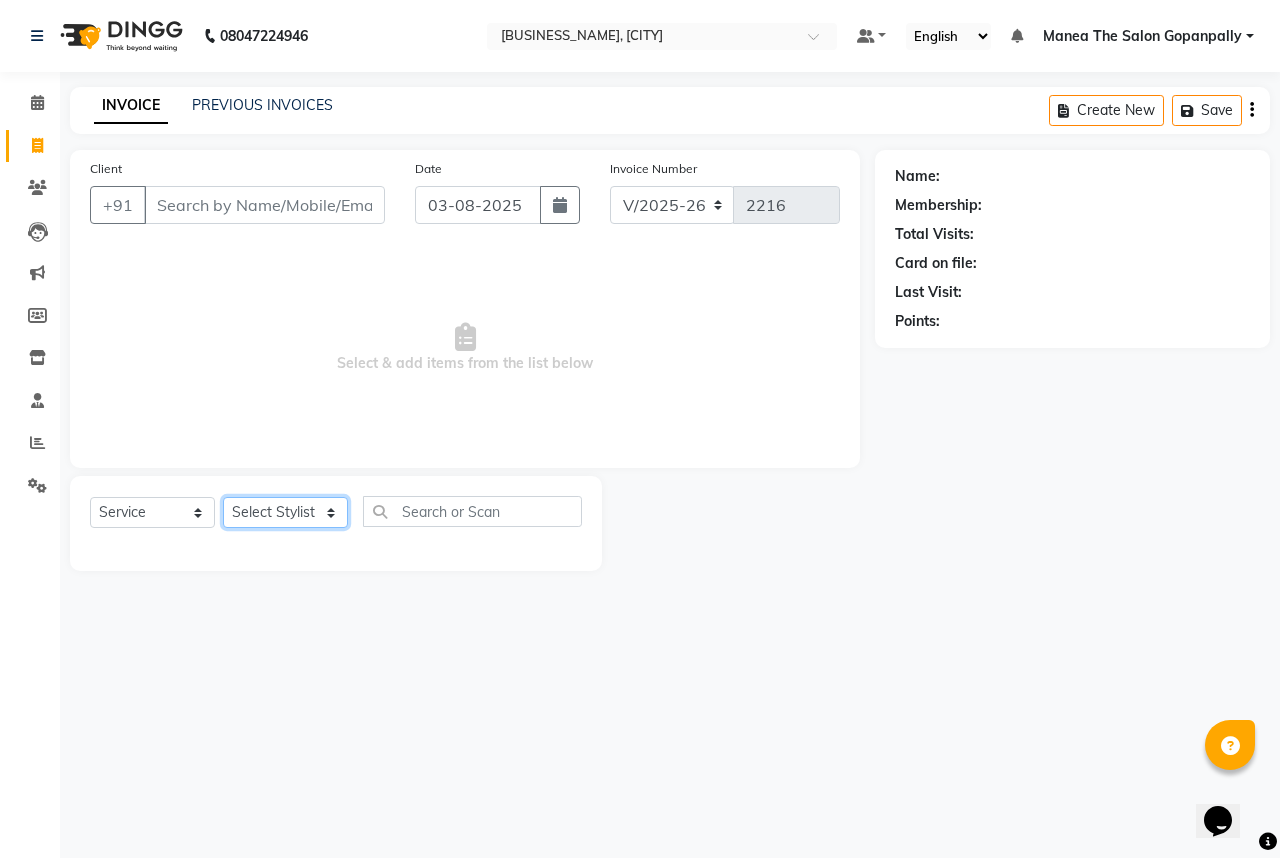 select on "[PHONE]" 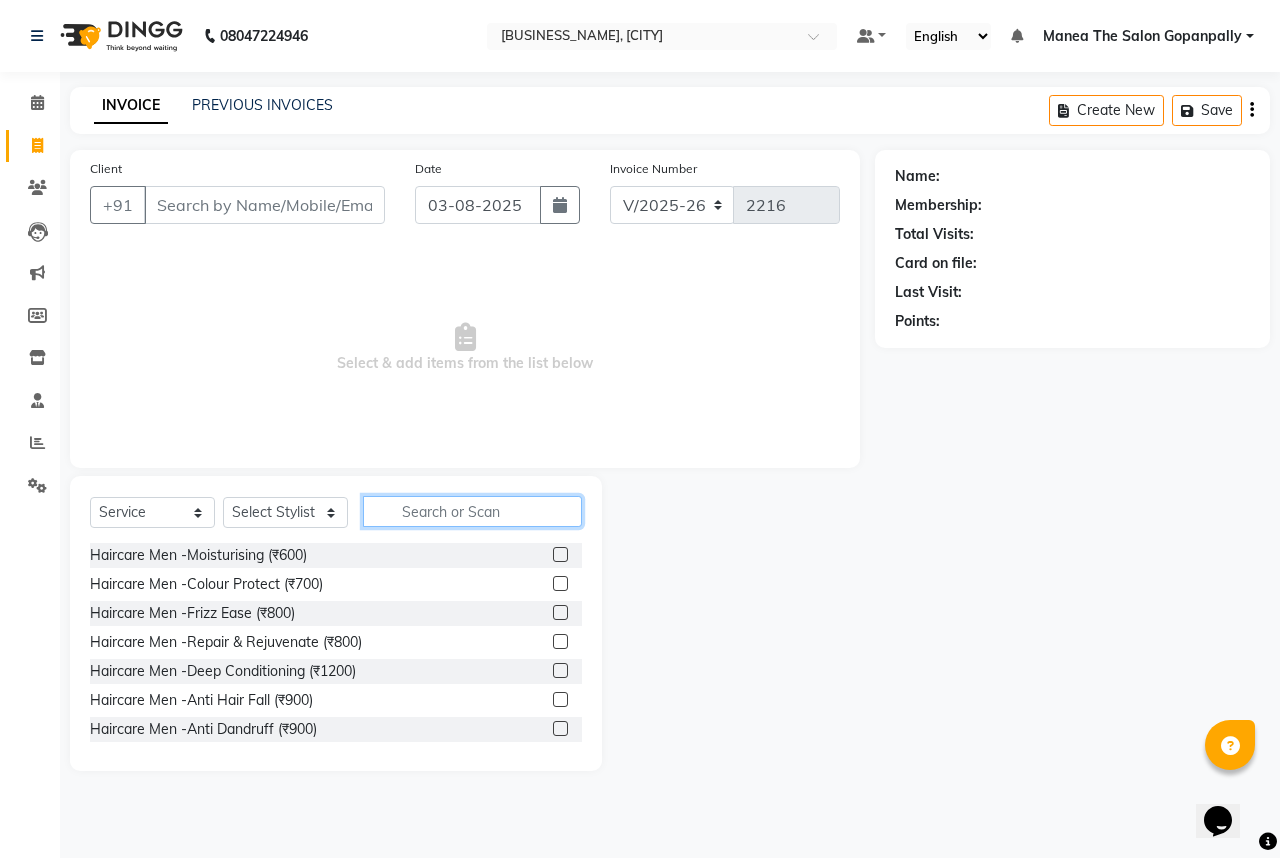 click 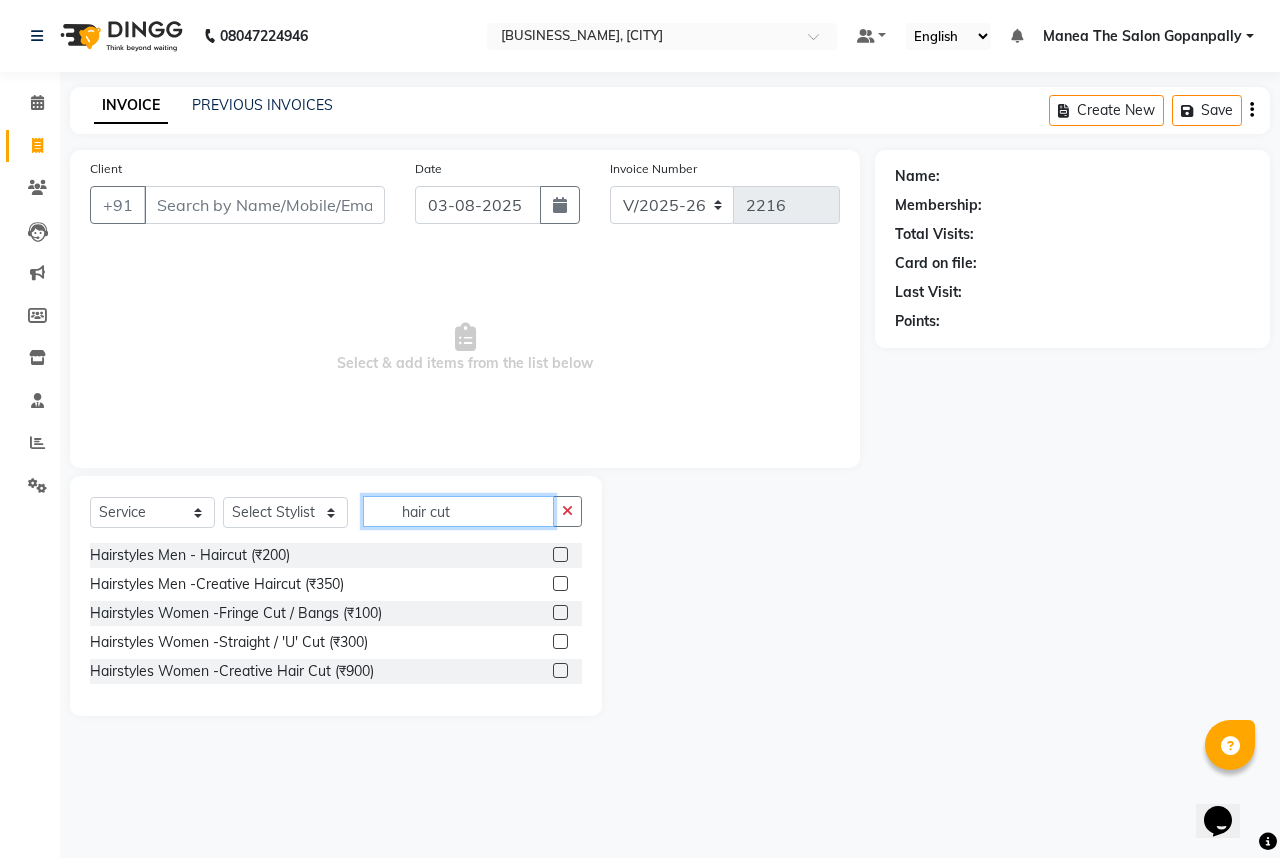 type on "hair cut" 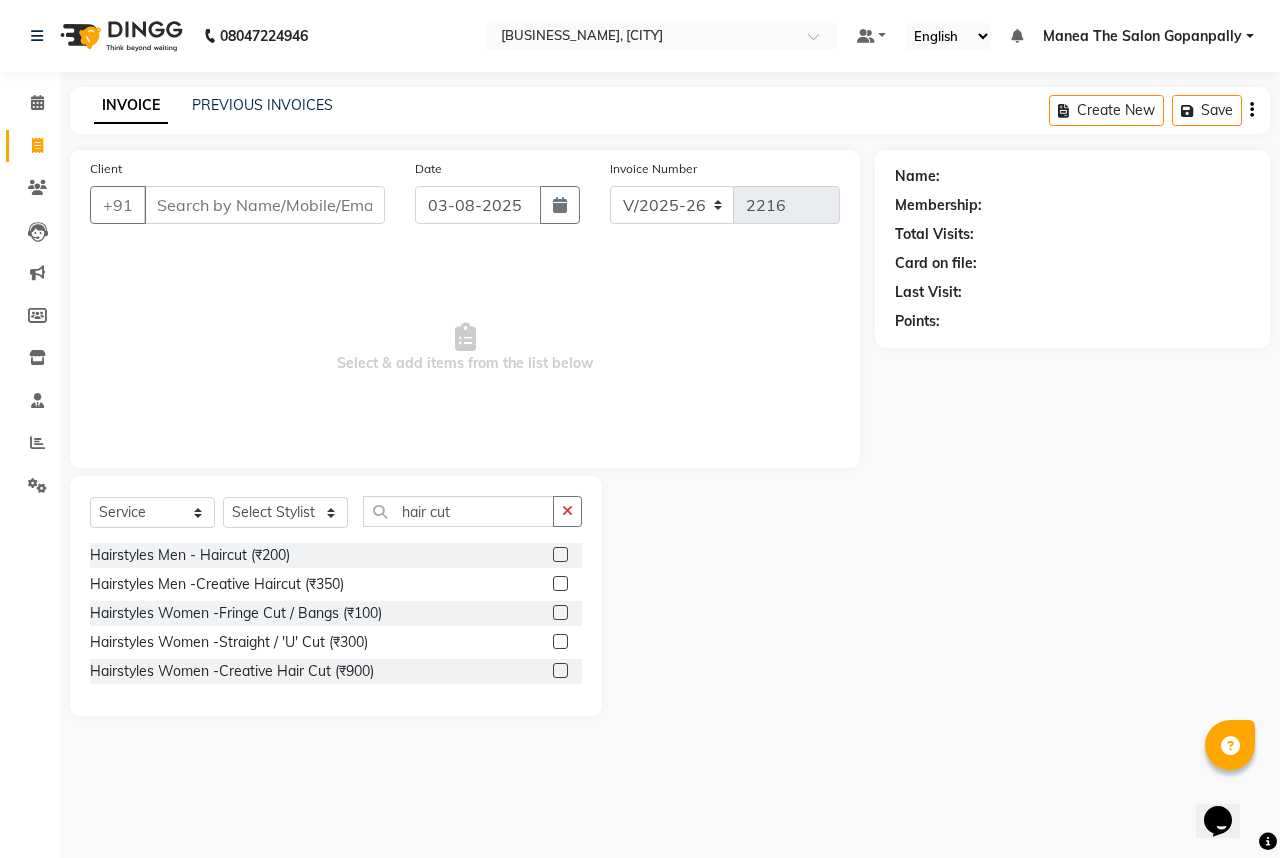 click 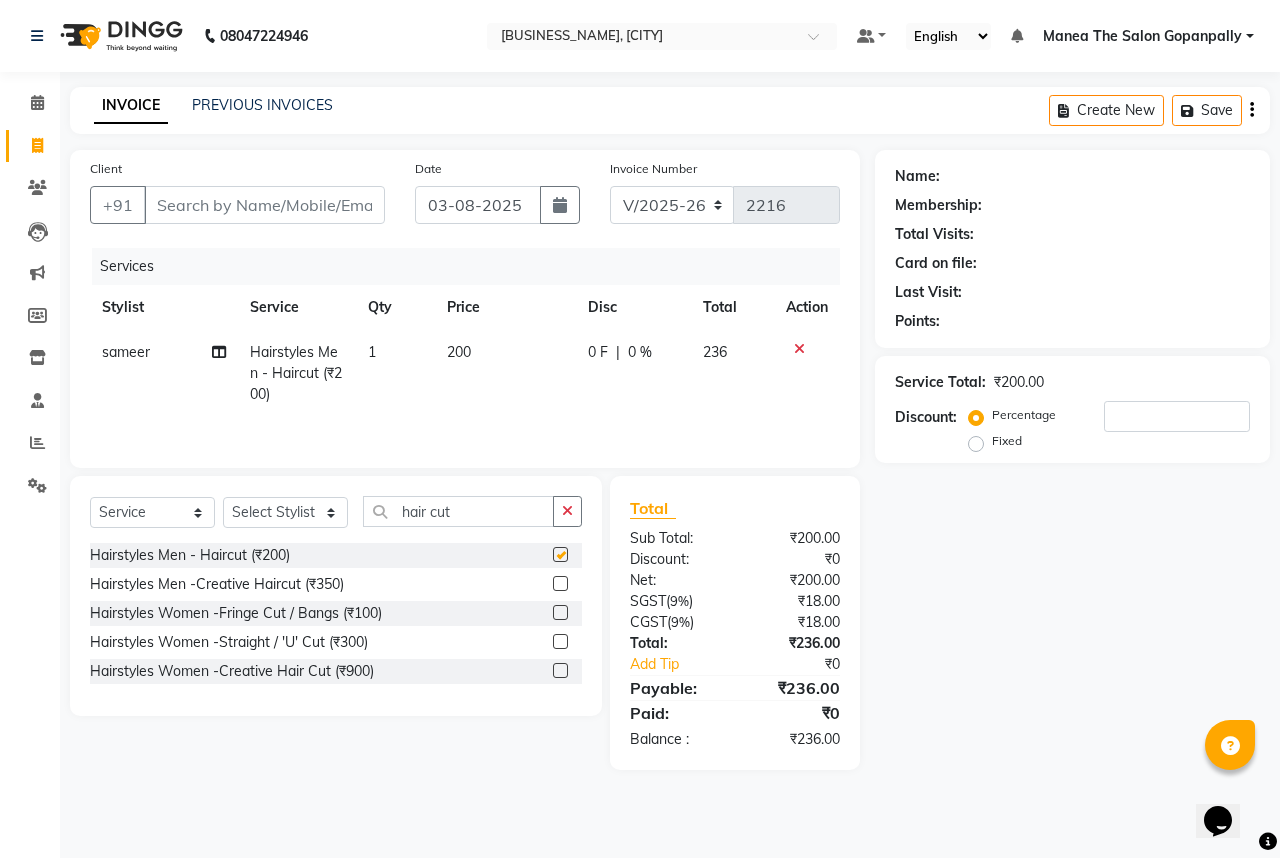 checkbox on "false" 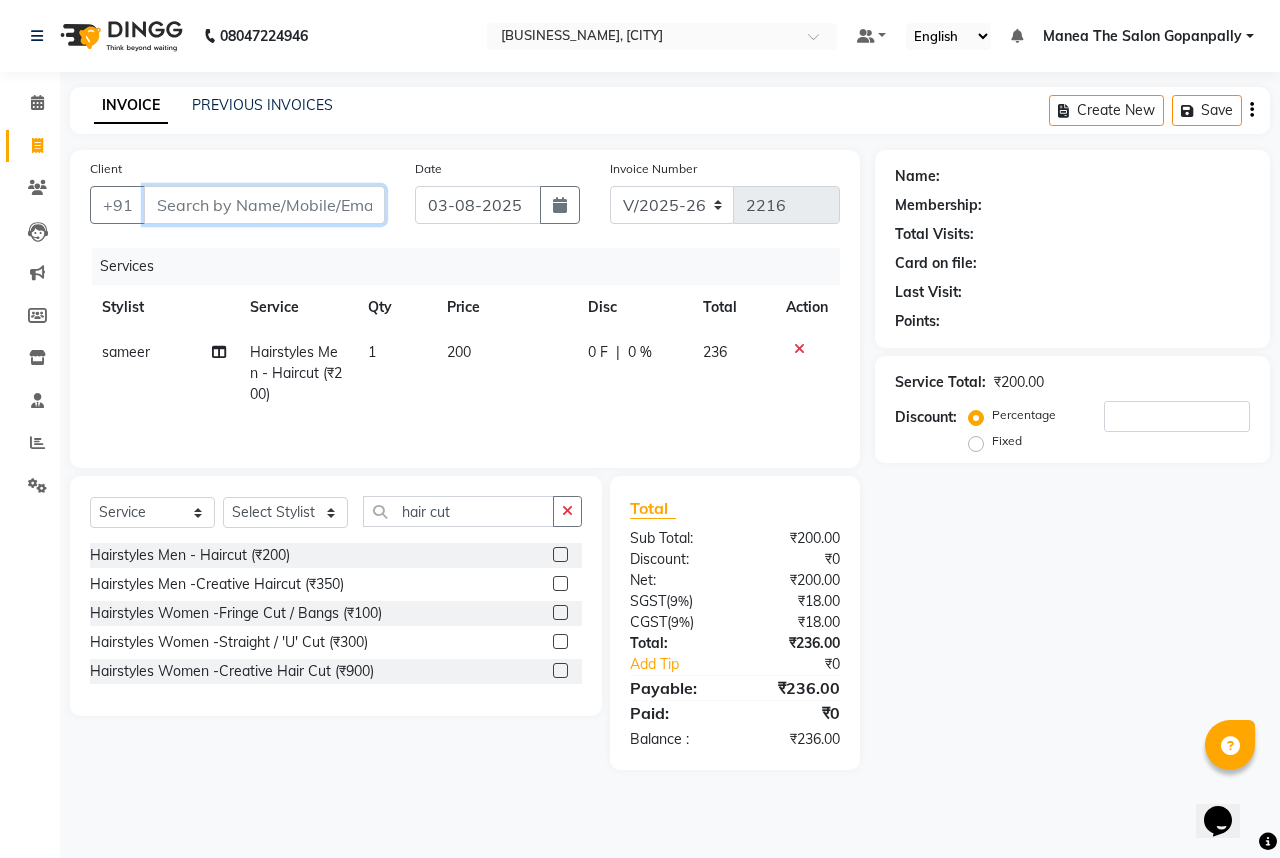 click on "Client" at bounding box center [264, 205] 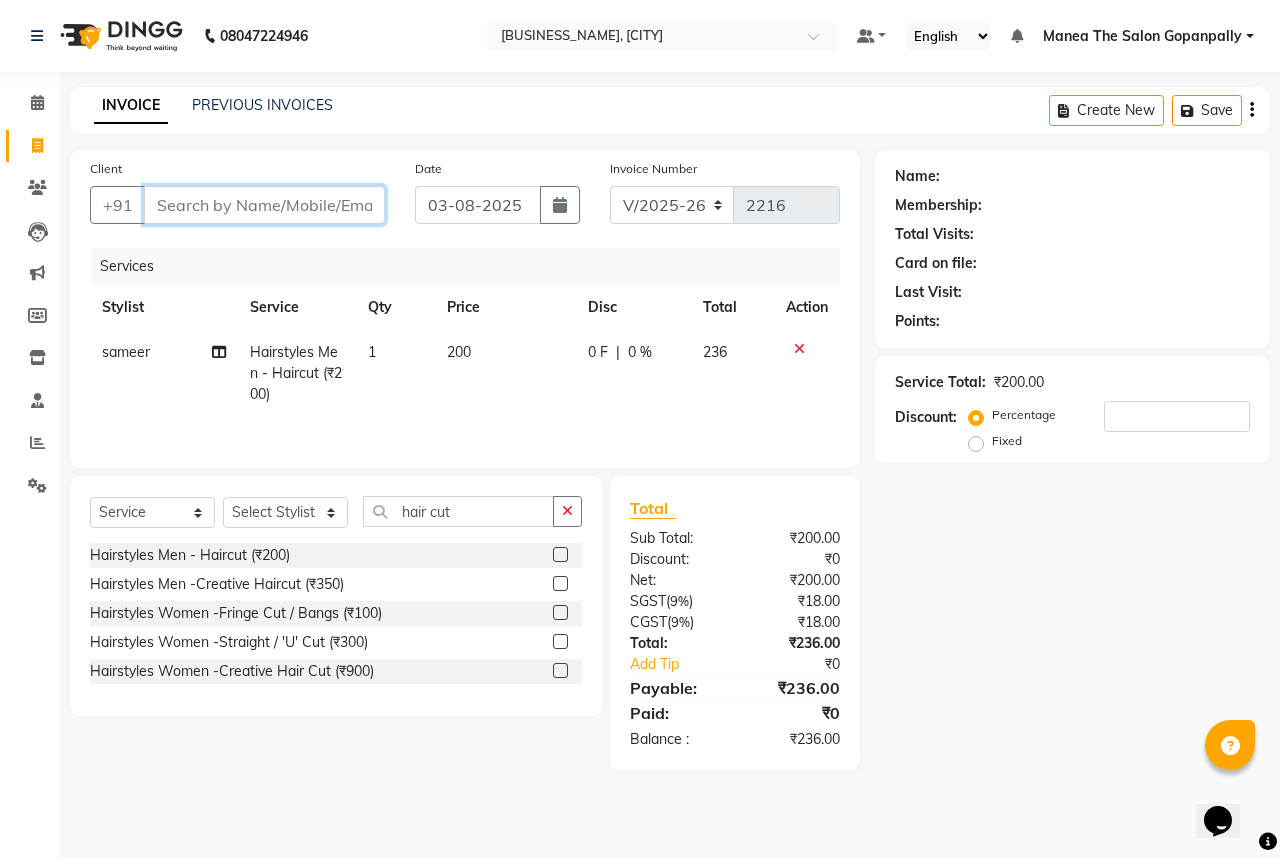 type on "9" 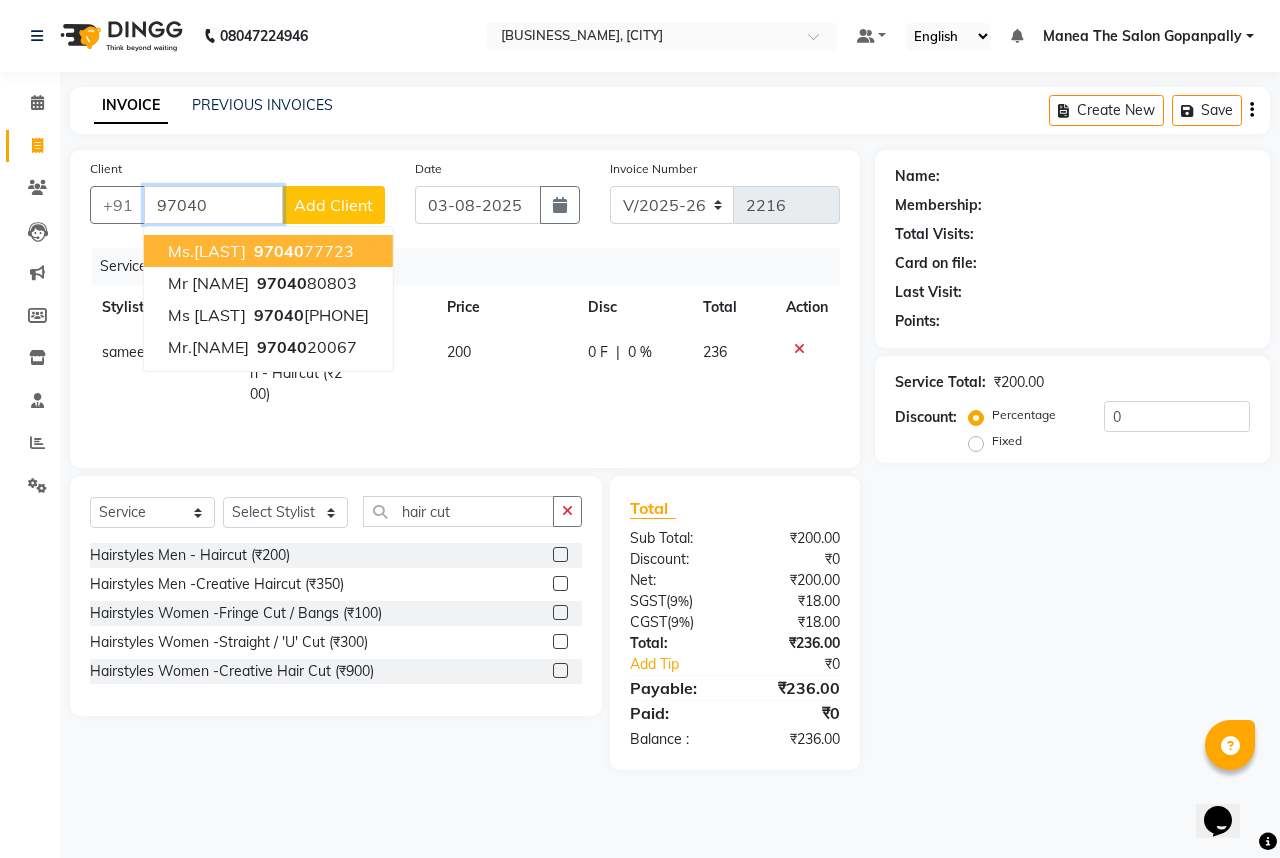 click on "97040" at bounding box center [279, 251] 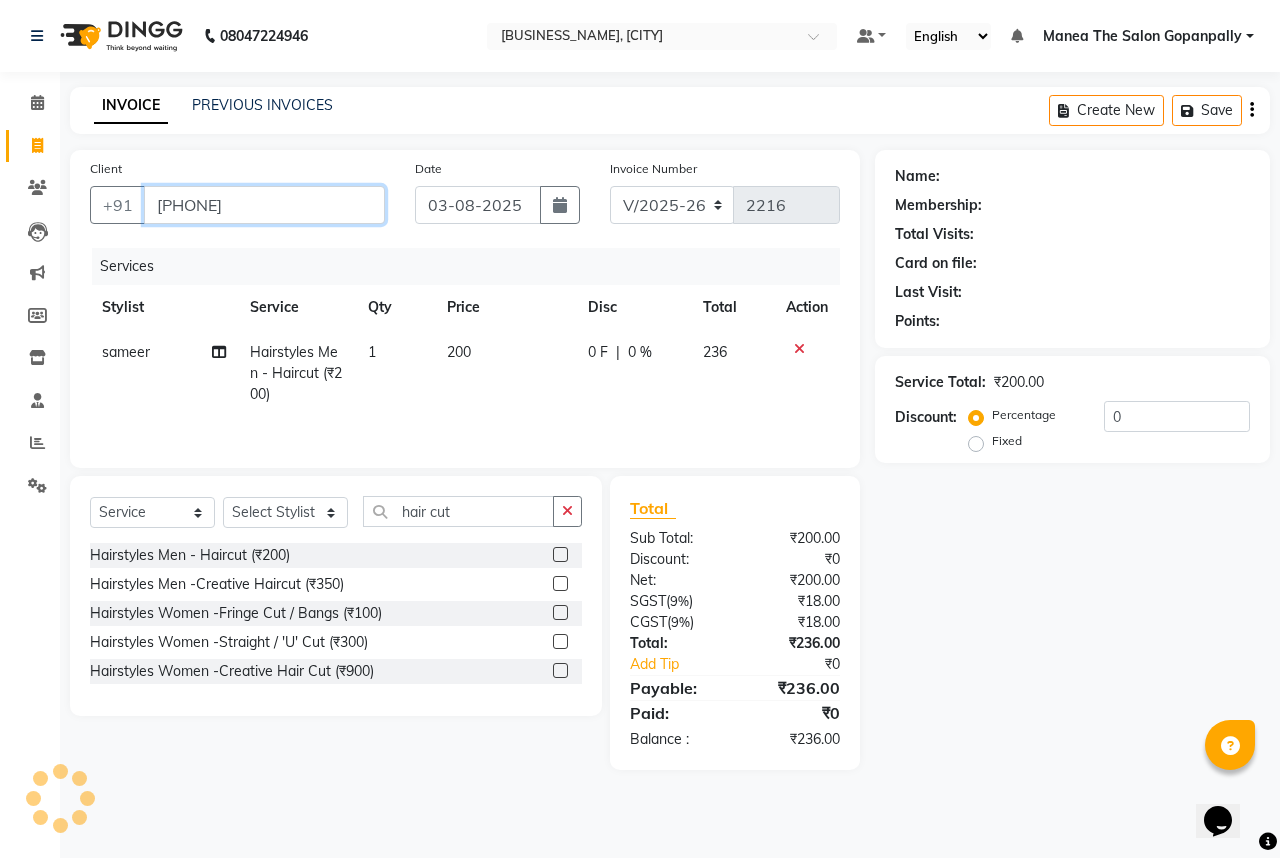 type on "[PHONE]" 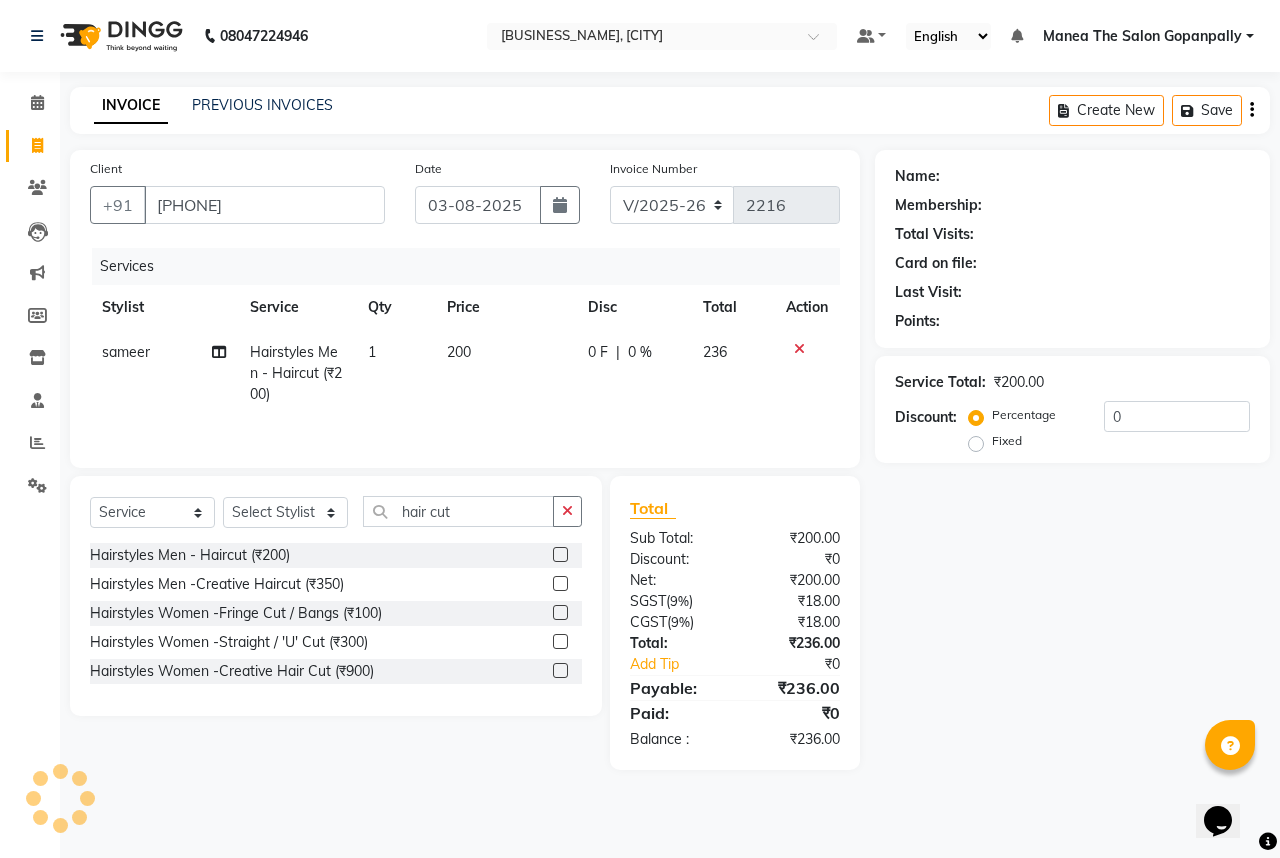 select on "1: Object" 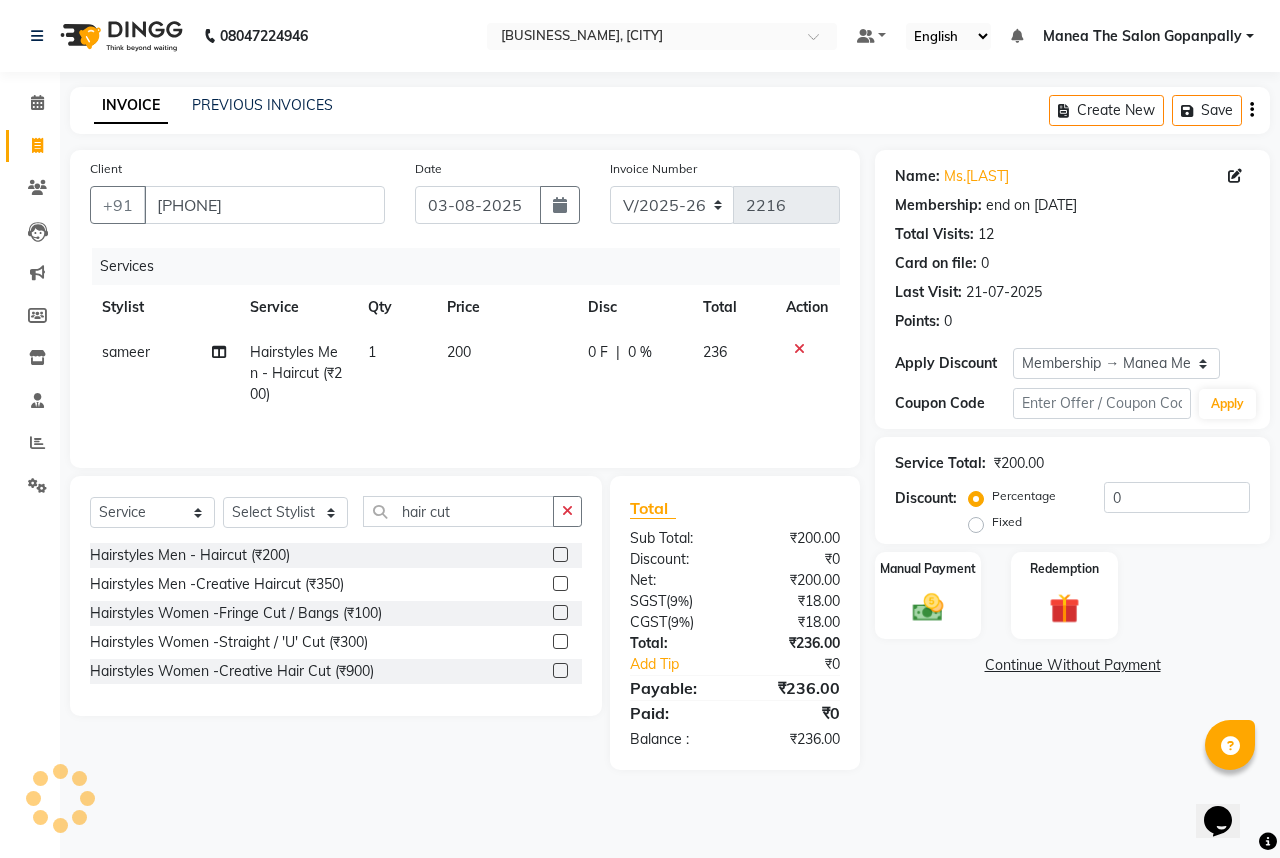 type on "15" 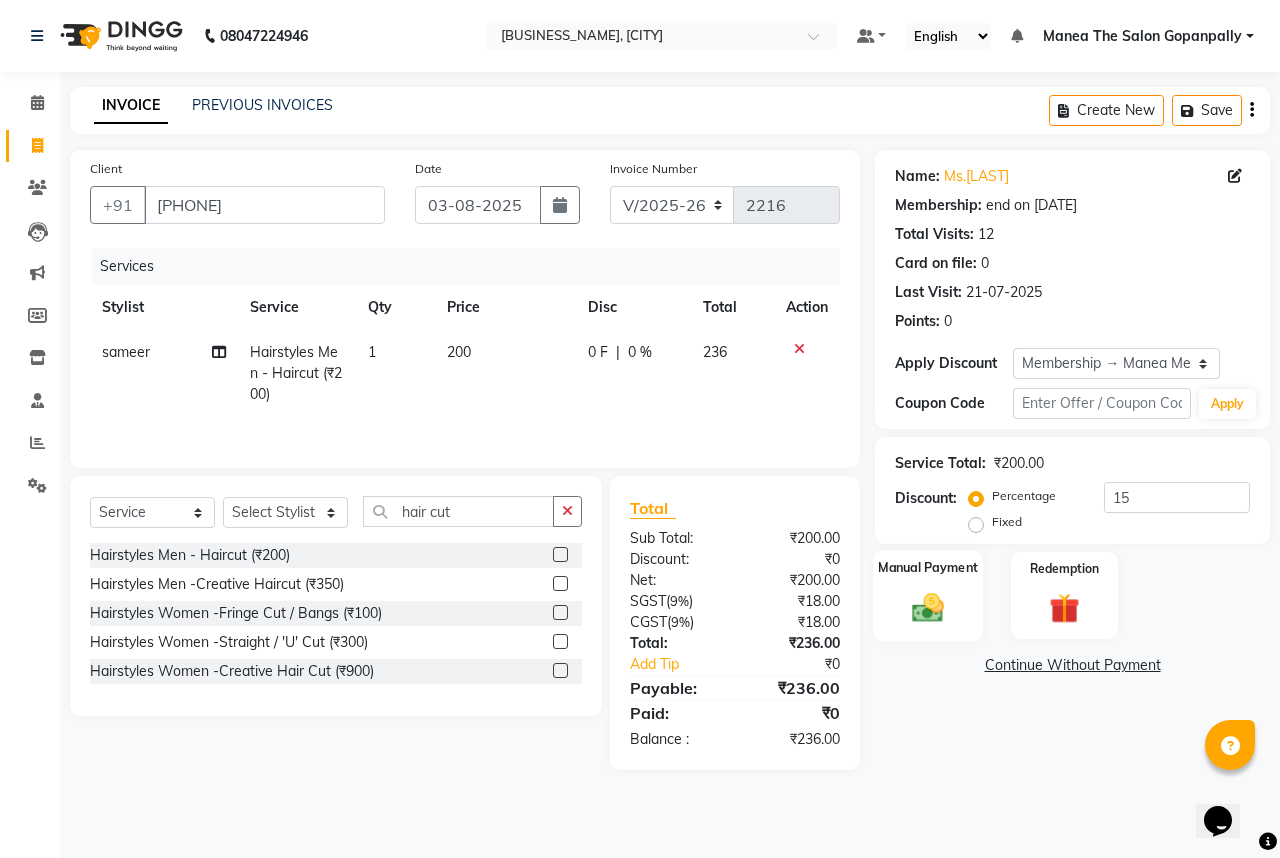 click 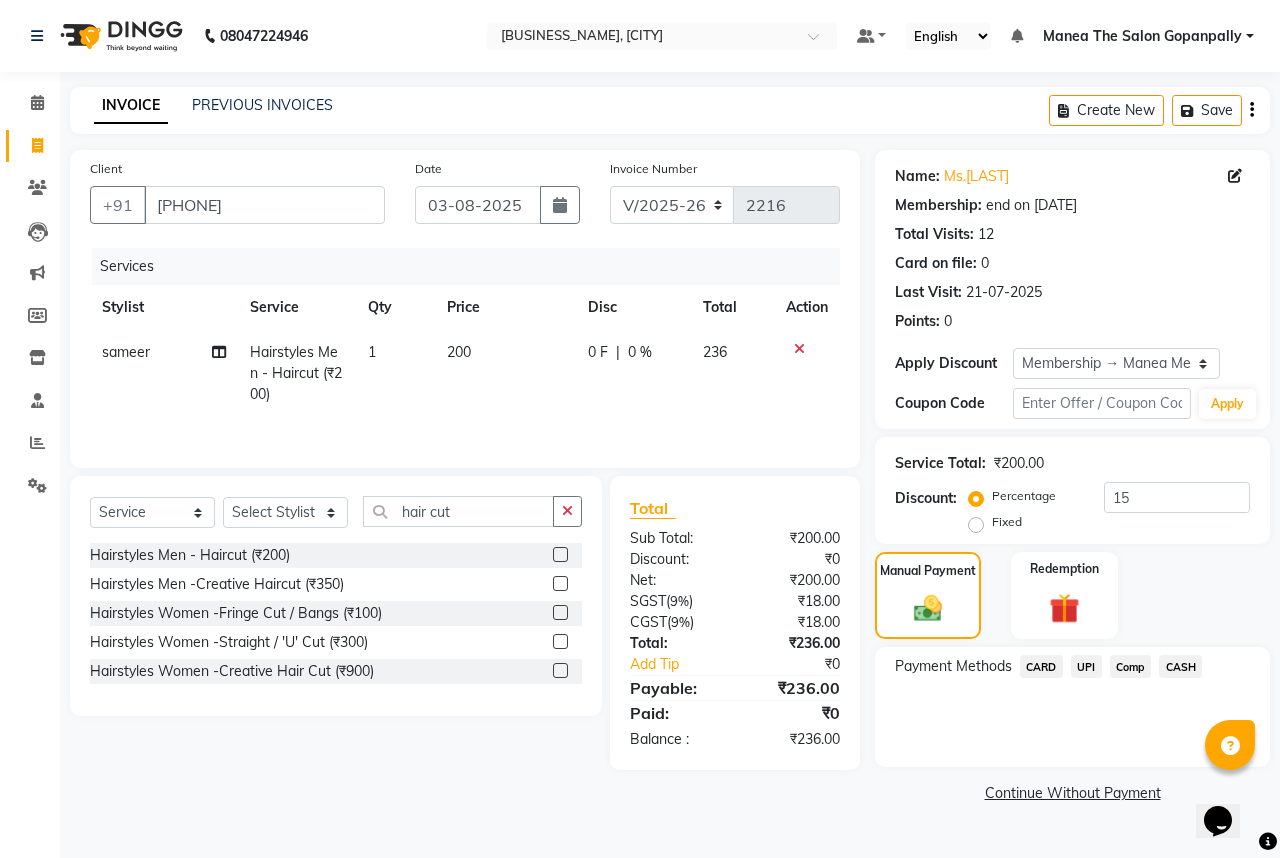click on "UPI" 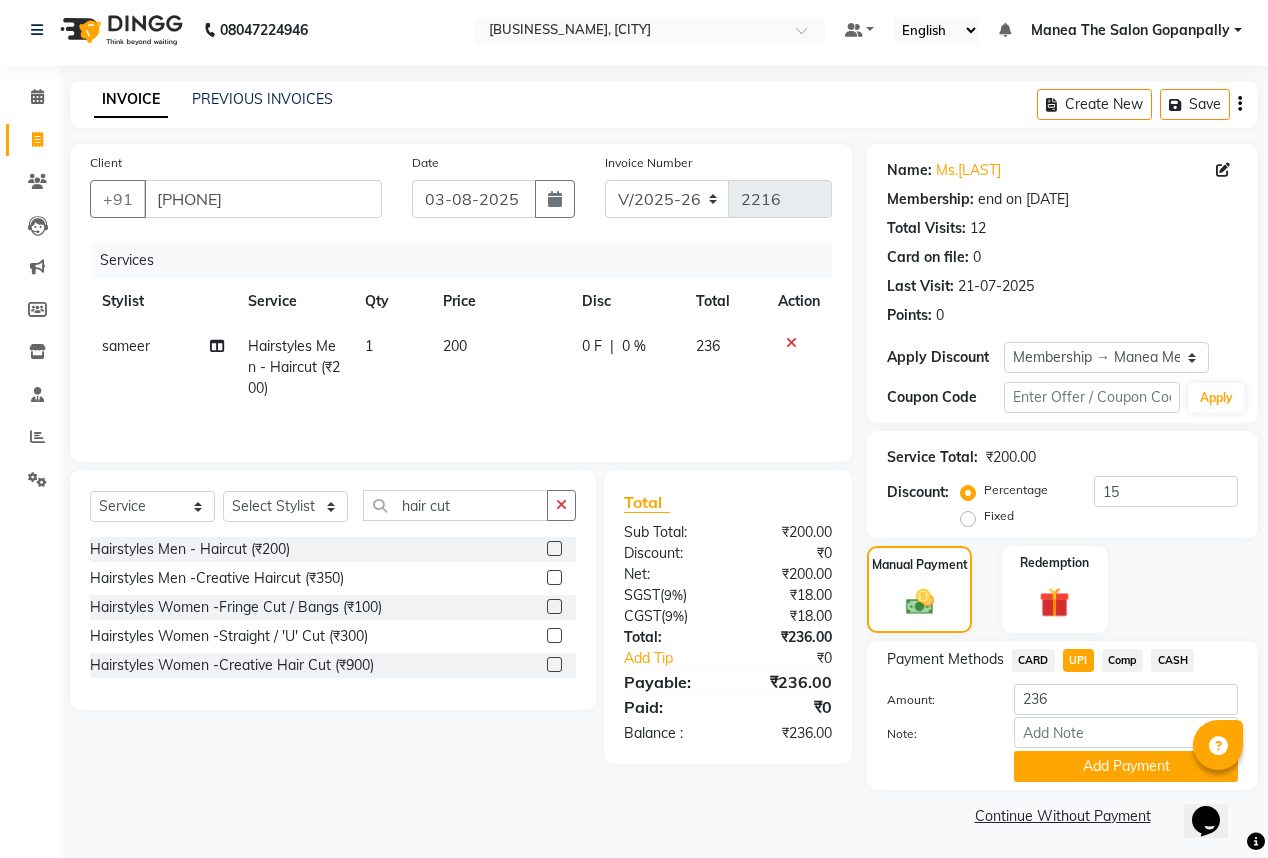 scroll, scrollTop: 11, scrollLeft: 0, axis: vertical 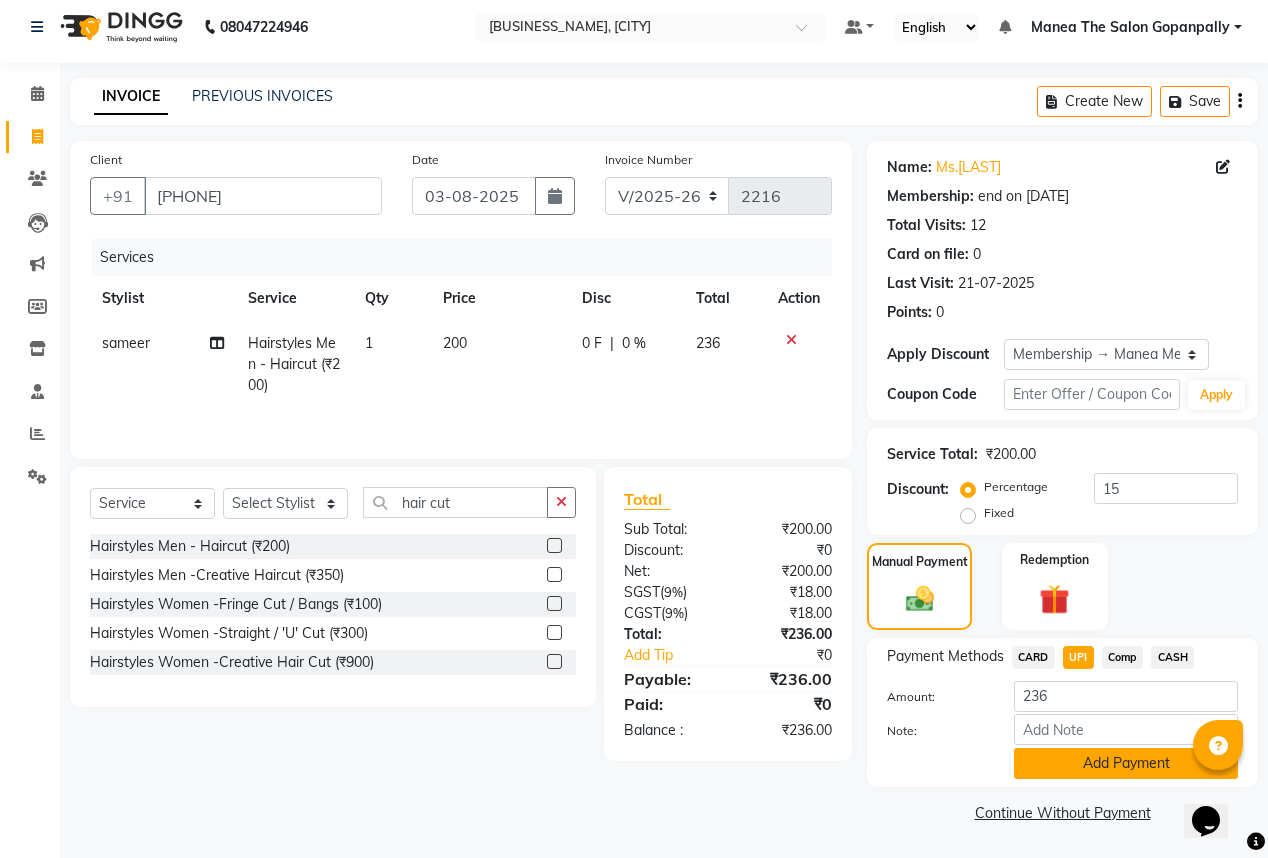 click on "Add Payment" 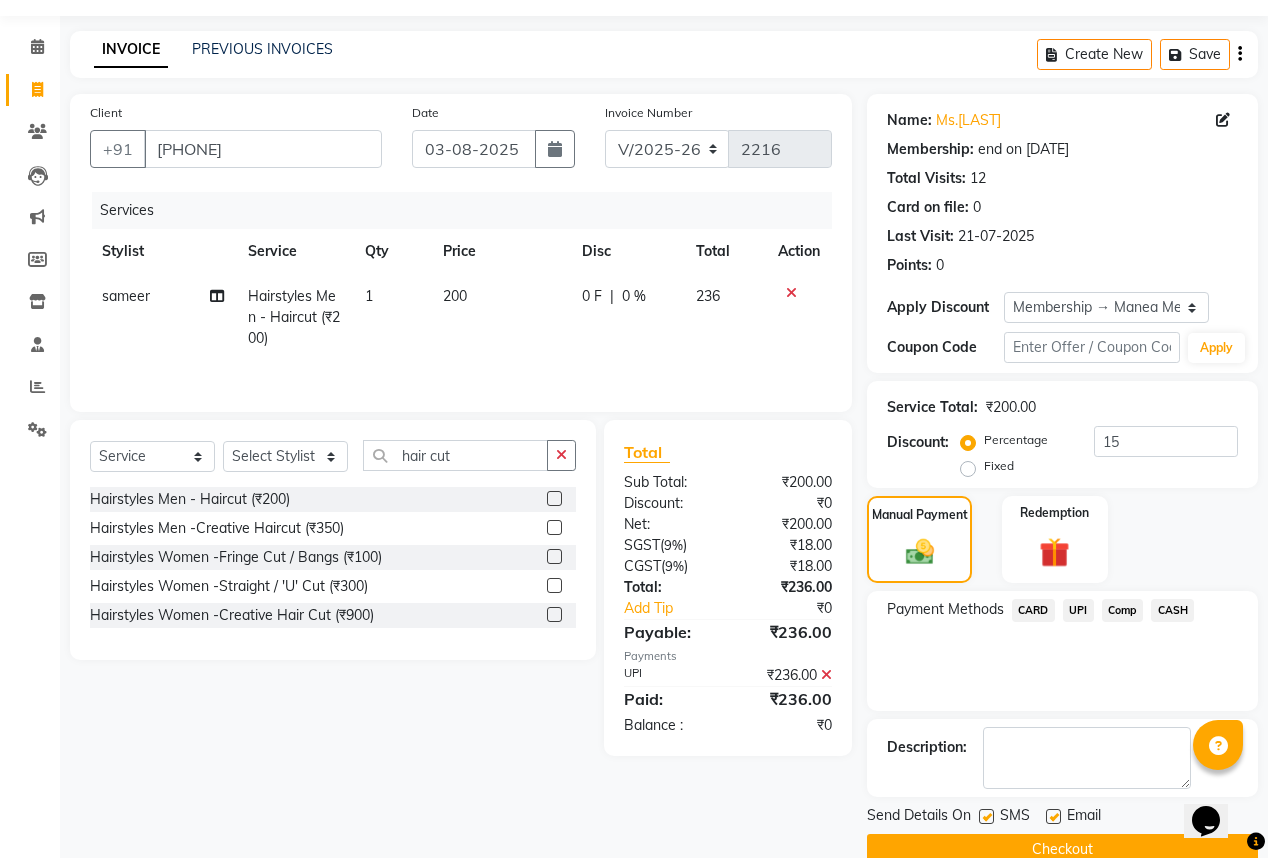 scroll, scrollTop: 92, scrollLeft: 0, axis: vertical 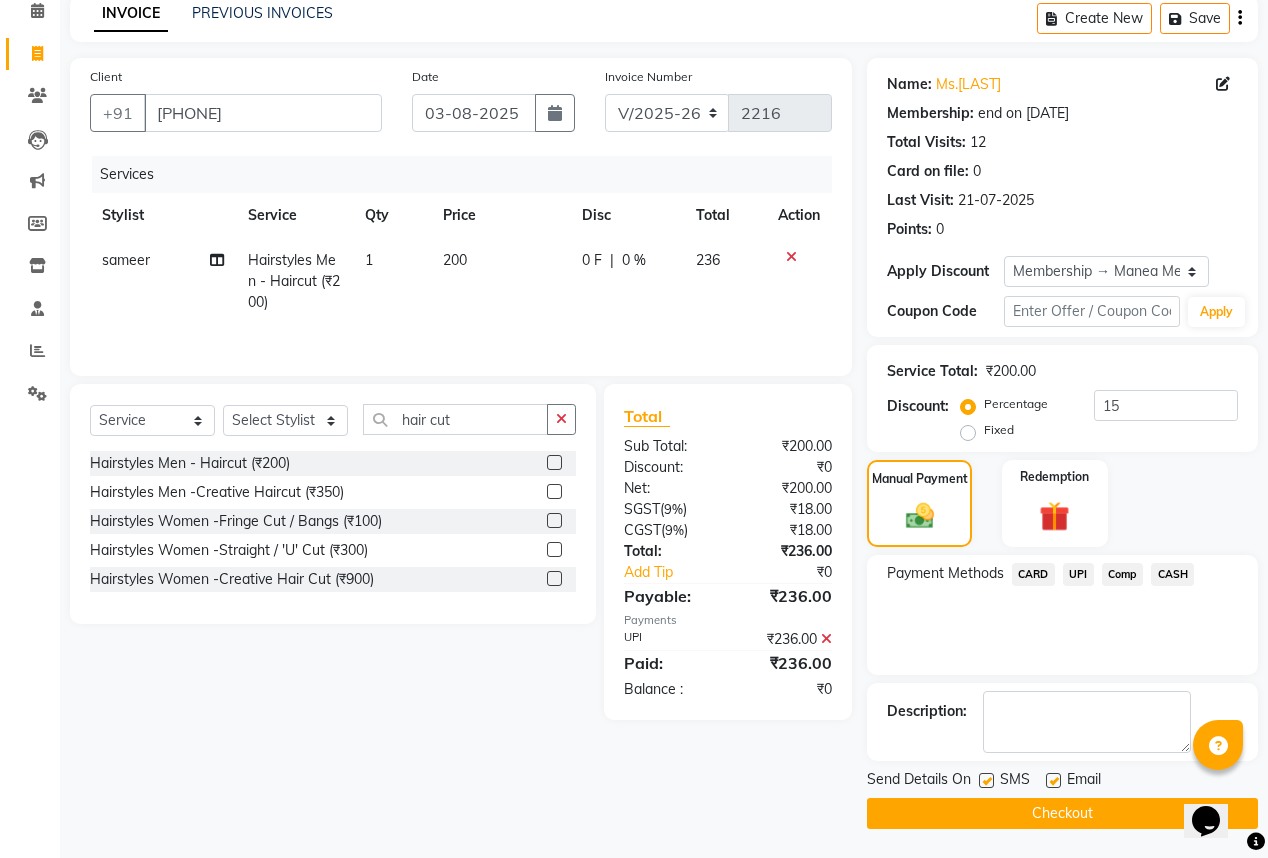 click 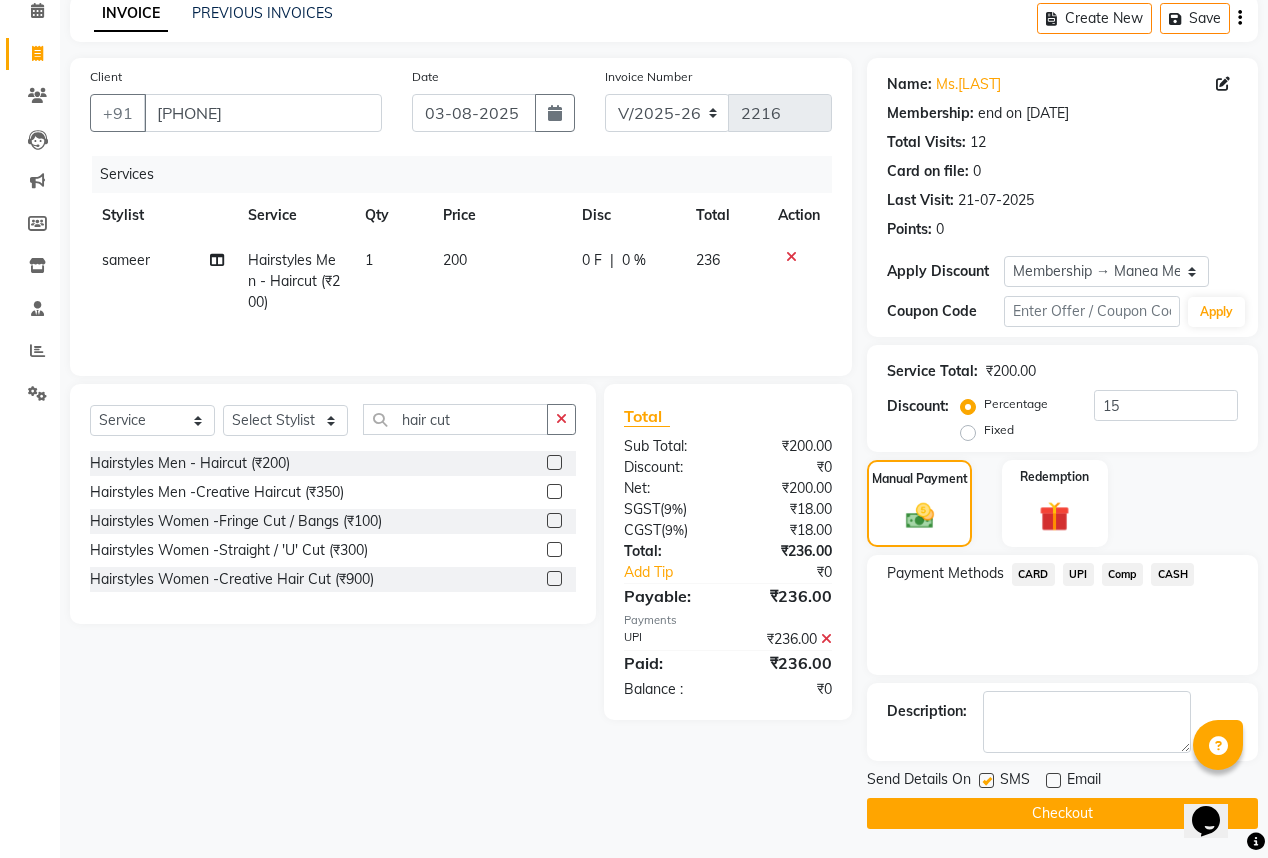 click on "Checkout" 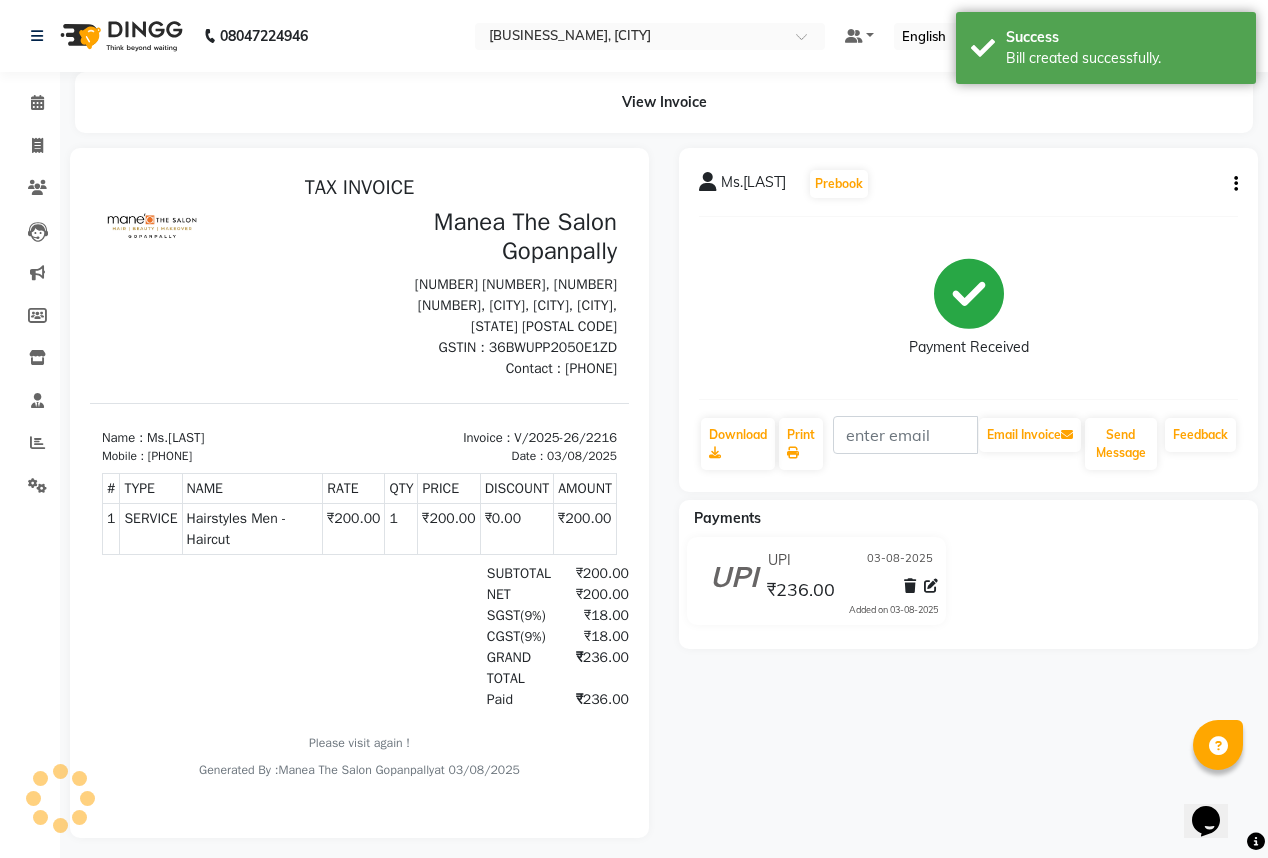 scroll, scrollTop: 0, scrollLeft: 0, axis: both 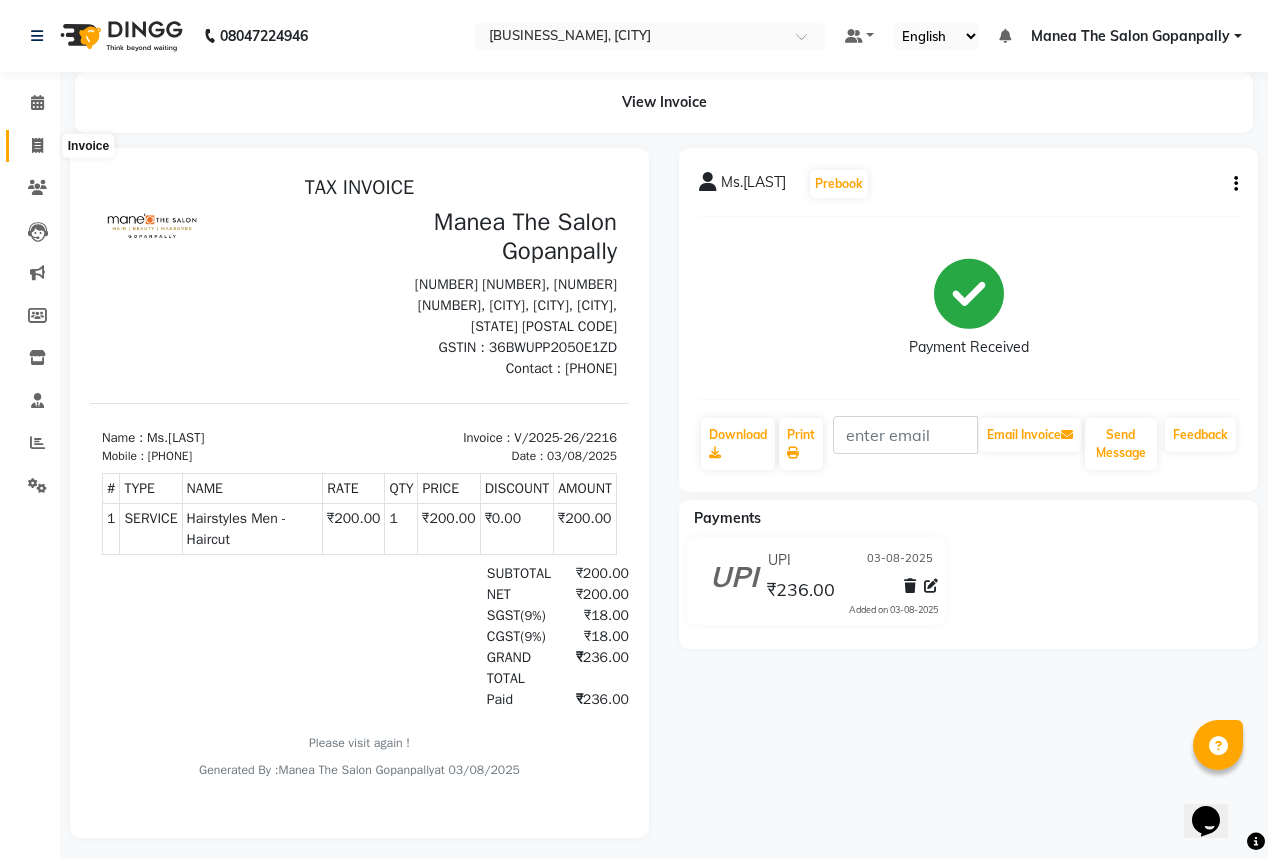 click 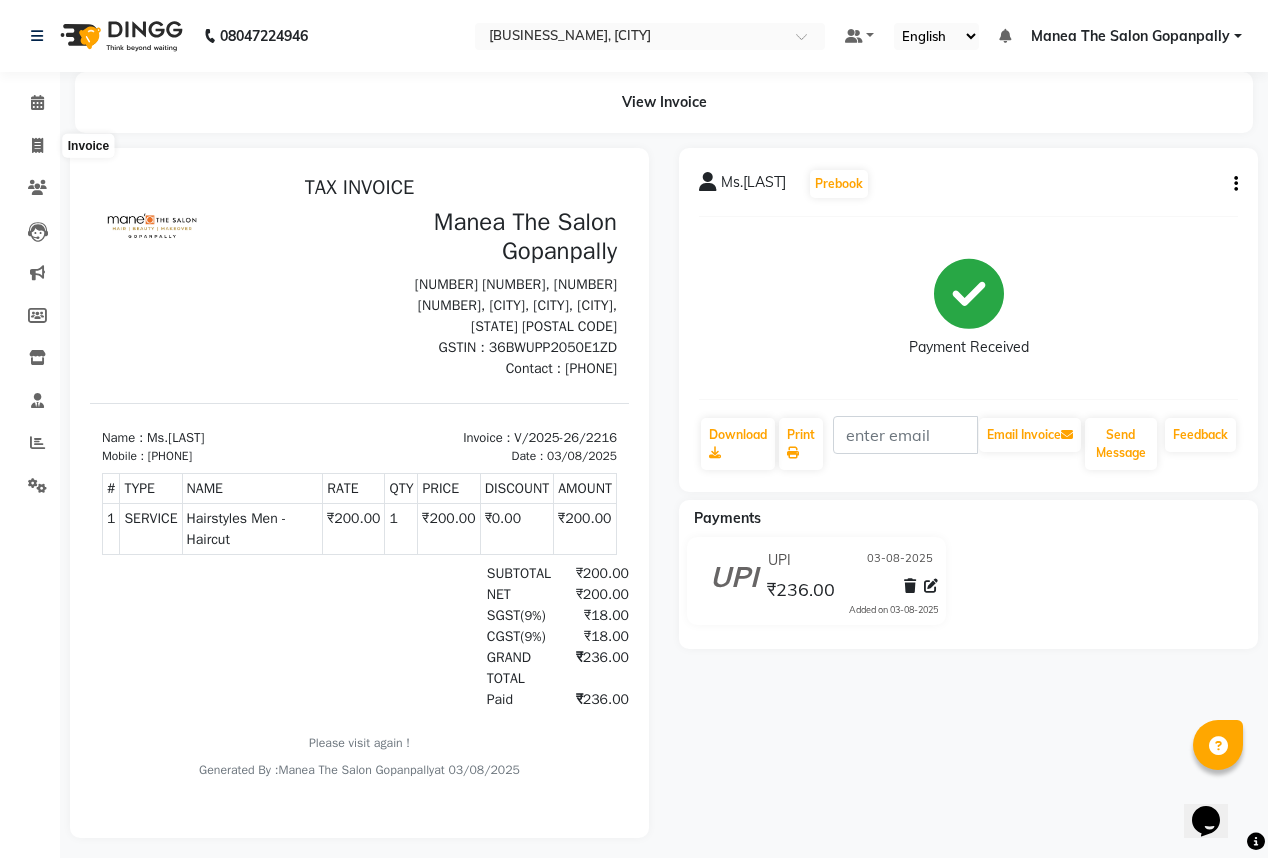 select on "service" 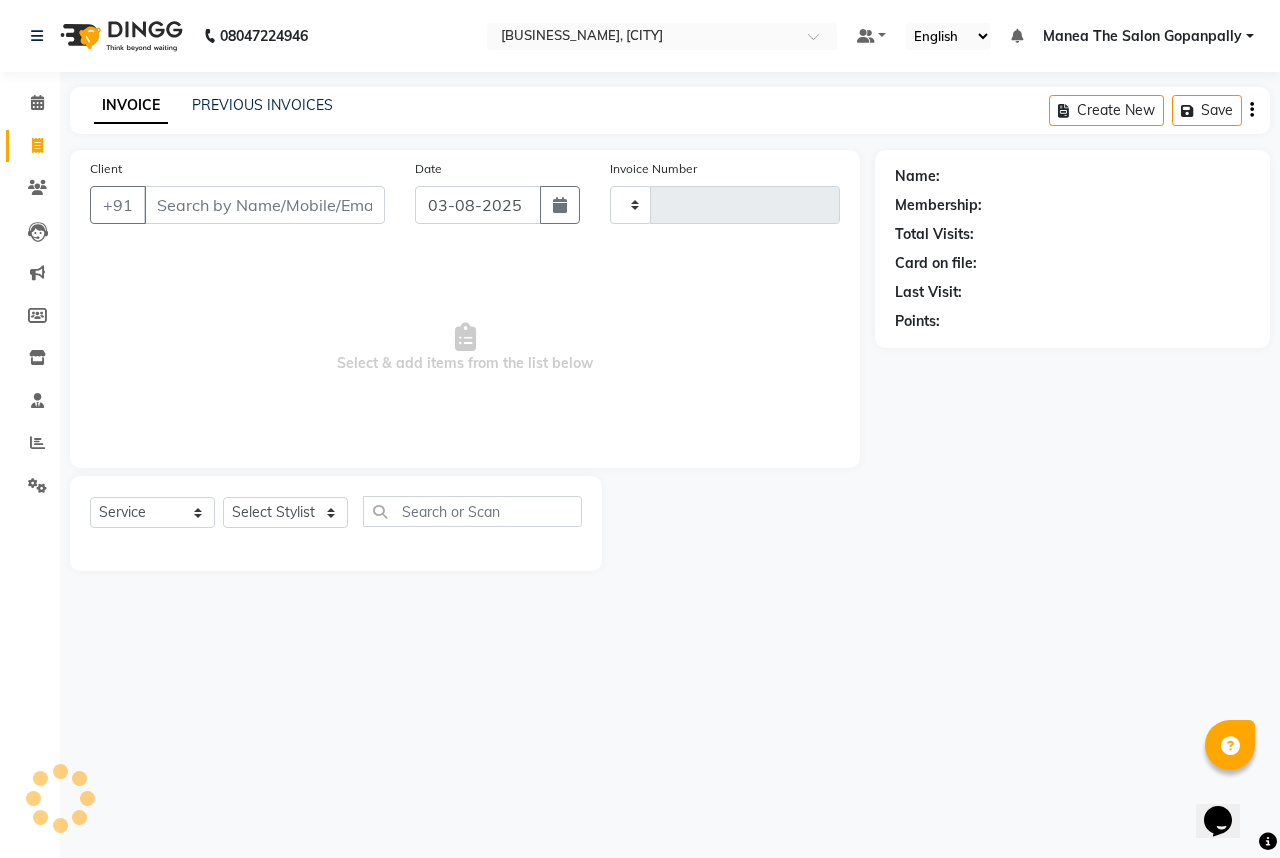 type on "2217" 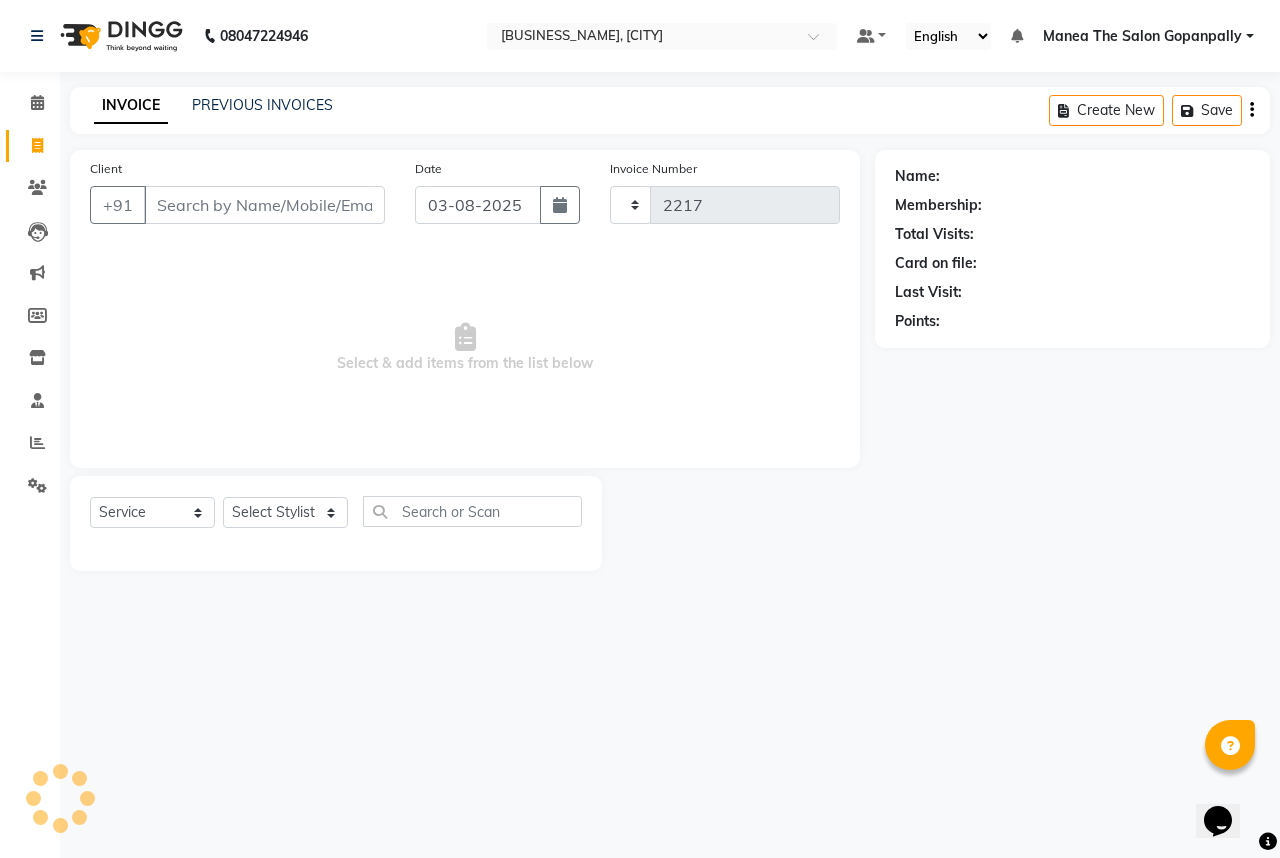 select on "7027" 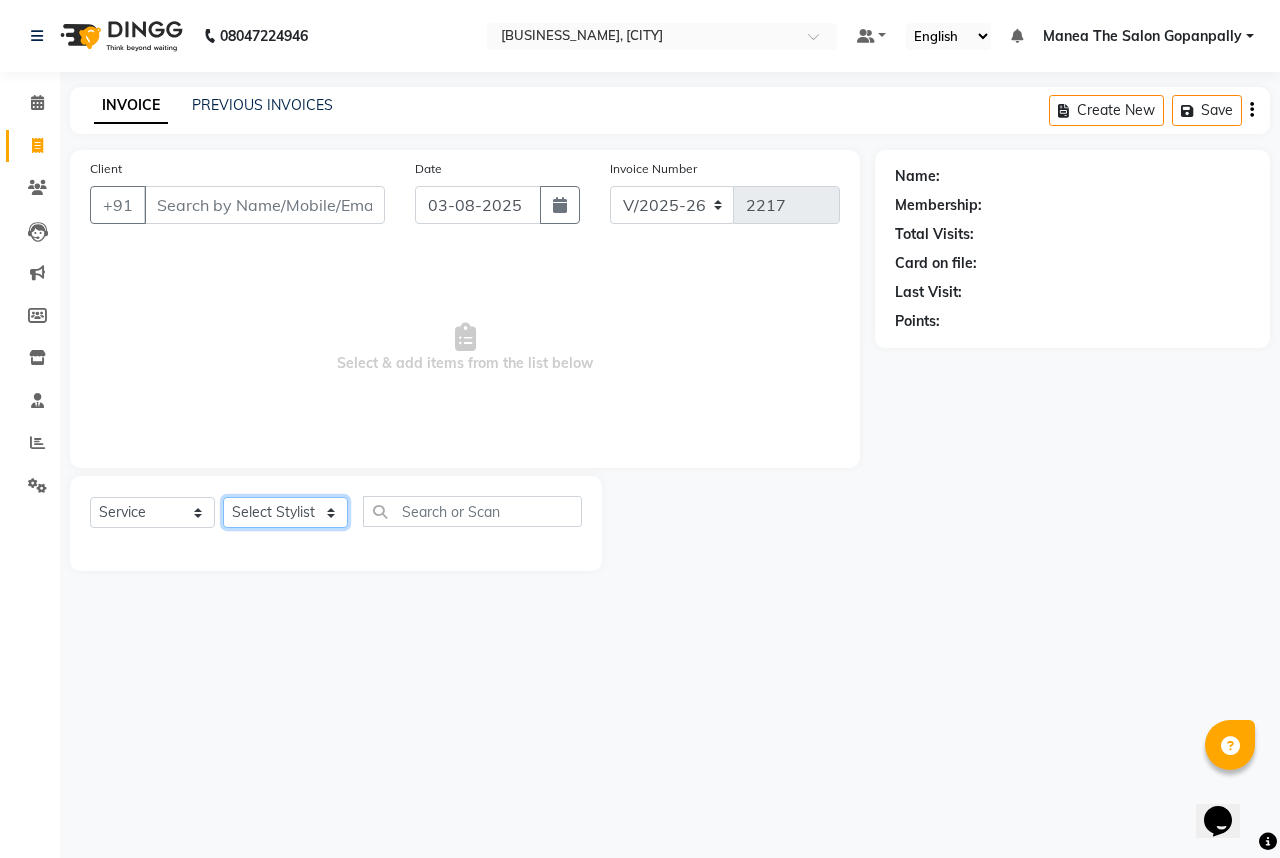 click on "Select Stylist [NAME] [NAME] [NAME] [NAME] [NAME] [NAME] [NAME] [NAME] [NAME] [NAME] Hairstyles Women -Wash, Conditioning & Blow Dry (₹600)  x Haircare Men -Moisturising (₹600) Haircare Men -Colour Protect (₹700) Haircare Men -Frizz Ease (₹800) Haircare Men -Repair & Rejuvenate (₹800) Haircare Men -Deep Conditioning (₹1200) Haircare Men -Anti Hair Fall (₹900) Haircare Men -Anti Dandruff (₹900) Haircare Men -Scalp Therapy (₹1200) gel nail polish hands (₹400) gel nail polish legs (₹400) extensions hands (₹2100) gel nail polish removal (₹400) extension removal (₹600) henna (organic ) (₹800) organic facial (₹3800) organic cleanup (₹1500) organic anti dandruff (₹2500) organic anti hairfall (₹2500) organic hair spa (₹3000) organic head massage (₹900) organic hair pack (₹900) mehandi 2 hands full (₹2000) mehandi simple (₹500) warts removal big (₹100) warts removal small (₹50) combo men (₹2100) splits (₹500) nail art (₹250) mens combo (₹599) 1 800 90 F" 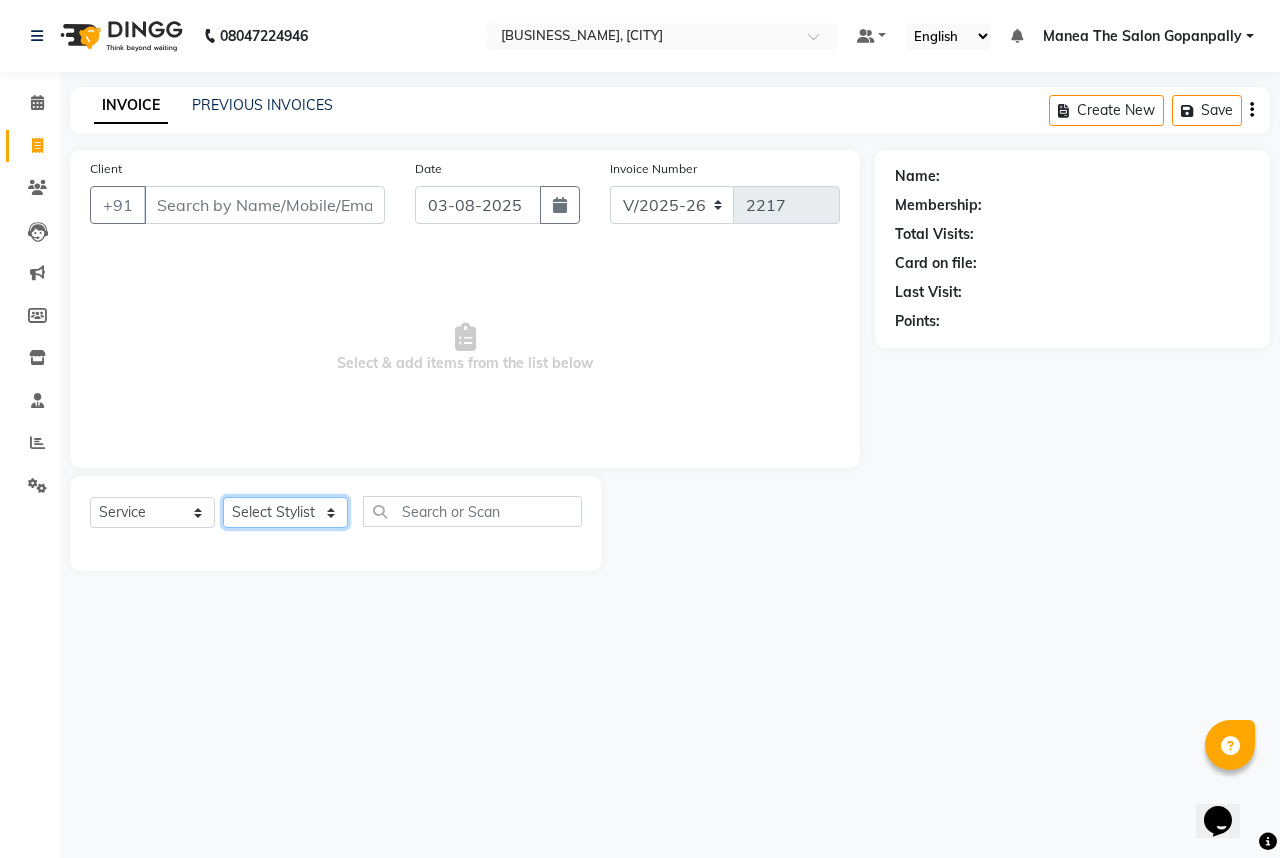 select on "83653" 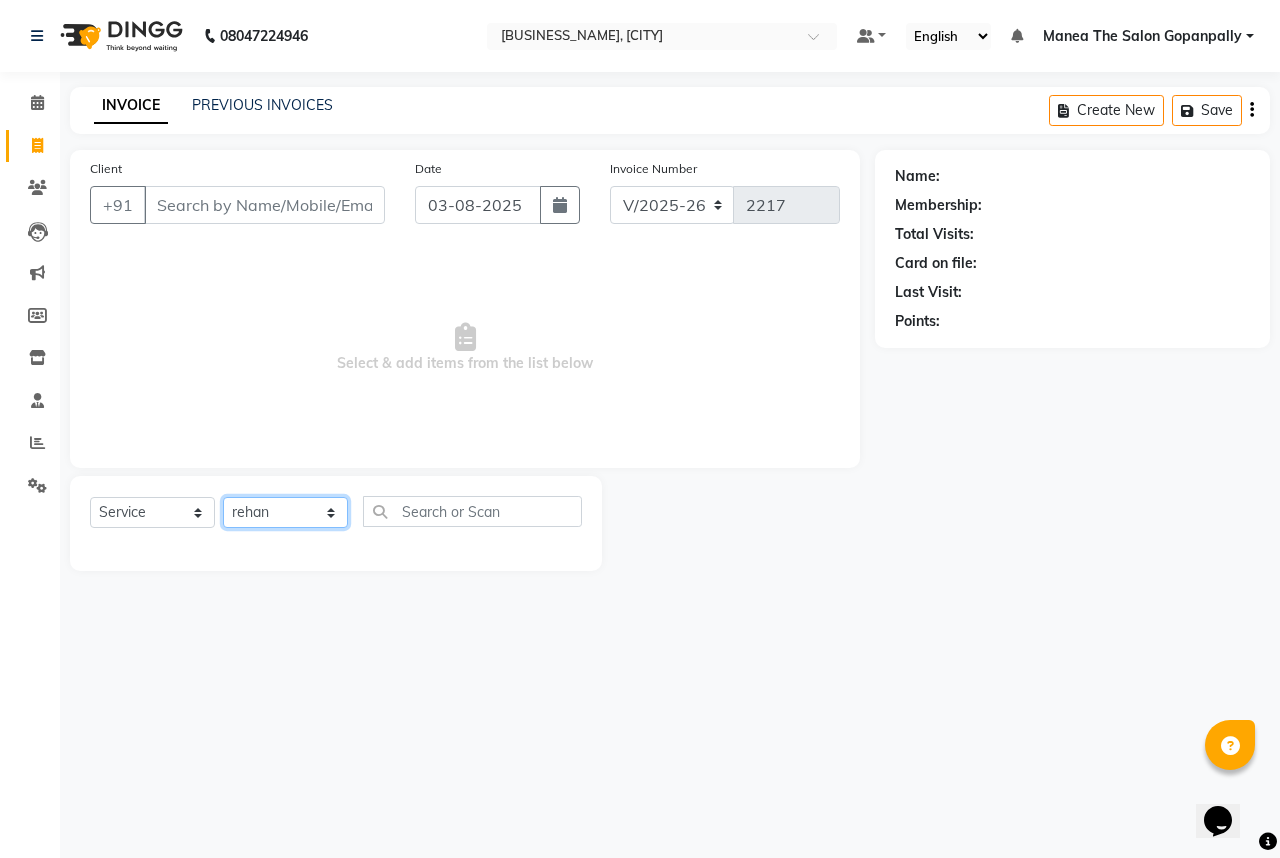 click on "Select Stylist [NAME] [NAME] [NAME] [NAME] [NAME] [NAME] [NAME] [NAME] [NAME] [NAME] Hairstyles Women -Wash, Conditioning & Blow Dry (₹600)  x Haircare Men -Moisturising (₹600) Haircare Men -Colour Protect (₹700) Haircare Men -Frizz Ease (₹800) Haircare Men -Repair & Rejuvenate (₹800) Haircare Men -Deep Conditioning (₹1200) Haircare Men -Anti Hair Fall (₹900) Haircare Men -Anti Dandruff (₹900) Haircare Men -Scalp Therapy (₹1200) gel nail polish hands (₹400) gel nail polish legs (₹400) extensions hands (₹2100) gel nail polish removal (₹400) extension removal (₹600) henna (organic ) (₹800) organic facial (₹3800) organic cleanup (₹1500) organic anti dandruff (₹2500) organic anti hairfall (₹2500) organic hair spa (₹3000) organic head massage (₹900) organic hair pack (₹900) mehandi 2 hands full (₹2000) mehandi simple (₹500) warts removal big (₹100) warts removal small (₹50) combo men (₹2100) splits (₹500) nail art (₹250) mens combo (₹599) 1 800 90 F" 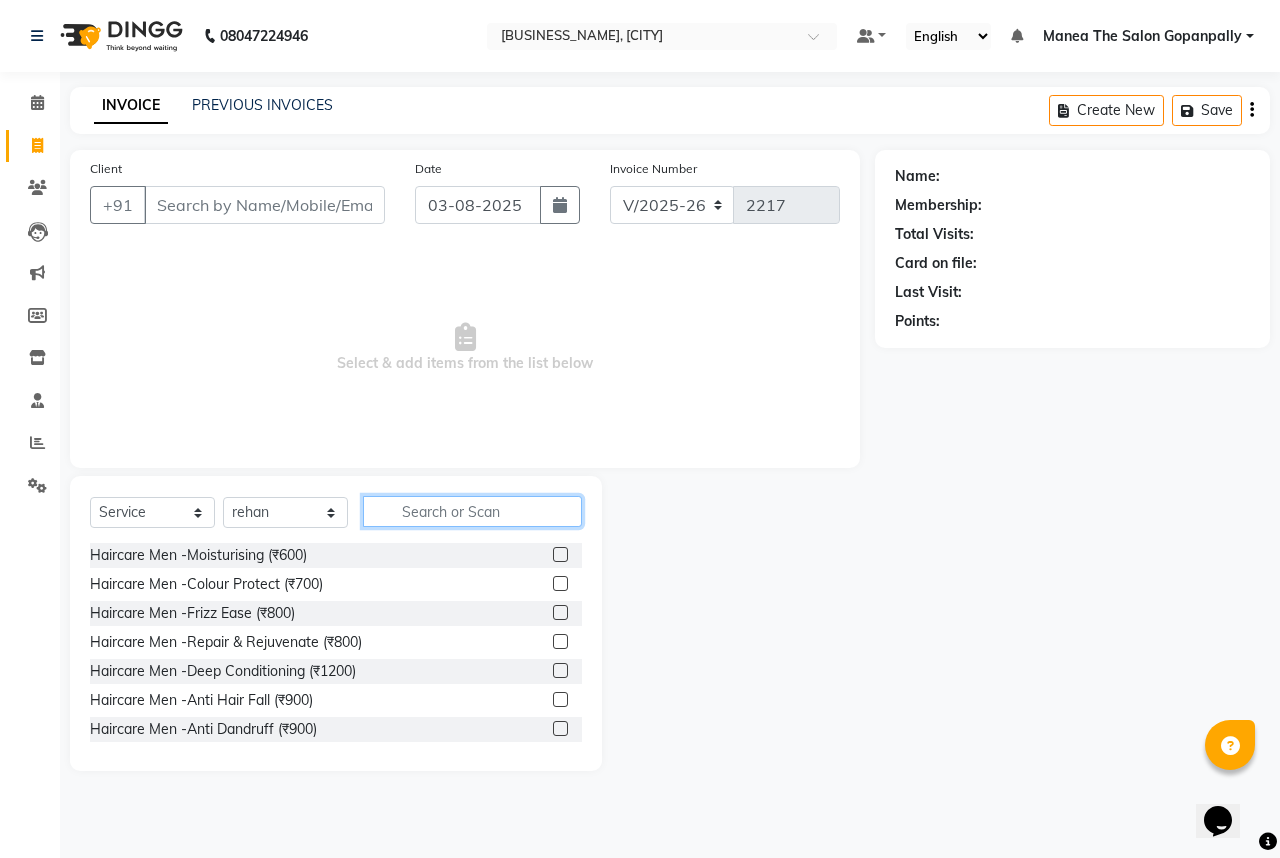 click 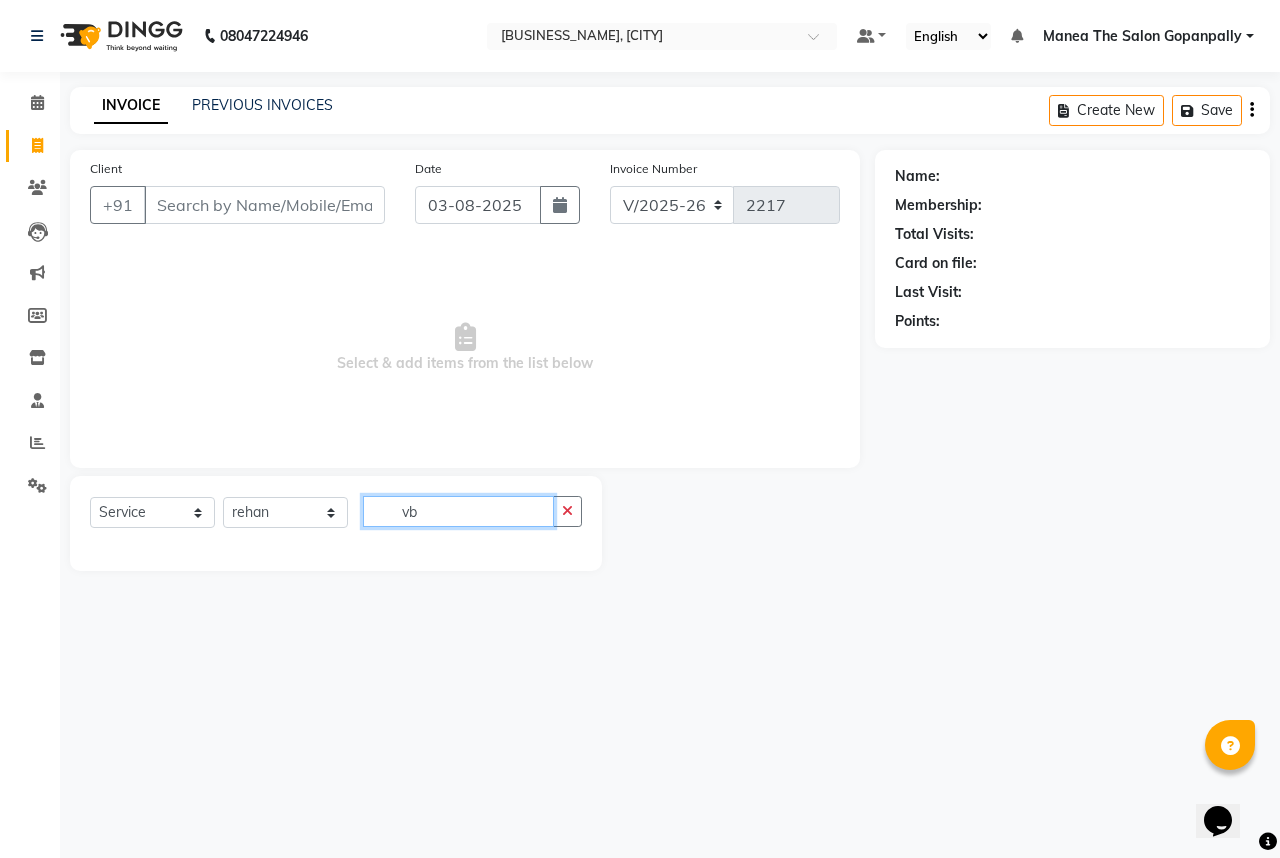type on "v" 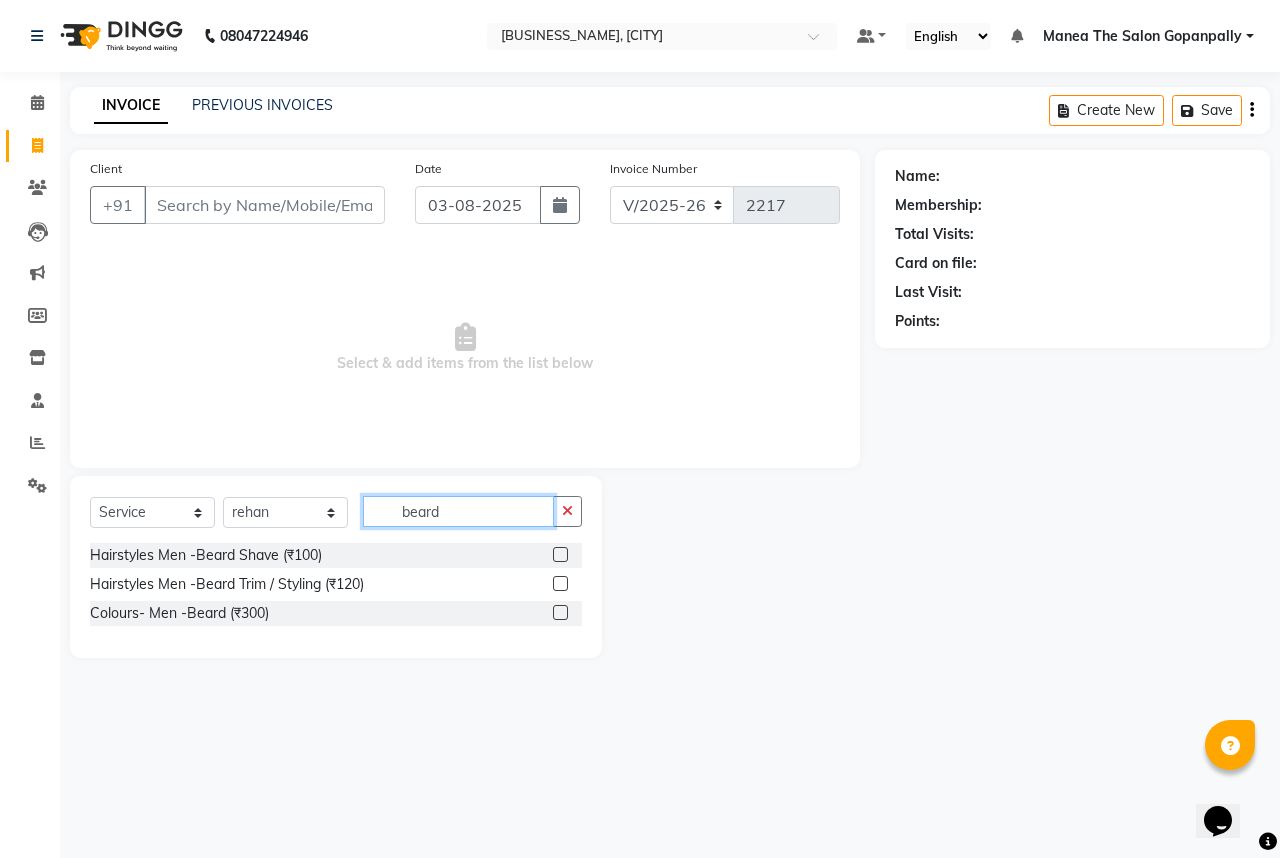 type on "beard" 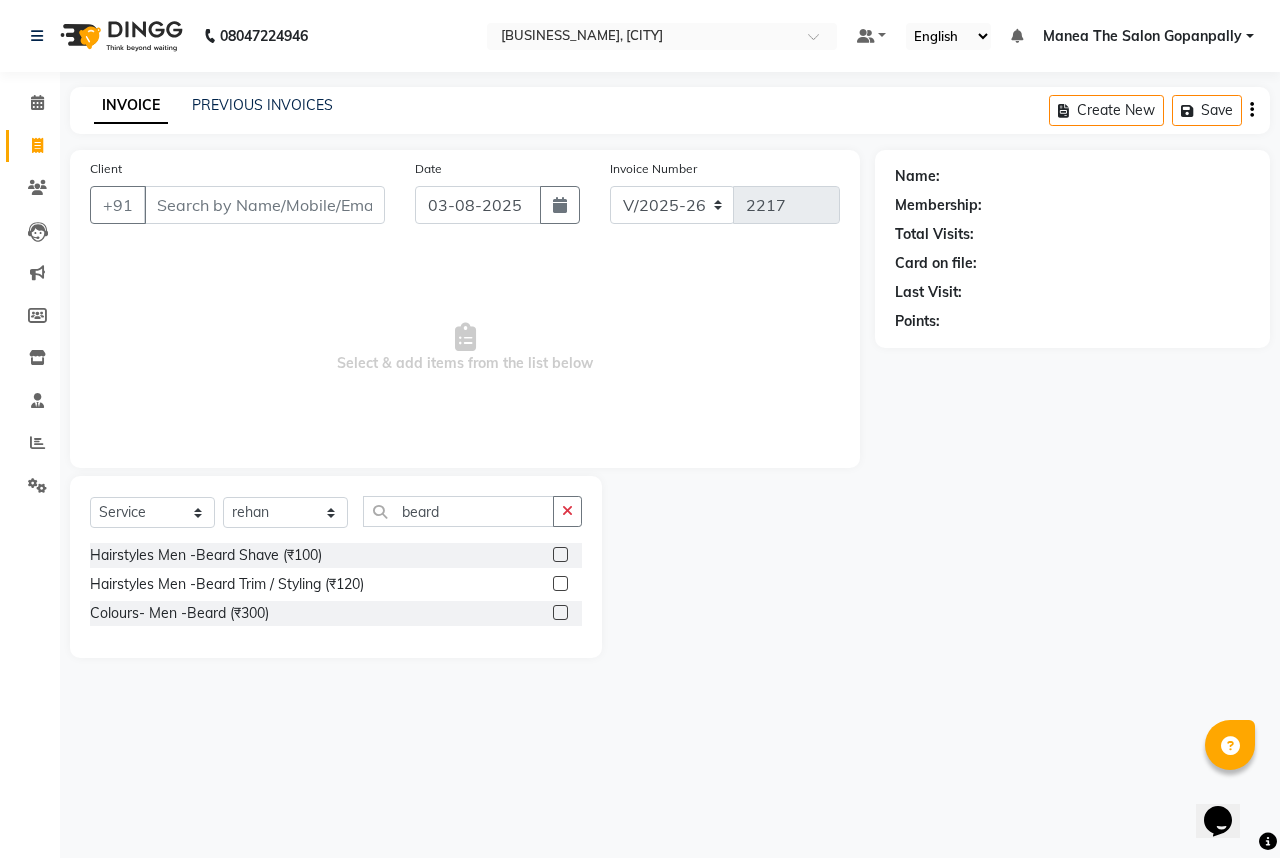 drag, startPoint x: 560, startPoint y: 586, endPoint x: 461, endPoint y: 471, distance: 151.74321 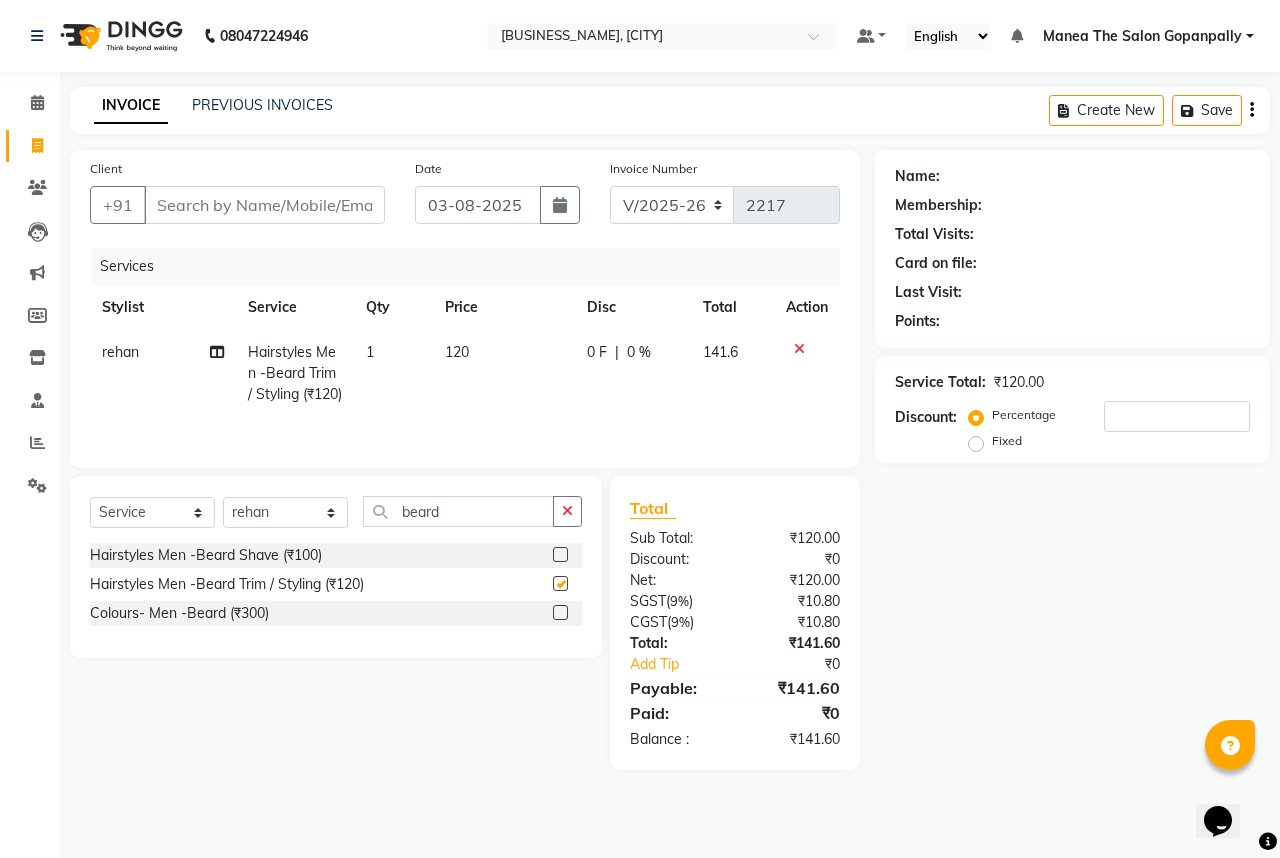 checkbox on "false" 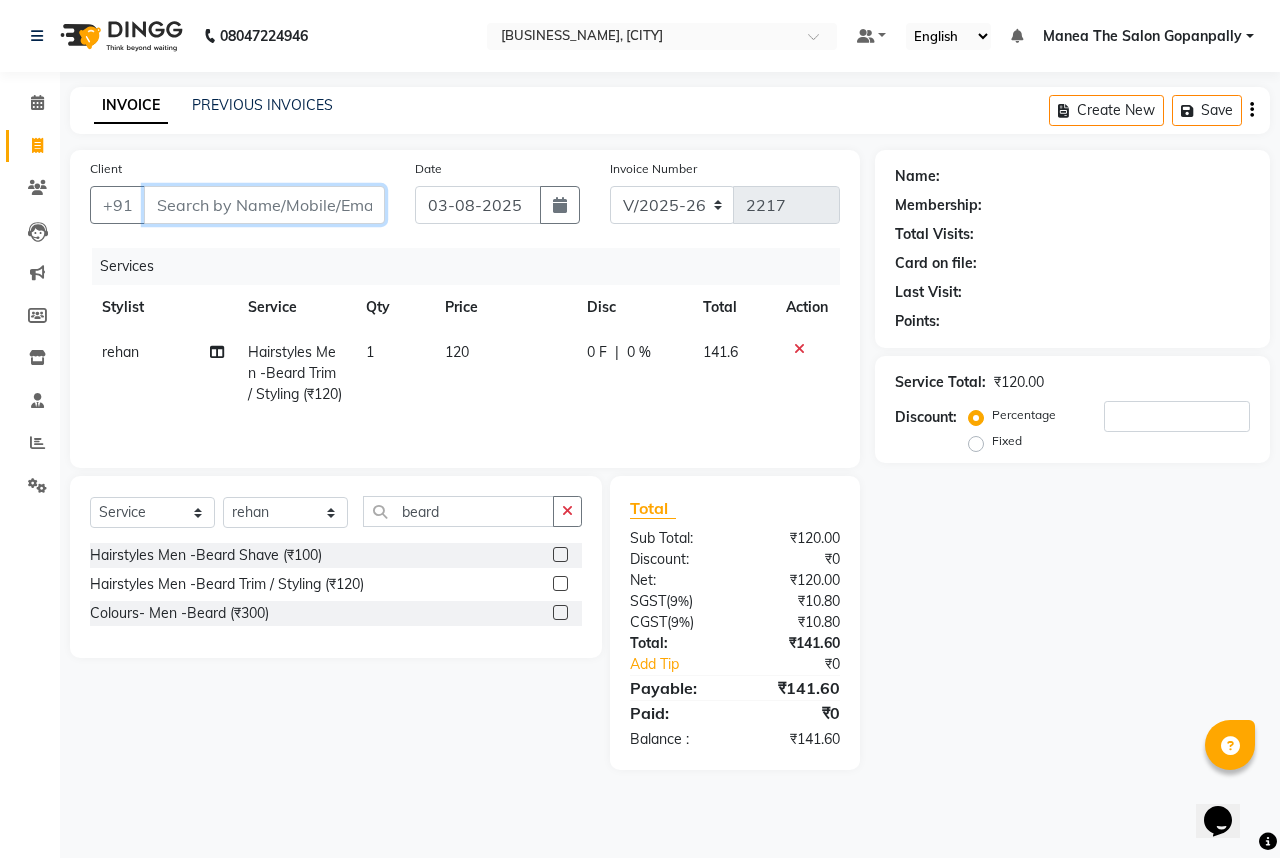 click on "Client" at bounding box center (264, 205) 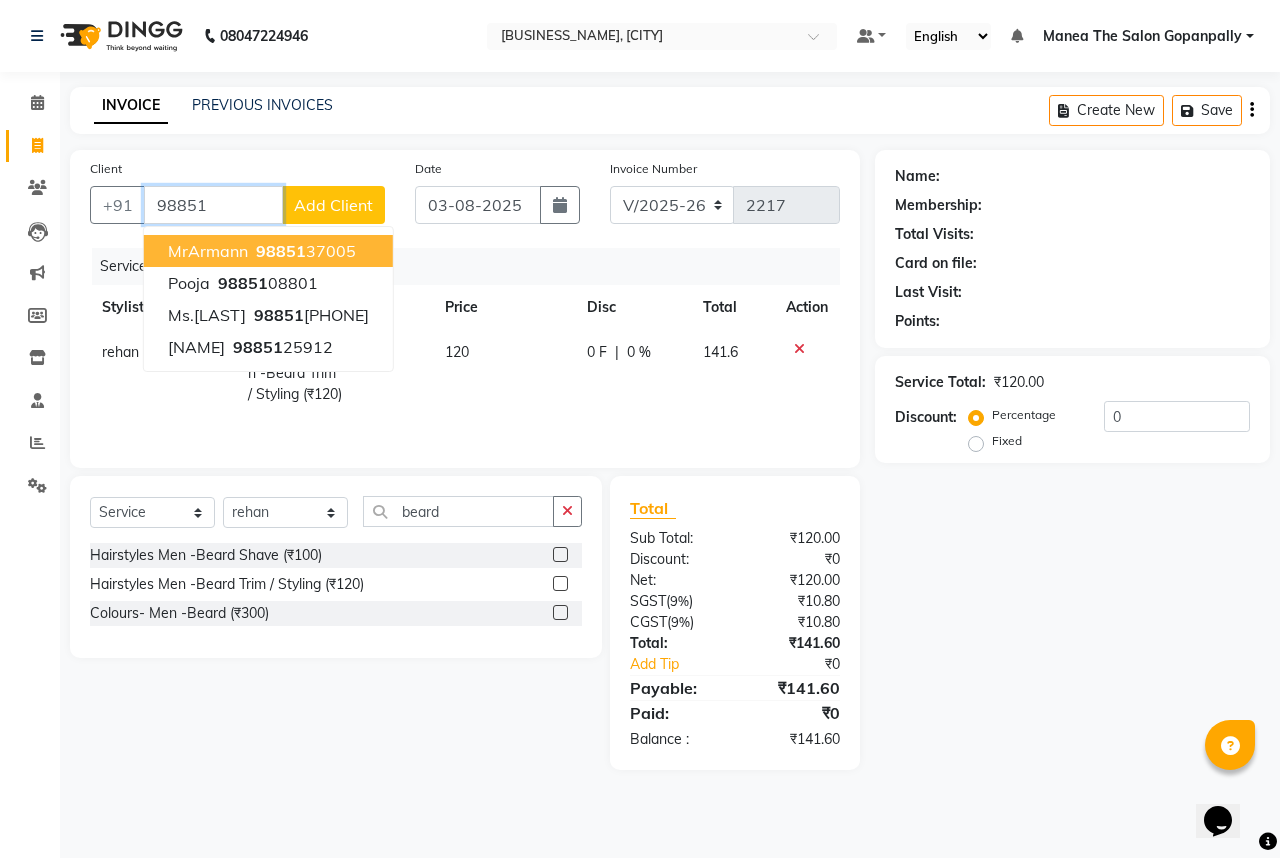 drag, startPoint x: 328, startPoint y: 252, endPoint x: 334, endPoint y: 267, distance: 16.155495 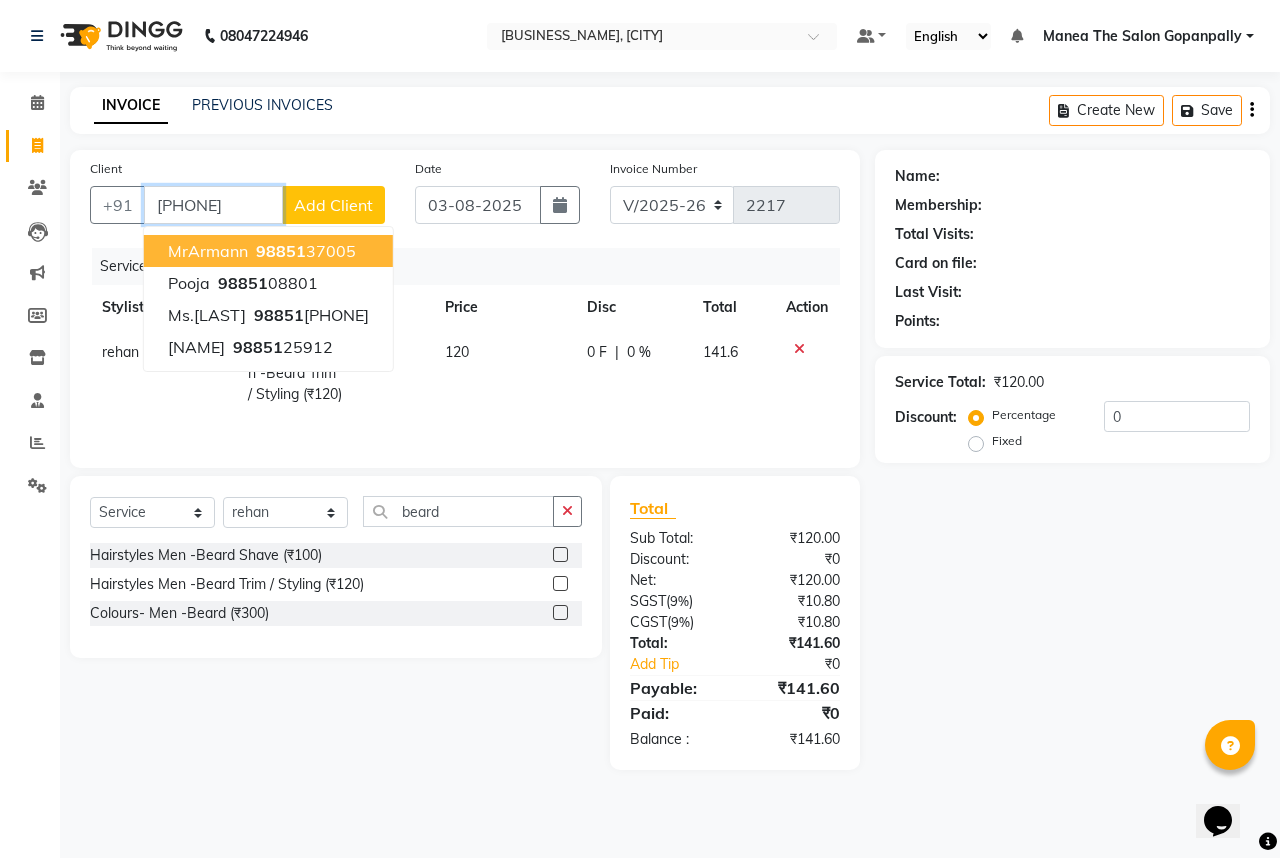 type on "[PHONE]" 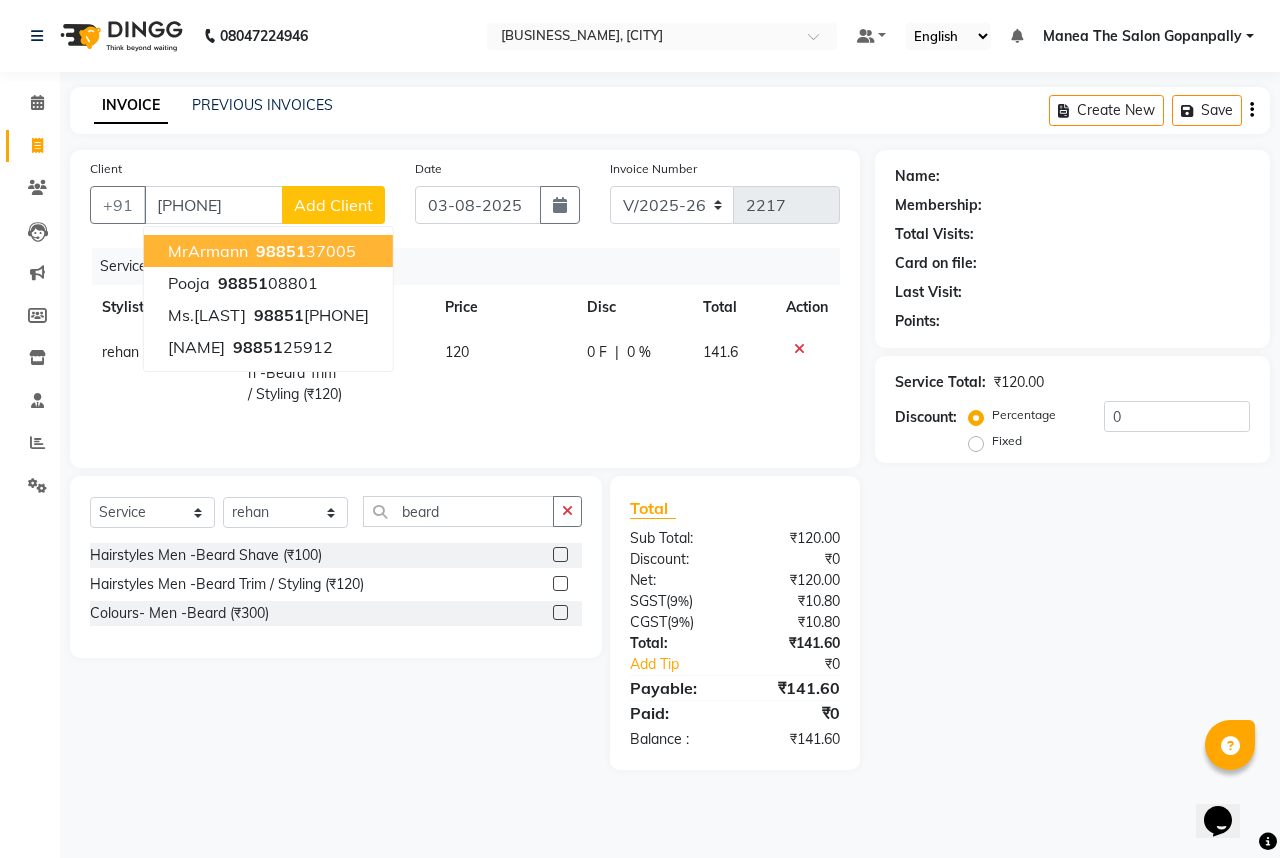 select on "1: Object" 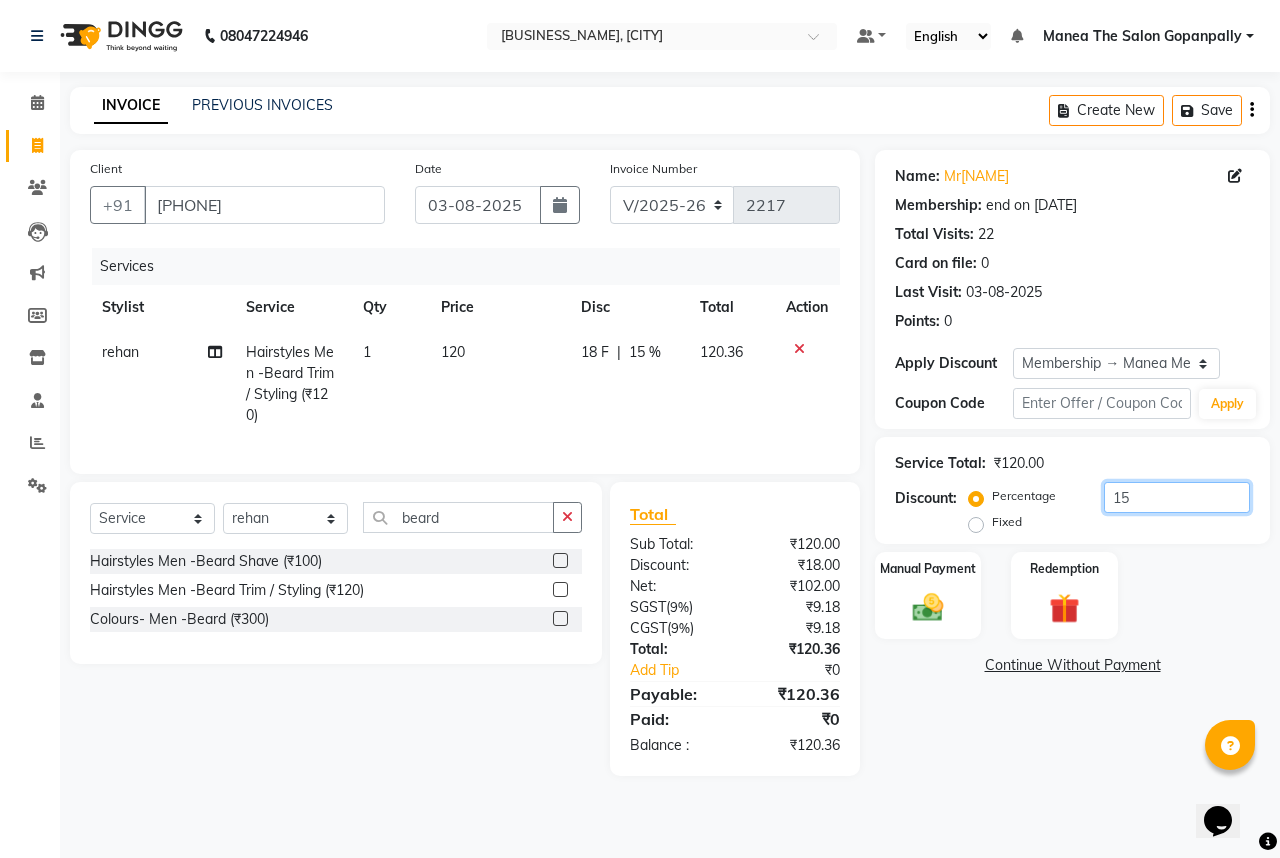 click on "15" 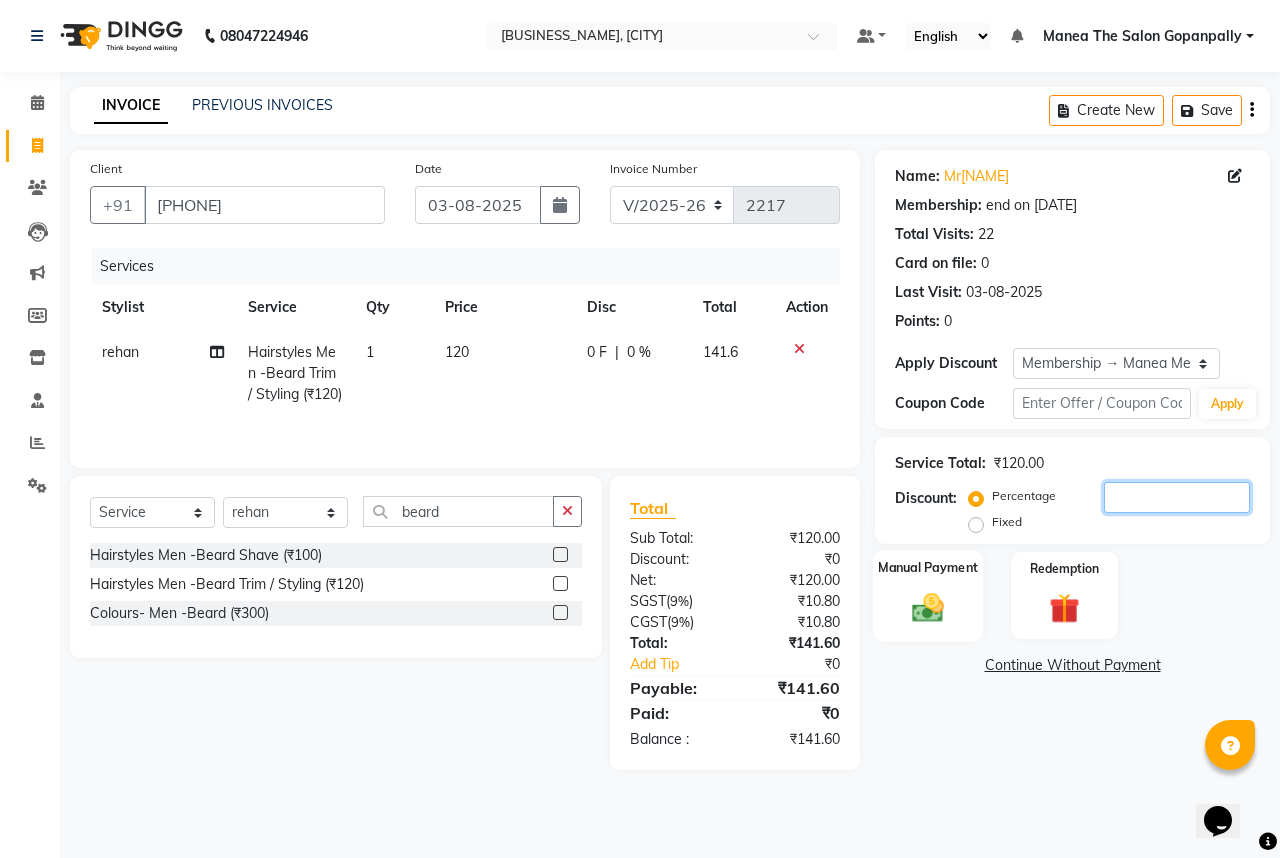 type 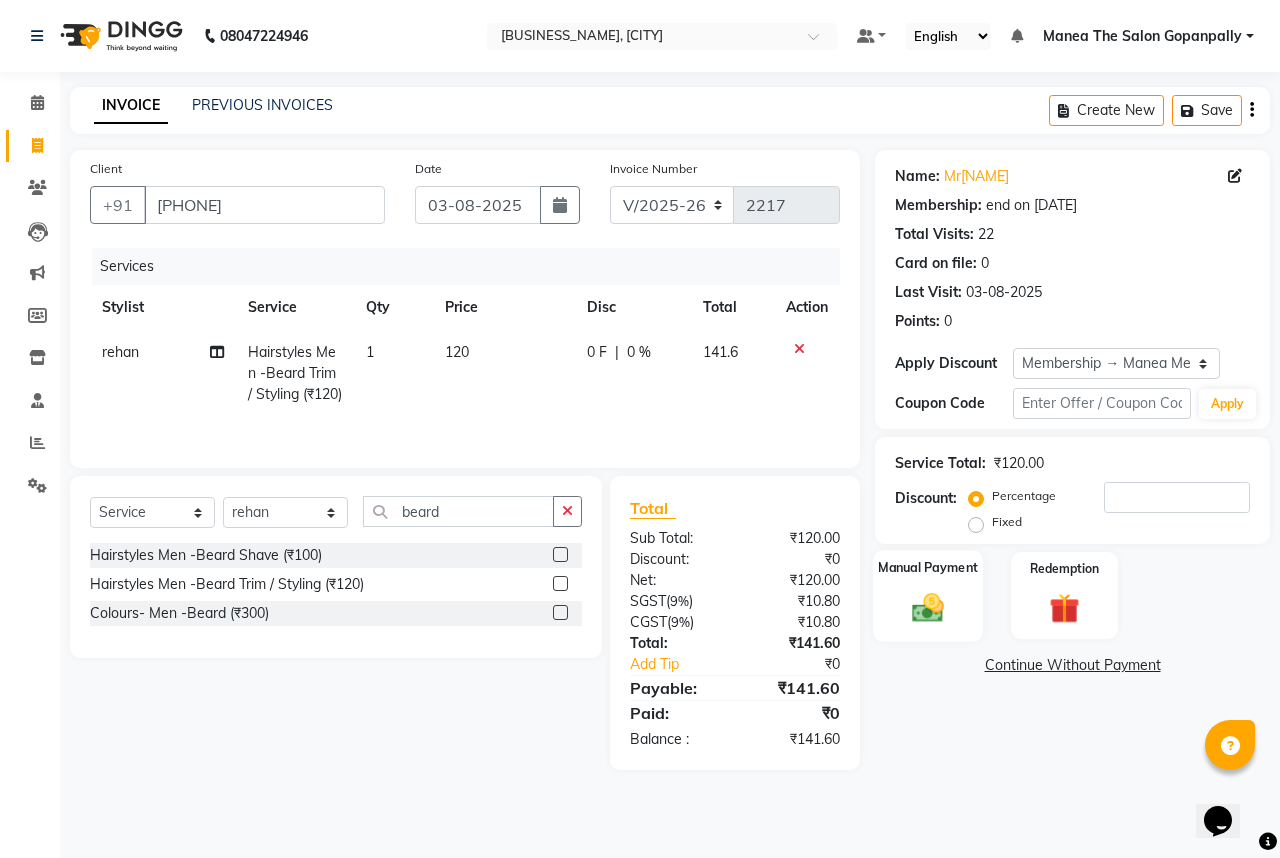 click 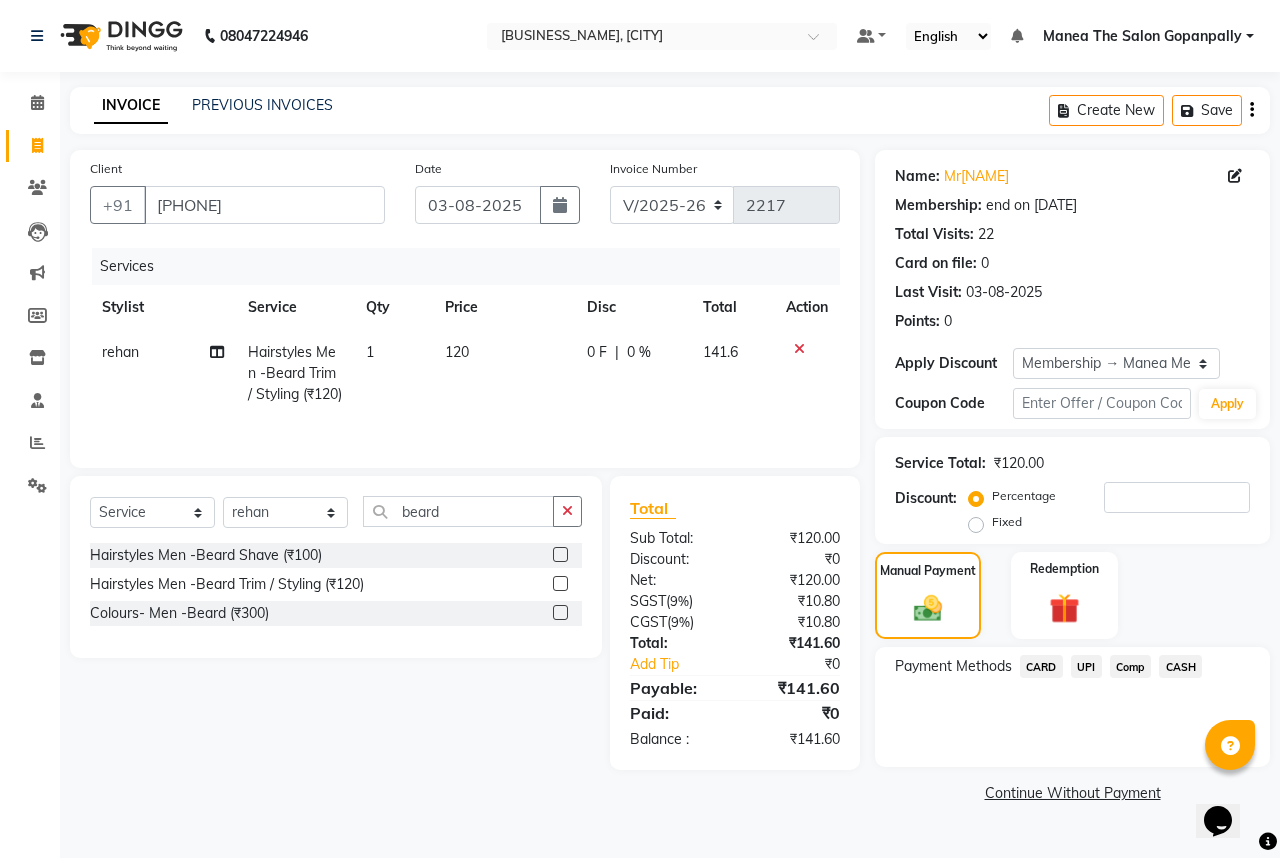 click on "CARD" 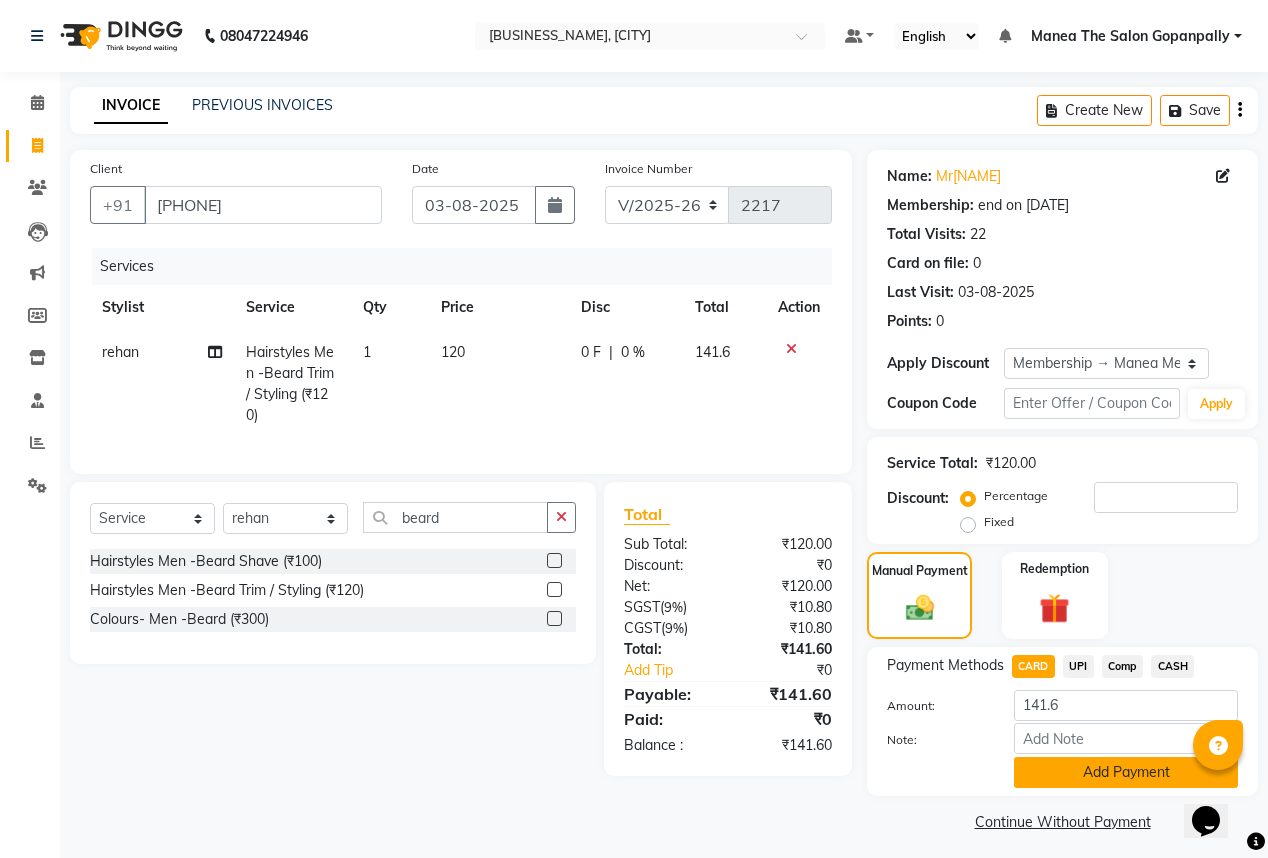 click on "Add Payment" 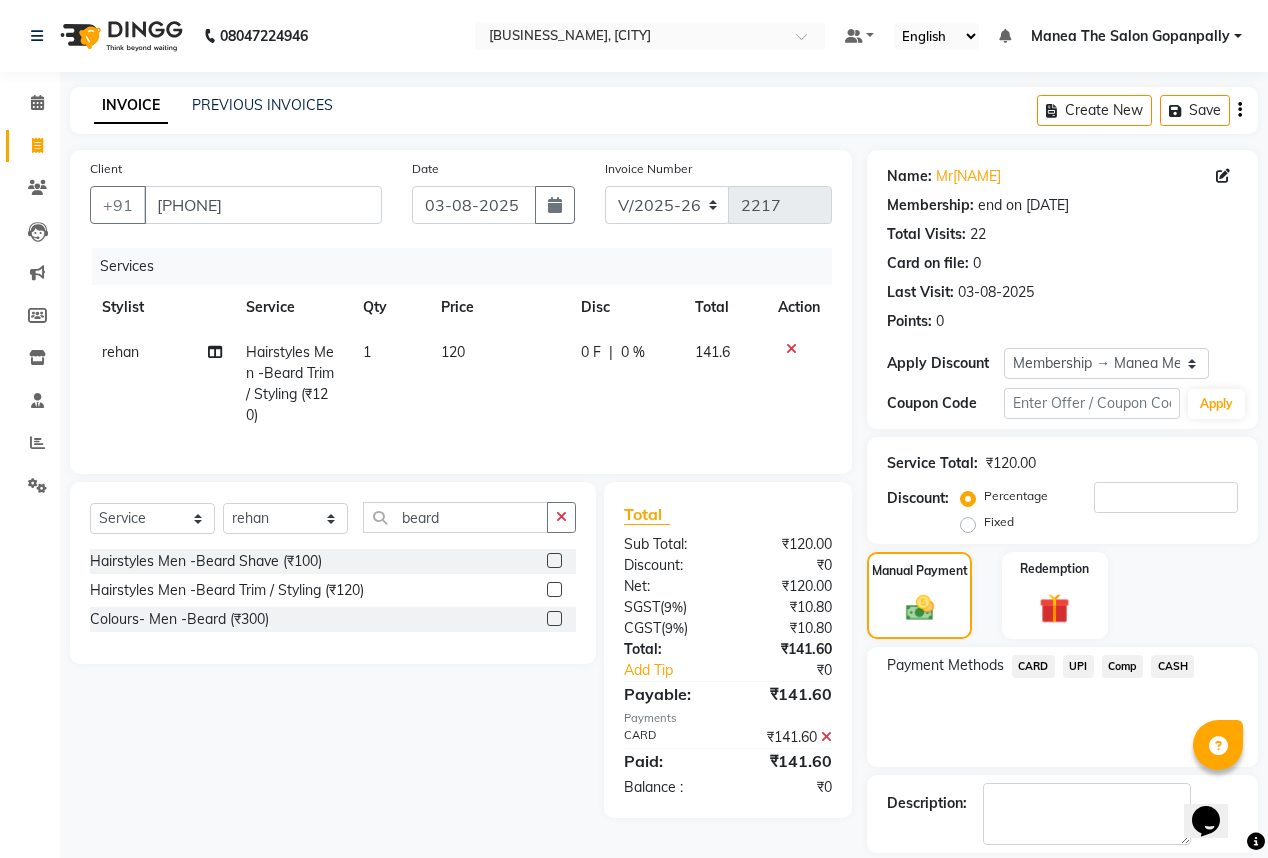 scroll, scrollTop: 92, scrollLeft: 0, axis: vertical 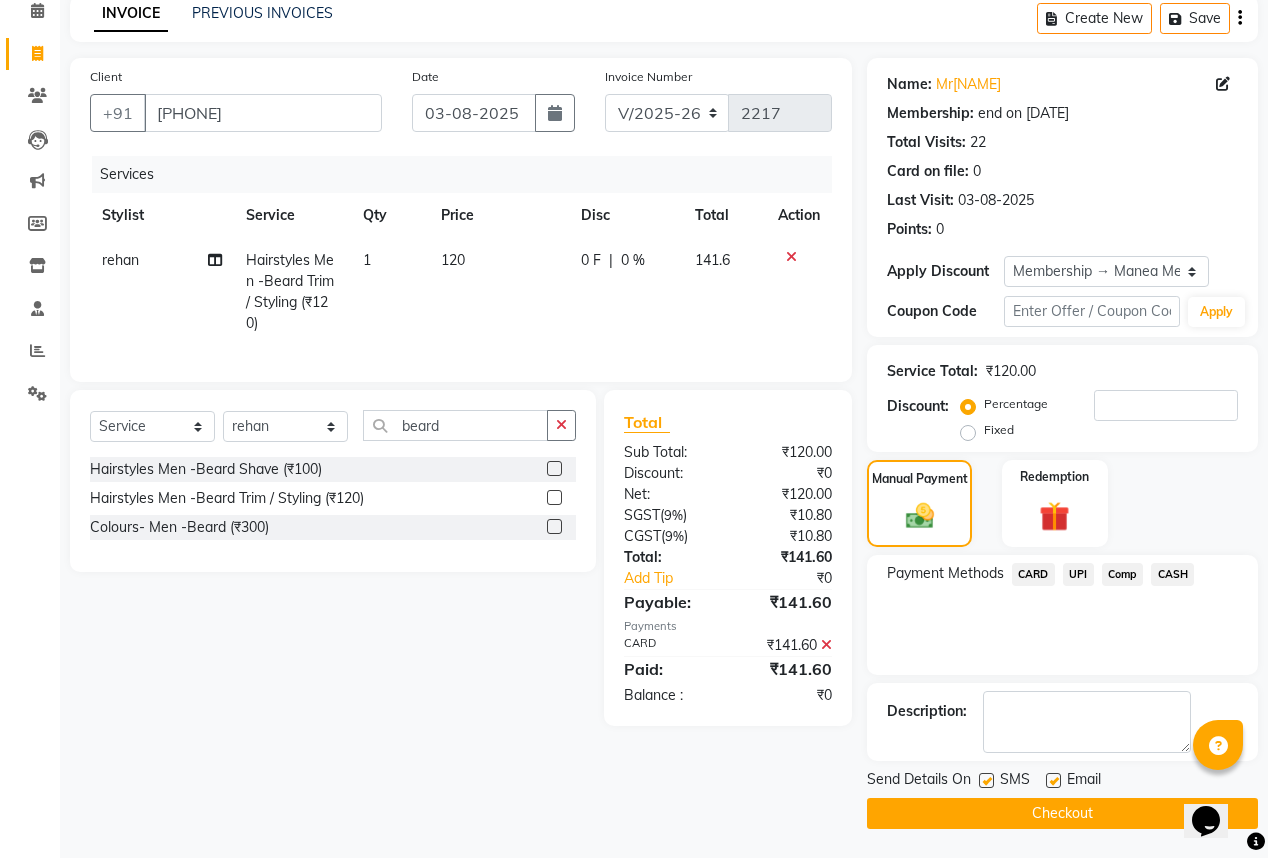 click 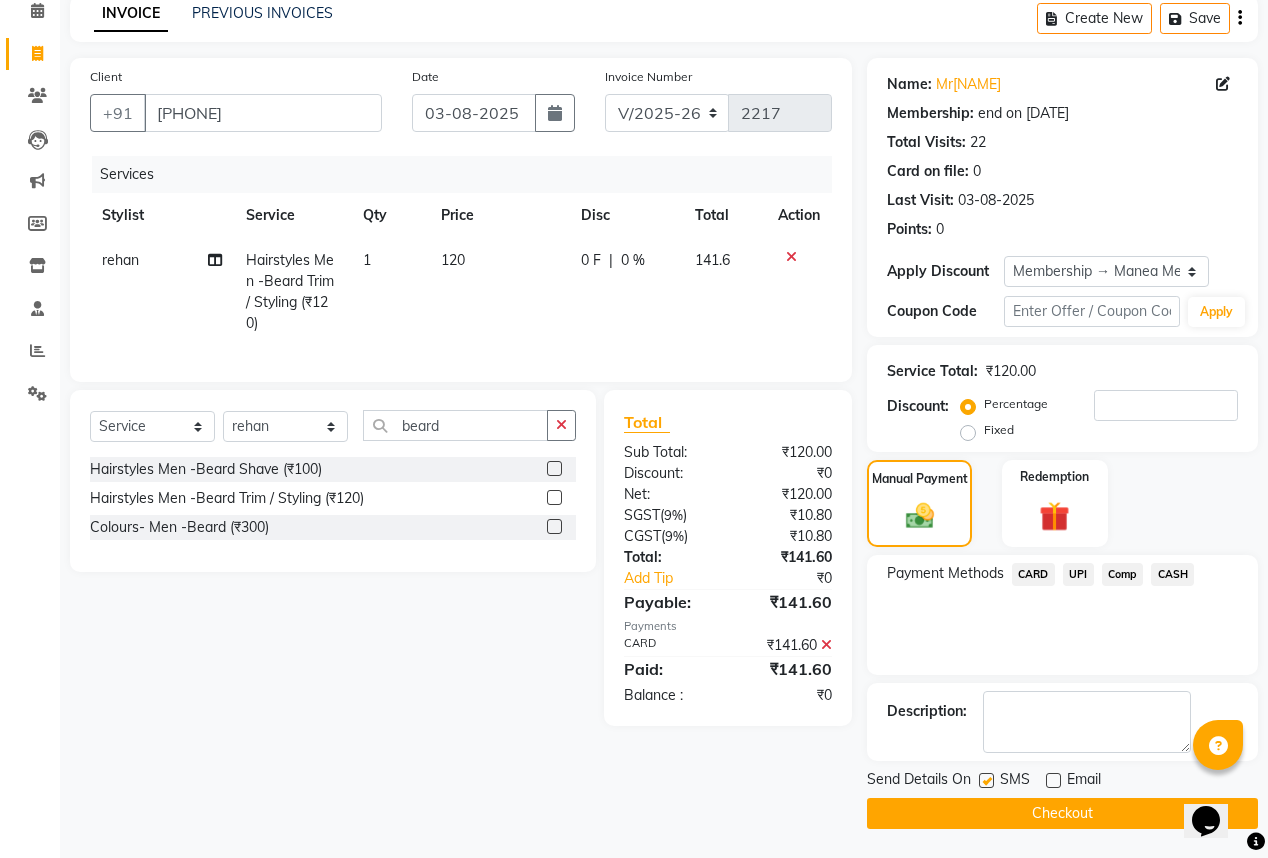 click on "Checkout" 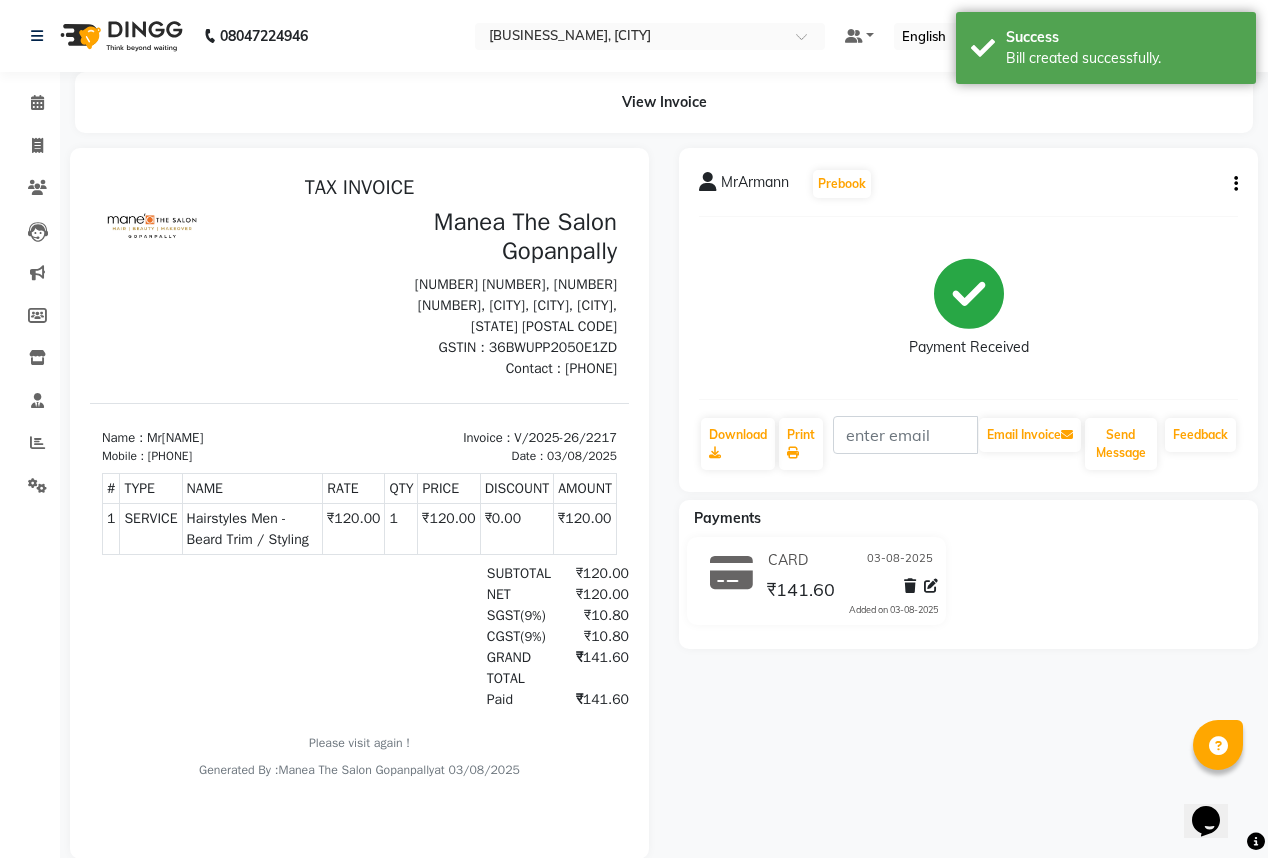 scroll, scrollTop: 0, scrollLeft: 0, axis: both 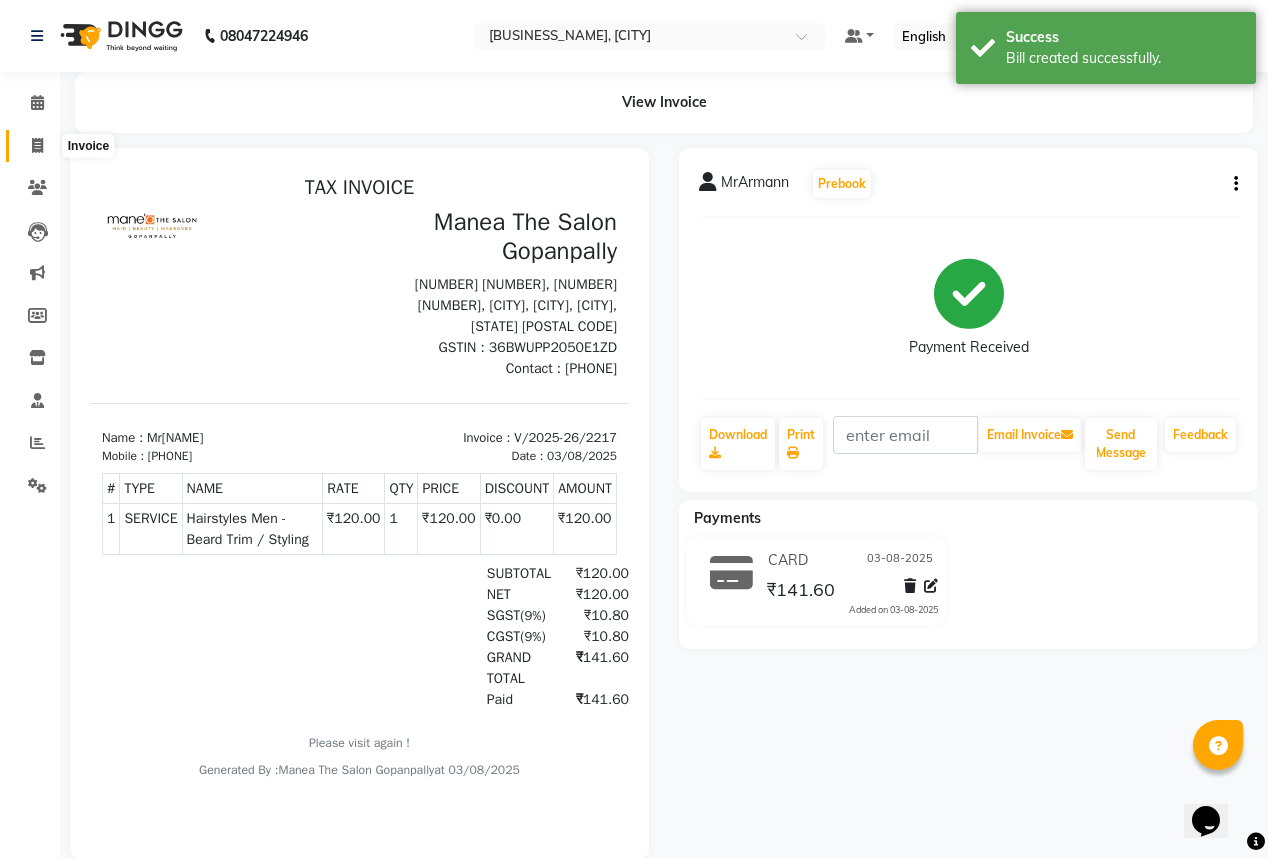 click 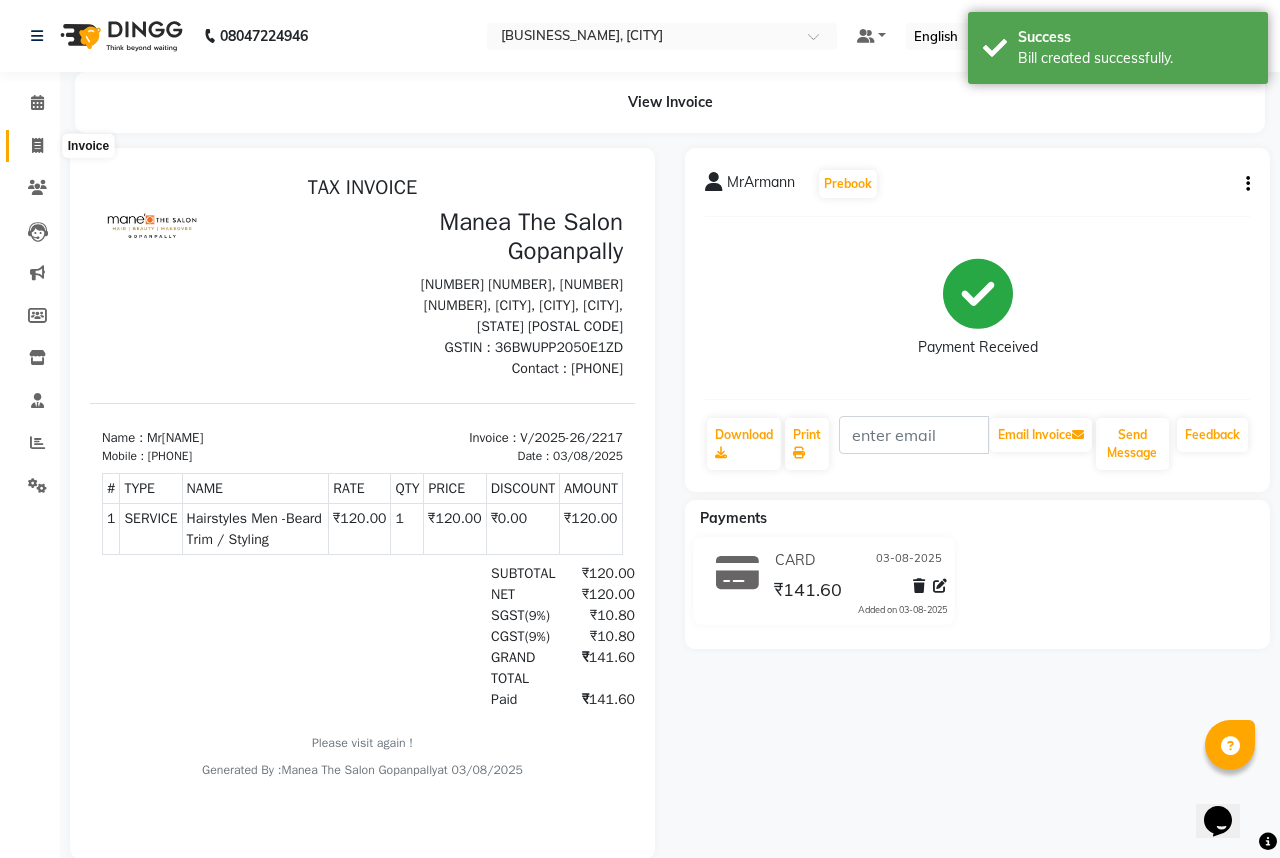 select on "7027" 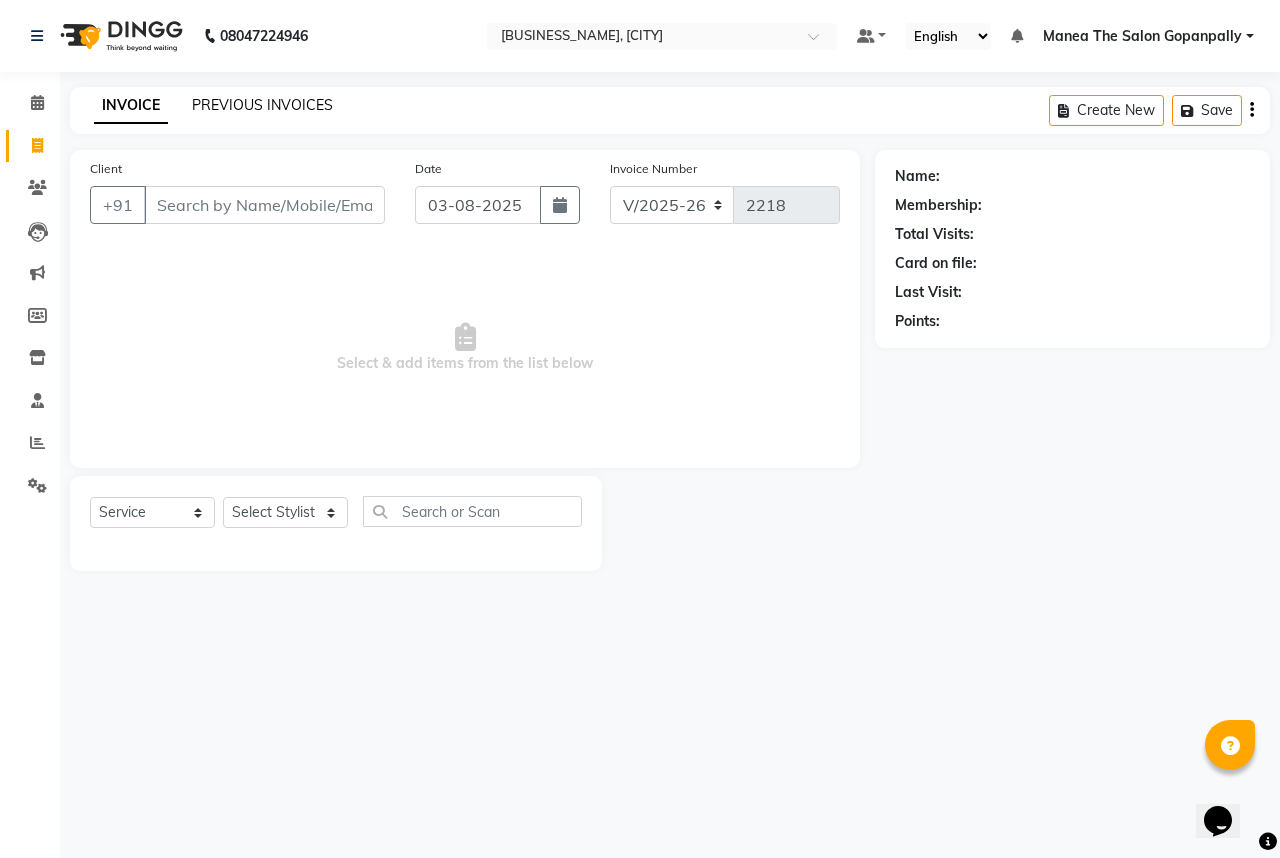 click on "PREVIOUS INVOICES" 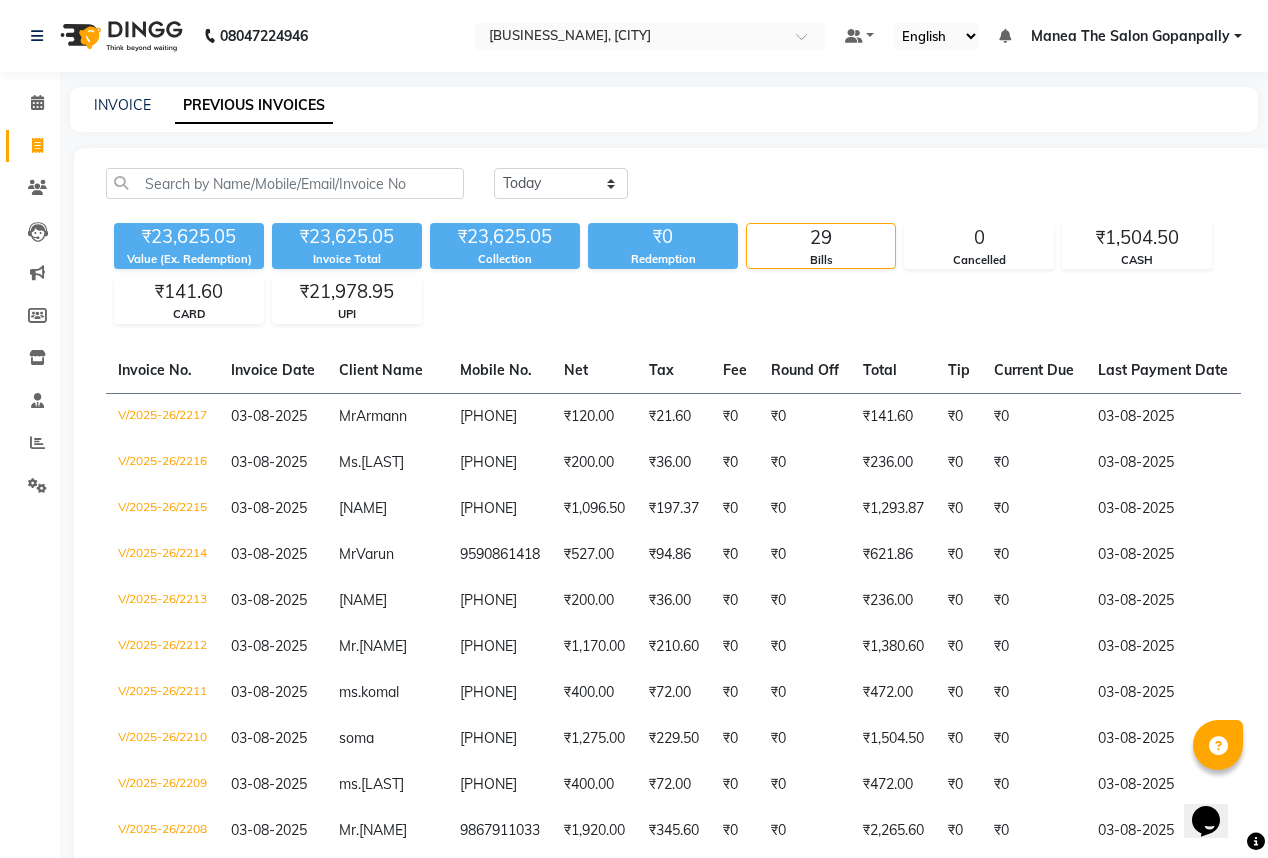click on "0278669 Select Location × Manea The Salon Gopanpally, Hyderabad Default Panel My Panel English ENGLISH Español العربية मराठी हिंदी ગુજરાતી தமிழ் 中文 Notifications nothing to show Manea The Salon Gopanpally Manage Profile Change Password Sign out Version:3.15.11 ☀ Manea The Salon Gopanpally, Hyderabad Calendar Invoice Clients Leads Marketing Members Inventory Staff Reports Settings Completed InProgress Upcoming Dropped Tentative Check-In Confirm Bookings Generate Report Segments Page Builder INVOICE PREVIOUS INVOICES Today Yesterday Custom Range ₹23,625.05 Value (Ex. Redemption) ₹23,625.05 Invoice Total ₹23,625.05 Collection ₹0 Redemption 29 Bills 0 Cancelled ₹1,504.50 CASH ₹141.60 CARD ₹21,978.95 UPI Invoice No. Invoice Date Client Name Mobile No. Net Tax Fee Round Off Total Tip Current Due Last Payment Date Payment Amount Payment Methods Cancel Reason Status V/2025-26/2217" at bounding box center [634, 429] 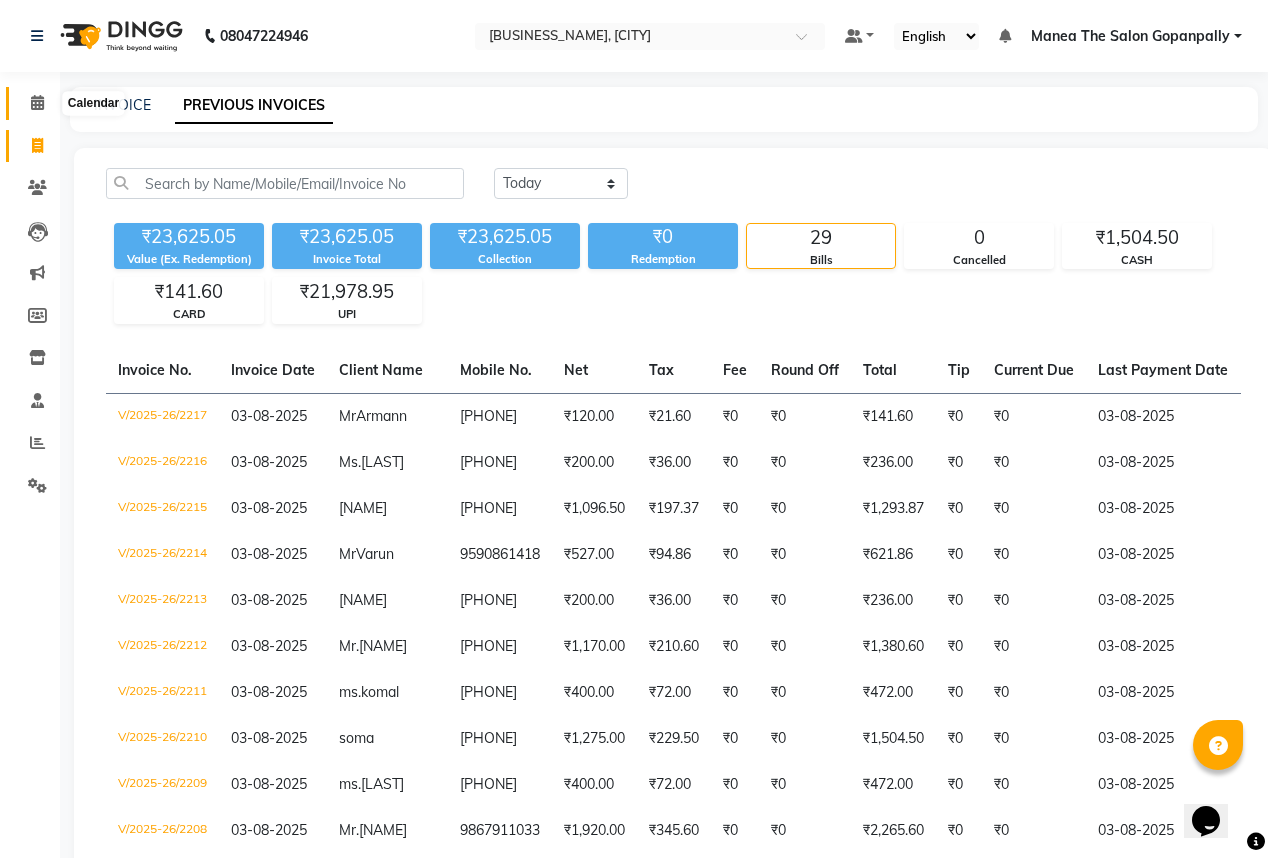 click 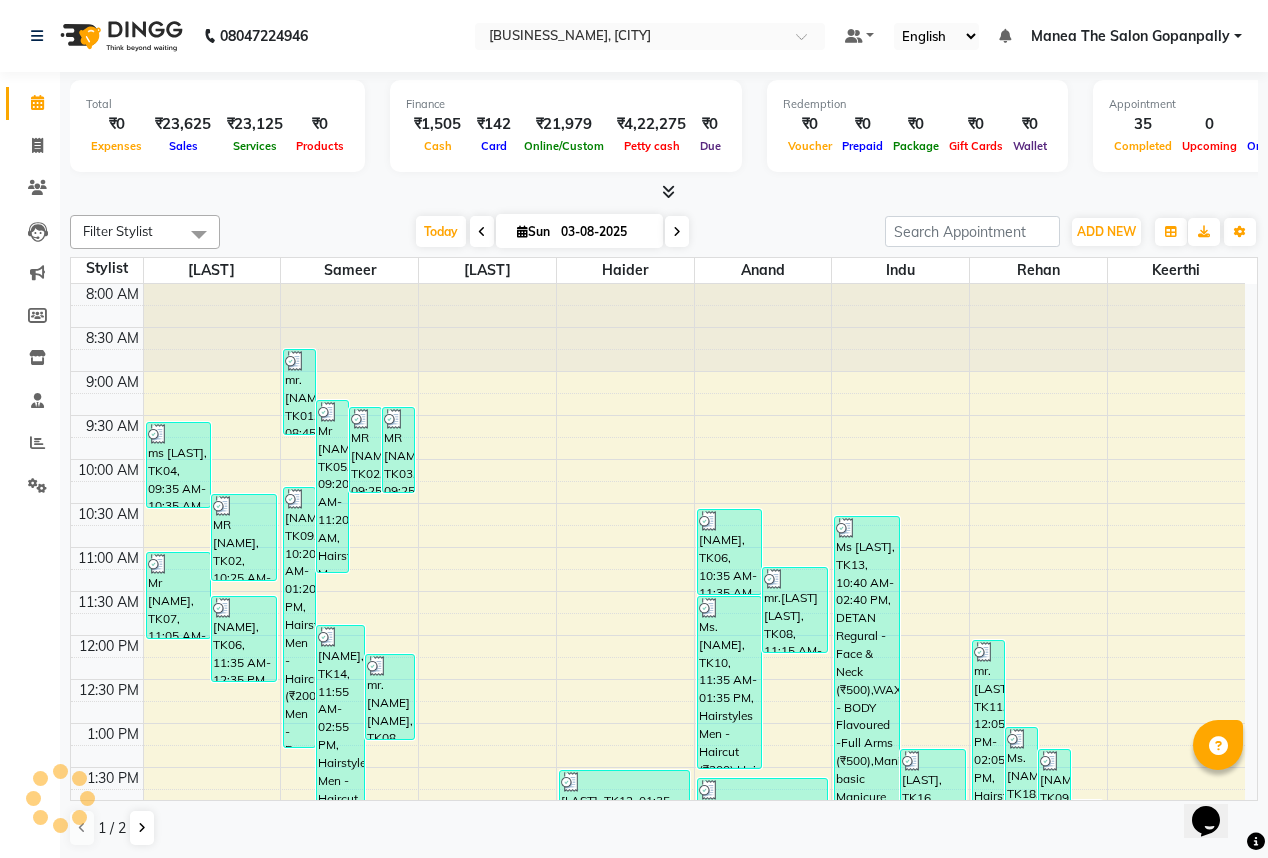 scroll, scrollTop: 0, scrollLeft: 0, axis: both 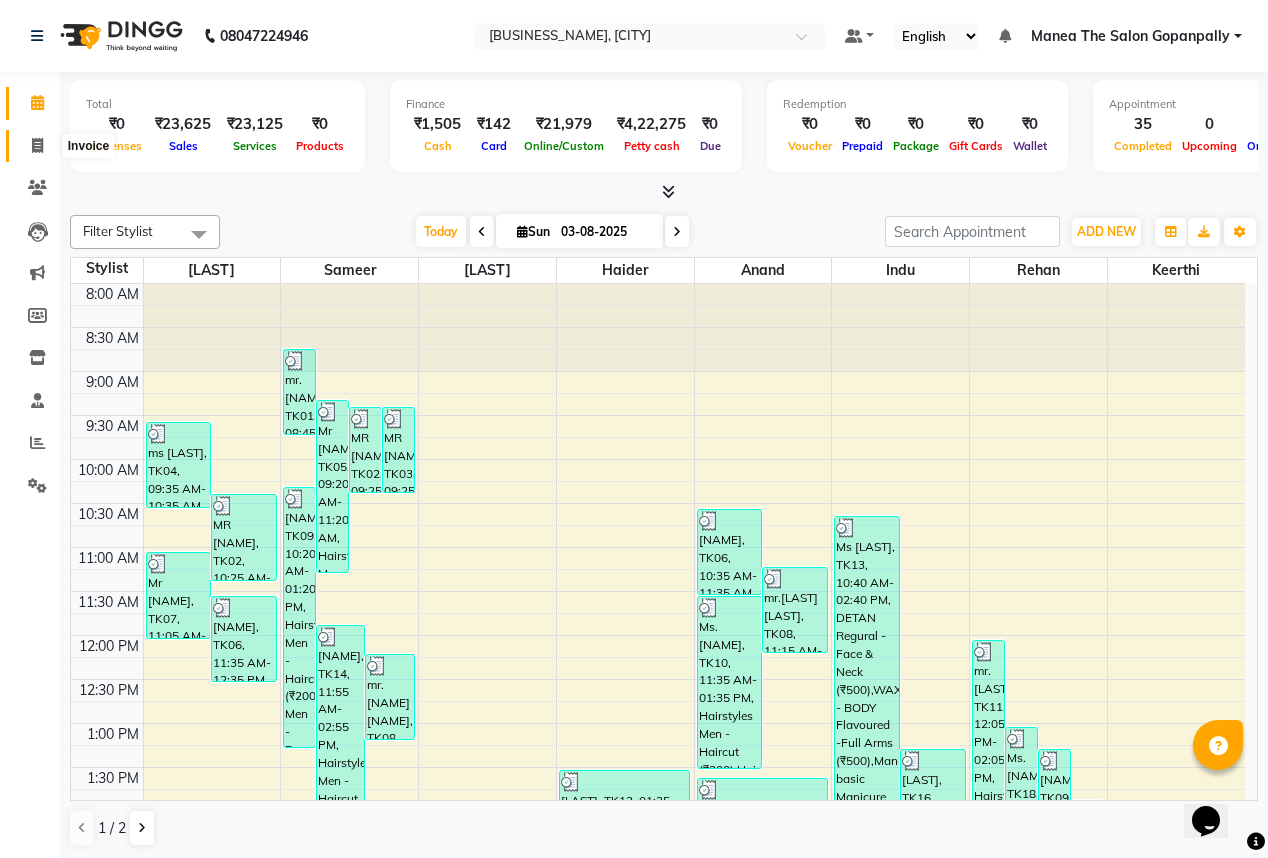 click 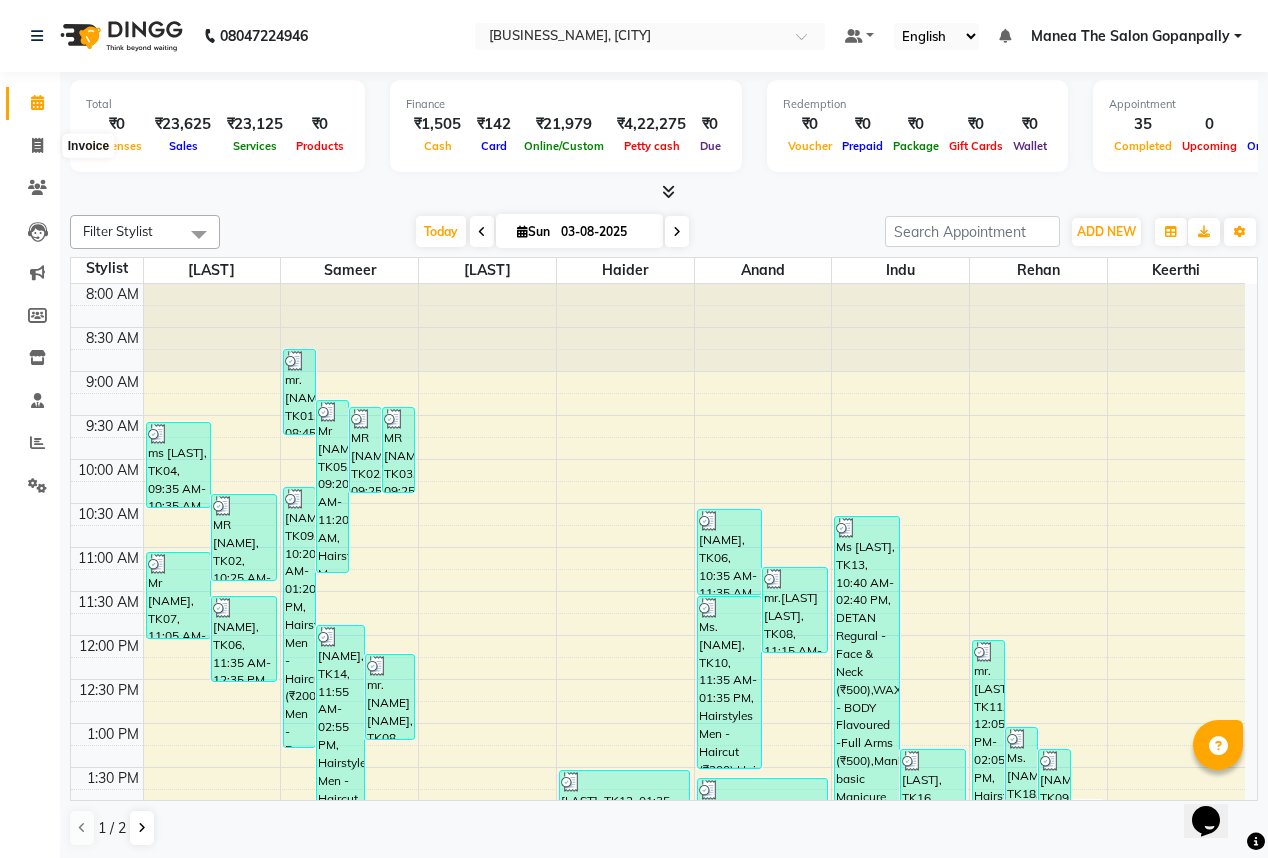 select on "service" 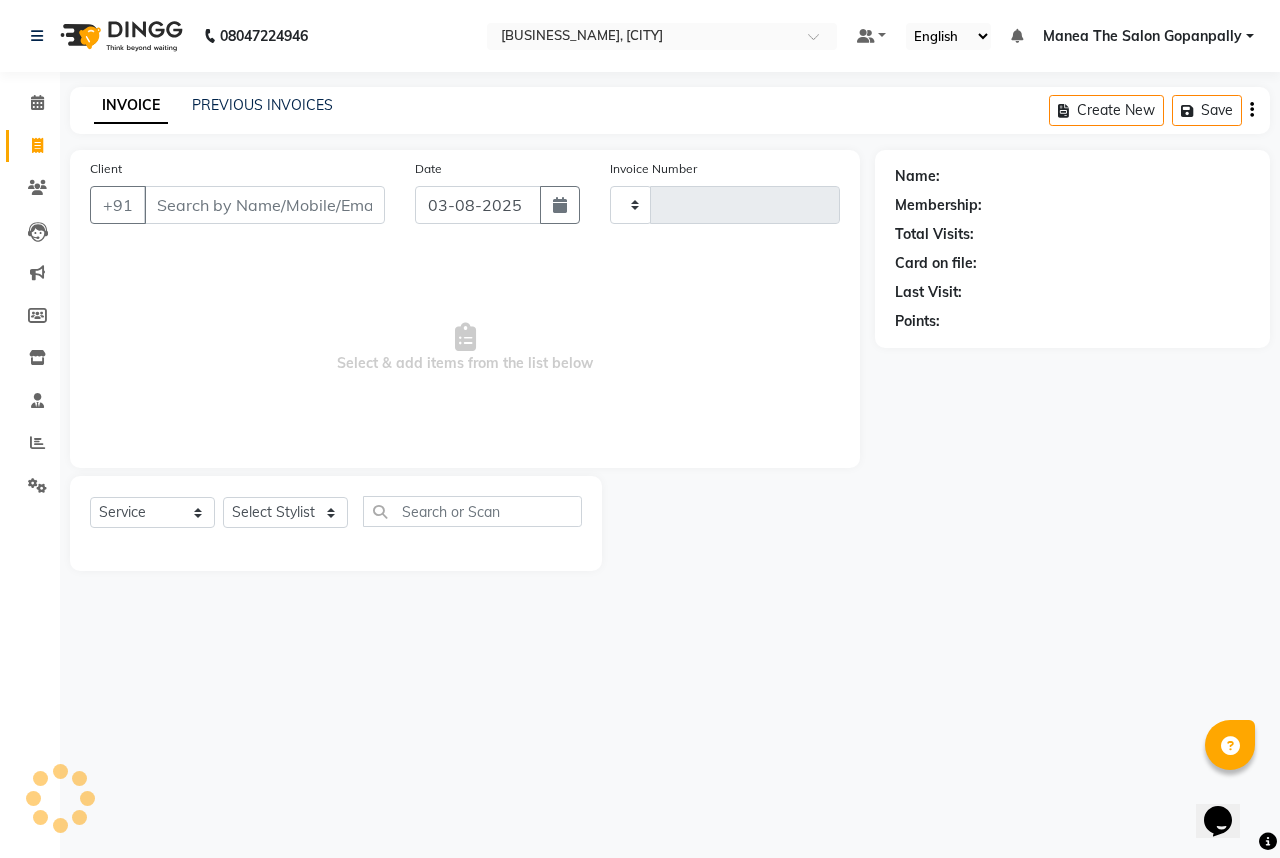 type on "2218" 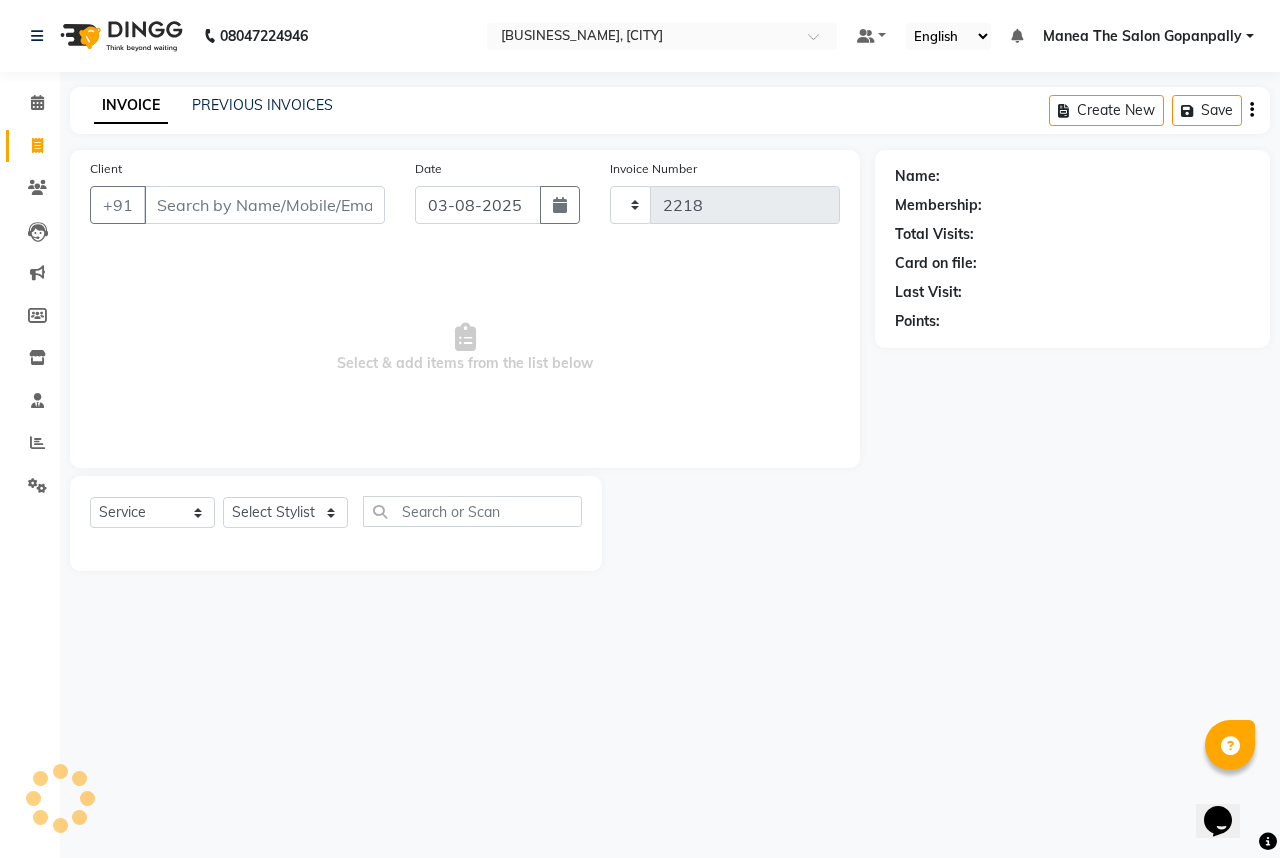 select on "7027" 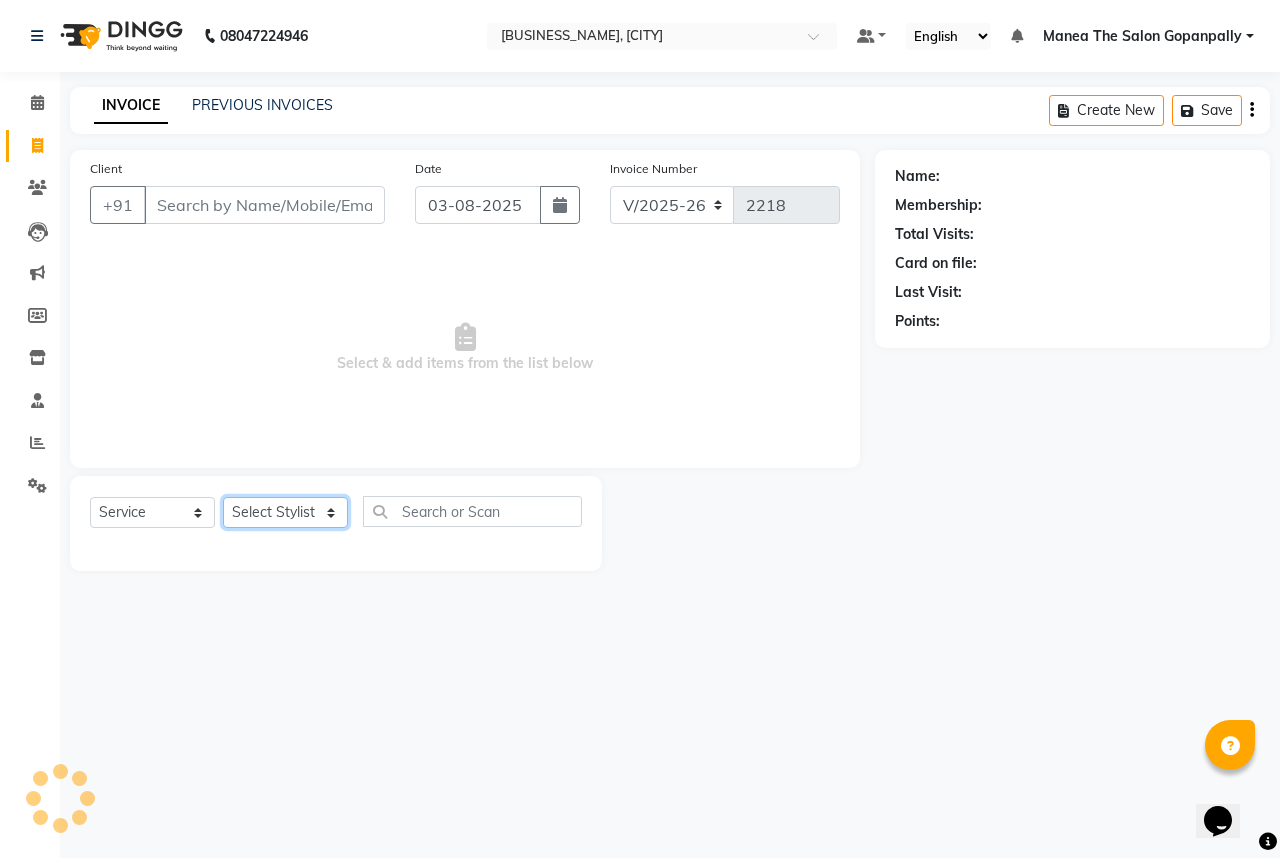 drag, startPoint x: 257, startPoint y: 501, endPoint x: 283, endPoint y: 522, distance: 33.42155 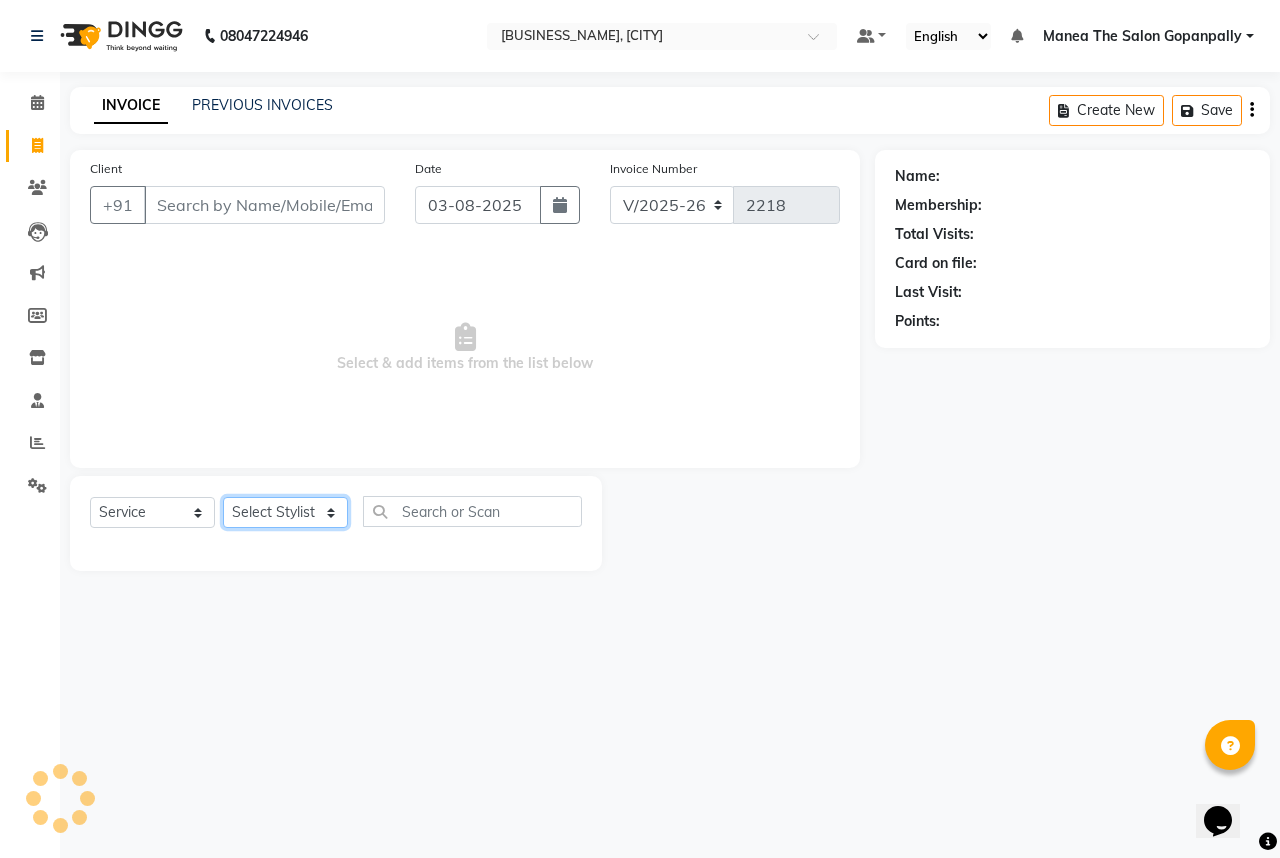 select on "81942" 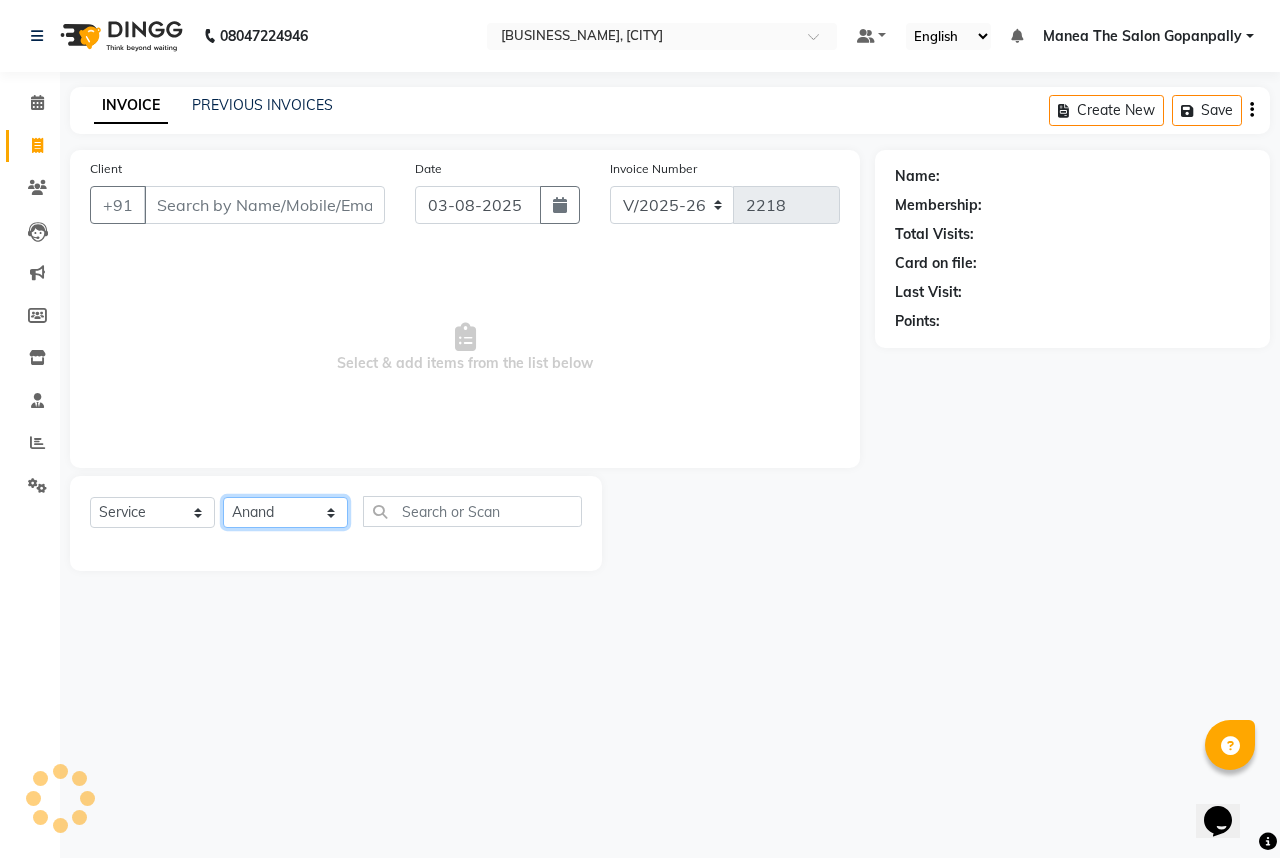click on "Select Stylist [NAME] [NAME] [NAME] [NAME] [NAME] [NAME] [NAME] [NAME] [NAME] [NAME] Hairstyles Women -Wash, Conditioning & Blow Dry (₹600)  x Haircare Men -Moisturising (₹600) Haircare Men -Colour Protect (₹700) Haircare Men -Frizz Ease (₹800) Haircare Men -Repair & Rejuvenate (₹800) Haircare Men -Deep Conditioning (₹1200) Haircare Men -Anti Hair Fall (₹900) Haircare Men -Anti Dandruff (₹900) Haircare Men -Scalp Therapy (₹1200) gel nail polish hands (₹400) gel nail polish legs (₹400) extensions hands (₹2100) gel nail polish removal (₹400) extension removal (₹600) henna (organic ) (₹800) organic facial (₹3800) organic cleanup (₹1500) organic anti dandruff (₹2500) organic anti hairfall (₹2500) organic hair spa (₹3000) organic head massage (₹900) organic hair pack (₹900) mehandi 2 hands full (₹2000) mehandi simple (₹500) warts removal big (₹100) warts removal small (₹50) combo men (₹2100) splits (₹500) nail art (₹250) mens combo (₹599) 1 800 90 F" 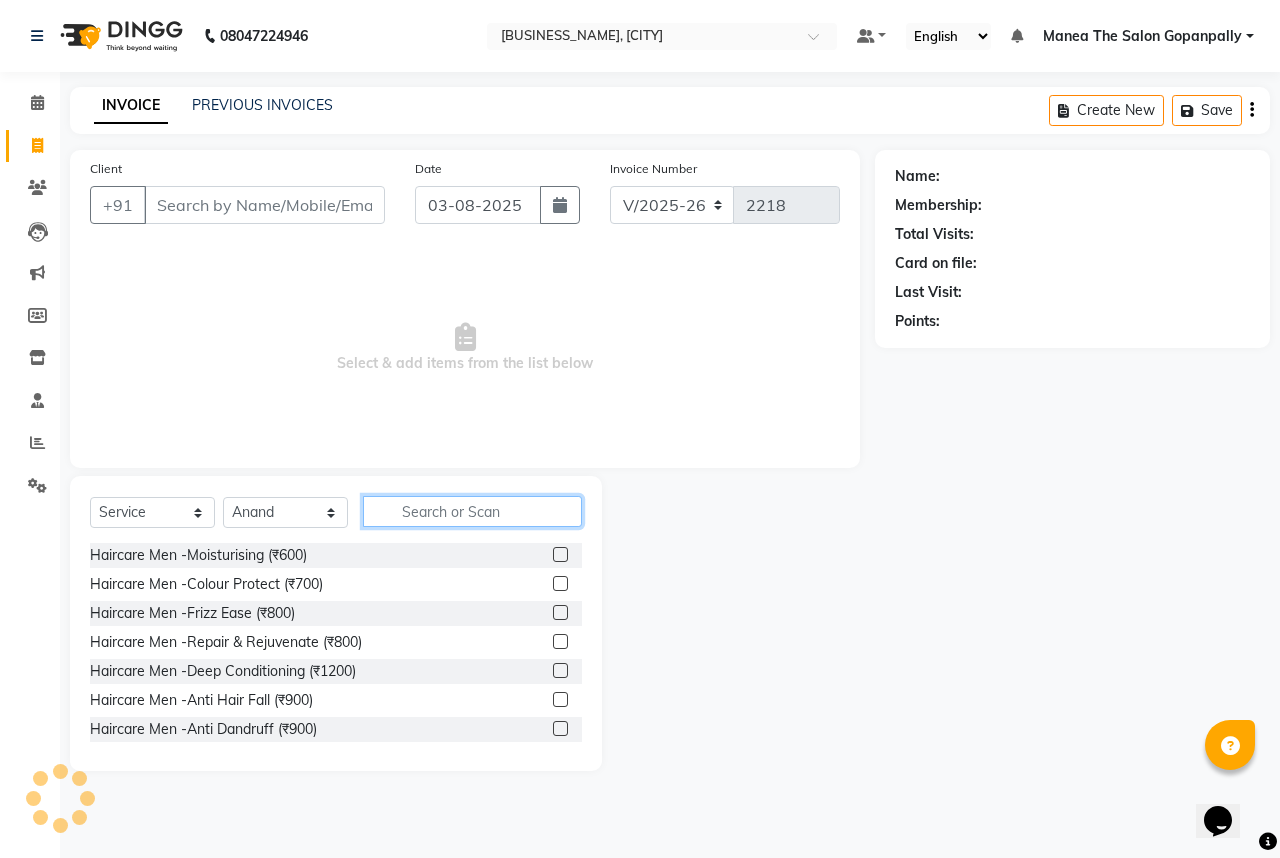 click 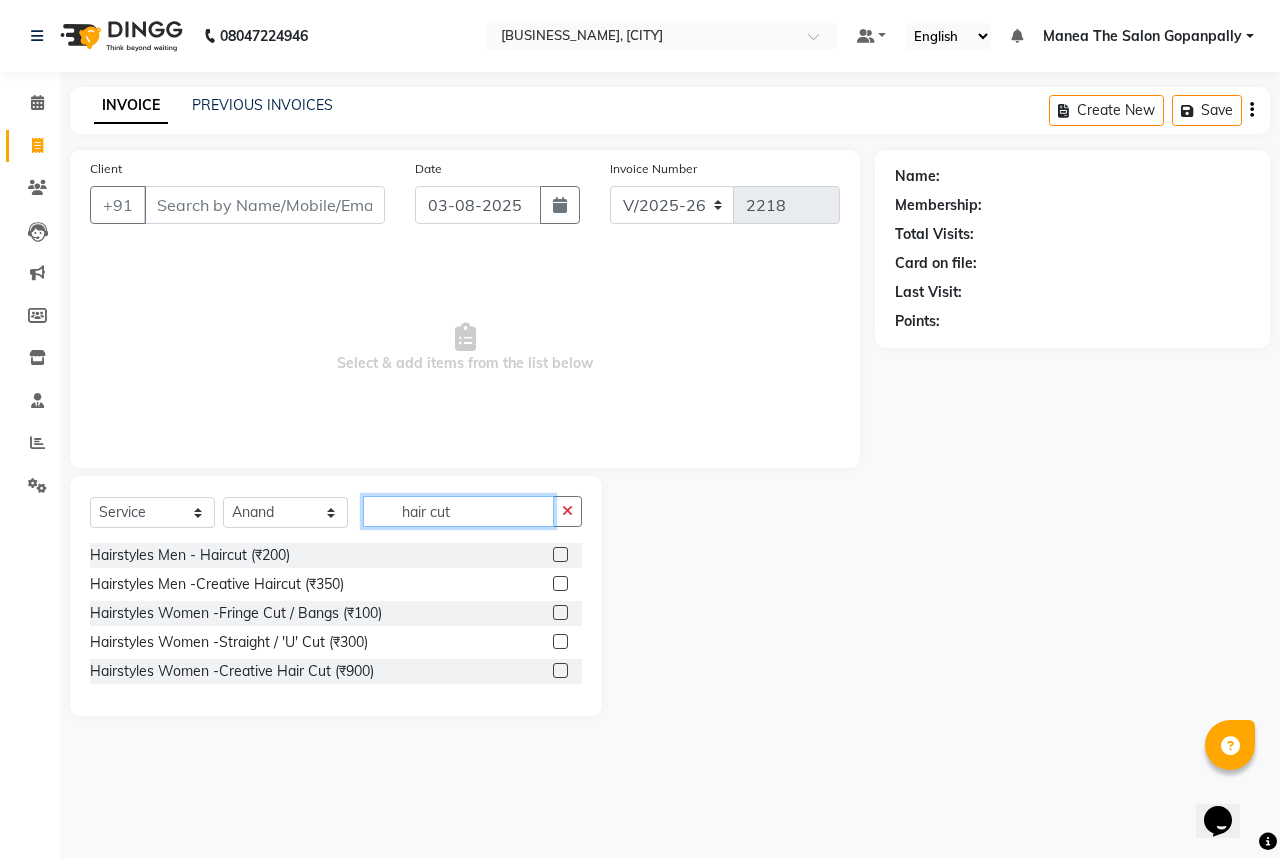 type on "hair cut" 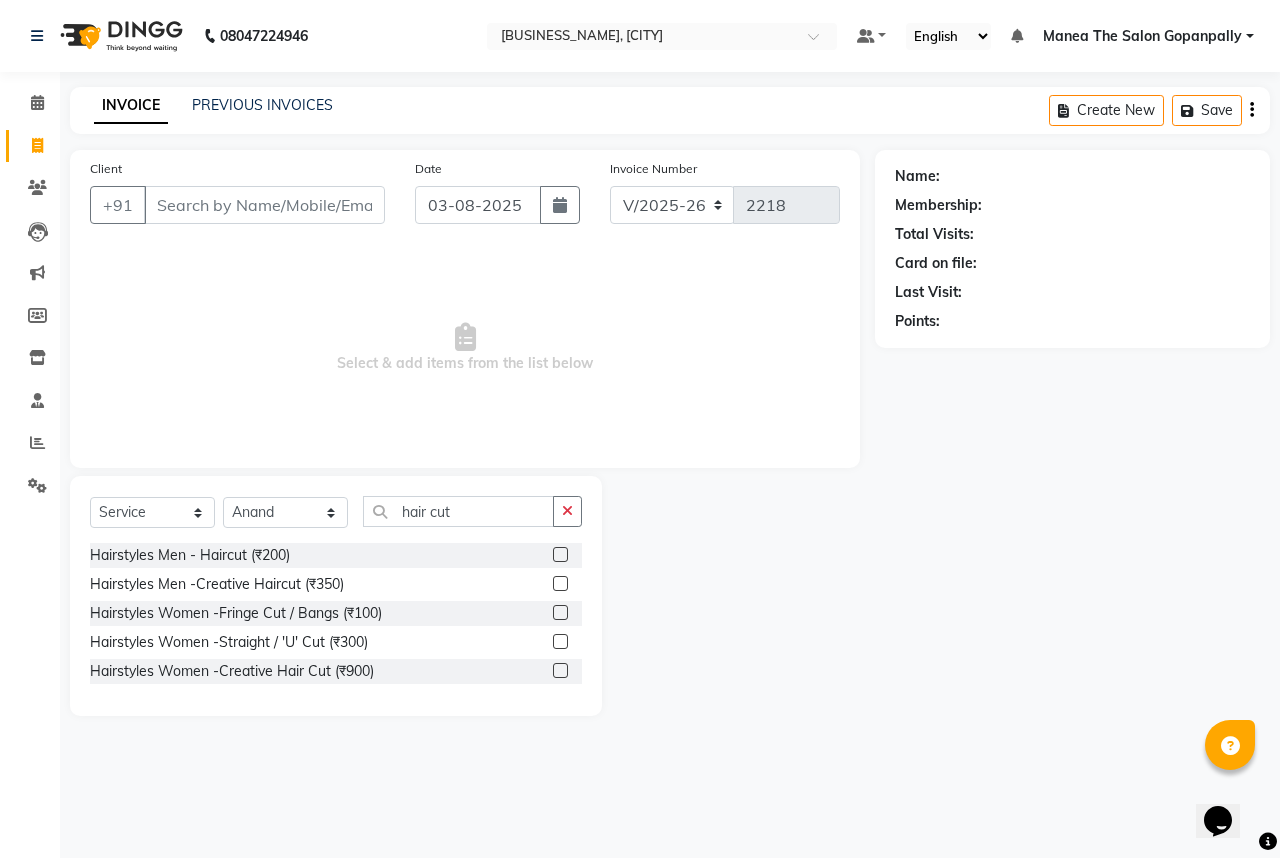click 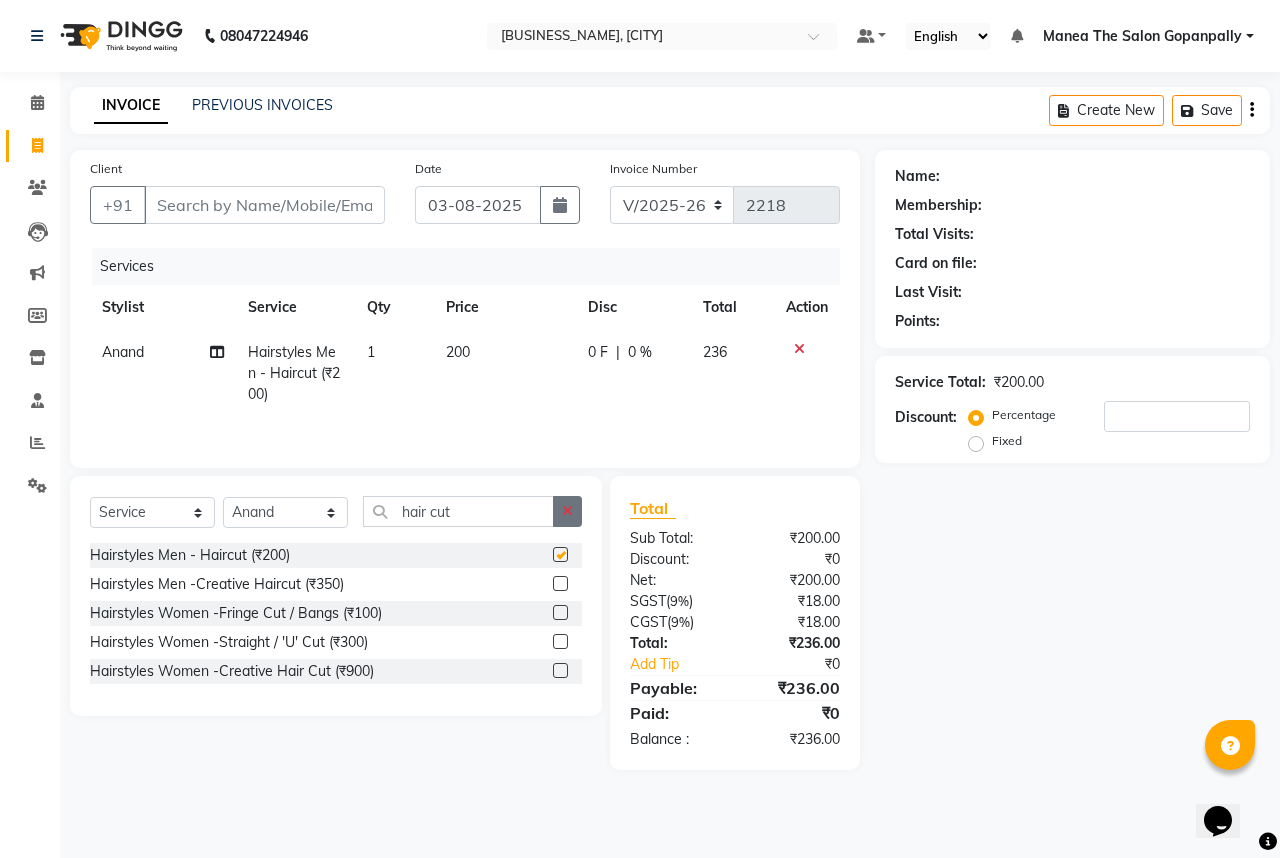 checkbox on "false" 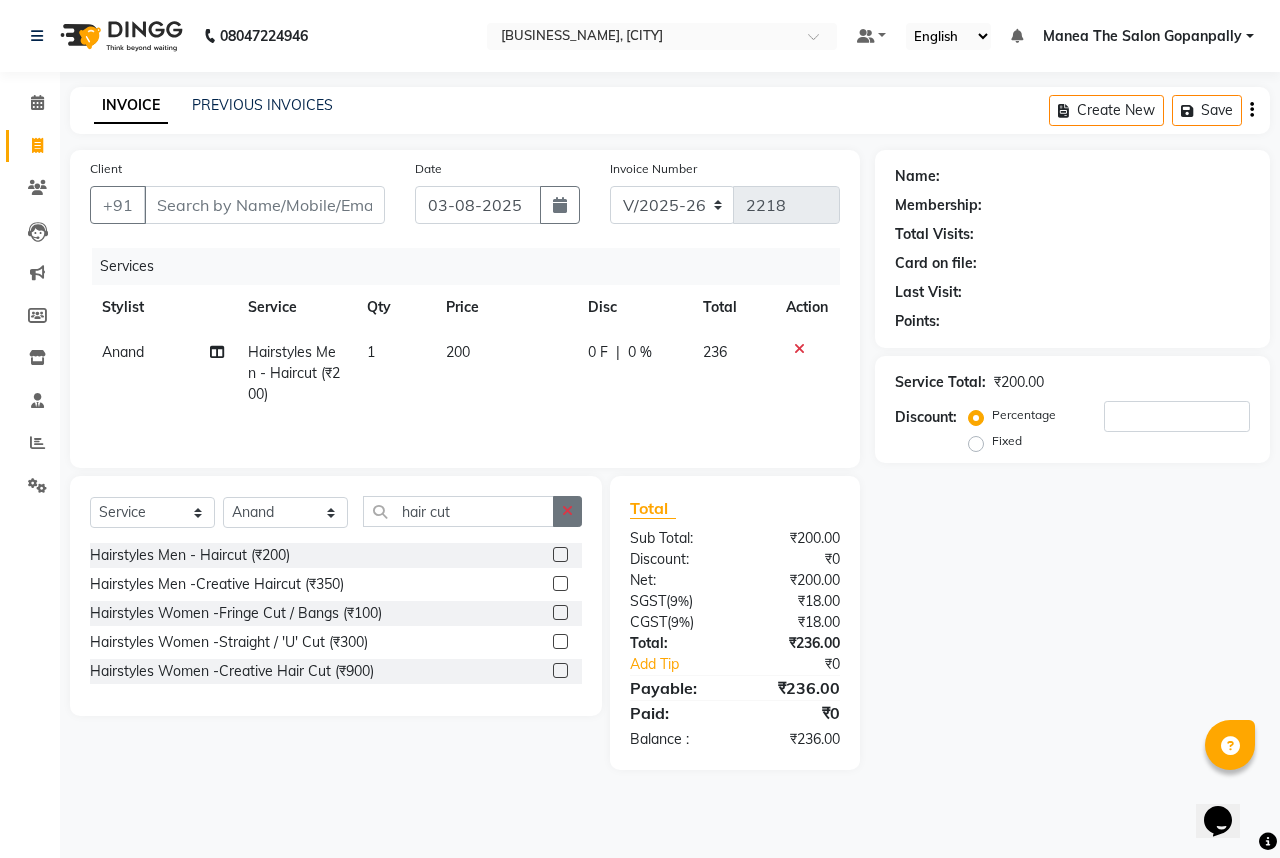 click 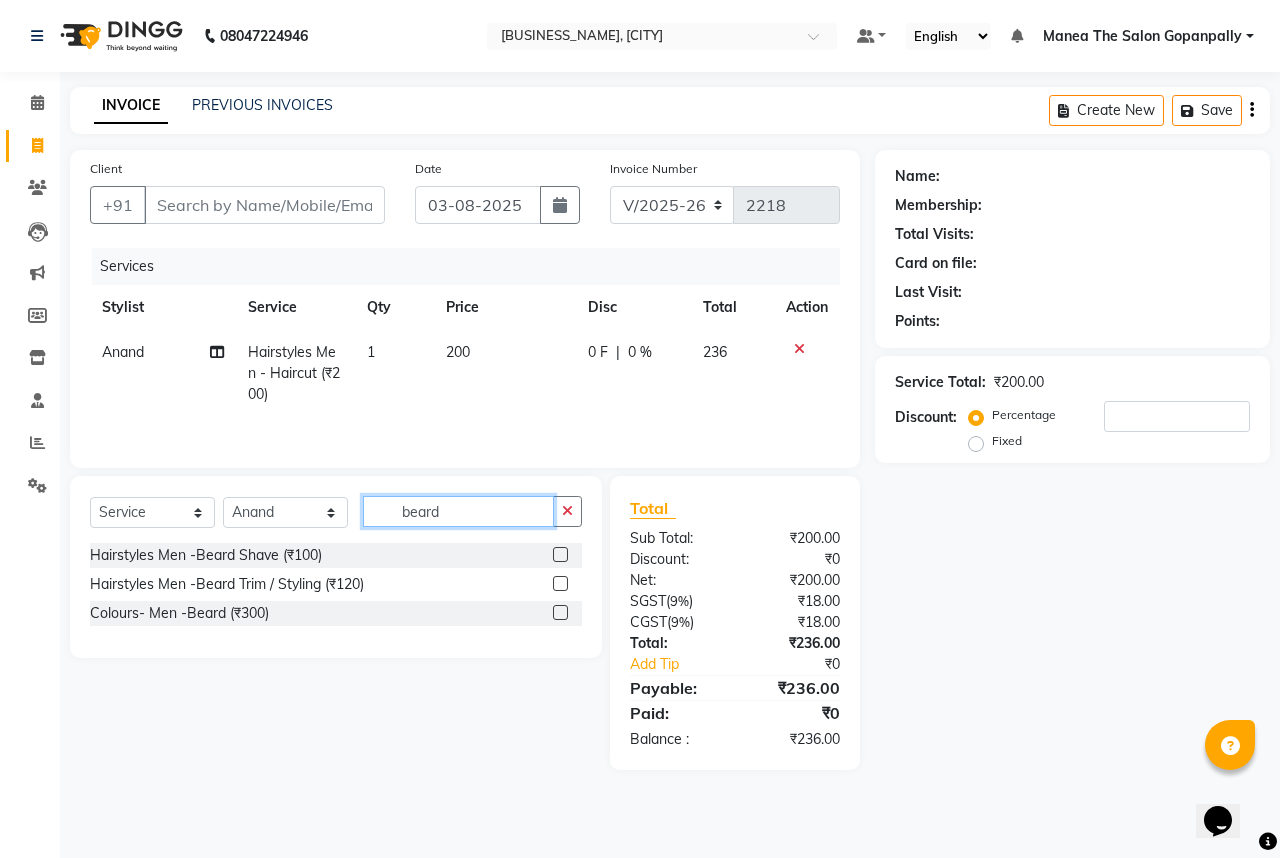 type on "beard" 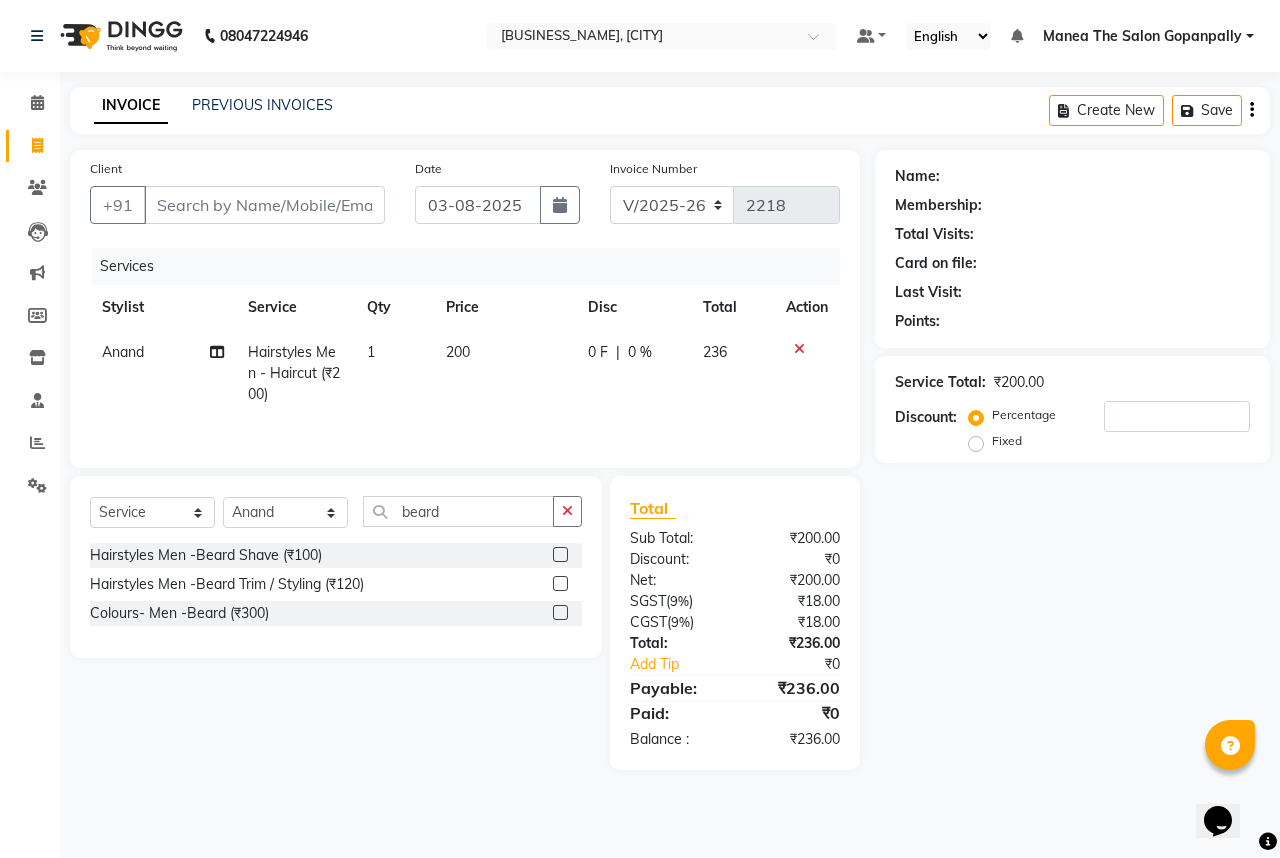 click 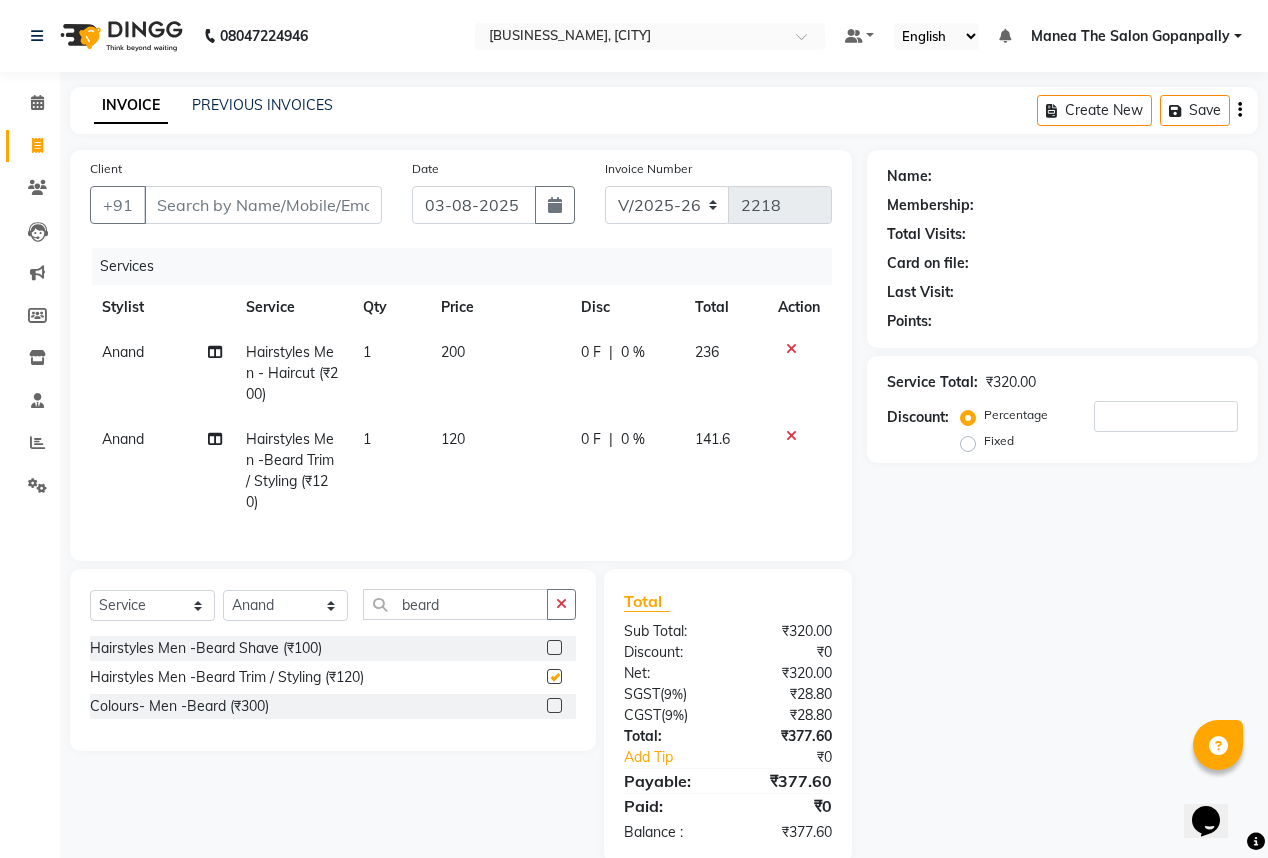 checkbox on "false" 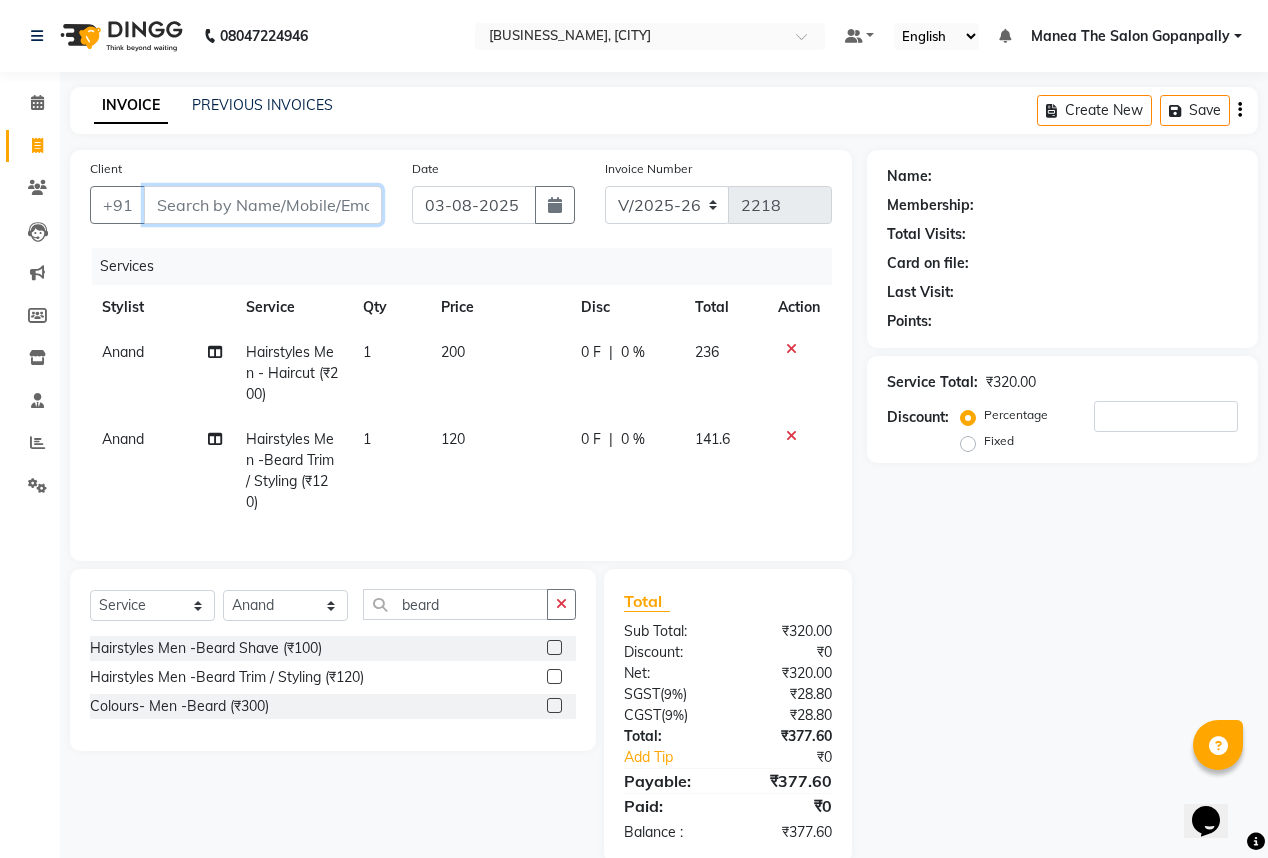 click on "Client" at bounding box center [263, 205] 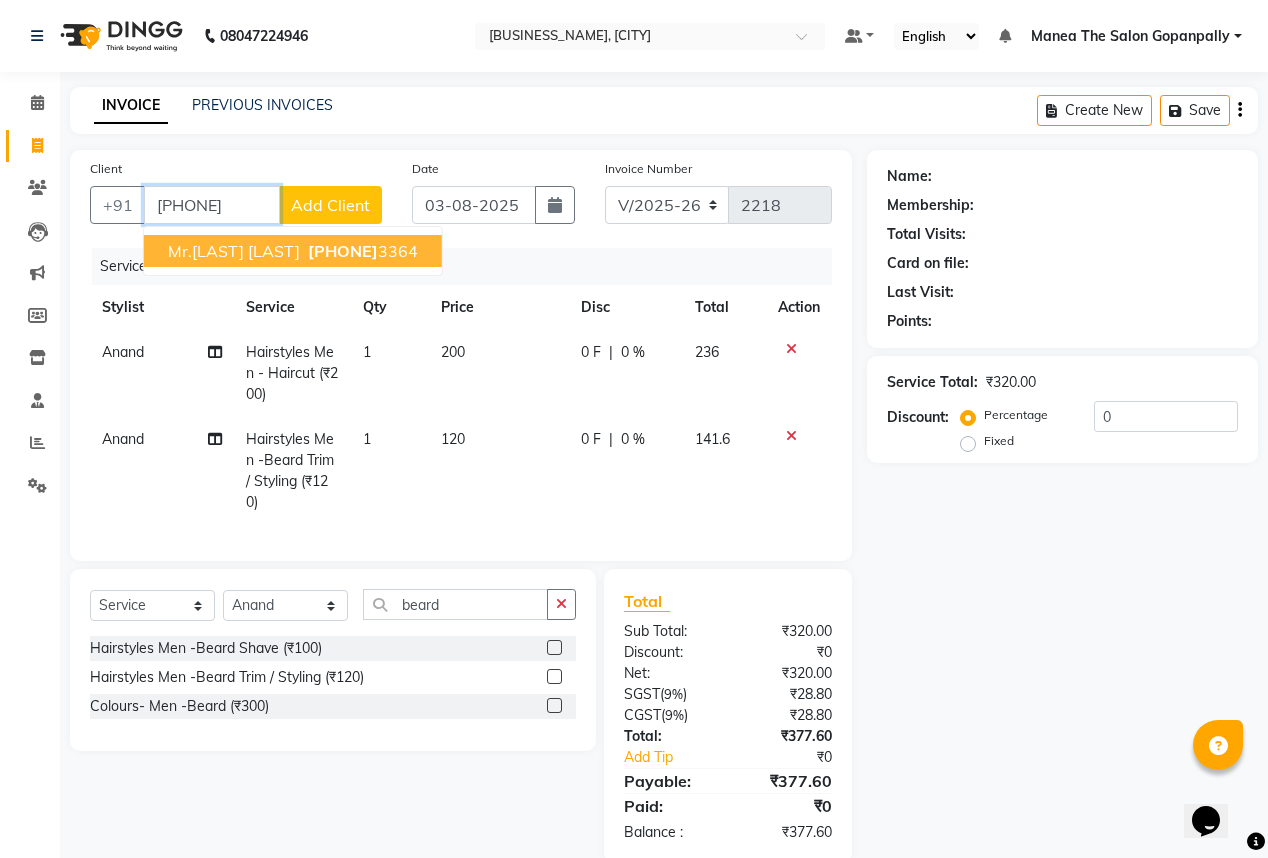 click on "[PHONE]" at bounding box center (361, 251) 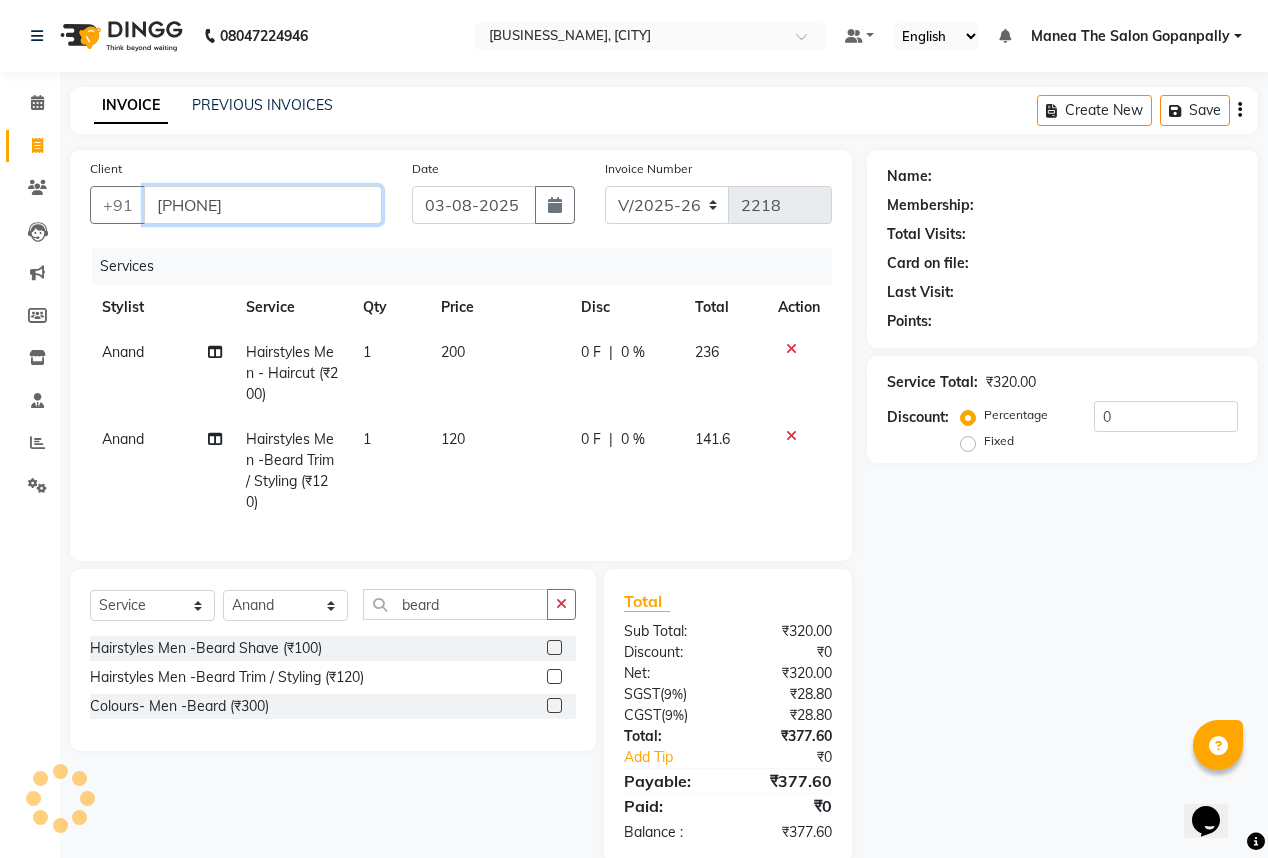 type on "[PHONE]" 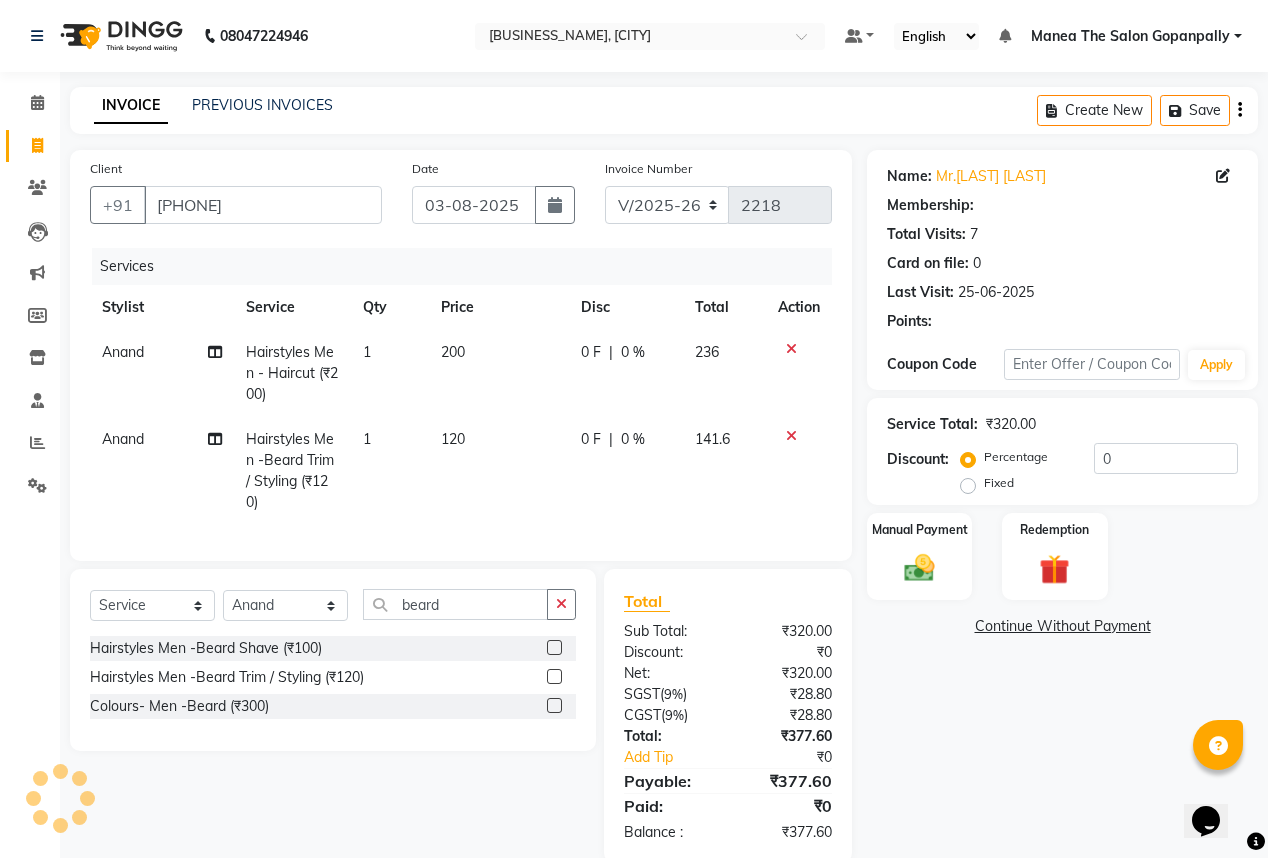 select on "1: Object" 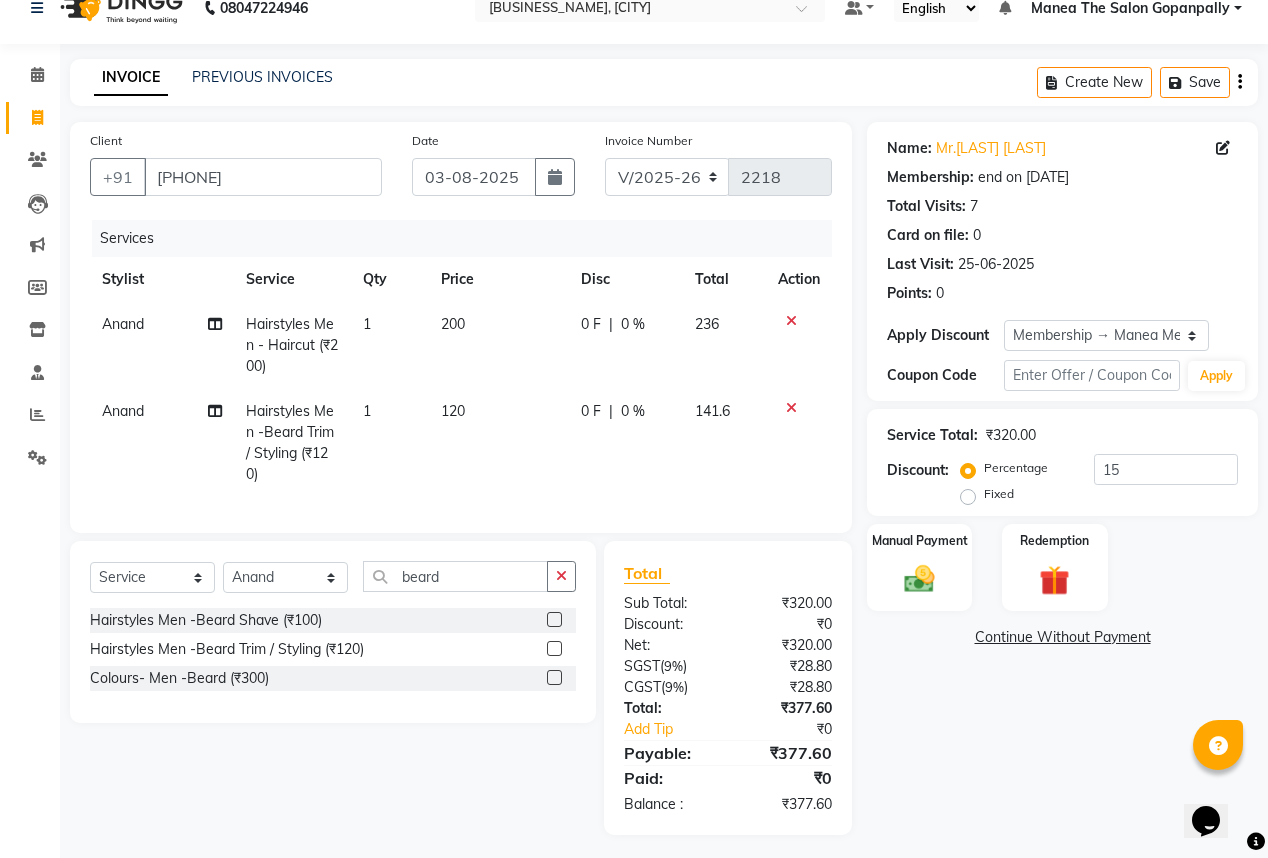 scroll, scrollTop: 47, scrollLeft: 0, axis: vertical 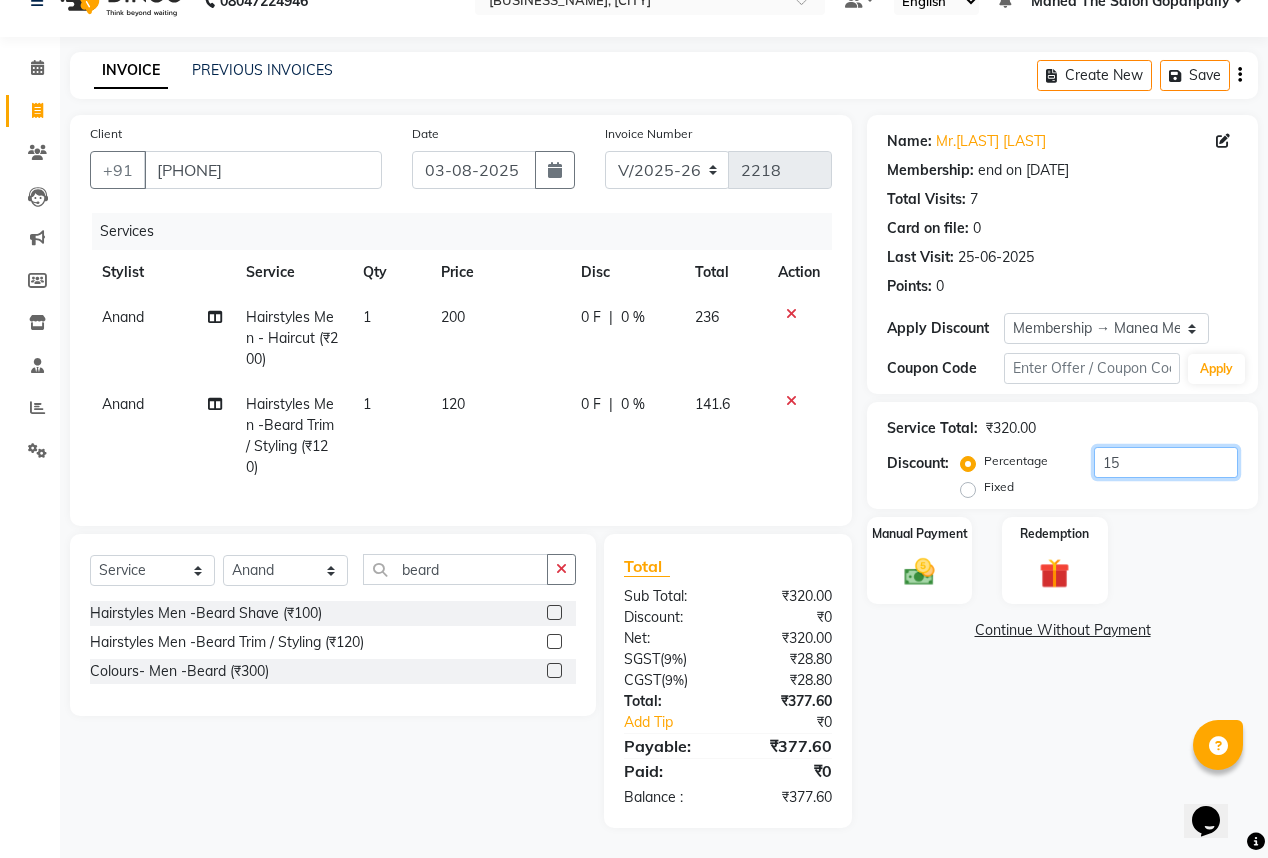 click on "15" 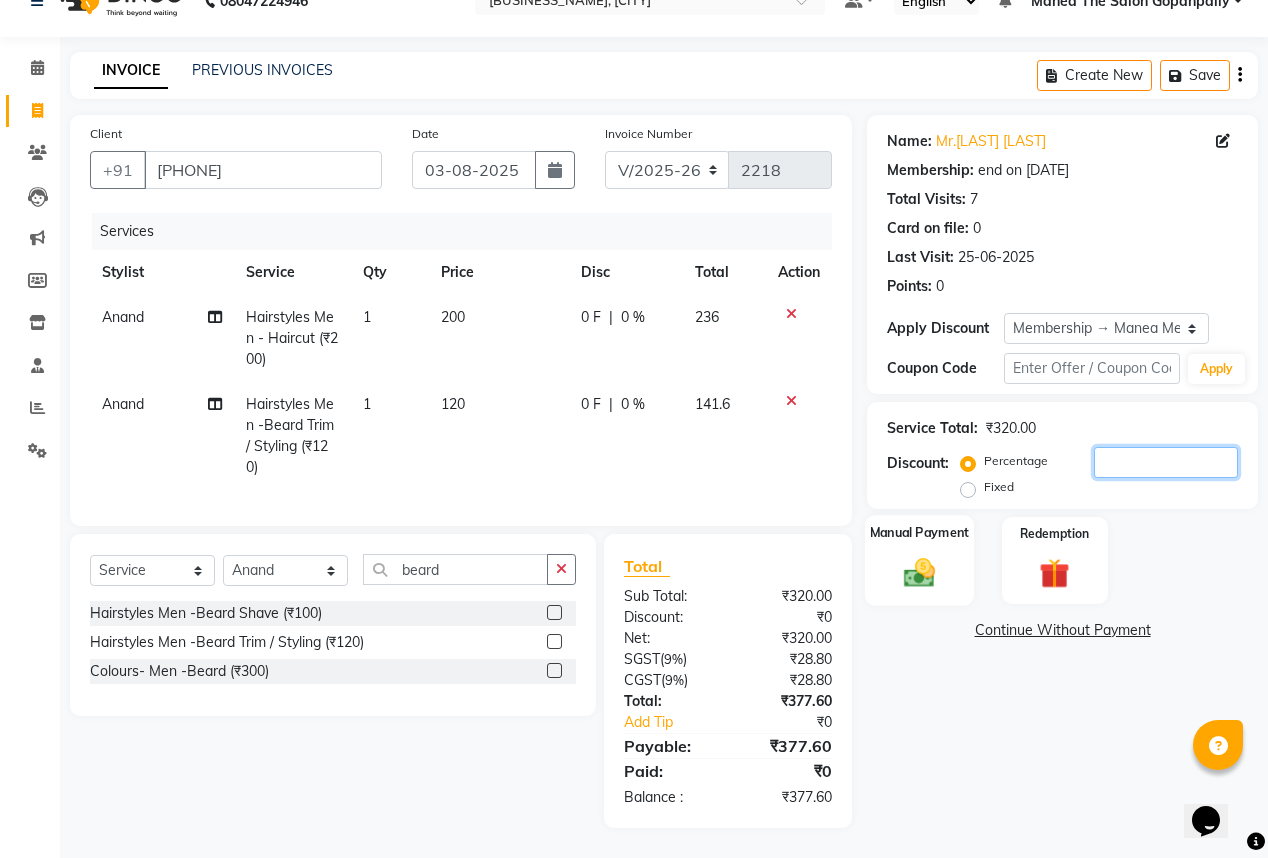 type 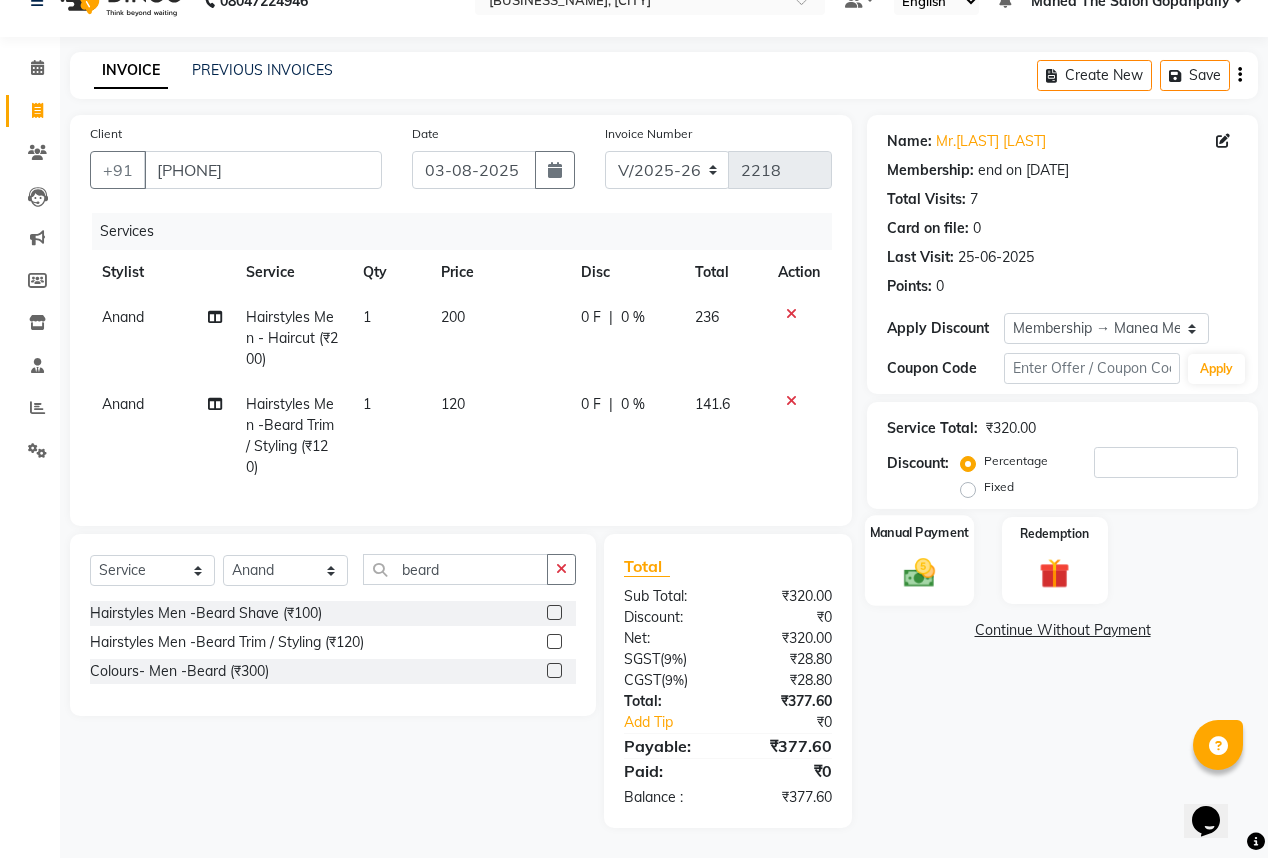 click 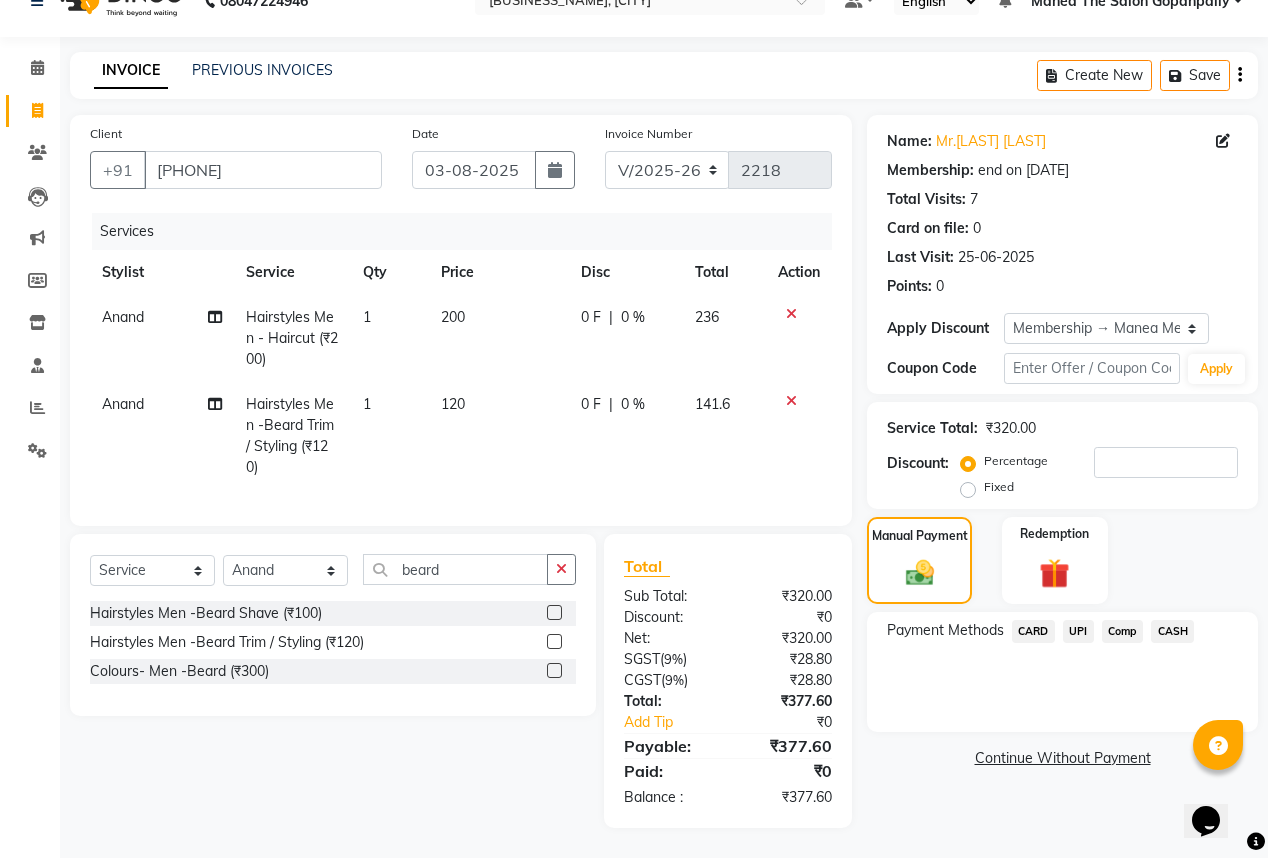 click on "UPI" 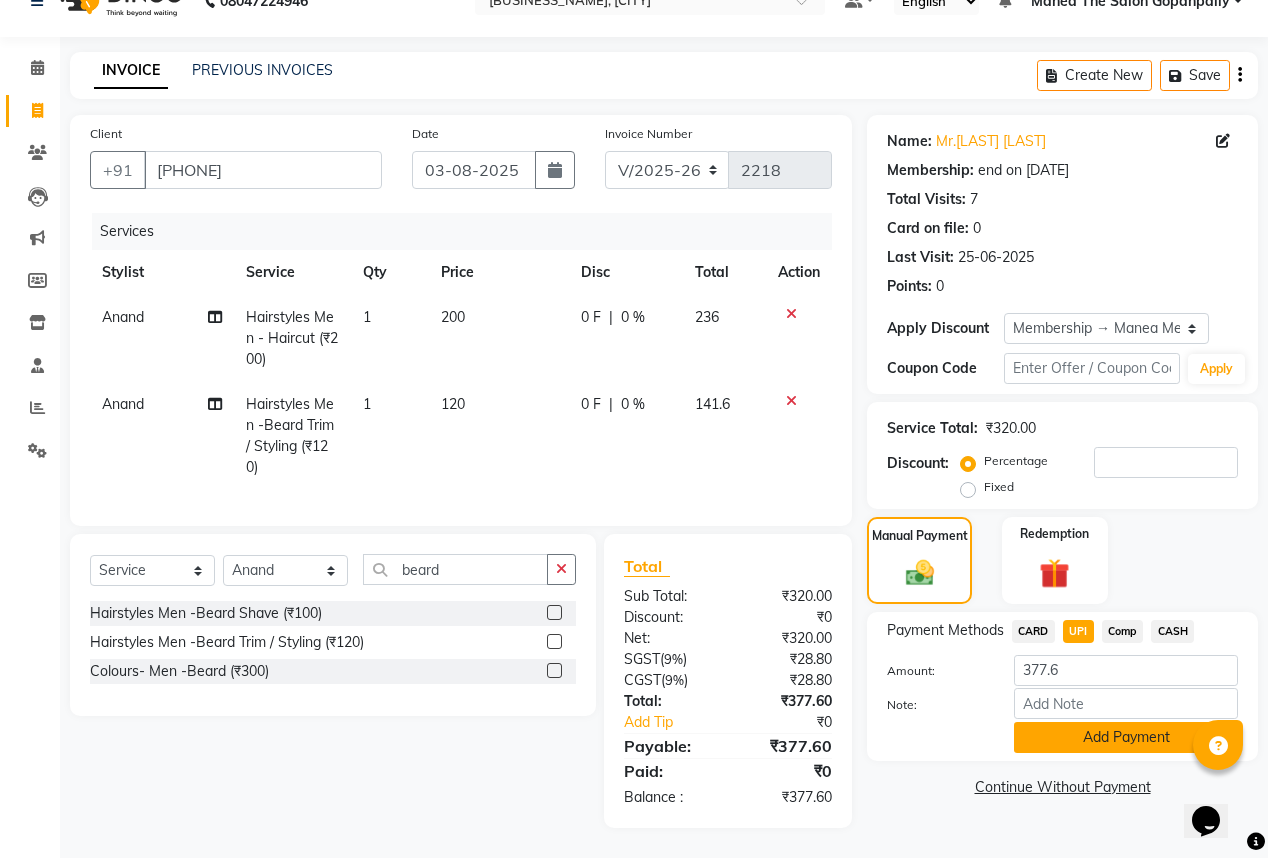 click on "Add Payment" 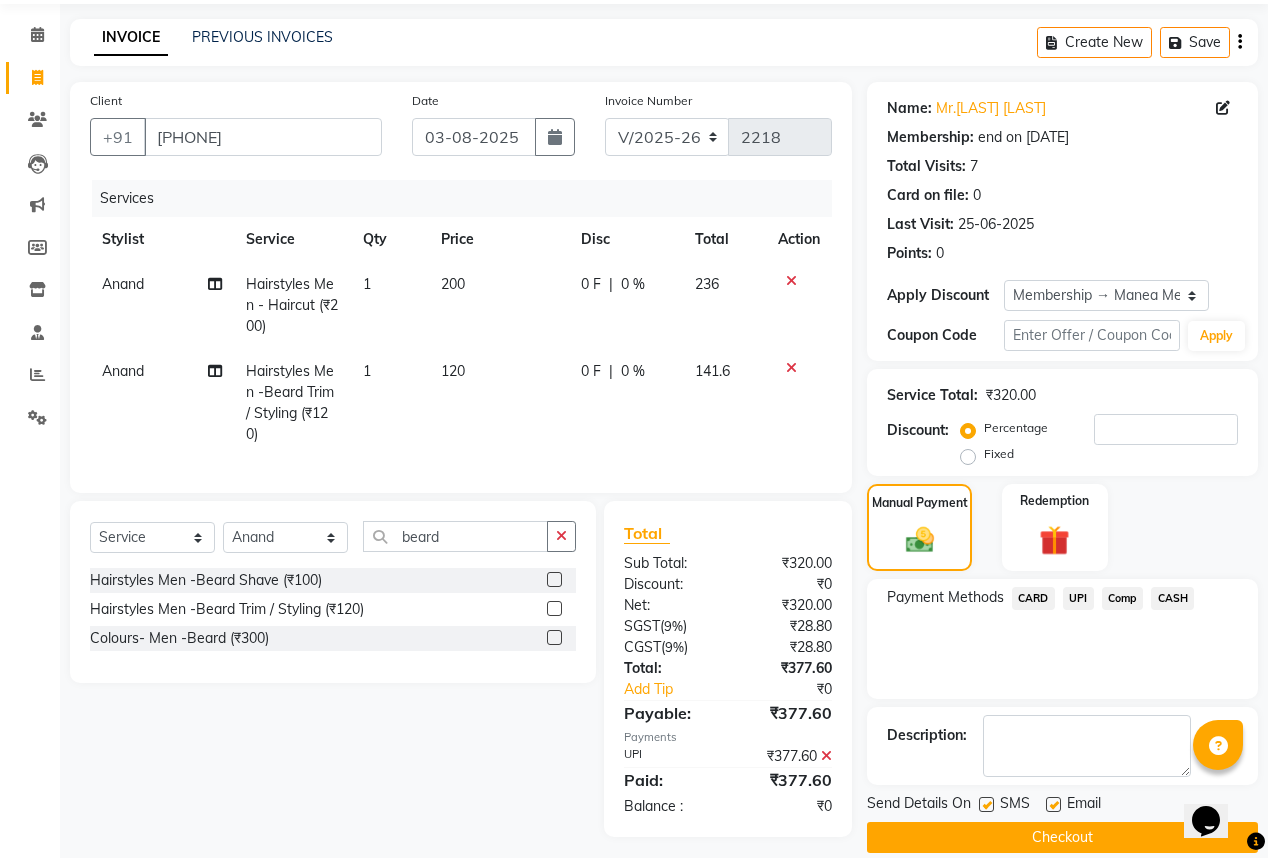 scroll, scrollTop: 92, scrollLeft: 0, axis: vertical 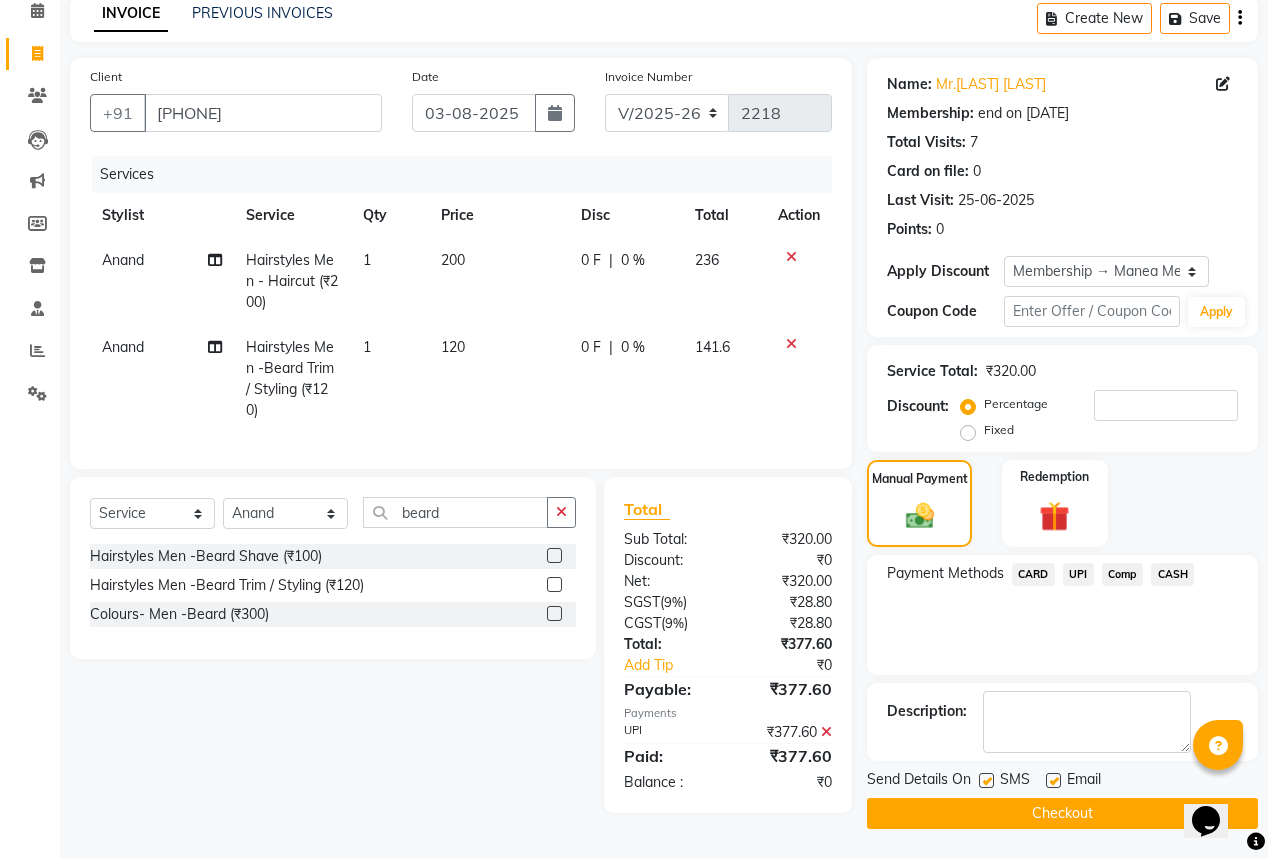 click 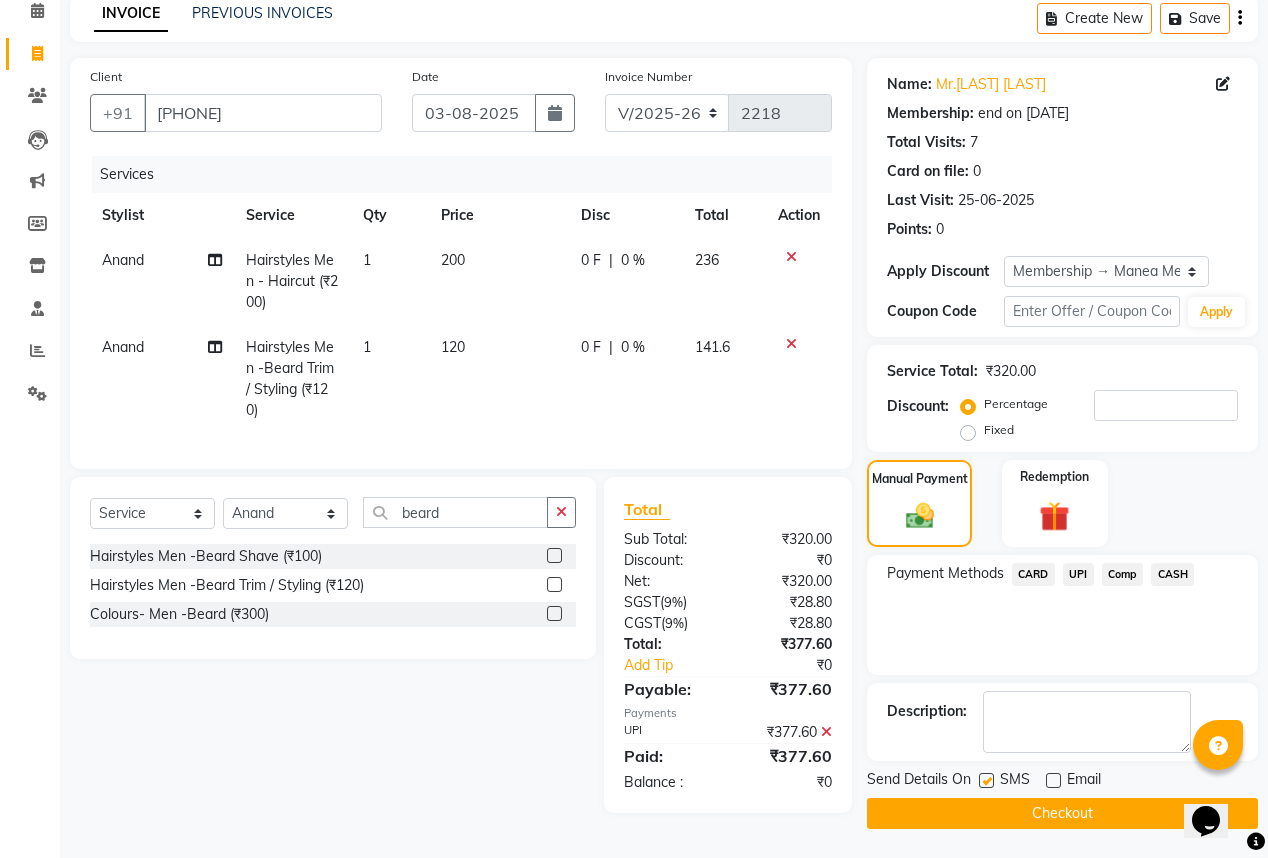click on "Checkout" 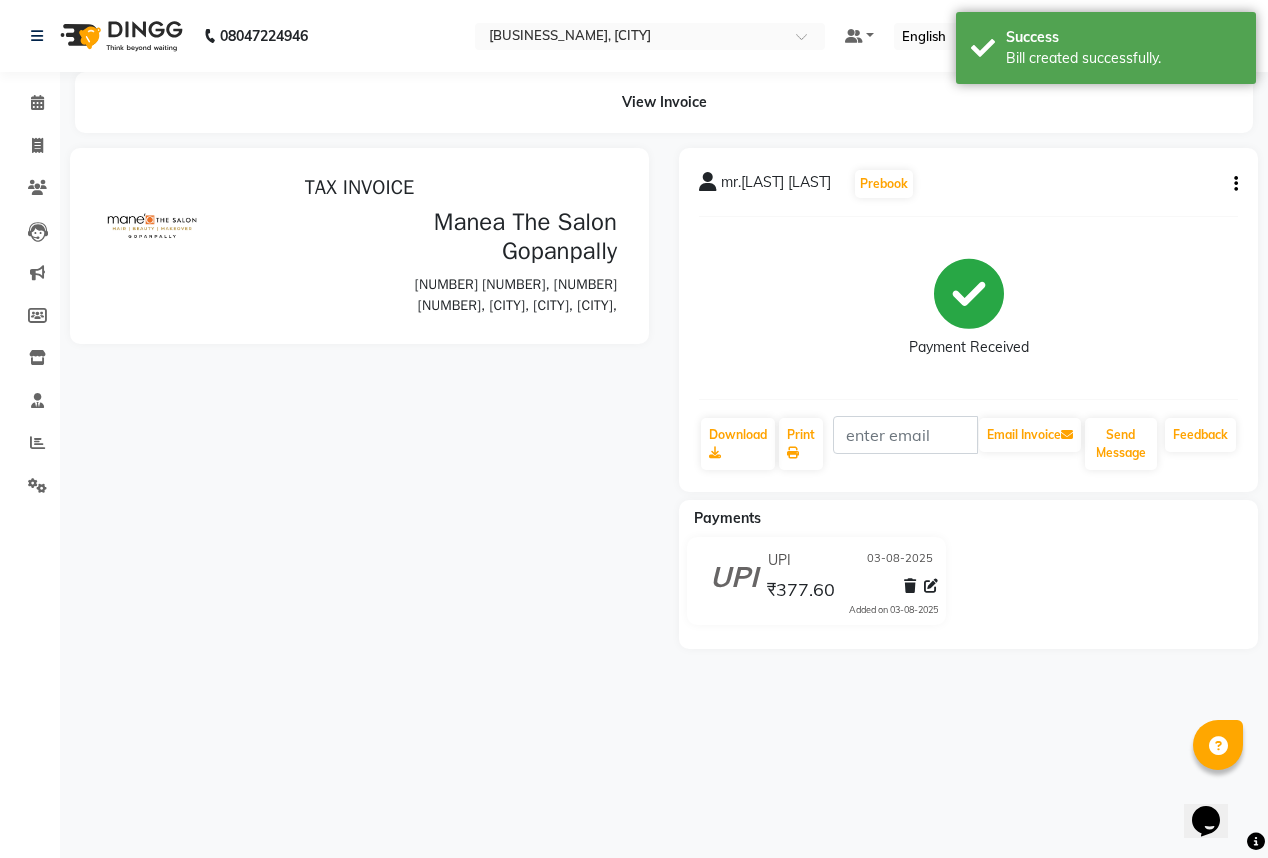 scroll, scrollTop: 0, scrollLeft: 0, axis: both 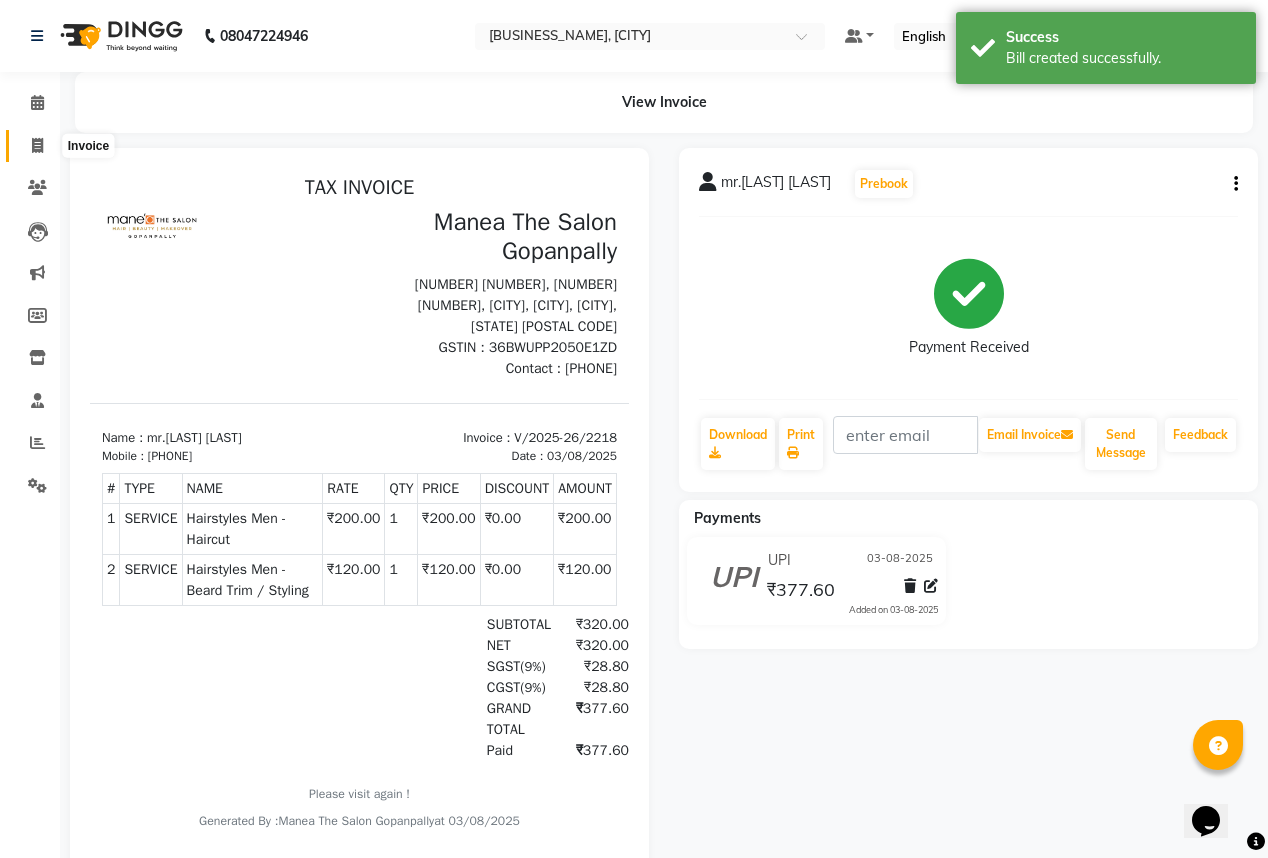 click 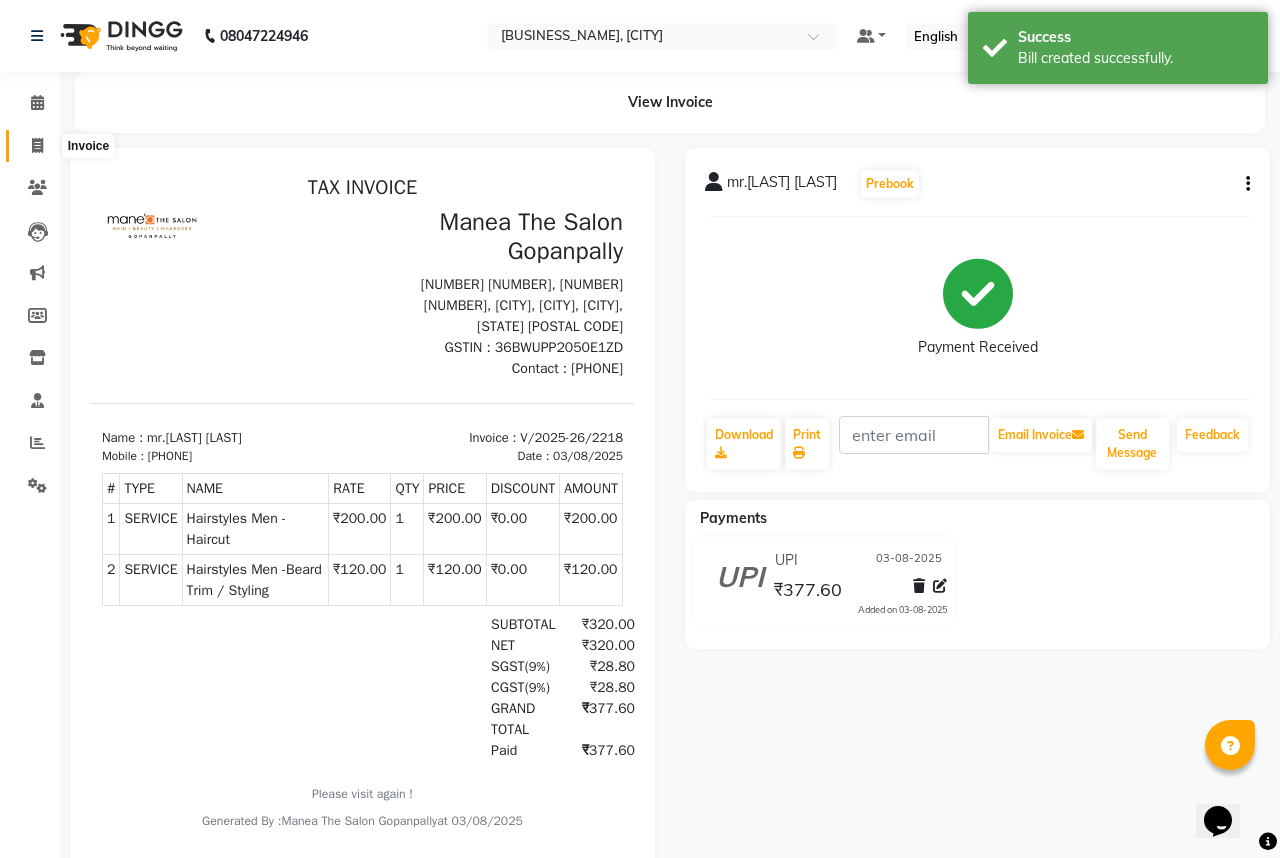 select on "7027" 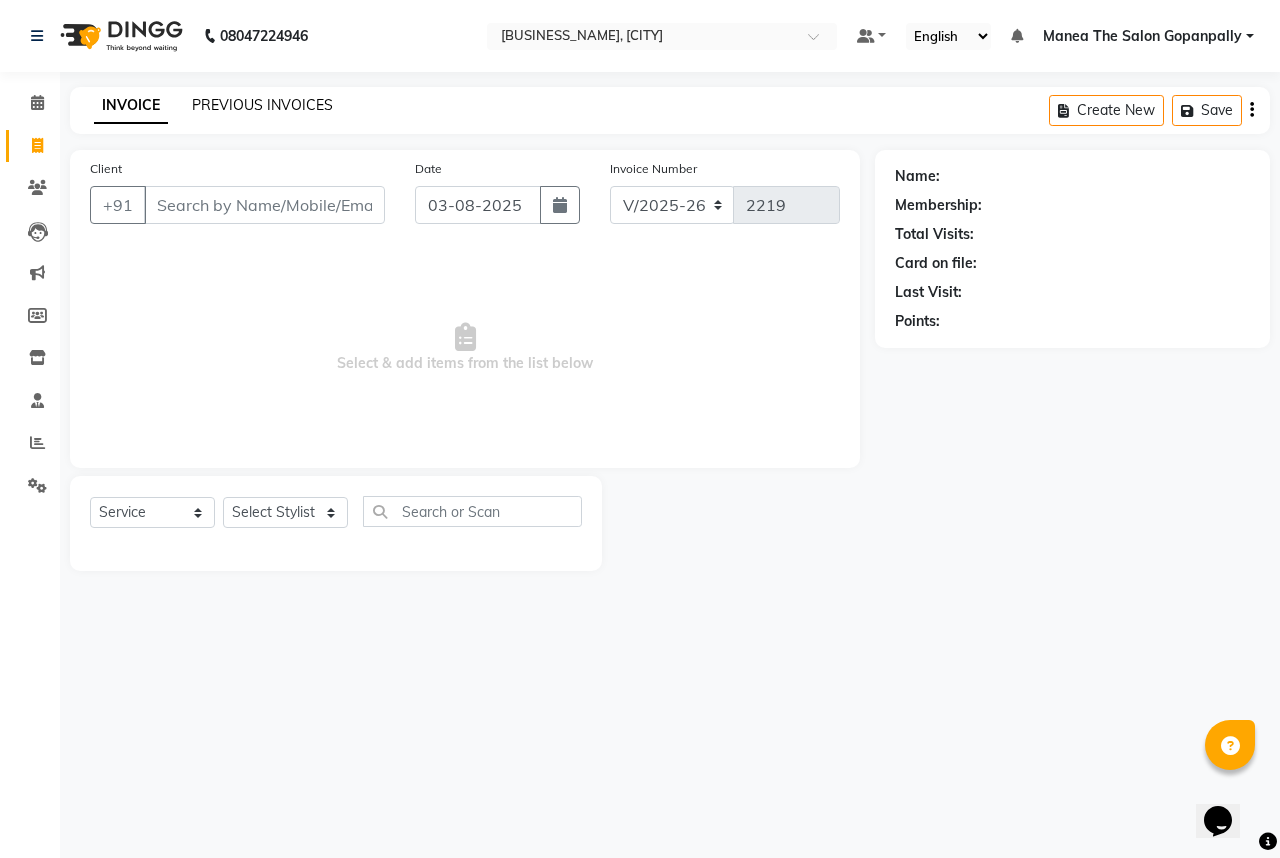 click on "PREVIOUS INVOICES" 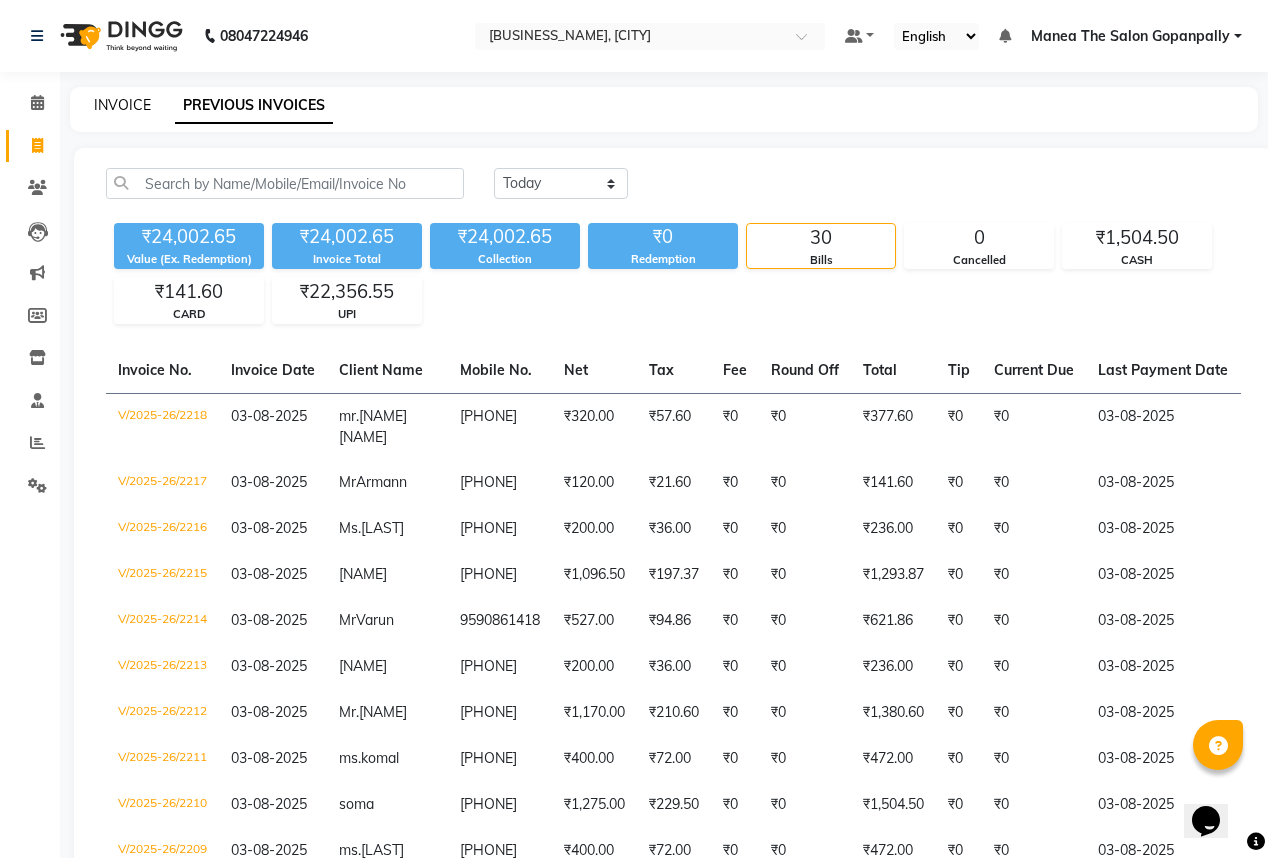 click on "INVOICE" 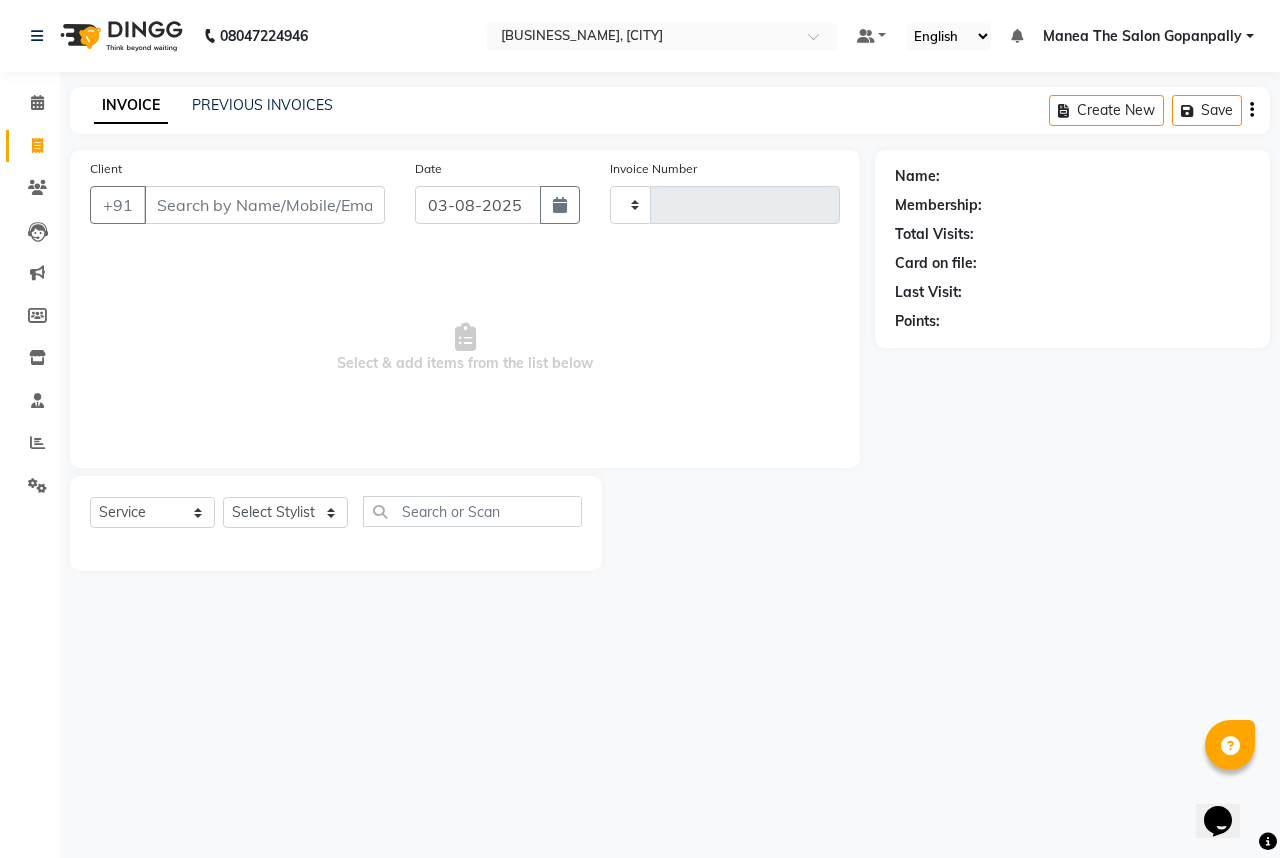 type on "2219" 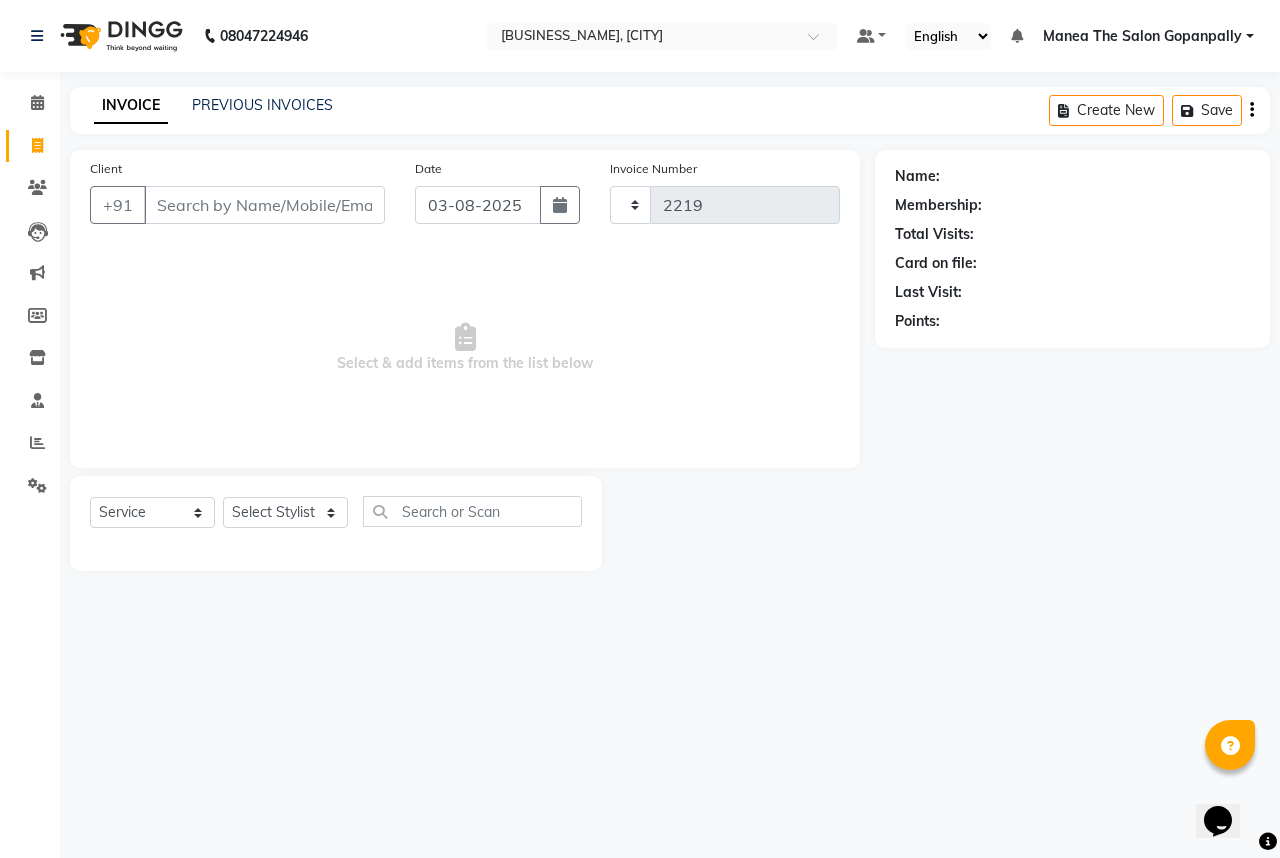 select on "7027" 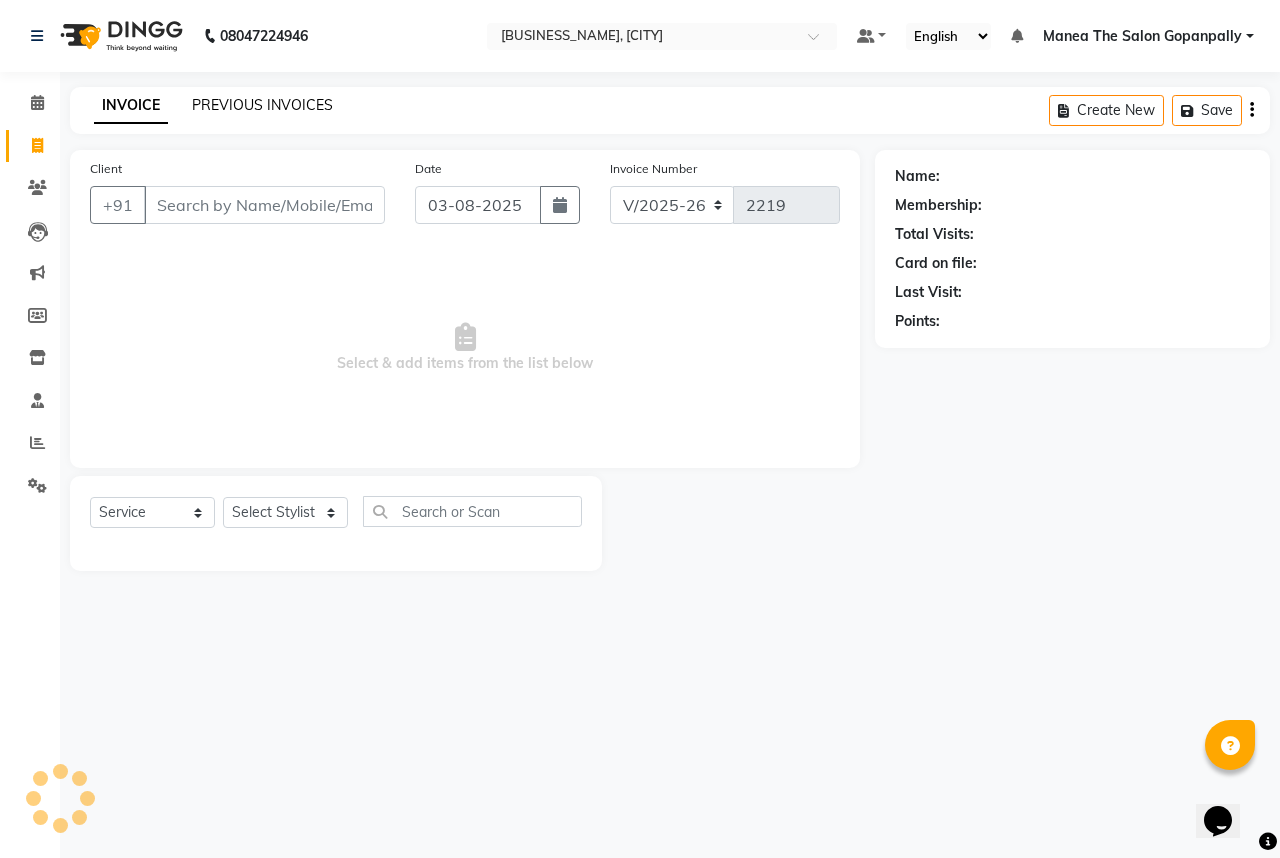 click on "PREVIOUS INVOICES" 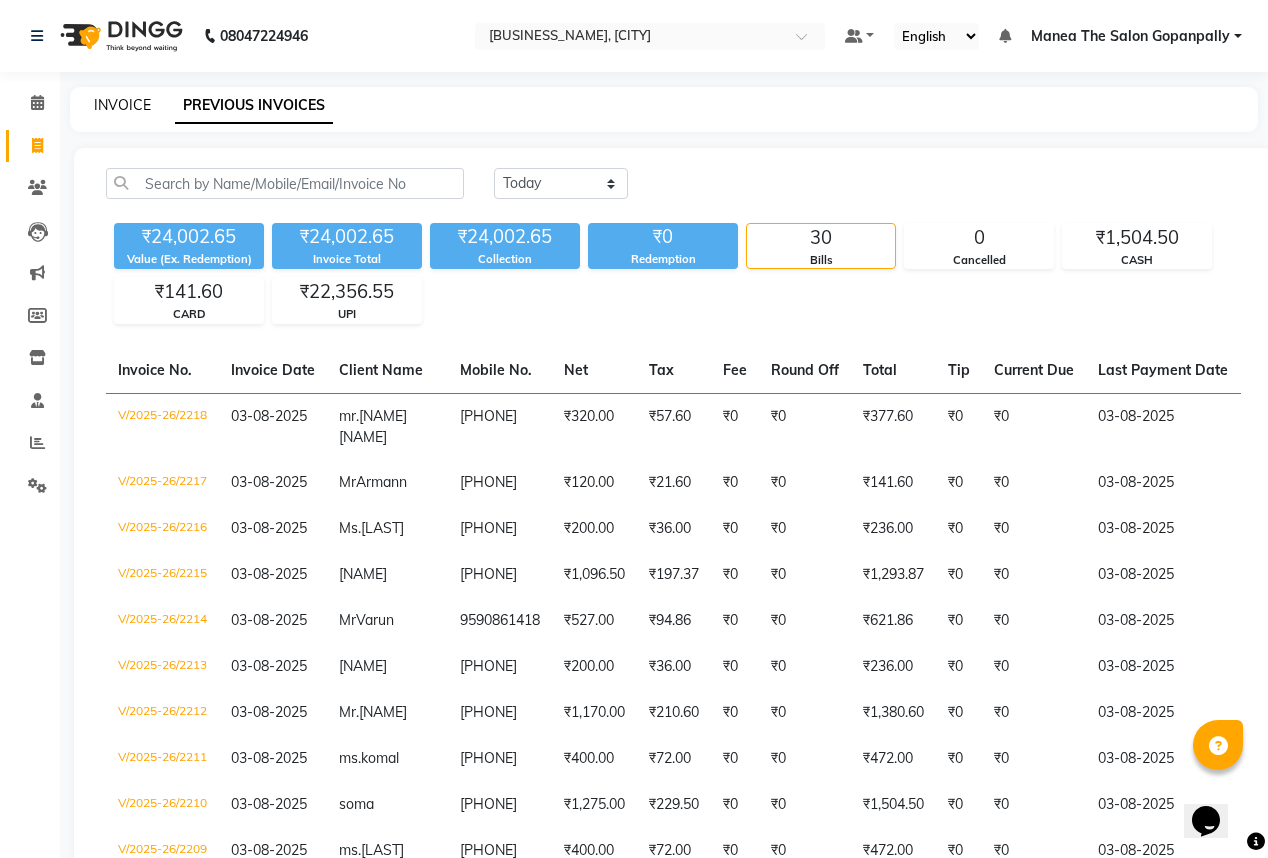 click on "INVOICE" 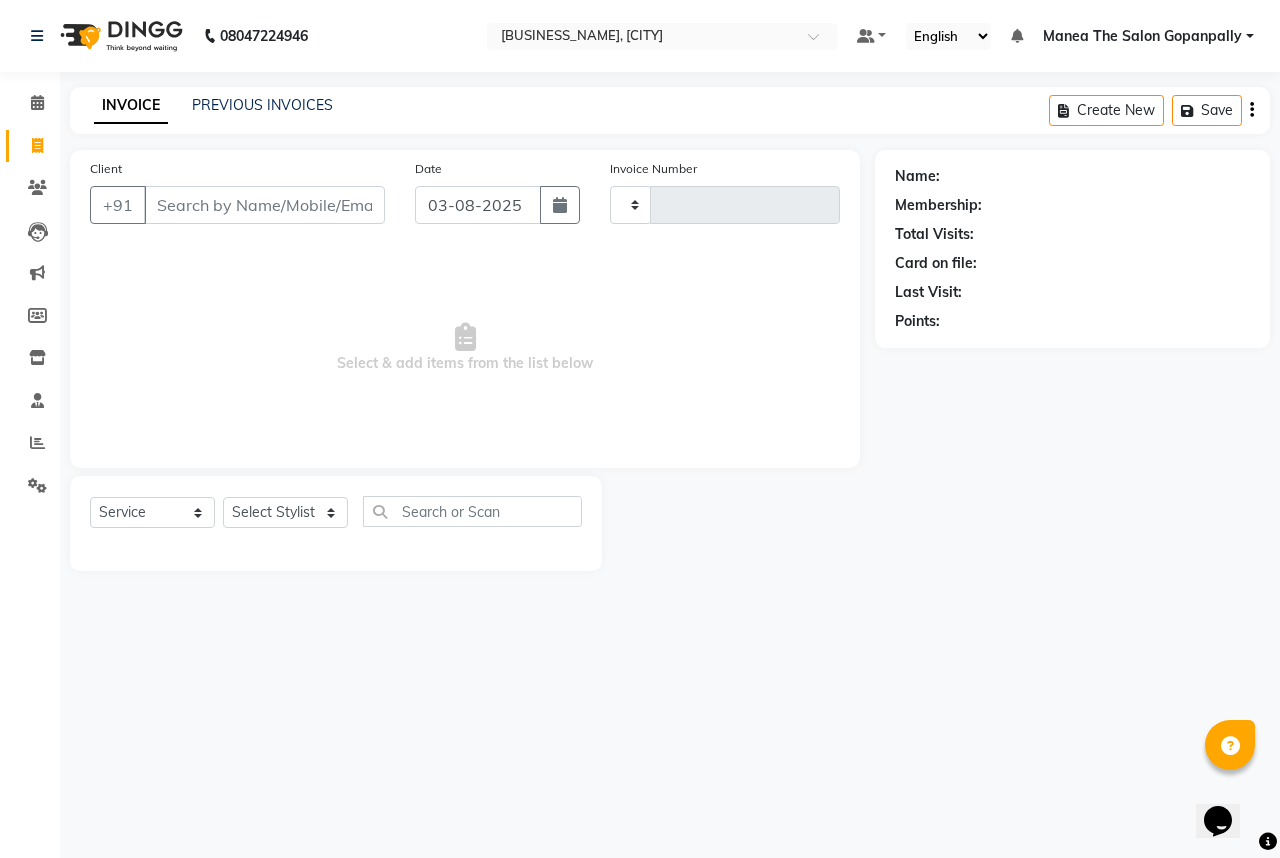type on "2219" 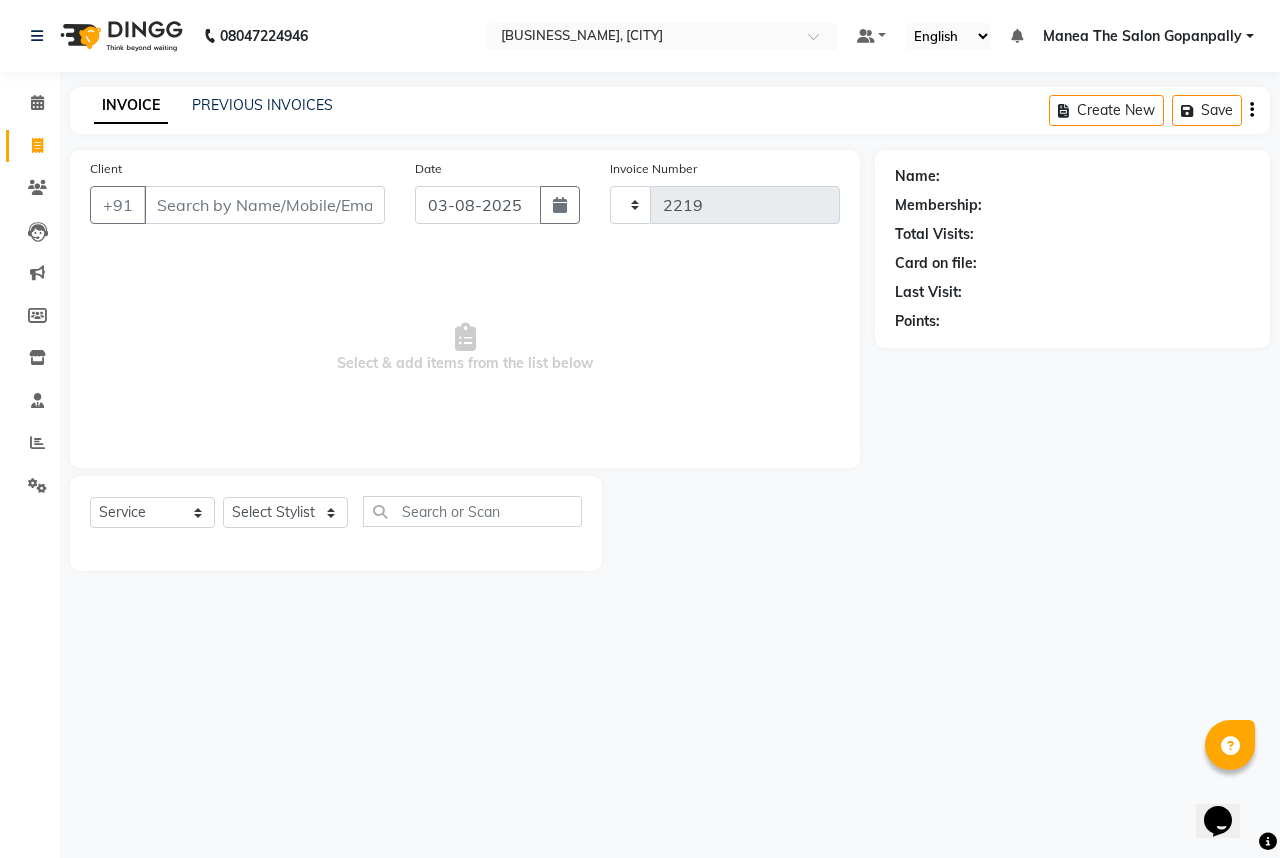 select on "7027" 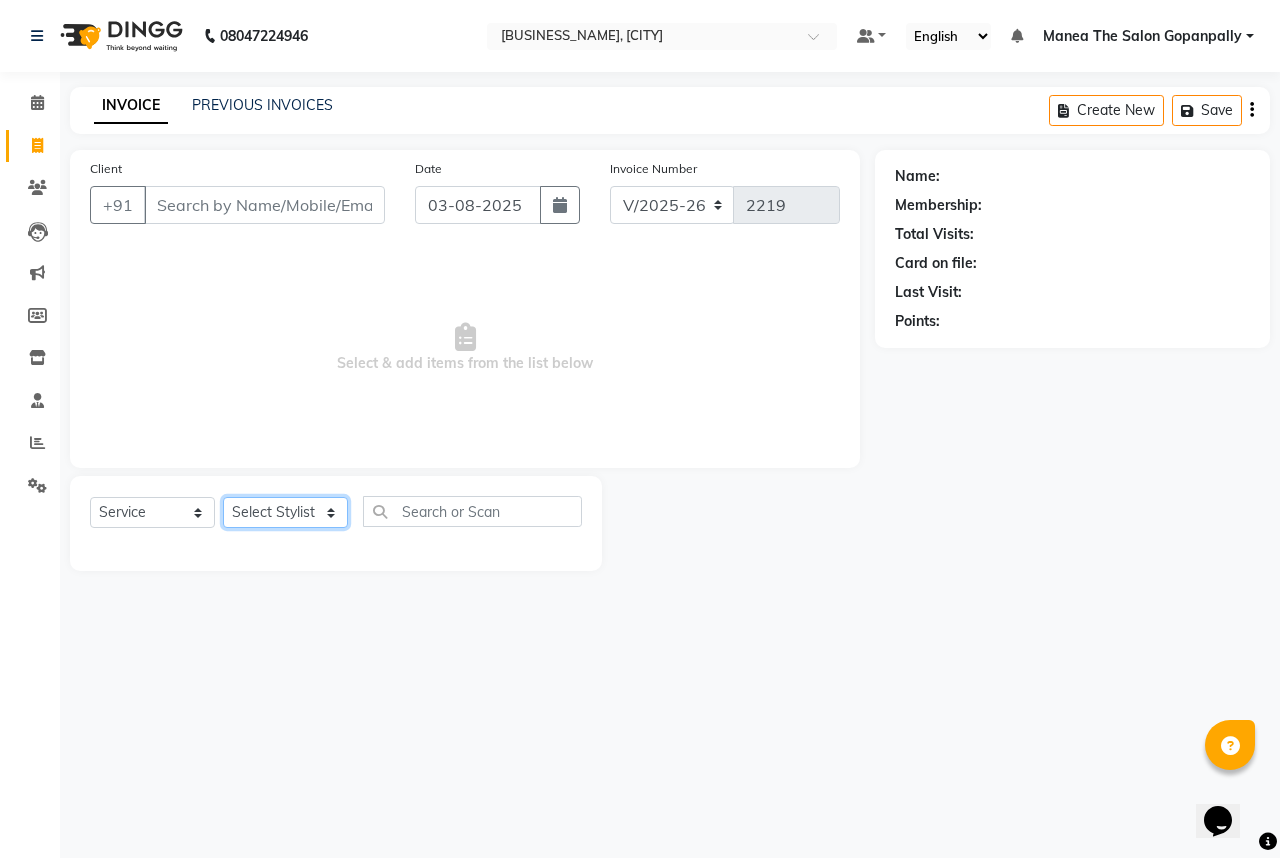 click on "Select Stylist [NAME] [NAME] [NAME] [NAME] [NAME] [NAME] [NAME] [NAME] [NAME] [NAME] Hairstyles Women -Wash, Conditioning & Blow Dry (₹600)  x Haircare Men -Moisturising (₹600) Haircare Men -Colour Protect (₹700) Haircare Men -Frizz Ease (₹800) Haircare Men -Repair & Rejuvenate (₹800) Haircare Men -Deep Conditioning (₹1200) Haircare Men -Anti Hair Fall (₹900) Haircare Men -Anti Dandruff (₹900) Haircare Men -Scalp Therapy (₹1200) gel nail polish hands (₹400) gel nail polish legs (₹400) extensions hands (₹2100) gel nail polish removal (₹400) extension removal (₹600) henna (organic ) (₹800) organic facial (₹3800) organic cleanup (₹1500) organic anti dandruff (₹2500) organic anti hairfall (₹2500) organic hair spa (₹3000) organic head massage (₹900) organic hair pack (₹900) mehandi 2 hands full (₹2000) mehandi simple (₹500) warts removal big (₹100) warts removal small (₹50) combo men (₹2100) splits (₹500) nail art (₹250) mens combo (₹599) 1 800 90 F" 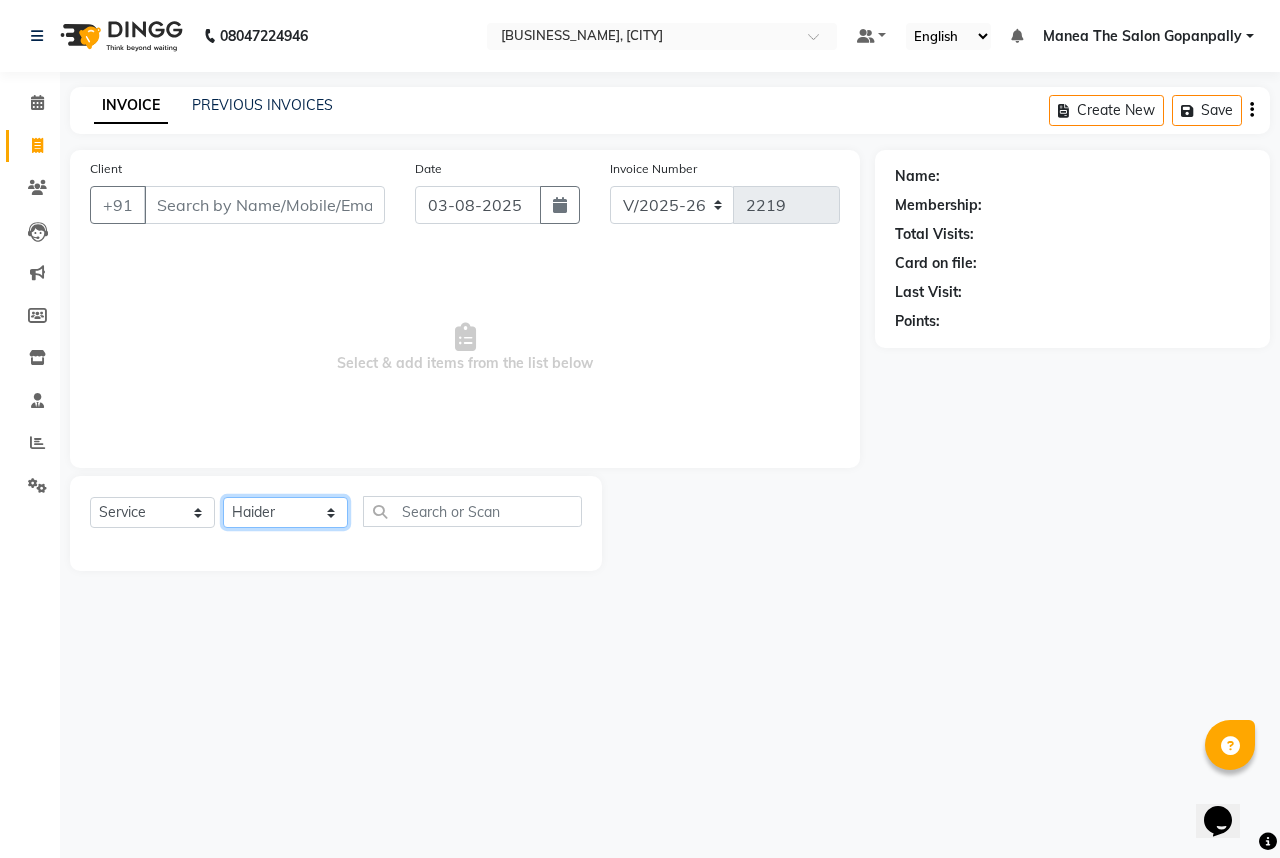 click on "Select Stylist [NAME] [NAME] [NAME] [NAME] [NAME] [NAME] [NAME] [NAME] [NAME] [NAME] Hairstyles Women -Wash, Conditioning & Blow Dry (₹600)  x Haircare Men -Moisturising (₹600) Haircare Men -Colour Protect (₹700) Haircare Men -Frizz Ease (₹800) Haircare Men -Repair & Rejuvenate (₹800) Haircare Men -Deep Conditioning (₹1200) Haircare Men -Anti Hair Fall (₹900) Haircare Men -Anti Dandruff (₹900) Haircare Men -Scalp Therapy (₹1200) gel nail polish hands (₹400) gel nail polish legs (₹400) extensions hands (₹2100) gel nail polish removal (₹400) extension removal (₹600) henna (organic ) (₹800) organic facial (₹3800) organic cleanup (₹1500) organic anti dandruff (₹2500) organic anti hairfall (₹2500) organic hair spa (₹3000) organic head massage (₹900) organic hair pack (₹900) mehandi 2 hands full (₹2000) mehandi simple (₹500) warts removal big (₹100) warts removal small (₹50) combo men (₹2100) splits (₹500) nail art (₹250) mens combo (₹599) 1 800 90 F" 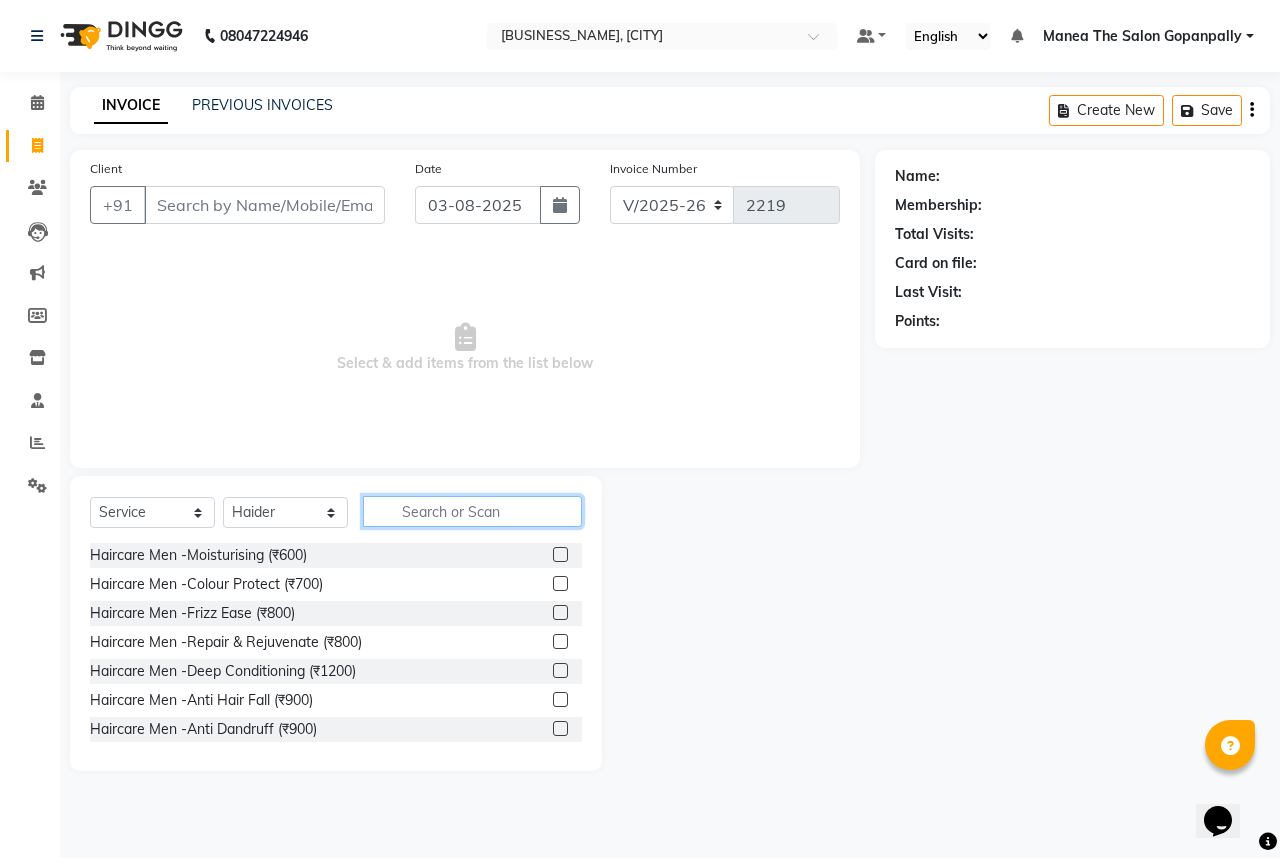 click 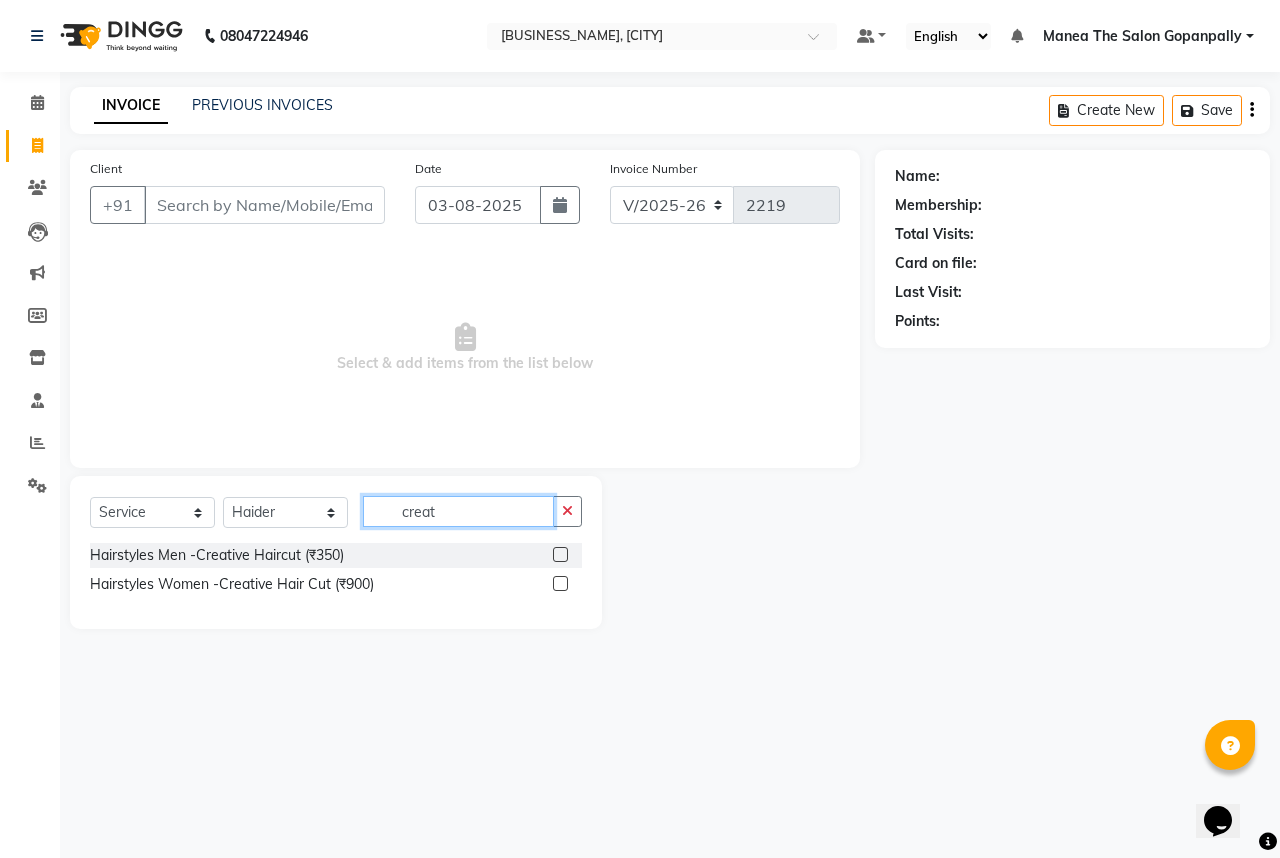 type on "creat" 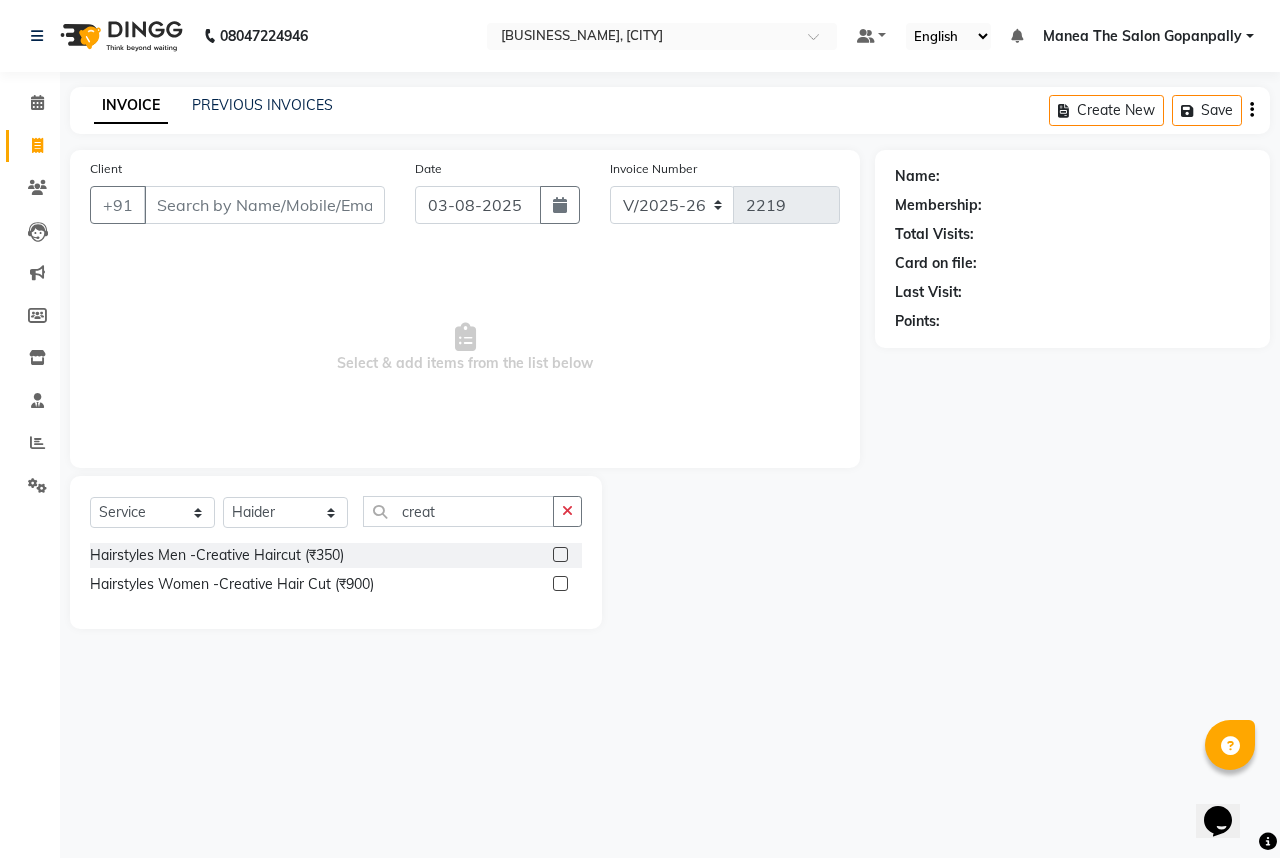 click 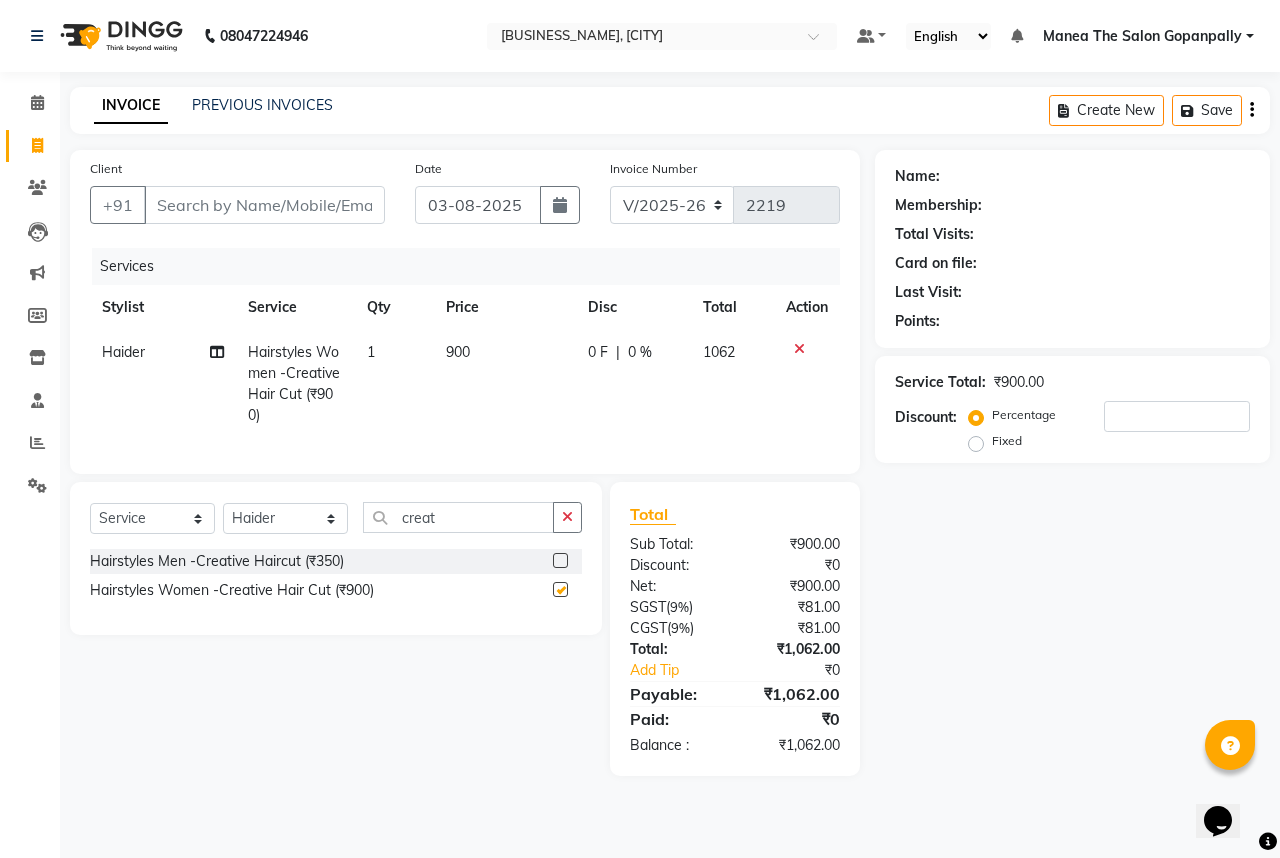checkbox on "false" 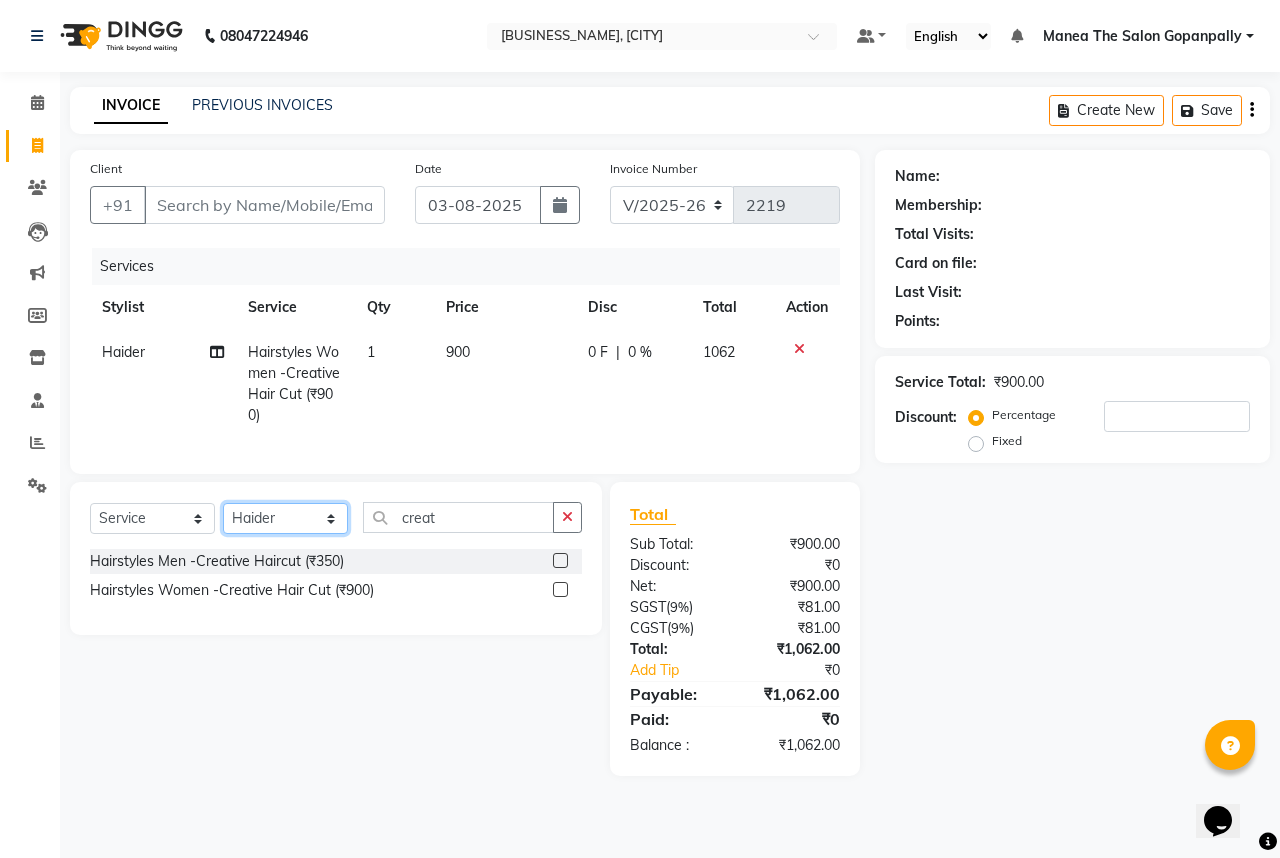 click on "Select Stylist [NAME] [NAME] [NAME] [NAME] [NAME] [NAME] [NAME] [NAME] [NAME] [NAME] Hairstyles Women -Wash, Conditioning & Blow Dry (₹600)  x Haircare Men -Moisturising (₹600) Haircare Men -Colour Protect (₹700) Haircare Men -Frizz Ease (₹800) Haircare Men -Repair & Rejuvenate (₹800) Haircare Men -Deep Conditioning (₹1200) Haircare Men -Anti Hair Fall (₹900) Haircare Men -Anti Dandruff (₹900) Haircare Men -Scalp Therapy (₹1200) gel nail polish hands (₹400) gel nail polish legs (₹400) extensions hands (₹2100) gel nail polish removal (₹400) extension removal (₹600) henna (organic ) (₹800) organic facial (₹3800) organic cleanup (₹1500) organic anti dandruff (₹2500) organic anti hairfall (₹2500) organic hair spa (₹3000) organic head massage (₹900) organic hair pack (₹900) mehandi 2 hands full (₹2000) mehandi simple (₹500) warts removal big (₹100) warts removal small (₹50) combo men (₹2100) splits (₹500) nail art (₹250) mens combo (₹599) 1 800 90 F" 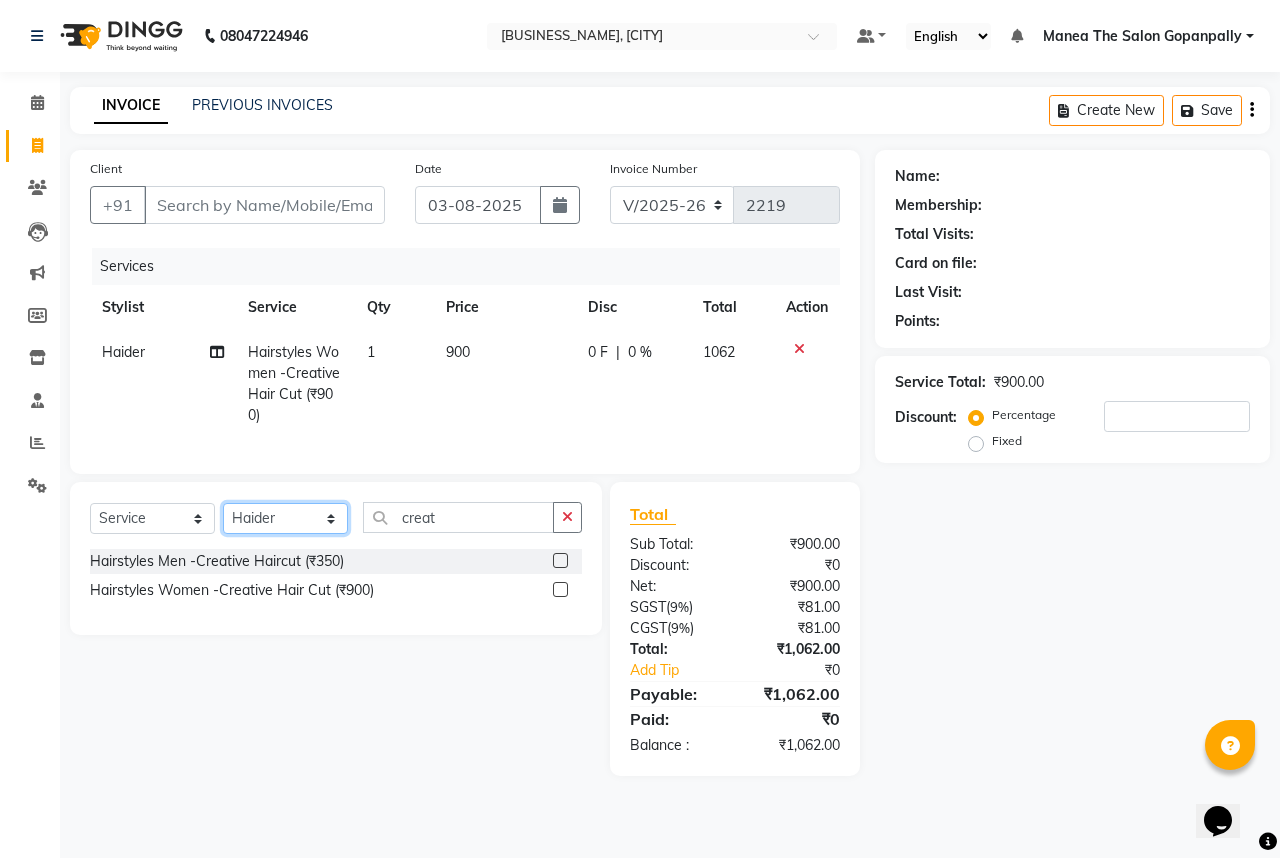 select on "57882" 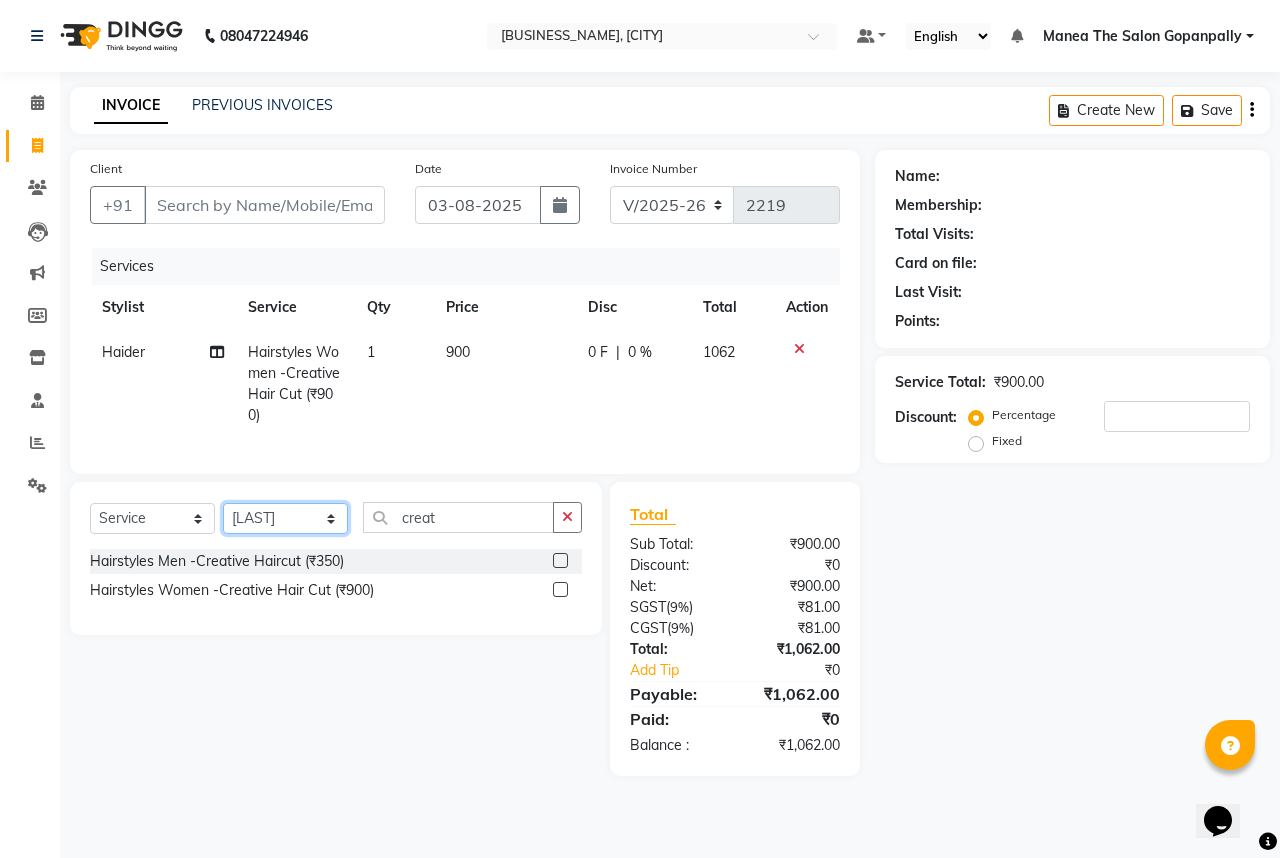 click on "Select Stylist [NAME] [NAME] [NAME] [NAME] [NAME] [NAME] [NAME] [NAME] [NAME] [NAME] Hairstyles Women -Wash, Conditioning & Blow Dry (₹600)  x Haircare Men -Moisturising (₹600) Haircare Men -Colour Protect (₹700) Haircare Men -Frizz Ease (₹800) Haircare Men -Repair & Rejuvenate (₹800) Haircare Men -Deep Conditioning (₹1200) Haircare Men -Anti Hair Fall (₹900) Haircare Men -Anti Dandruff (₹900) Haircare Men -Scalp Therapy (₹1200) gel nail polish hands (₹400) gel nail polish legs (₹400) extensions hands (₹2100) gel nail polish removal (₹400) extension removal (₹600) henna (organic ) (₹800) organic facial (₹3800) organic cleanup (₹1500) organic anti dandruff (₹2500) organic anti hairfall (₹2500) organic hair spa (₹3000) organic head massage (₹900) organic hair pack (₹900) mehandi 2 hands full (₹2000) mehandi simple (₹500) warts removal big (₹100) warts removal small (₹50) combo men (₹2100) splits (₹500) nail art (₹250) mens combo (₹599) 1 800 90 F" 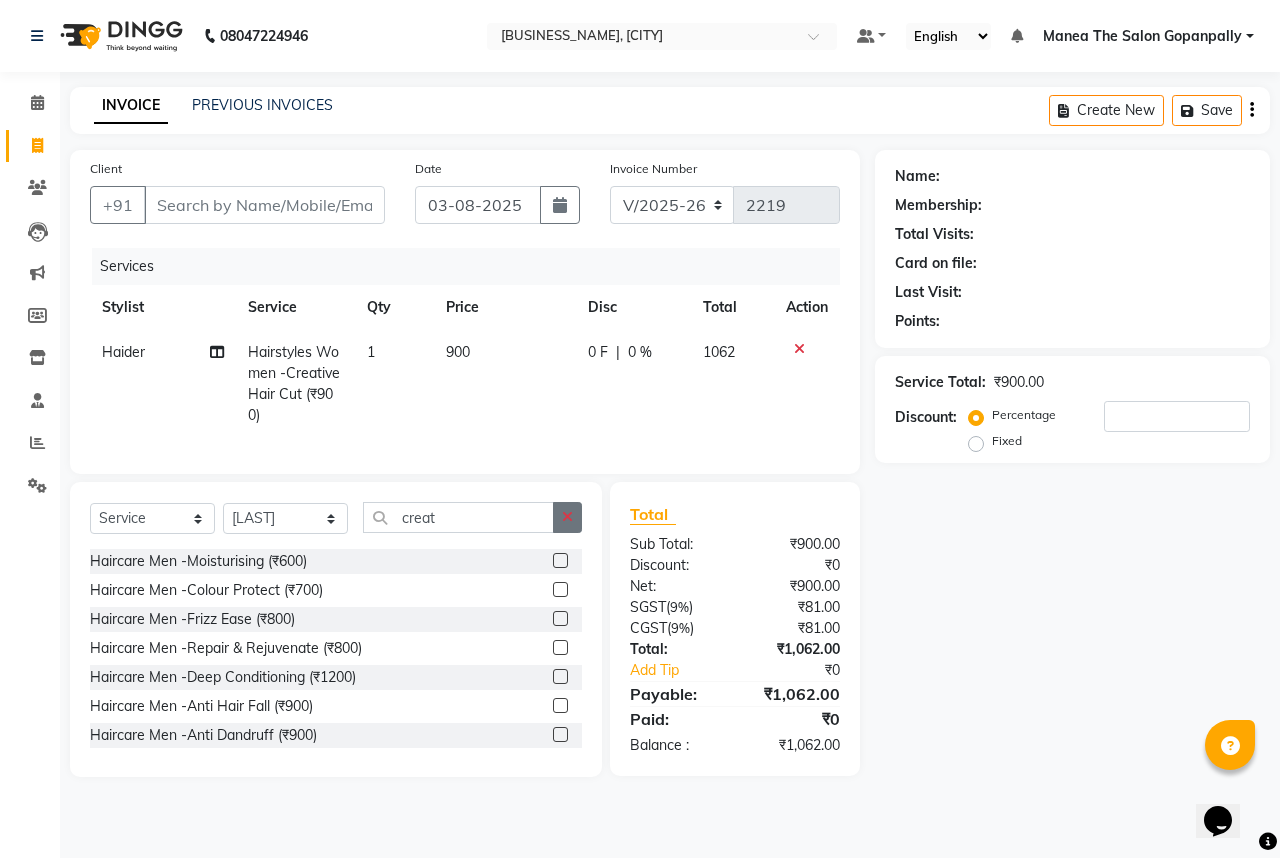 click 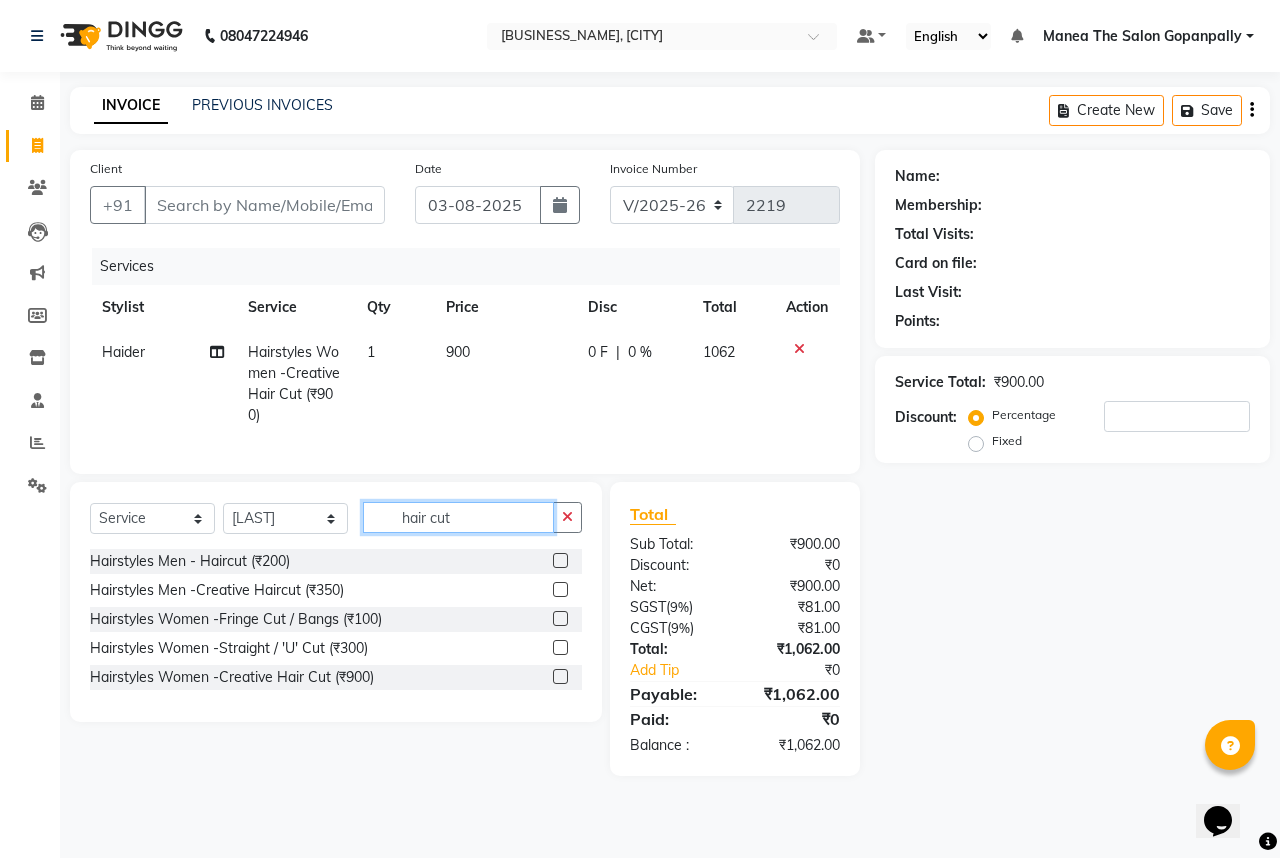 type on "hair cut" 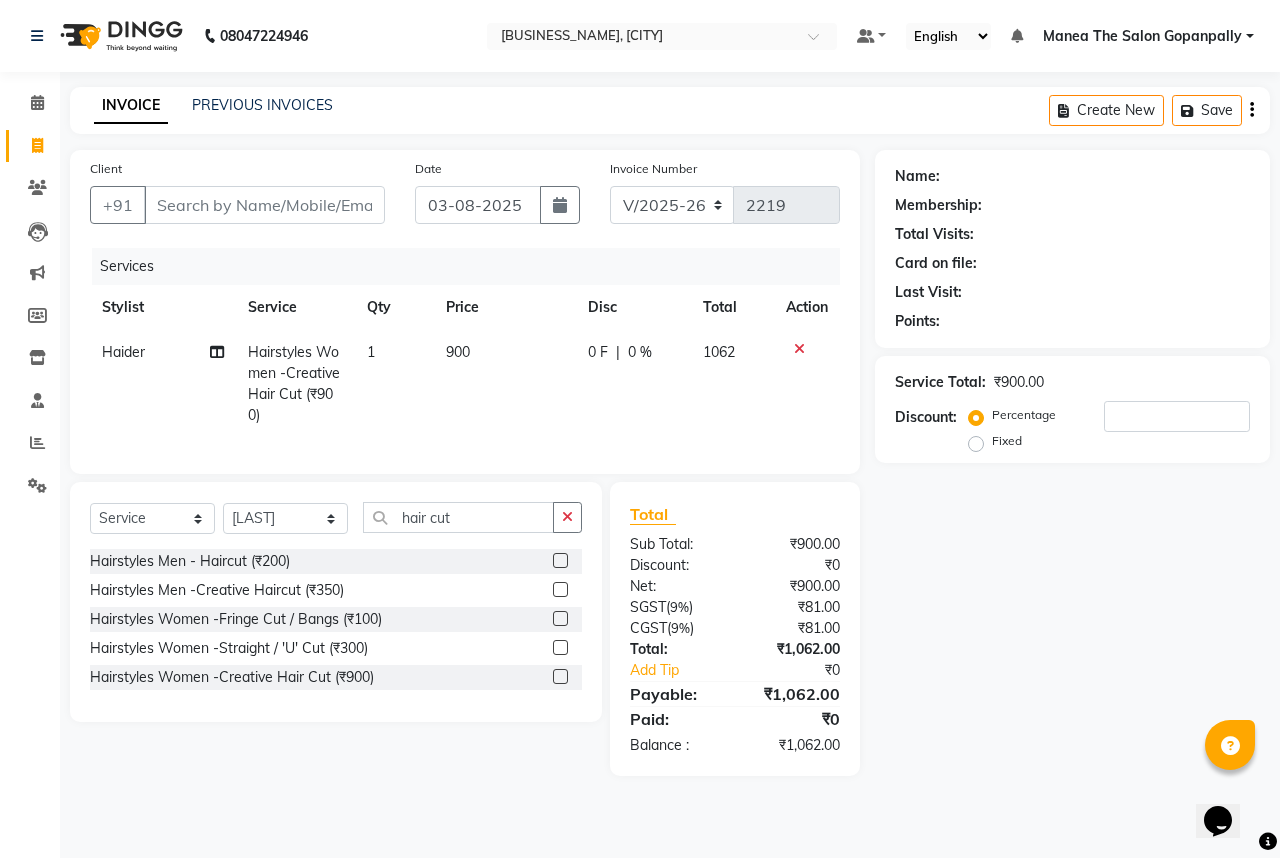 click 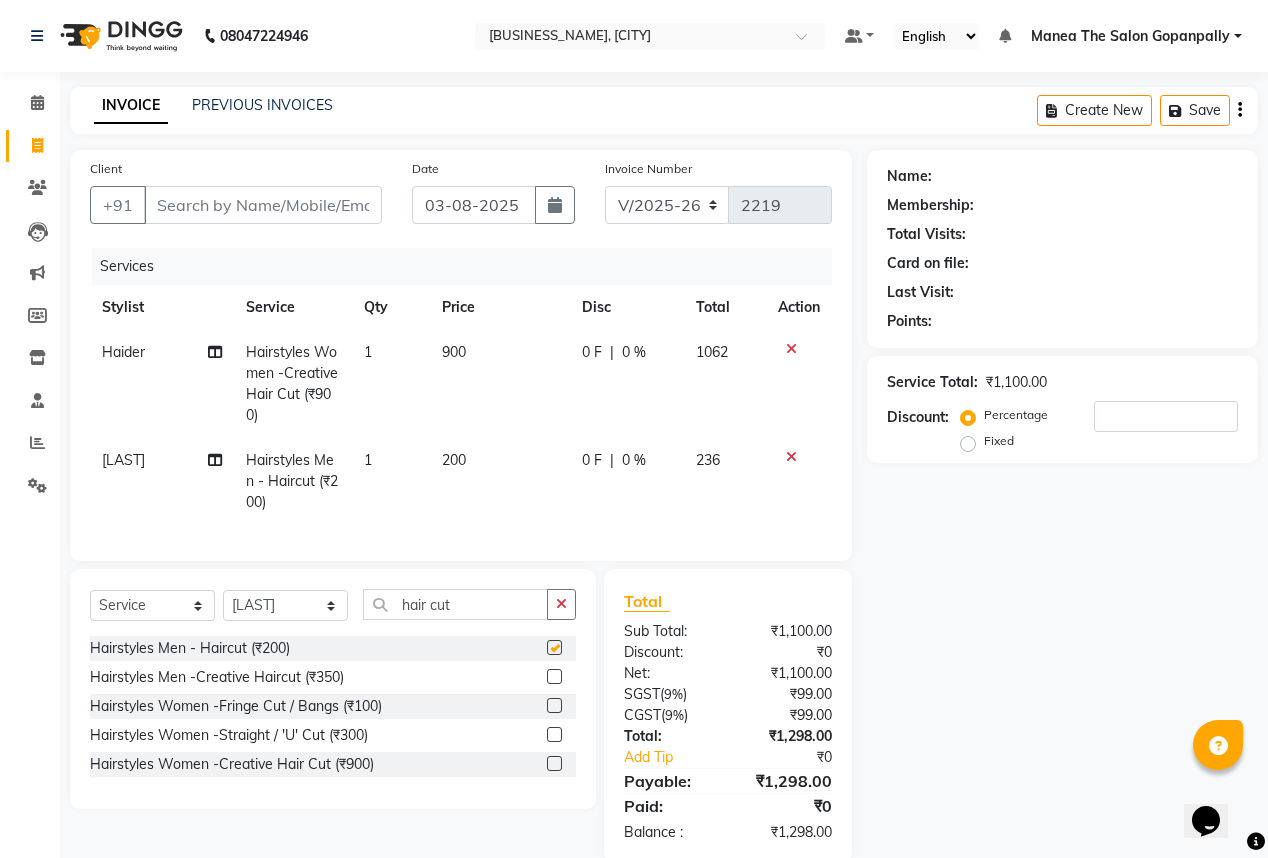 checkbox on "false" 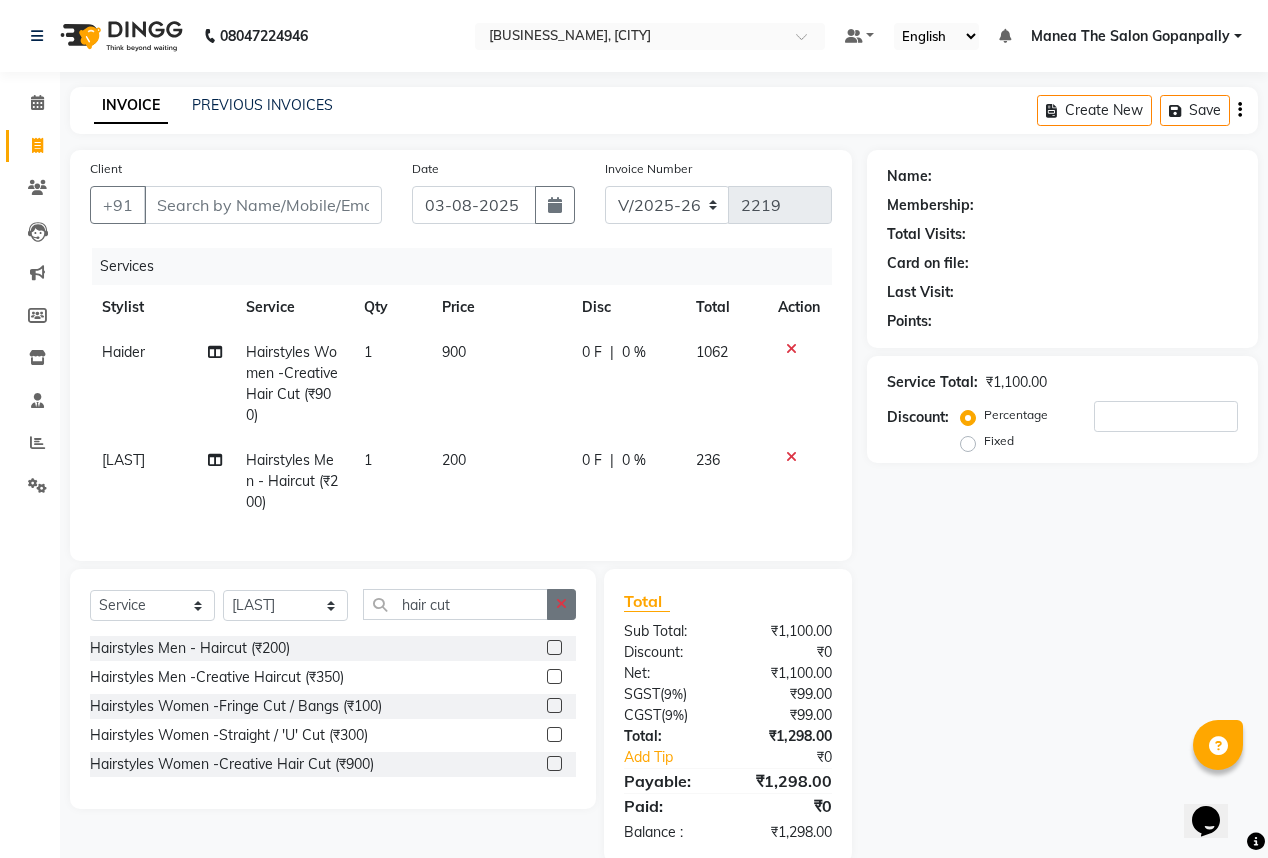 click 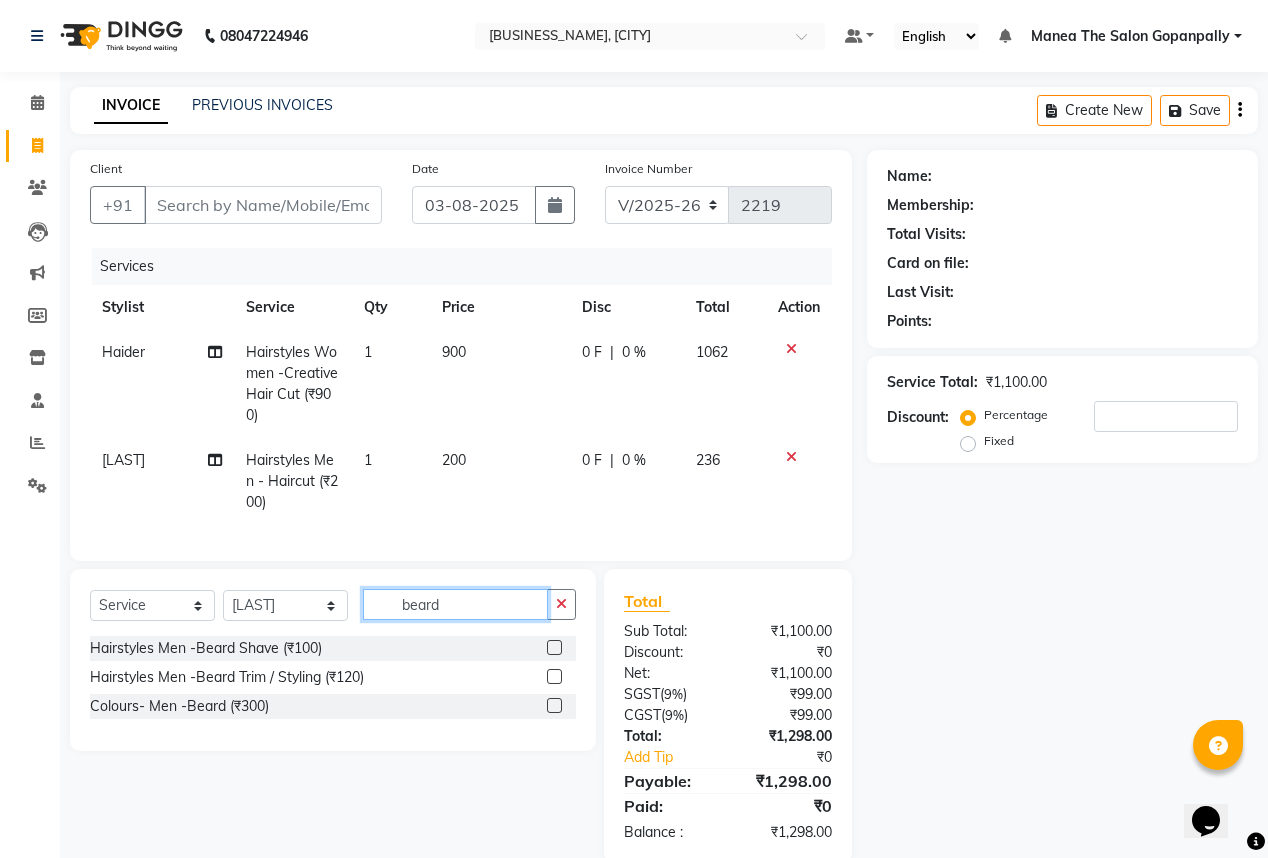 type on "beard" 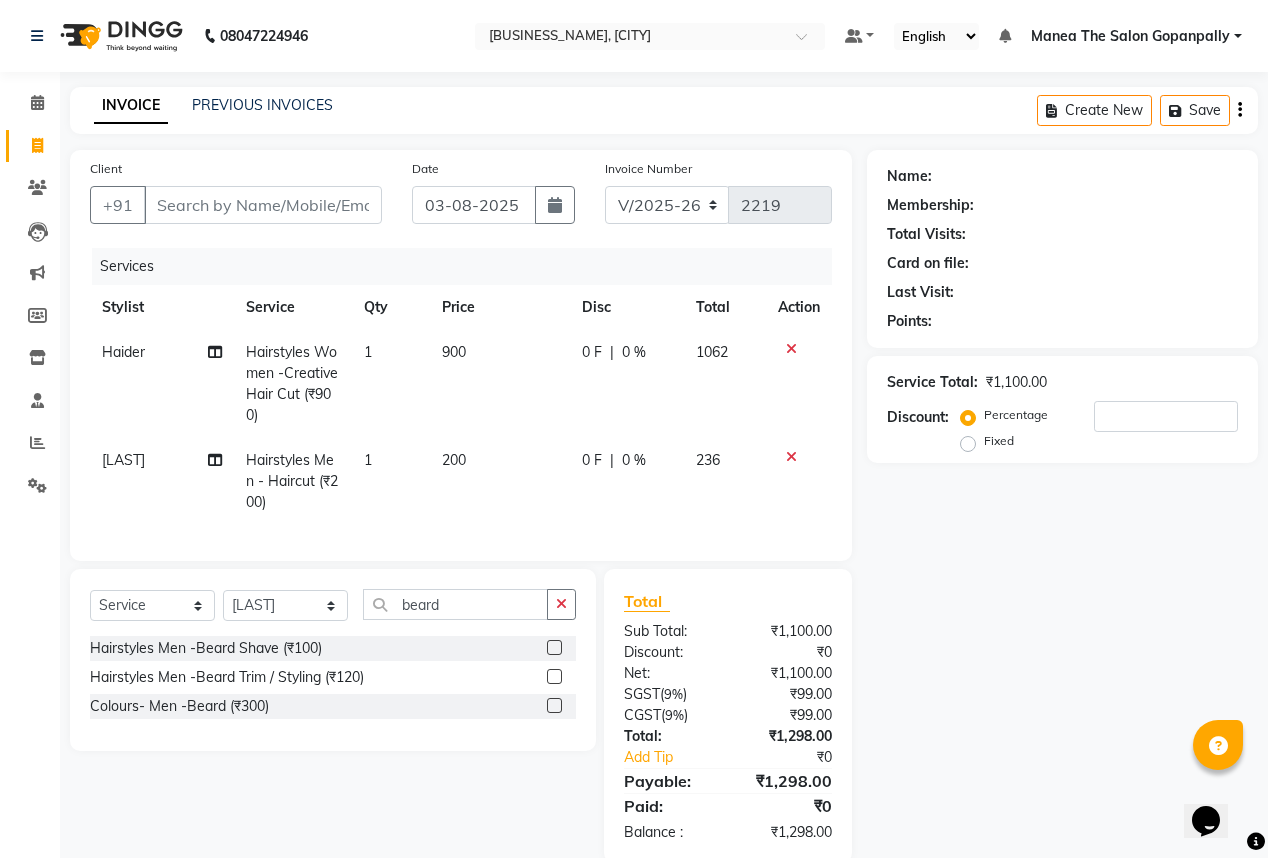click 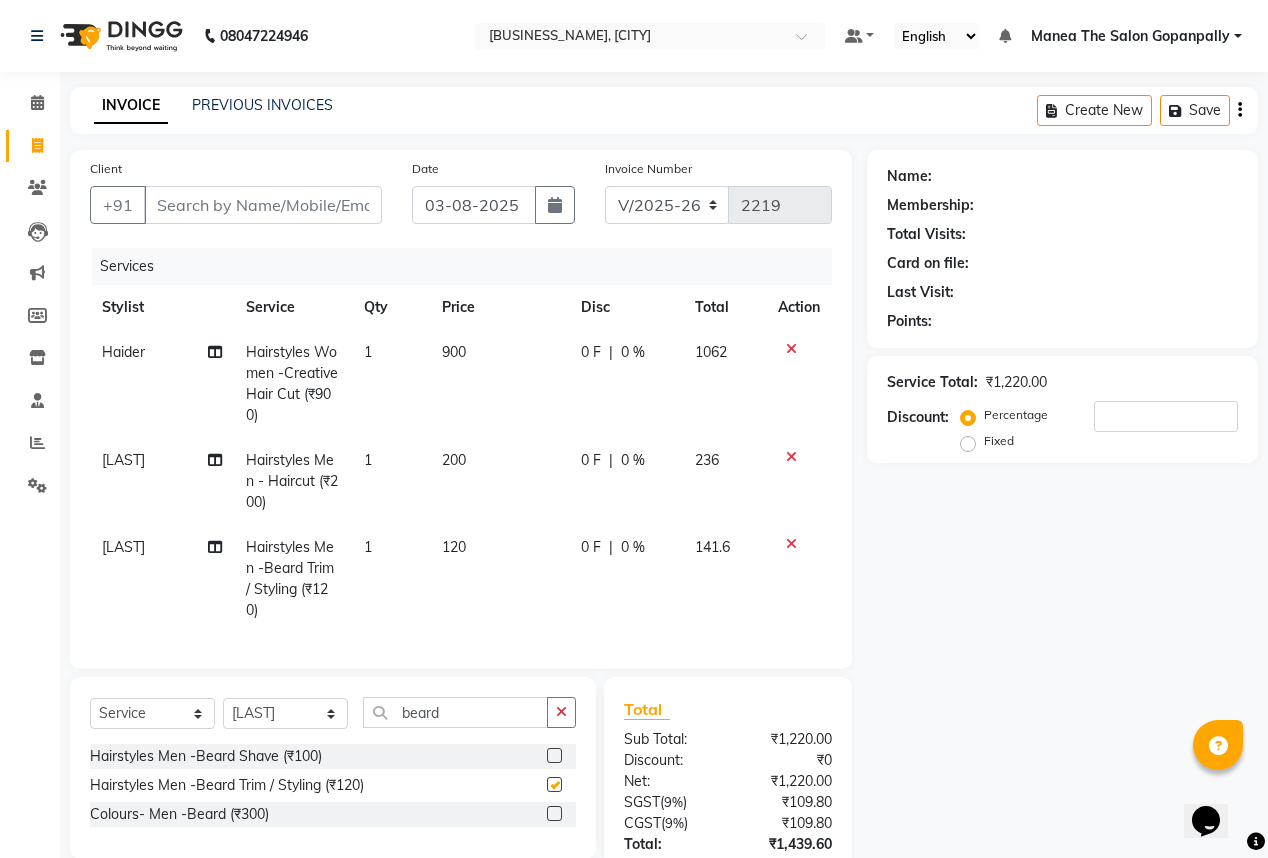 checkbox on "false" 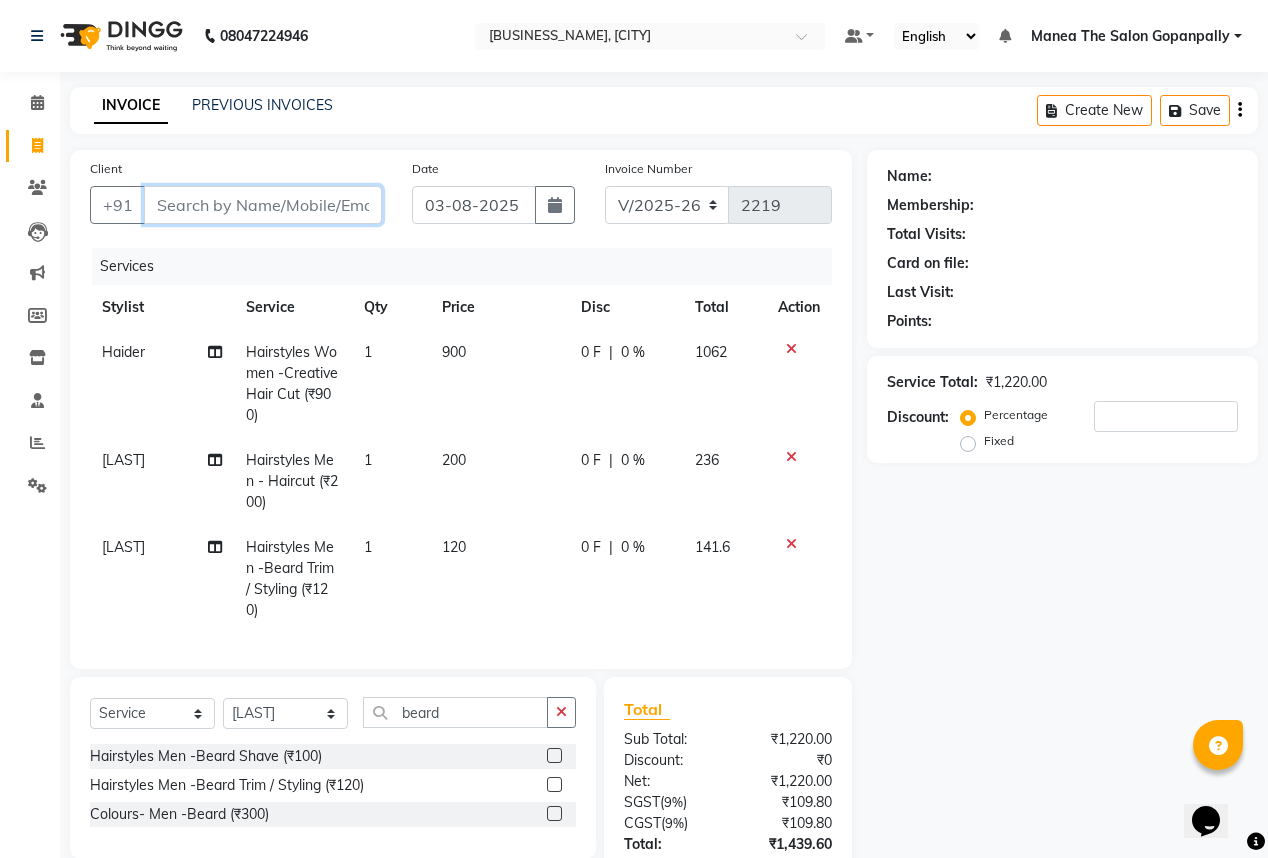 click on "Client" at bounding box center (263, 205) 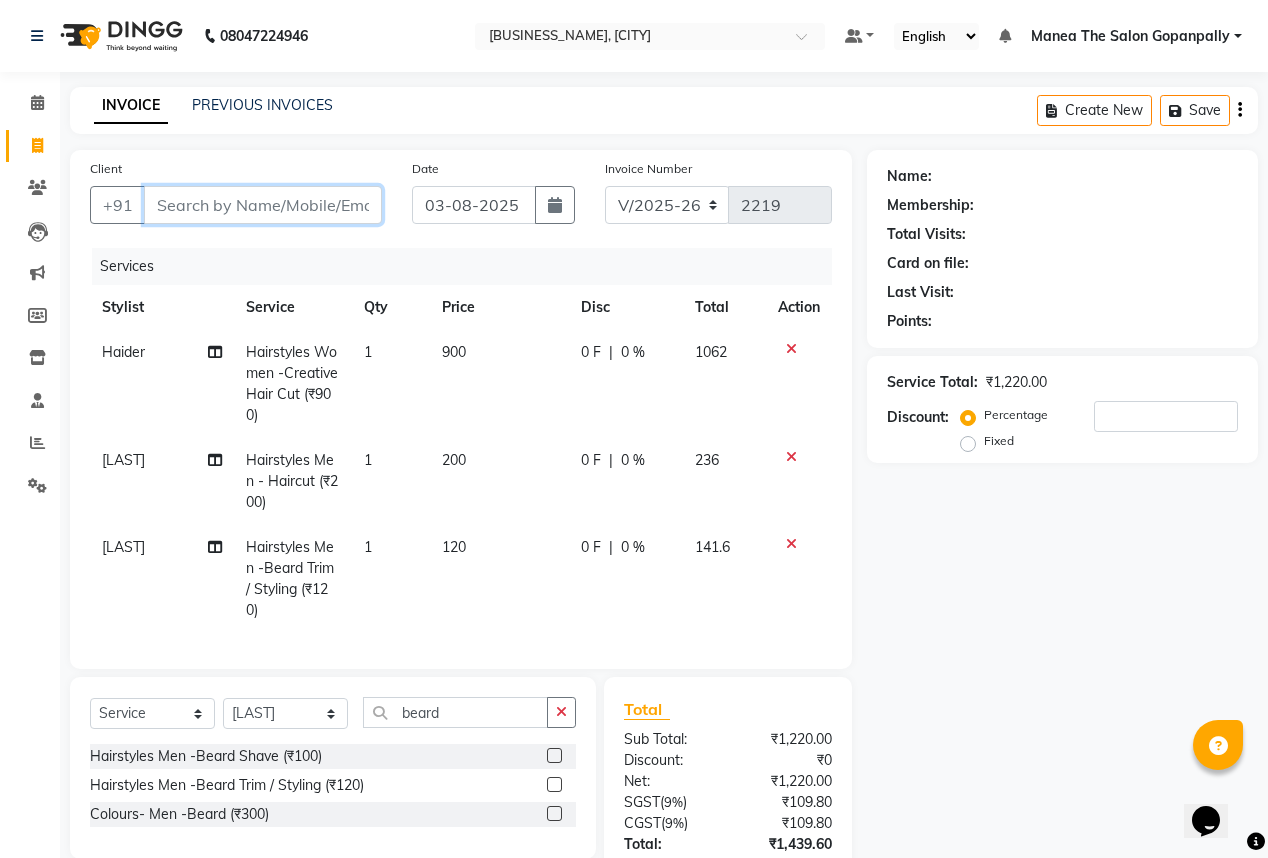 type on "7" 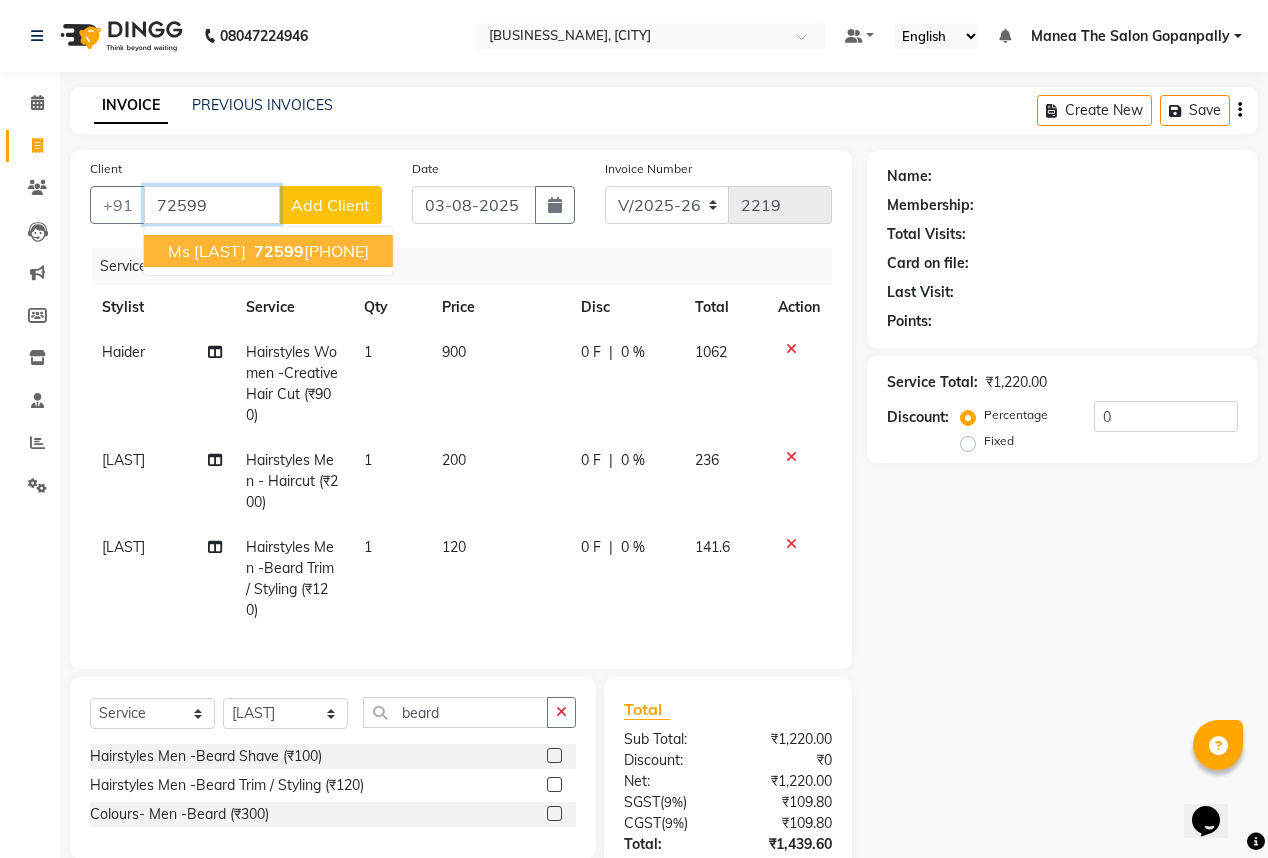 click on "[PHONE]" at bounding box center [309, 251] 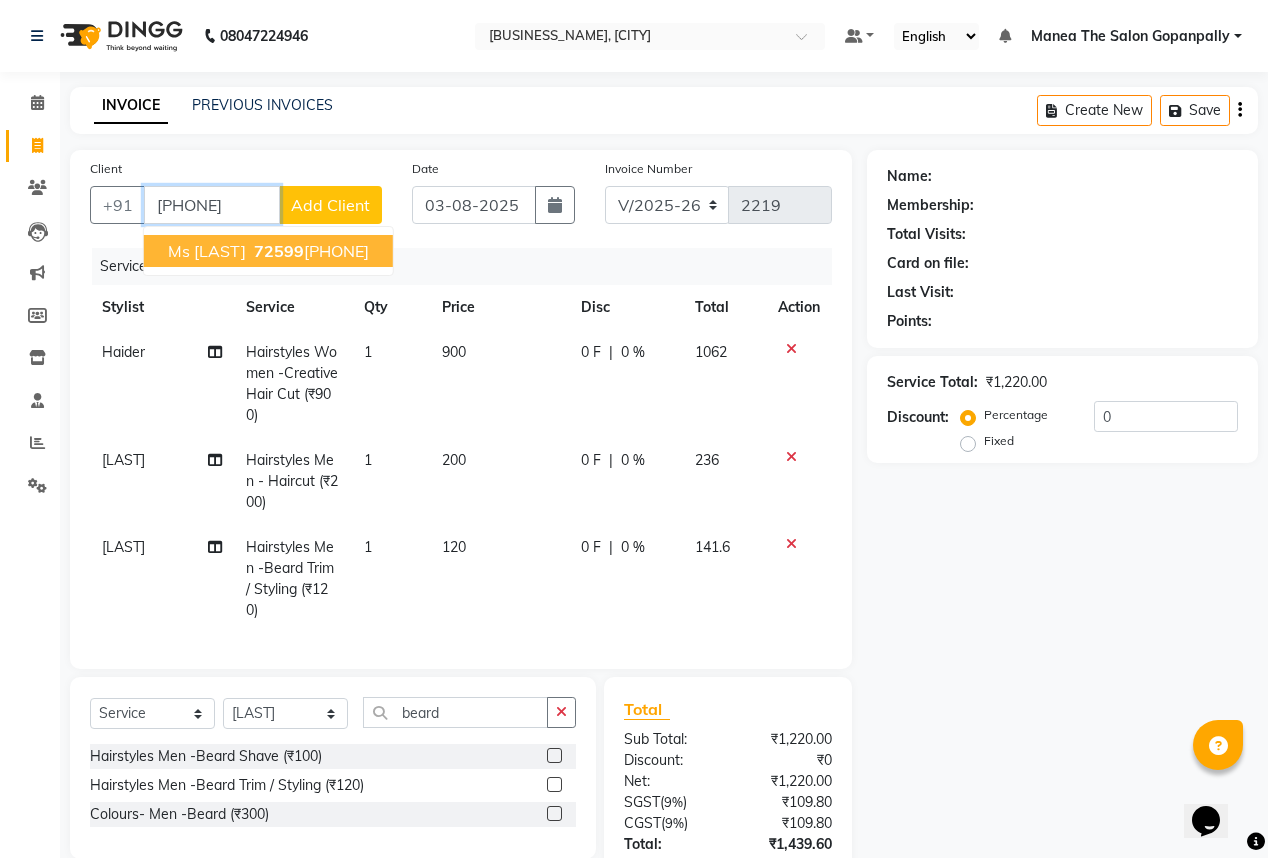 type on "[PHONE]" 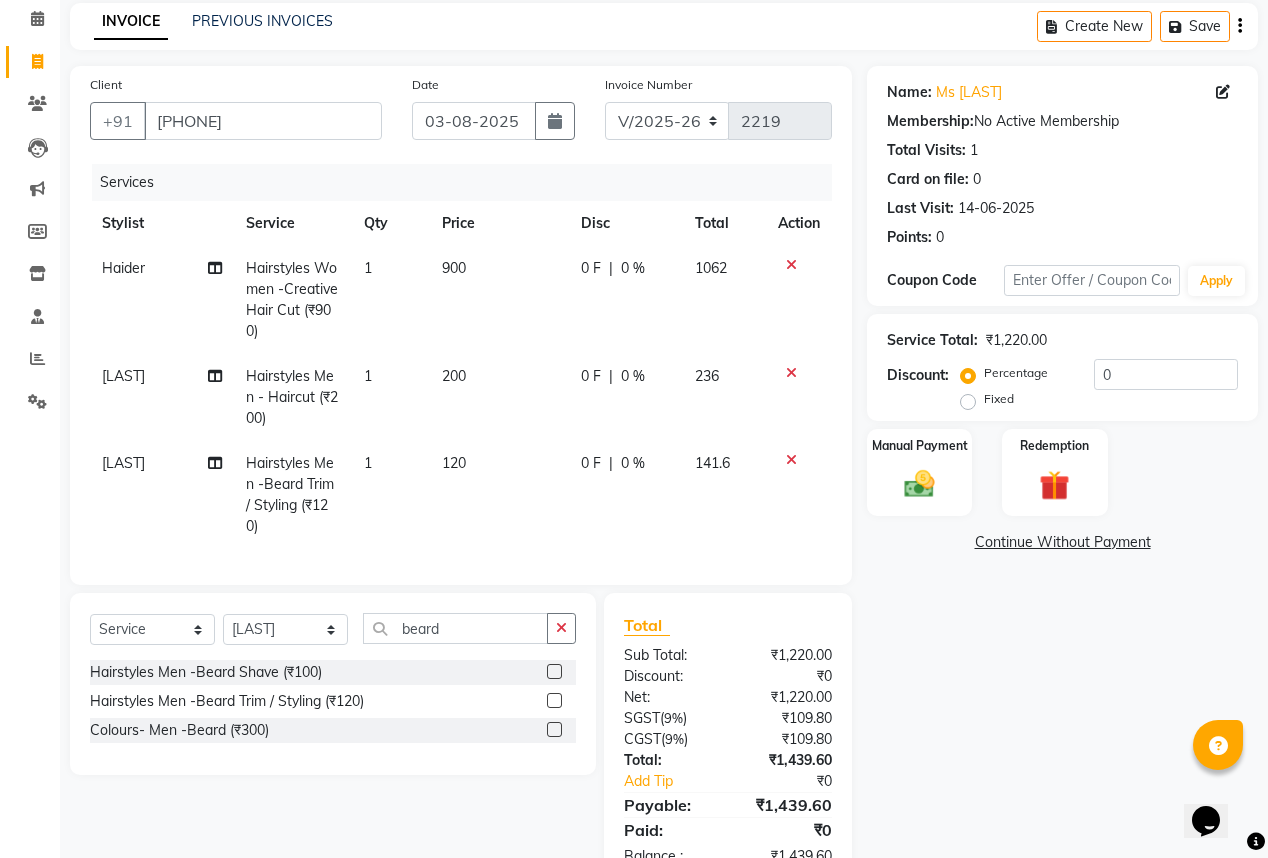 scroll, scrollTop: 155, scrollLeft: 0, axis: vertical 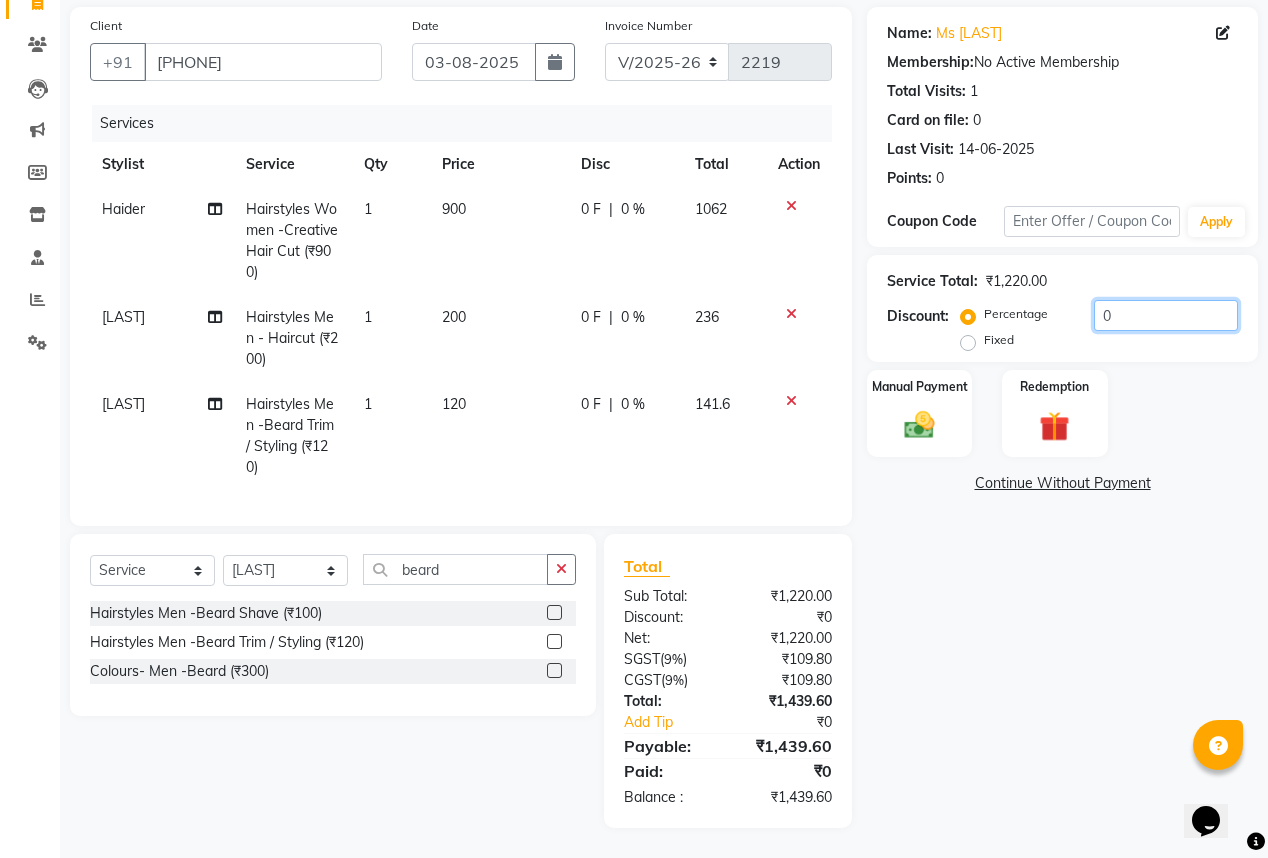 click on "0" 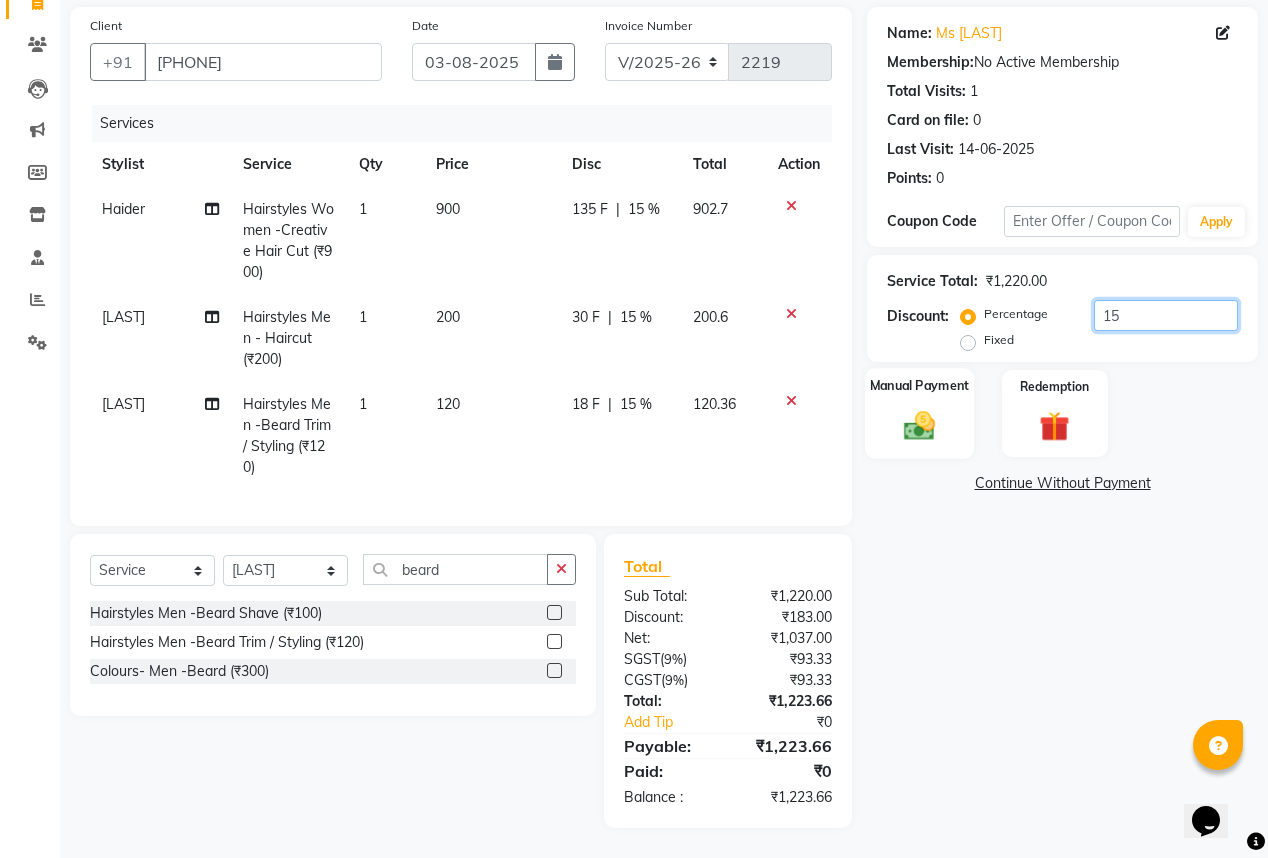 type 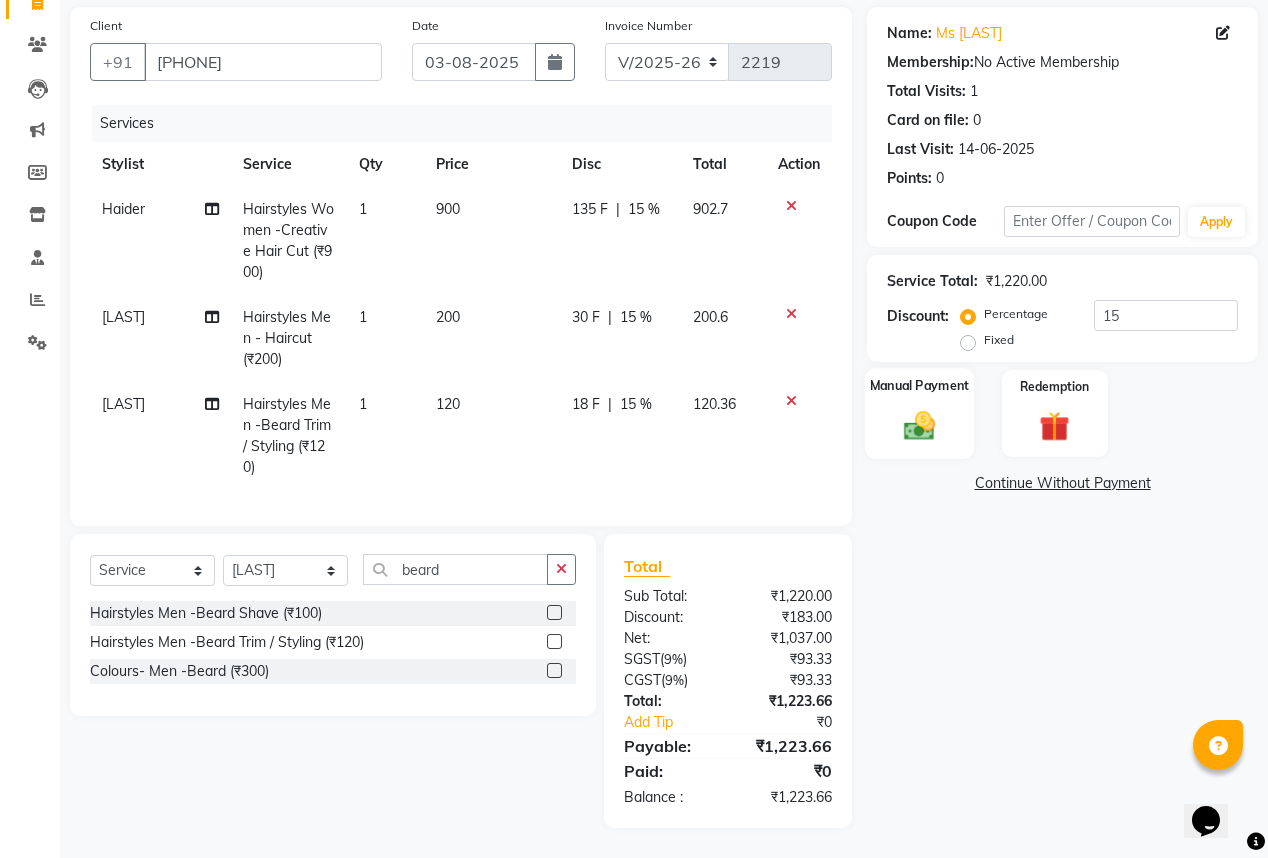 click 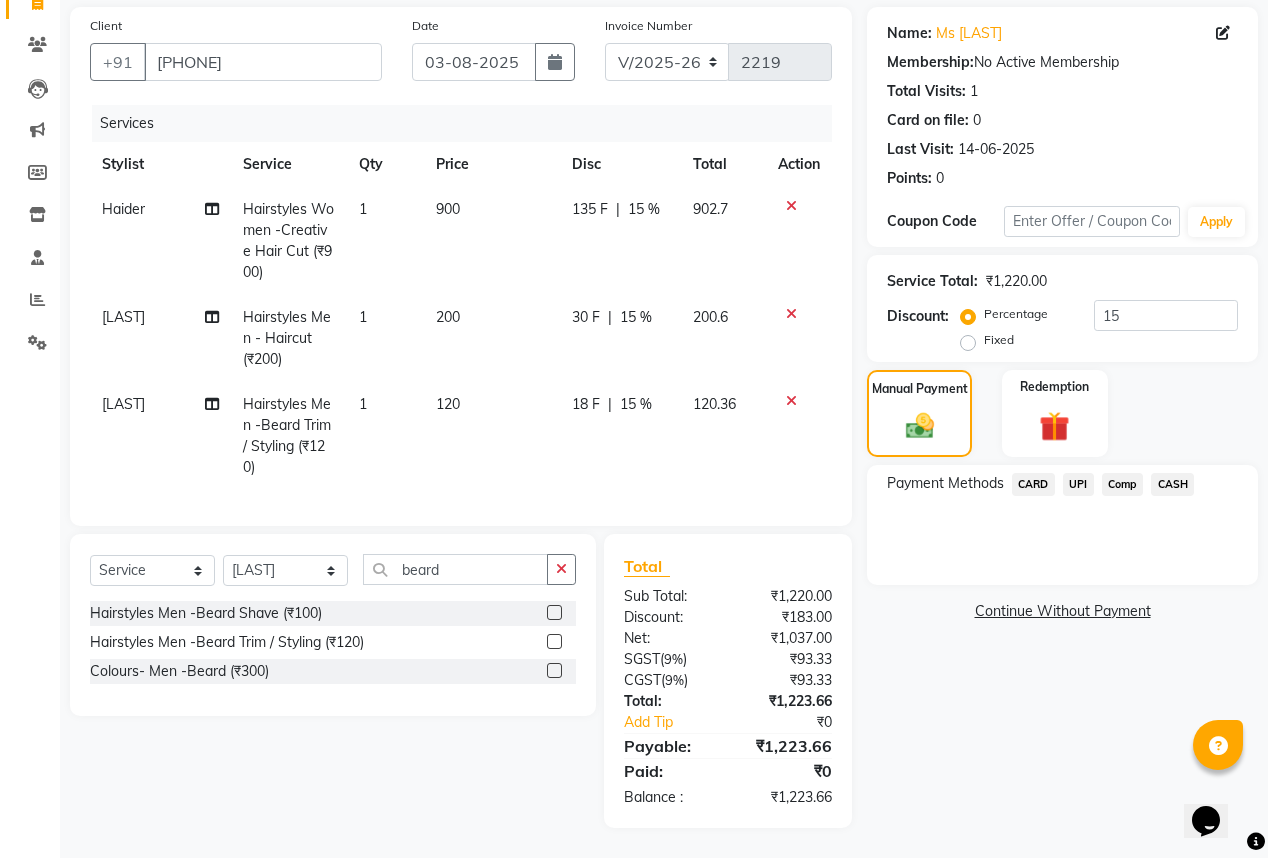 click on "UPI" 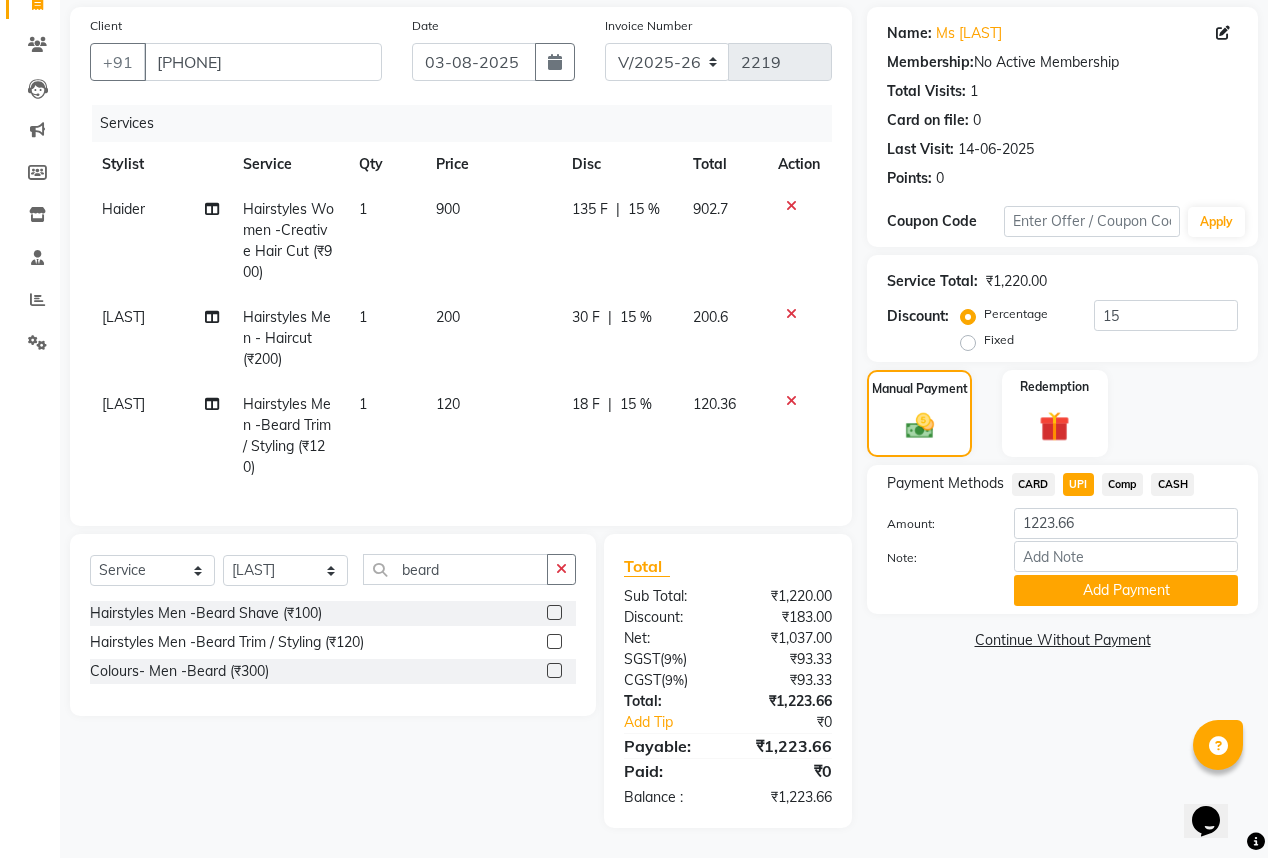 scroll, scrollTop: 75, scrollLeft: 0, axis: vertical 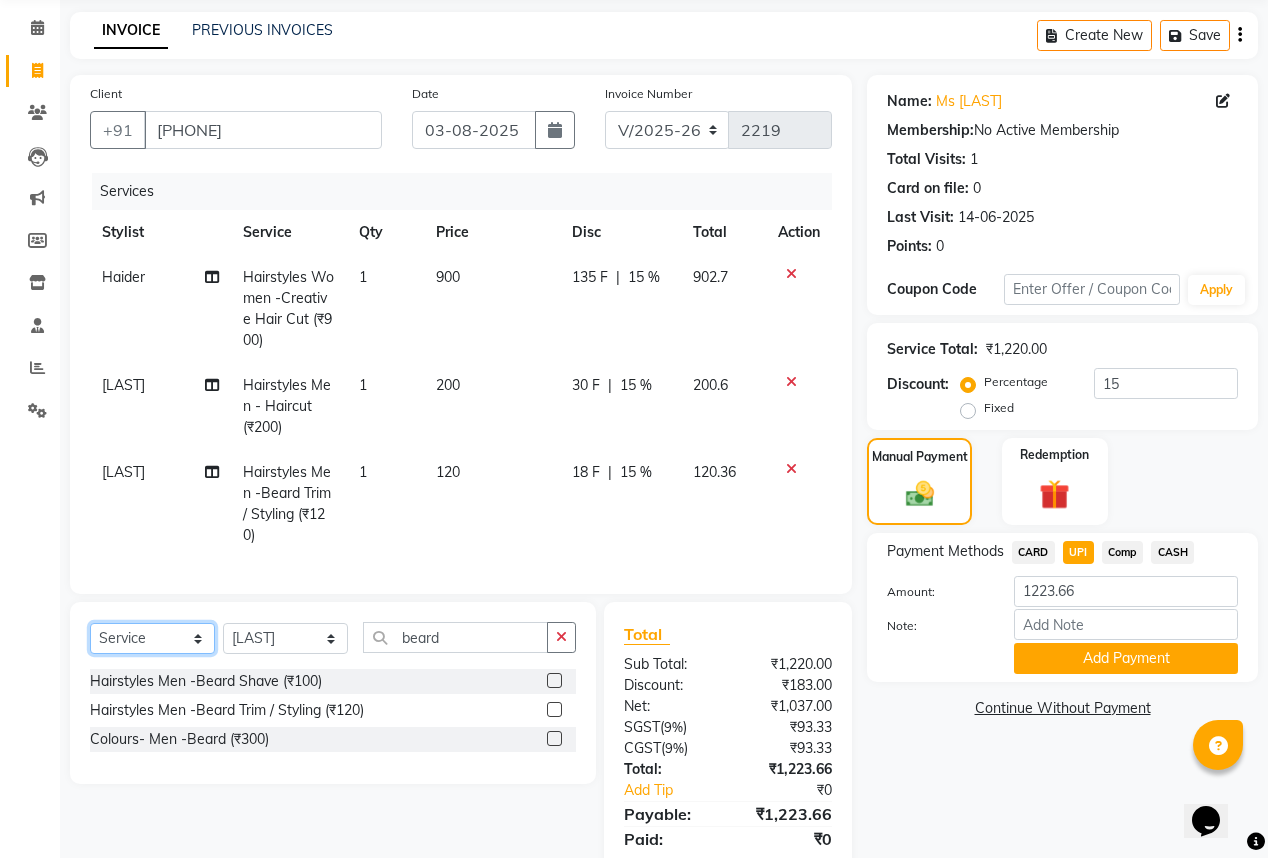 click on "Select  Service  Product  Membership  Package Voucher Prepaid Gift Card" 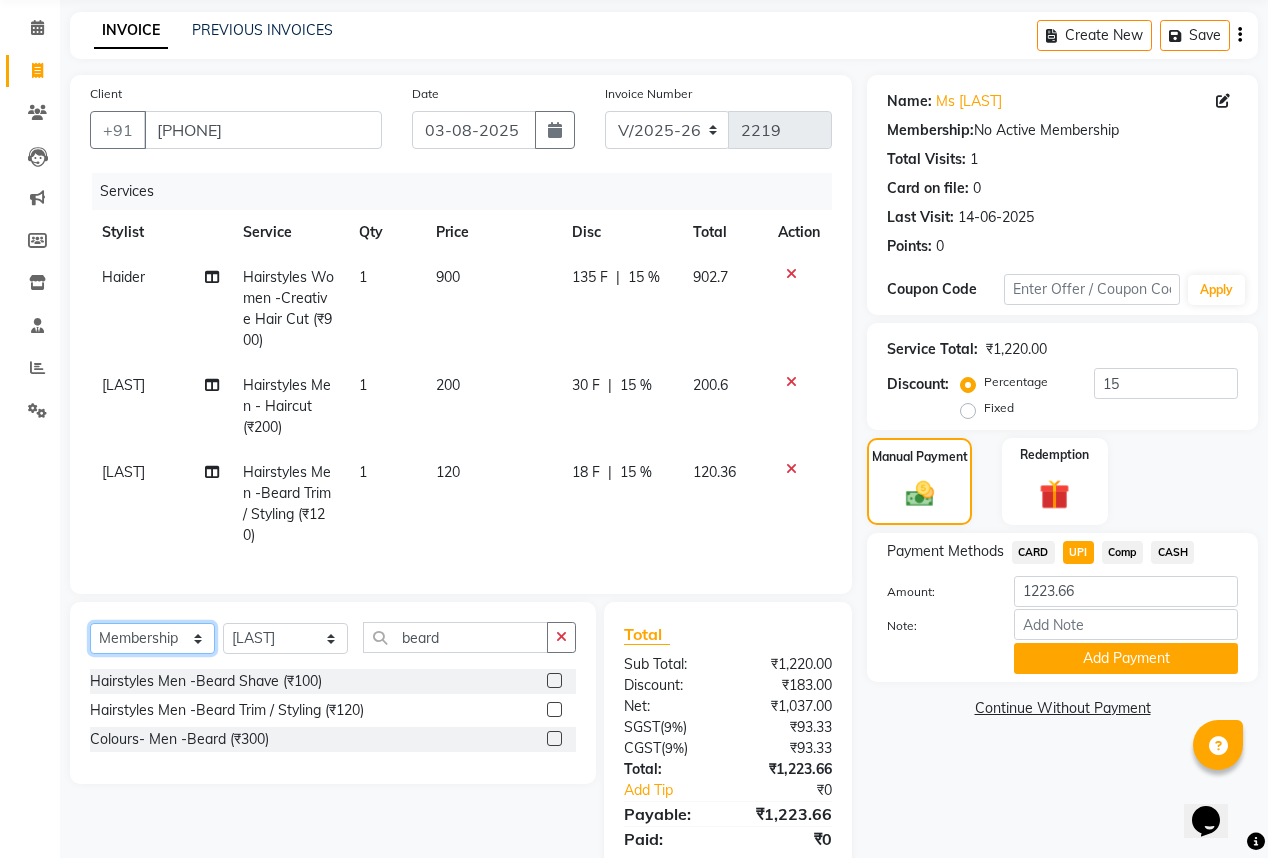 click on "Select  Service  Product  Membership  Package Voucher Prepaid Gift Card" 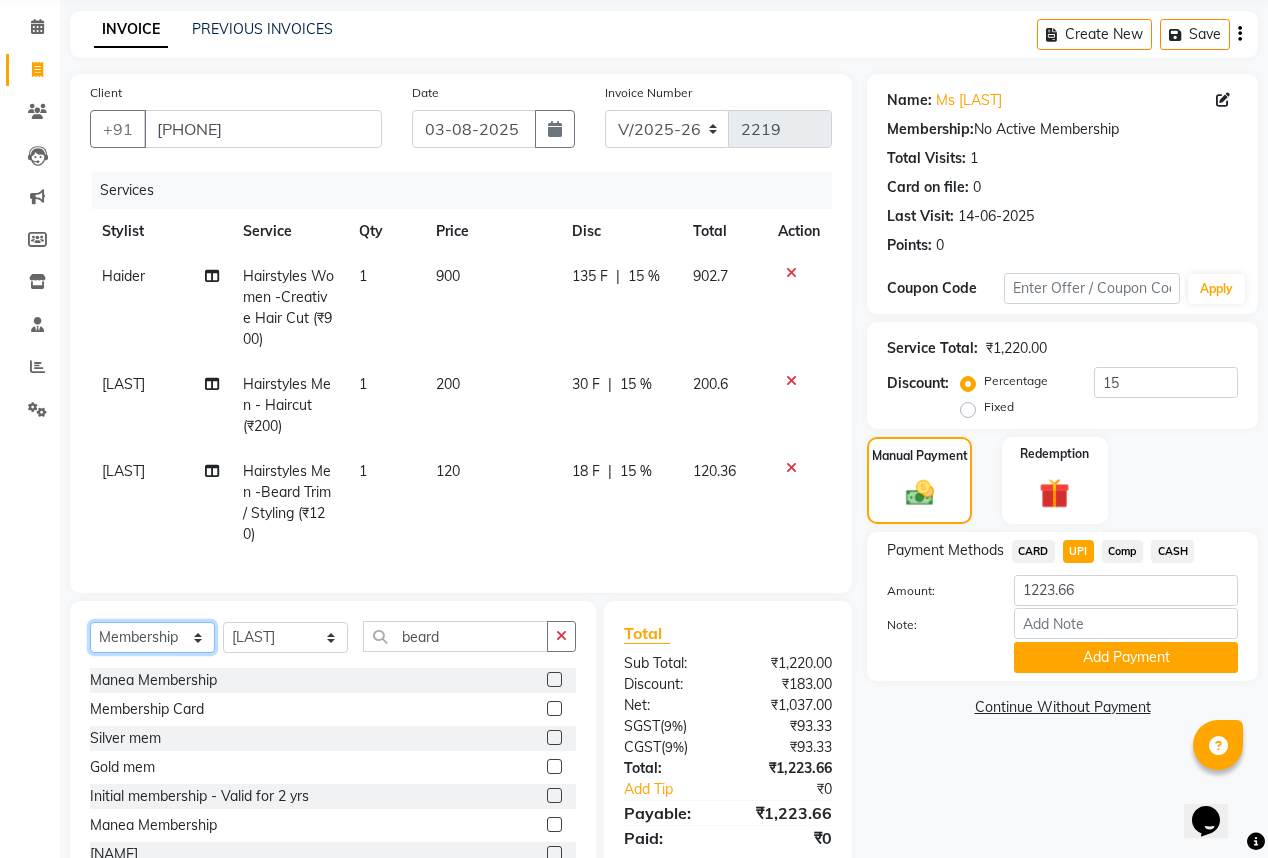 scroll, scrollTop: 156, scrollLeft: 0, axis: vertical 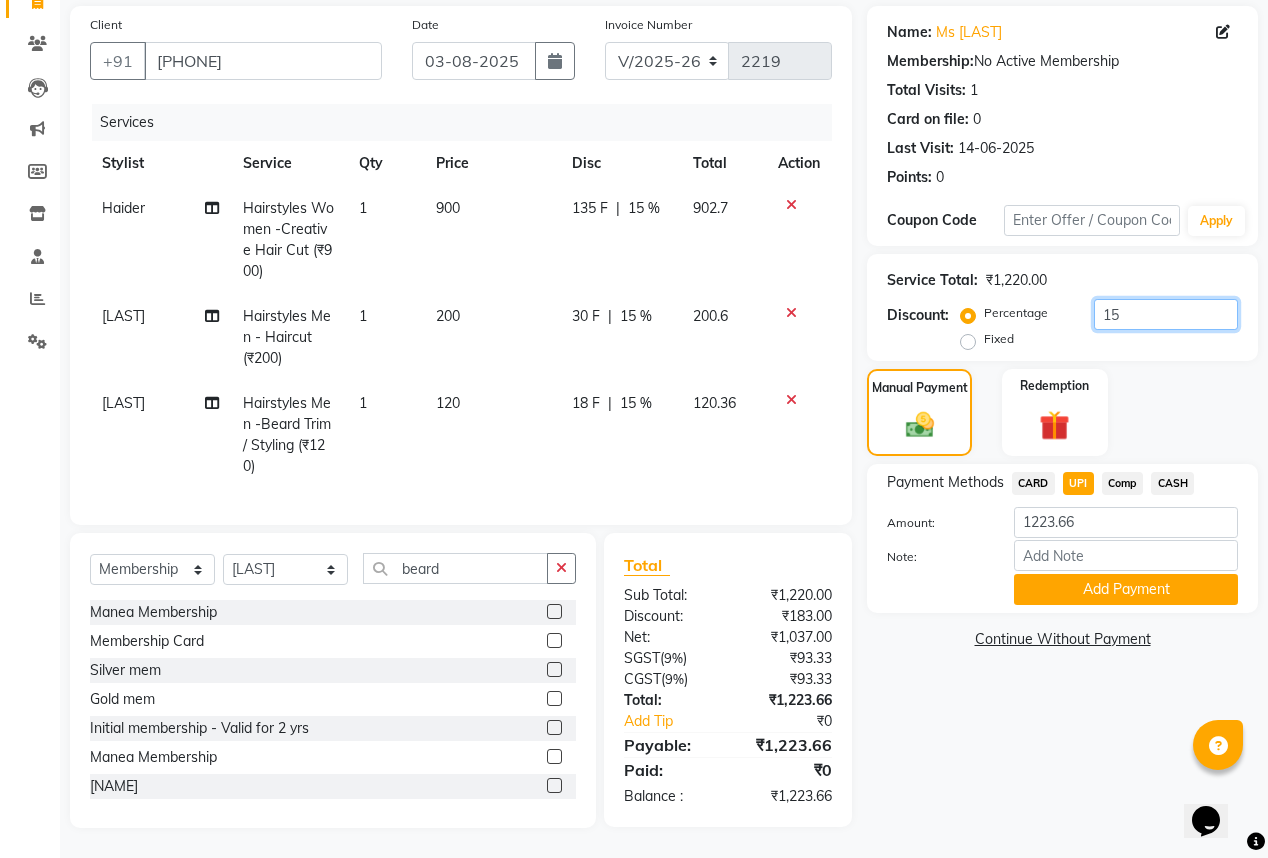 click on "15" 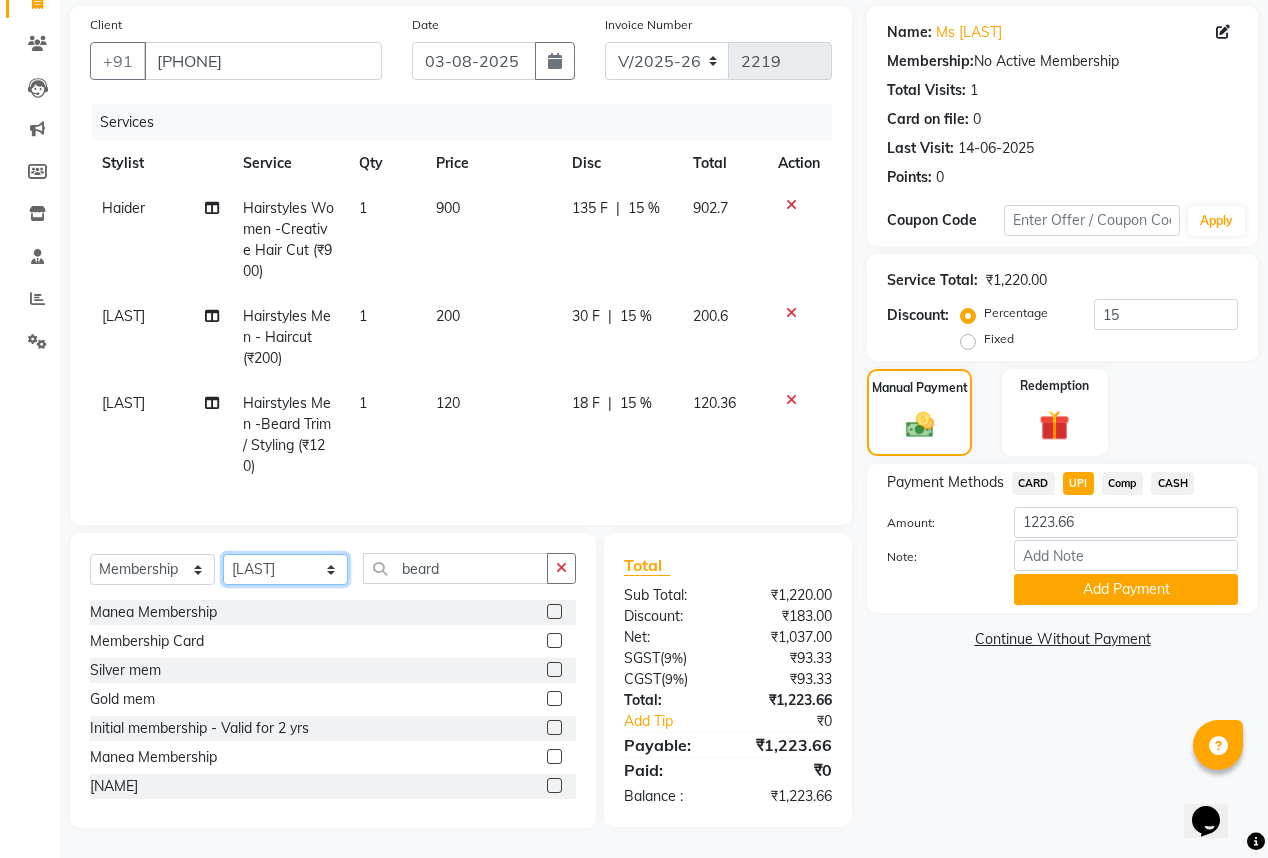 click on "Select Stylist [NAME] [NAME] [NAME] [NAME] [NAME] [NAME] [NAME] [NAME] [NAME] [NAME] Hairstyles Women -Wash, Conditioning & Blow Dry (₹600)  x Haircare Men -Moisturising (₹600) Haircare Men -Colour Protect (₹700) Haircare Men -Frizz Ease (₹800) Haircare Men -Repair & Rejuvenate (₹800) Haircare Men -Deep Conditioning (₹1200) Haircare Men -Anti Hair Fall (₹900) Haircare Men -Anti Dandruff (₹900) Haircare Men -Scalp Therapy (₹1200) gel nail polish hands (₹400) gel nail polish legs (₹400) extensions hands (₹2100) gel nail polish removal (₹400) extension removal (₹600) henna (organic ) (₹800) organic facial (₹3800) organic cleanup (₹1500) organic anti dandruff (₹2500) organic anti hairfall (₹2500) organic hair spa (₹3000) organic head massage (₹900) organic hair pack (₹900) mehandi 2 hands full (₹2000) mehandi simple (₹500) warts removal big (₹100) warts removal small (₹50) combo men (₹2100) splits (₹500) nail art (₹250) mens combo (₹599) 1 800 90 F" 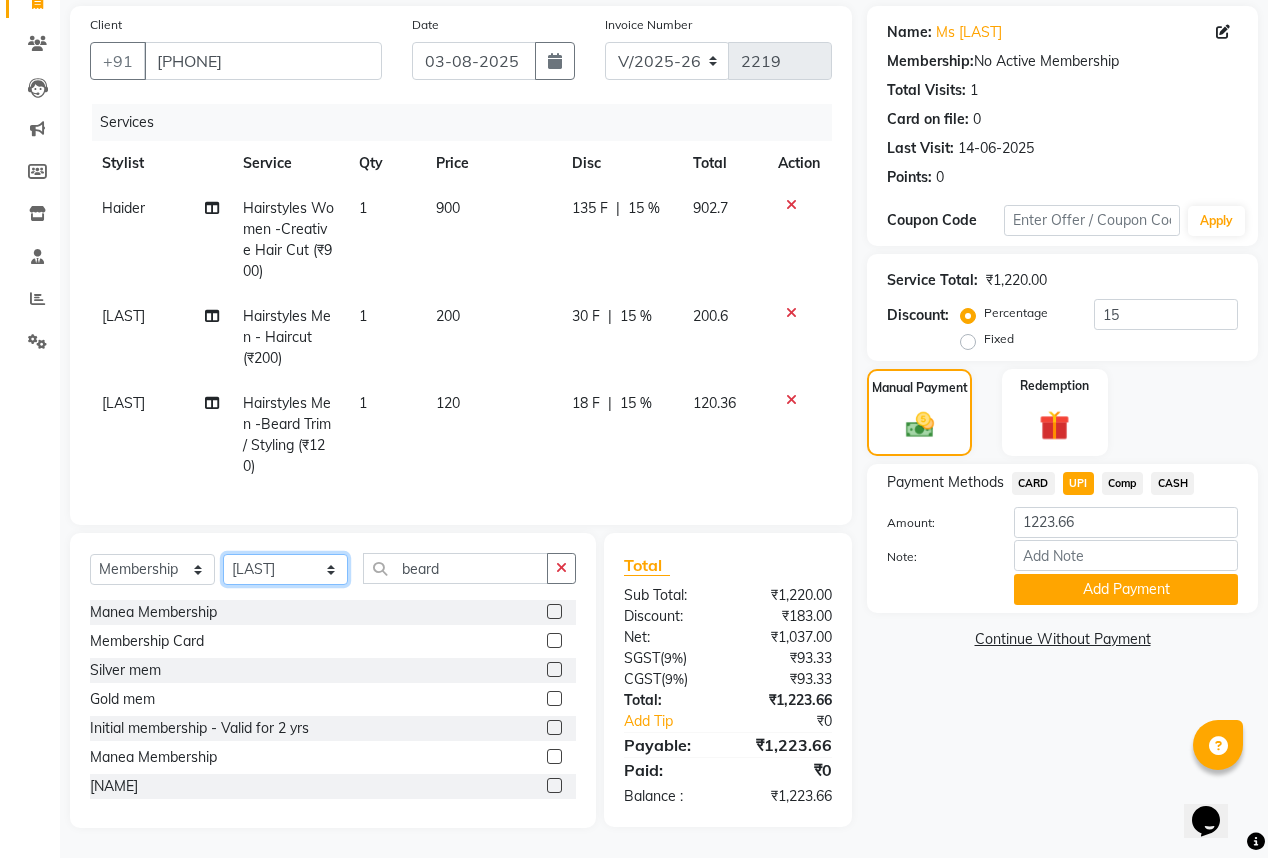 click on "Select Stylist [NAME] [NAME] [NAME] [NAME] [NAME] [NAME] [NAME] [NAME] [NAME] [NAME] Hairstyles Women -Wash, Conditioning & Blow Dry (₹600)  x Haircare Men -Moisturising (₹600) Haircare Men -Colour Protect (₹700) Haircare Men -Frizz Ease (₹800) Haircare Men -Repair & Rejuvenate (₹800) Haircare Men -Deep Conditioning (₹1200) Haircare Men -Anti Hair Fall (₹900) Haircare Men -Anti Dandruff (₹900) Haircare Men -Scalp Therapy (₹1200) gel nail polish hands (₹400) gel nail polish legs (₹400) extensions hands (₹2100) gel nail polish removal (₹400) extension removal (₹600) henna (organic ) (₹800) organic facial (₹3800) organic cleanup (₹1500) organic anti dandruff (₹2500) organic anti hairfall (₹2500) organic hair spa (₹3000) organic head massage (₹900) organic hair pack (₹900) mehandi 2 hands full (₹2000) mehandi simple (₹500) warts removal big (₹100) warts removal small (₹50) combo men (₹2100) splits (₹500) nail art (₹250) mens combo (₹599) 1 800 90 F" 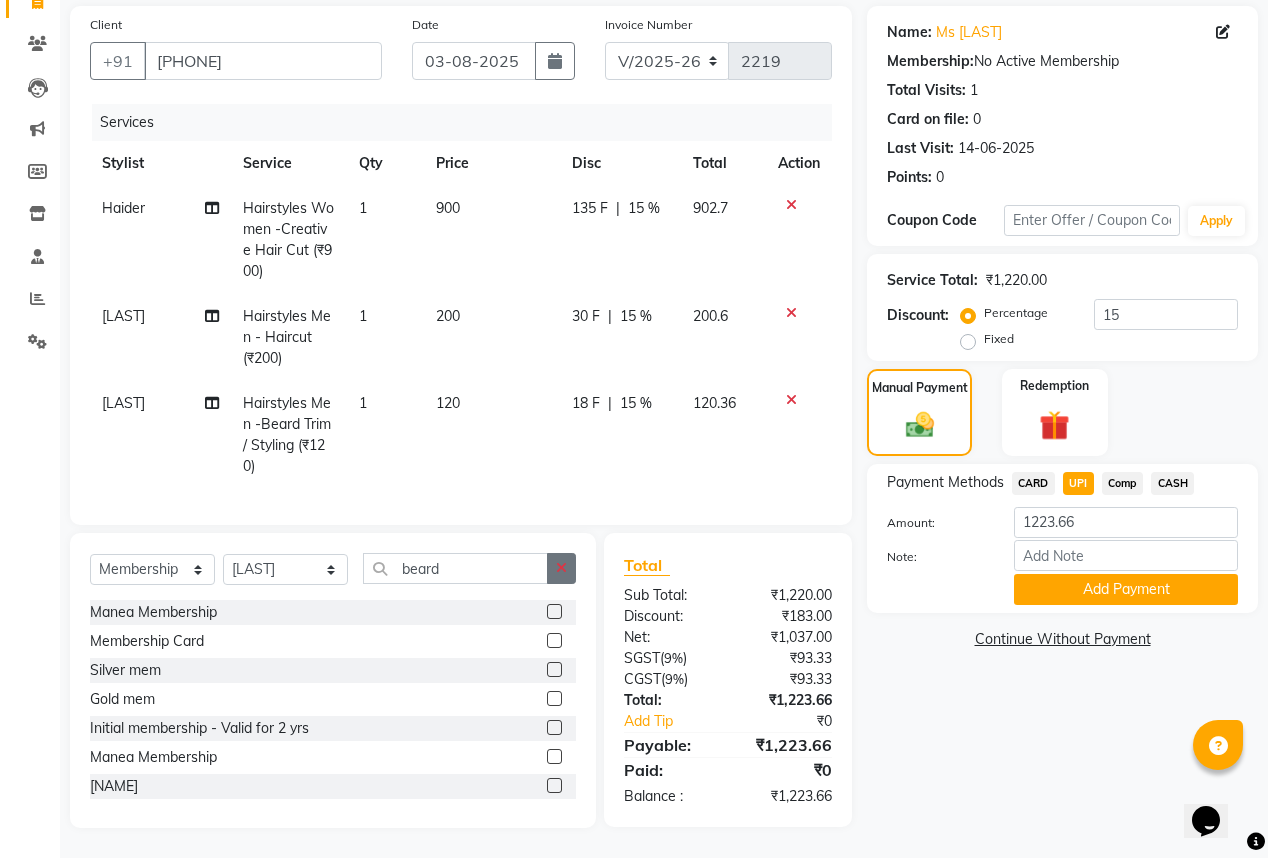 click 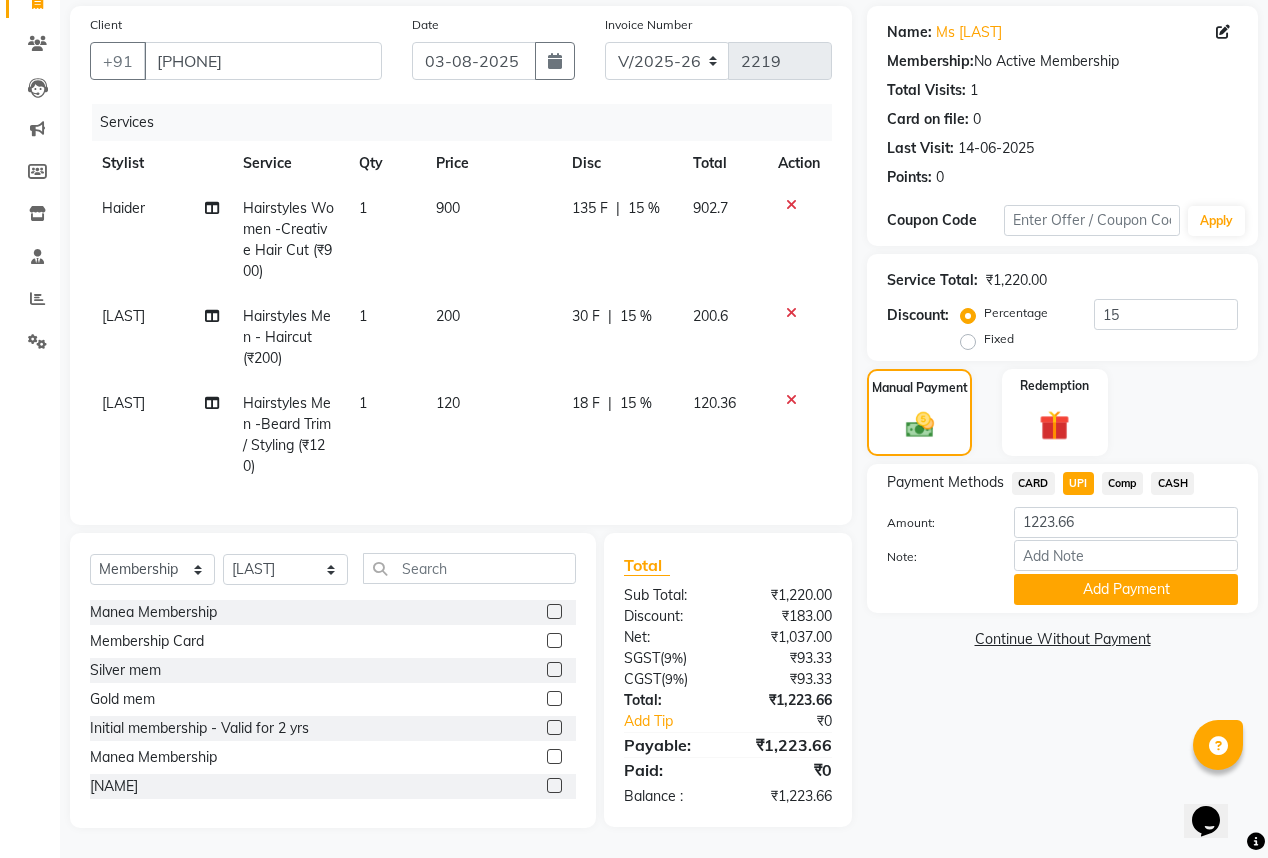 click 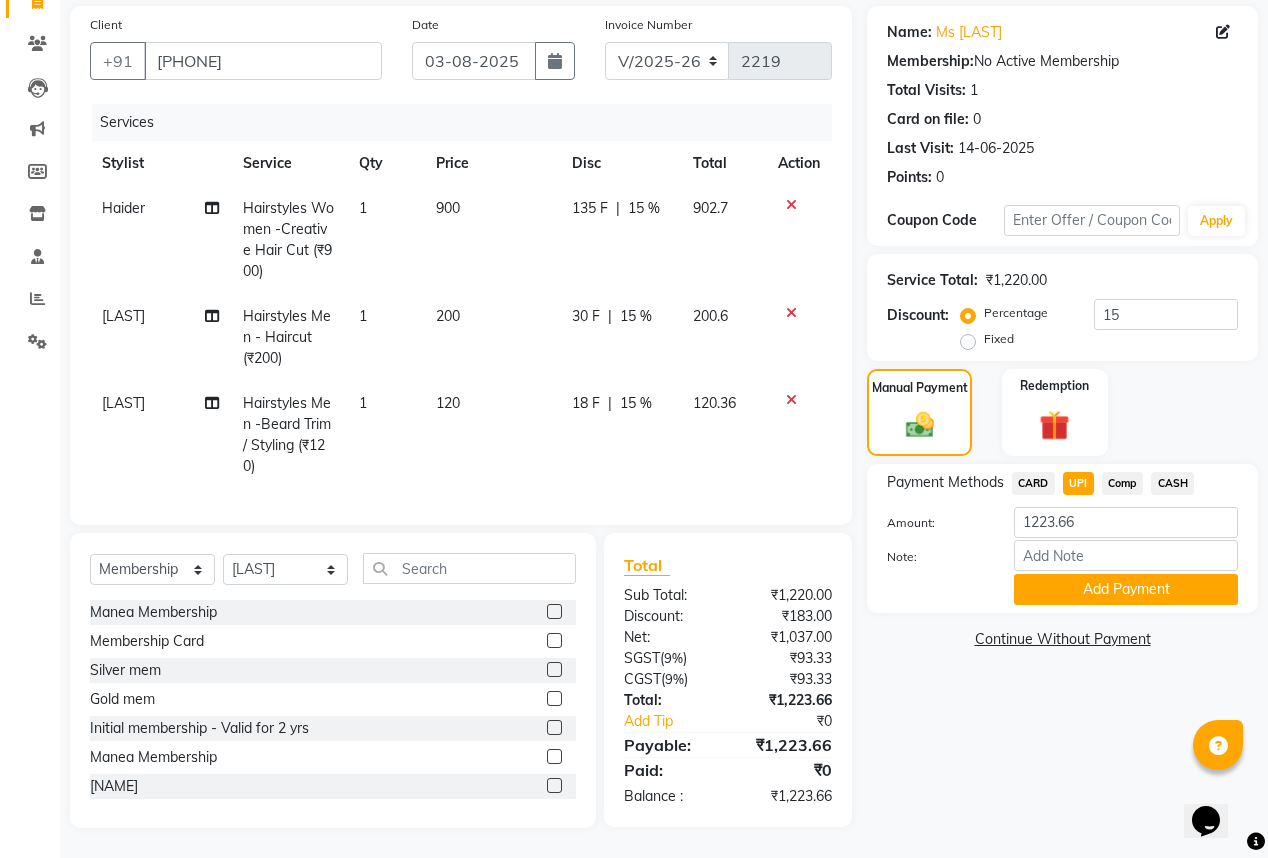 click at bounding box center (553, 641) 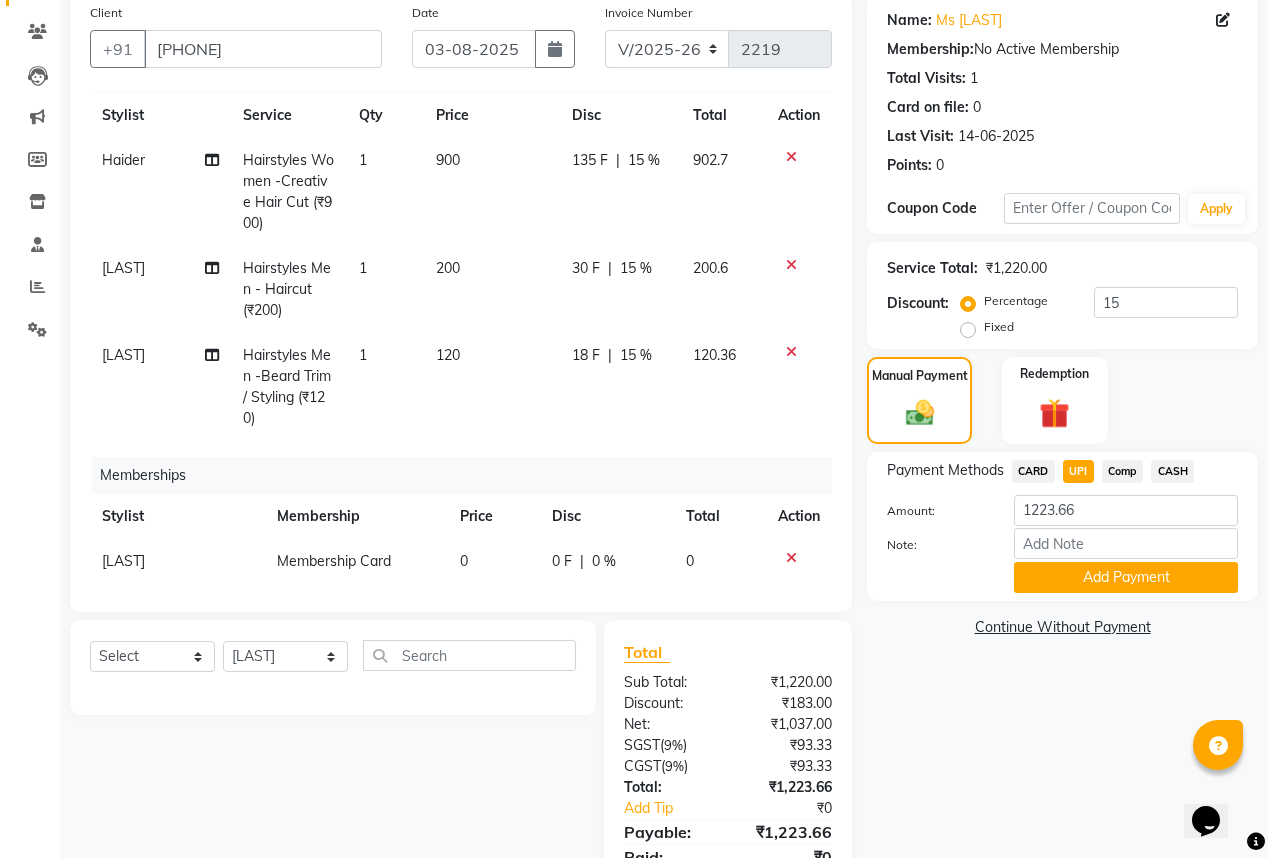 scroll, scrollTop: 56, scrollLeft: 0, axis: vertical 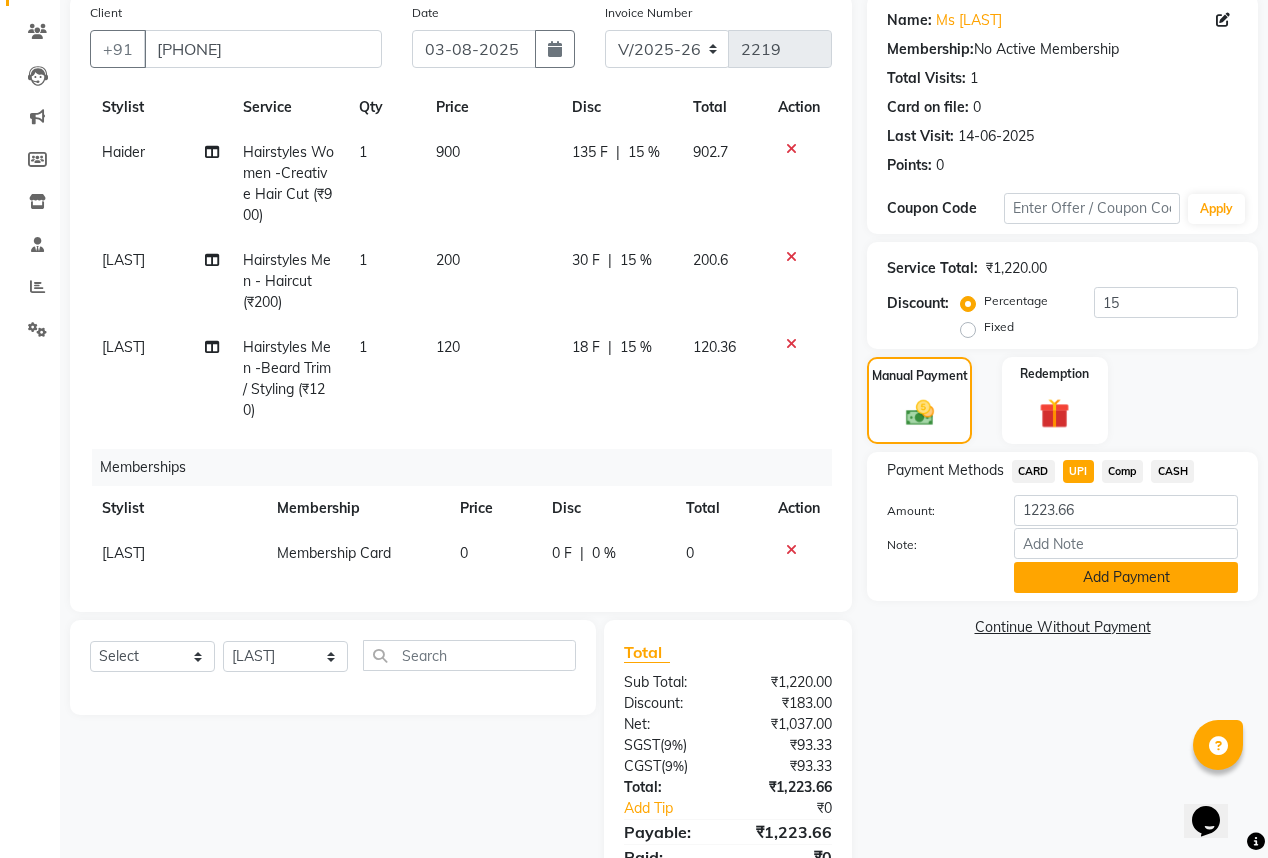 click on "Add Payment" 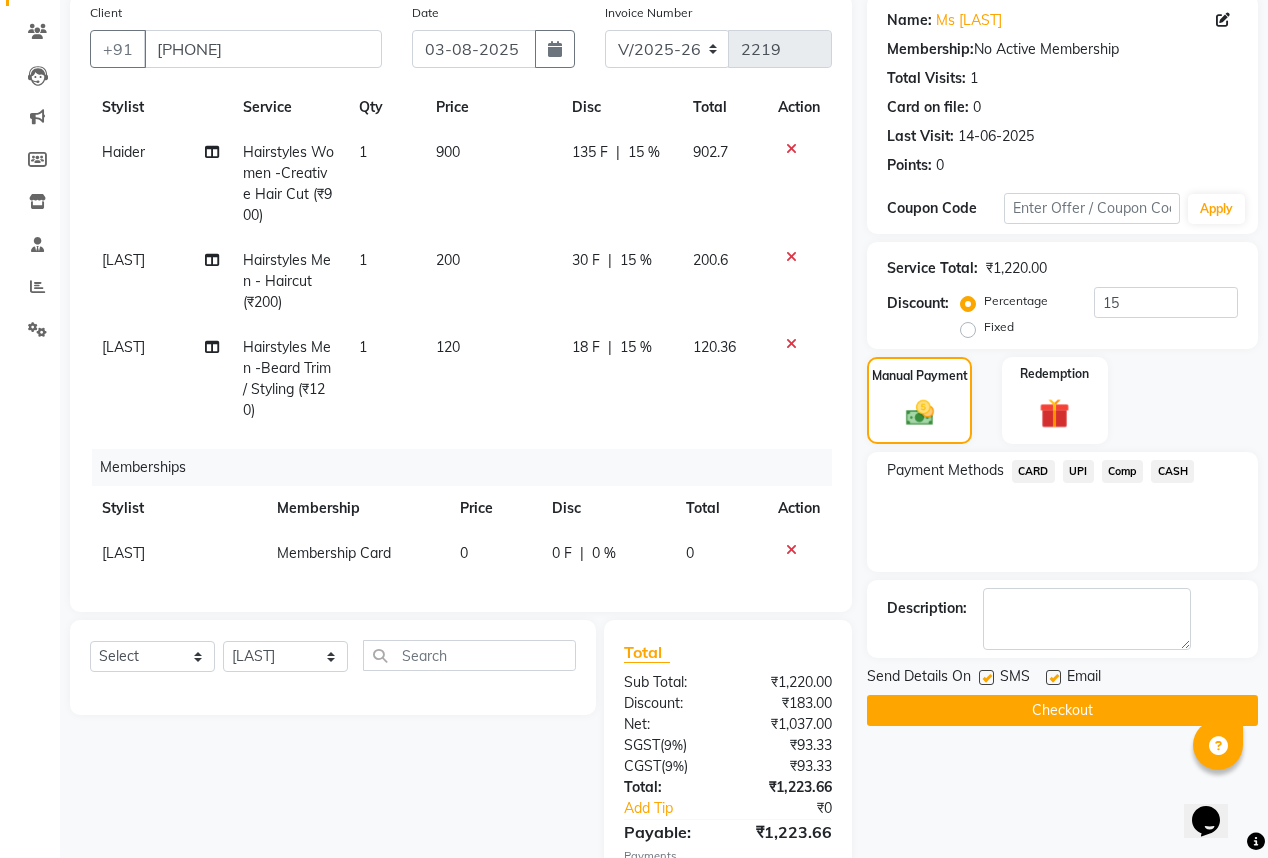 click 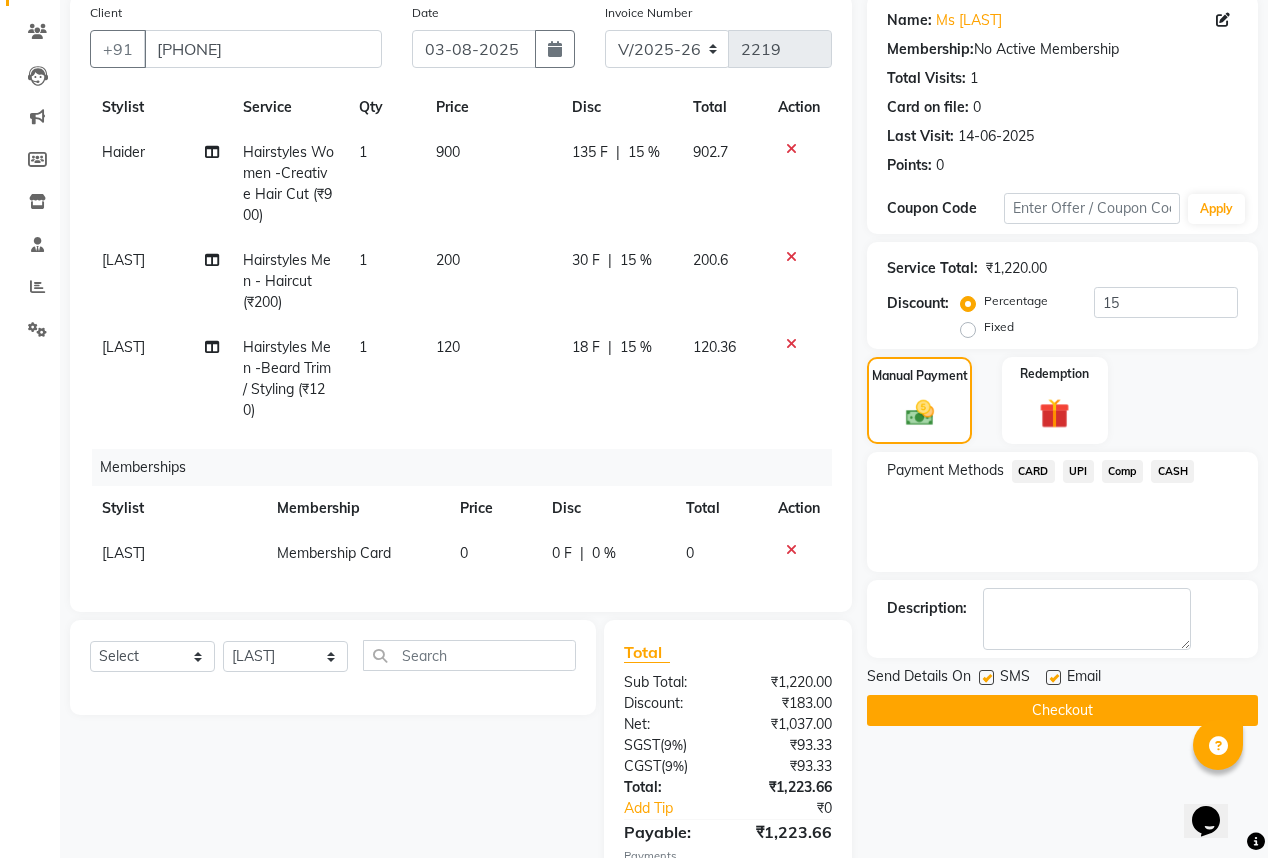 click at bounding box center (1052, 678) 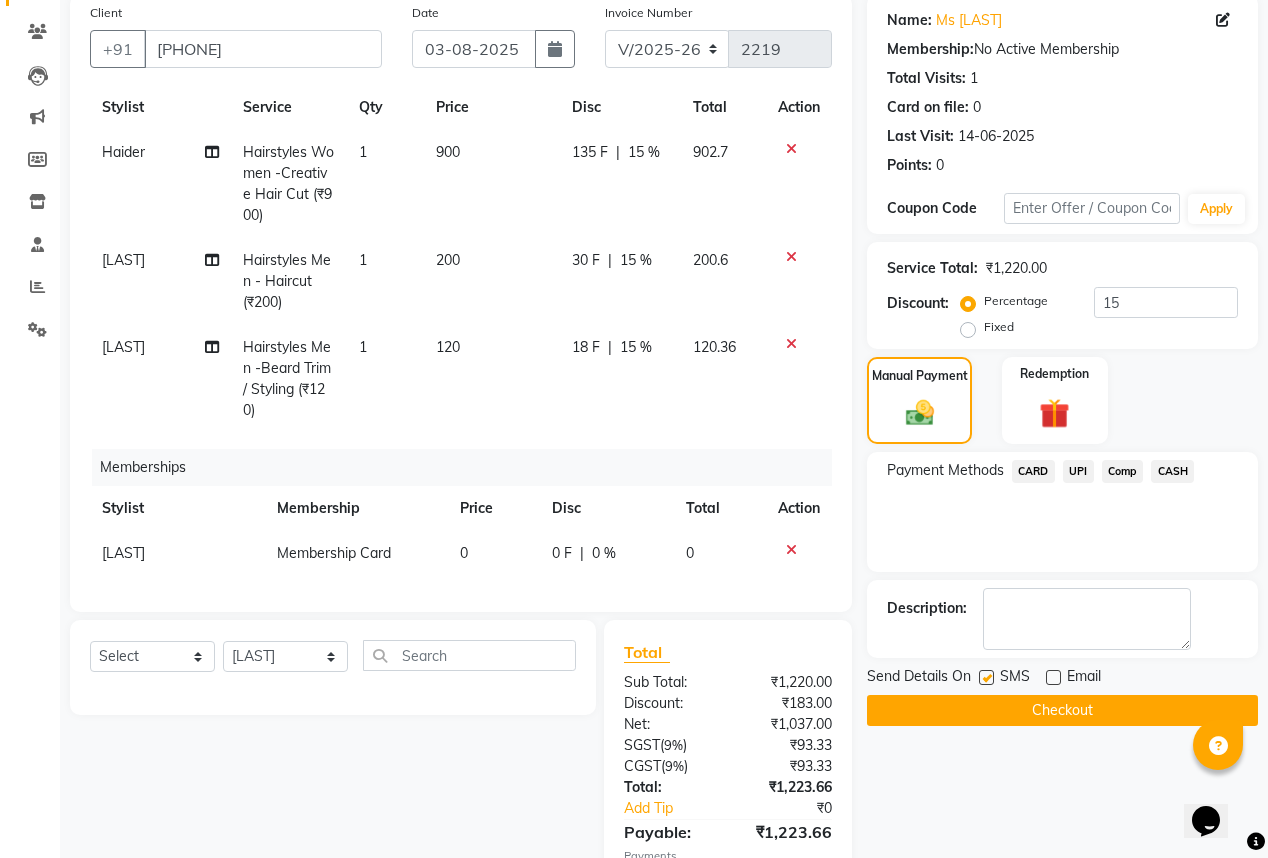 click on "Checkout" 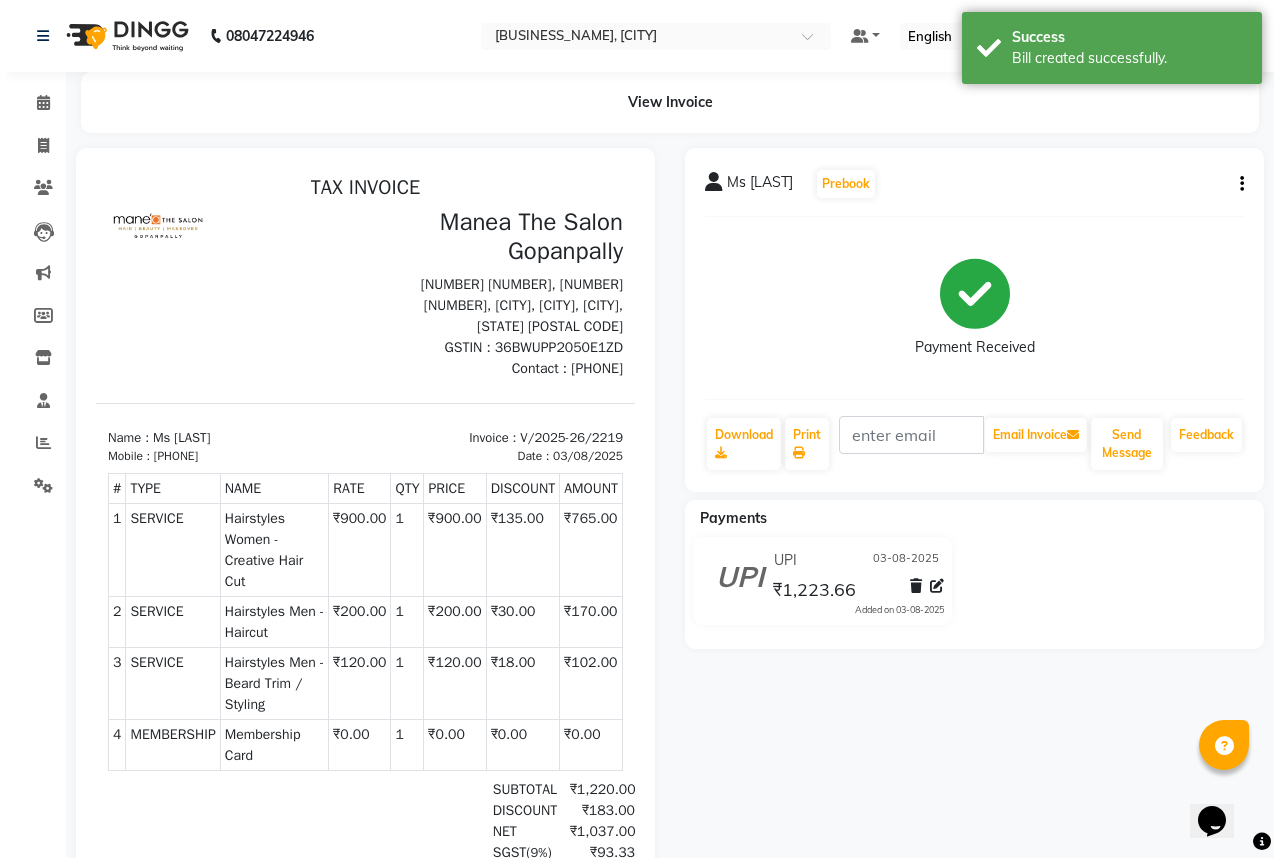 scroll, scrollTop: 0, scrollLeft: 0, axis: both 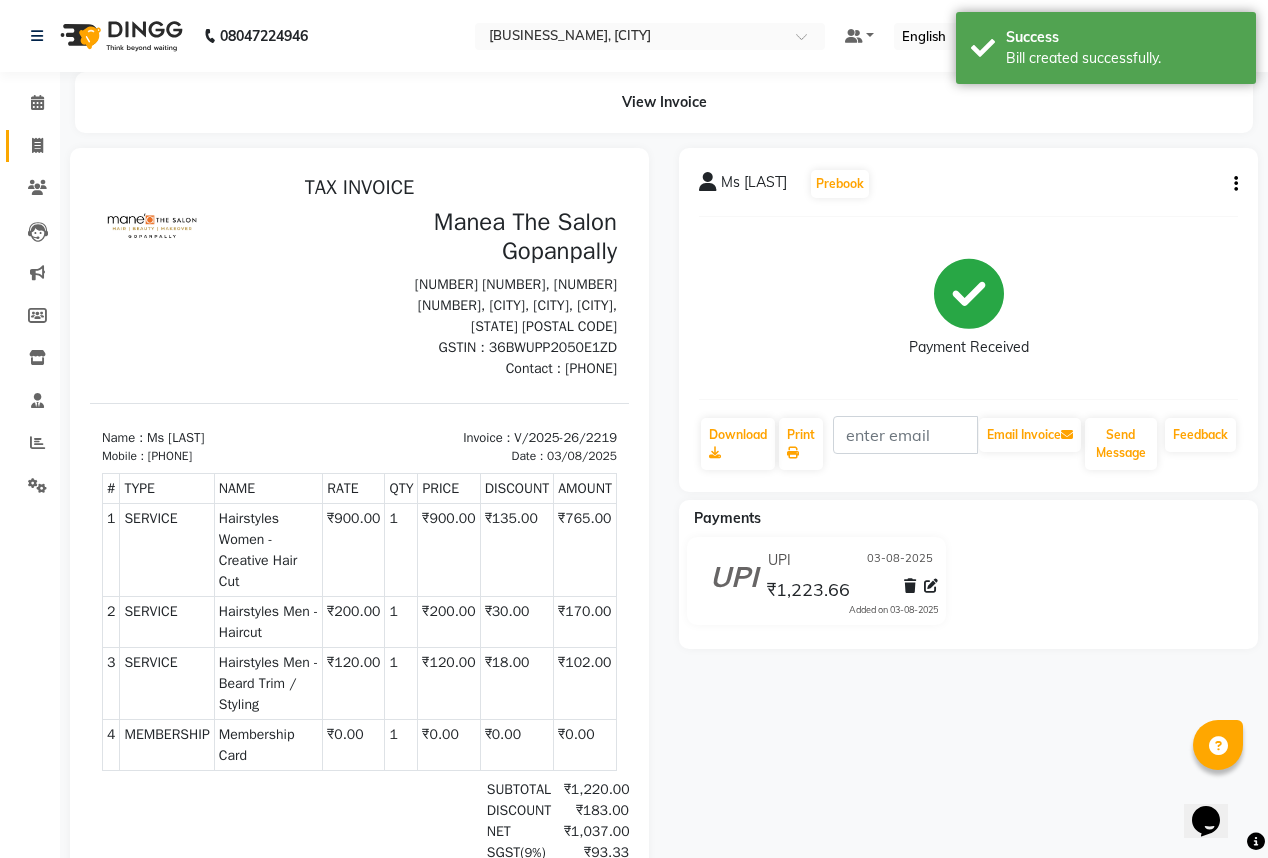 click on "Invoice" 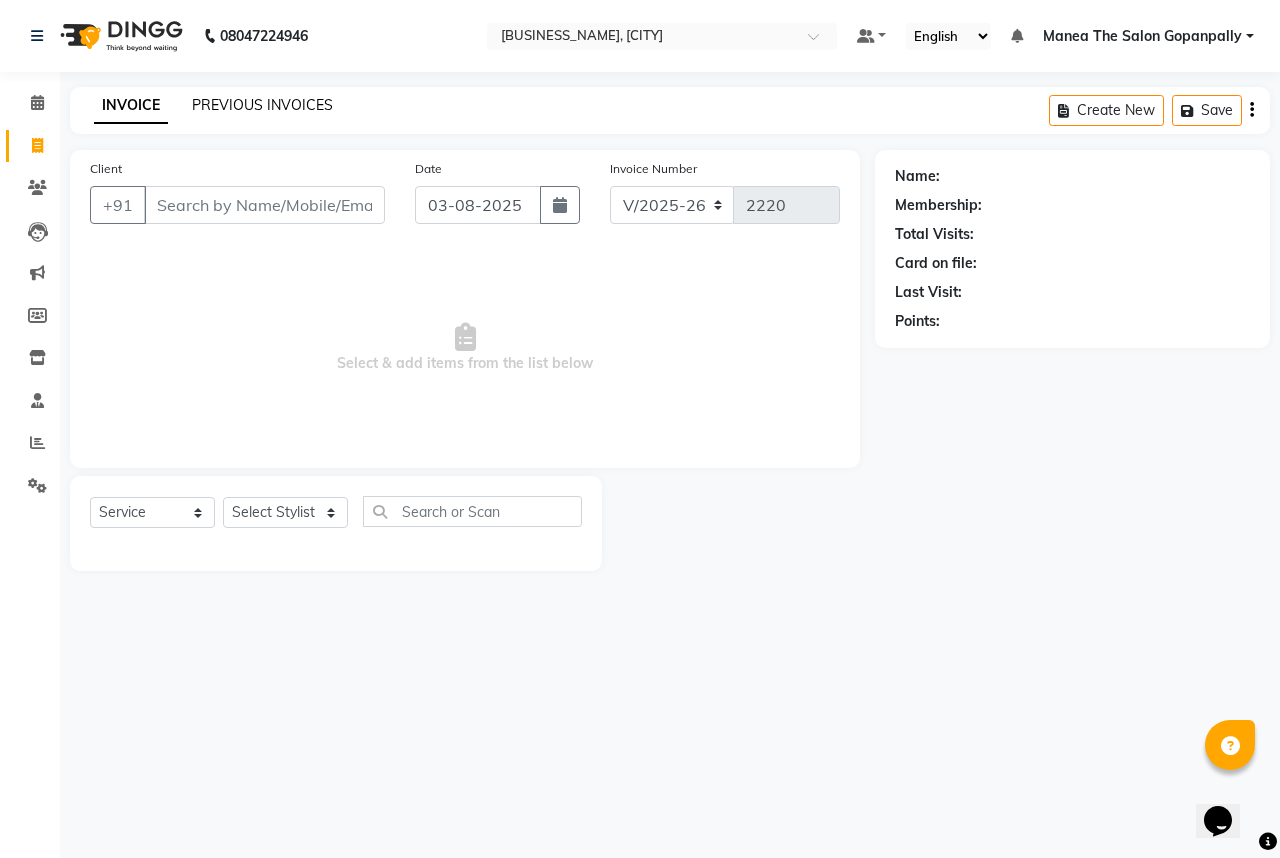 click on "PREVIOUS INVOICES" 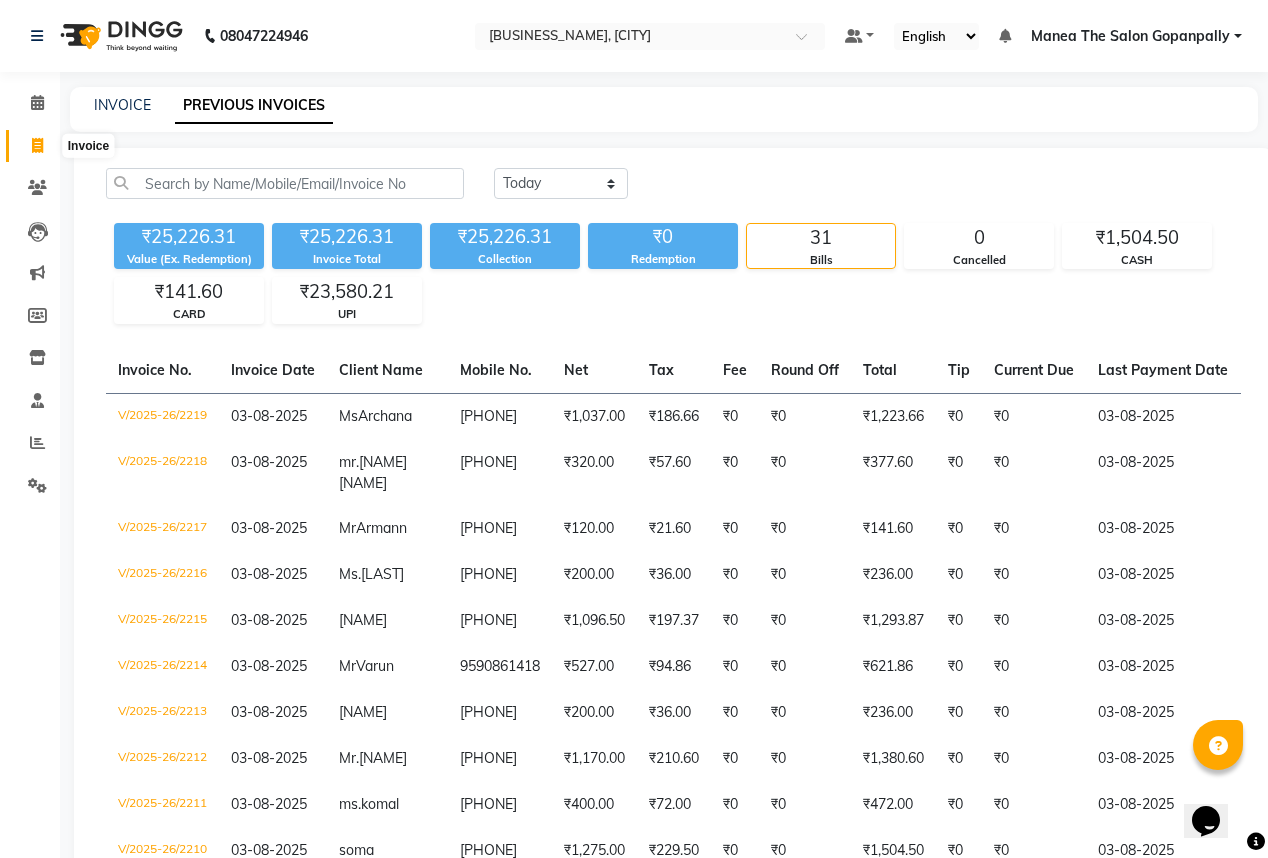 click 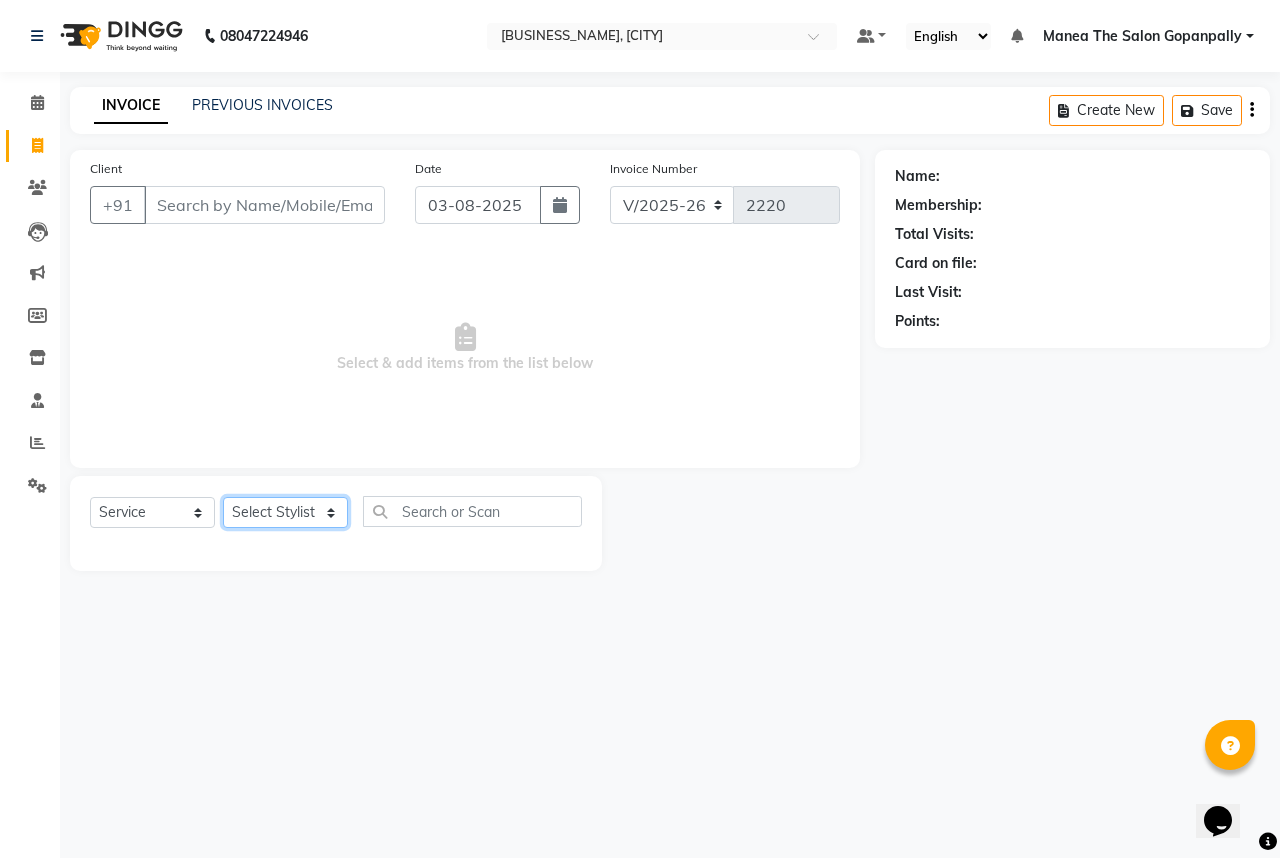 click on "Select Stylist [NAME] [NAME] [NAME] [NAME] [NAME] [NAME] [NAME] [NAME] [NAME] [NAME] Hairstyles Women -Wash, Conditioning & Blow Dry (₹600)  x Haircare Men -Moisturising (₹600) Haircare Men -Colour Protect (₹700) Haircare Men -Frizz Ease (₹800) Haircare Men -Repair & Rejuvenate (₹800) Haircare Men -Deep Conditioning (₹1200) Haircare Men -Anti Hair Fall (₹900) Haircare Men -Anti Dandruff (₹900) Haircare Men -Scalp Therapy (₹1200) gel nail polish hands (₹400) gel nail polish legs (₹400) extensions hands (₹2100) gel nail polish removal (₹400) extension removal (₹600) henna (organic ) (₹800) organic facial (₹3800) organic cleanup (₹1500) organic anti dandruff (₹2500) organic anti hairfall (₹2500) organic hair spa (₹3000) organic head massage (₹900) organic hair pack (₹900) mehandi 2 hands full (₹2000) mehandi simple (₹500) warts removal big (₹100) warts removal small (₹50) combo men (₹2100) splits (₹500) nail art (₹250) mens combo (₹599) 1 800 90 F" 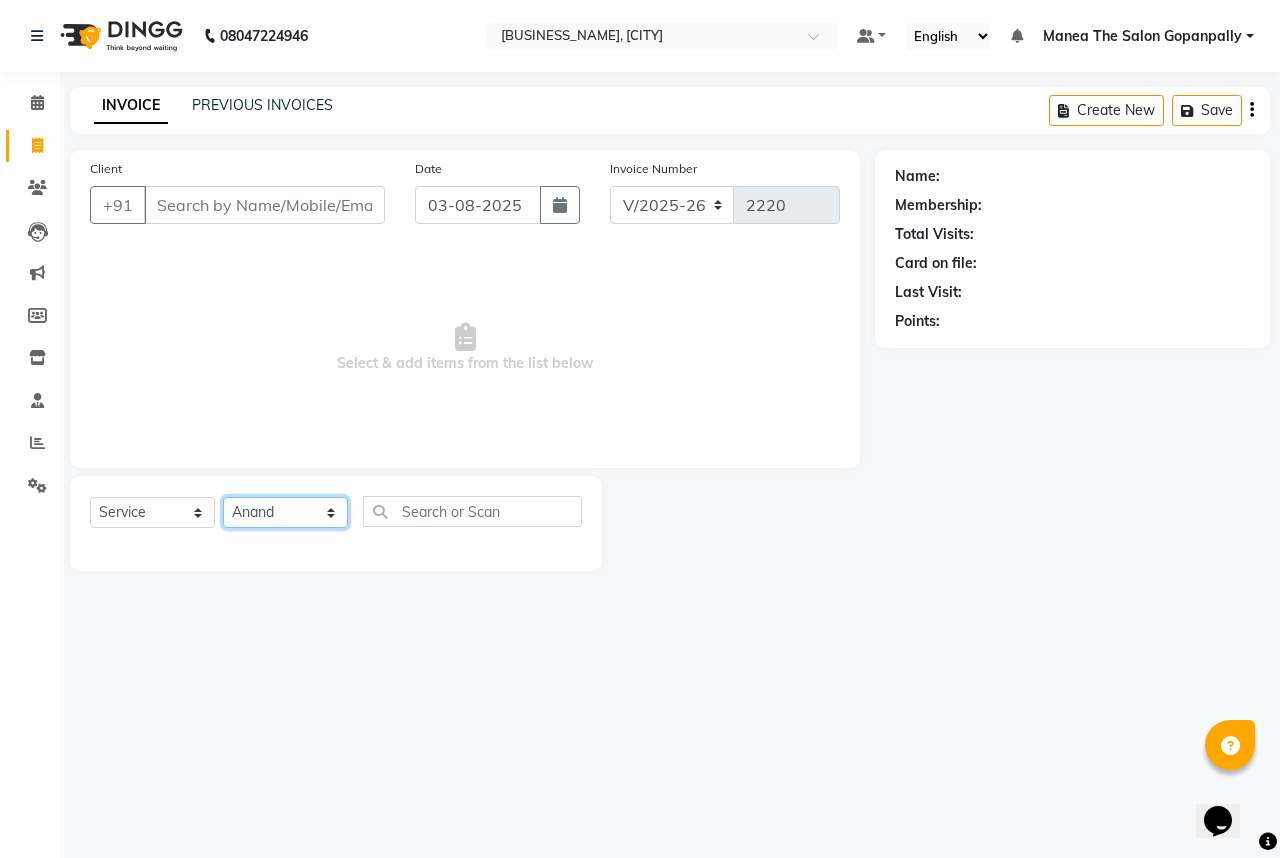 click on "Select Stylist [NAME] [NAME] [NAME] [NAME] [NAME] [NAME] [NAME] [NAME] [NAME] [NAME] Hairstyles Women -Wash, Conditioning & Blow Dry (₹600)  x Haircare Men -Moisturising (₹600) Haircare Men -Colour Protect (₹700) Haircare Men -Frizz Ease (₹800) Haircare Men -Repair & Rejuvenate (₹800) Haircare Men -Deep Conditioning (₹1200) Haircare Men -Anti Hair Fall (₹900) Haircare Men -Anti Dandruff (₹900) Haircare Men -Scalp Therapy (₹1200) gel nail polish hands (₹400) gel nail polish legs (₹400) extensions hands (₹2100) gel nail polish removal (₹400) extension removal (₹600) henna (organic ) (₹800) organic facial (₹3800) organic cleanup (₹1500) organic anti dandruff (₹2500) organic anti hairfall (₹2500) organic hair spa (₹3000) organic head massage (₹900) organic hair pack (₹900) mehandi 2 hands full (₹2000) mehandi simple (₹500) warts removal big (₹100) warts removal small (₹50) combo men (₹2100) splits (₹500) nail art (₹250) mens combo (₹599) 1 800 90 F" 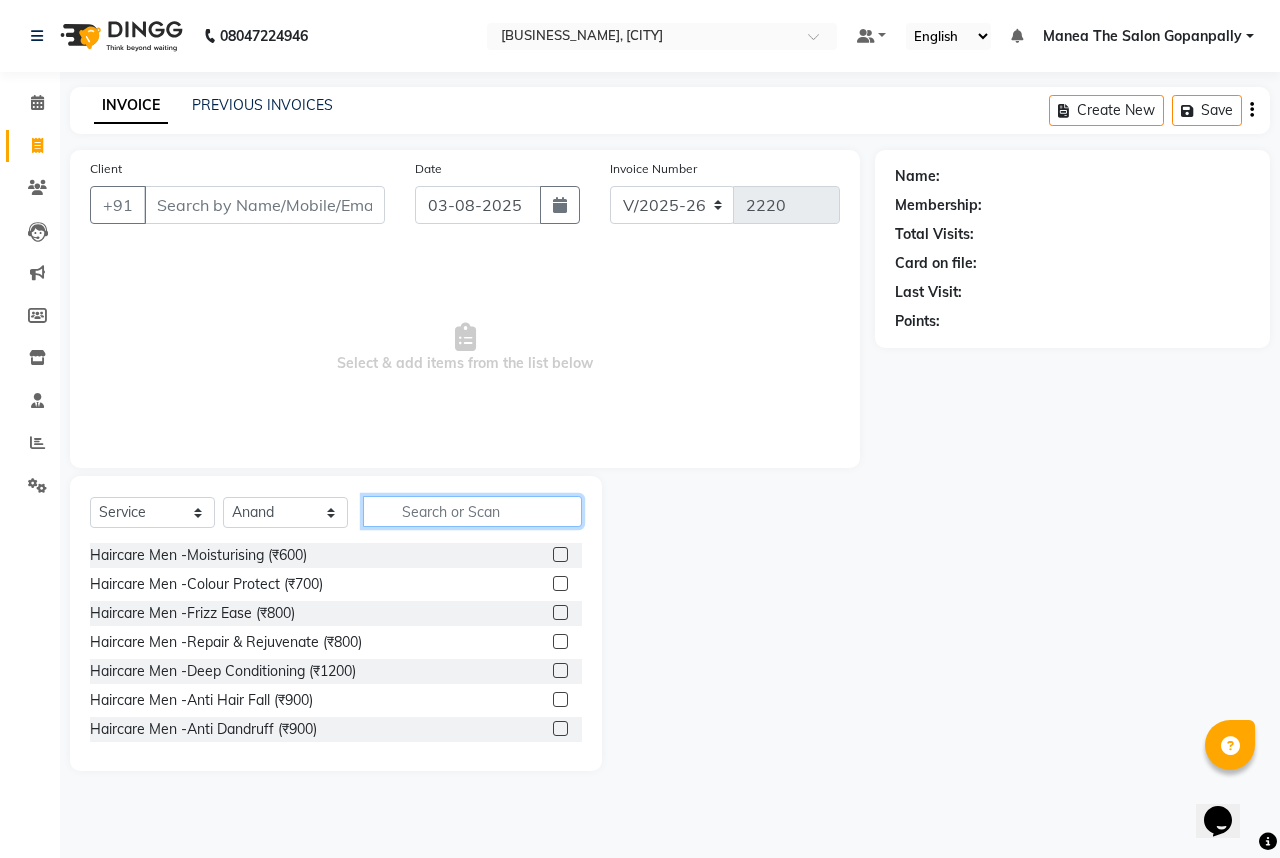 click 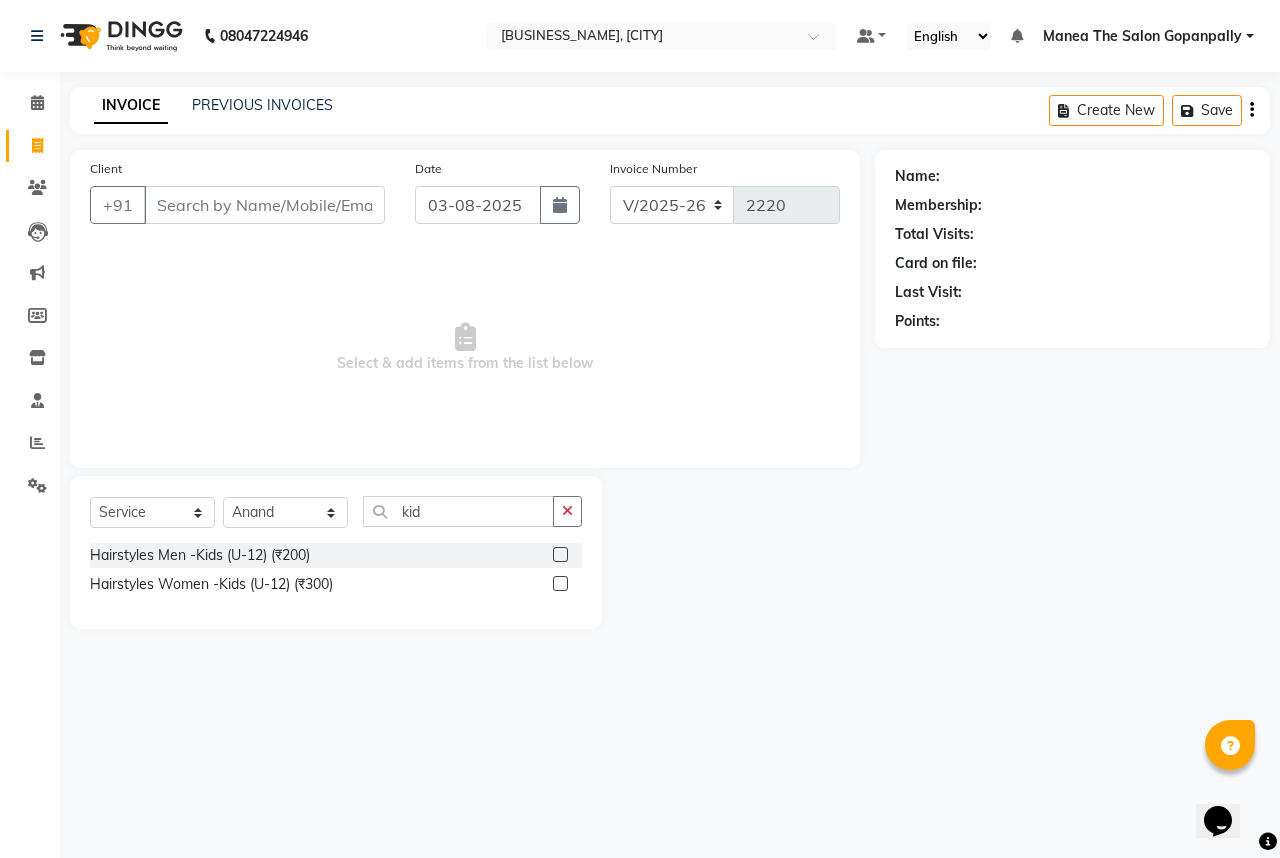 click 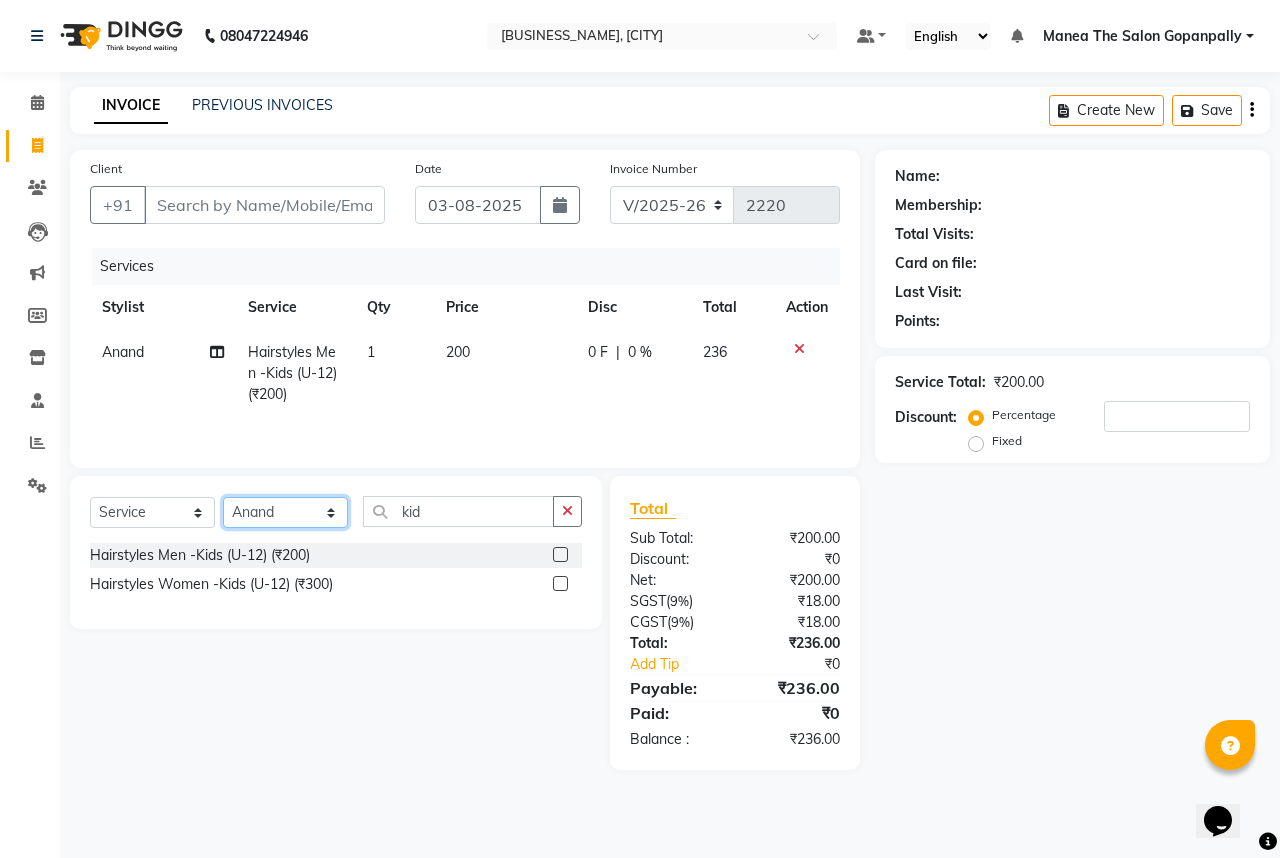 click on "Select Stylist [NAME] [NAME] [NAME] [NAME] [NAME] [NAME] [NAME] [NAME] [NAME] [NAME] Hairstyles Women -Wash, Conditioning & Blow Dry (₹600)  x Haircare Men -Moisturising (₹600) Haircare Men -Colour Protect (₹700) Haircare Men -Frizz Ease (₹800) Haircare Men -Repair & Rejuvenate (₹800) Haircare Men -Deep Conditioning (₹1200) Haircare Men -Anti Hair Fall (₹900) Haircare Men -Anti Dandruff (₹900) Haircare Men -Scalp Therapy (₹1200) gel nail polish hands (₹400) gel nail polish legs (₹400) extensions hands (₹2100) gel nail polish removal (₹400) extension removal (₹600) henna (organic ) (₹800) organic facial (₹3800) organic cleanup (₹1500) organic anti dandruff (₹2500) organic anti hairfall (₹2500) organic hair spa (₹3000) organic head massage (₹900) organic hair pack (₹900) mehandi 2 hands full (₹2000) mehandi simple (₹500) warts removal big (₹100) warts removal small (₹50) combo men (₹2100) splits (₹500) nail art (₹250) mens combo (₹599) 1 800 90 F" 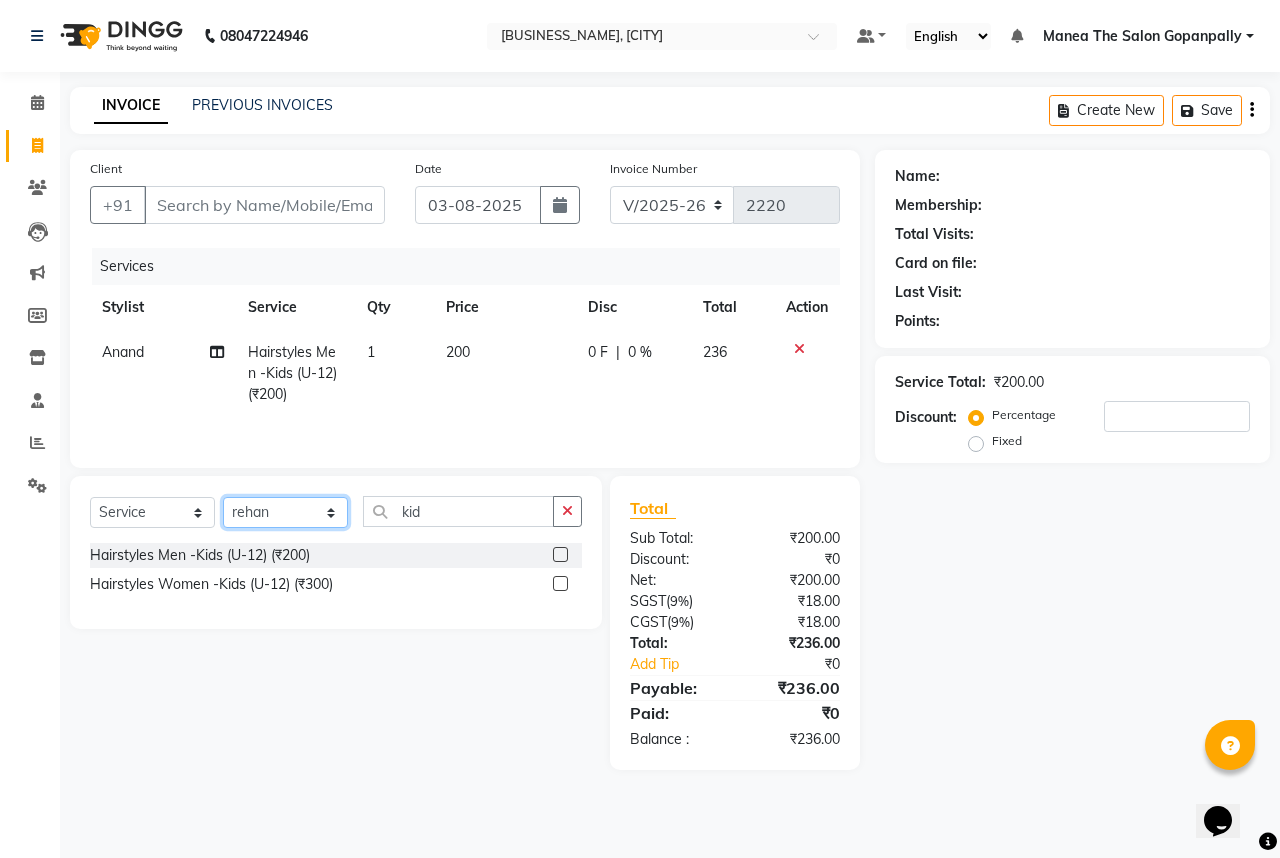 click on "Select Stylist [NAME] [NAME] [NAME] [NAME] [NAME] [NAME] [NAME] [NAME] [NAME] [NAME] Hairstyles Women -Wash, Conditioning & Blow Dry (₹600)  x Haircare Men -Moisturising (₹600) Haircare Men -Colour Protect (₹700) Haircare Men -Frizz Ease (₹800) Haircare Men -Repair & Rejuvenate (₹800) Haircare Men -Deep Conditioning (₹1200) Haircare Men -Anti Hair Fall (₹900) Haircare Men -Anti Dandruff (₹900) Haircare Men -Scalp Therapy (₹1200) gel nail polish hands (₹400) gel nail polish legs (₹400) extensions hands (₹2100) gel nail polish removal (₹400) extension removal (₹600) henna (organic ) (₹800) organic facial (₹3800) organic cleanup (₹1500) organic anti dandruff (₹2500) organic anti hairfall (₹2500) organic hair spa (₹3000) organic head massage (₹900) organic hair pack (₹900) mehandi 2 hands full (₹2000) mehandi simple (₹500) warts removal big (₹100) warts removal small (₹50) combo men (₹2100) splits (₹500) nail art (₹250) mens combo (₹599) 1 800 90 F" 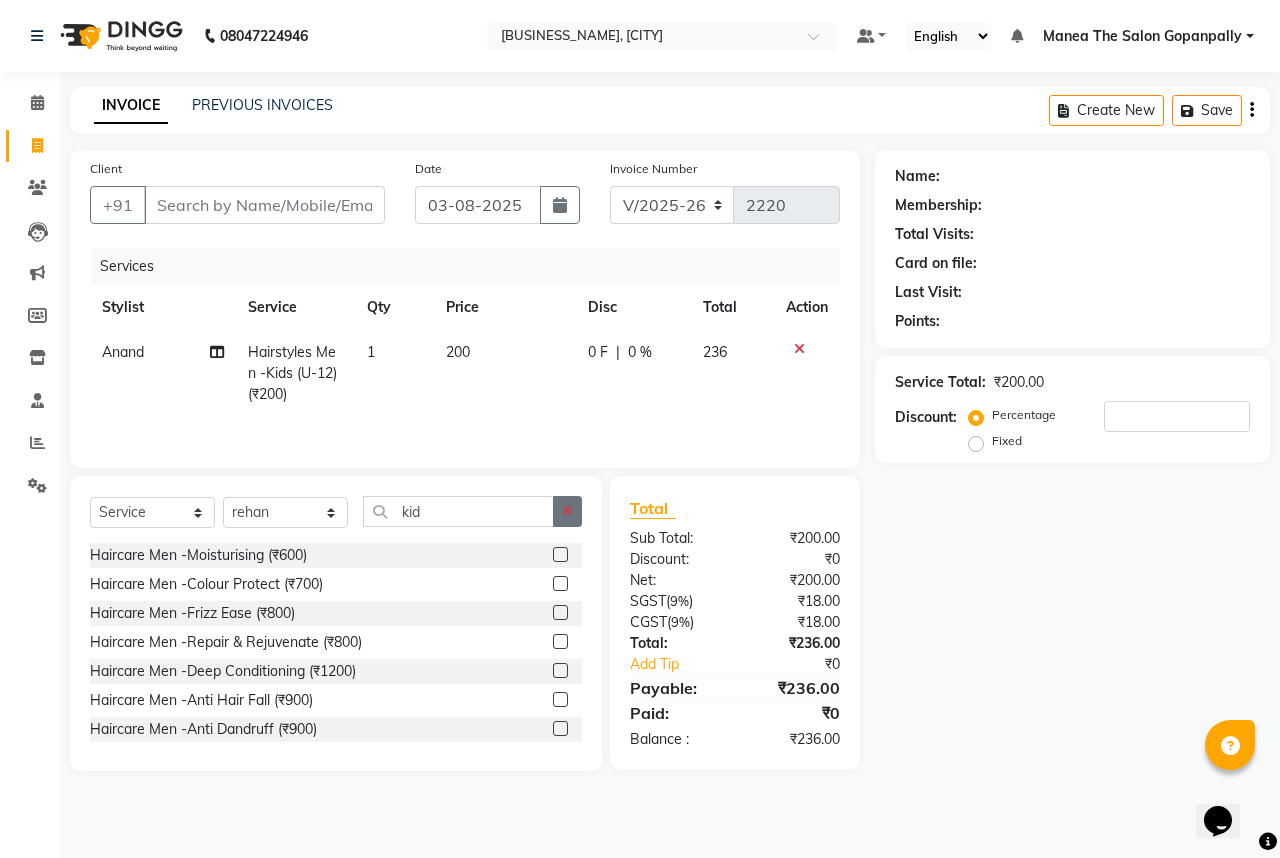 click 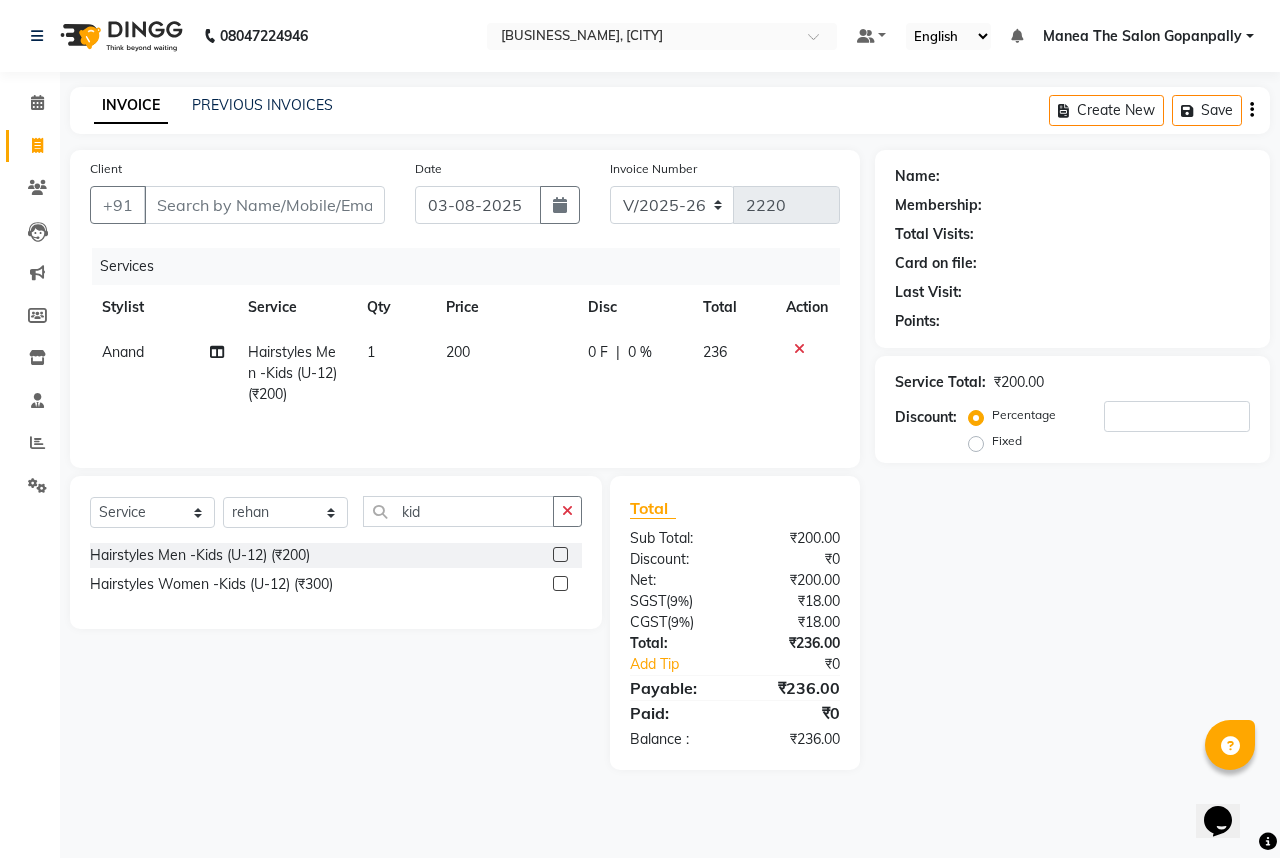 click 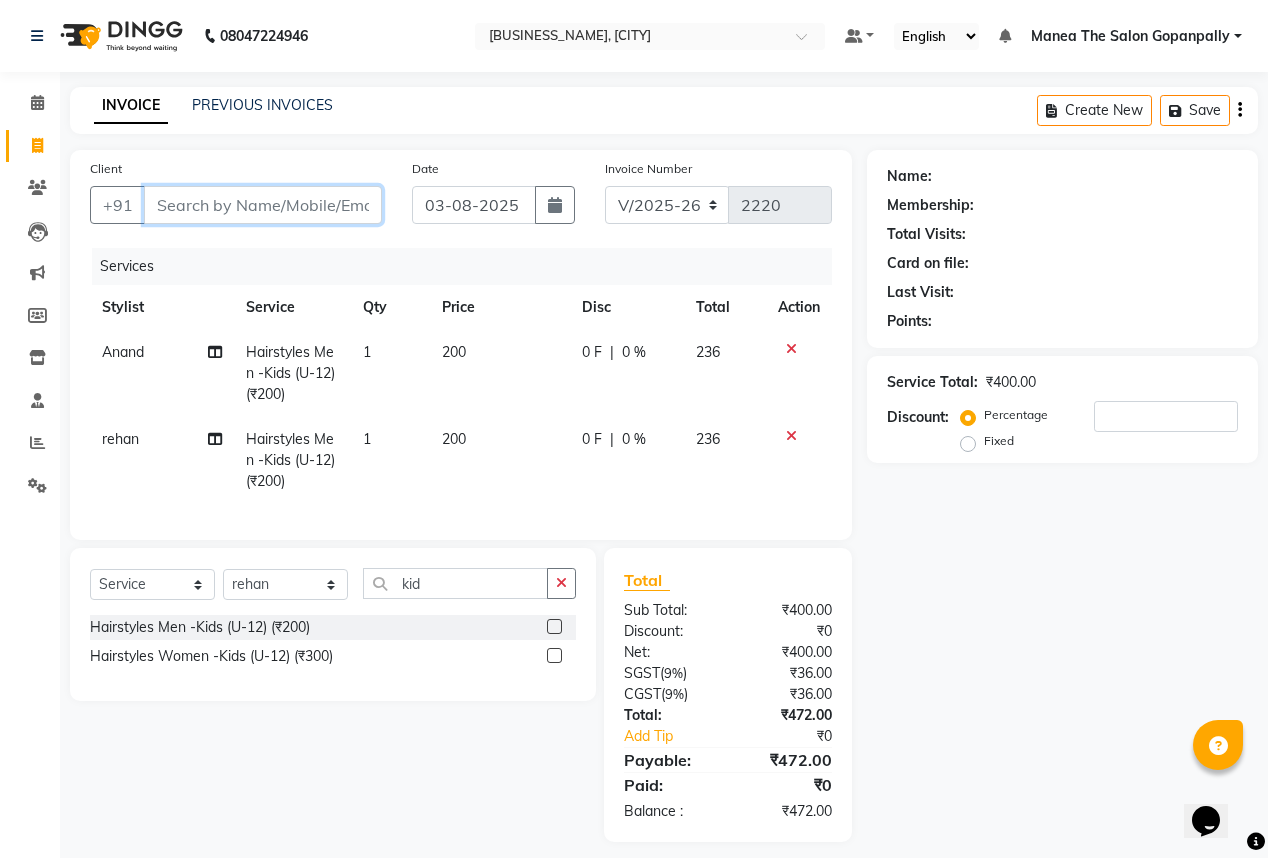 click on "Client" at bounding box center (263, 205) 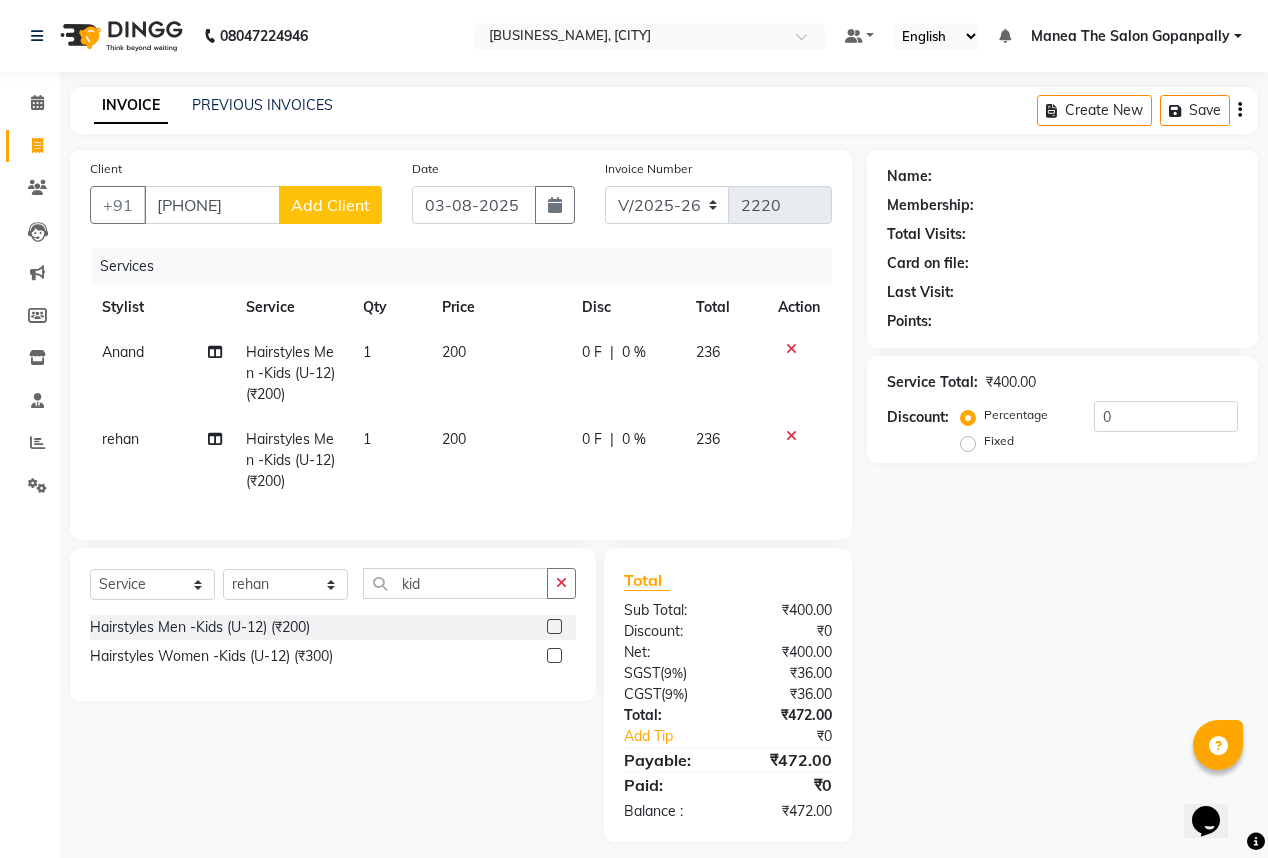 click on "Add Client" 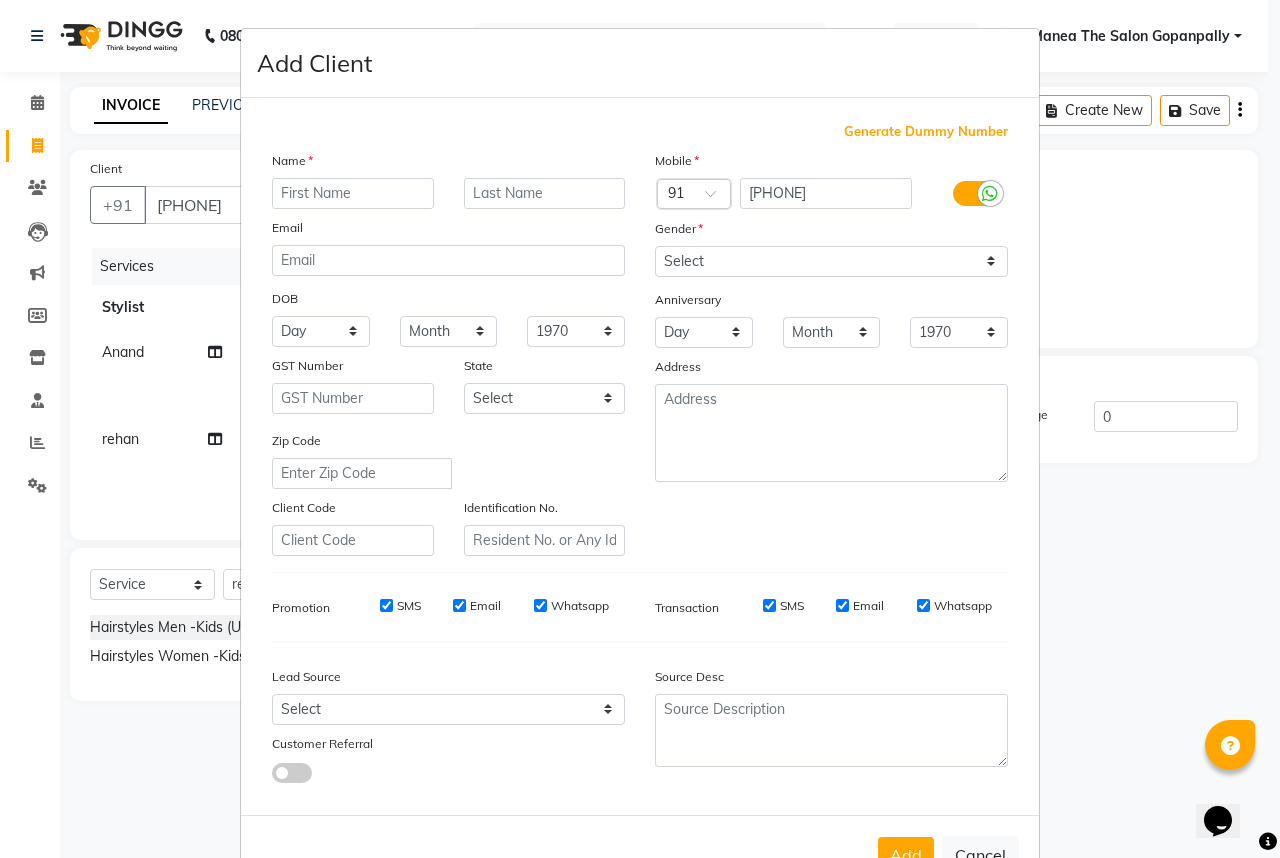 click at bounding box center (353, 193) 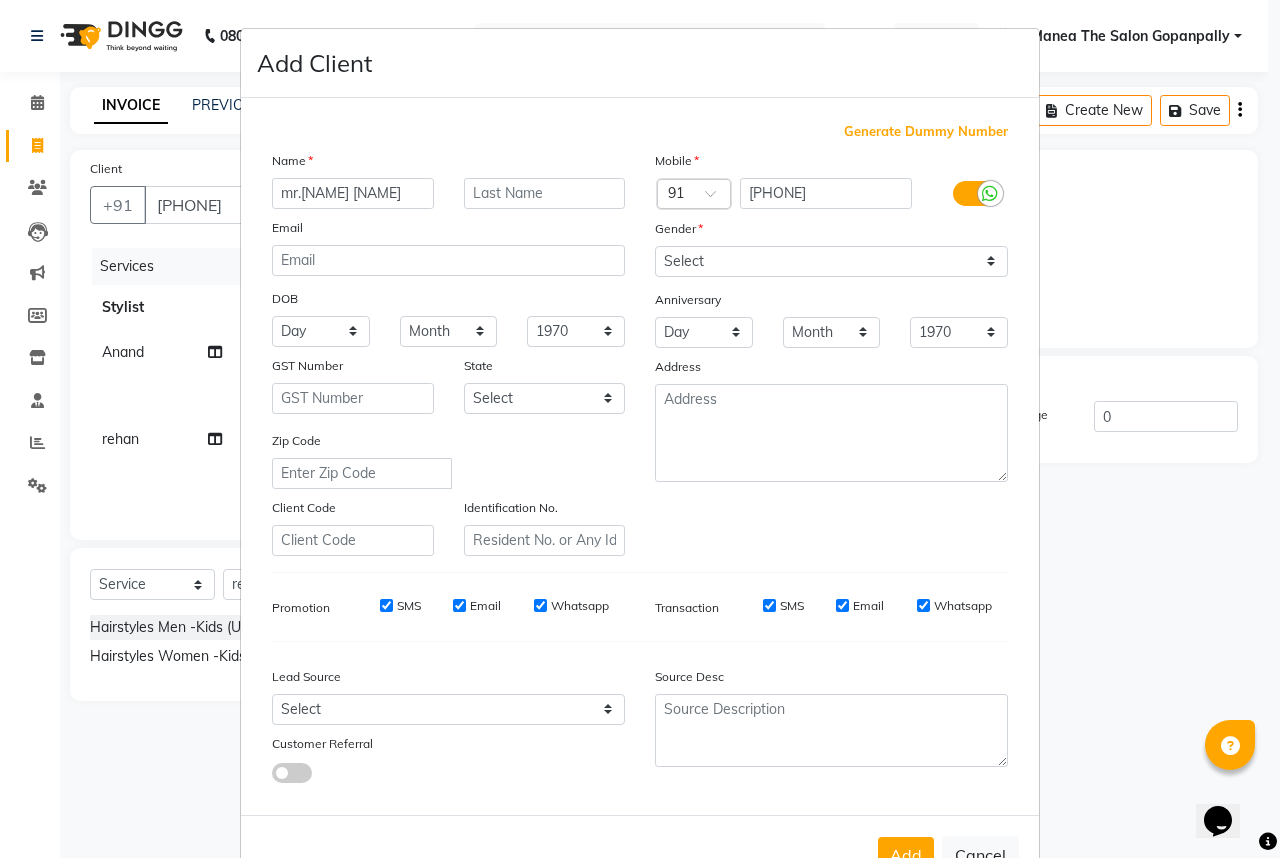 click on "mr.[NAME] [NAME]" at bounding box center [353, 193] 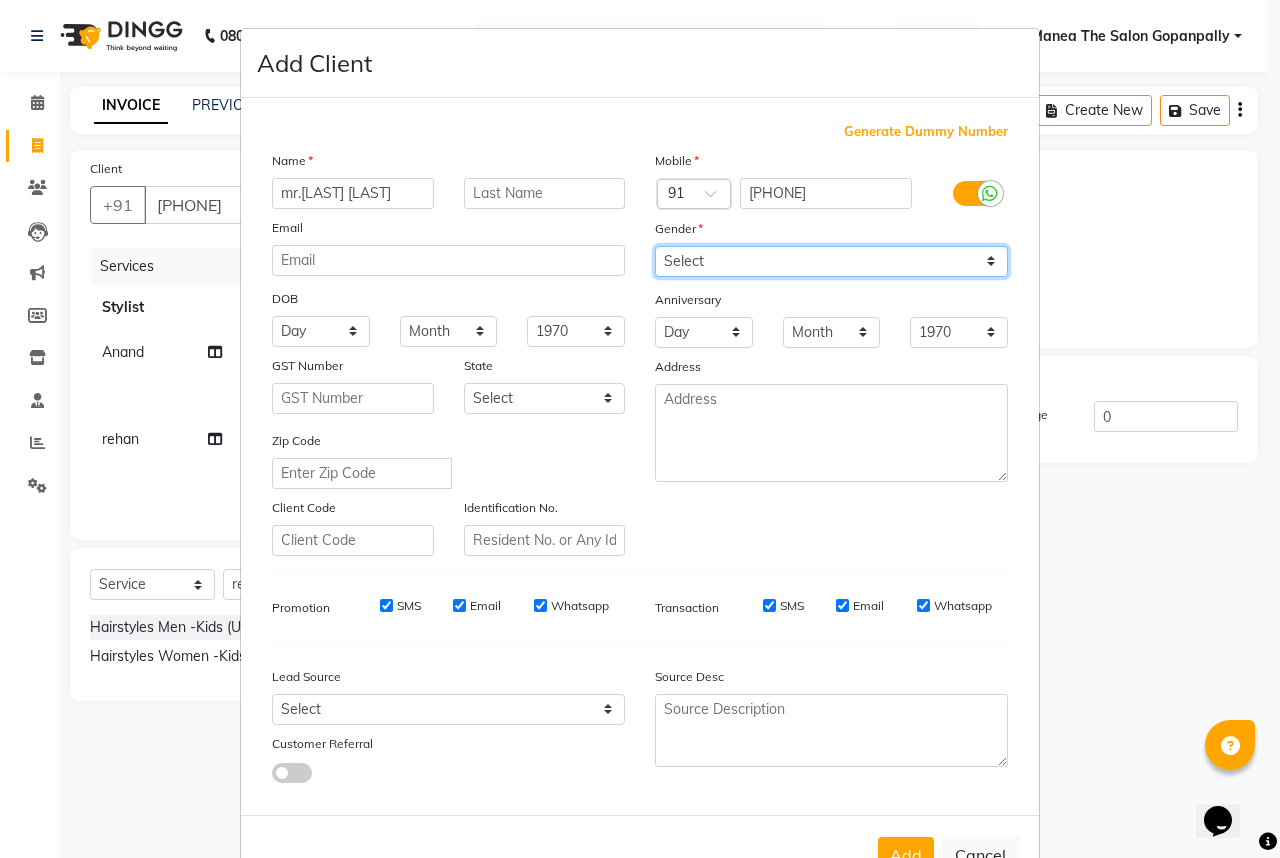 click on "Select Male Female Other Prefer Not To Say" at bounding box center [831, 261] 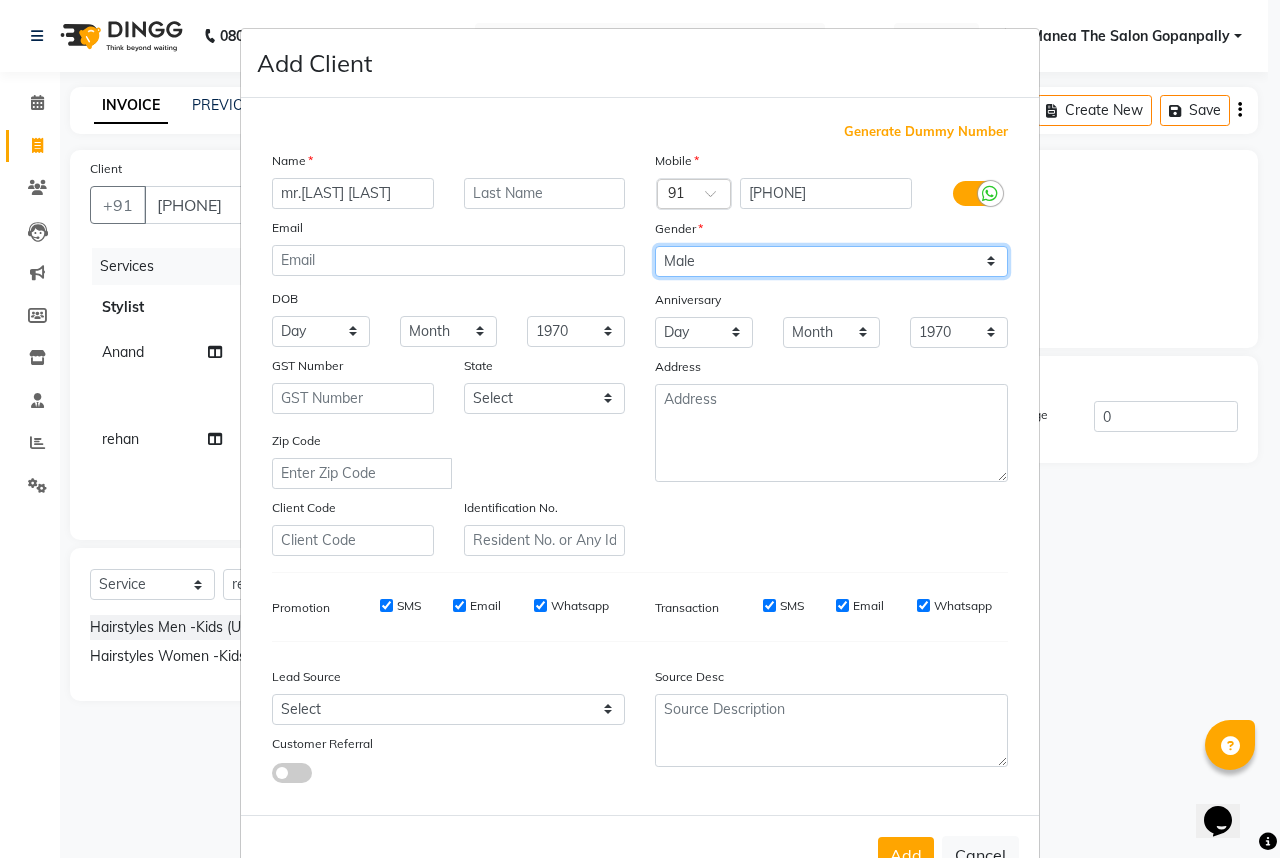 click on "Select Male Female Other Prefer Not To Say" at bounding box center (831, 261) 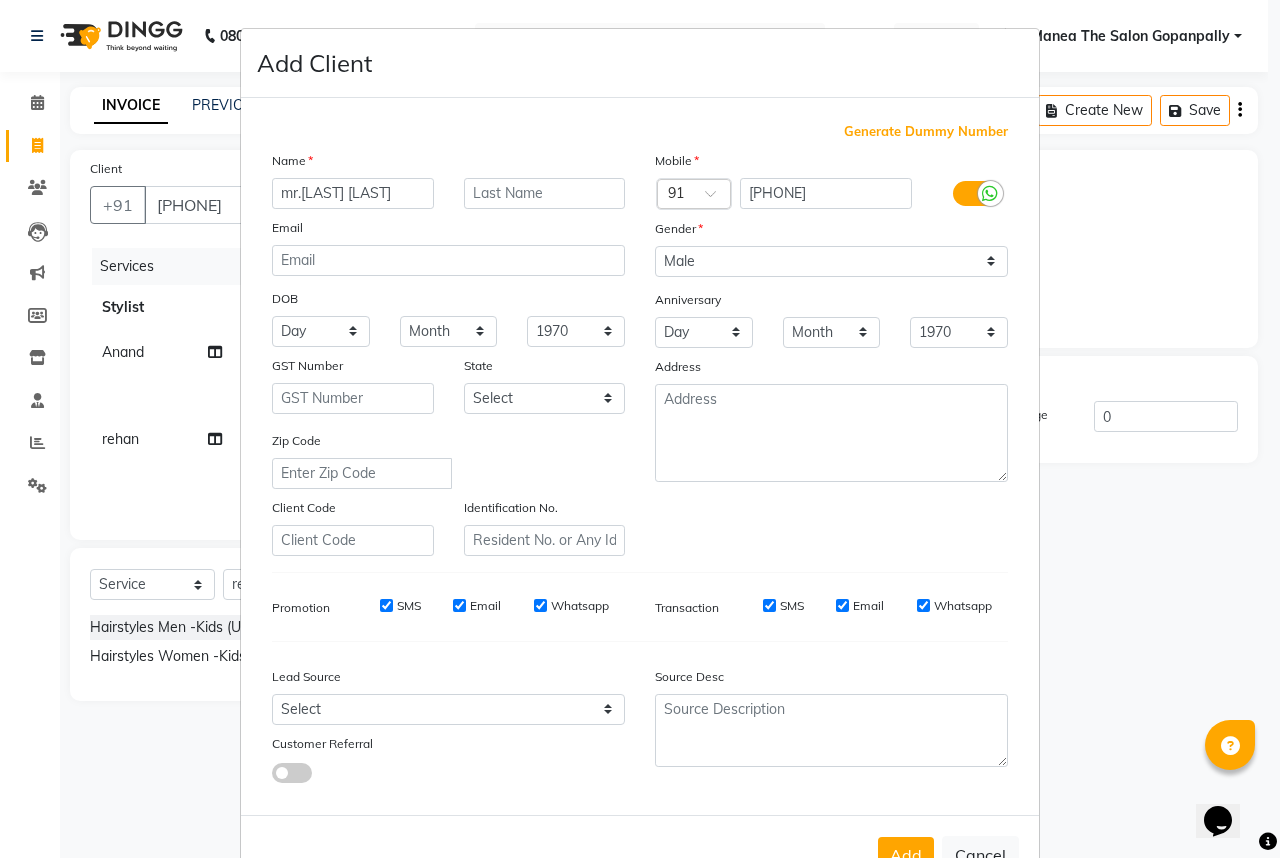 click on "Whatsapp" at bounding box center [923, 605] 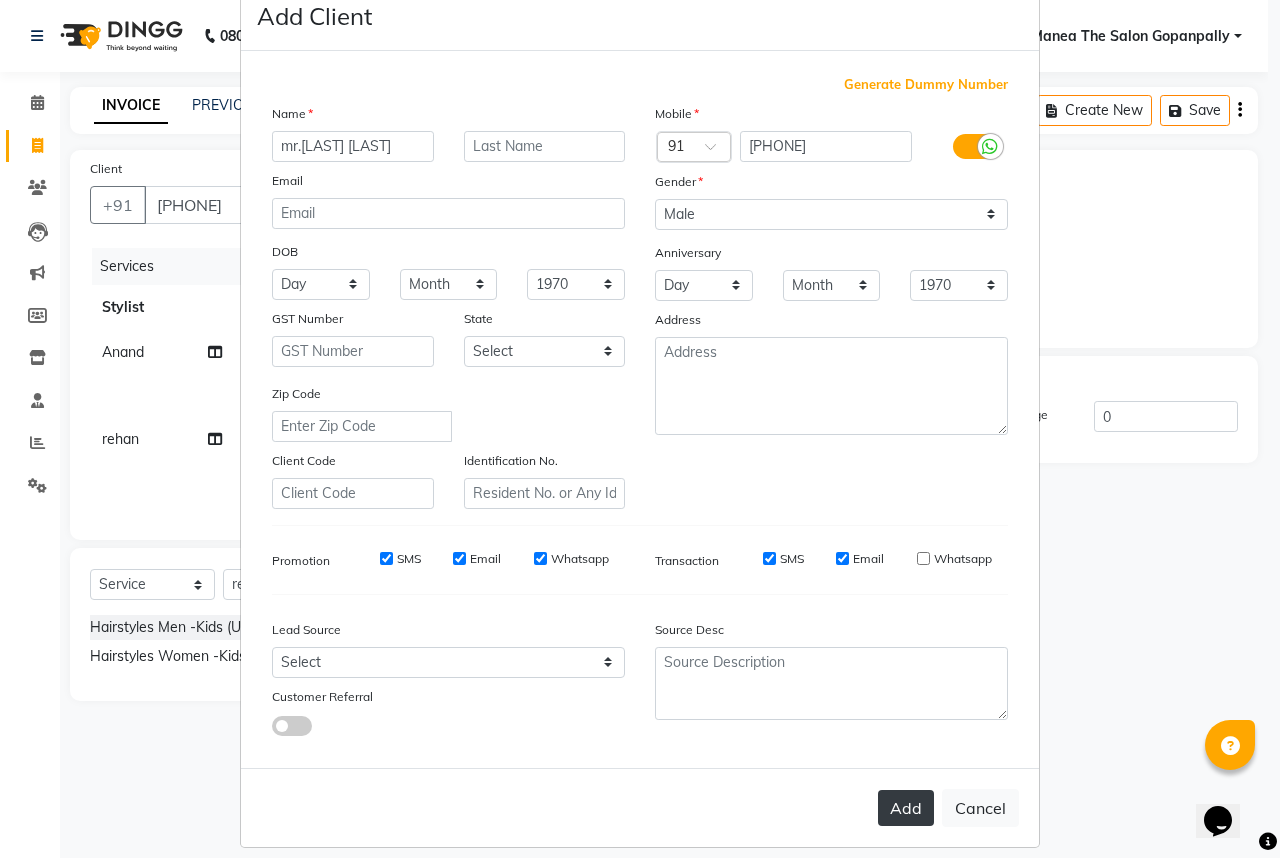 scroll, scrollTop: 74, scrollLeft: 0, axis: vertical 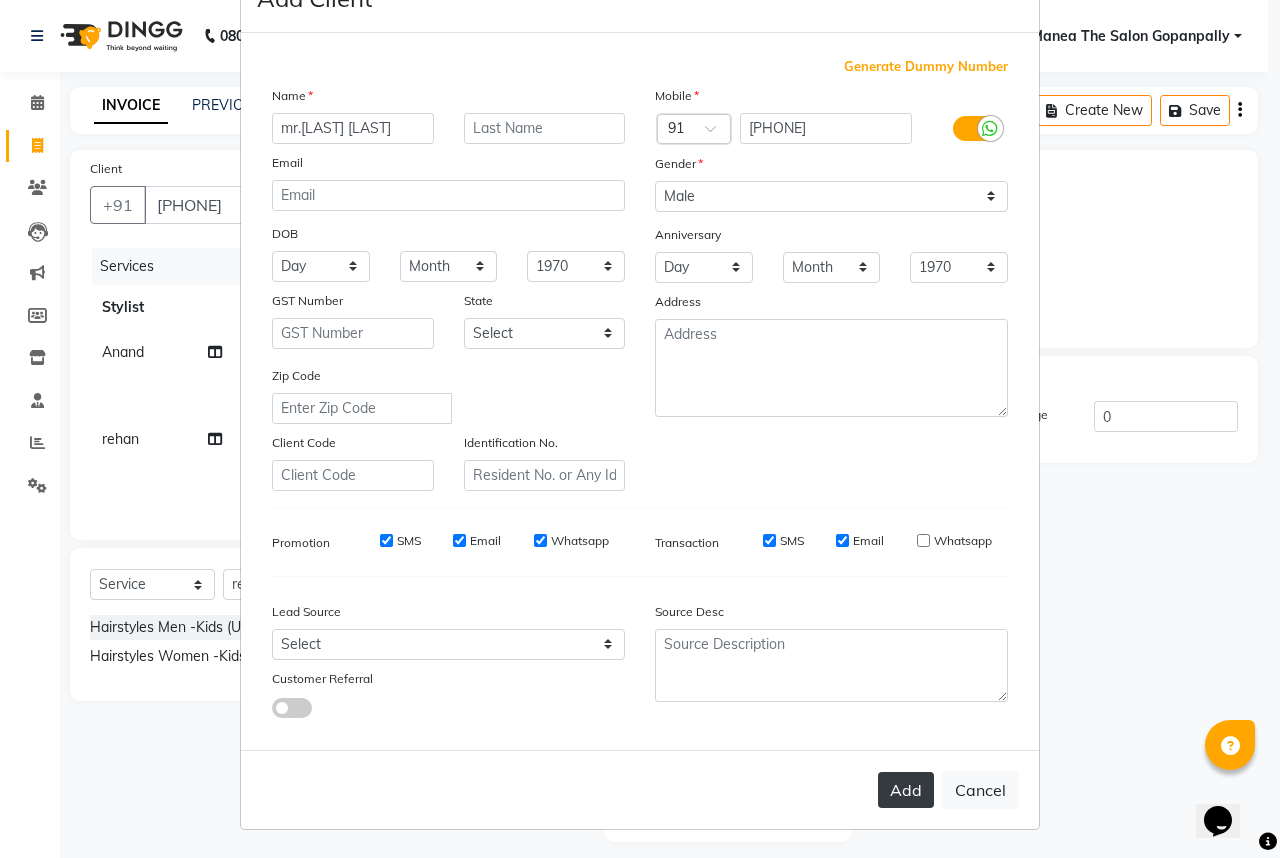 click on "Add" at bounding box center [906, 790] 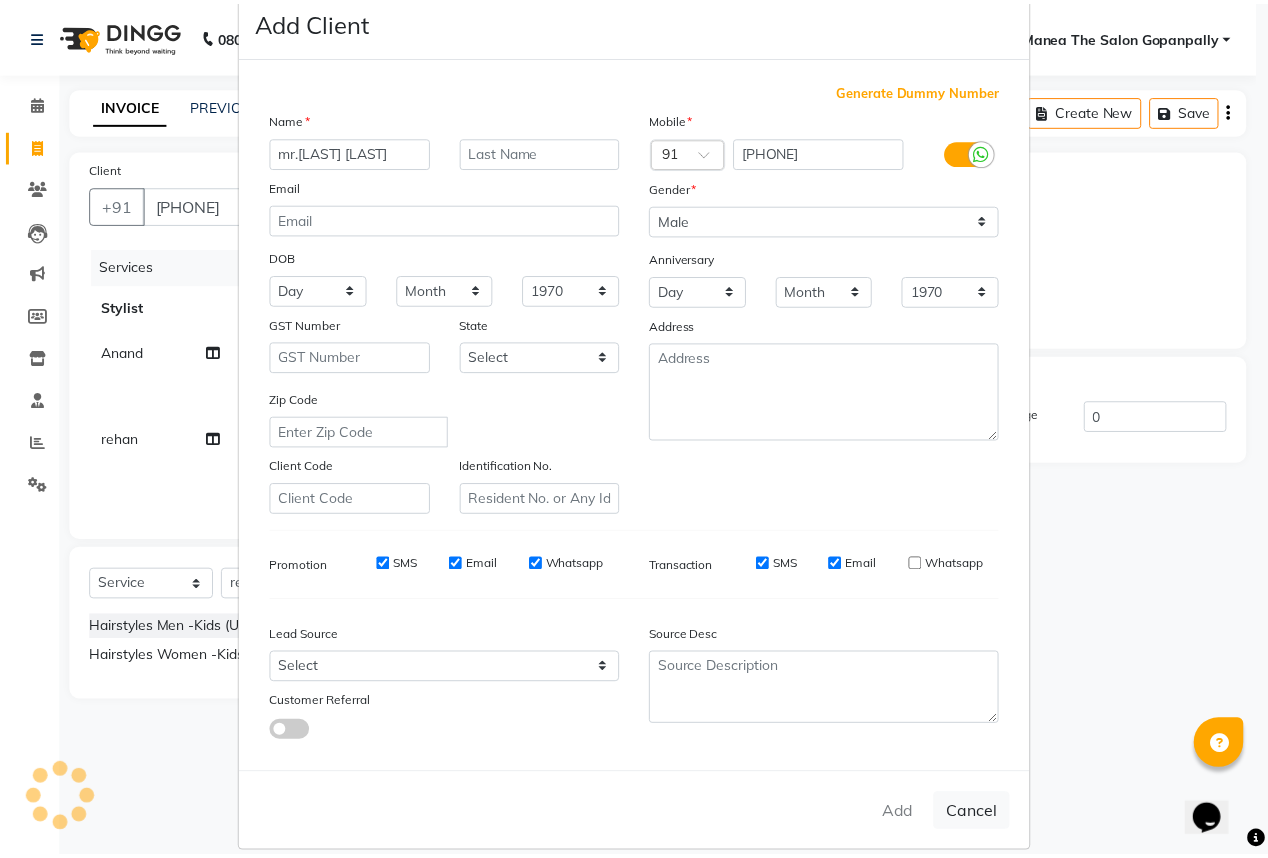 scroll, scrollTop: 0, scrollLeft: 0, axis: both 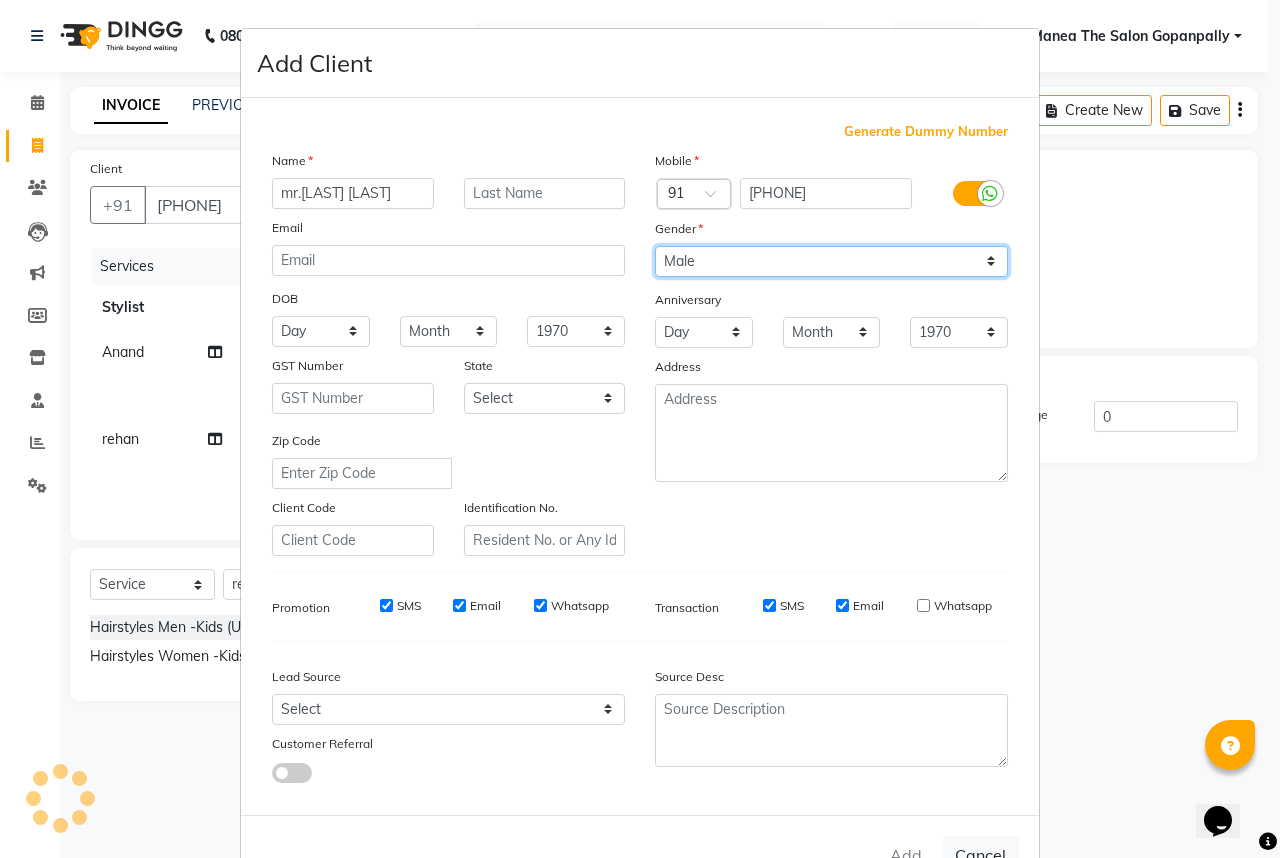 click on "Select Male Female Other Prefer Not To Say" at bounding box center (831, 261) 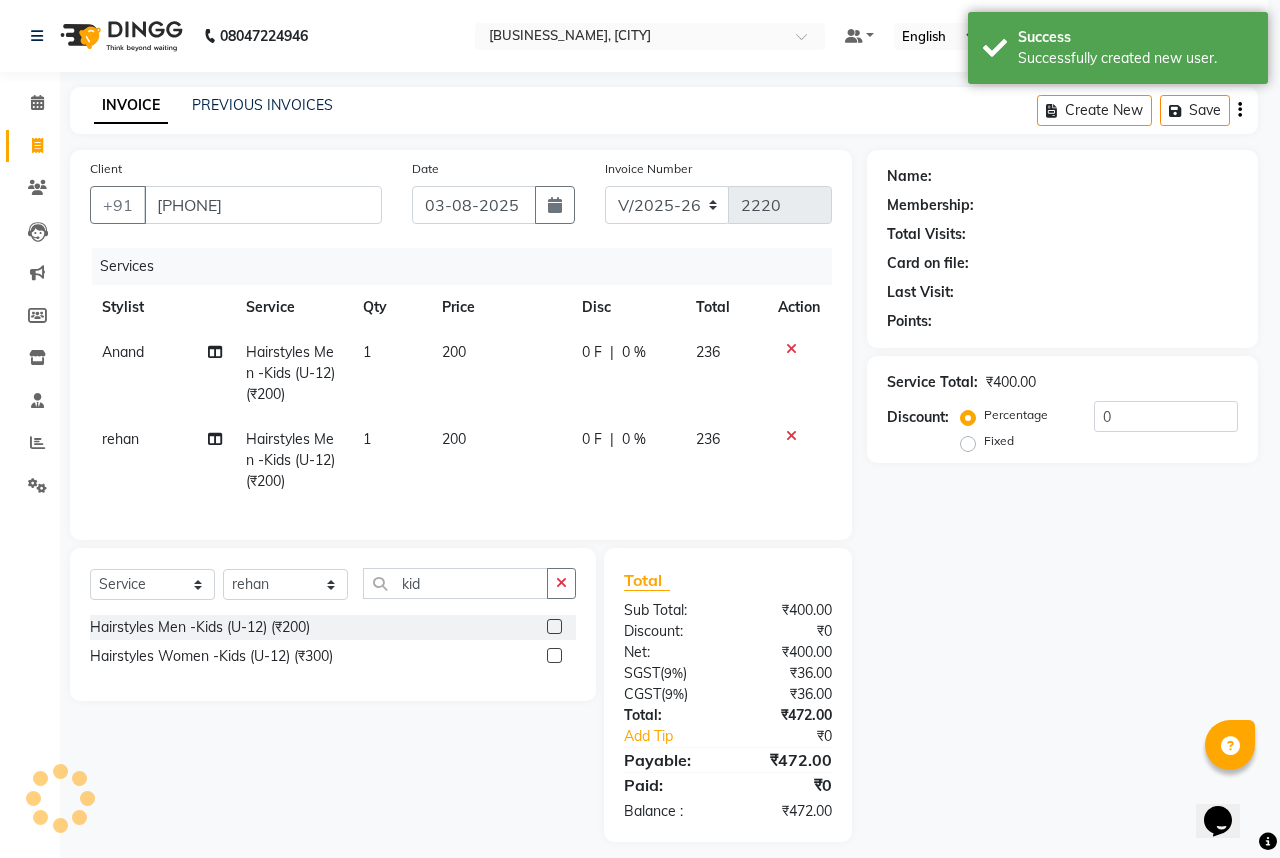 click on "Select Male Female Other Prefer Not To Say" at bounding box center (831, 211) 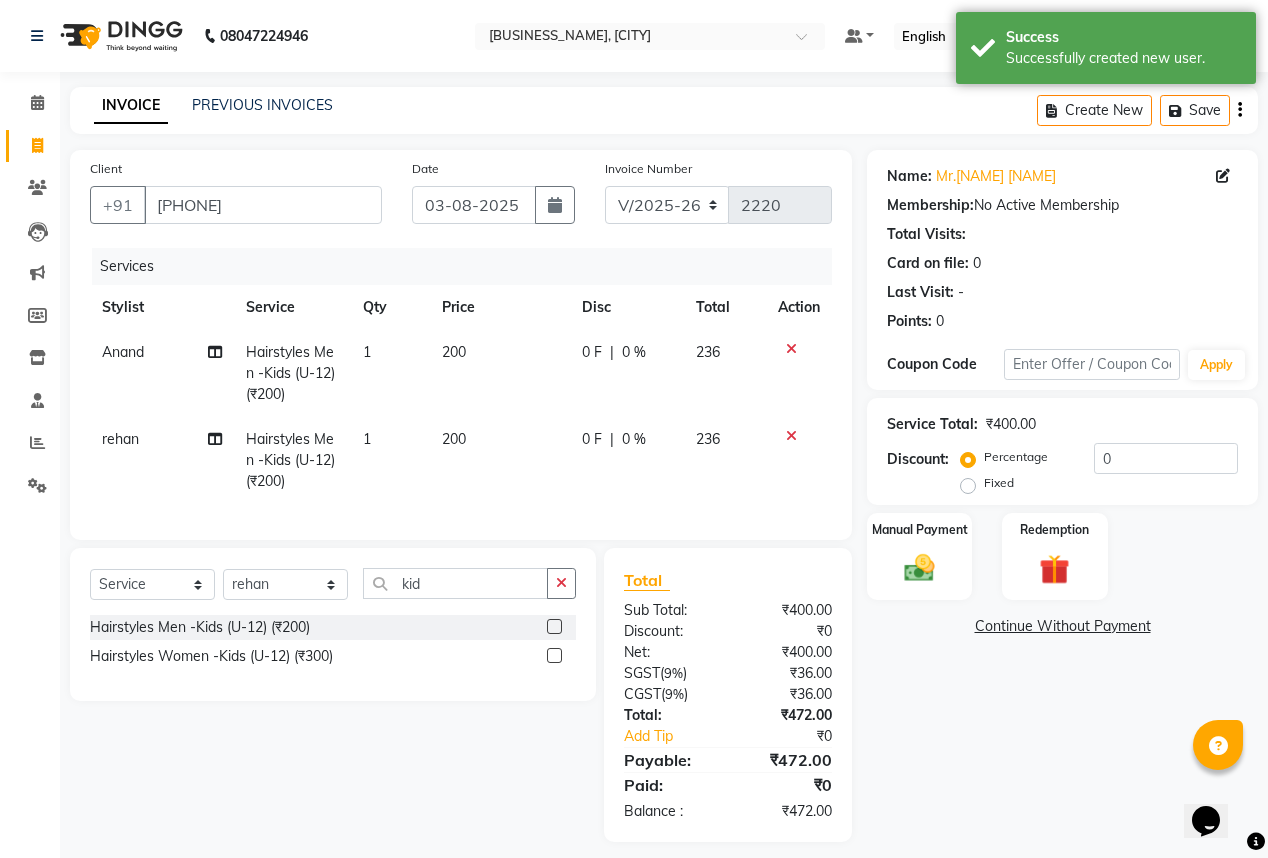 scroll, scrollTop: 26, scrollLeft: 0, axis: vertical 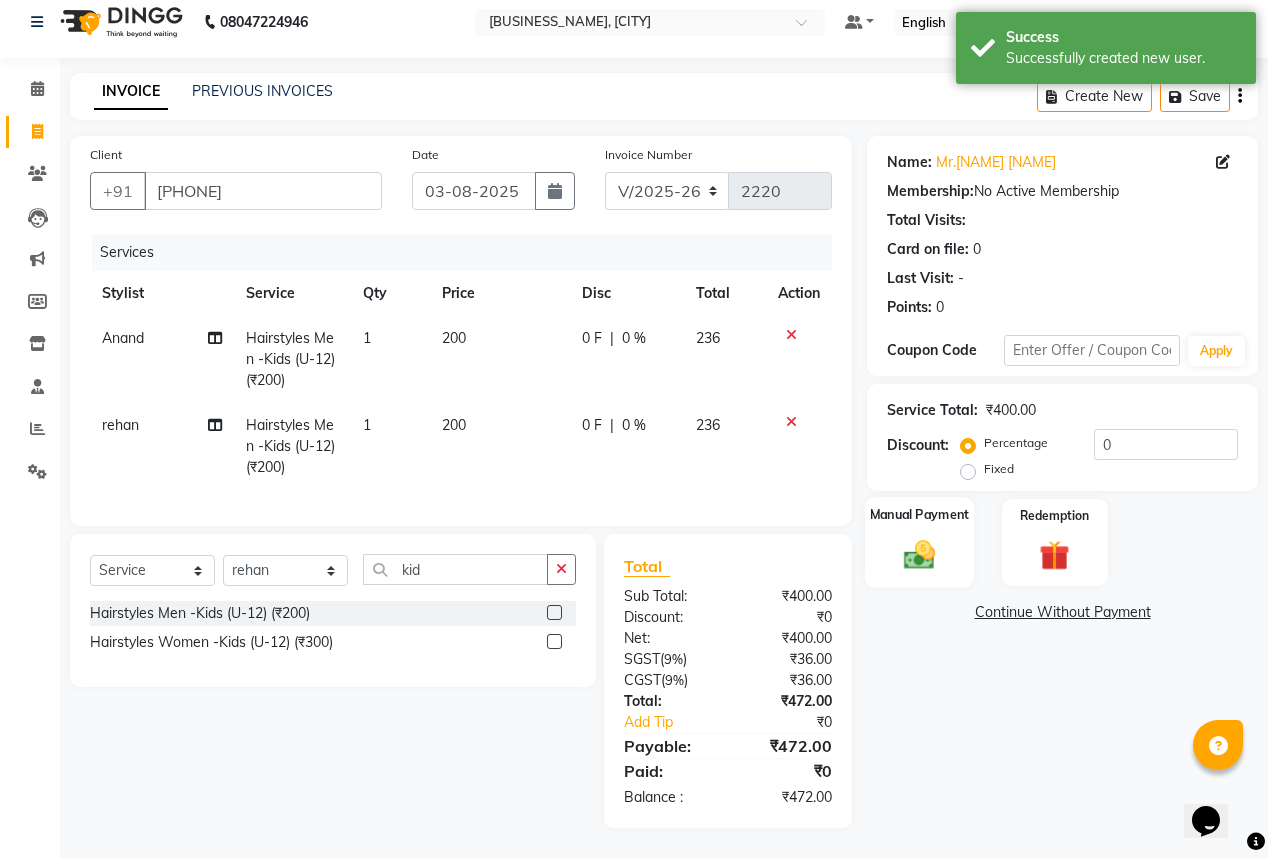 click 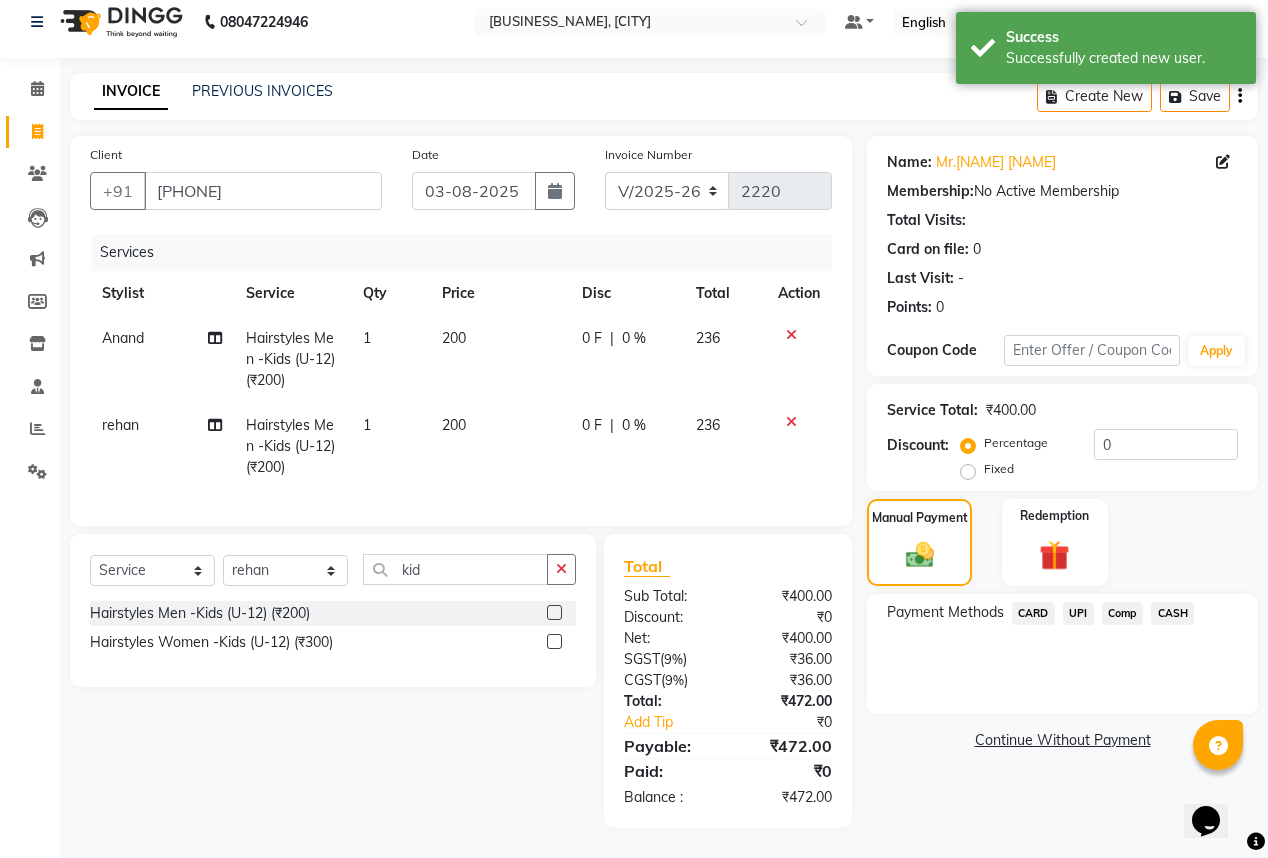 click on "UPI" 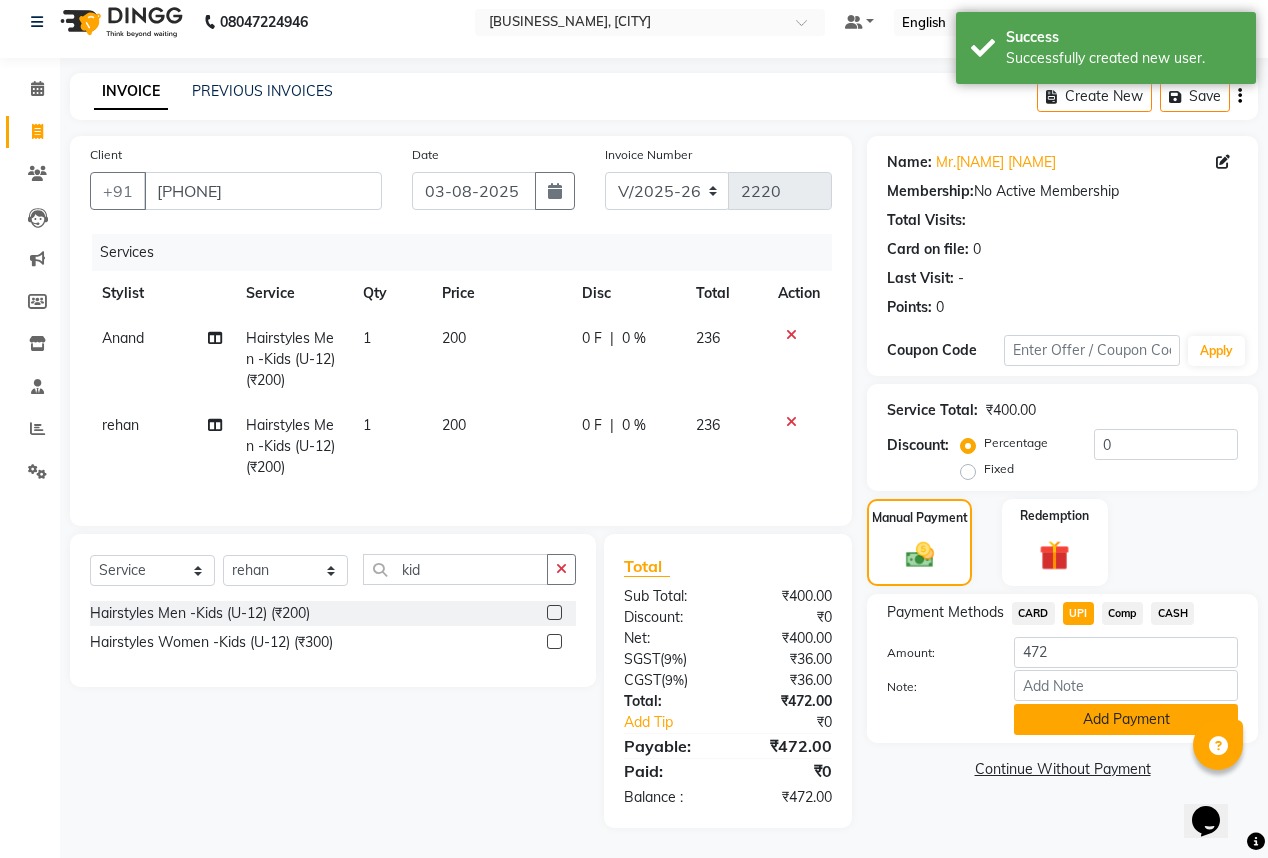 click on "Add Payment" 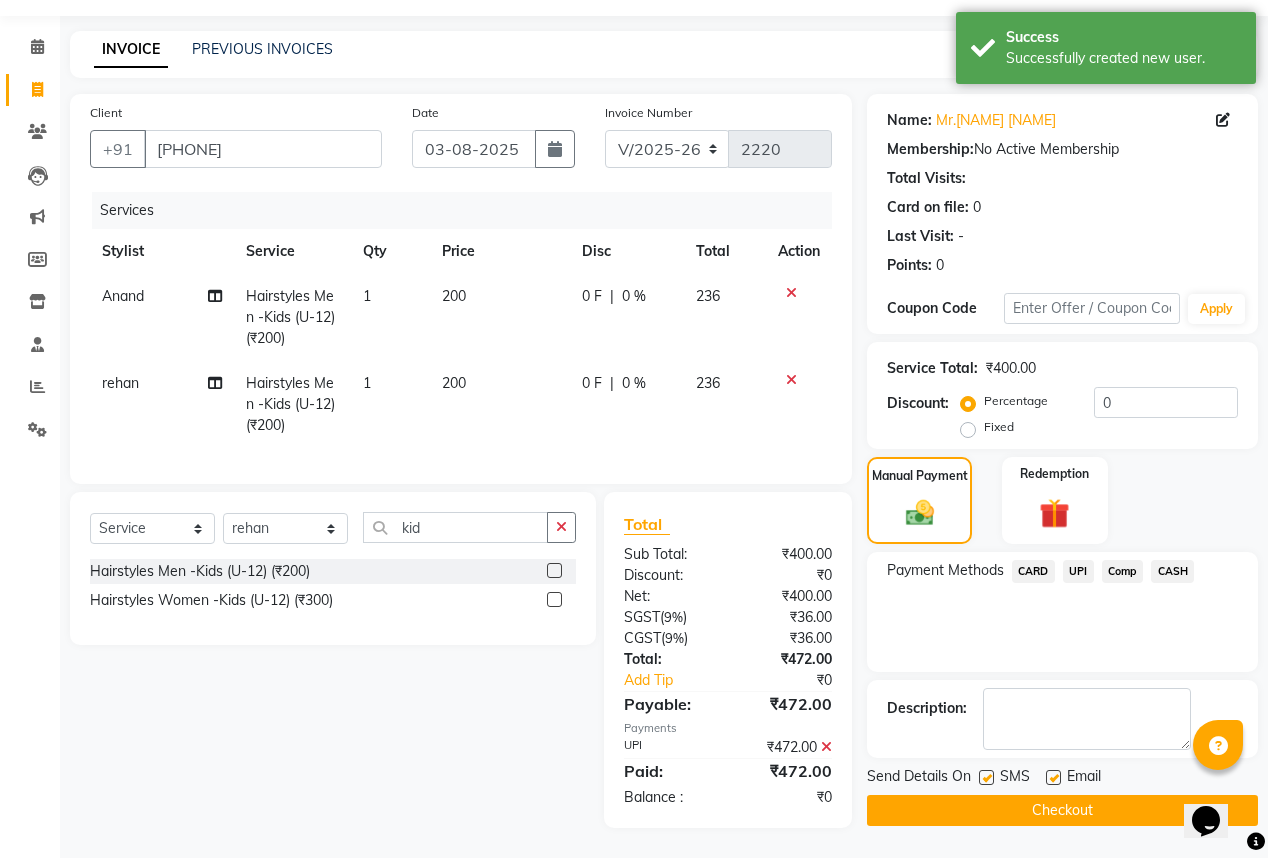 scroll, scrollTop: 68, scrollLeft: 0, axis: vertical 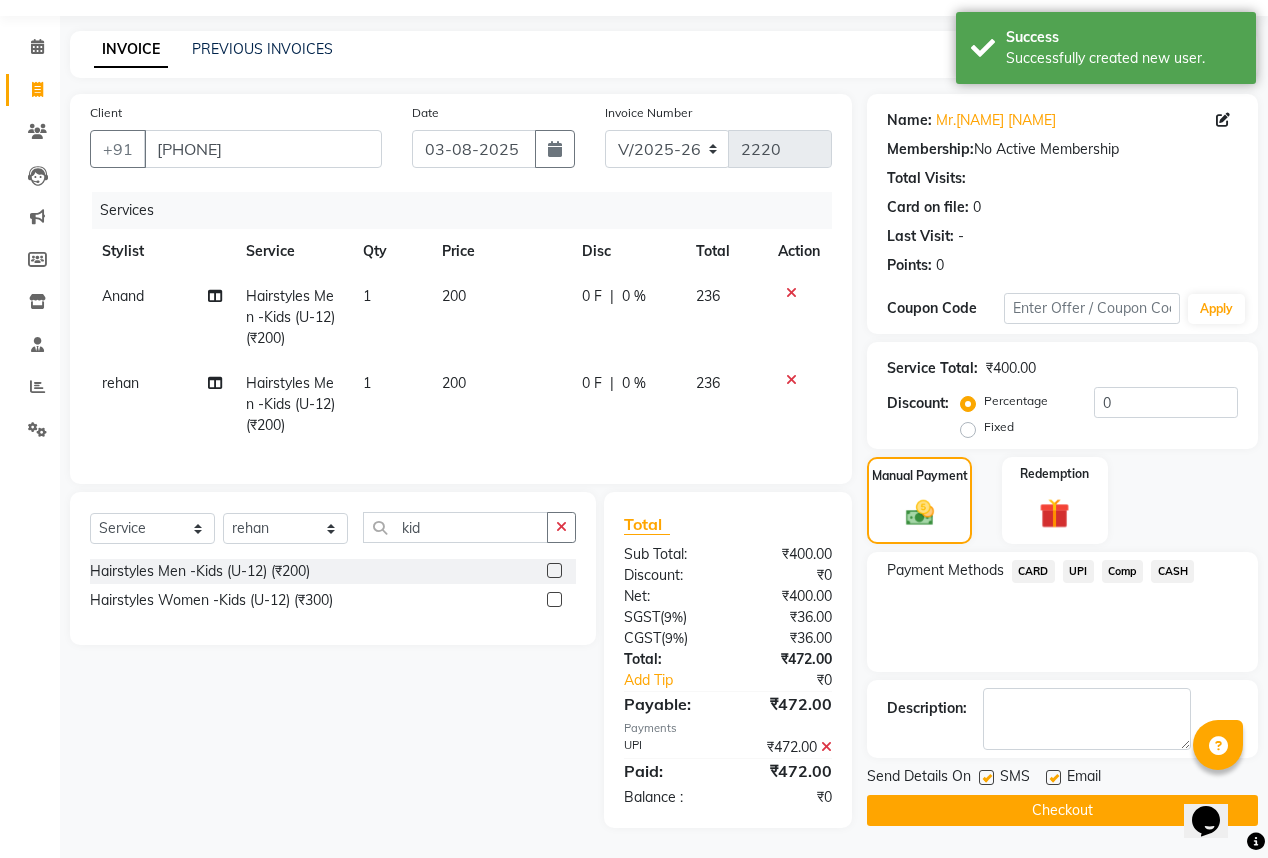 click on "Email" 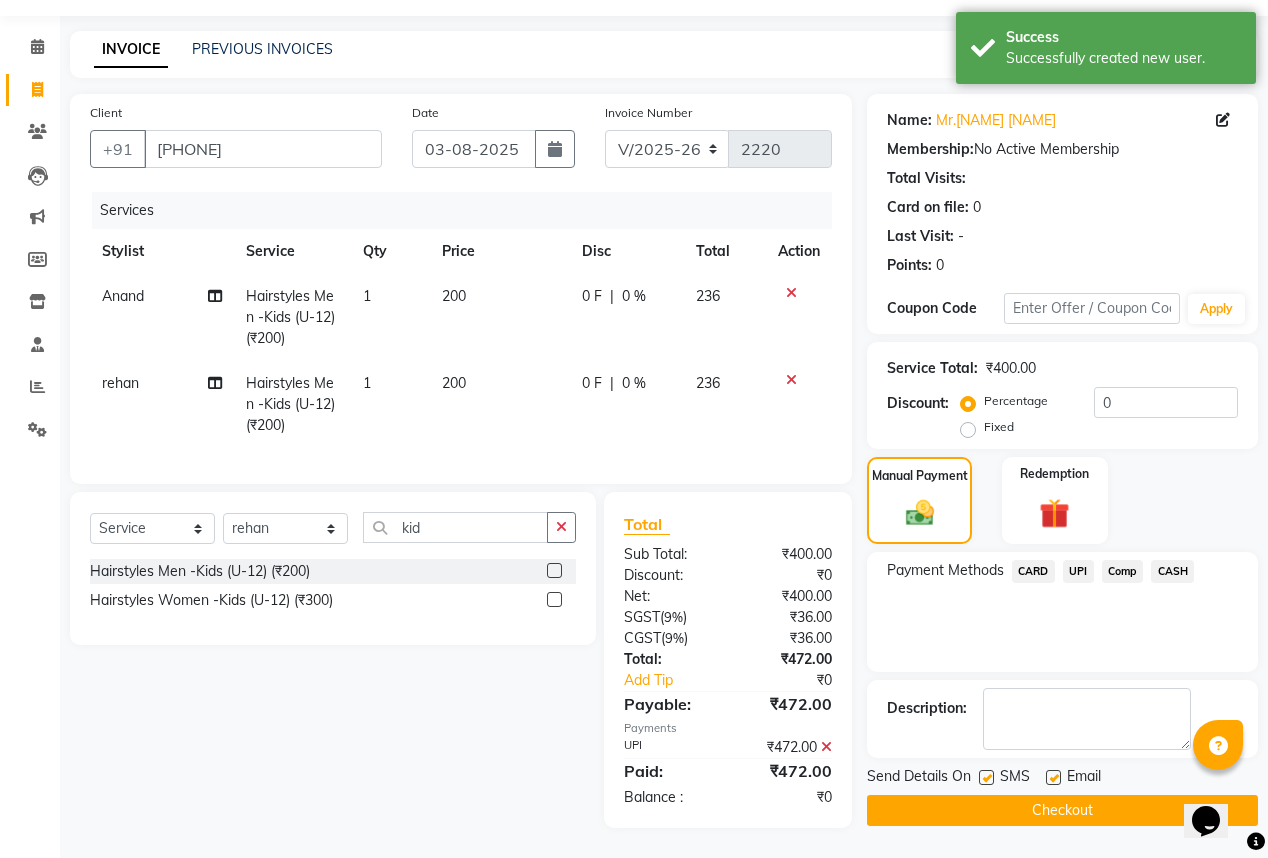 click 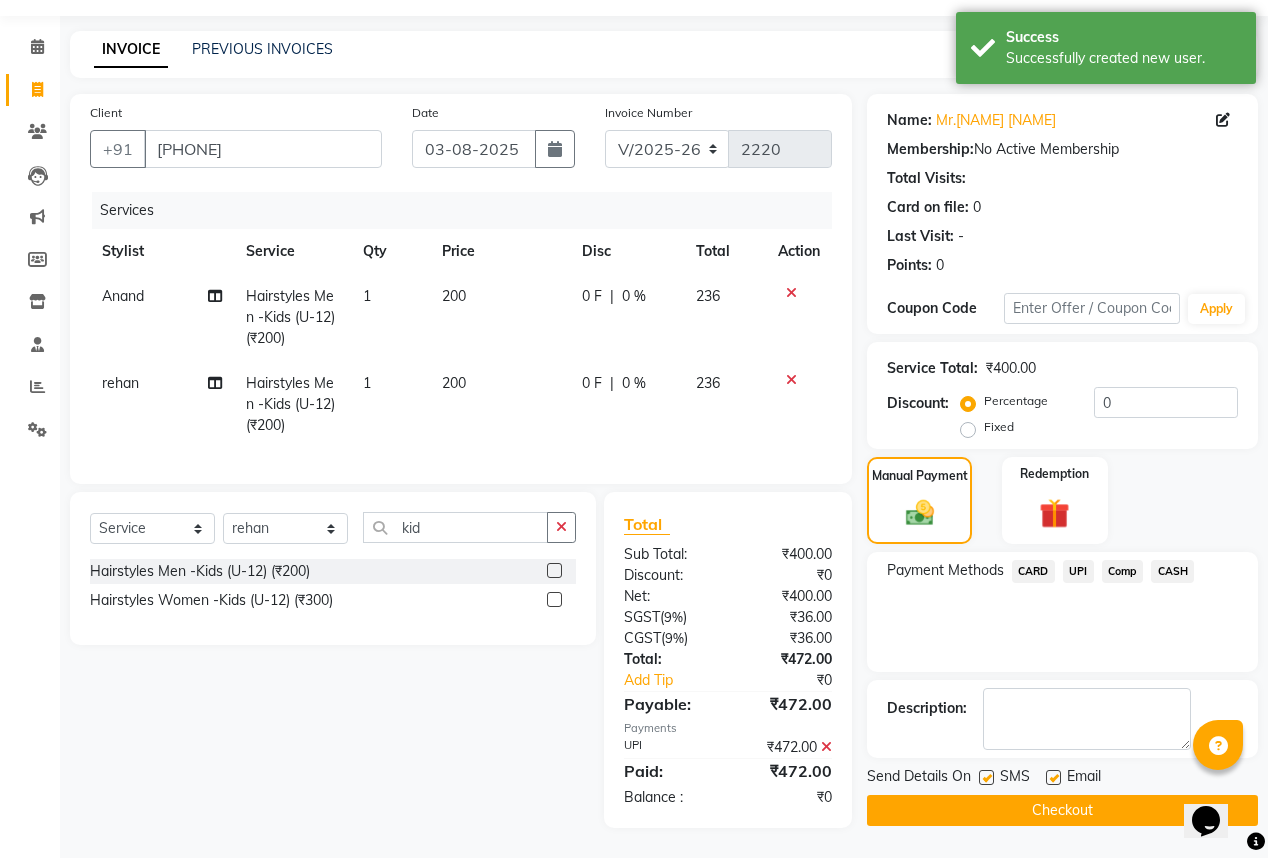 click at bounding box center (1052, 778) 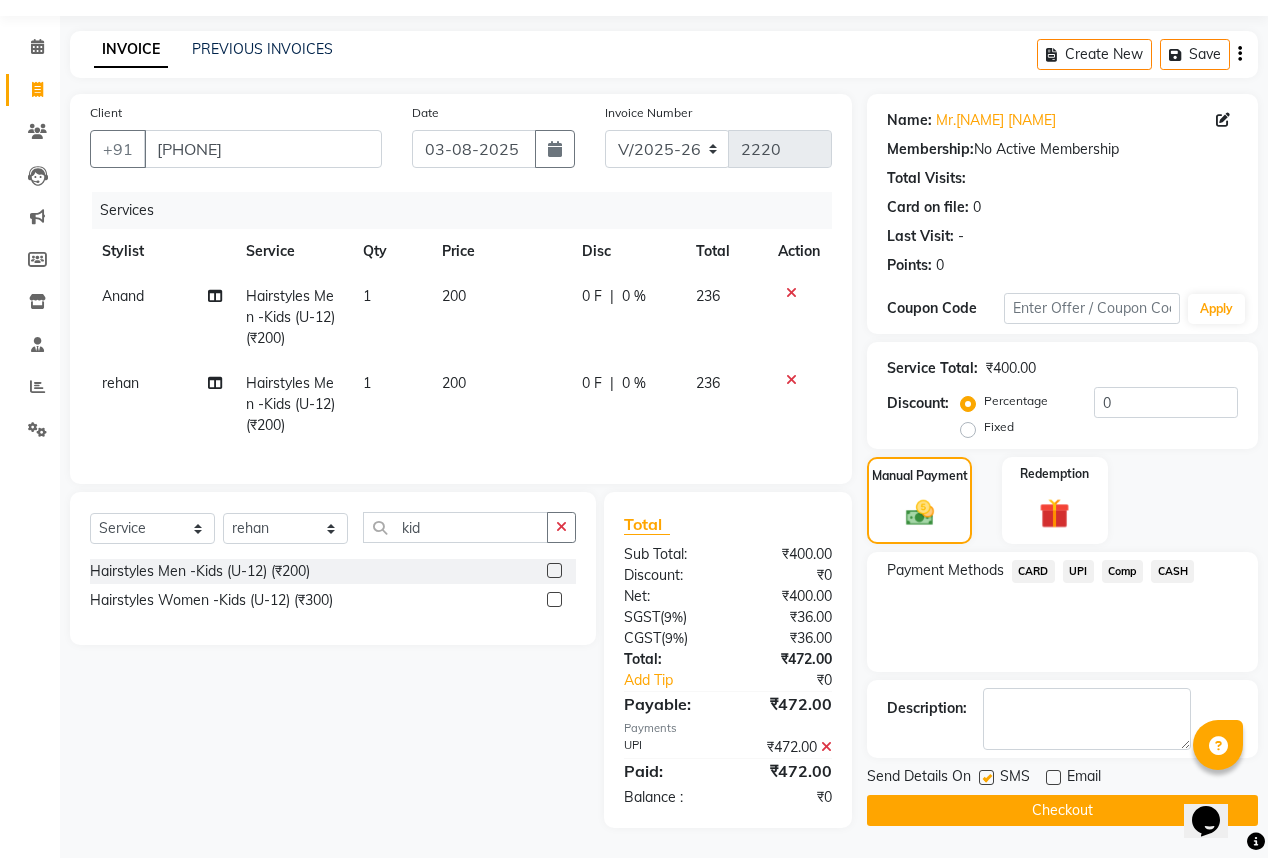 click on "Checkout" 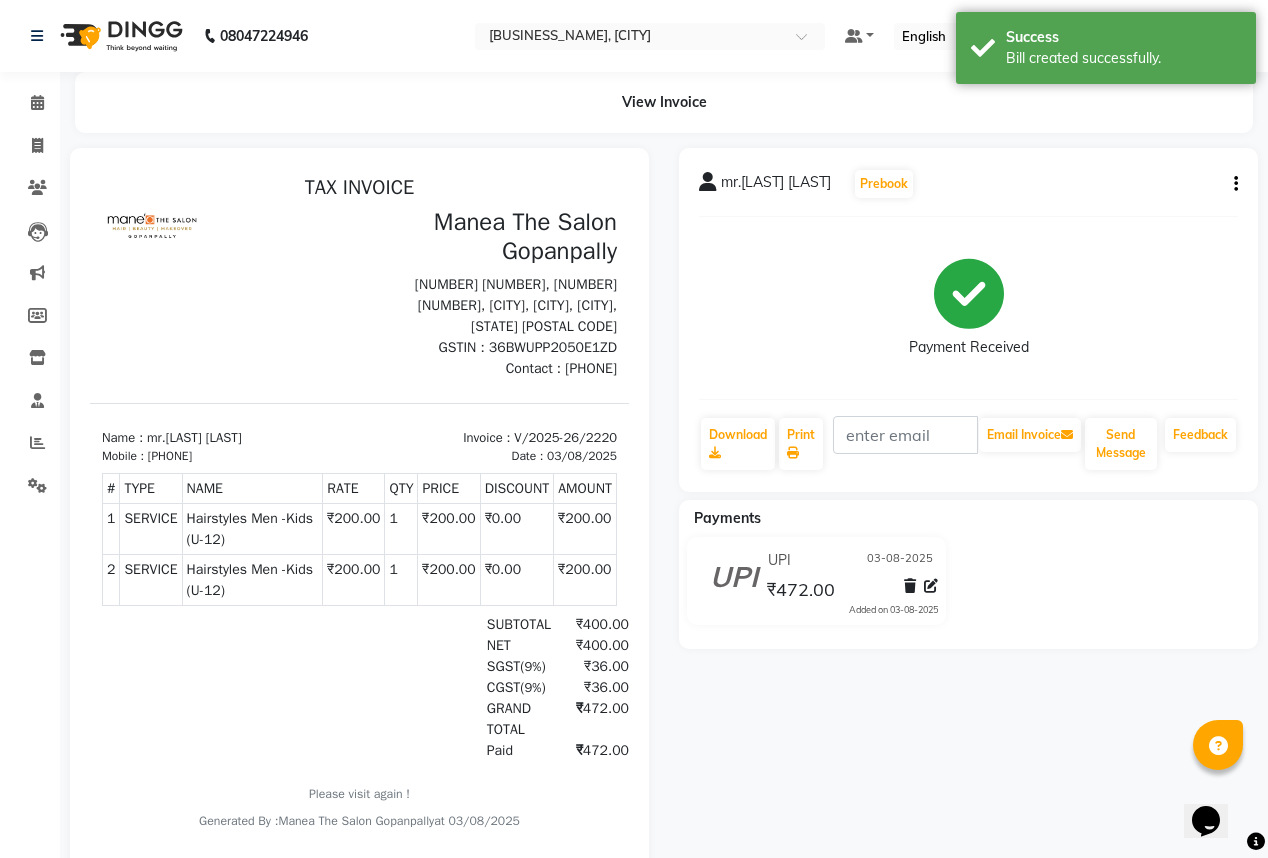 scroll, scrollTop: 0, scrollLeft: 0, axis: both 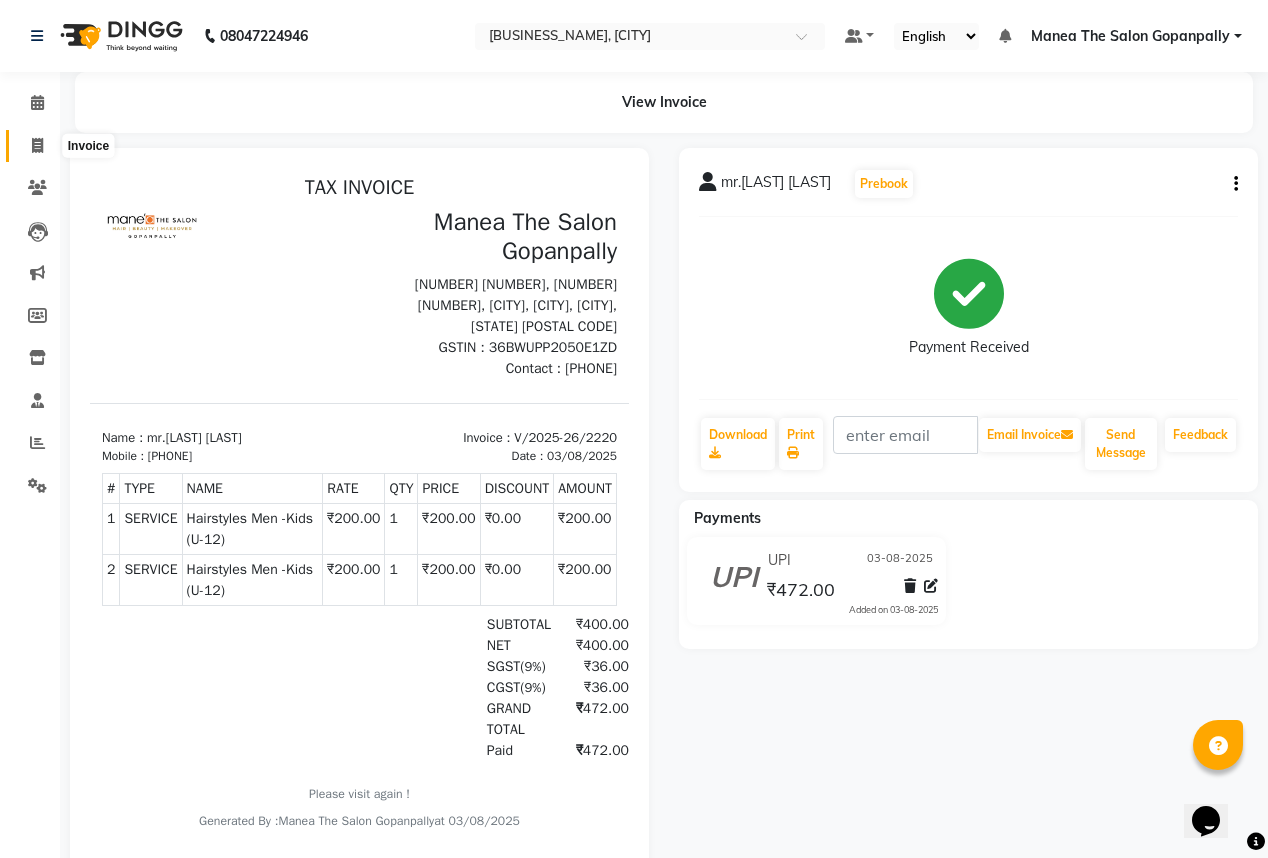 click 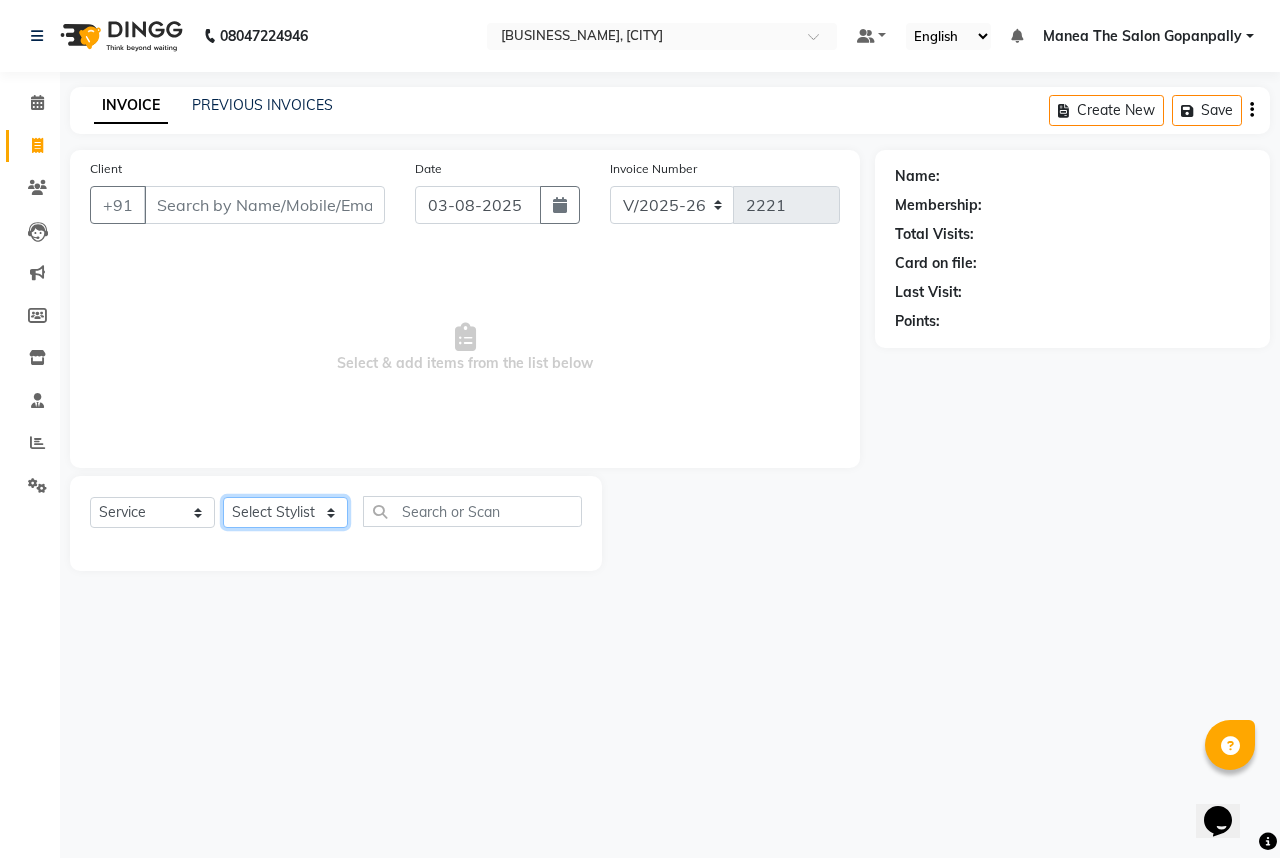 click on "Select Stylist [NAME] [NAME] [NAME] [NAME] [NAME] [NAME] [NAME] [NAME] [NAME] [NAME] Hairstyles Women -Wash, Conditioning & Blow Dry (₹600)  x Haircare Men -Moisturising (₹600) Haircare Men -Colour Protect (₹700) Haircare Men -Frizz Ease (₹800) Haircare Men -Repair & Rejuvenate (₹800) Haircare Men -Deep Conditioning (₹1200) Haircare Men -Anti Hair Fall (₹900) Haircare Men -Anti Dandruff (₹900) Haircare Men -Scalp Therapy (₹1200) gel nail polish hands (₹400) gel nail polish legs (₹400) extensions hands (₹2100) gel nail polish removal (₹400) extension removal (₹600) henna (organic ) (₹800) organic facial (₹3800) organic cleanup (₹1500) organic anti dandruff (₹2500) organic anti hairfall (₹2500) organic hair spa (₹3000) organic head massage (₹900) organic hair pack (₹900) mehandi 2 hands full (₹2000) mehandi simple (₹500) warts removal big (₹100) warts removal small (₹50) combo men (₹2100) splits (₹500) nail art (₹250) mens combo (₹599) 1 800 90 F" 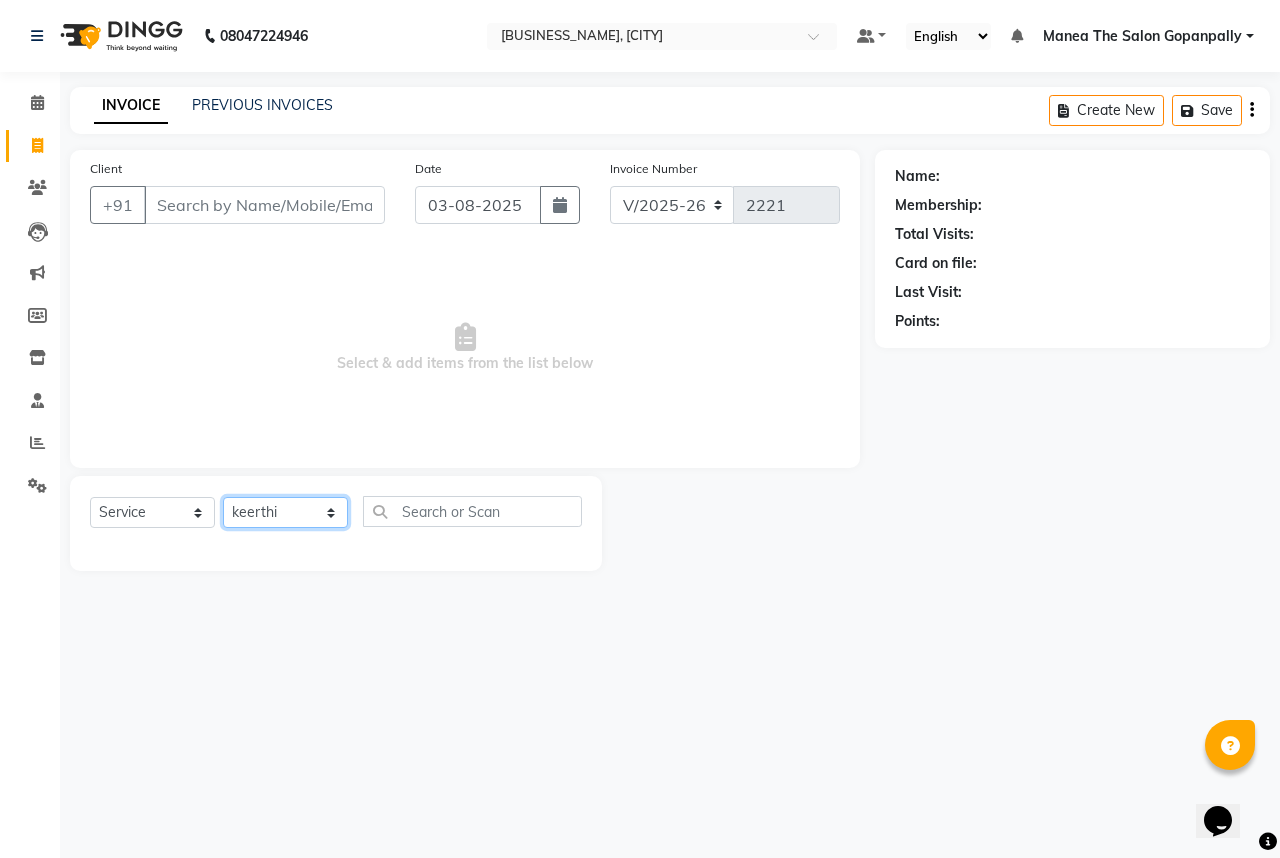 click on "Select Stylist [NAME] [NAME] [NAME] [NAME] [NAME] [NAME] [NAME] [NAME] [NAME] [NAME] Hairstyles Women -Wash, Conditioning & Blow Dry (₹600)  x Haircare Men -Moisturising (₹600) Haircare Men -Colour Protect (₹700) Haircare Men -Frizz Ease (₹800) Haircare Men -Repair & Rejuvenate (₹800) Haircare Men -Deep Conditioning (₹1200) Haircare Men -Anti Hair Fall (₹900) Haircare Men -Anti Dandruff (₹900) Haircare Men -Scalp Therapy (₹1200) gel nail polish hands (₹400) gel nail polish legs (₹400) extensions hands (₹2100) gel nail polish removal (₹400) extension removal (₹600) henna (organic ) (₹800) organic facial (₹3800) organic cleanup (₹1500) organic anti dandruff (₹2500) organic anti hairfall (₹2500) organic hair spa (₹3000) organic head massage (₹900) organic hair pack (₹900) mehandi 2 hands full (₹2000) mehandi simple (₹500) warts removal big (₹100) warts removal small (₹50) combo men (₹2100) splits (₹500) nail art (₹250) mens combo (₹599) 1 800 90 F" 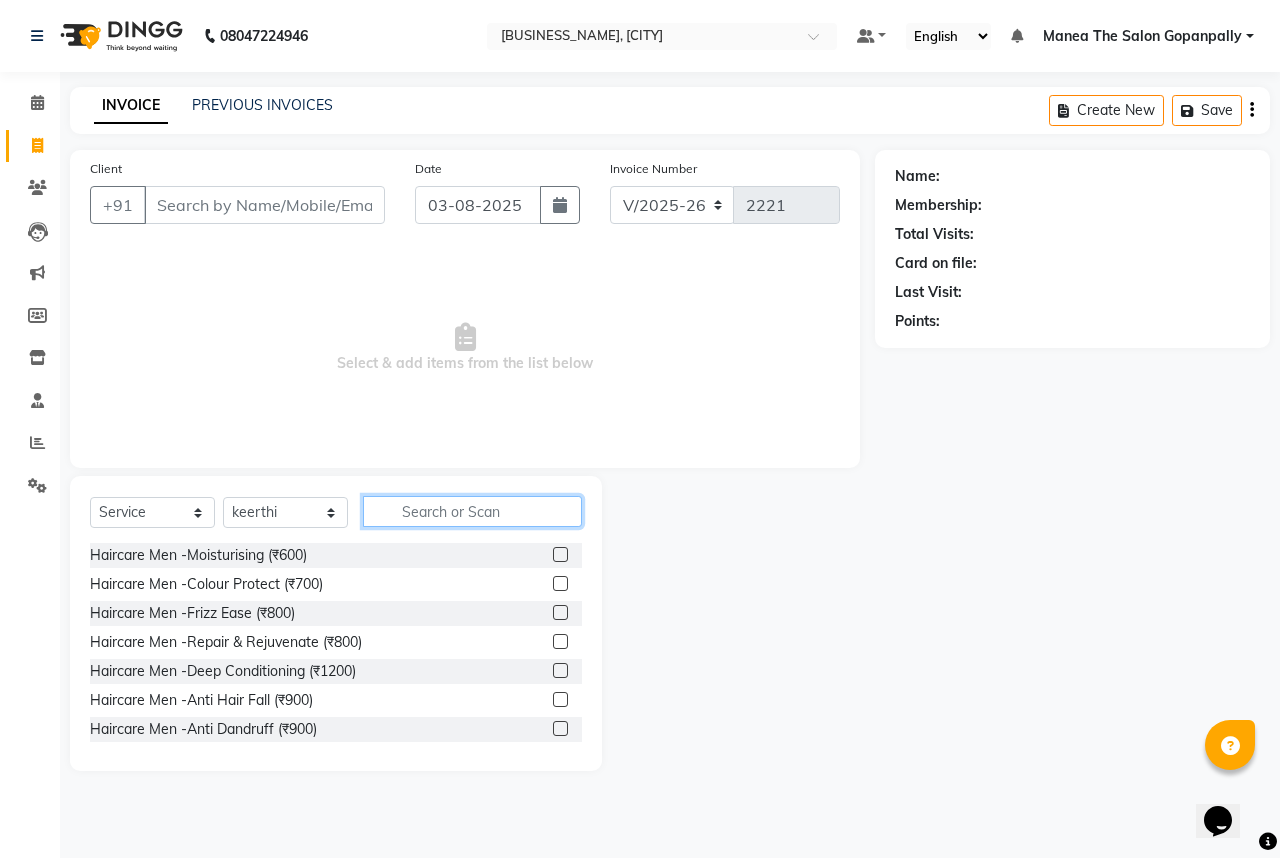 click 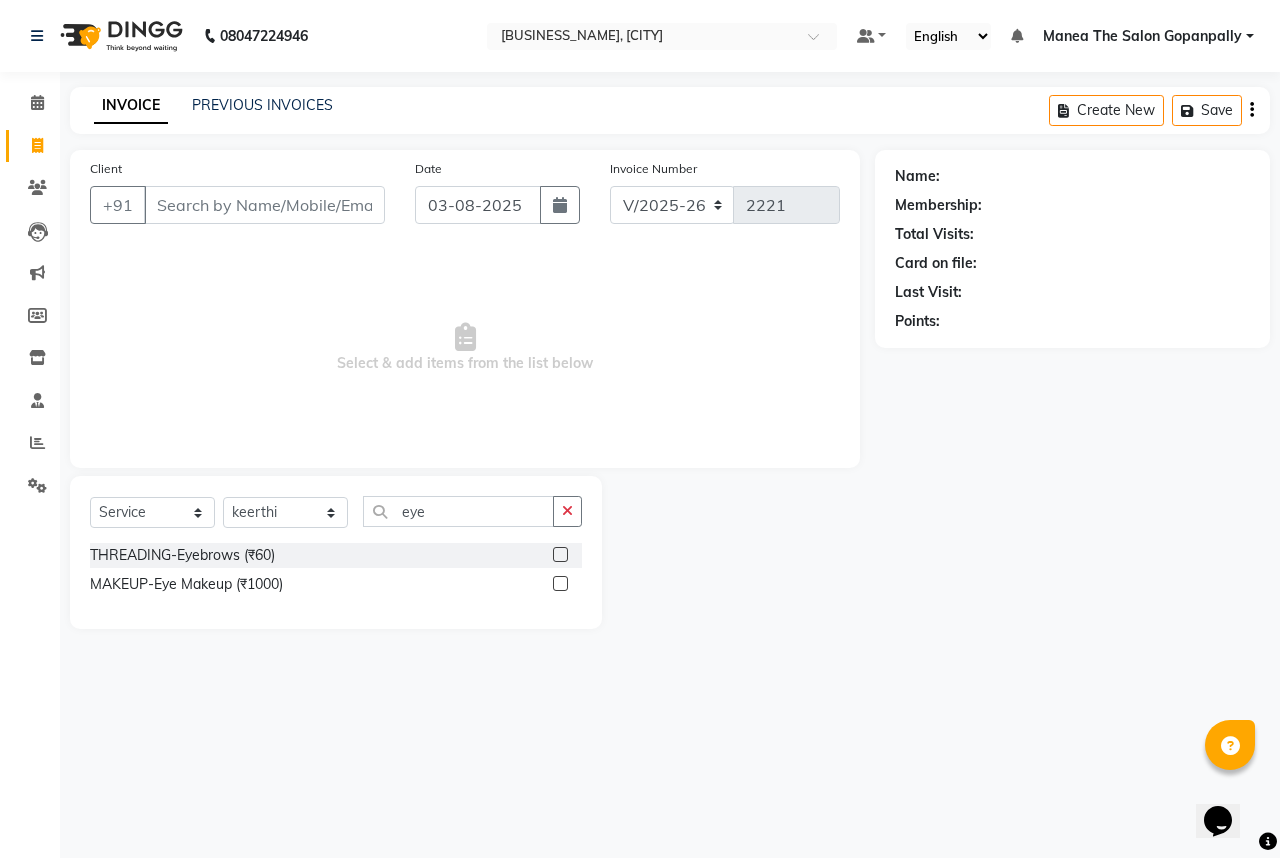 click 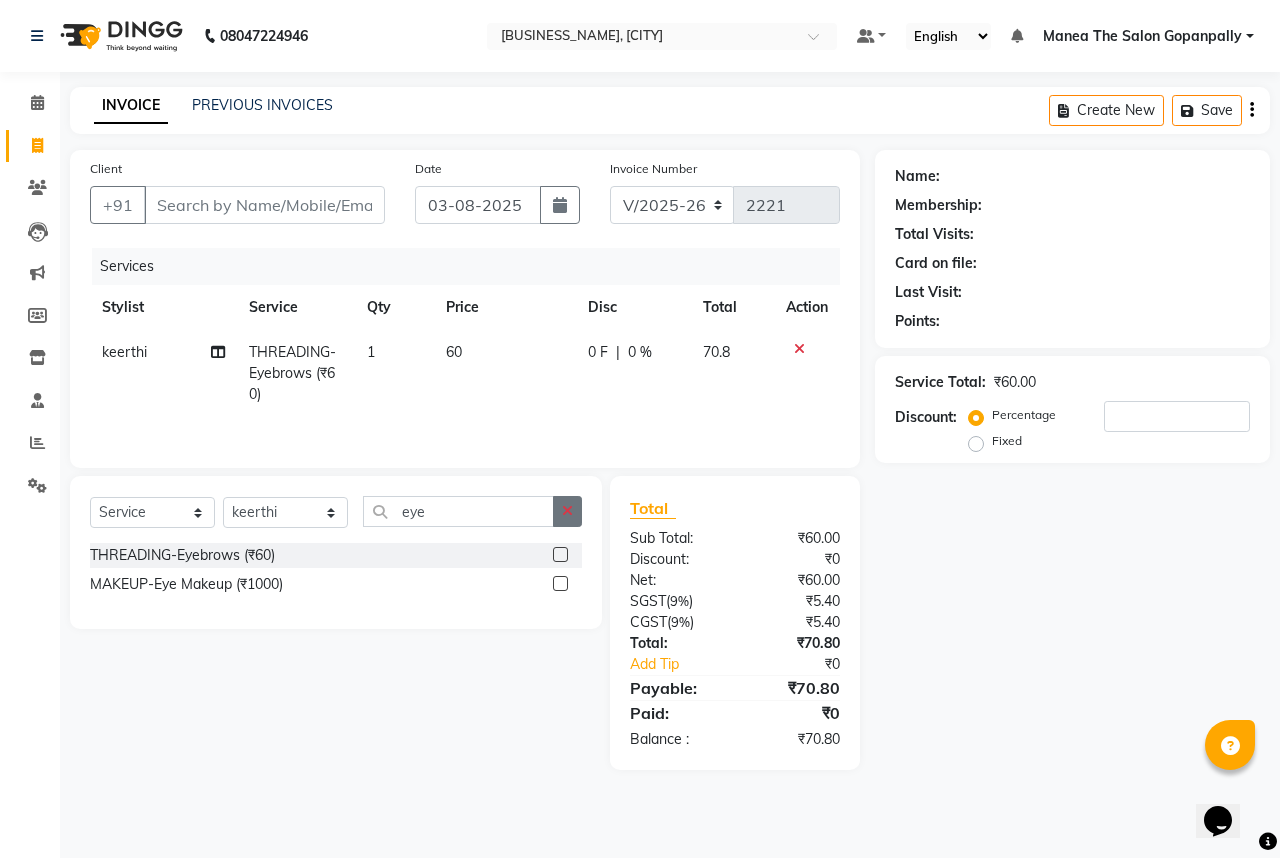 click 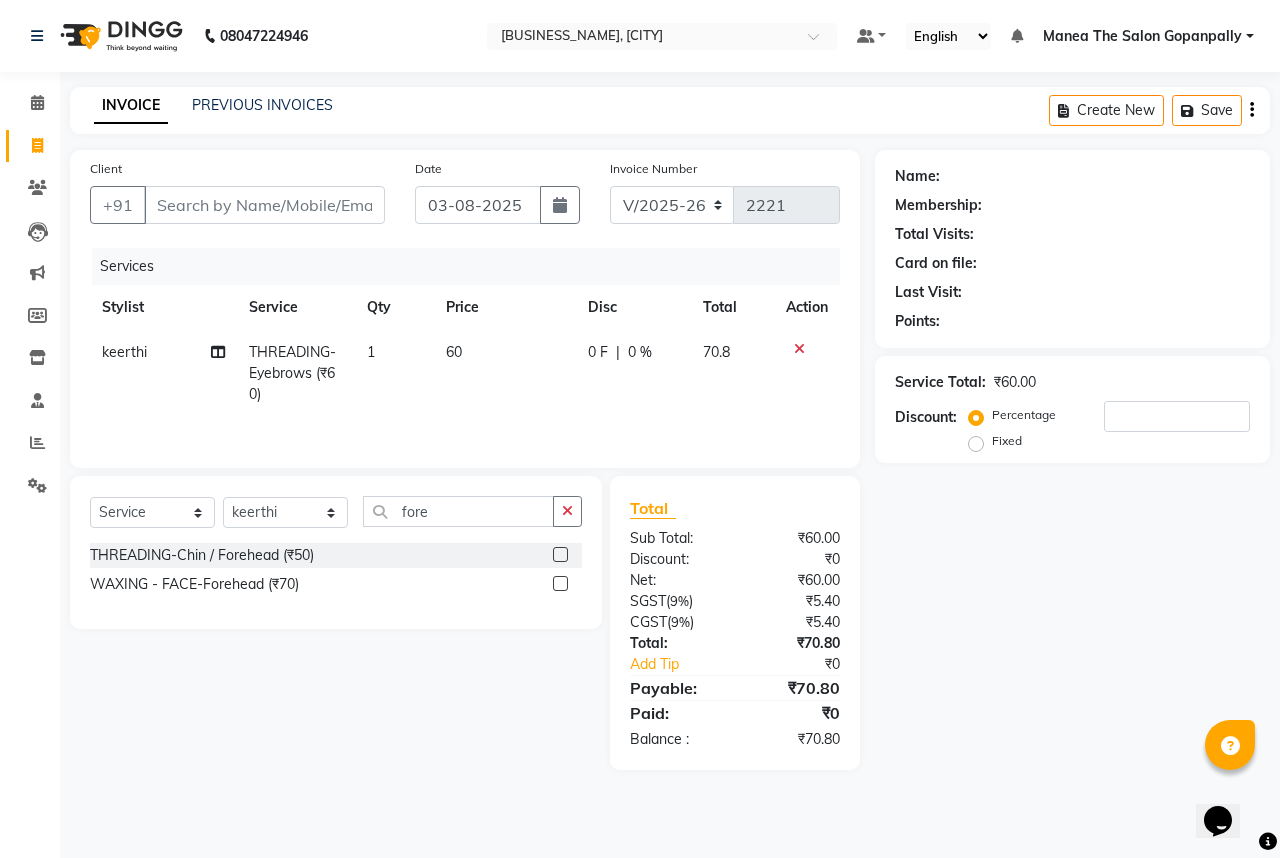 click 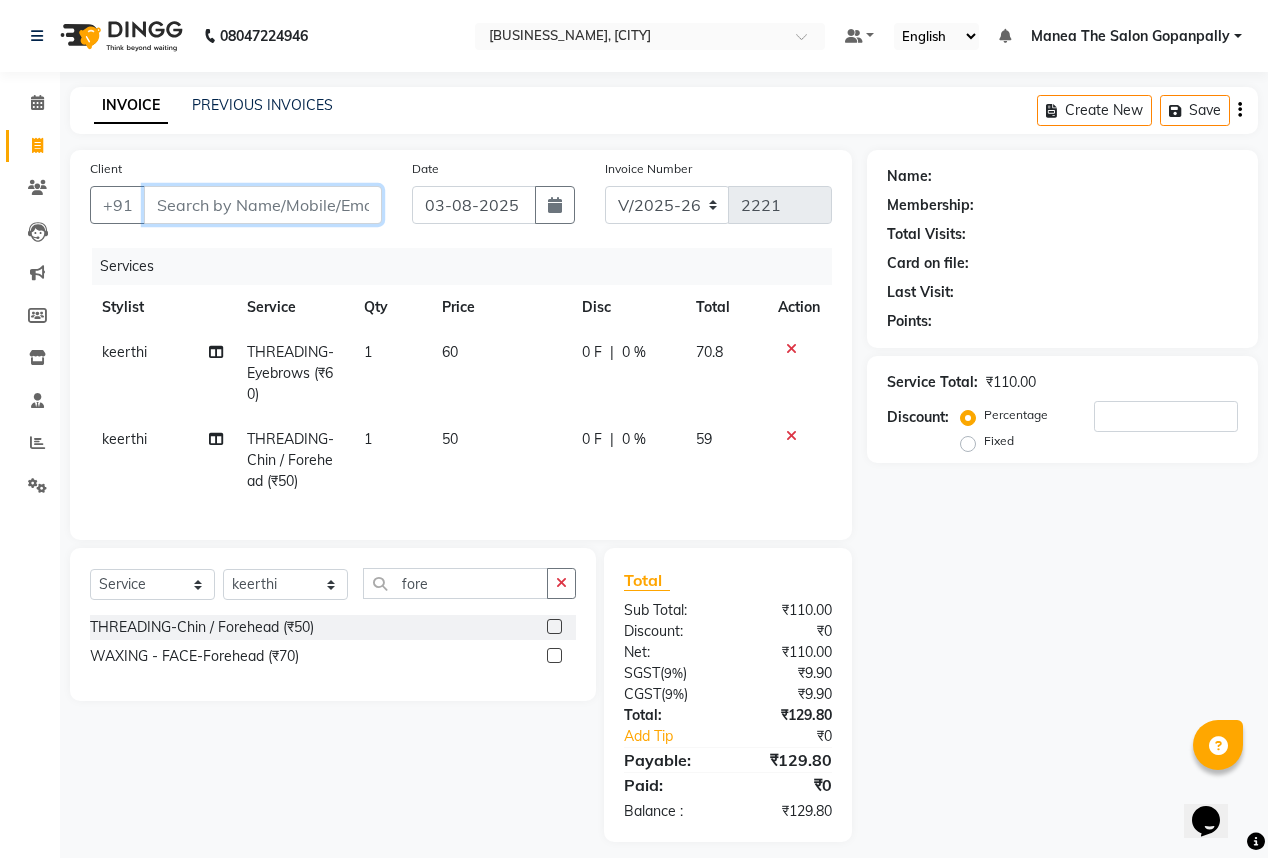 click on "Client" at bounding box center (263, 205) 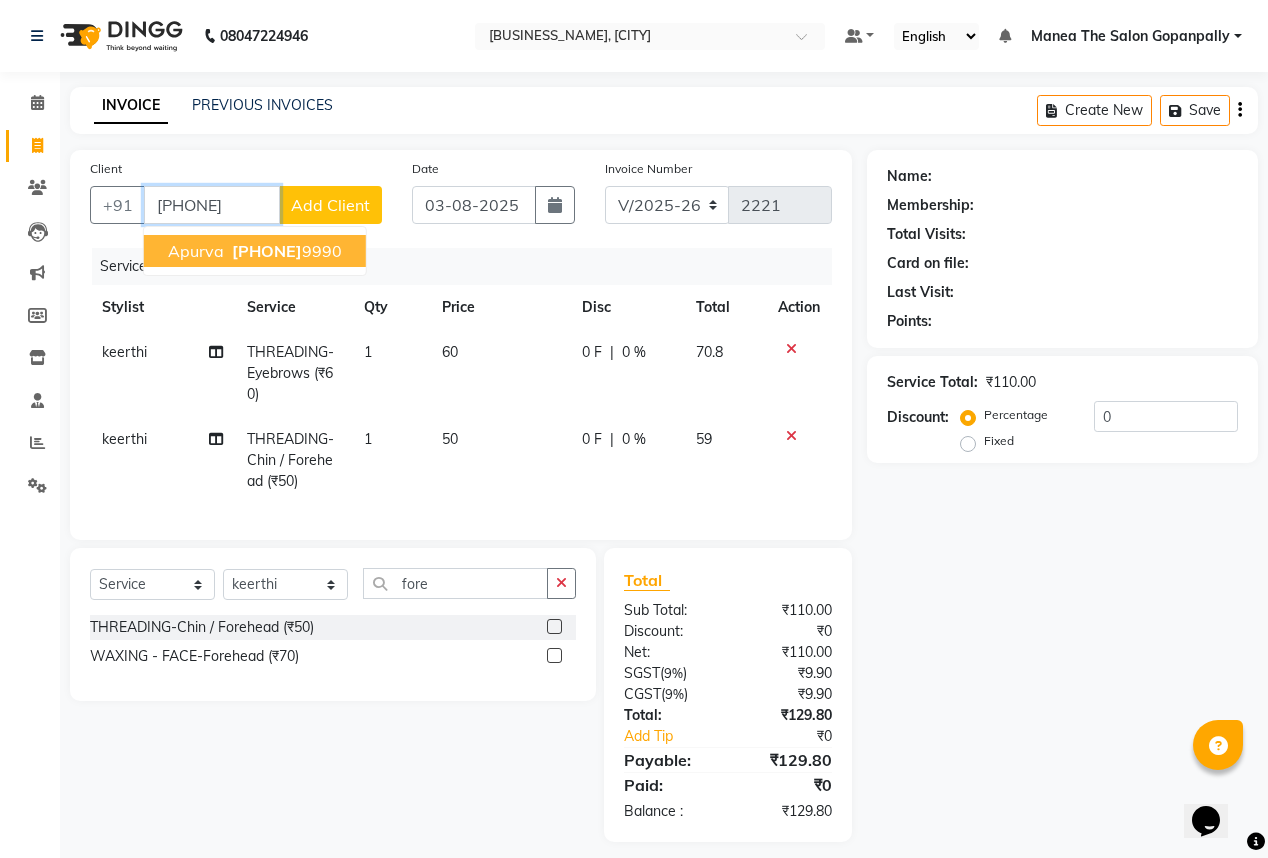 click on "[PHONE]" at bounding box center (267, 251) 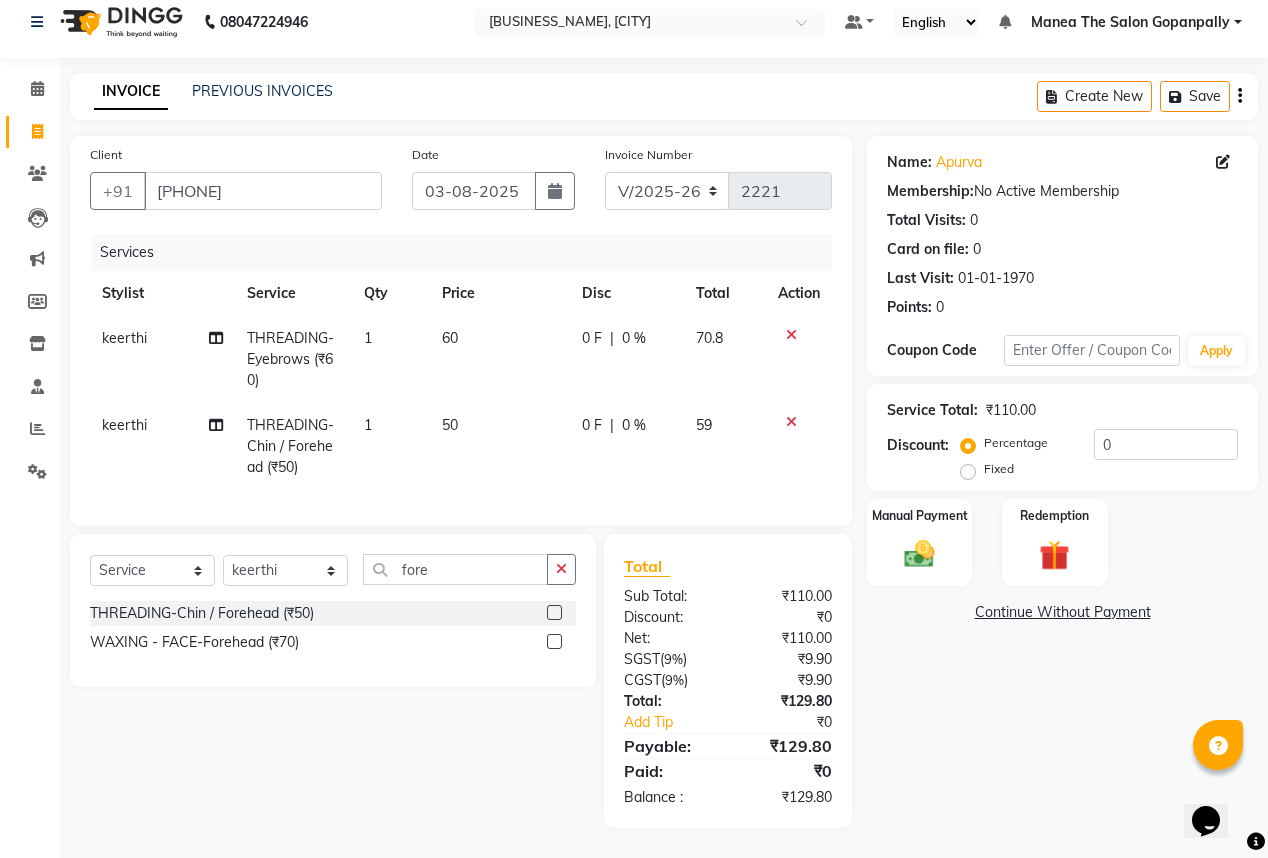 scroll, scrollTop: 0, scrollLeft: 0, axis: both 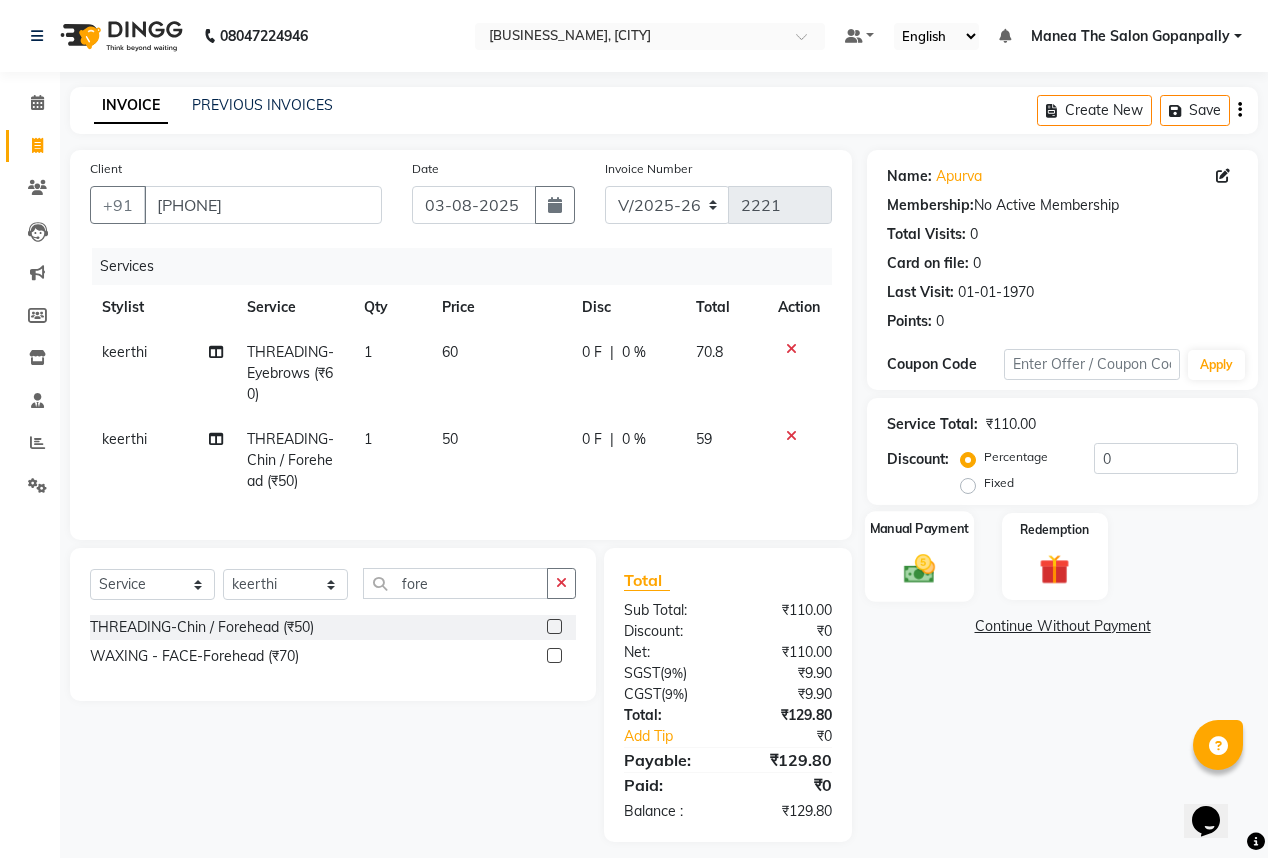 click 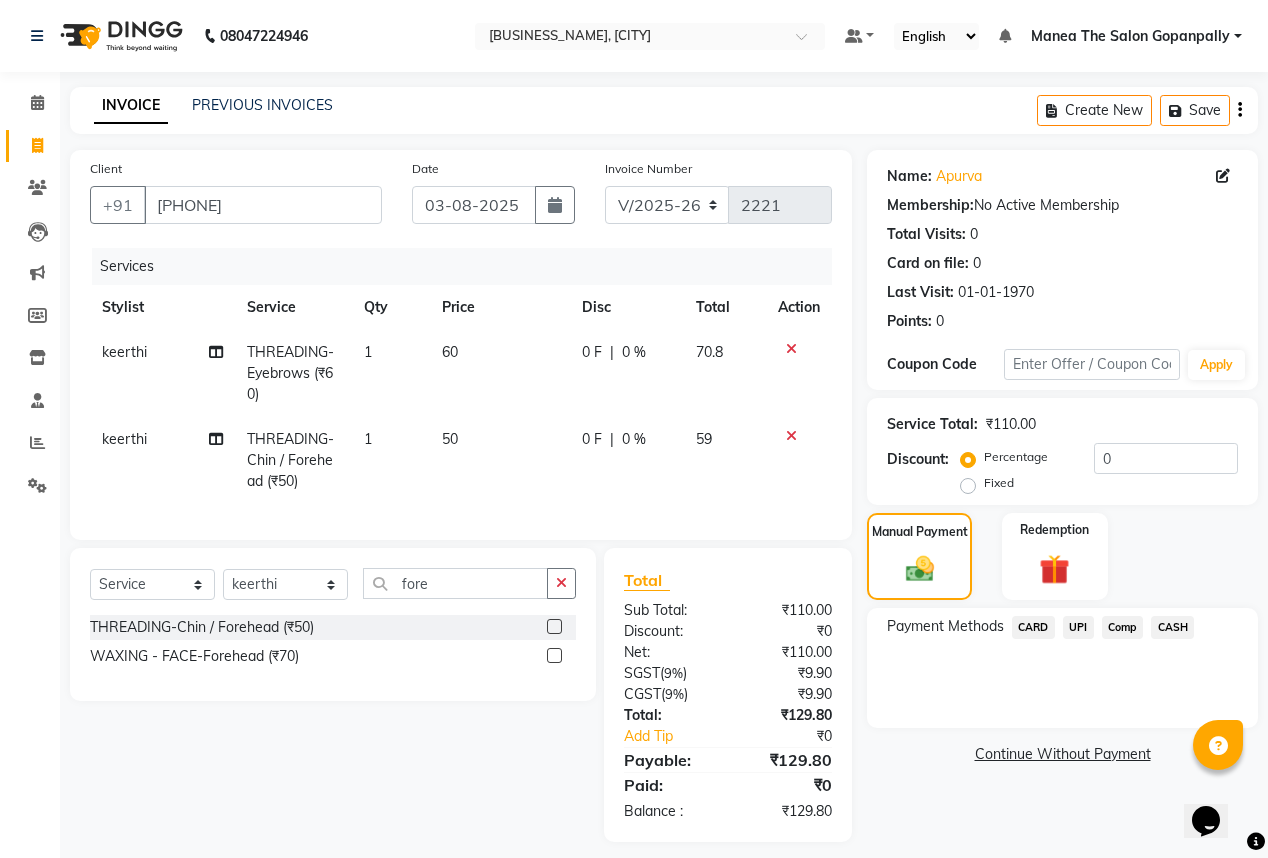 click on "UPI" 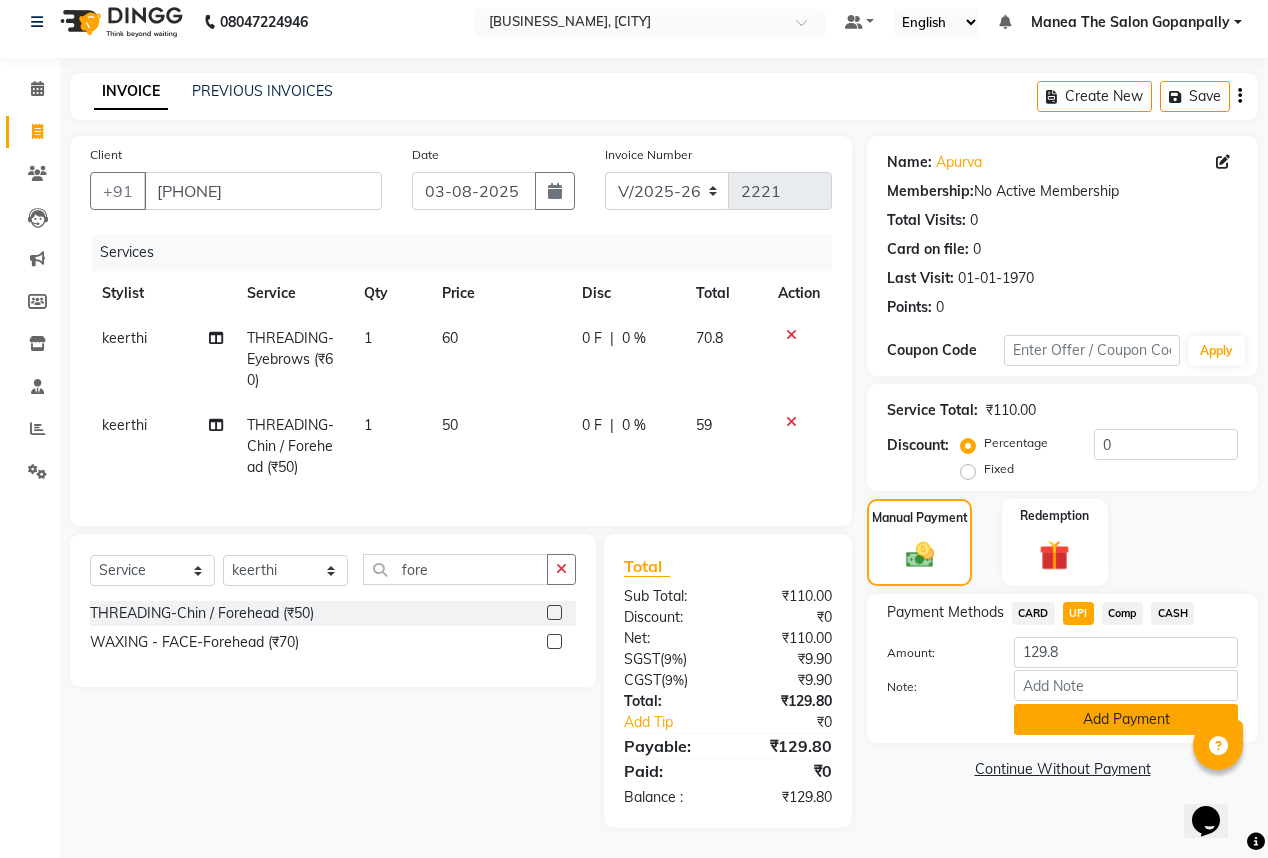 click on "Add Payment" 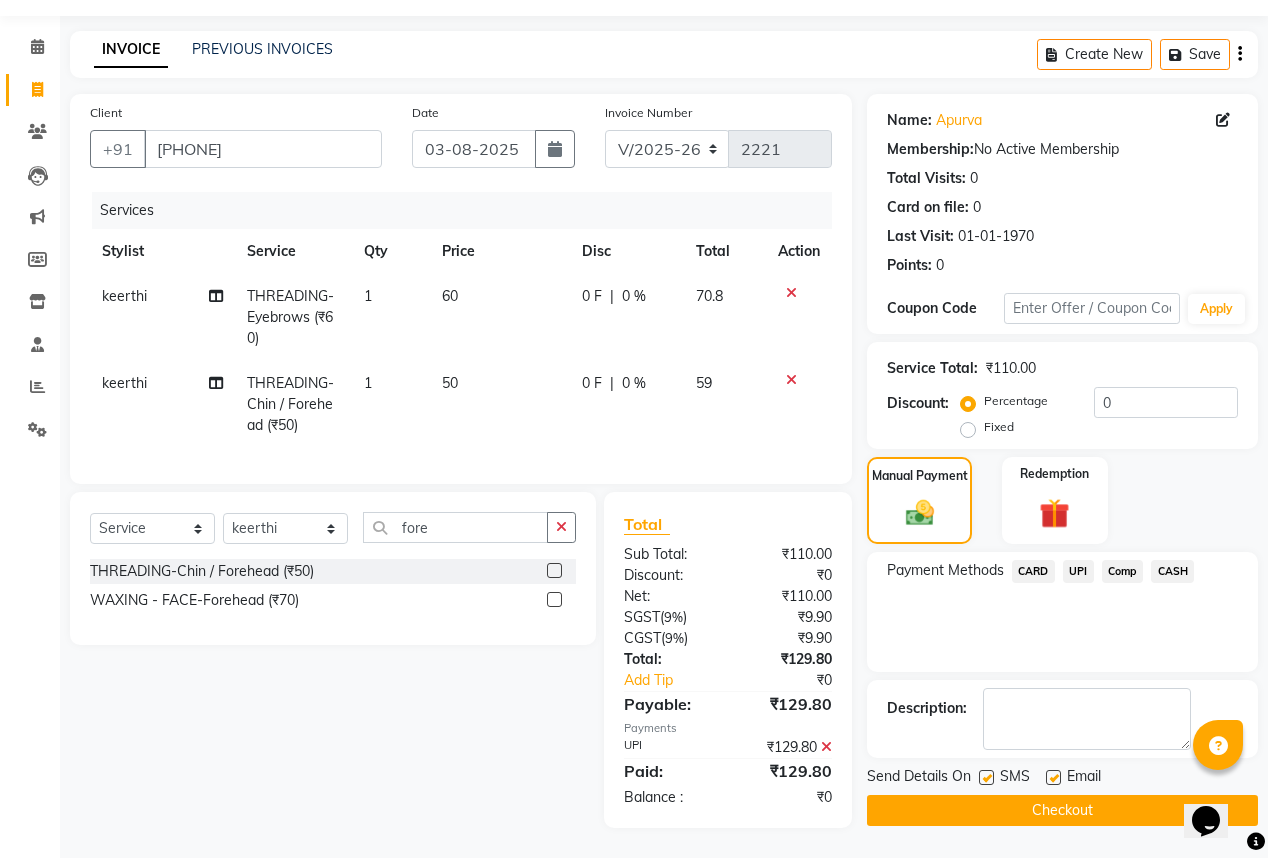 scroll, scrollTop: 68, scrollLeft: 0, axis: vertical 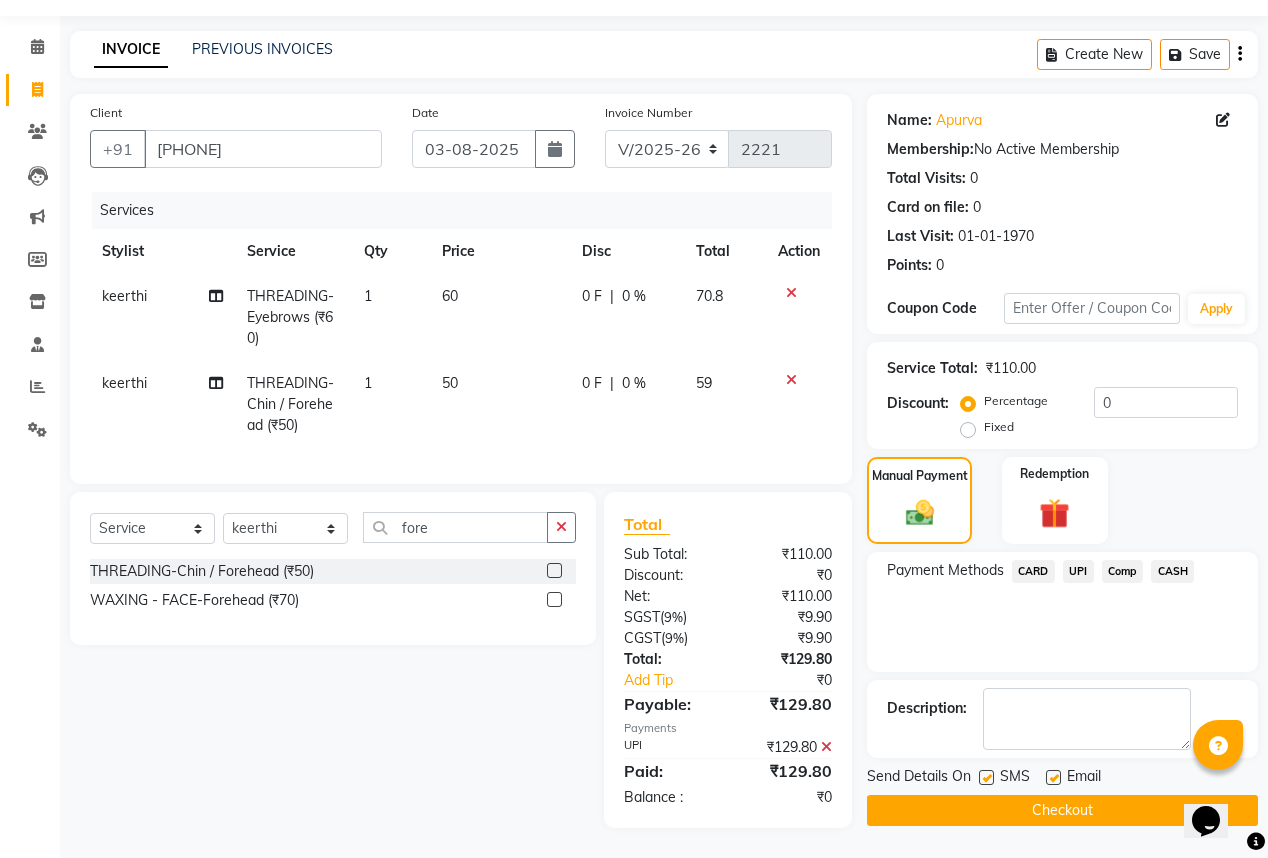 click 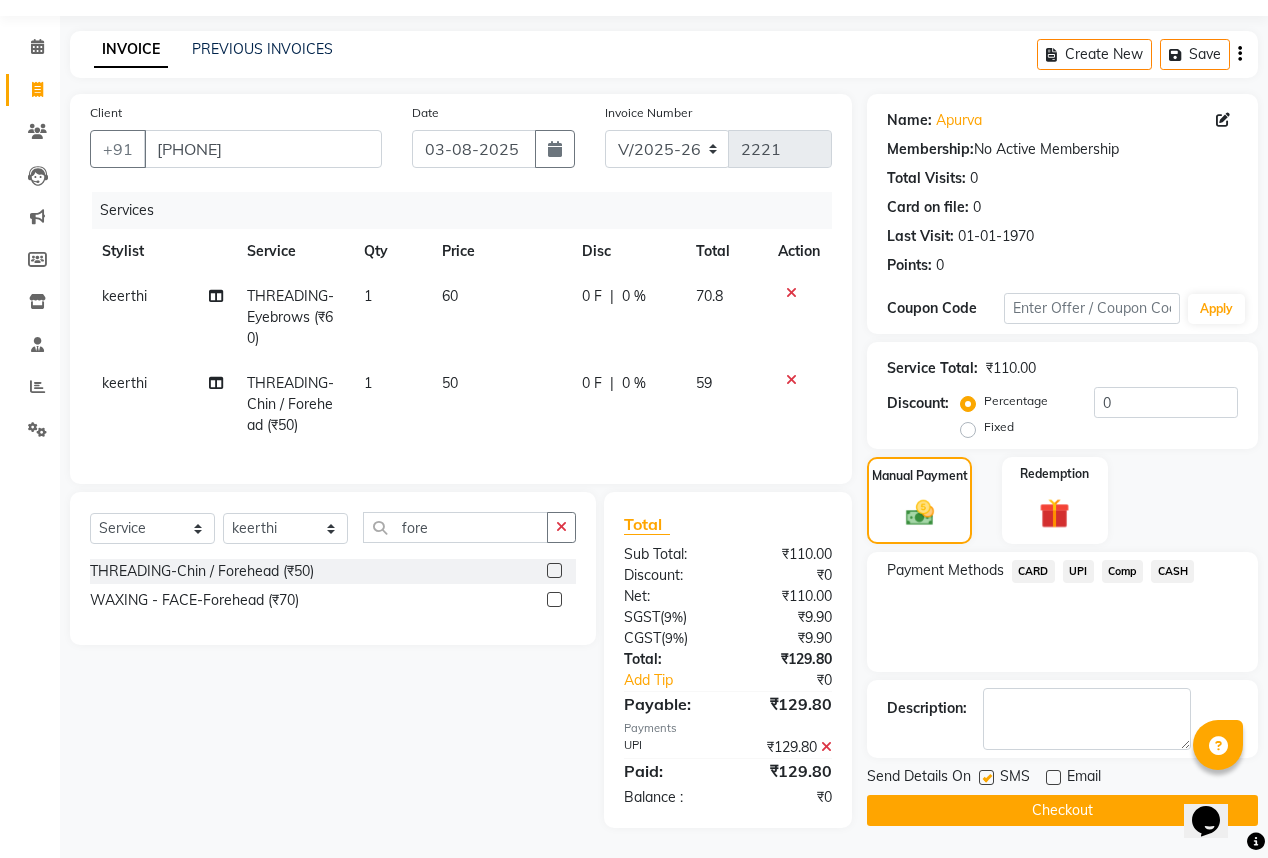 click on "Checkout" 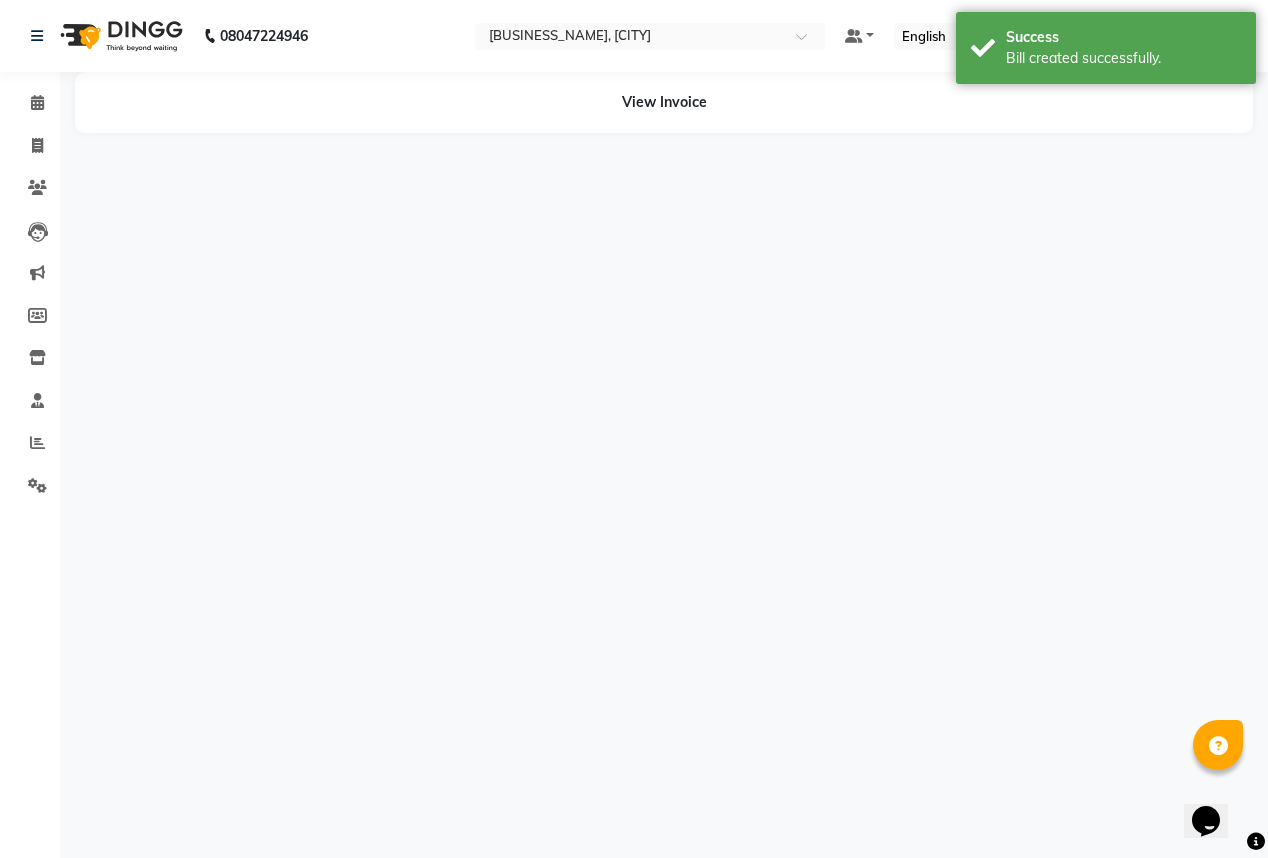 scroll, scrollTop: 0, scrollLeft: 0, axis: both 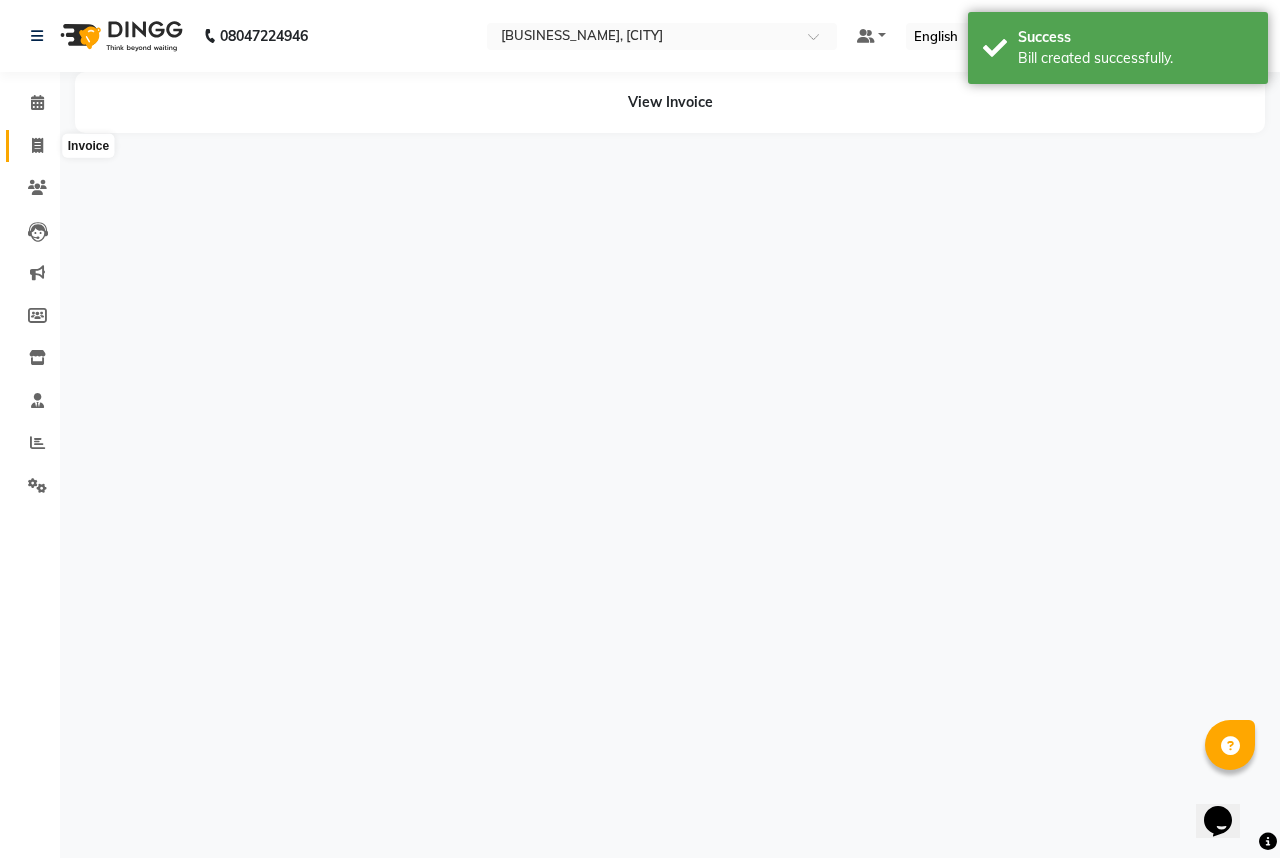 click 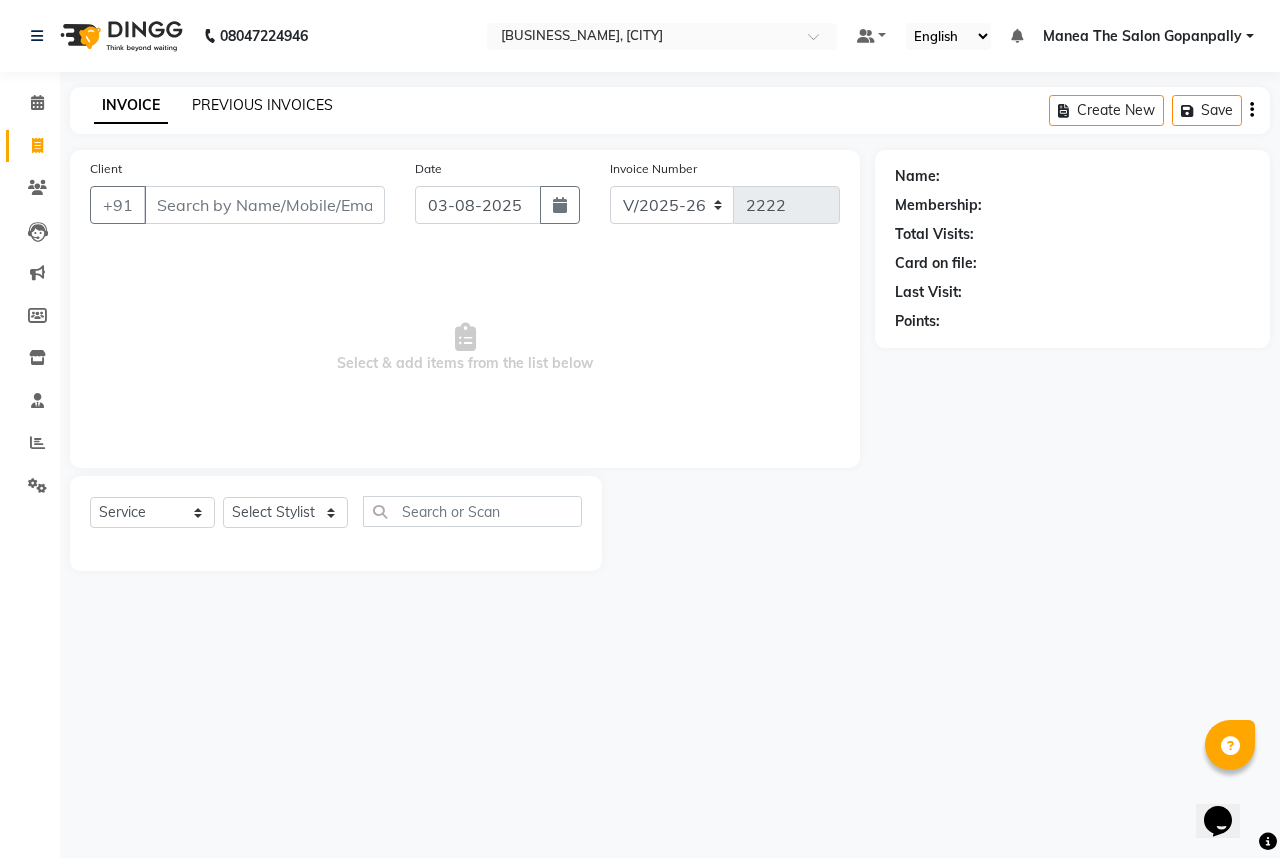 click on "PREVIOUS INVOICES" 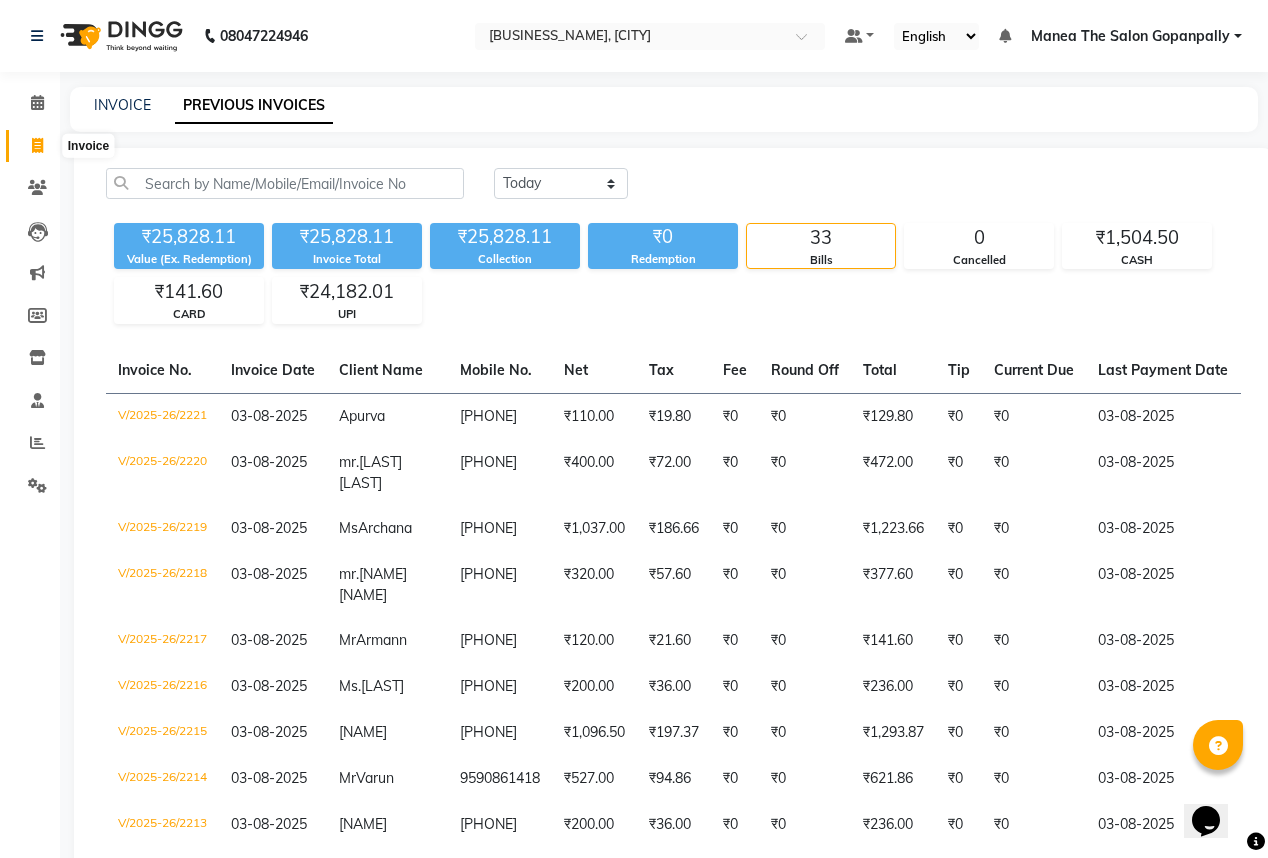 click 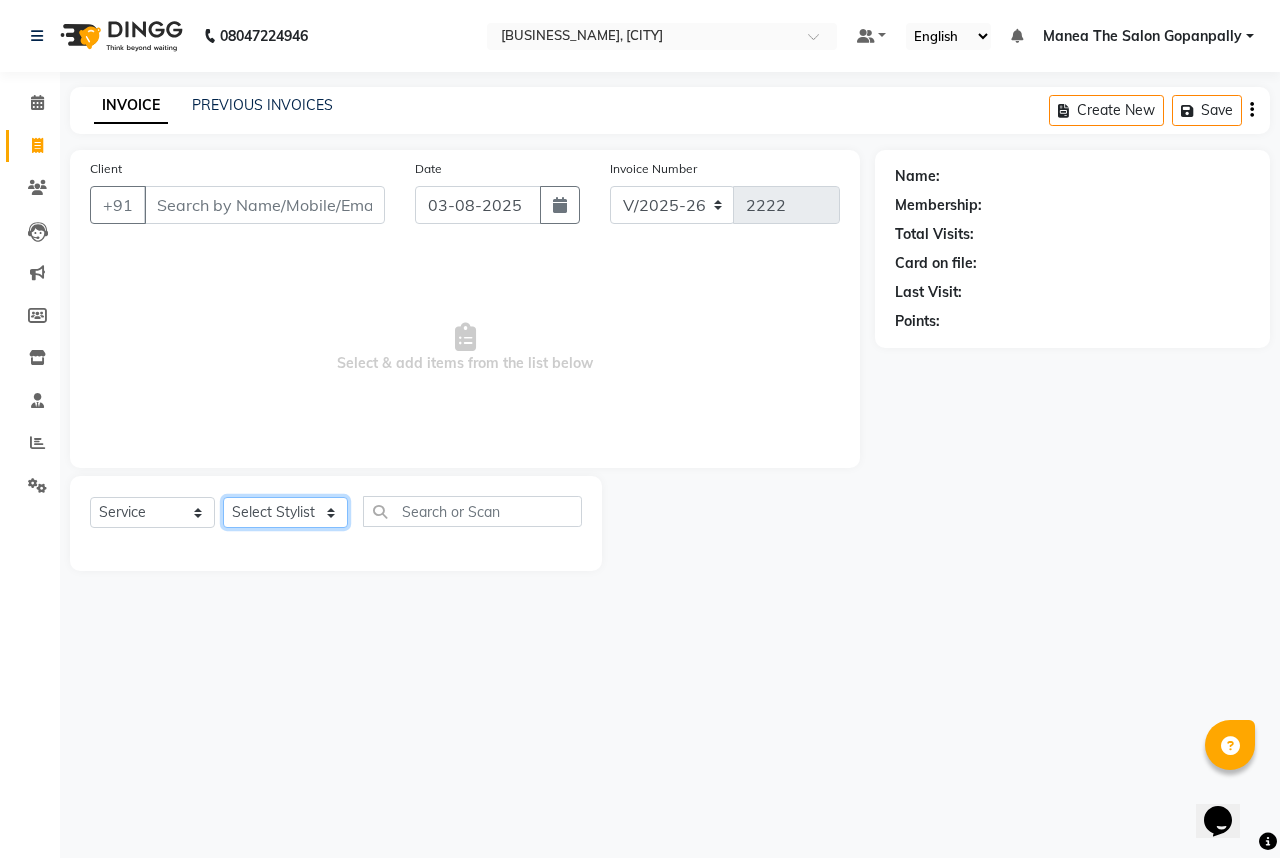 click on "Select Stylist [NAME] [NAME] [NAME] [NAME] [NAME] [NAME] [NAME] [NAME] [NAME] [NAME] Hairstyles Women -Wash, Conditioning & Blow Dry (₹600)  x Haircare Men -Moisturising (₹600) Haircare Men -Colour Protect (₹700) Haircare Men -Frizz Ease (₹800) Haircare Men -Repair & Rejuvenate (₹800) Haircare Men -Deep Conditioning (₹1200) Haircare Men -Anti Hair Fall (₹900) Haircare Men -Anti Dandruff (₹900) Haircare Men -Scalp Therapy (₹1200) gel nail polish hands (₹400) gel nail polish legs (₹400) extensions hands (₹2100) gel nail polish removal (₹400) extension removal (₹600) henna (organic ) (₹800) organic facial (₹3800) organic cleanup (₹1500) organic anti dandruff (₹2500) organic anti hairfall (₹2500) organic hair spa (₹3000) organic head massage (₹900) organic hair pack (₹900) mehandi 2 hands full (₹2000) mehandi simple (₹500) warts removal big (₹100) warts removal small (₹50) combo men (₹2100) splits (₹500) nail art (₹250) mens combo (₹599) 1 800 90 F" 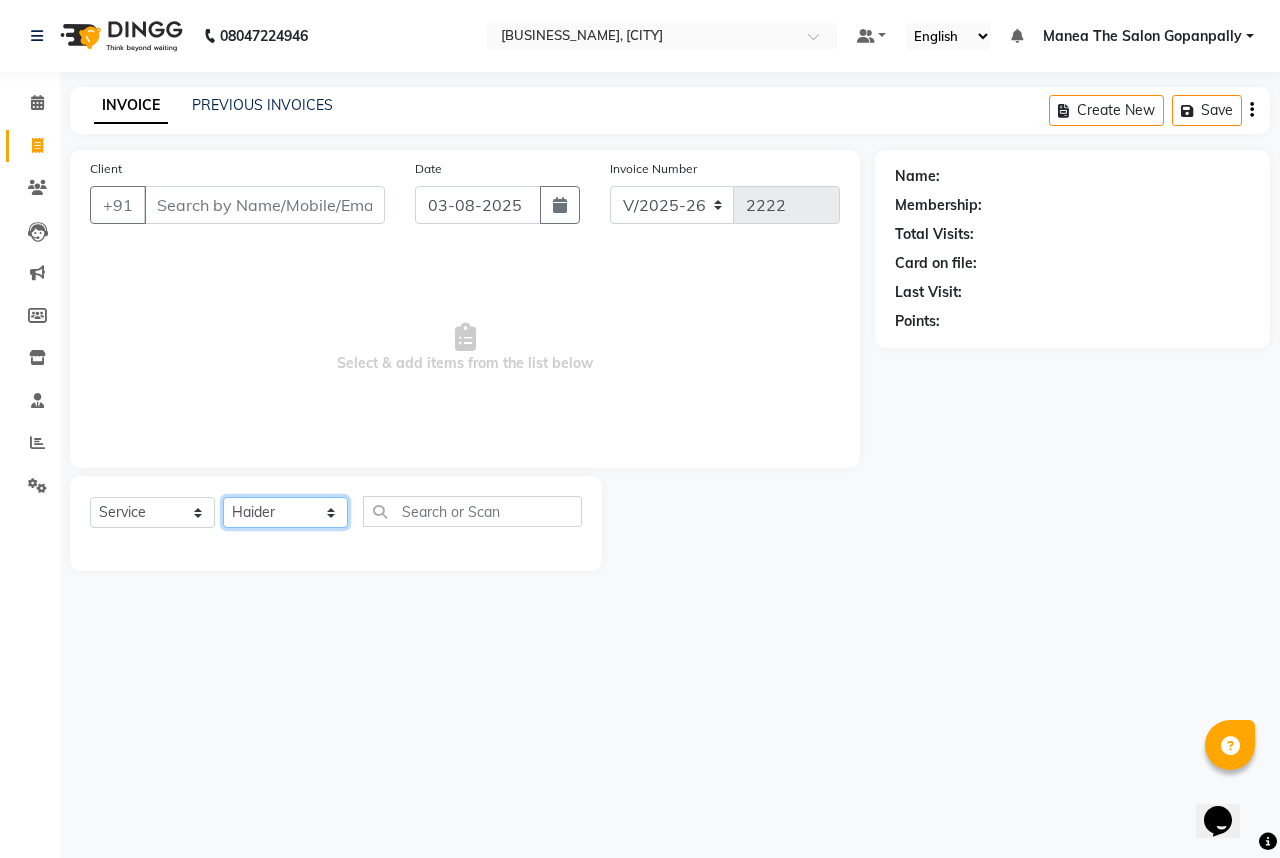 click on "Select Stylist [NAME] [NAME] [NAME] [NAME] [NAME] [NAME] [NAME] [NAME] [NAME] [NAME] Hairstyles Women -Wash, Conditioning & Blow Dry (₹600)  x Haircare Men -Moisturising (₹600) Haircare Men -Colour Protect (₹700) Haircare Men -Frizz Ease (₹800) Haircare Men -Repair & Rejuvenate (₹800) Haircare Men -Deep Conditioning (₹1200) Haircare Men -Anti Hair Fall (₹900) Haircare Men -Anti Dandruff (₹900) Haircare Men -Scalp Therapy (₹1200) gel nail polish hands (₹400) gel nail polish legs (₹400) extensions hands (₹2100) gel nail polish removal (₹400) extension removal (₹600) henna (organic ) (₹800) organic facial (₹3800) organic cleanup (₹1500) organic anti dandruff (₹2500) organic anti hairfall (₹2500) organic hair spa (₹3000) organic head massage (₹900) organic hair pack (₹900) mehandi 2 hands full (₹2000) mehandi simple (₹500) warts removal big (₹100) warts removal small (₹50) combo men (₹2100) splits (₹500) nail art (₹250) mens combo (₹599) 1 800 90 F" 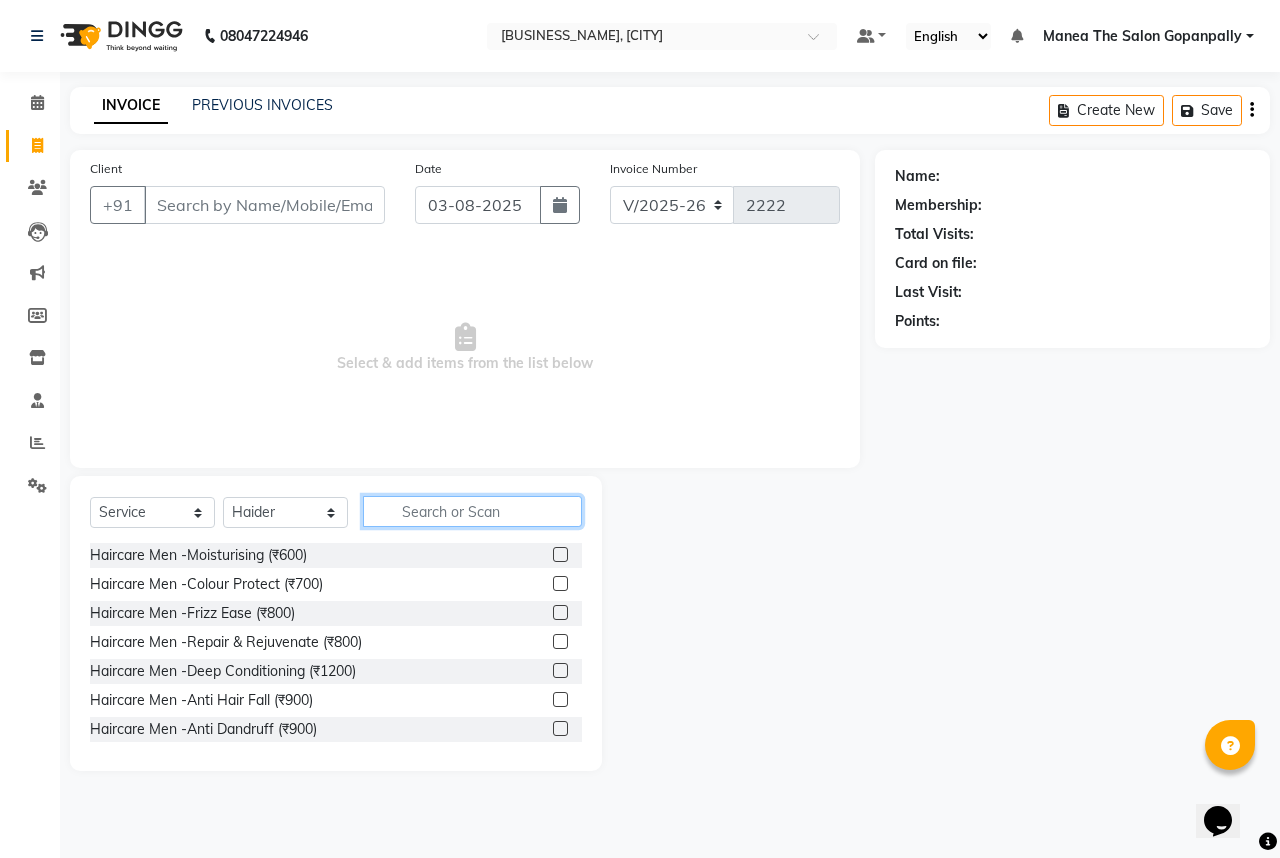 click 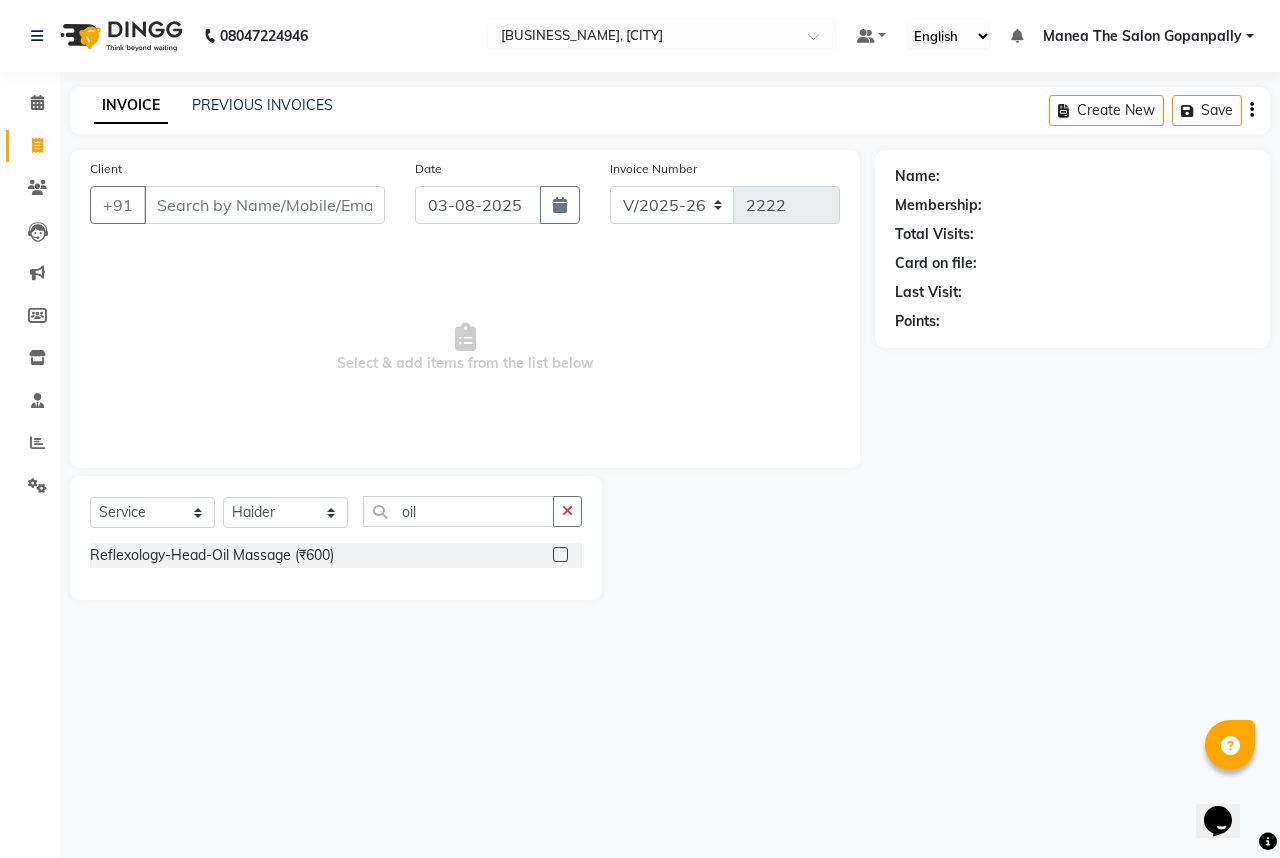 click 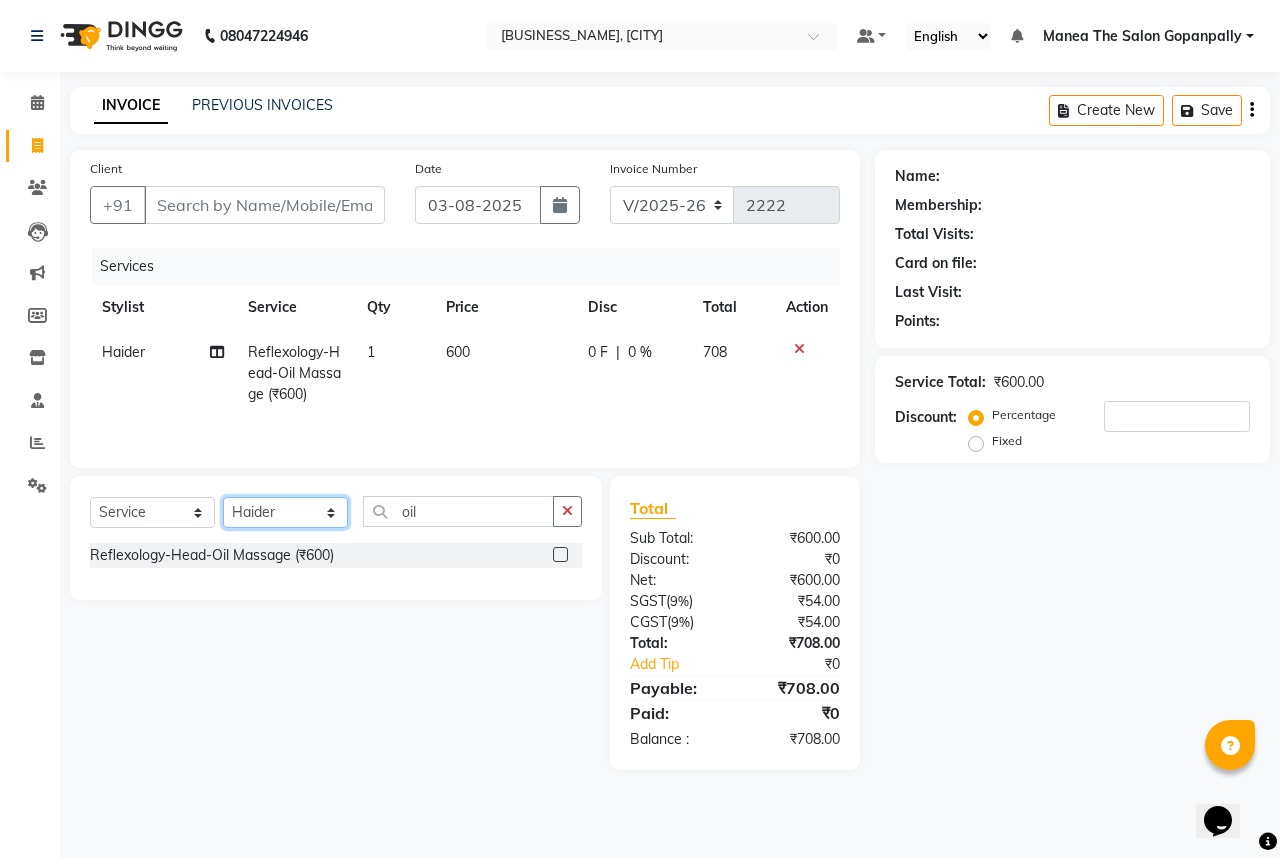 click on "Select Stylist [NAME] [NAME] [NAME] [NAME] [NAME] [NAME] [NAME] [NAME] [NAME] [NAME] Hairstyles Women -Wash, Conditioning & Blow Dry (₹600)  x Haircare Men -Moisturising (₹600) Haircare Men -Colour Protect (₹700) Haircare Men -Frizz Ease (₹800) Haircare Men -Repair & Rejuvenate (₹800) Haircare Men -Deep Conditioning (₹1200) Haircare Men -Anti Hair Fall (₹900) Haircare Men -Anti Dandruff (₹900) Haircare Men -Scalp Therapy (₹1200) gel nail polish hands (₹400) gel nail polish legs (₹400) extensions hands (₹2100) gel nail polish removal (₹400) extension removal (₹600) henna (organic ) (₹800) organic facial (₹3800) organic cleanup (₹1500) organic anti dandruff (₹2500) organic anti hairfall (₹2500) organic hair spa (₹3000) organic head massage (₹900) organic hair pack (₹900) mehandi 2 hands full (₹2000) mehandi simple (₹500) warts removal big (₹100) warts removal small (₹50) combo men (₹2100) splits (₹500) nail art (₹250) mens combo (₹599) 1 800 90 F" 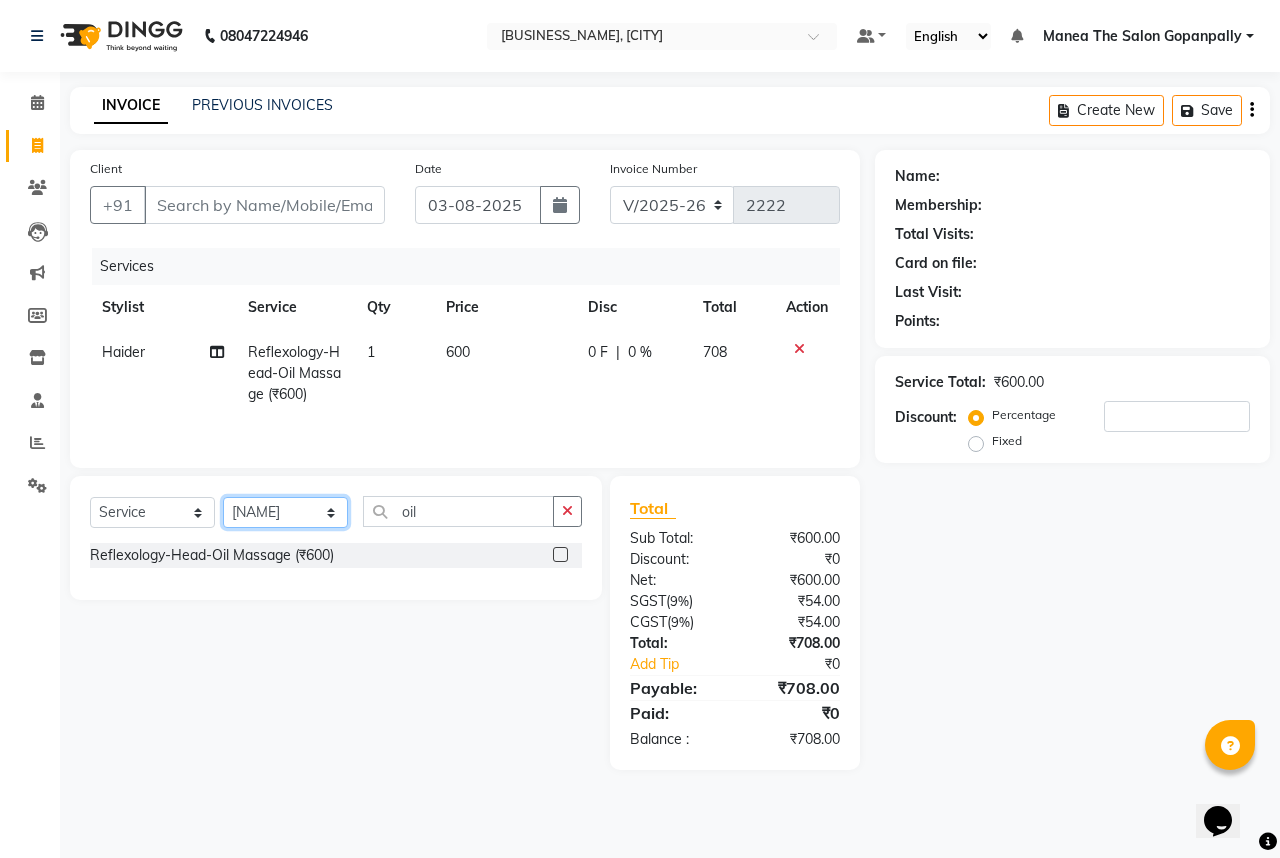 click on "Select Stylist [NAME] [NAME] [NAME] [NAME] [NAME] [NAME] [NAME] [NAME] [NAME] [NAME] Hairstyles Women -Wash, Conditioning & Blow Dry (₹600)  x Haircare Men -Moisturising (₹600) Haircare Men -Colour Protect (₹700) Haircare Men -Frizz Ease (₹800) Haircare Men -Repair & Rejuvenate (₹800) Haircare Men -Deep Conditioning (₹1200) Haircare Men -Anti Hair Fall (₹900) Haircare Men -Anti Dandruff (₹900) Haircare Men -Scalp Therapy (₹1200) gel nail polish hands (₹400) gel nail polish legs (₹400) extensions hands (₹2100) gel nail polish removal (₹400) extension removal (₹600) henna (organic ) (₹800) organic facial (₹3800) organic cleanup (₹1500) organic anti dandruff (₹2500) organic anti hairfall (₹2500) organic hair spa (₹3000) organic head massage (₹900) organic hair pack (₹900) mehandi 2 hands full (₹2000) mehandi simple (₹500) warts removal big (₹100) warts removal small (₹50) combo men (₹2100) splits (₹500) nail art (₹250) mens combo (₹599) 1 800 90 F" 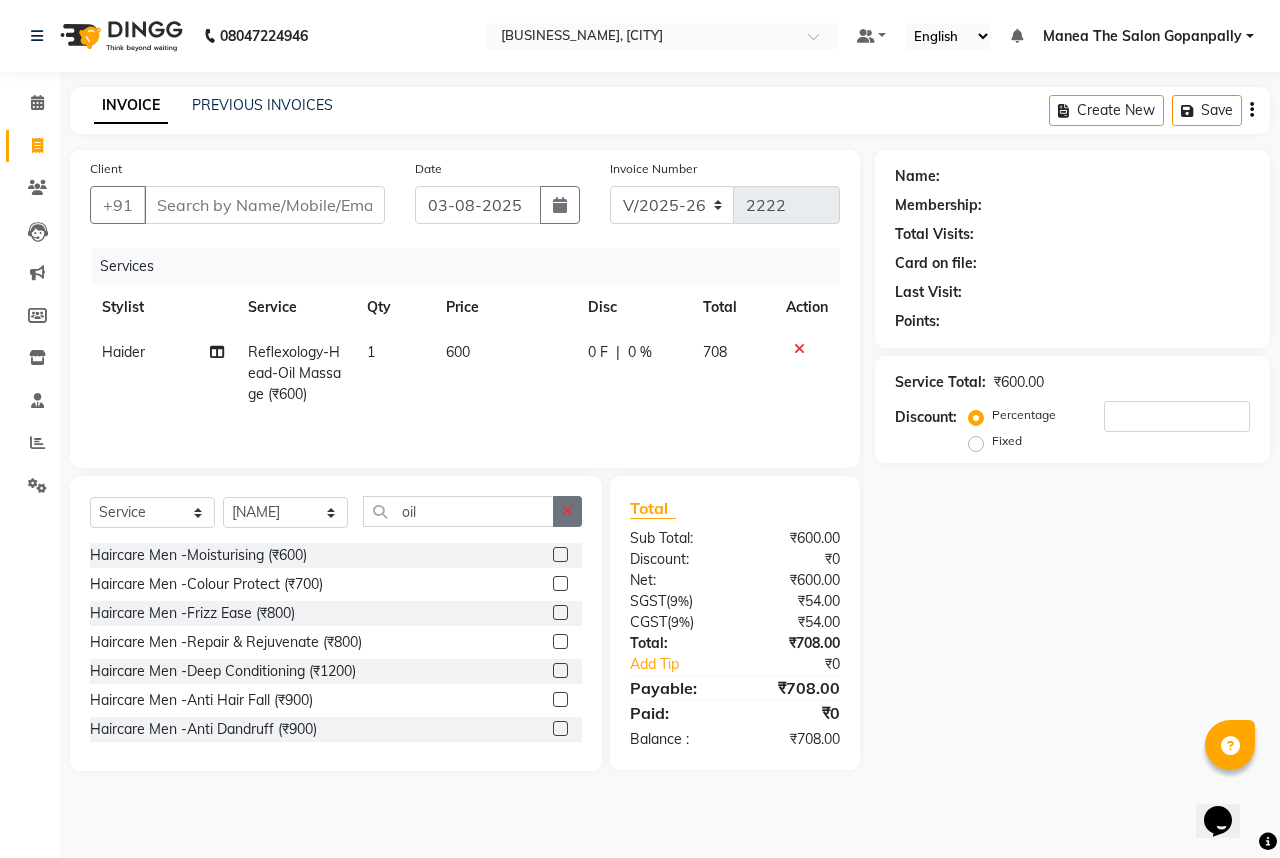 click 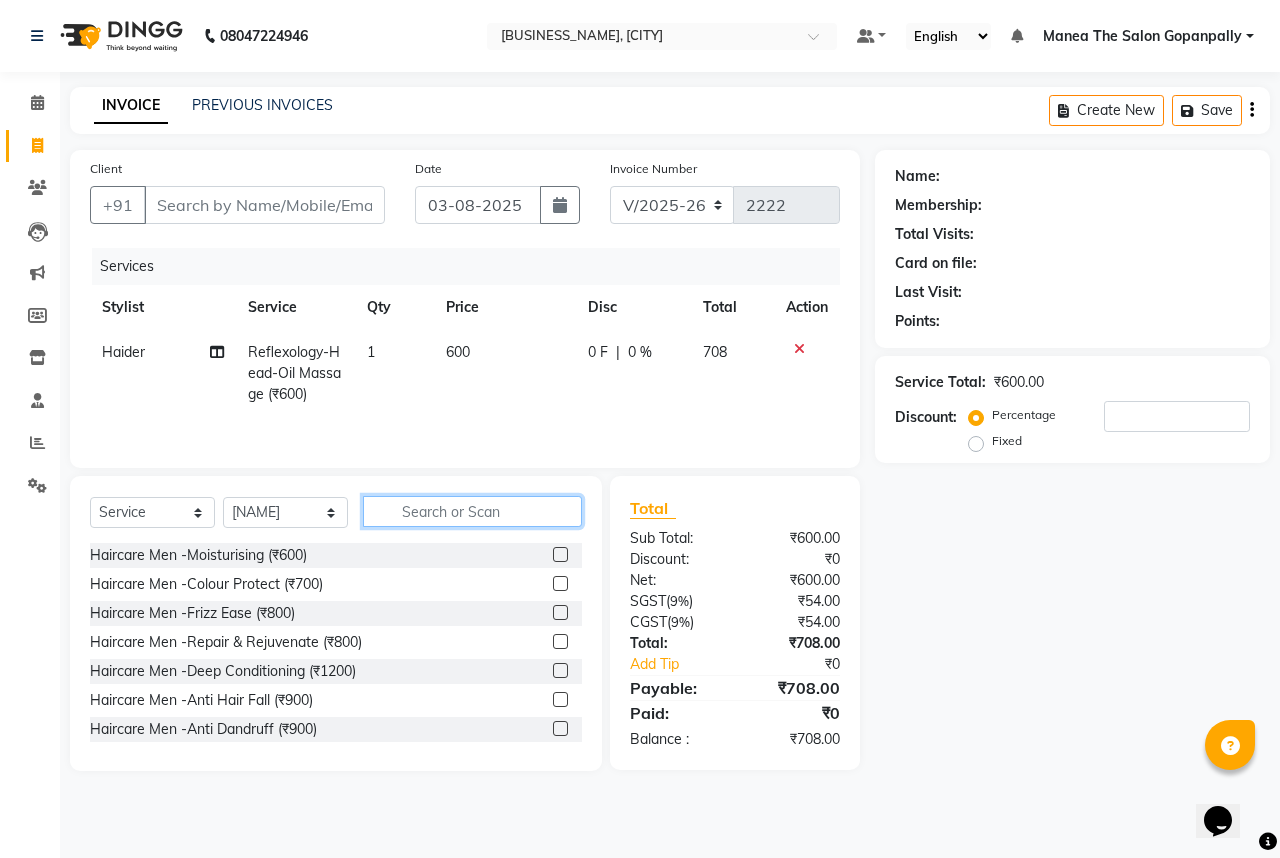 click 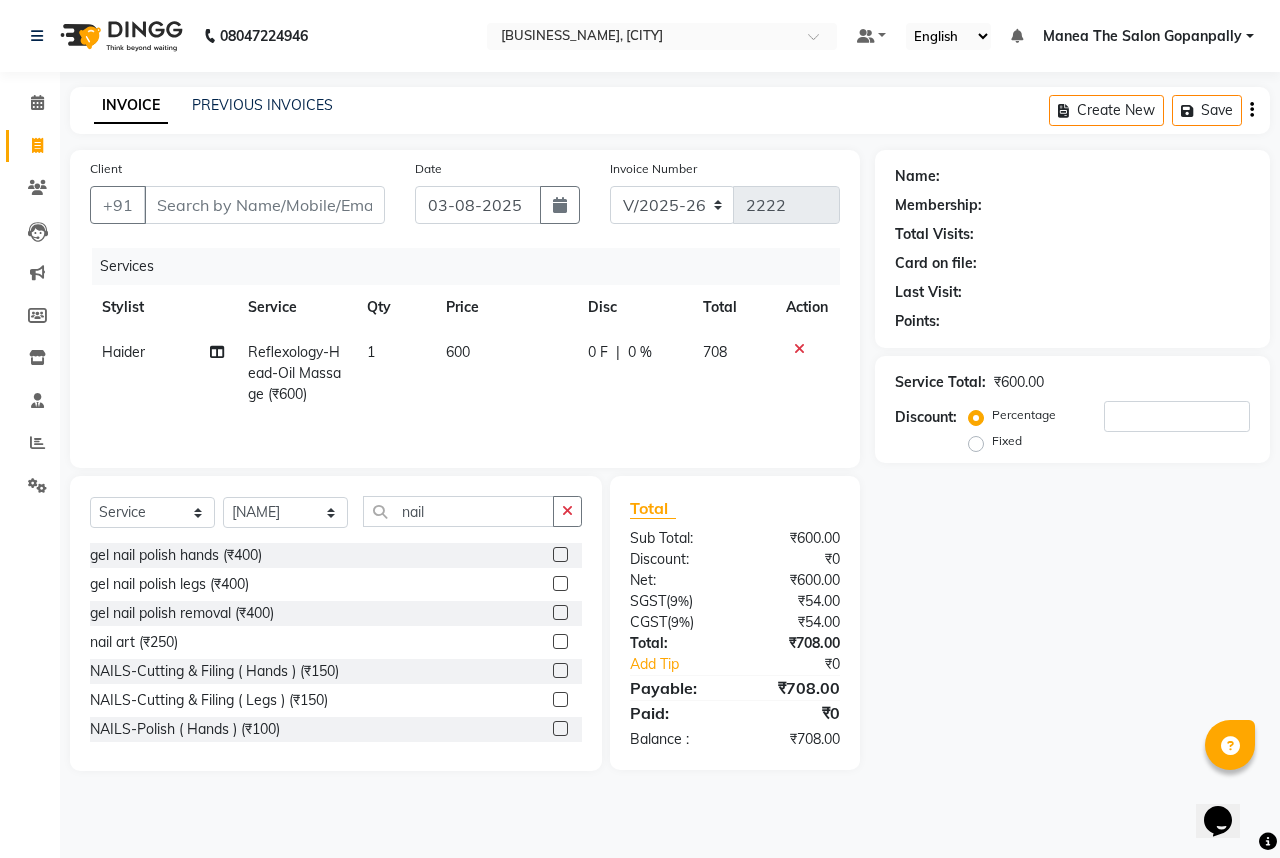 click 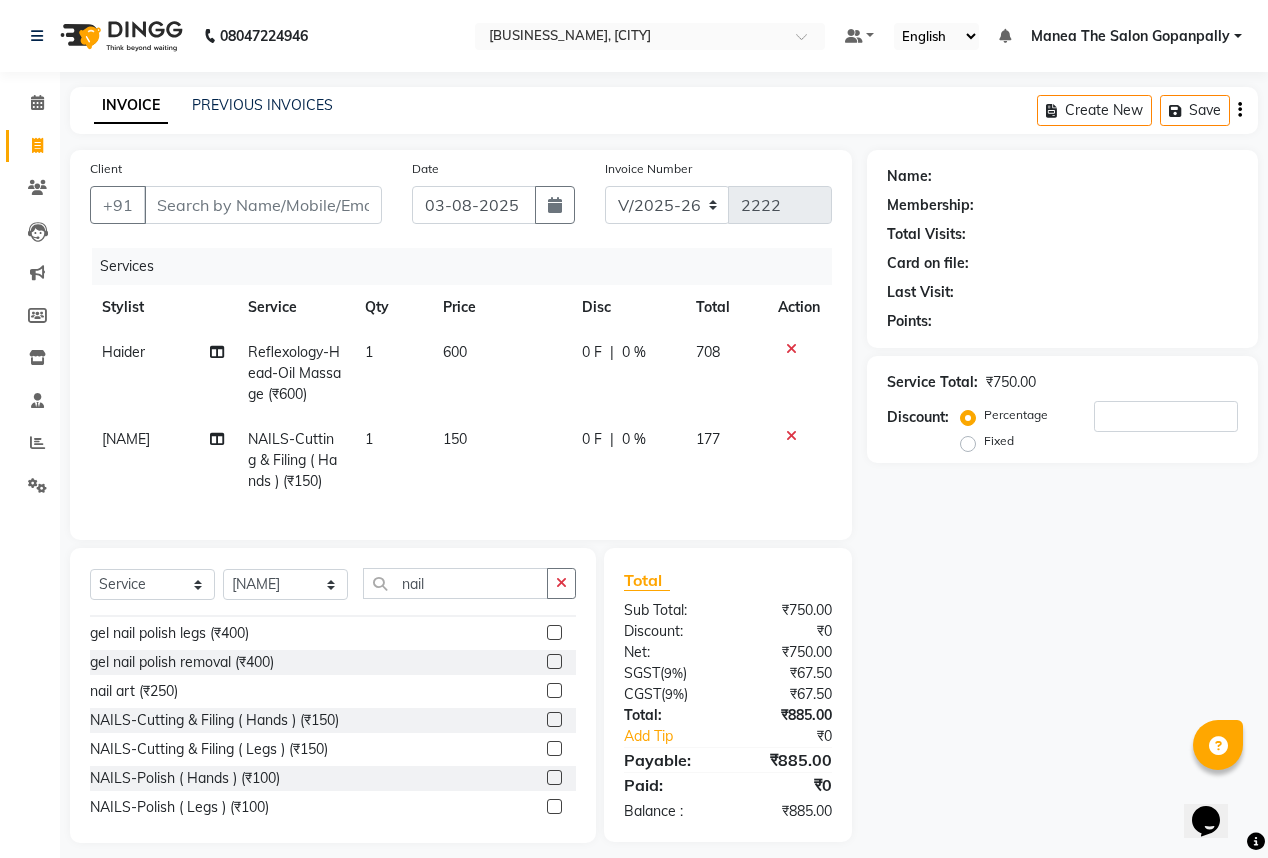 scroll, scrollTop: 32, scrollLeft: 0, axis: vertical 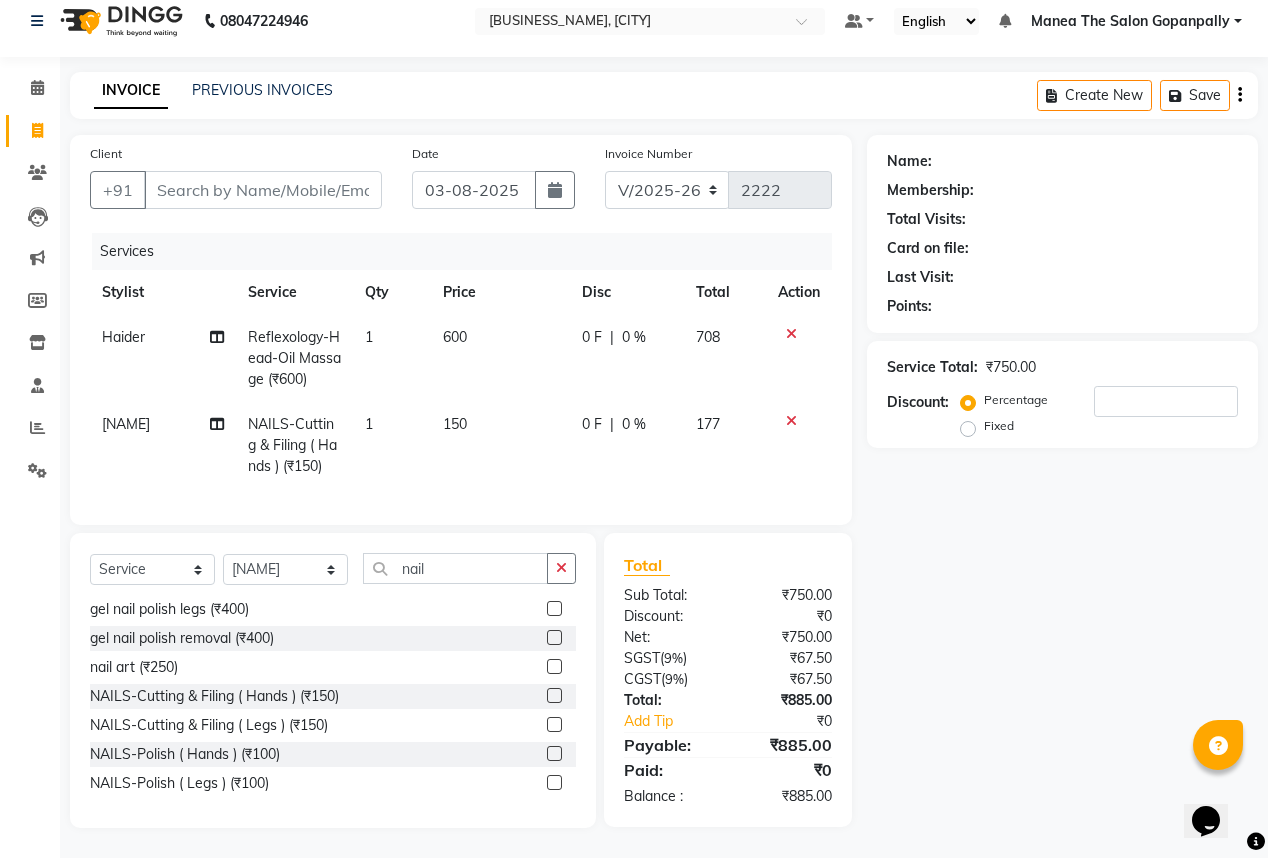 click 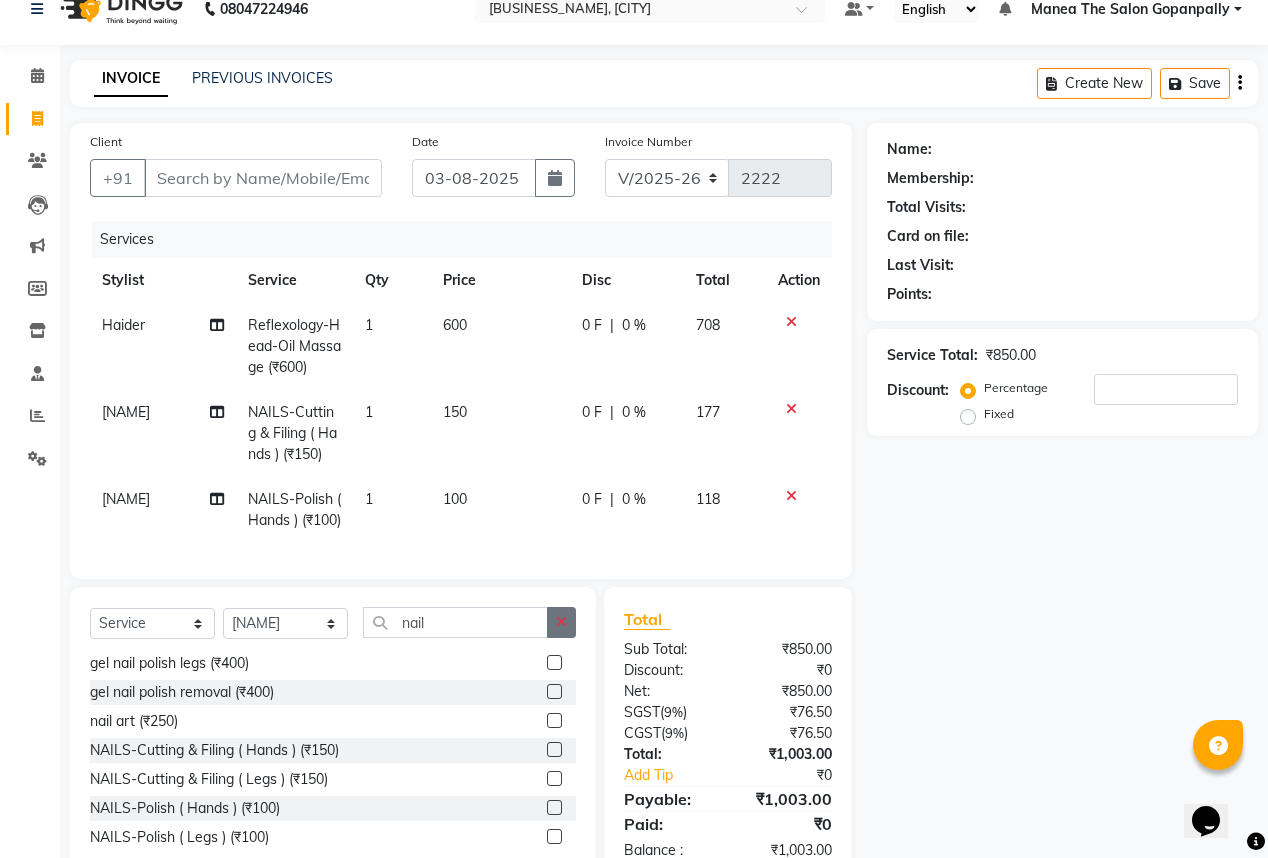 click 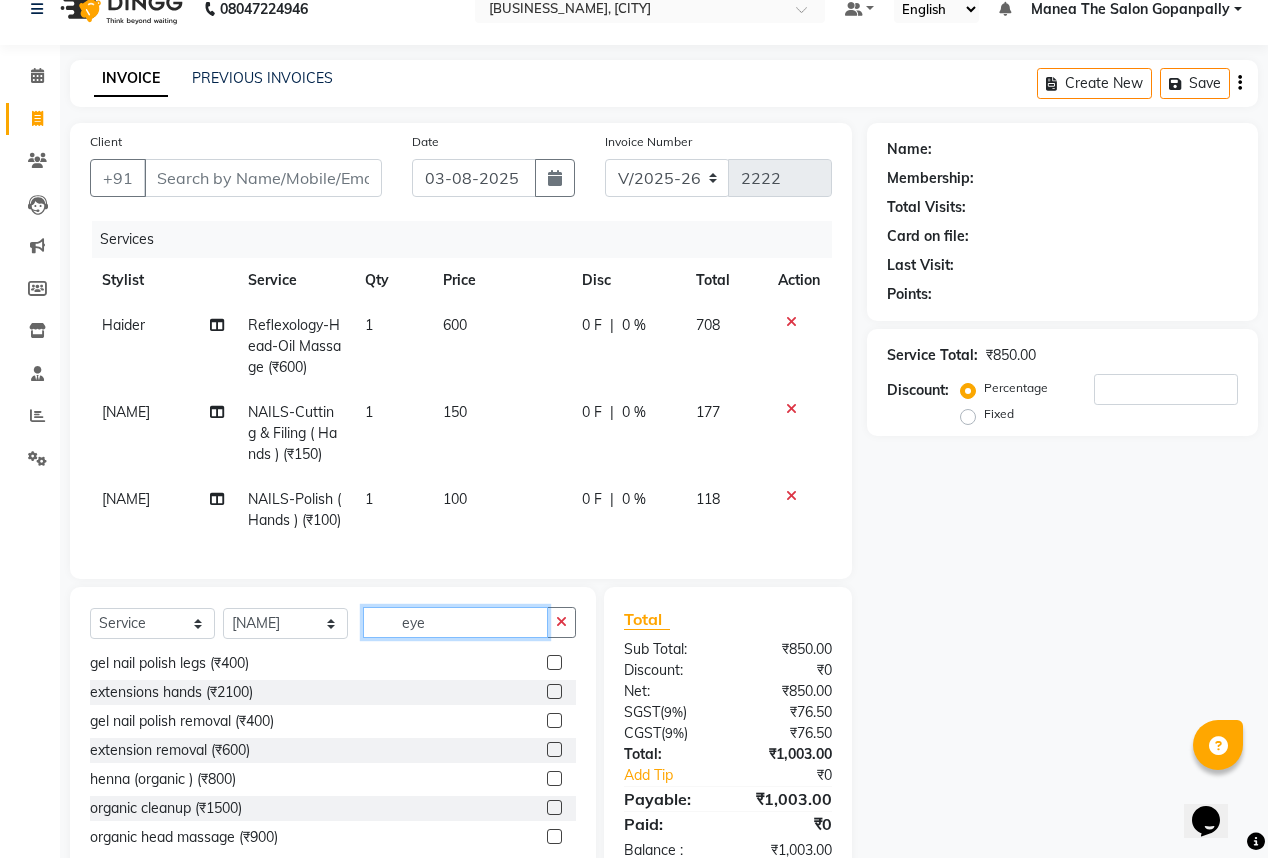 scroll, scrollTop: 0, scrollLeft: 0, axis: both 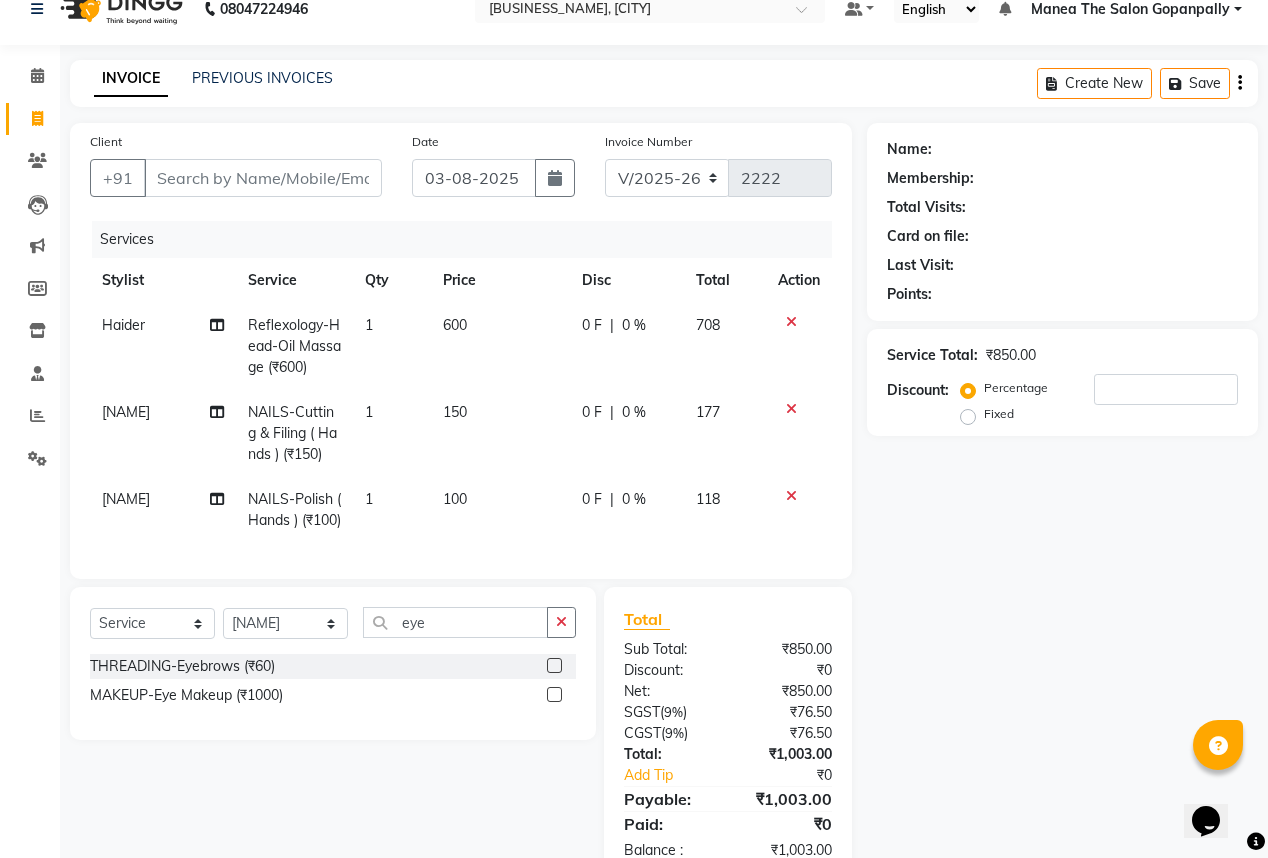 click 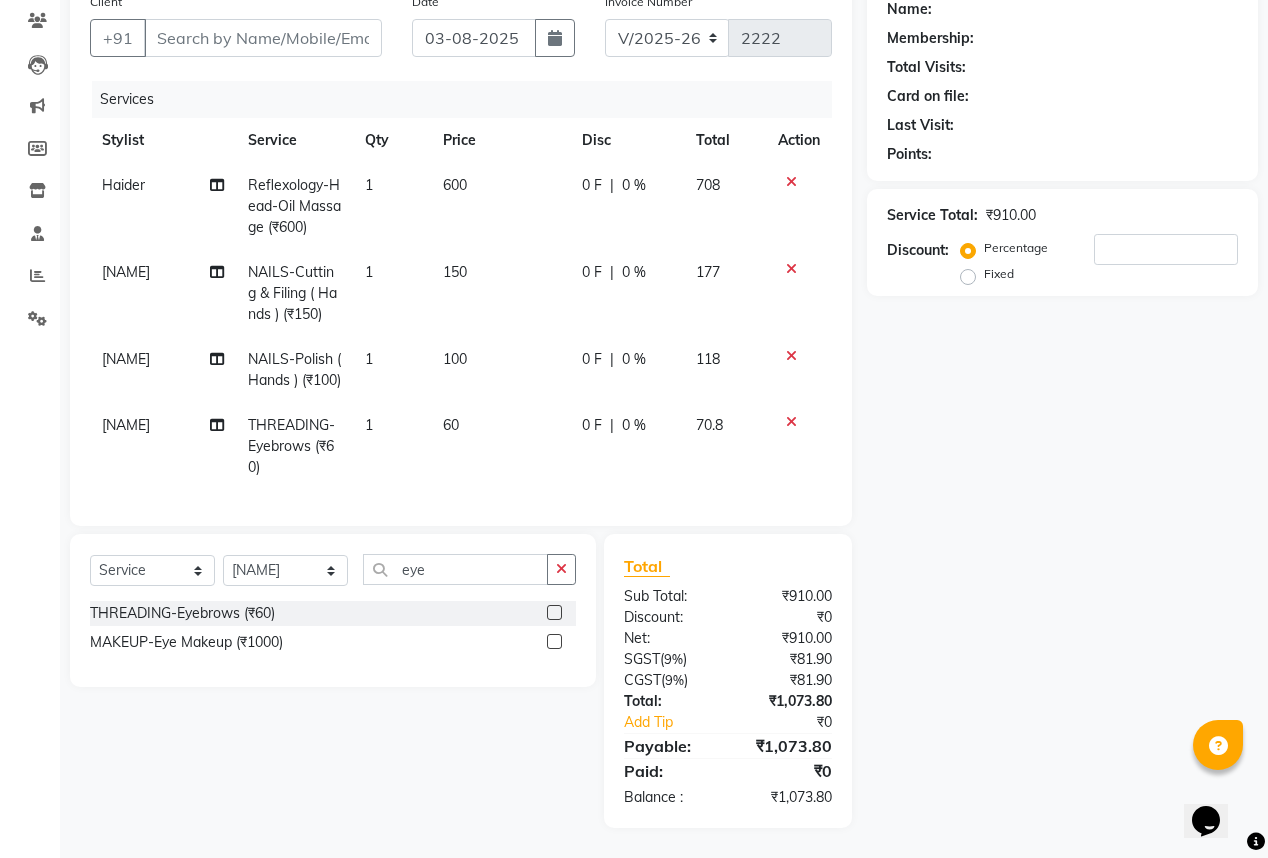 scroll, scrollTop: 200, scrollLeft: 0, axis: vertical 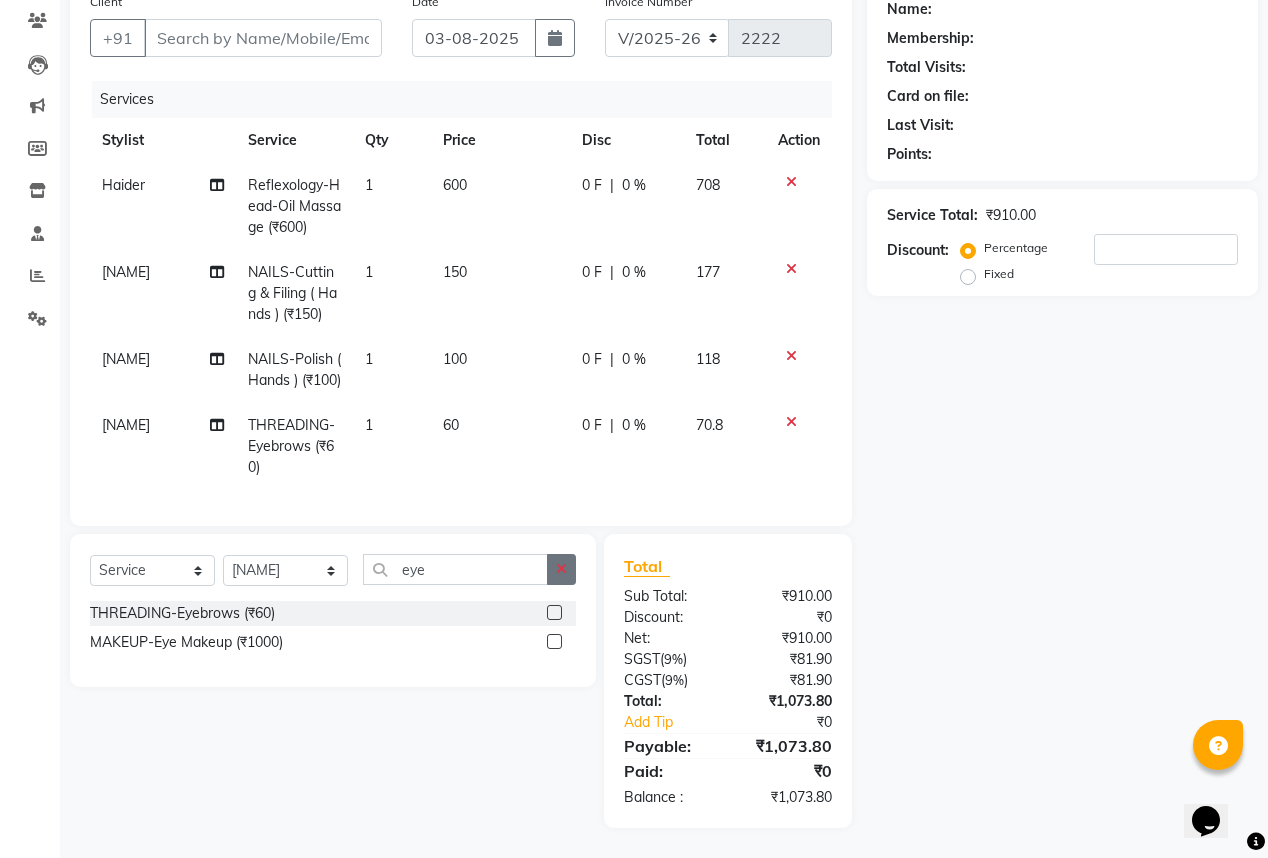 click 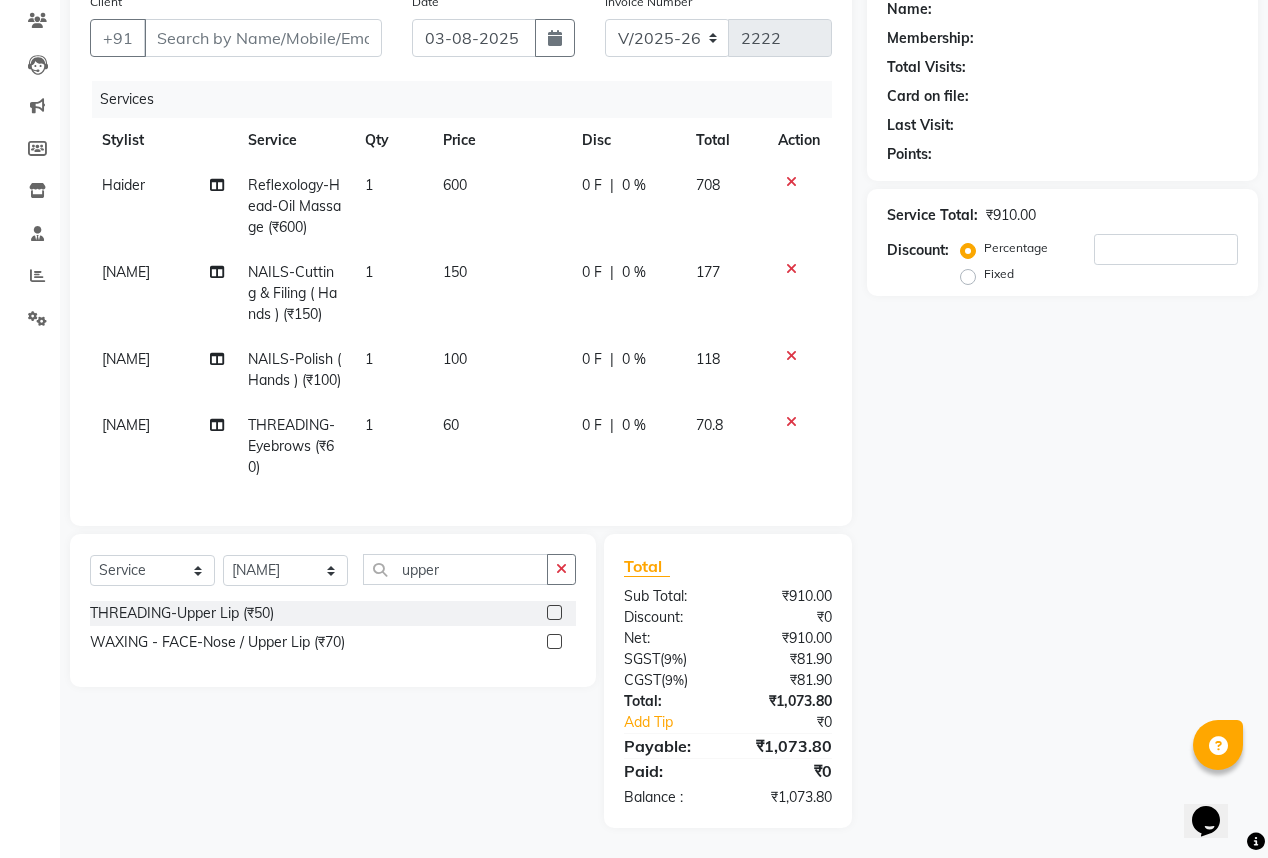 click 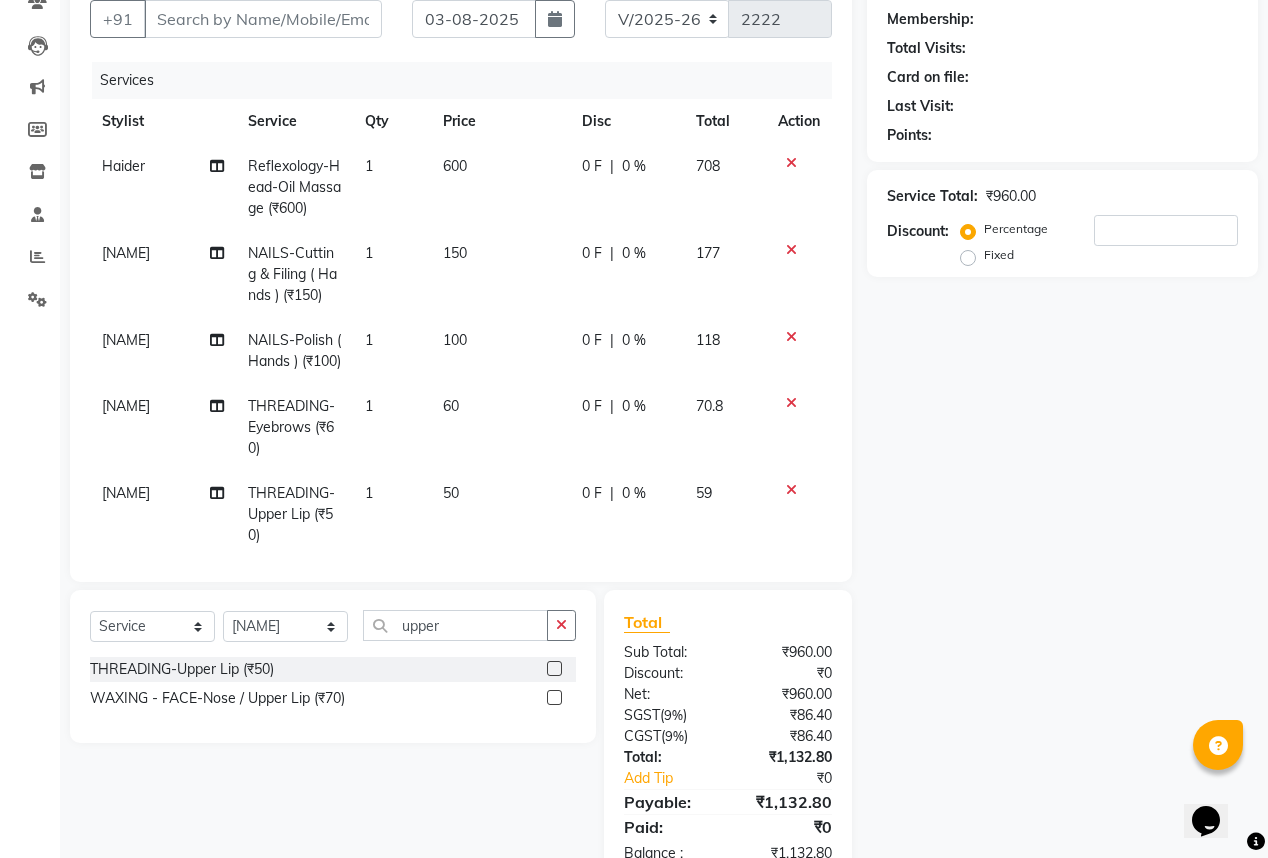 scroll, scrollTop: 120, scrollLeft: 0, axis: vertical 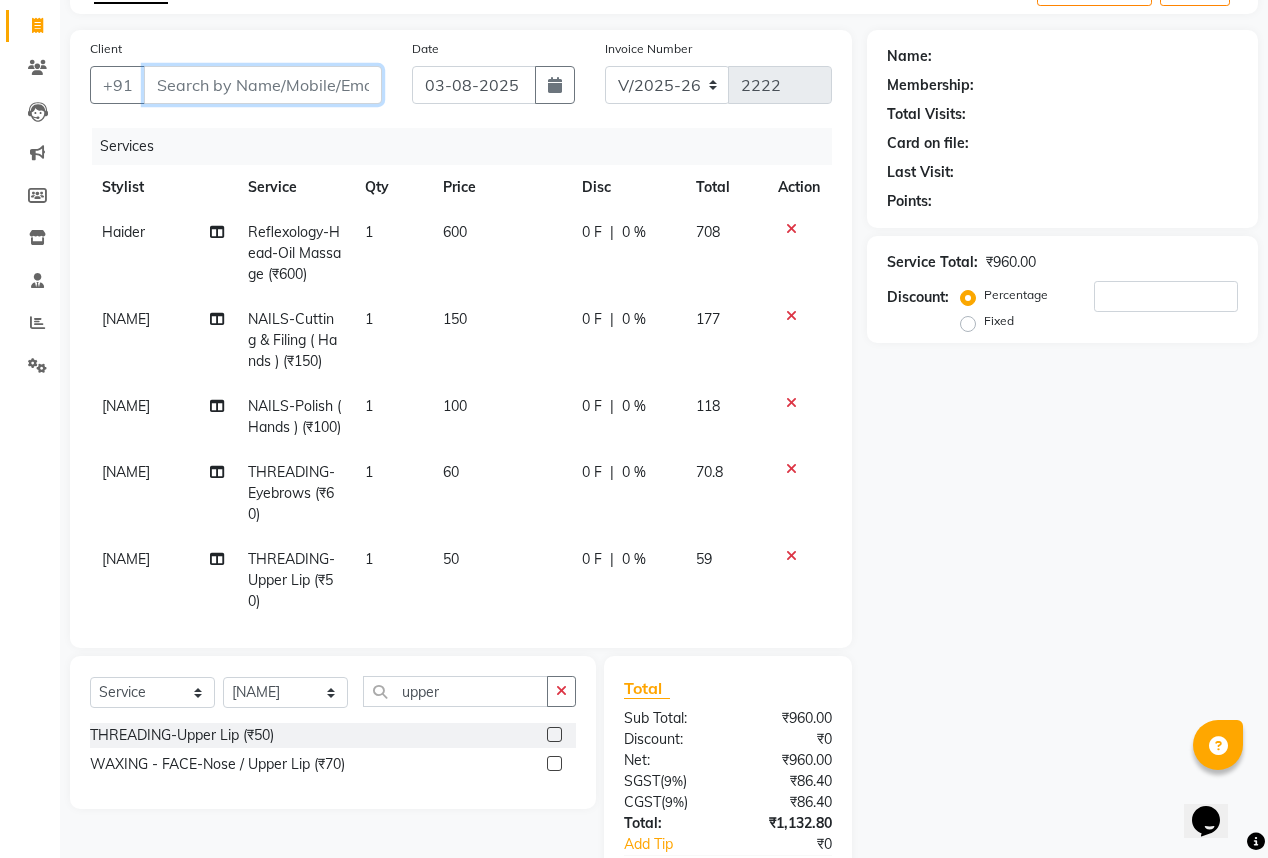 click on "Client" at bounding box center (263, 85) 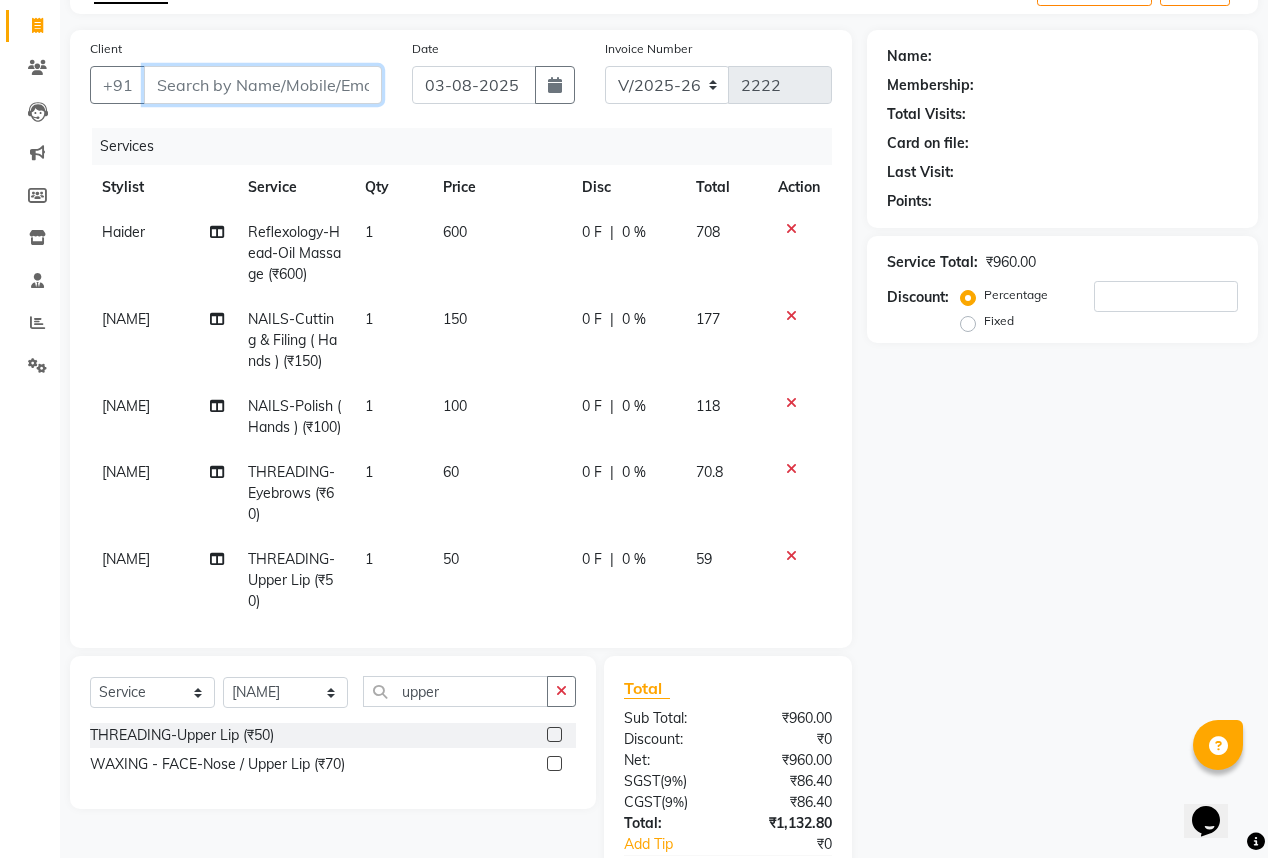 click on "Client" at bounding box center (263, 85) 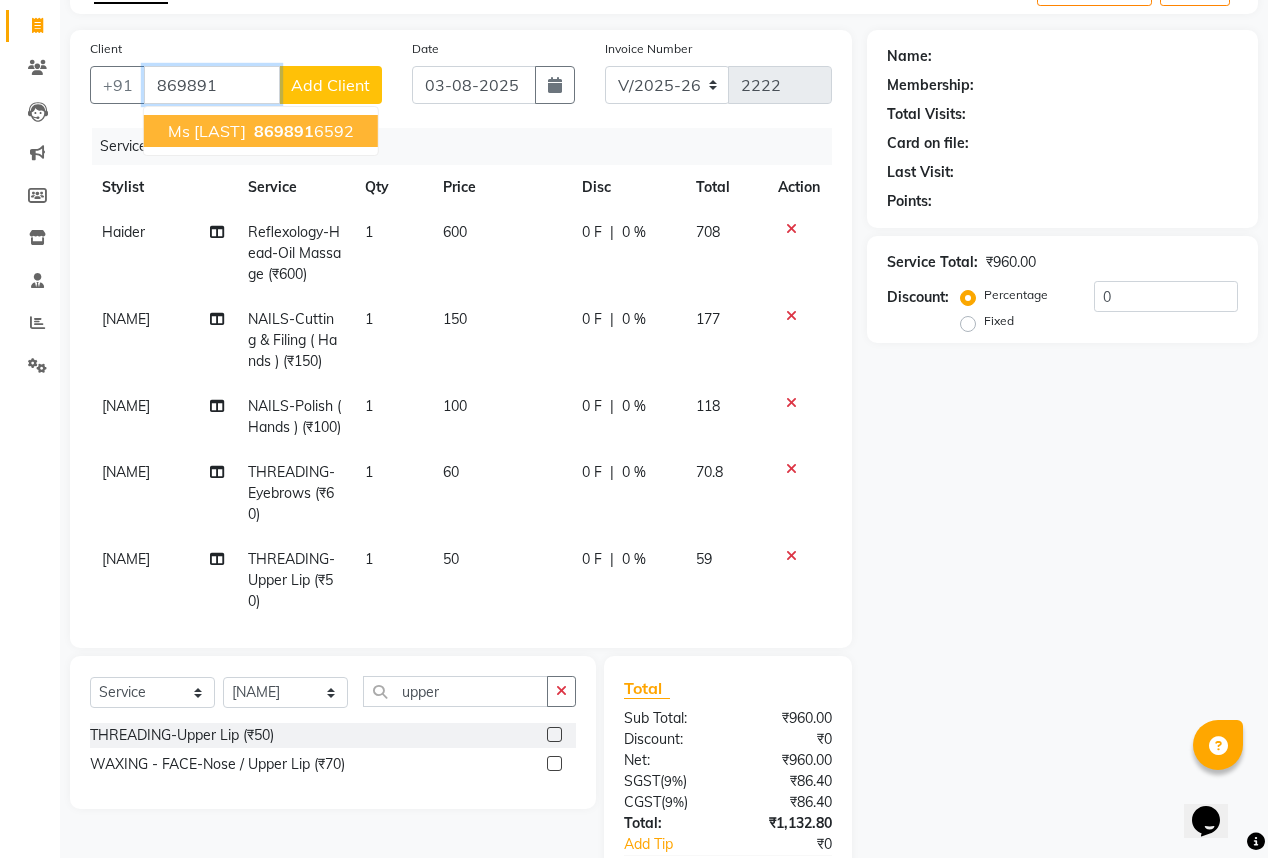 click on "[PHONE]" at bounding box center [302, 131] 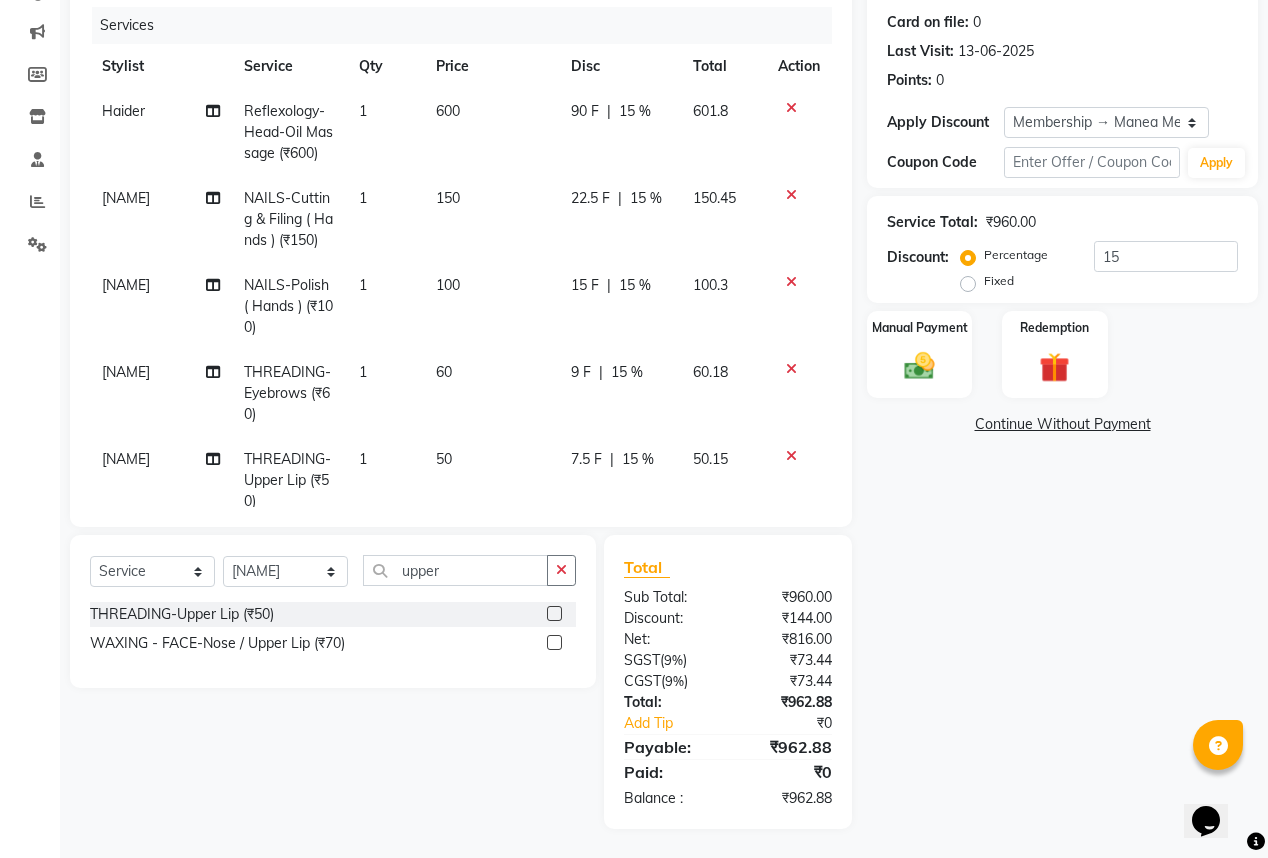 scroll, scrollTop: 242, scrollLeft: 0, axis: vertical 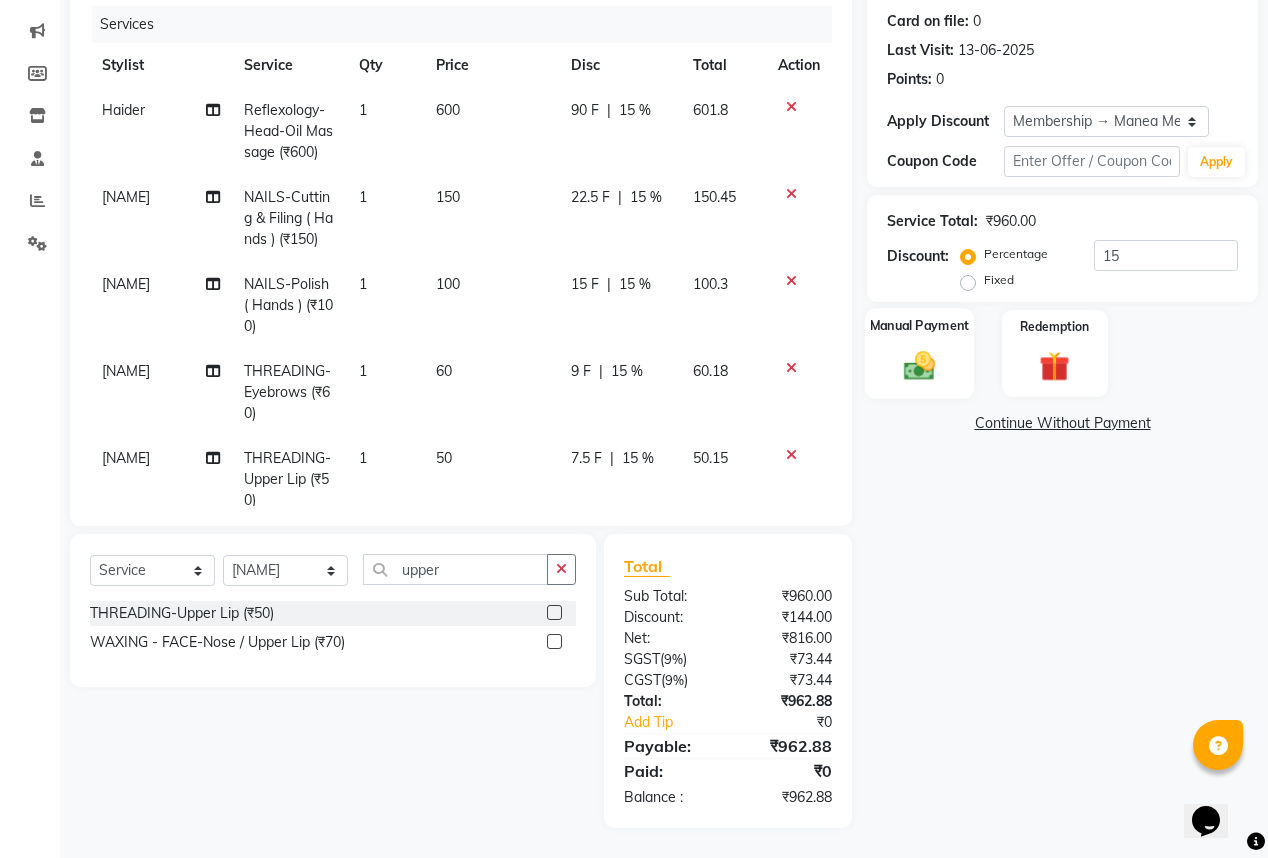 click 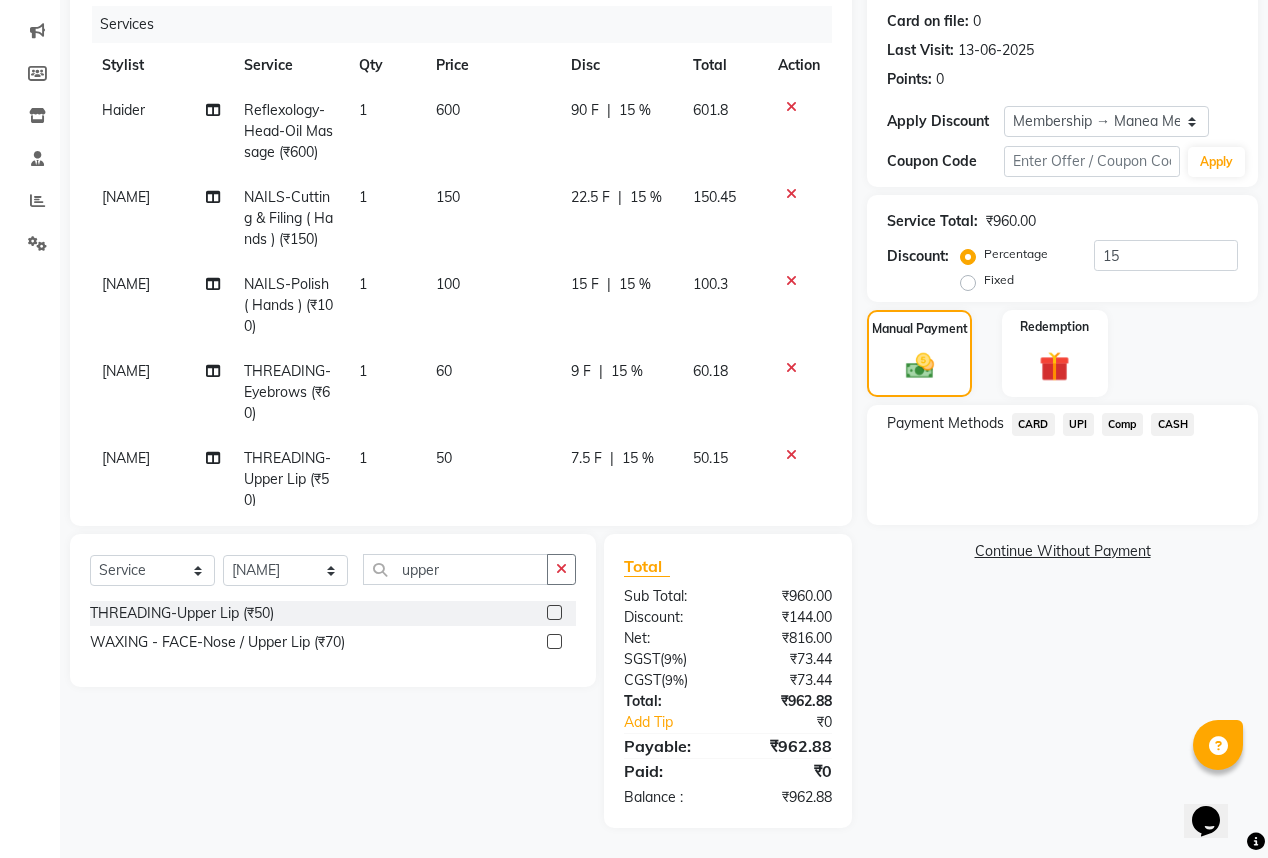 click on "UPI" 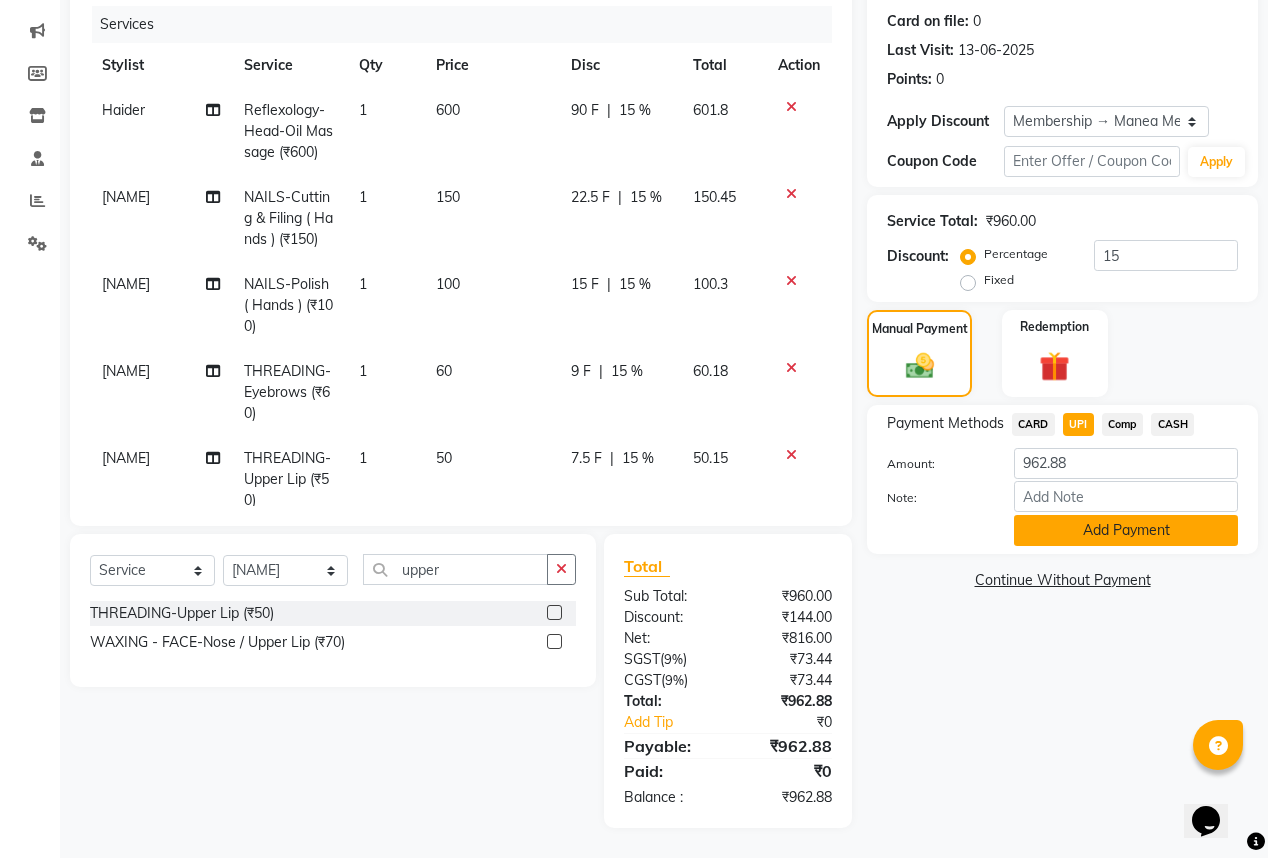 click on "Add Payment" 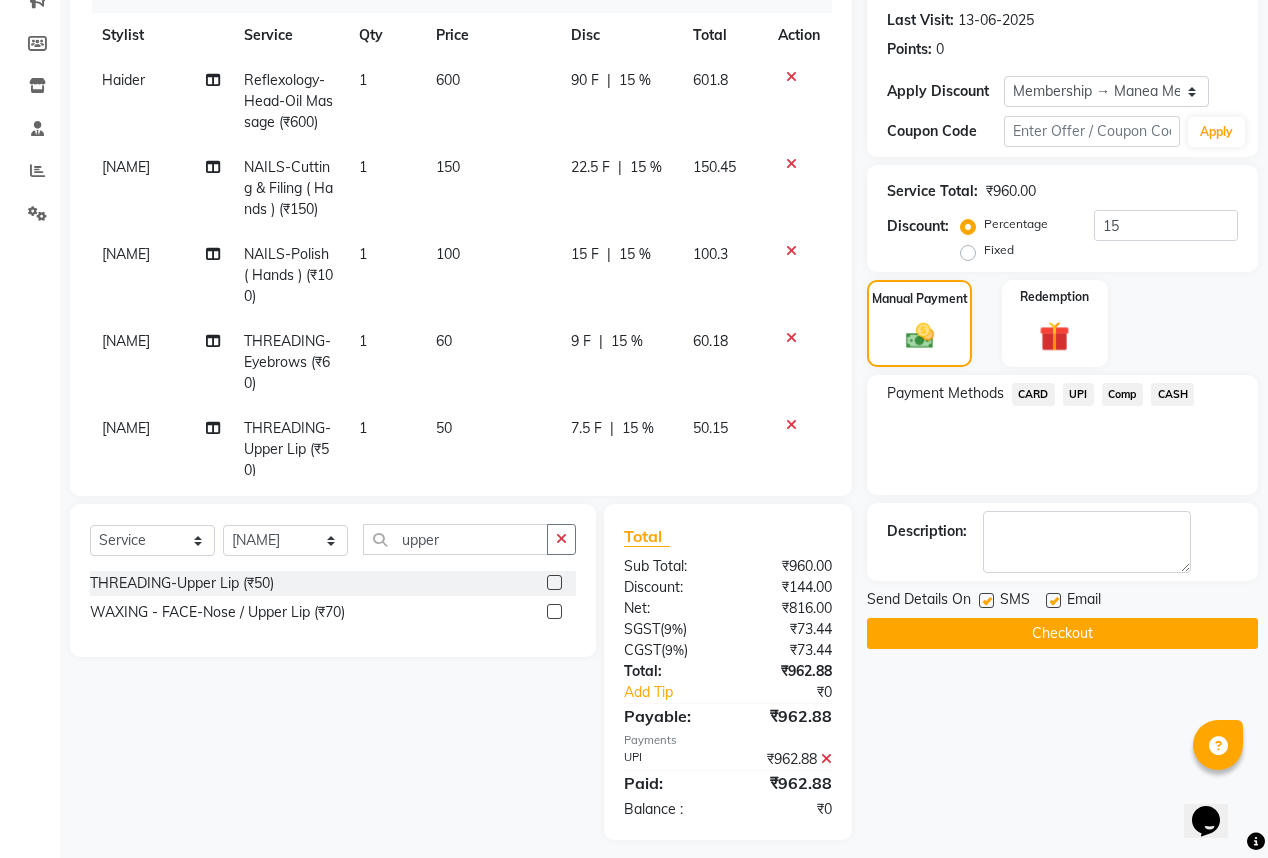 scroll, scrollTop: 284, scrollLeft: 0, axis: vertical 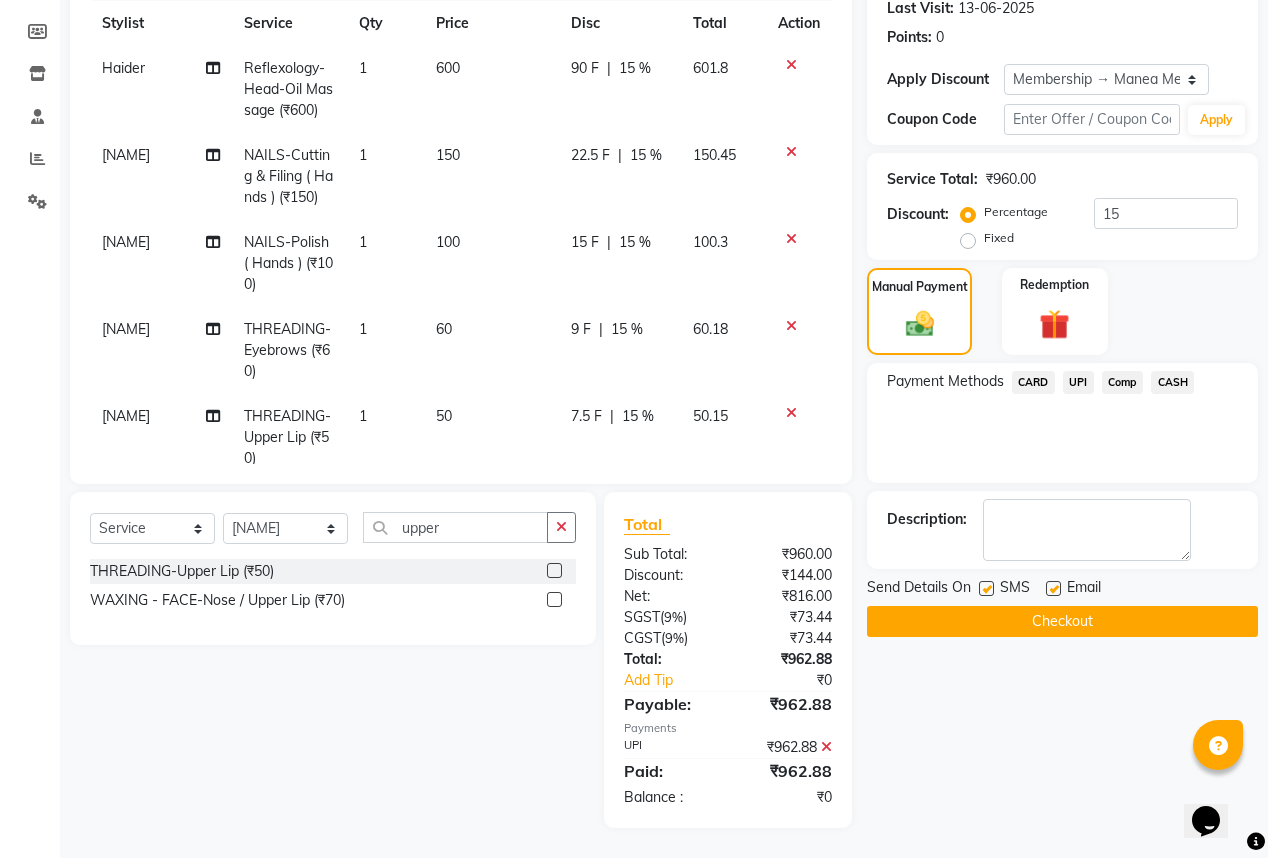 click 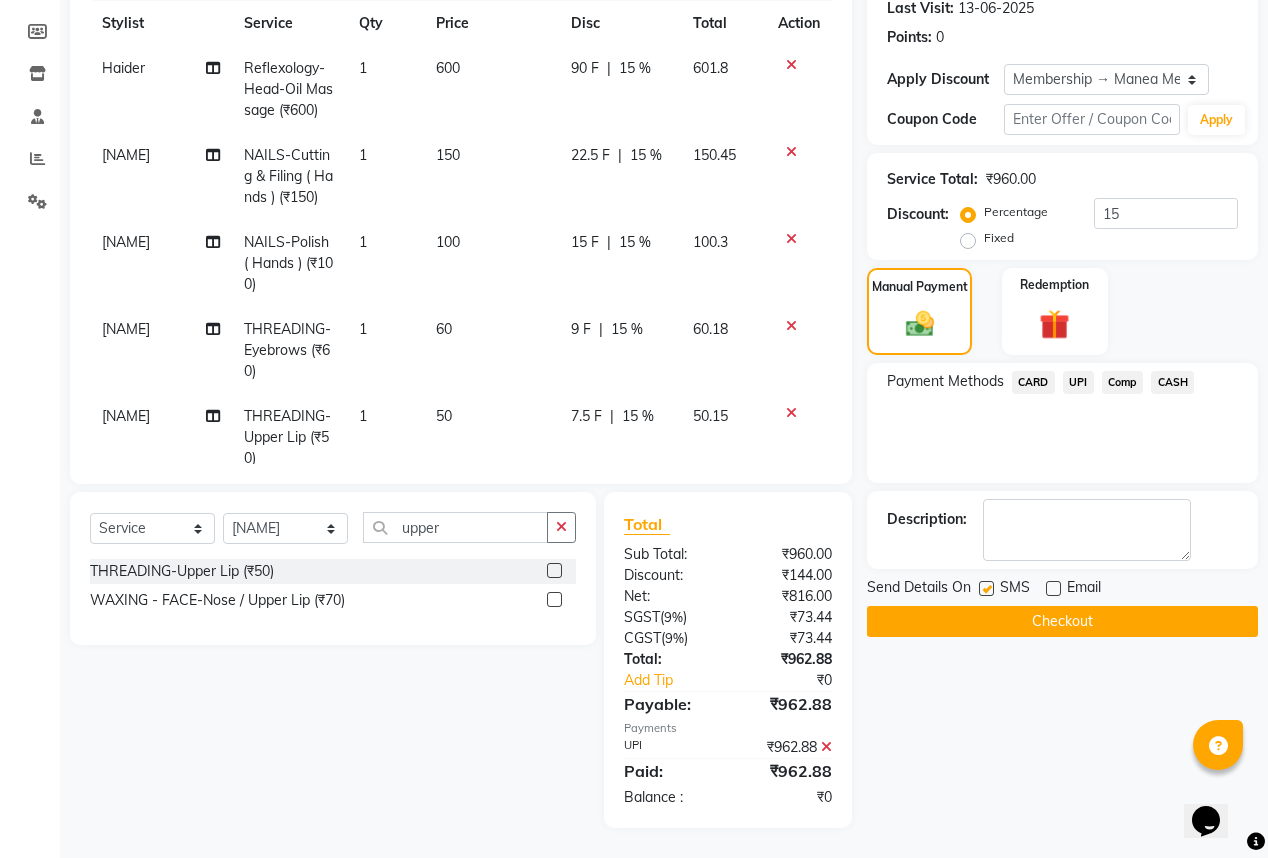 click on "Checkout" 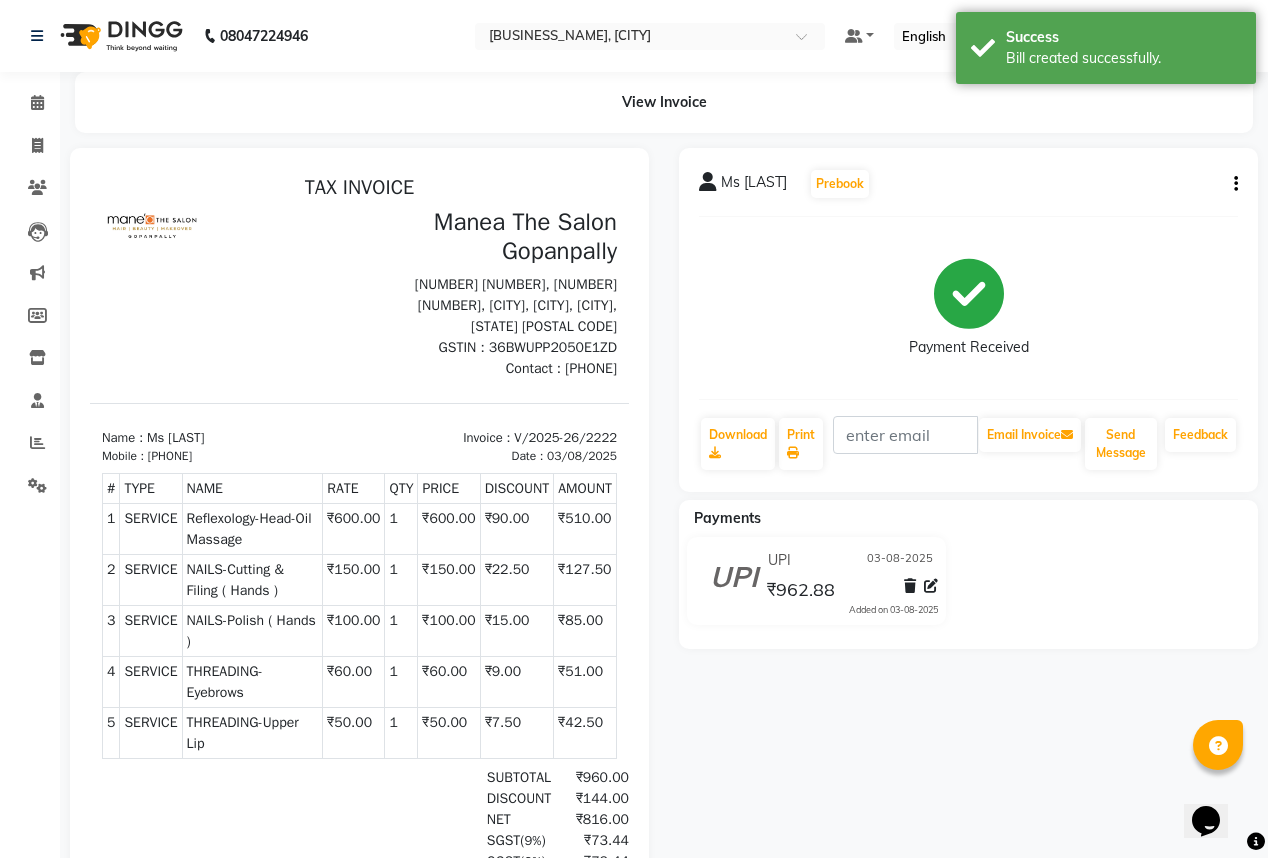 scroll, scrollTop: 0, scrollLeft: 0, axis: both 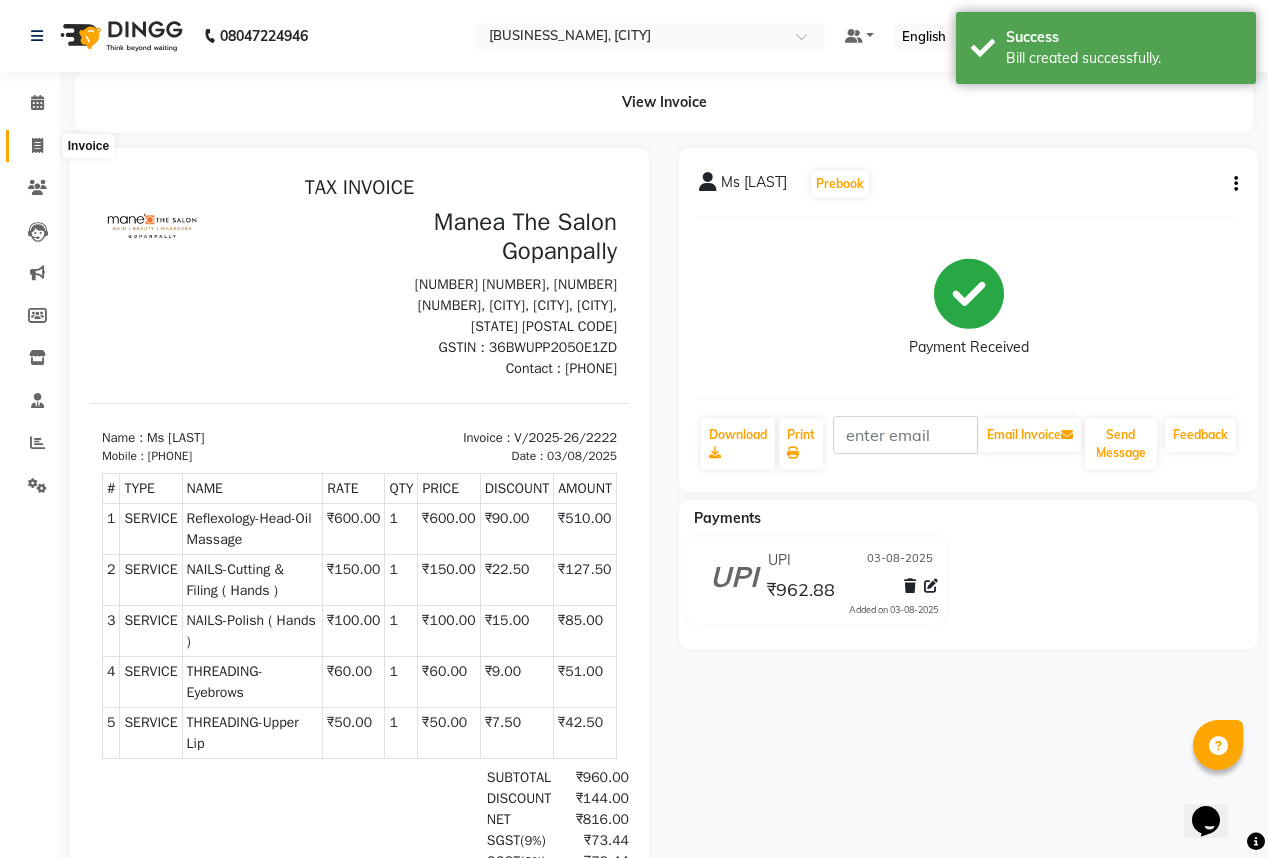click 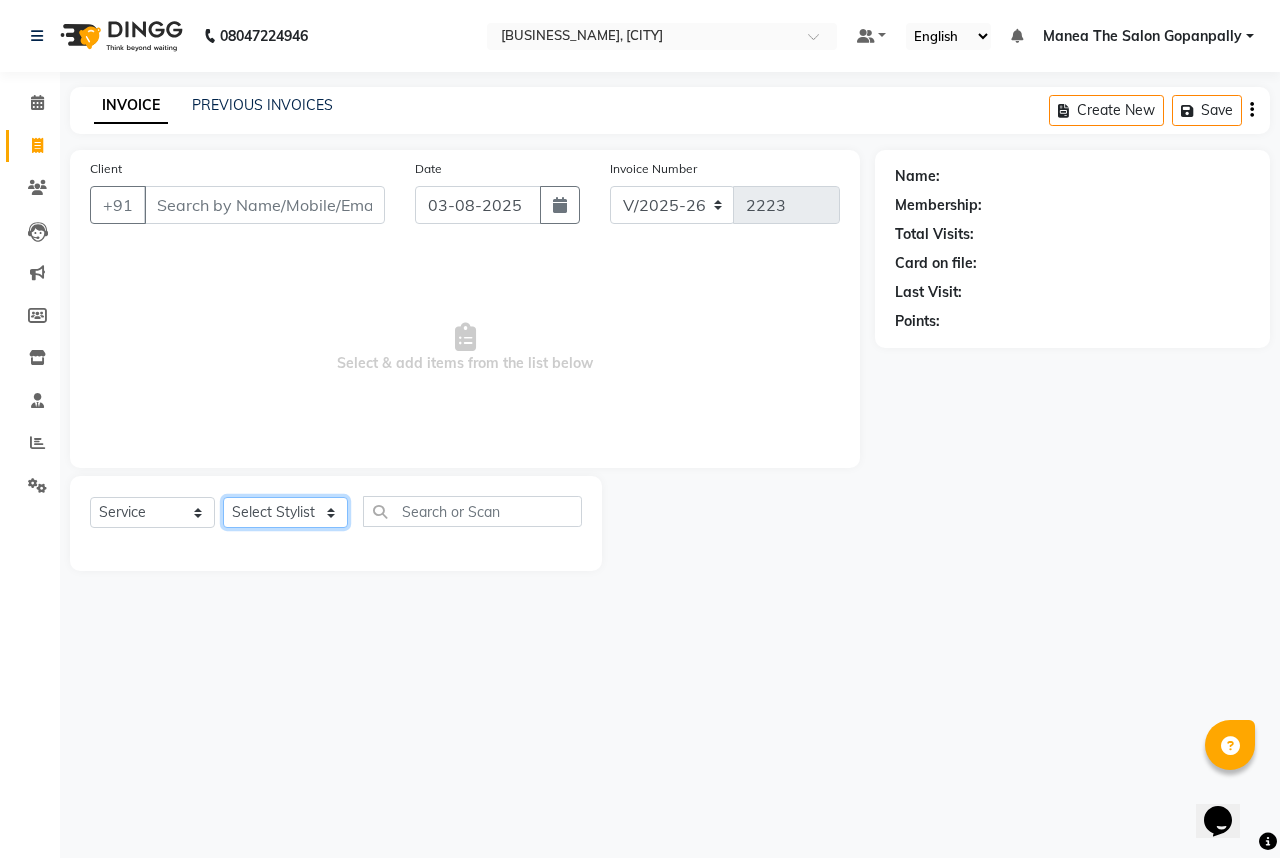 click on "Select Stylist [NAME] [NAME] [NAME] [NAME] [NAME] [NAME] [NAME] [NAME] [NAME] [NAME] Hairstyles Women -Wash, Conditioning & Blow Dry (₹600)  x Haircare Men -Moisturising (₹600) Haircare Men -Colour Protect (₹700) Haircare Men -Frizz Ease (₹800) Haircare Men -Repair & Rejuvenate (₹800) Haircare Men -Deep Conditioning (₹1200) Haircare Men -Anti Hair Fall (₹900) Haircare Men -Anti Dandruff (₹900) Haircare Men -Scalp Therapy (₹1200) gel nail polish hands (₹400) gel nail polish legs (₹400) extensions hands (₹2100) gel nail polish removal (₹400) extension removal (₹600) henna (organic ) (₹800) organic facial (₹3800) organic cleanup (₹1500) organic anti dandruff (₹2500) organic anti hairfall (₹2500) organic hair spa (₹3000) organic head massage (₹900) organic hair pack (₹900) mehandi 2 hands full (₹2000) mehandi simple (₹500) warts removal big (₹100) warts removal small (₹50) combo men (₹2100) splits (₹500) nail art (₹250) mens combo (₹599) 1 800 90 F" 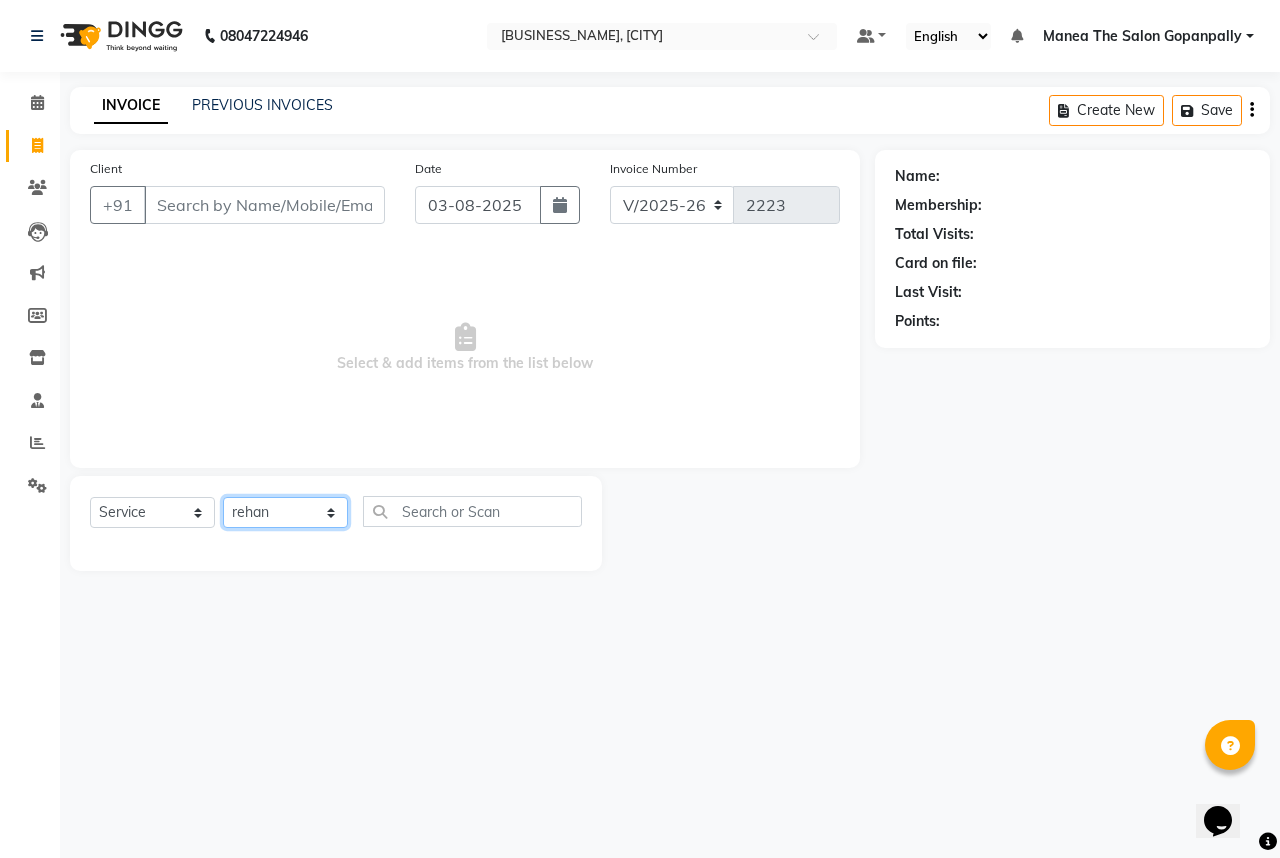 click on "Select Stylist [NAME] [NAME] [NAME] [NAME] [NAME] [NAME] [NAME] [NAME] [NAME] [NAME] Hairstyles Women -Wash, Conditioning & Blow Dry (₹600)  x Haircare Men -Moisturising (₹600) Haircare Men -Colour Protect (₹700) Haircare Men -Frizz Ease (₹800) Haircare Men -Repair & Rejuvenate (₹800) Haircare Men -Deep Conditioning (₹1200) Haircare Men -Anti Hair Fall (₹900) Haircare Men -Anti Dandruff (₹900) Haircare Men -Scalp Therapy (₹1200) gel nail polish hands (₹400) gel nail polish legs (₹400) extensions hands (₹2100) gel nail polish removal (₹400) extension removal (₹600) henna (organic ) (₹800) organic facial (₹3800) organic cleanup (₹1500) organic anti dandruff (₹2500) organic anti hairfall (₹2500) organic hair spa (₹3000) organic head massage (₹900) organic hair pack (₹900) mehandi 2 hands full (₹2000) mehandi simple (₹500) warts removal big (₹100) warts removal small (₹50) combo men (₹2100) splits (₹500) nail art (₹250) mens combo (₹599) 1 800 90 F" 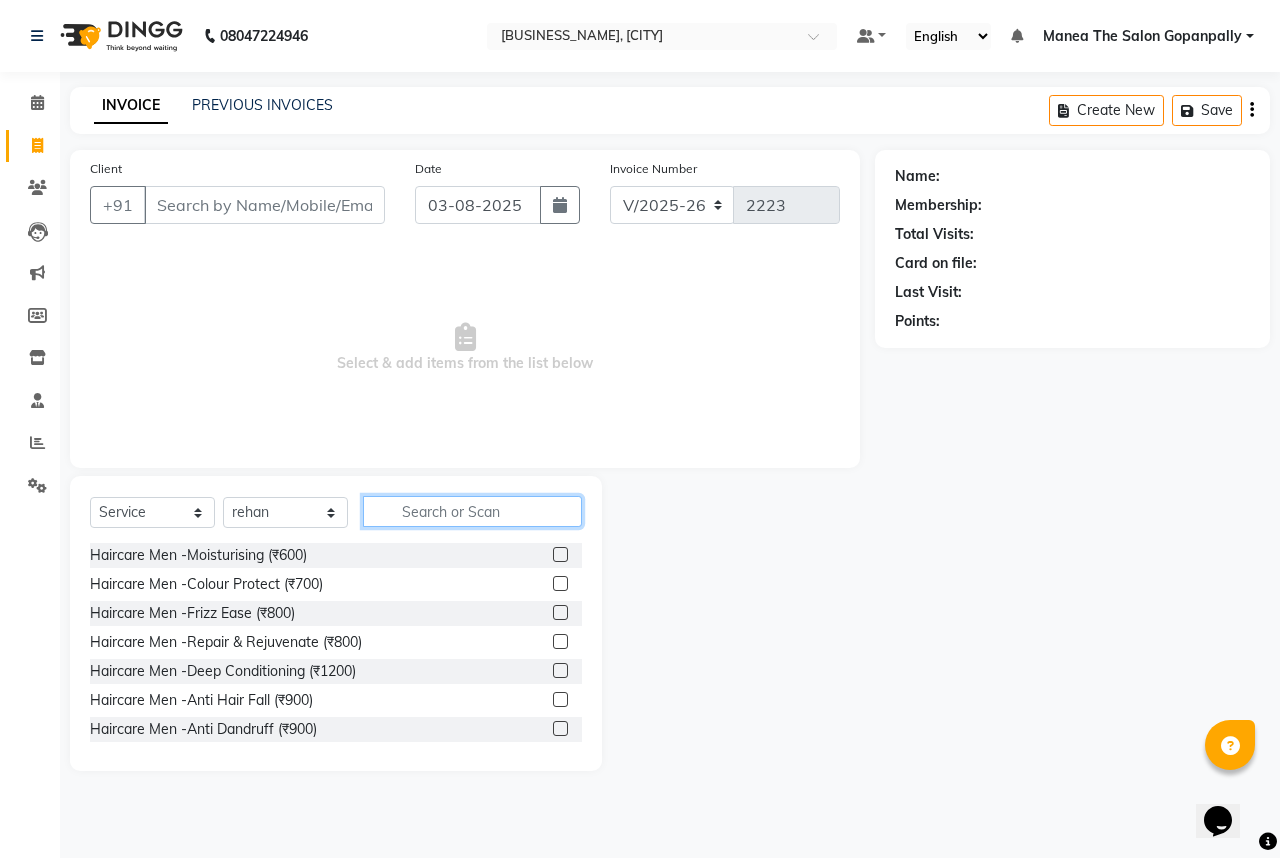 click 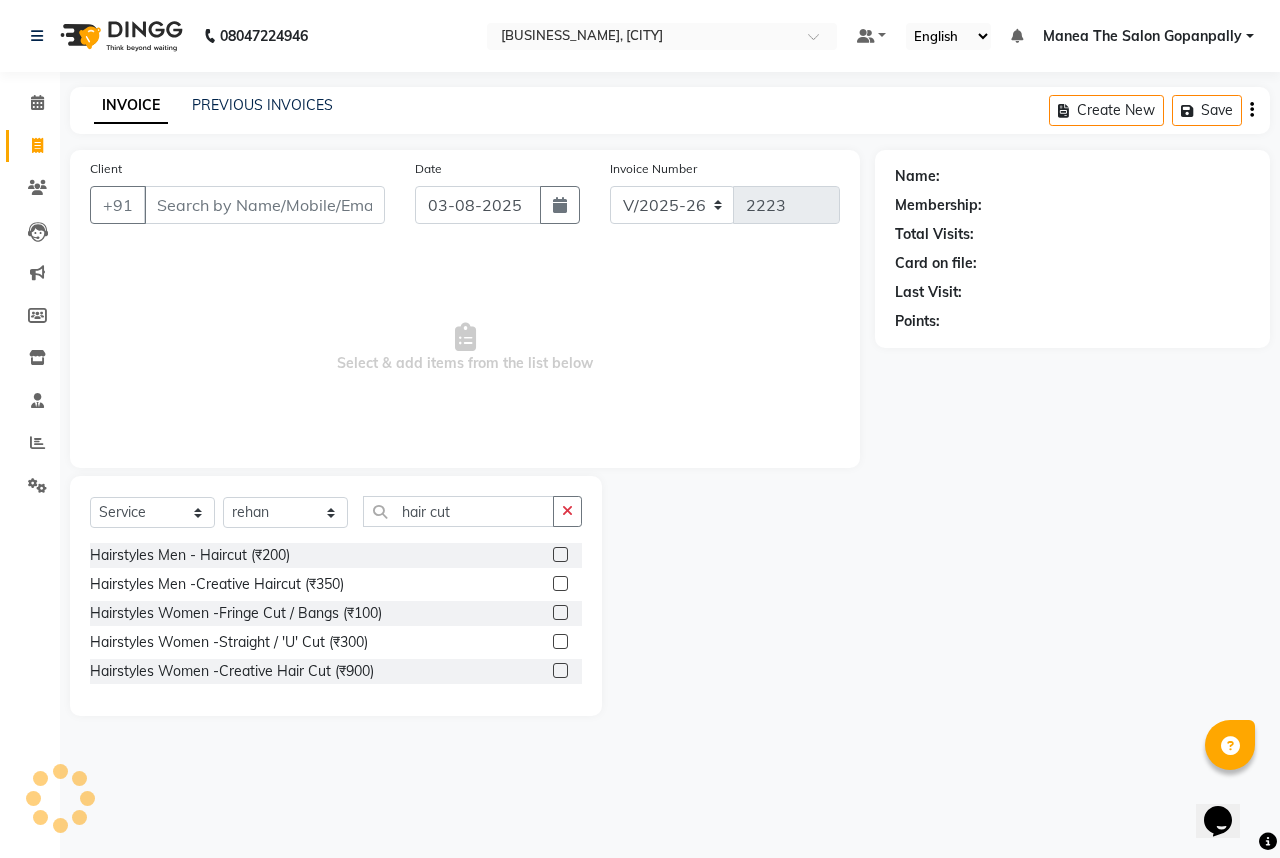 click 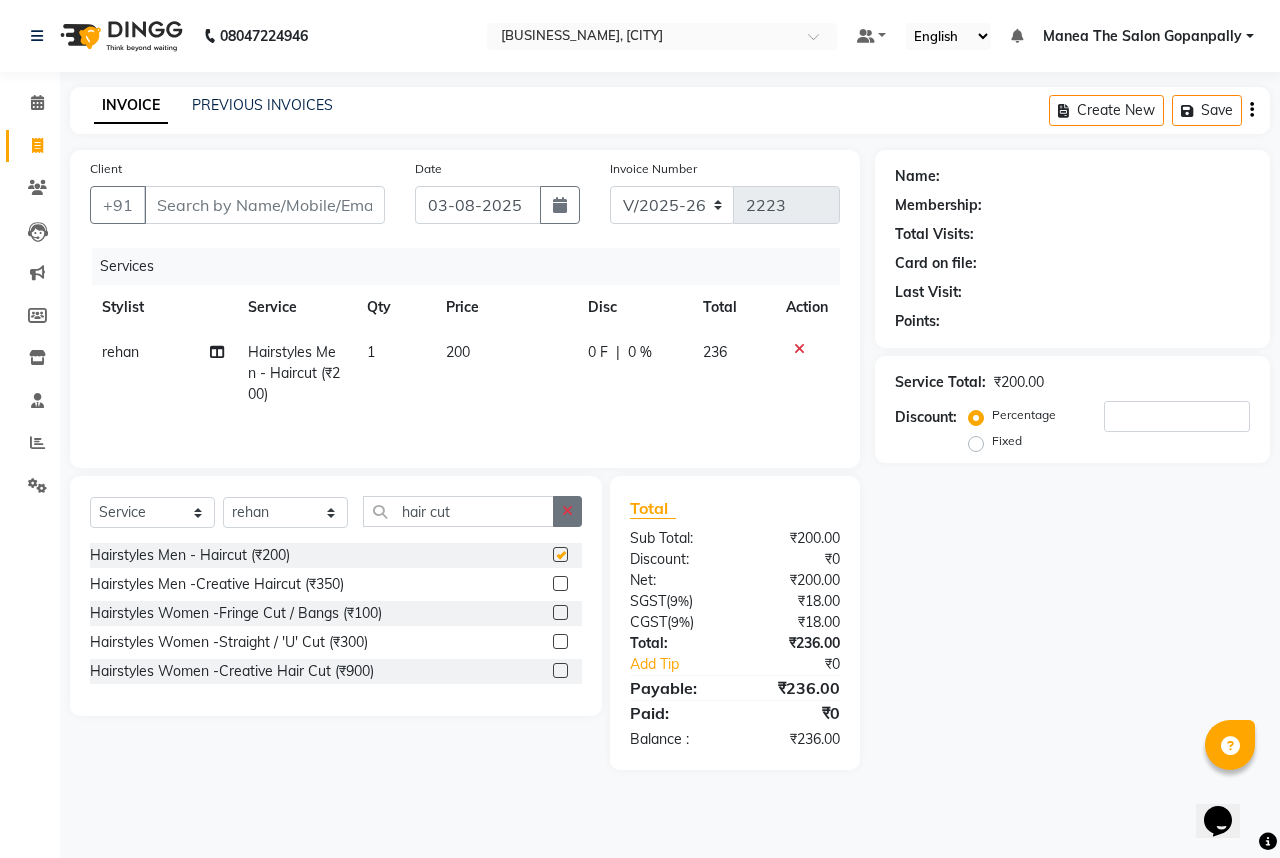 click 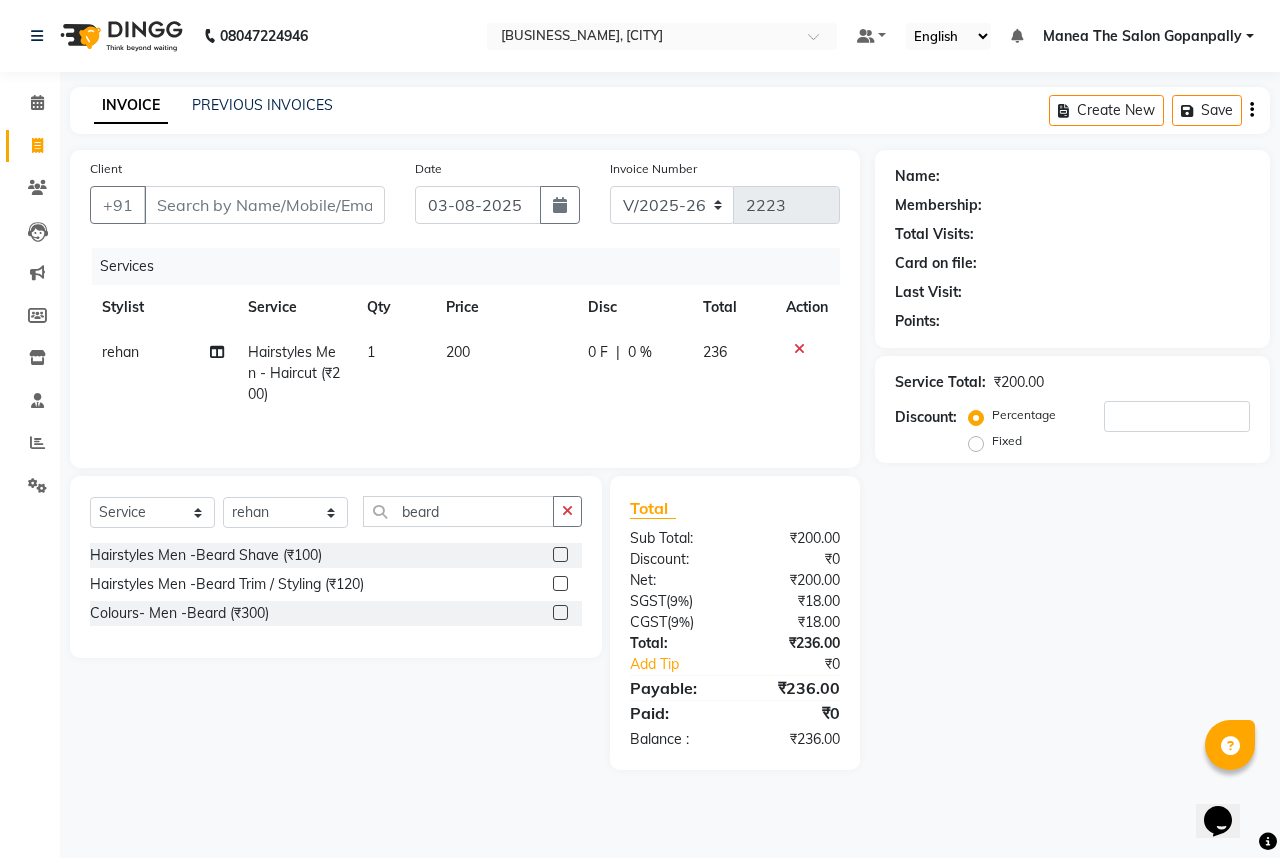 drag, startPoint x: 561, startPoint y: 584, endPoint x: 416, endPoint y: 348, distance: 276.98557 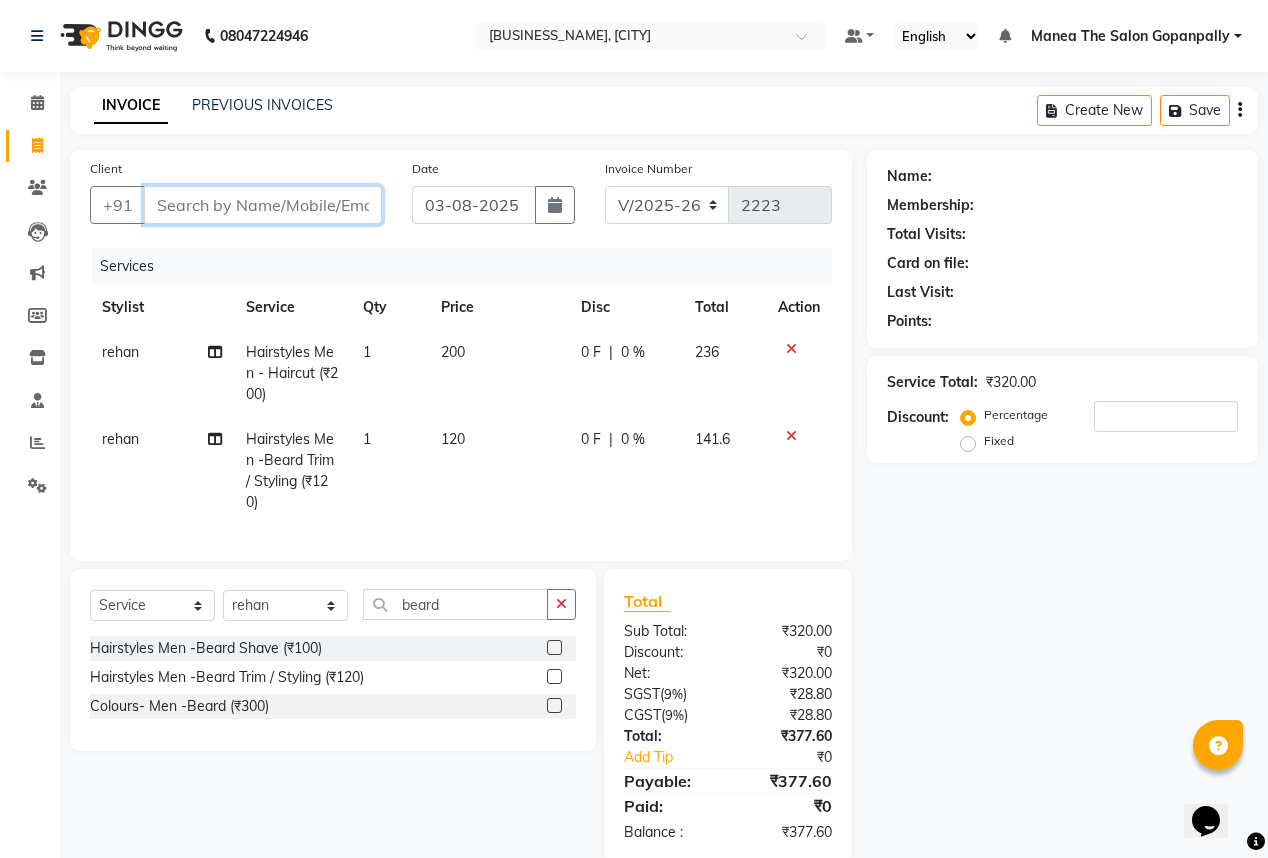 click on "Client" at bounding box center (263, 205) 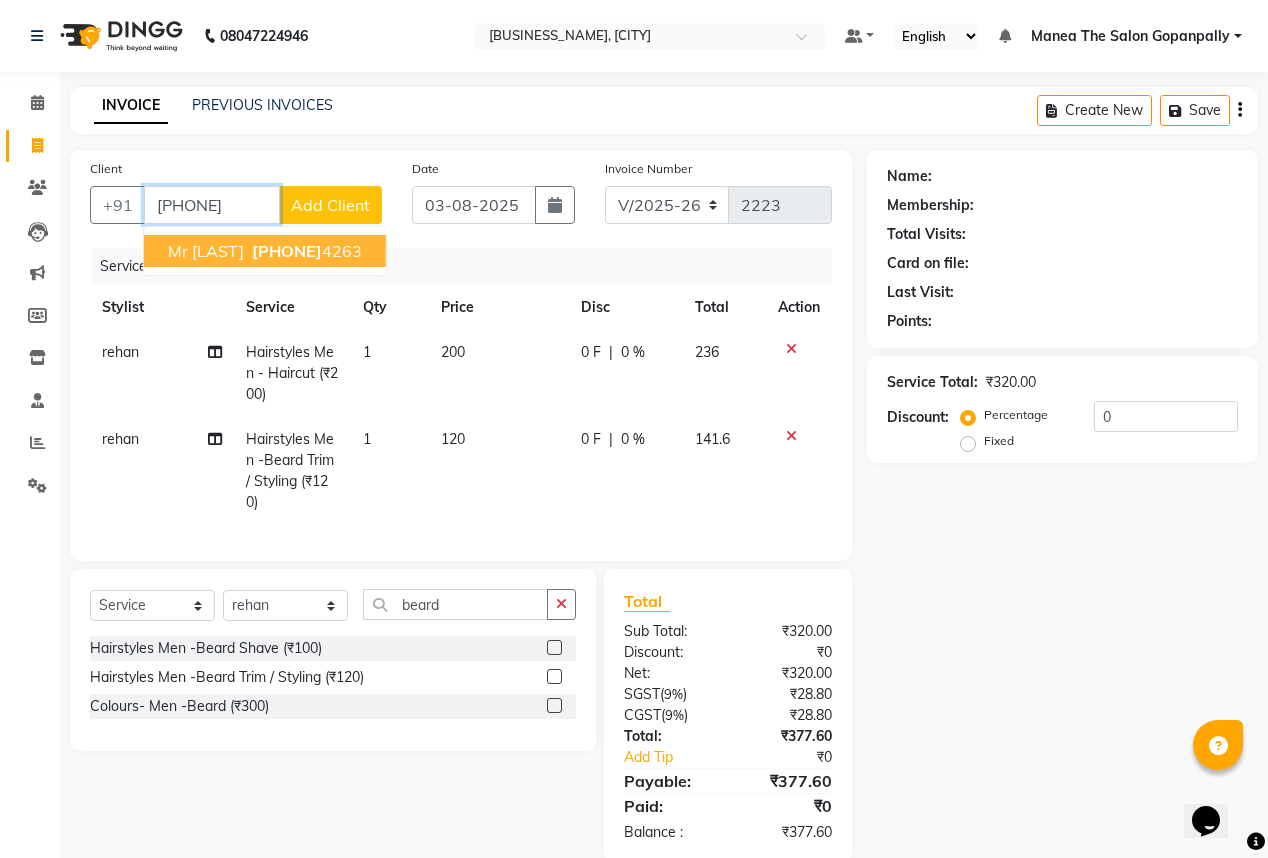 click on "[PHONE]" at bounding box center [287, 251] 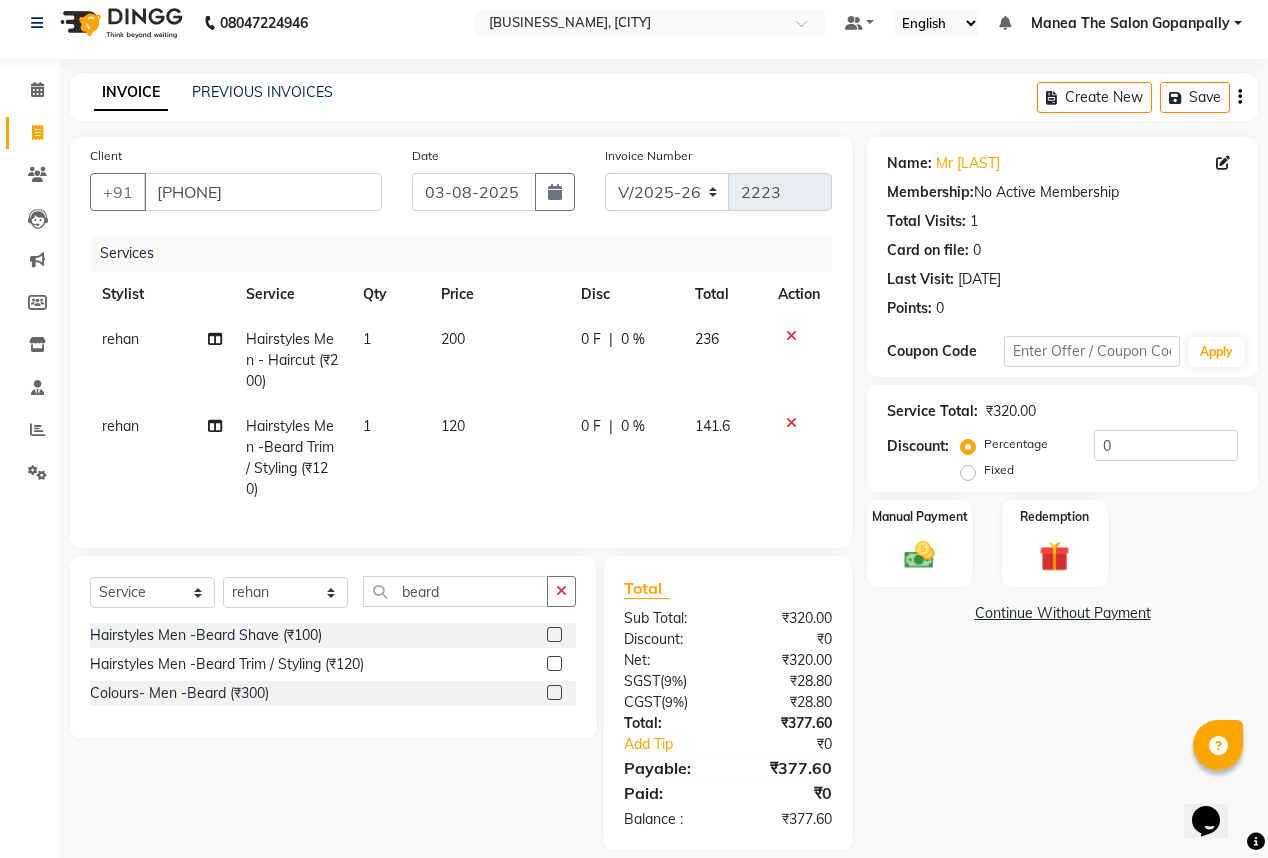 scroll, scrollTop: 0, scrollLeft: 0, axis: both 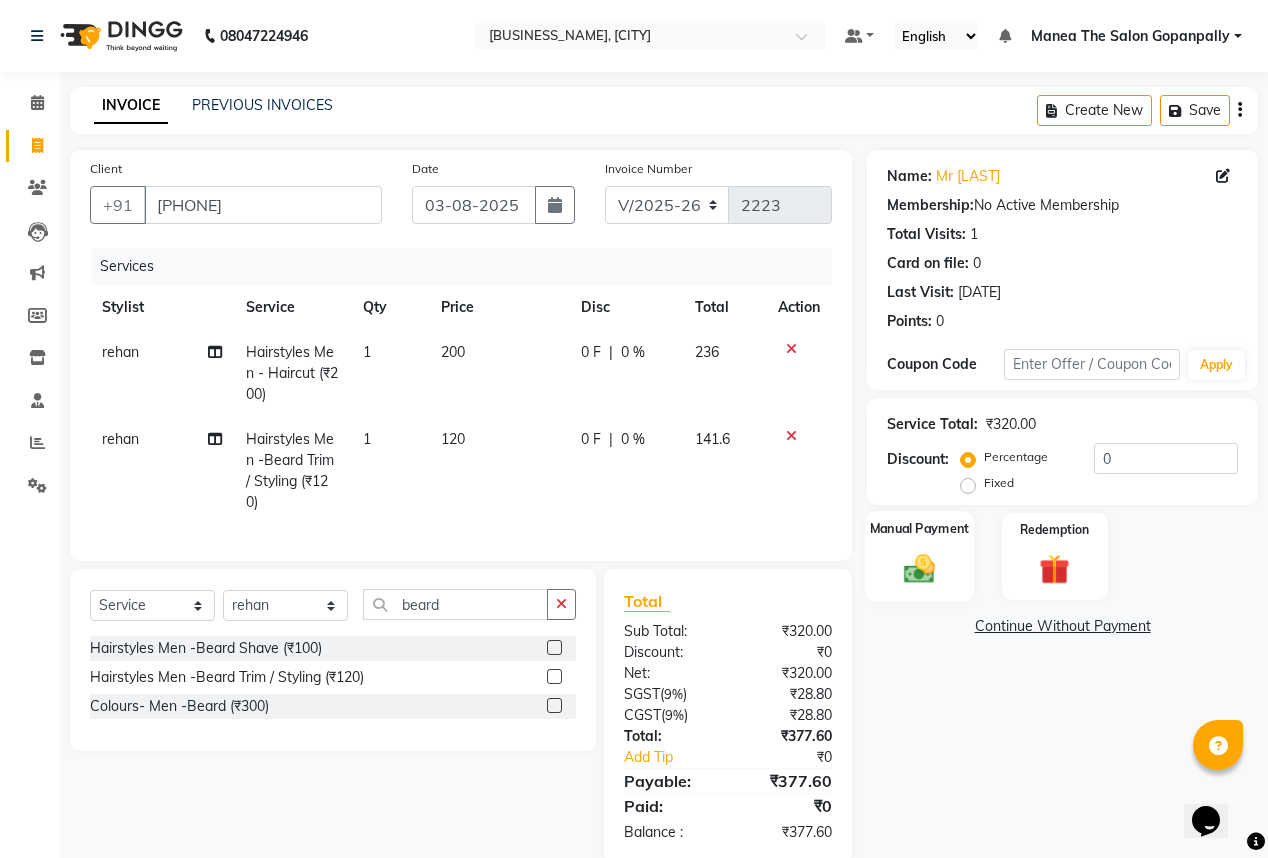 click 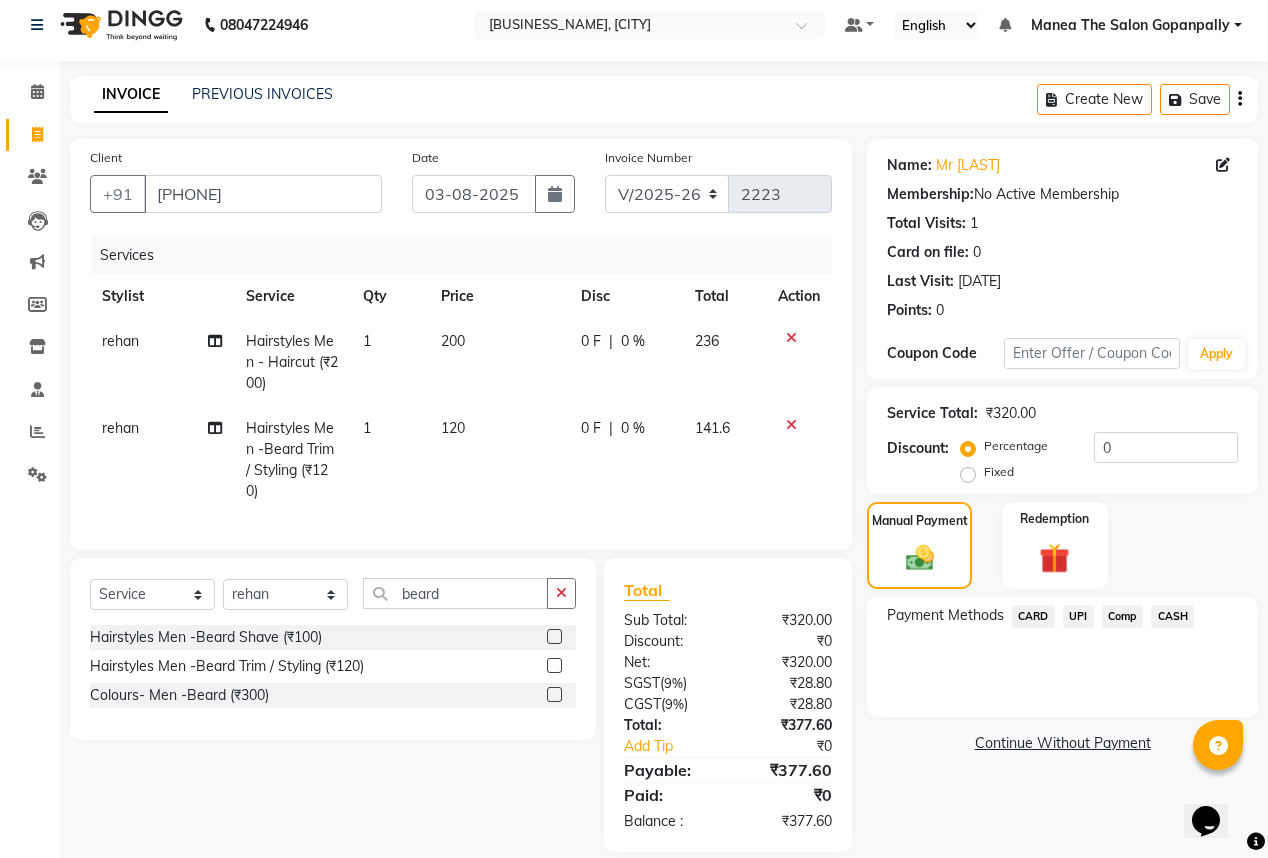 scroll, scrollTop: 47, scrollLeft: 0, axis: vertical 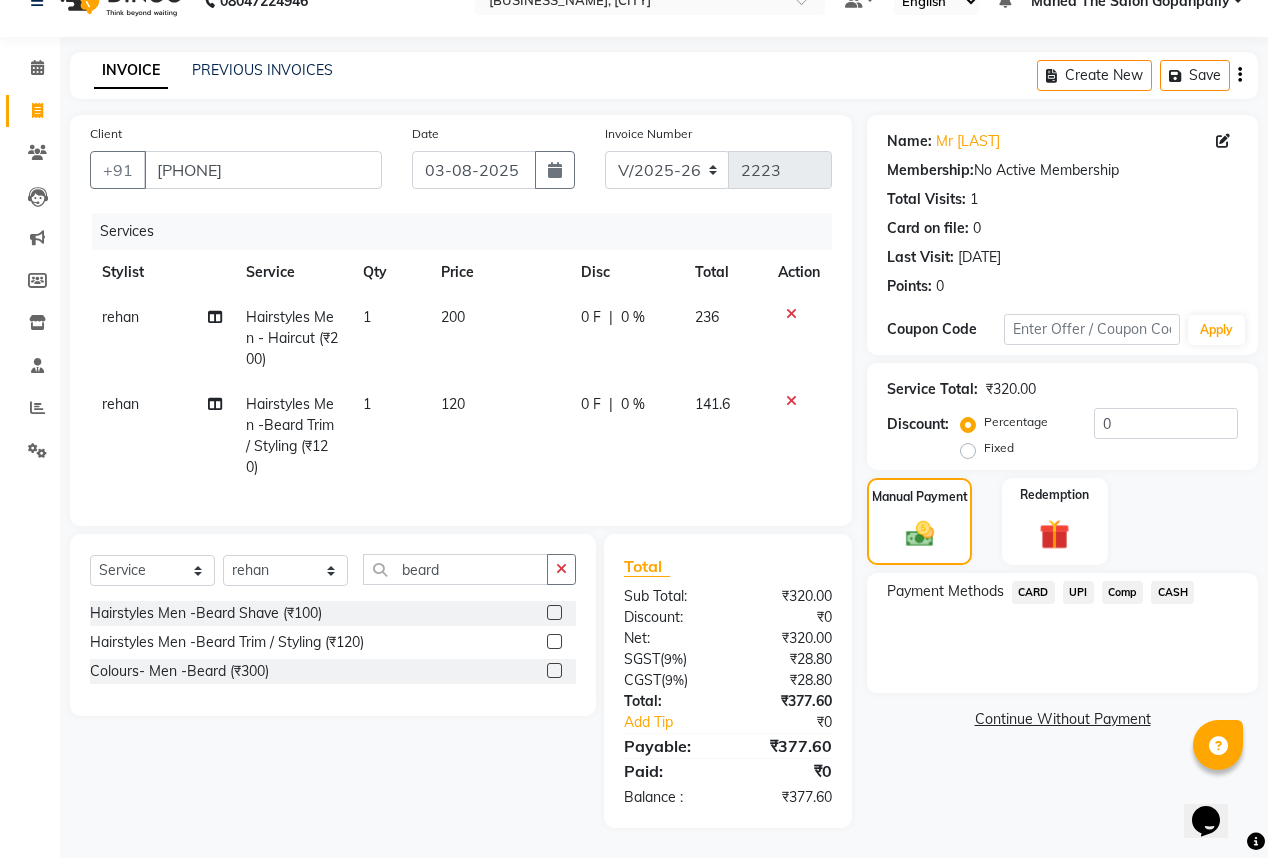 click on "UPI" 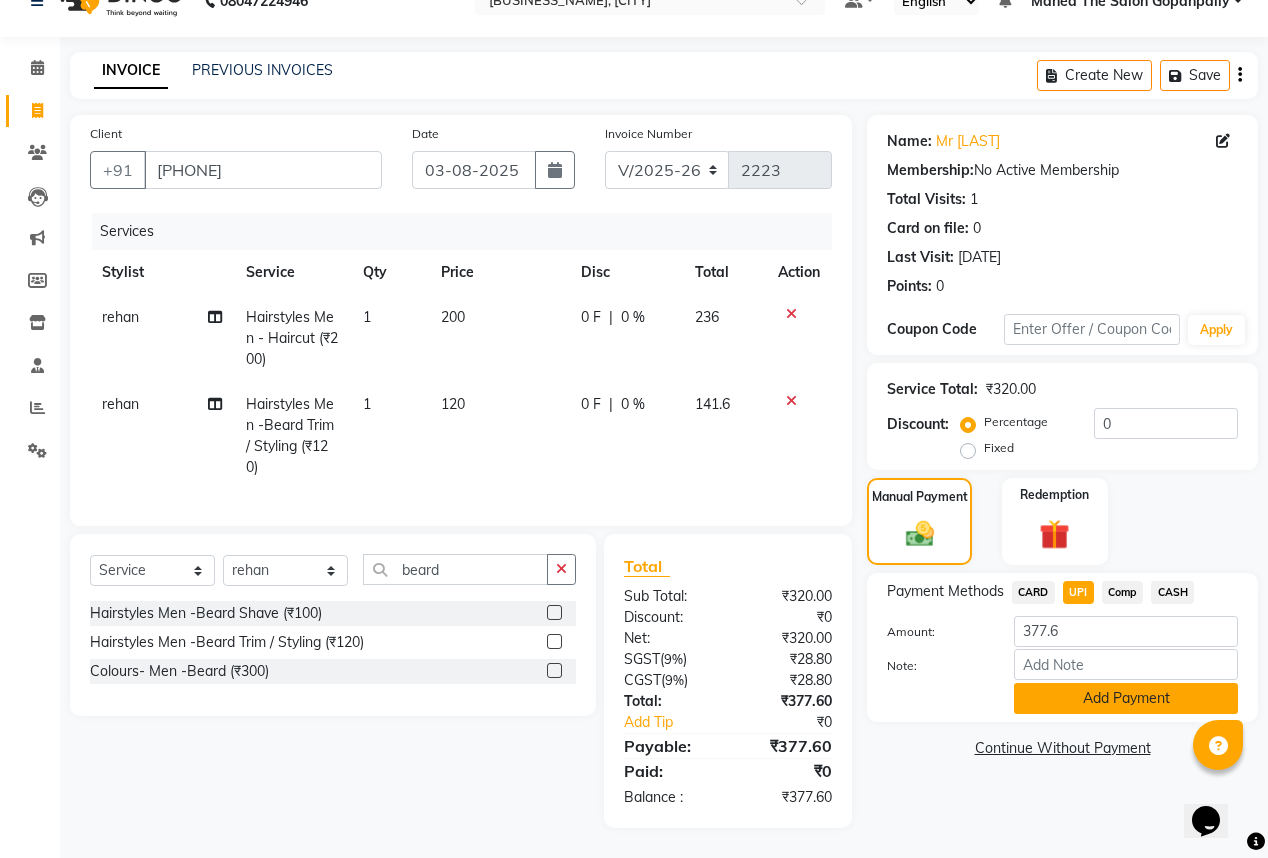 click on "Add Payment" 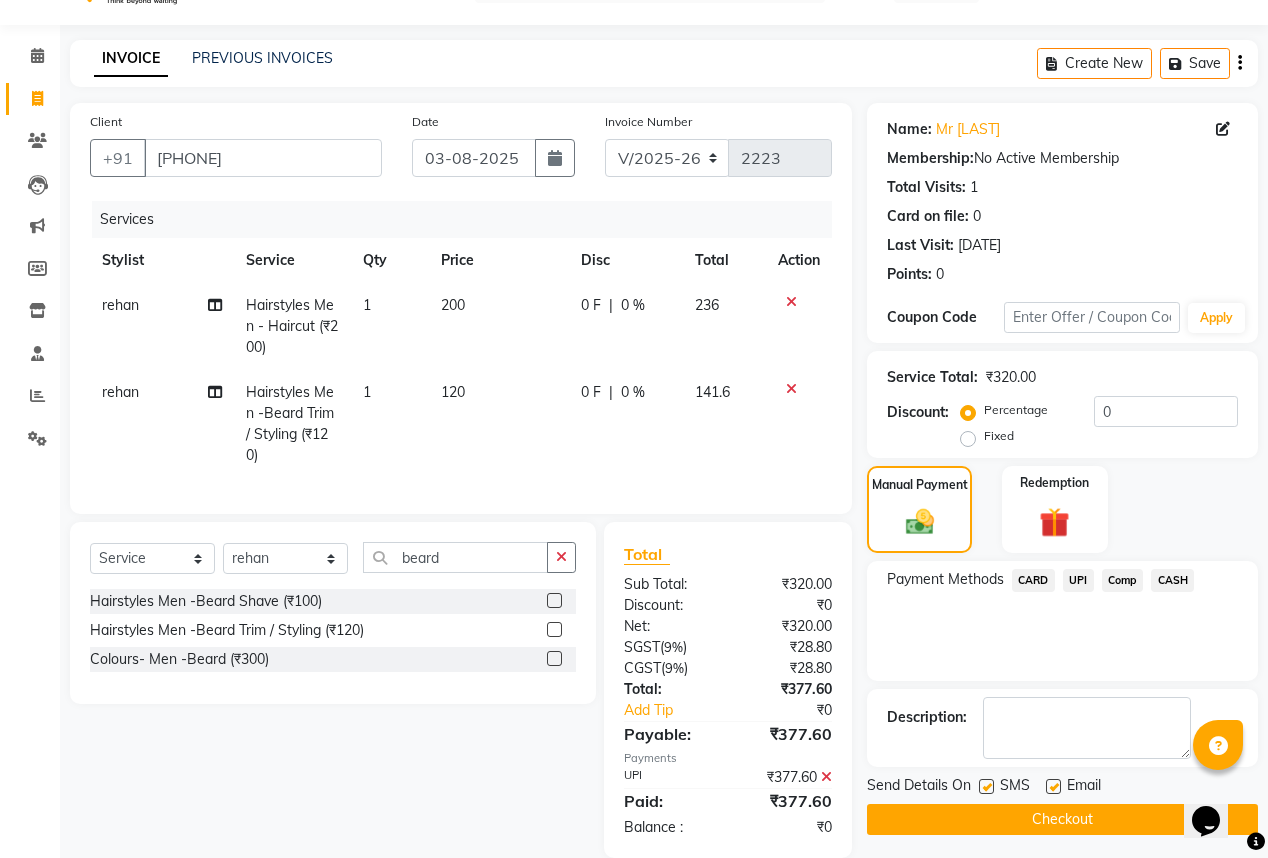 click 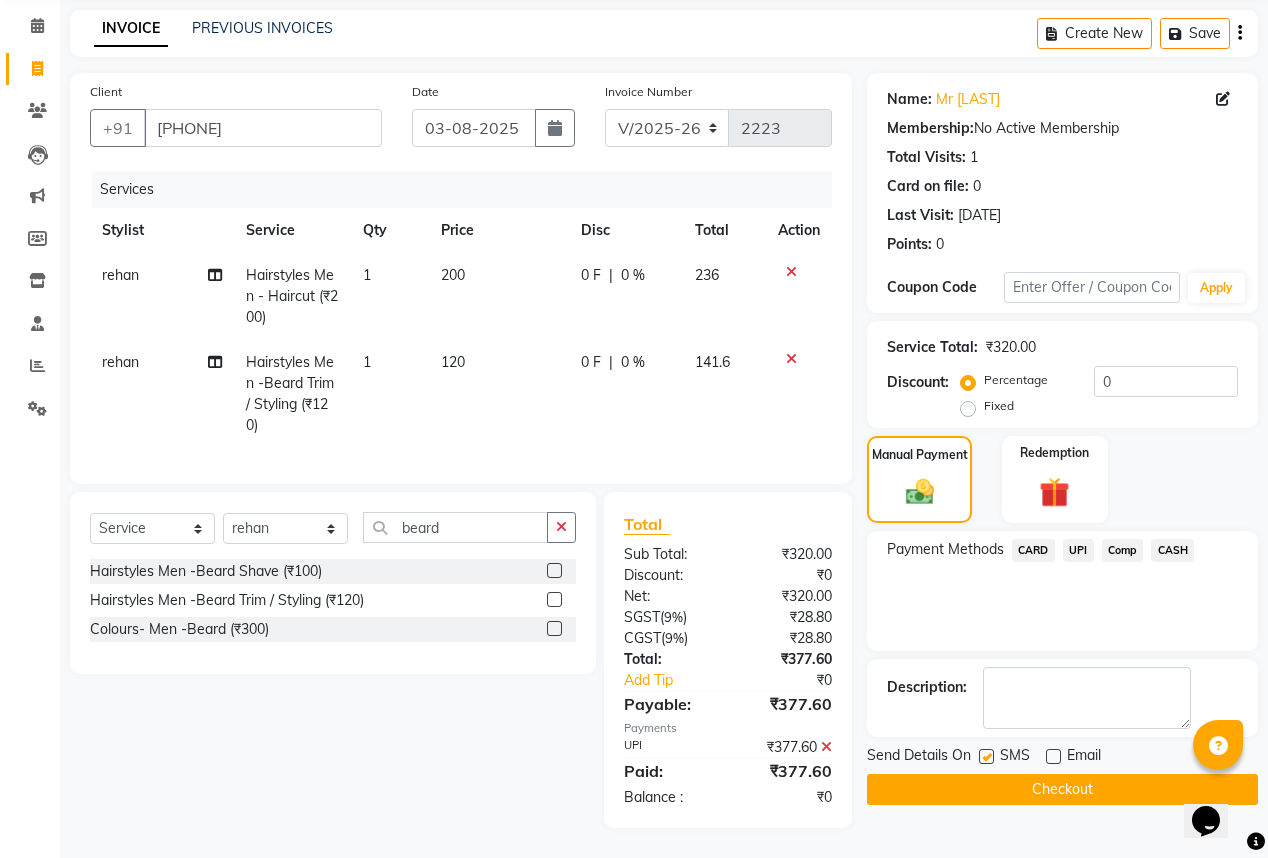 scroll, scrollTop: 88, scrollLeft: 0, axis: vertical 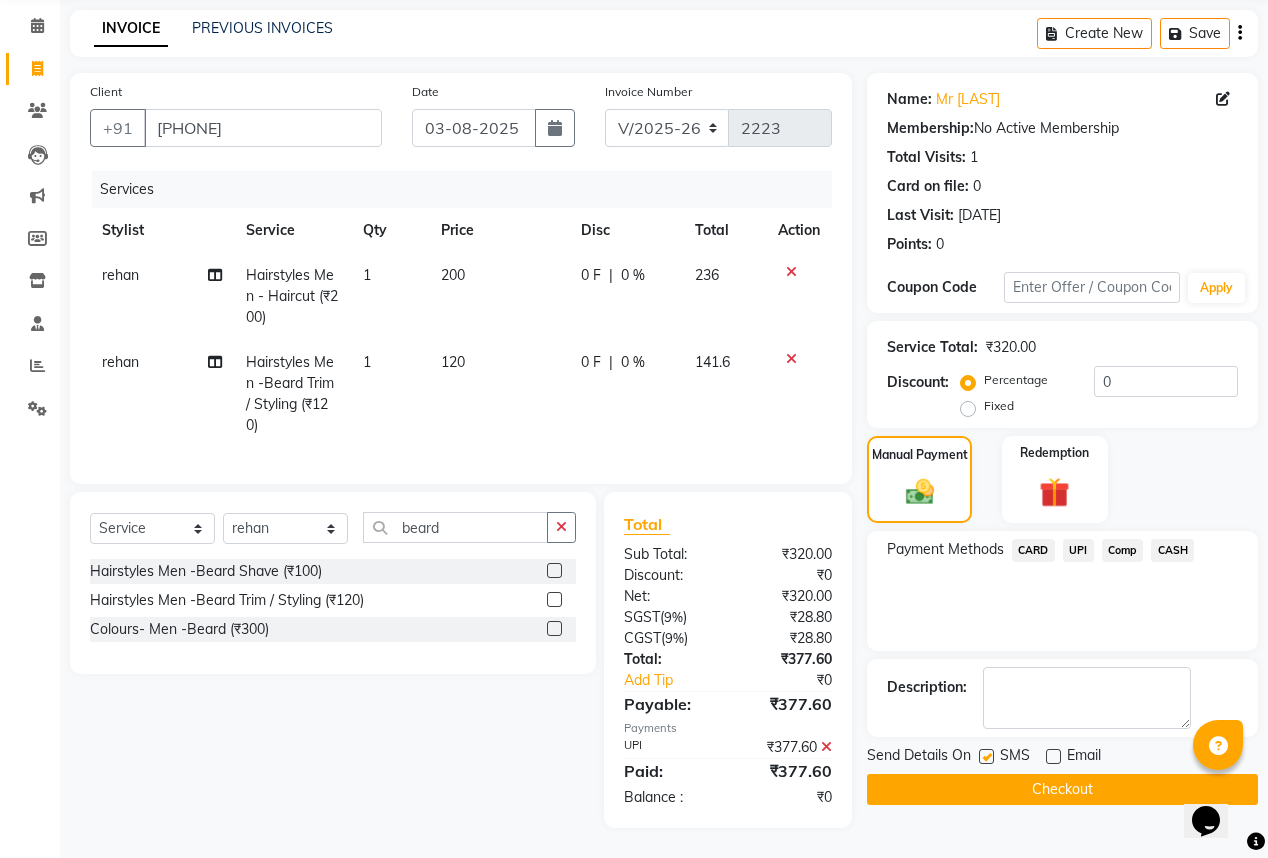 click on "Checkout" 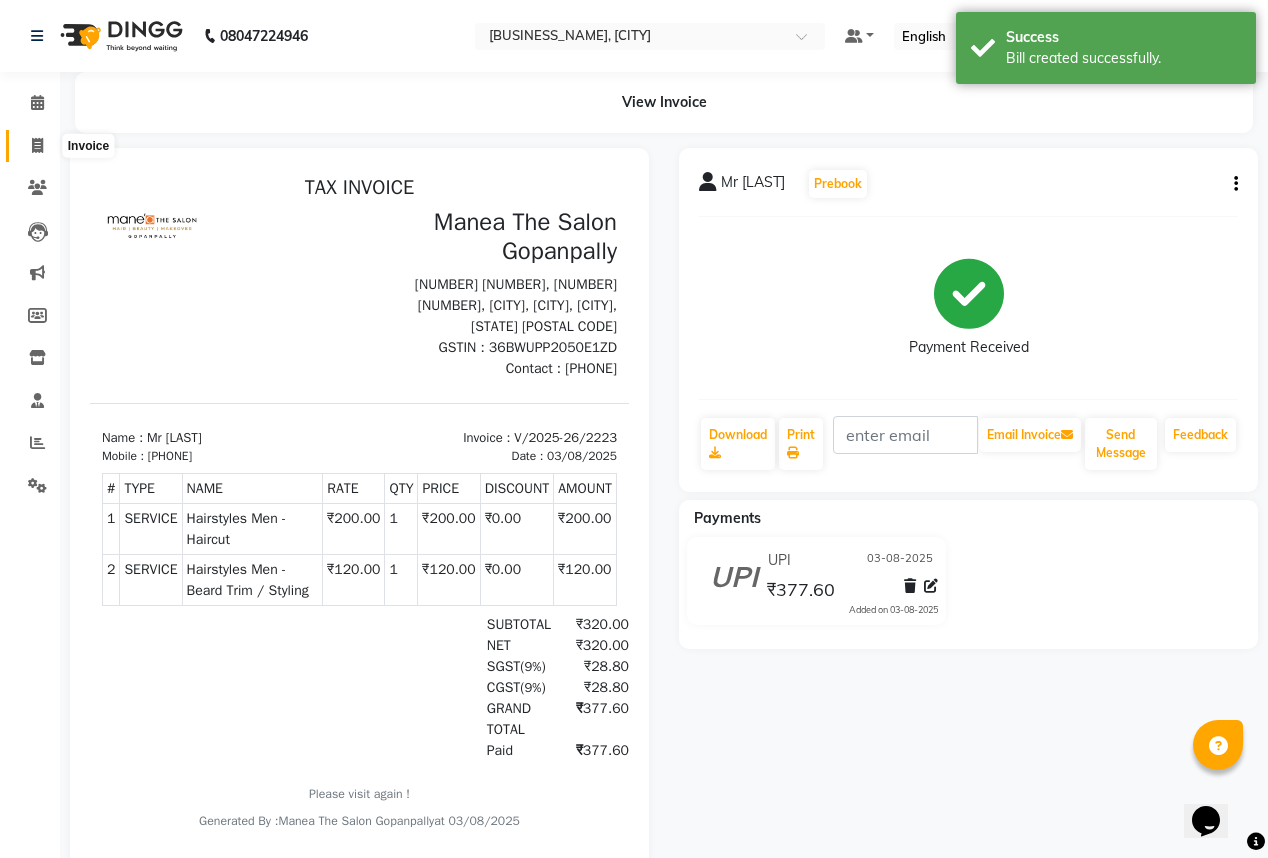 scroll, scrollTop: 0, scrollLeft: 0, axis: both 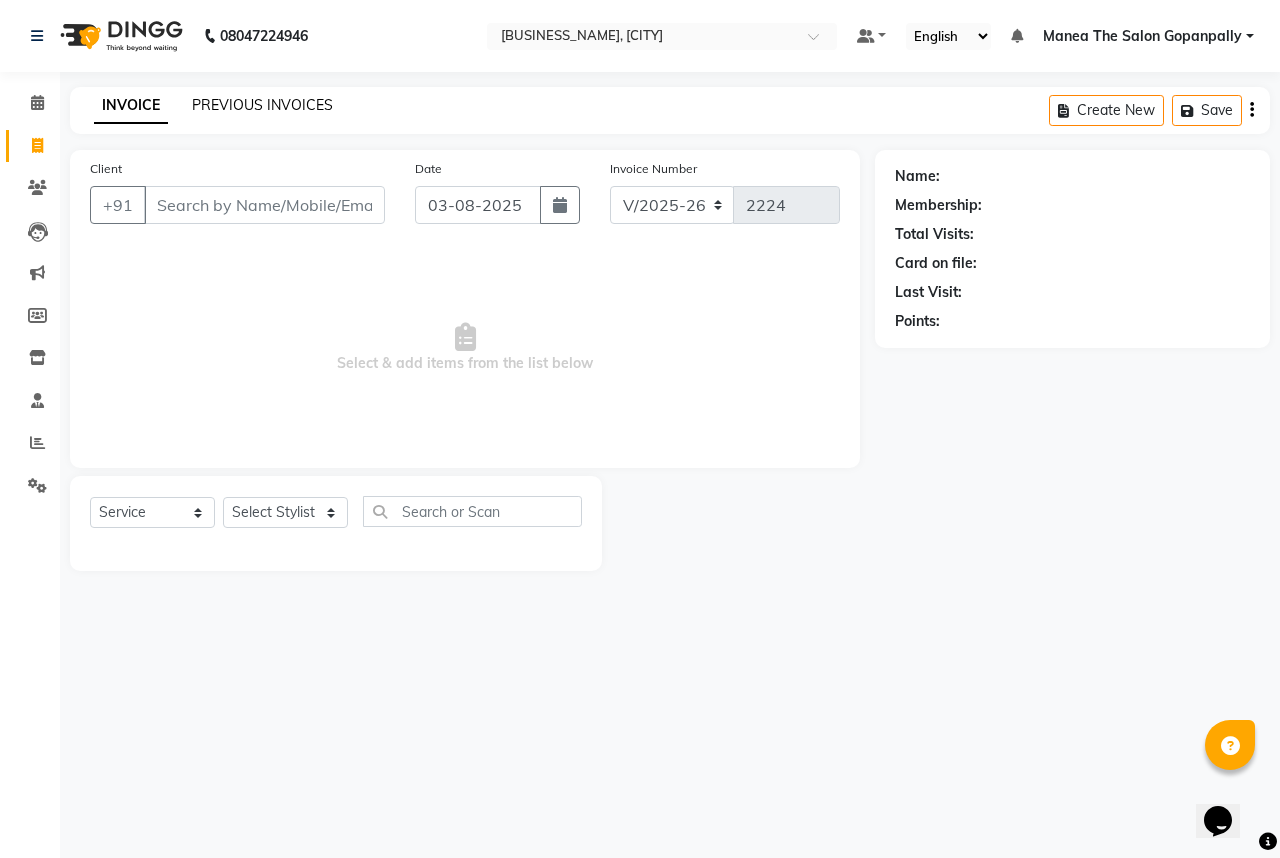 click on "PREVIOUS INVOICES" 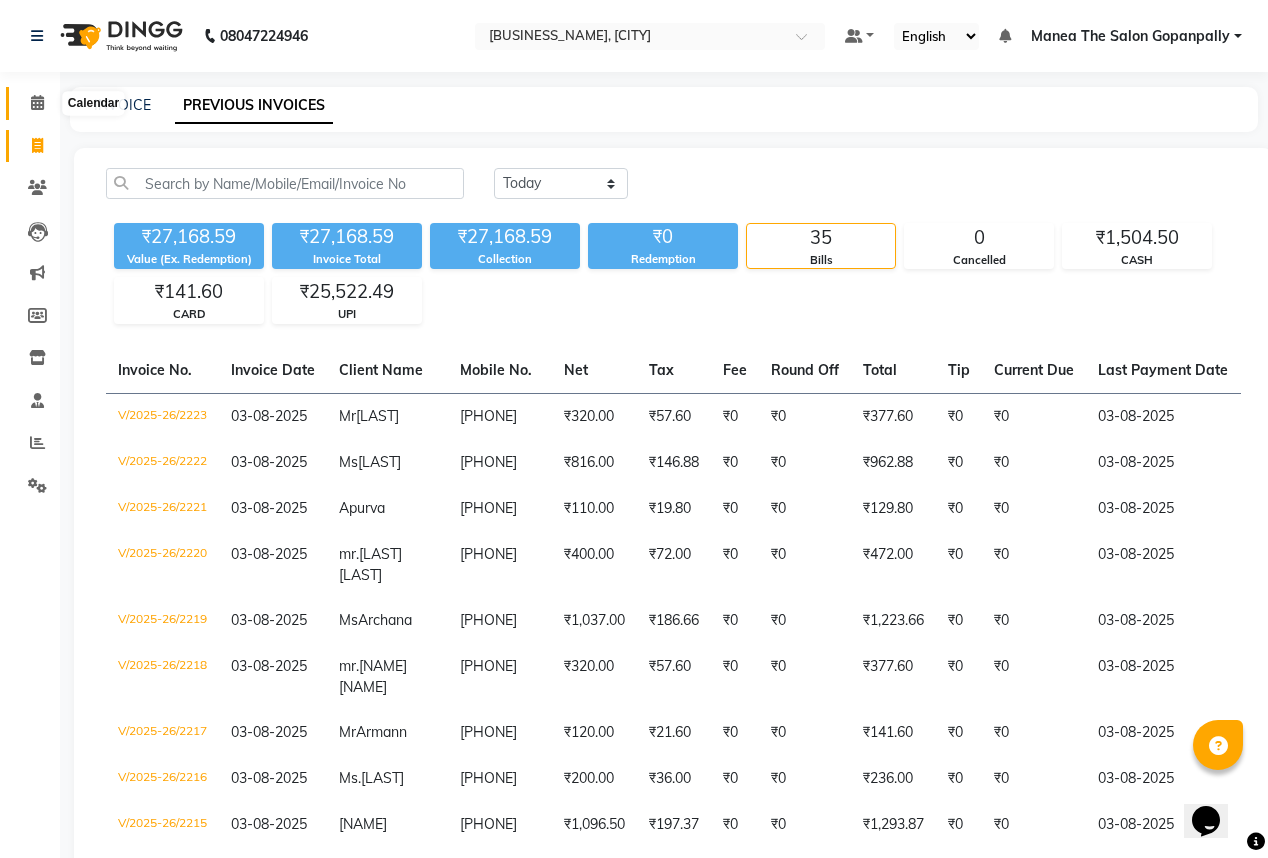 click 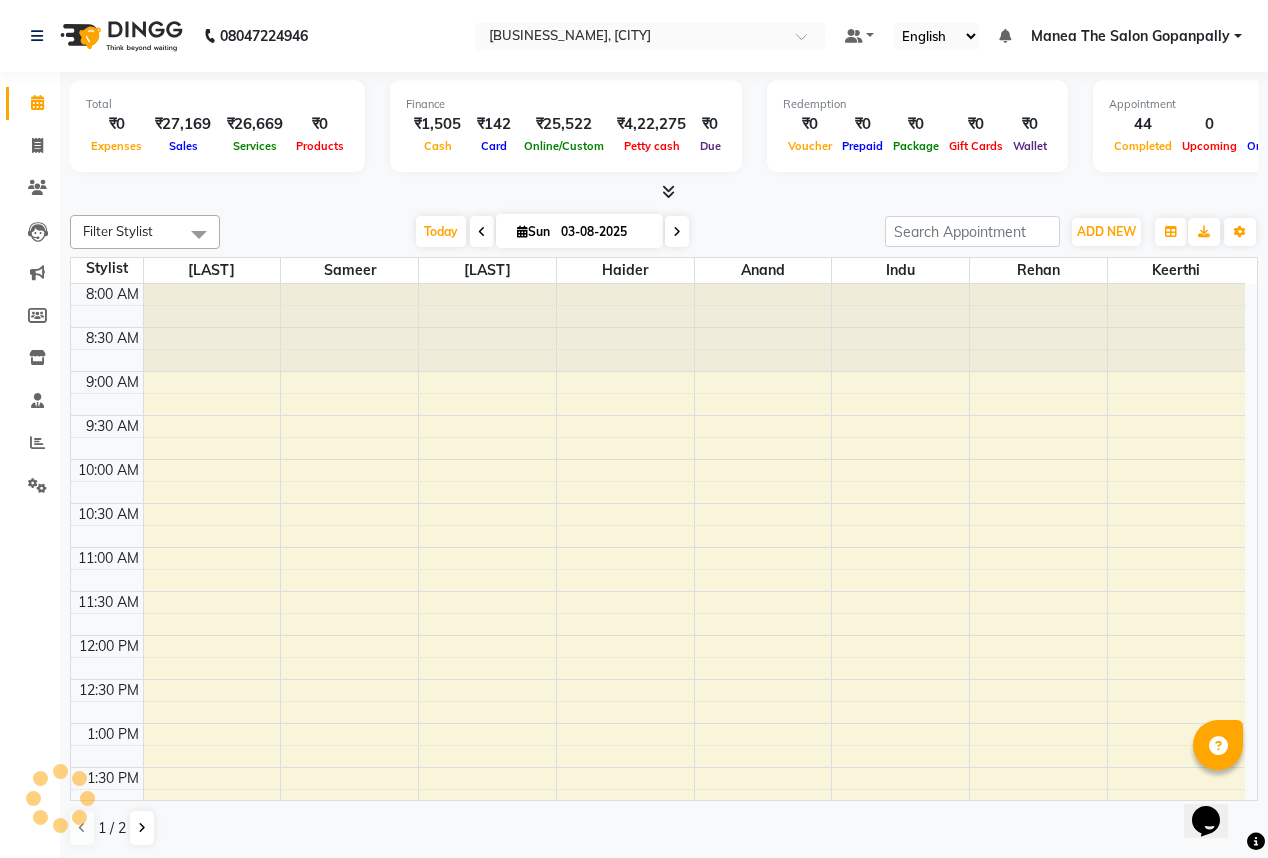 scroll, scrollTop: 0, scrollLeft: 0, axis: both 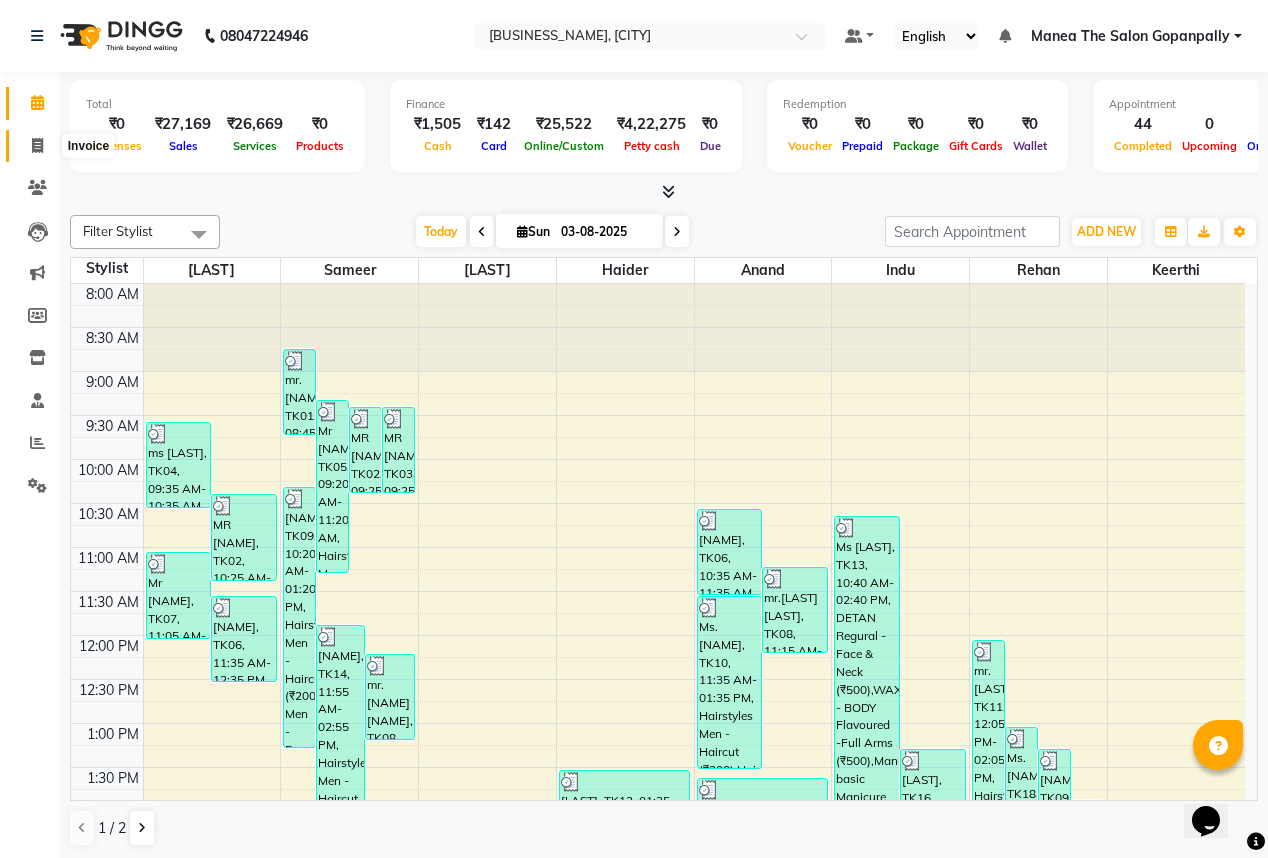 click 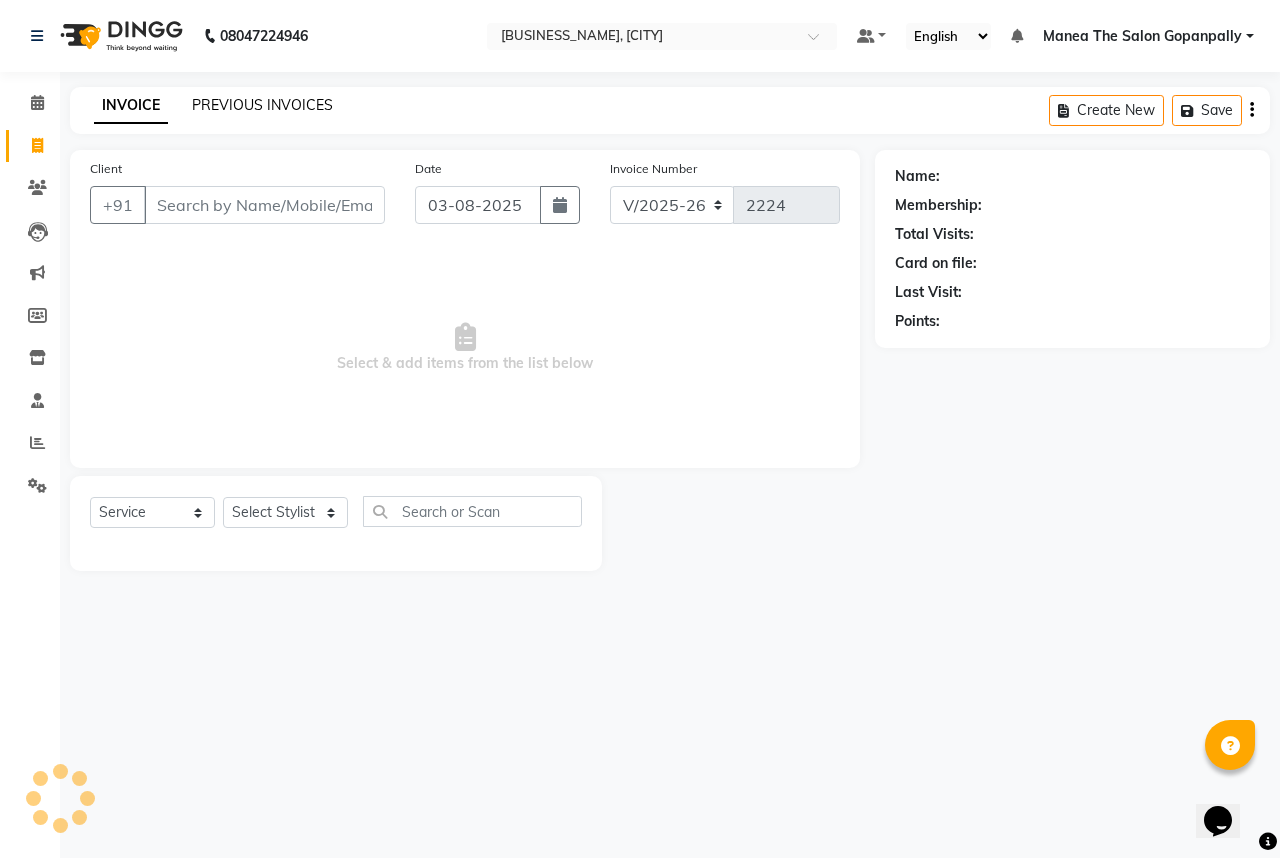 click on "PREVIOUS INVOICES" 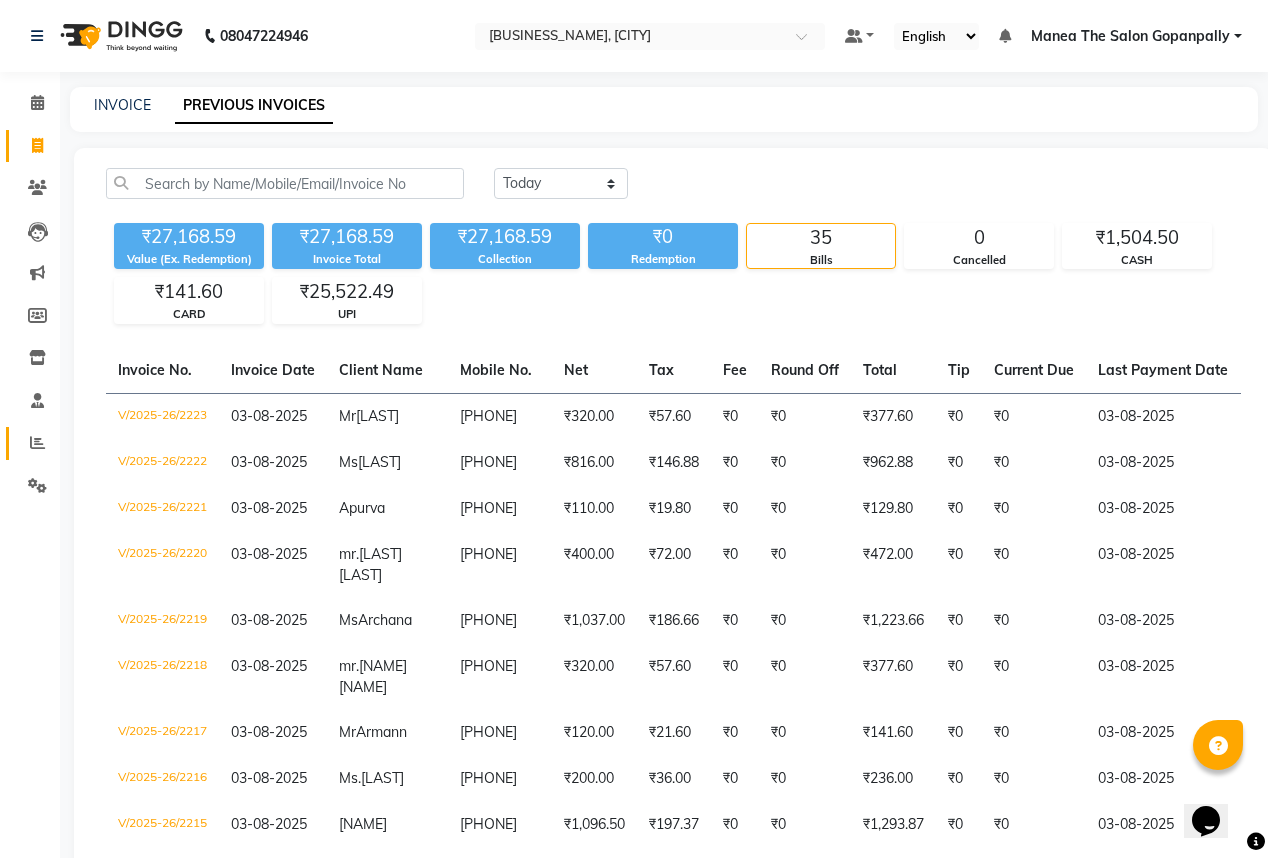 click 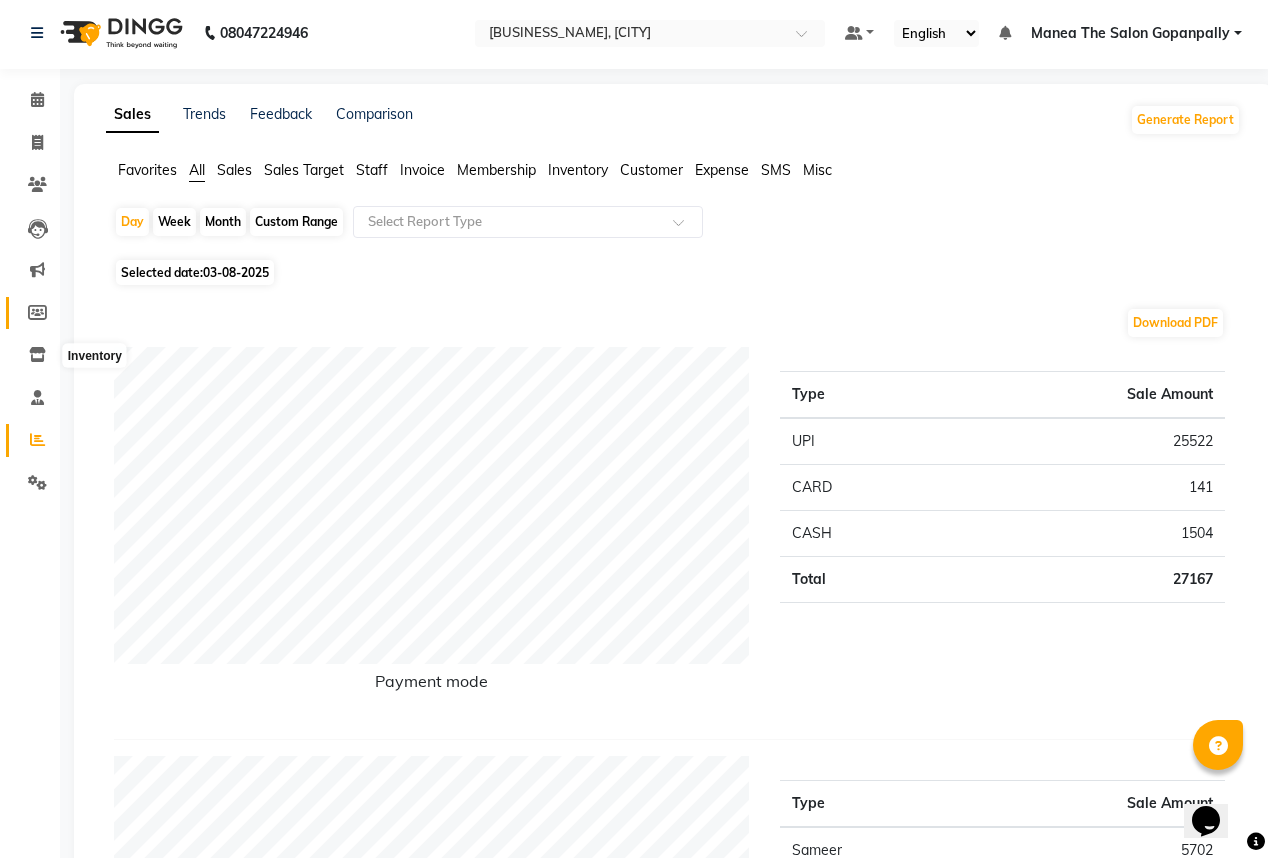 scroll, scrollTop: 0, scrollLeft: 0, axis: both 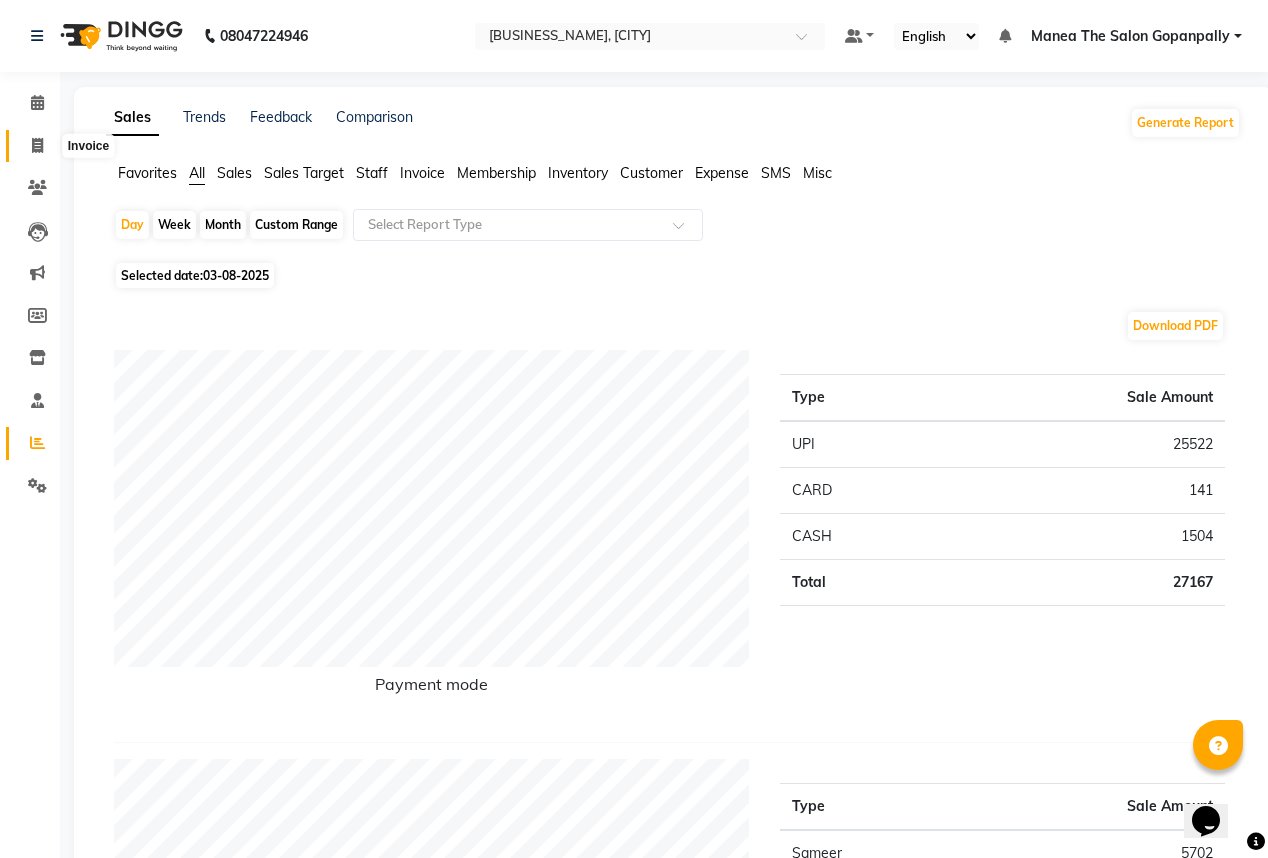 click 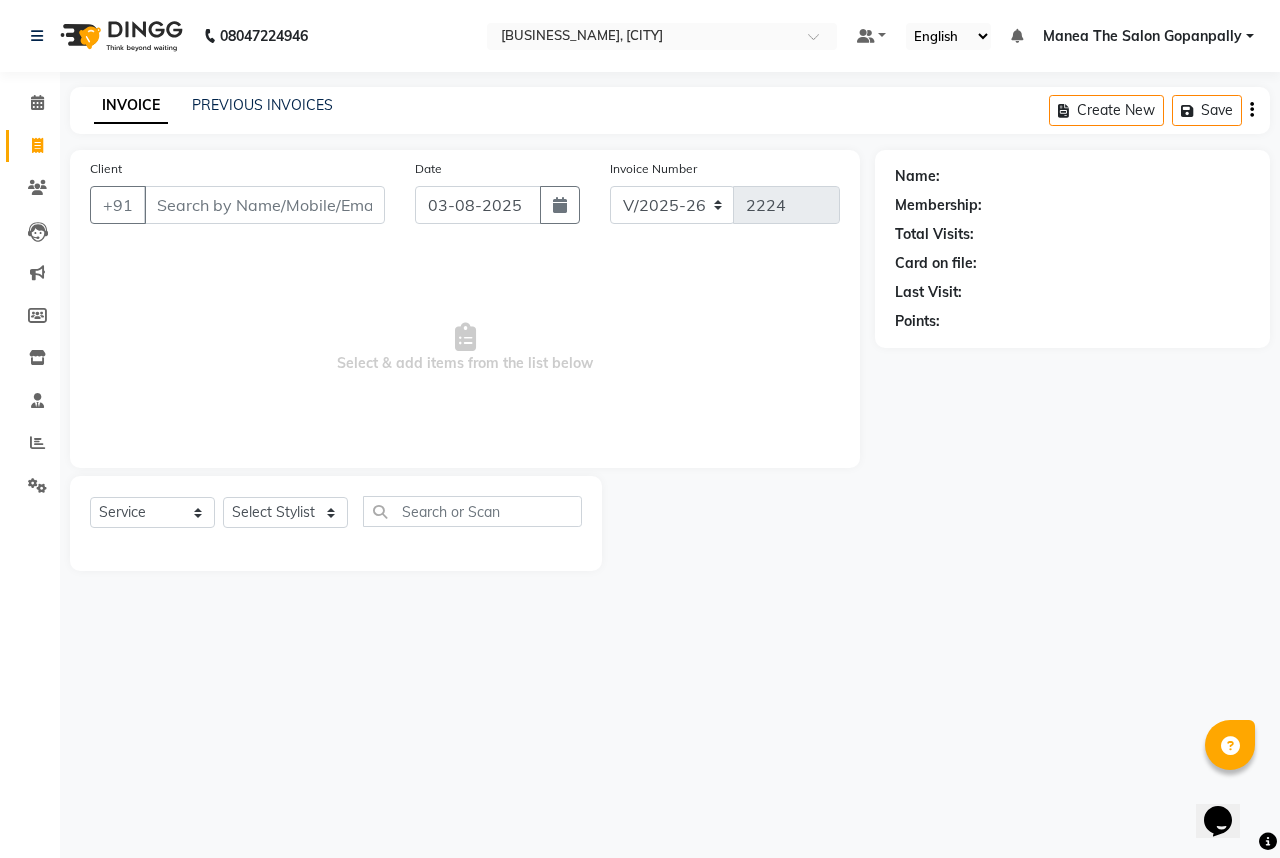 click on "Client" at bounding box center (264, 205) 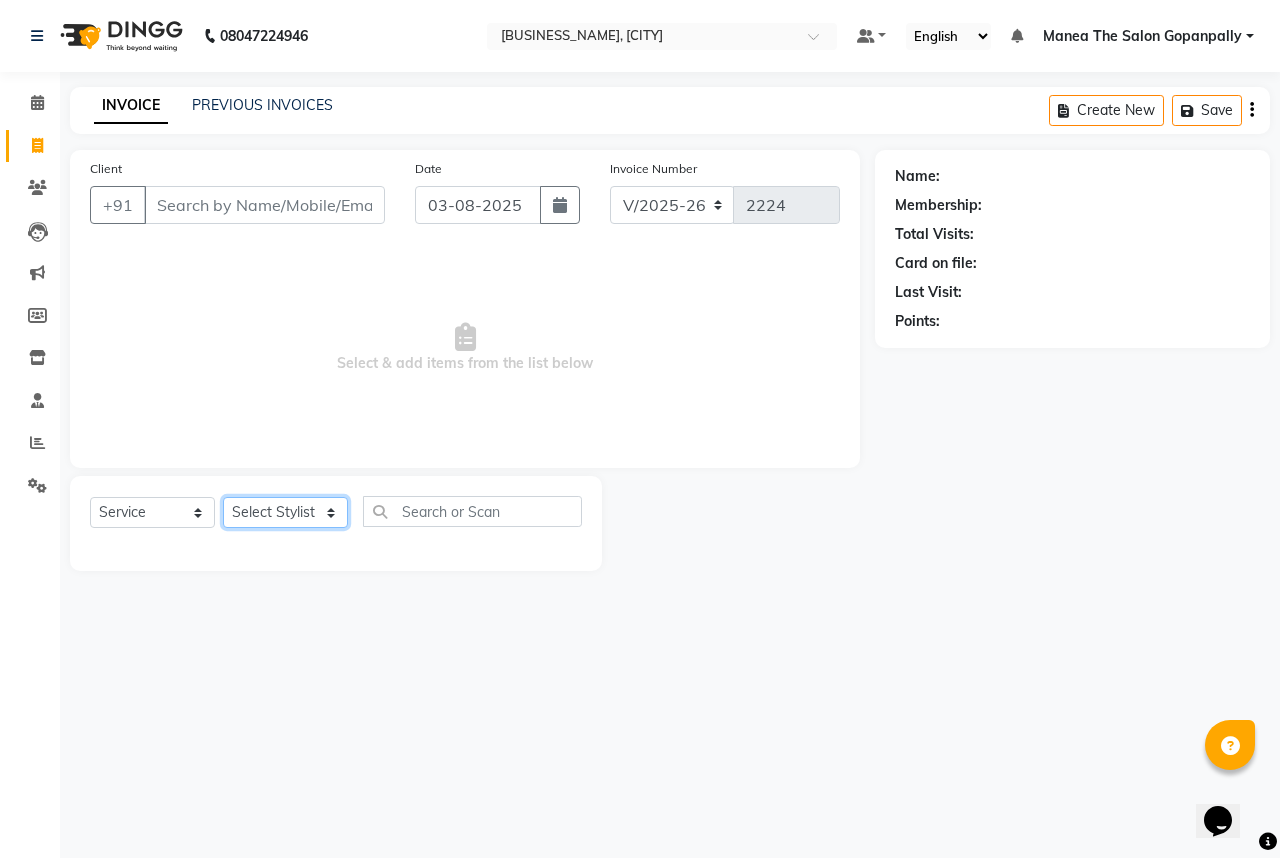 click on "Select Stylist [NAME] [NAME] [NAME] [NAME] [NAME] [NAME] [NAME] [NAME] [NAME] [NAME] Hairstyles Women -Wash, Conditioning & Blow Dry (₹600)  x Haircare Men -Moisturising (₹600) Haircare Men -Colour Protect (₹700) Haircare Men -Frizz Ease (₹800) Haircare Men -Repair & Rejuvenate (₹800) Haircare Men -Deep Conditioning (₹1200) Haircare Men -Anti Hair Fall (₹900) Haircare Men -Anti Dandruff (₹900) Haircare Men -Scalp Therapy (₹1200) gel nail polish hands (₹400) gel nail polish legs (₹400) extensions hands (₹2100) gel nail polish removal (₹400) extension removal (₹600) henna (organic ) (₹800) organic facial (₹3800) organic cleanup (₹1500) organic anti dandruff (₹2500) organic anti hairfall (₹2500) organic hair spa (₹3000) organic head massage (₹900) organic hair pack (₹900) mehandi 2 hands full (₹2000) mehandi simple (₹500) warts removal big (₹100) warts removal small (₹50) combo men (₹2100) splits (₹500) nail art (₹250) mens combo (₹599) 1 800 90 F" 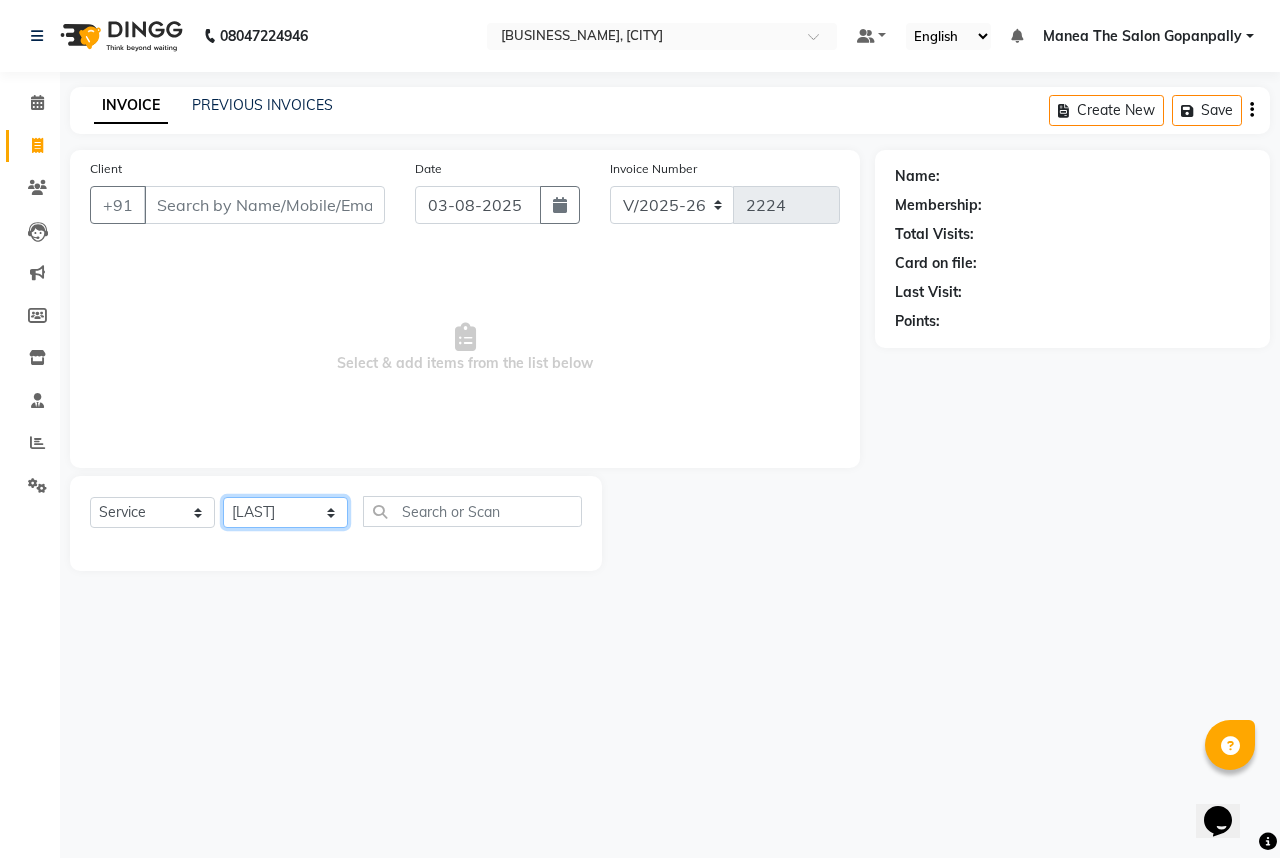 click on "Select Stylist [NAME] [NAME] [NAME] [NAME] [NAME] [NAME] [NAME] [NAME] [NAME] [NAME] Hairstyles Women -Wash, Conditioning & Blow Dry (₹600)  x Haircare Men -Moisturising (₹600) Haircare Men -Colour Protect (₹700) Haircare Men -Frizz Ease (₹800) Haircare Men -Repair & Rejuvenate (₹800) Haircare Men -Deep Conditioning (₹1200) Haircare Men -Anti Hair Fall (₹900) Haircare Men -Anti Dandruff (₹900) Haircare Men -Scalp Therapy (₹1200) gel nail polish hands (₹400) gel nail polish legs (₹400) extensions hands (₹2100) gel nail polish removal (₹400) extension removal (₹600) henna (organic ) (₹800) organic facial (₹3800) organic cleanup (₹1500) organic anti dandruff (₹2500) organic anti hairfall (₹2500) organic hair spa (₹3000) organic head massage (₹900) organic hair pack (₹900) mehandi 2 hands full (₹2000) mehandi simple (₹500) warts removal big (₹100) warts removal small (₹50) combo men (₹2100) splits (₹500) nail art (₹250) mens combo (₹599) 1 800 90 F" 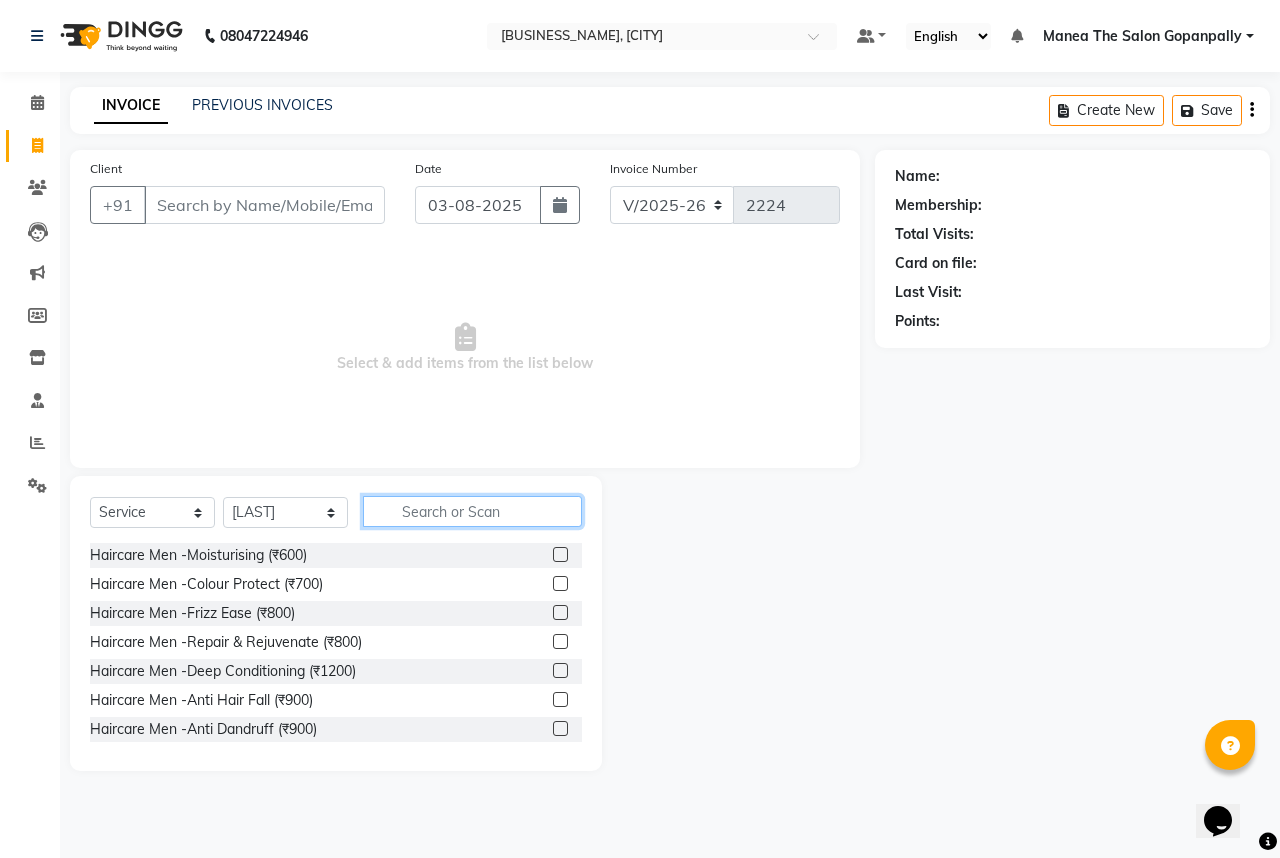click 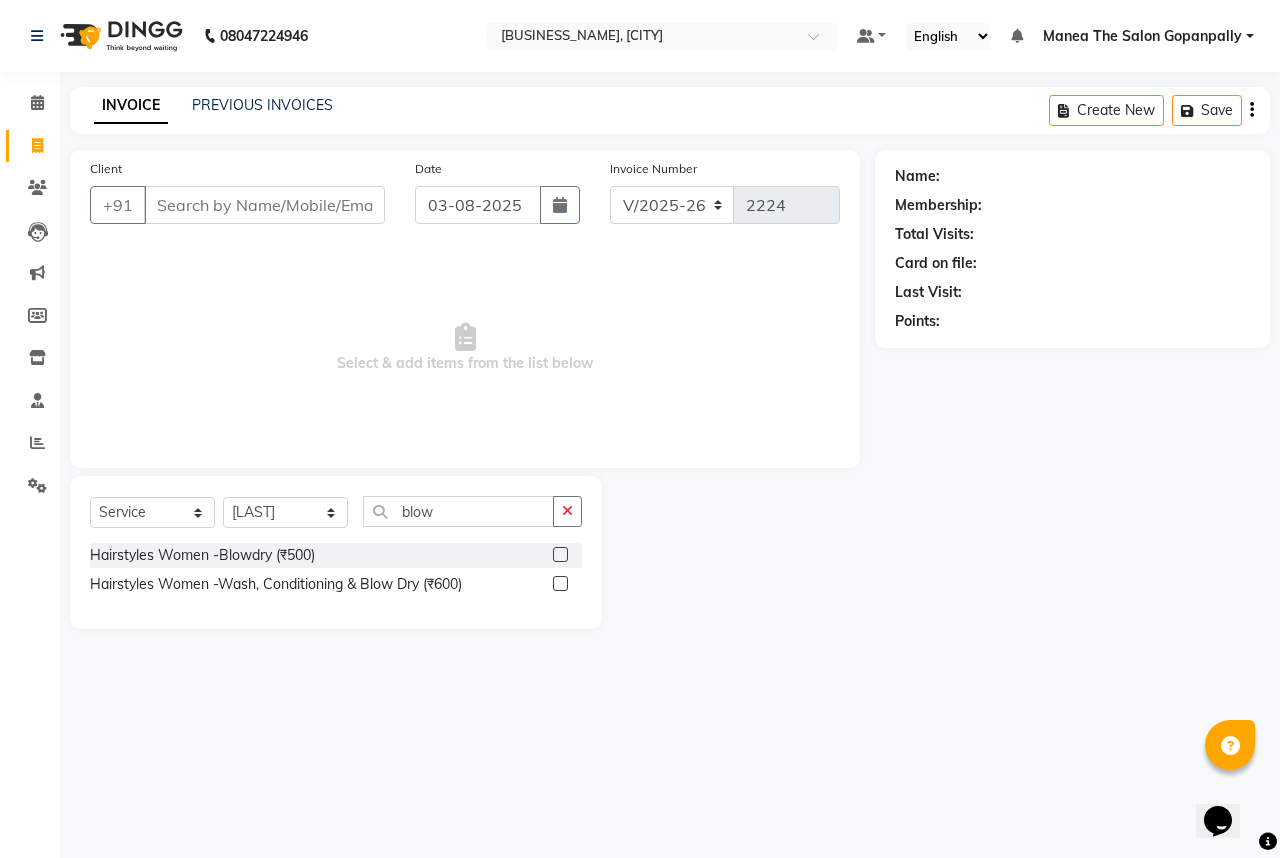click 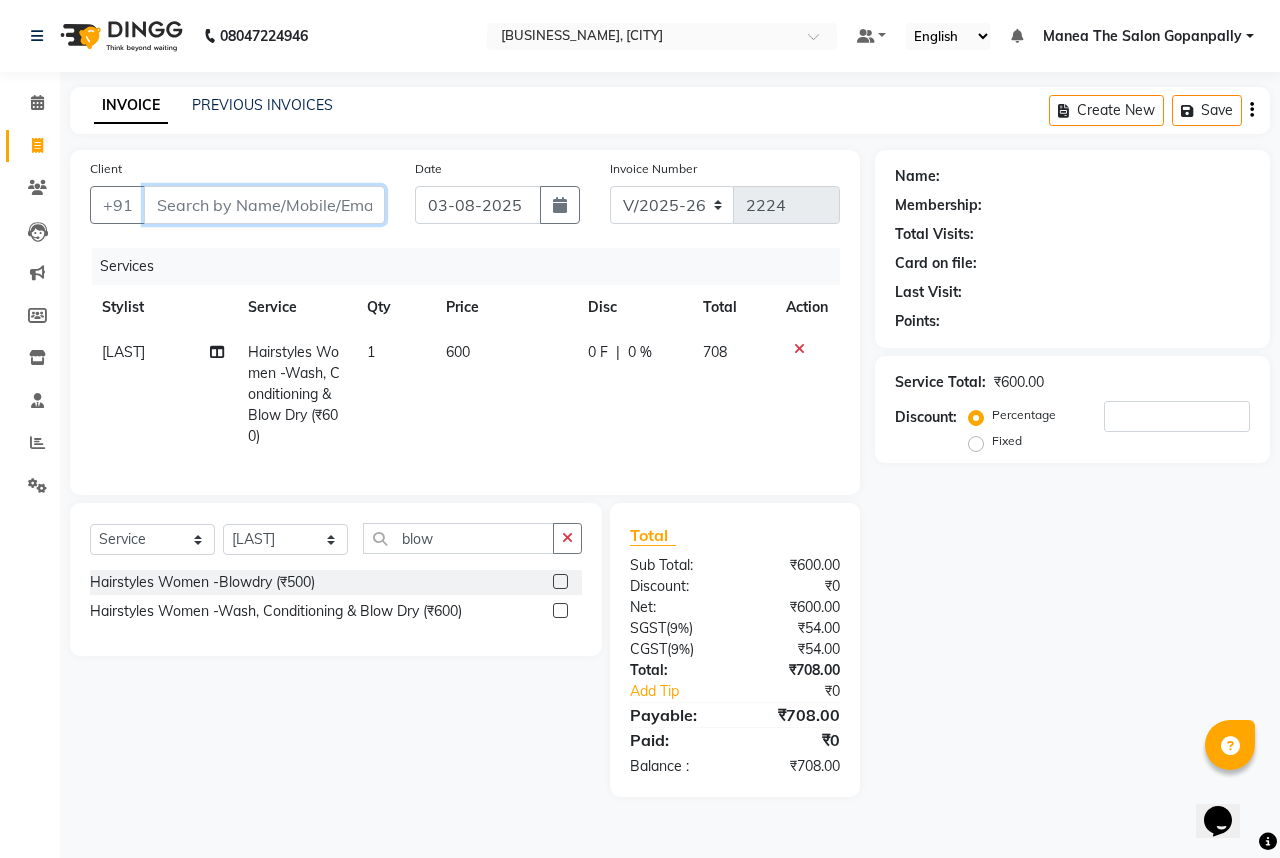 click on "Client" at bounding box center (264, 205) 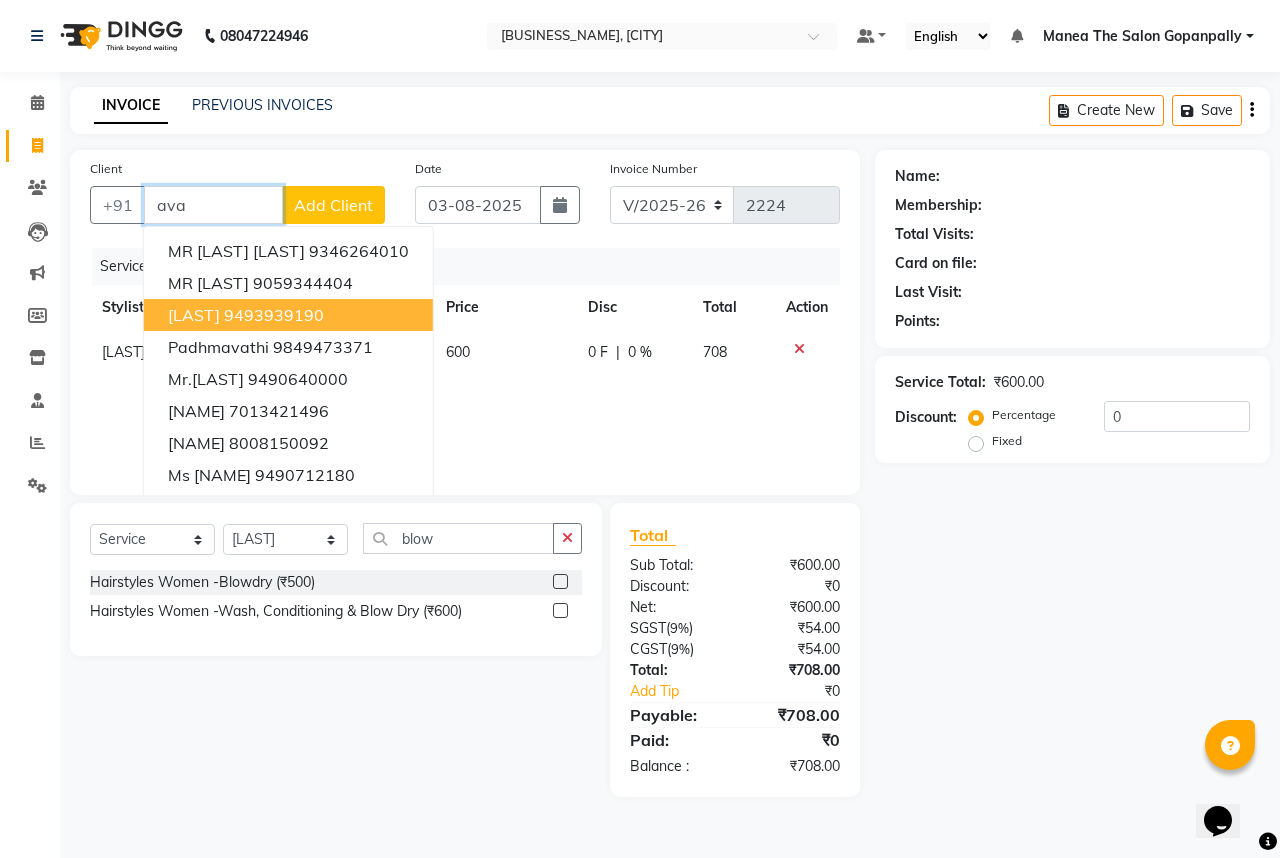 click on "9493939190" at bounding box center (274, 315) 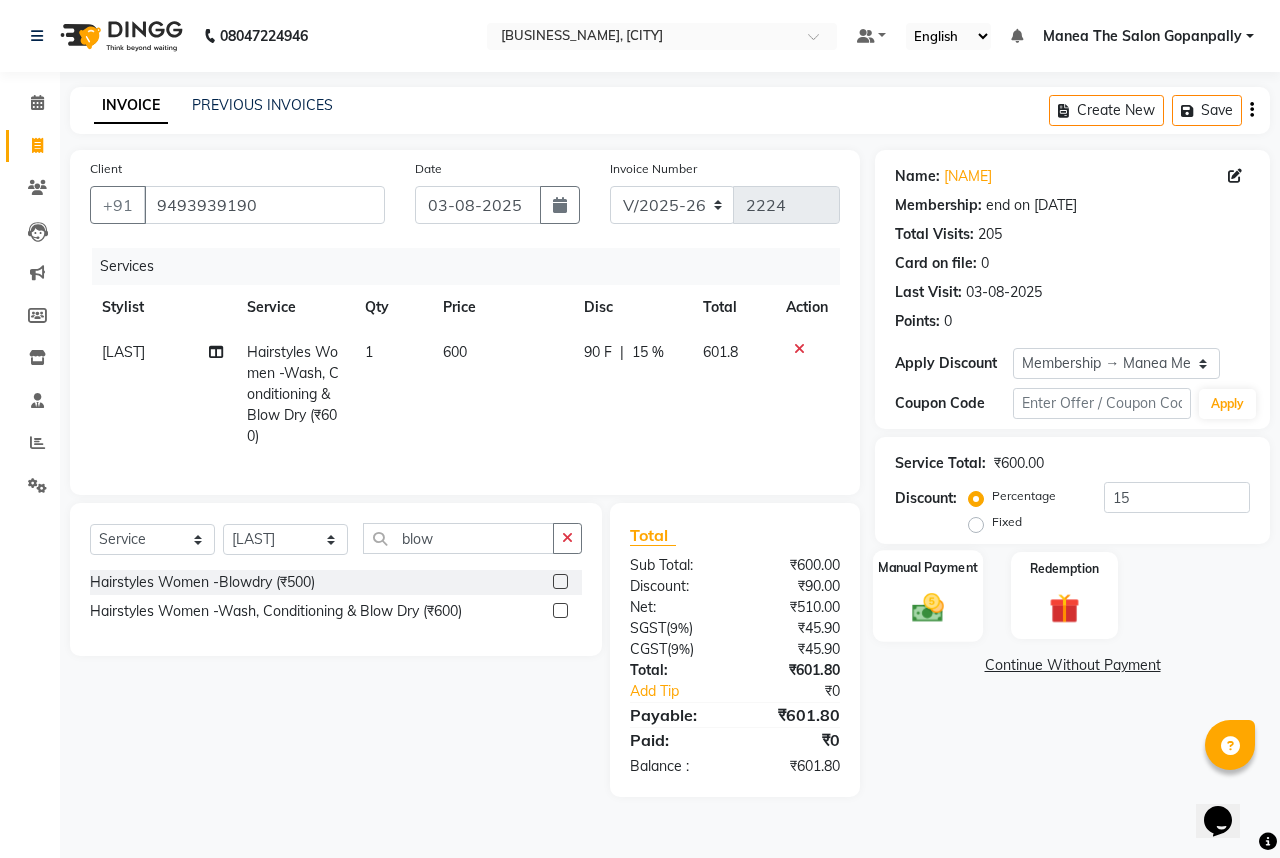 click 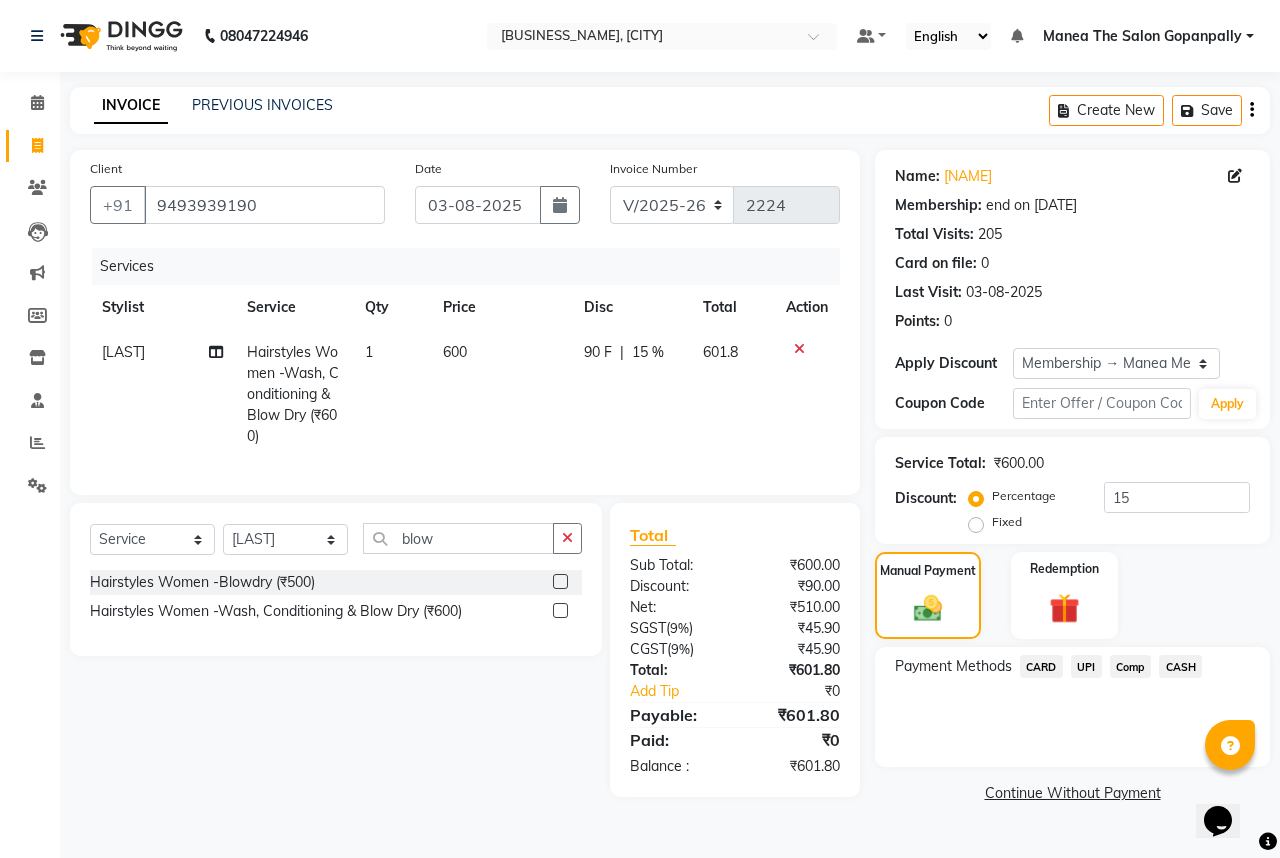 click on "UPI" 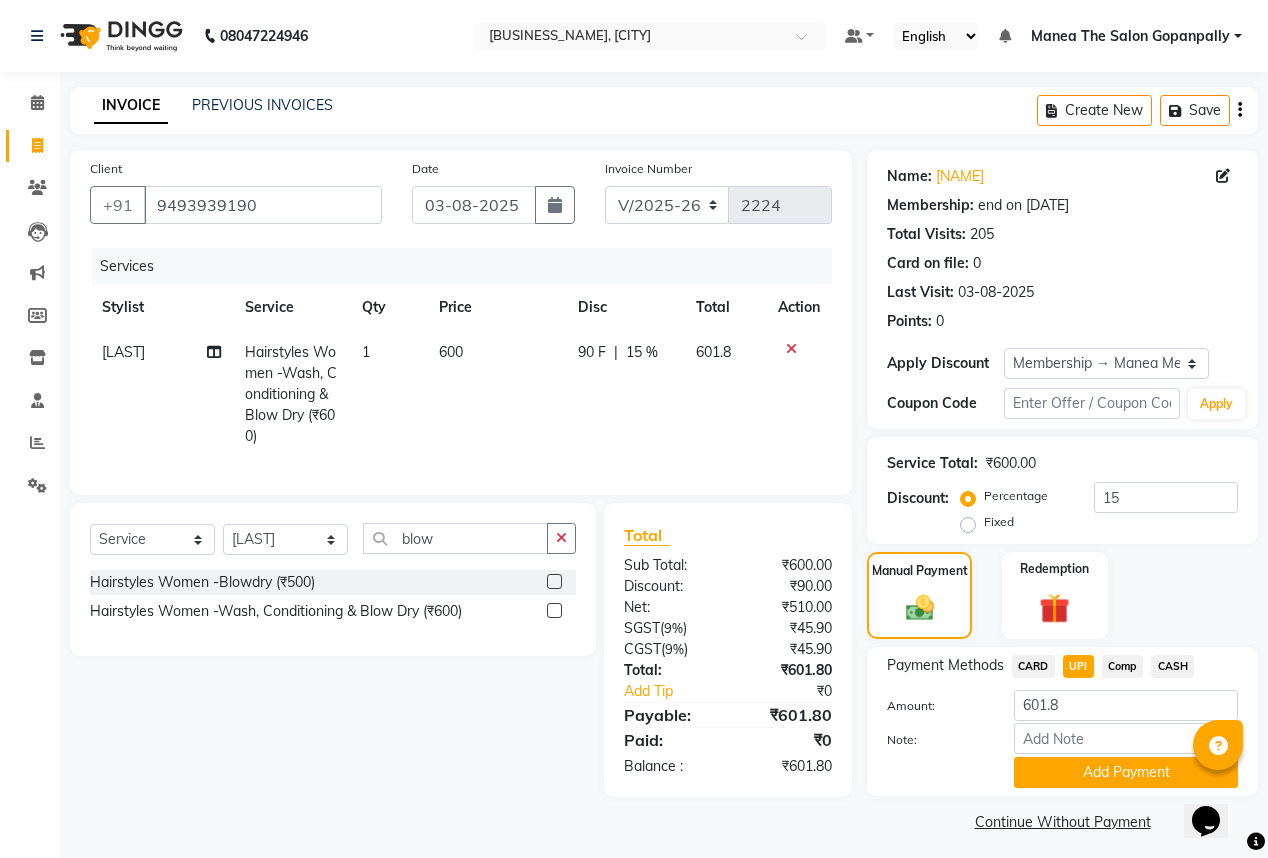 click on "600" 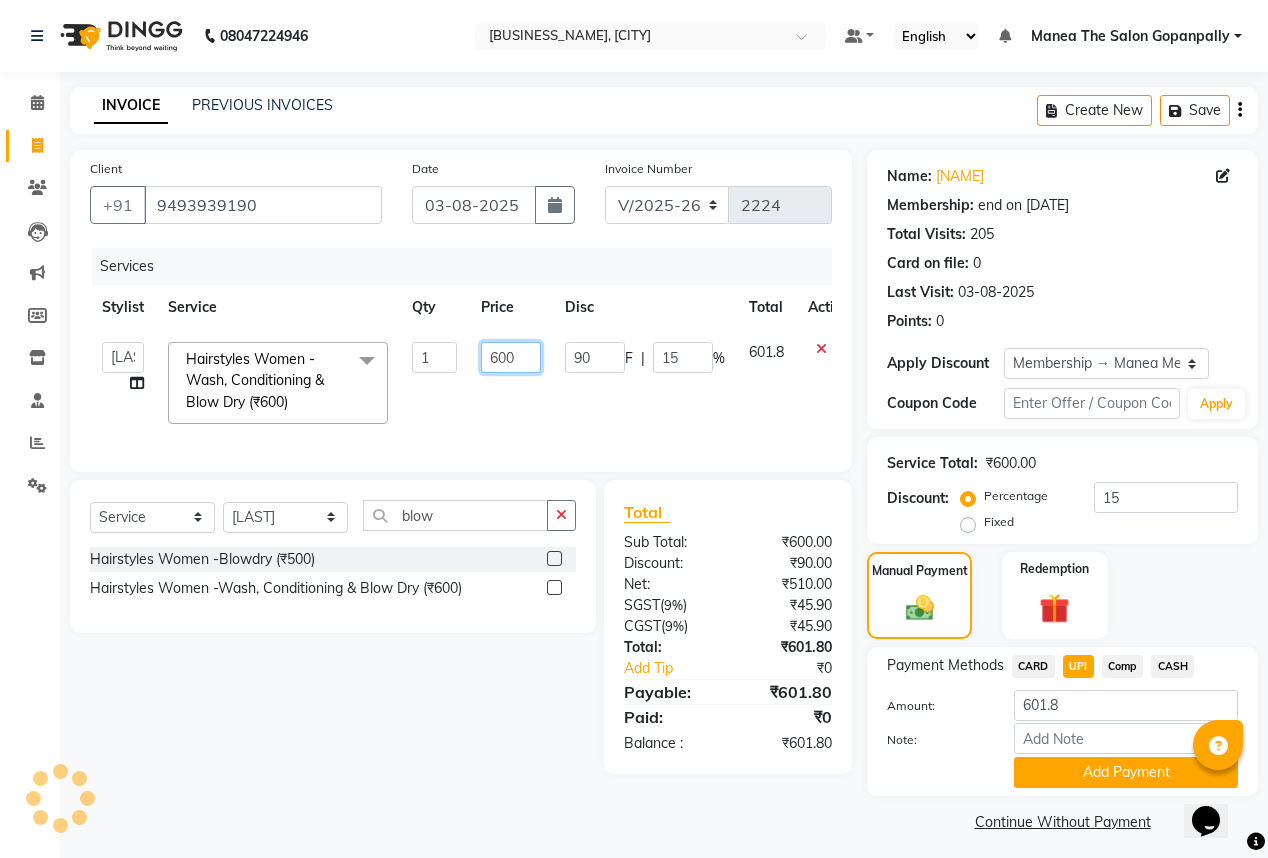 click on "600" 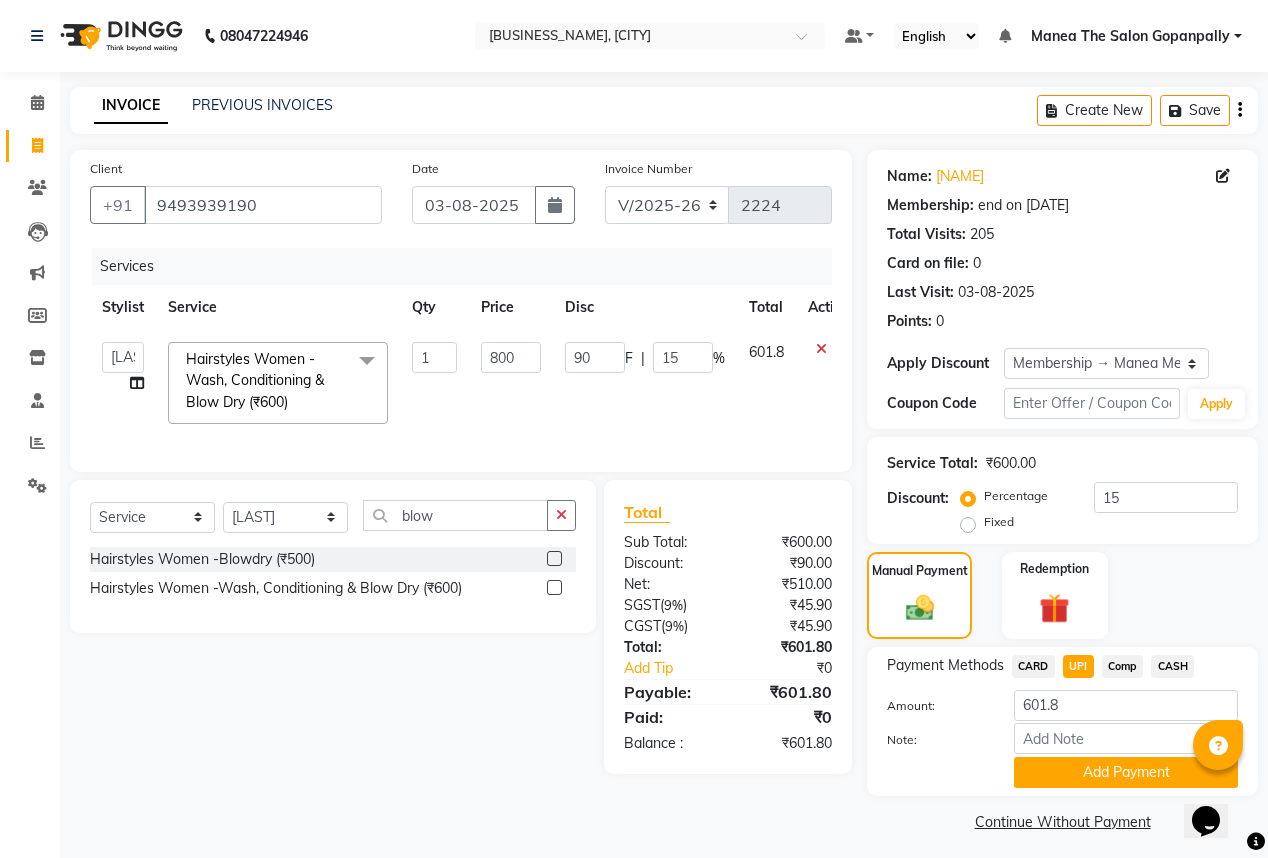 click on "[NAME] [NAME] [NAME] [NAME] [NAME] [NAME] [NAME] [NAME] [NAME] [NAME] Hairstyles Women -Wash, Conditioning & Blow Dry (₹600)  x Haircare Men -Moisturising (₹600) Haircare Men -Colour Protect (₹700) Haircare Men -Frizz Ease (₹800) Haircare Men -Repair & Rejuvenate (₹800) Haircare Men -Deep Conditioning (₹1200) Haircare Men -Anti Hair Fall (₹900) Haircare Men -Anti Dandruff (₹900) Haircare Men -Scalp Therapy (₹1200) gel nail polish hands (₹400) gel nail polish legs (₹400) extensions hands (₹2100) gel nail polish removal (₹400) extension removal (₹600) henna (organic ) (₹800) organic facial (₹3800) organic cleanup (₹1500) organic anti dandruff (₹2500) organic anti hairfall (₹2500) organic hair spa (₹3000) organic head massage (₹900) organic hair pack (₹900) mehandi 2 hands full (₹2000) mehandi simple (₹500) warts removal big (₹100) warts removal small (₹50) combo men (₹2100) splits (₹500) nail art (₹250) mens combo (₹599) 1 800 90 F" 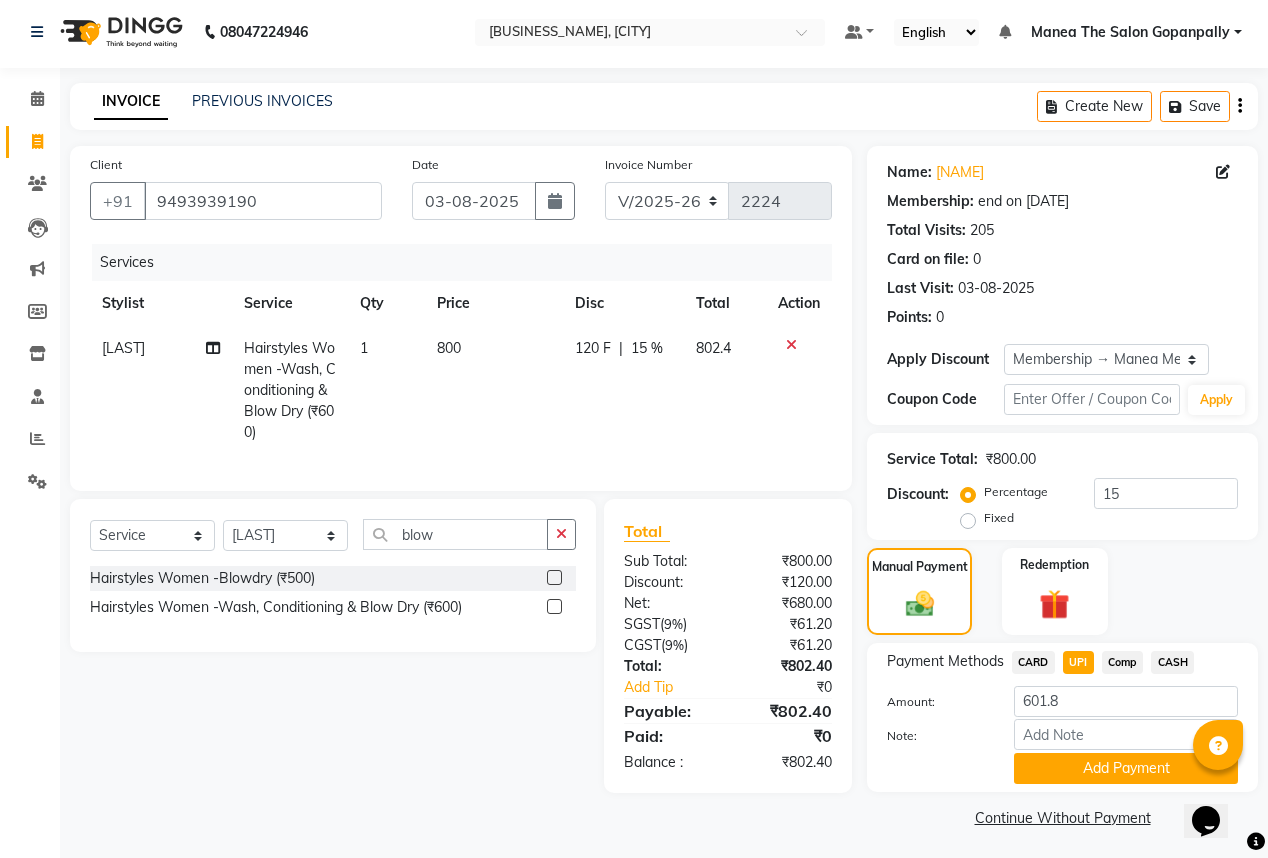 scroll, scrollTop: 0, scrollLeft: 0, axis: both 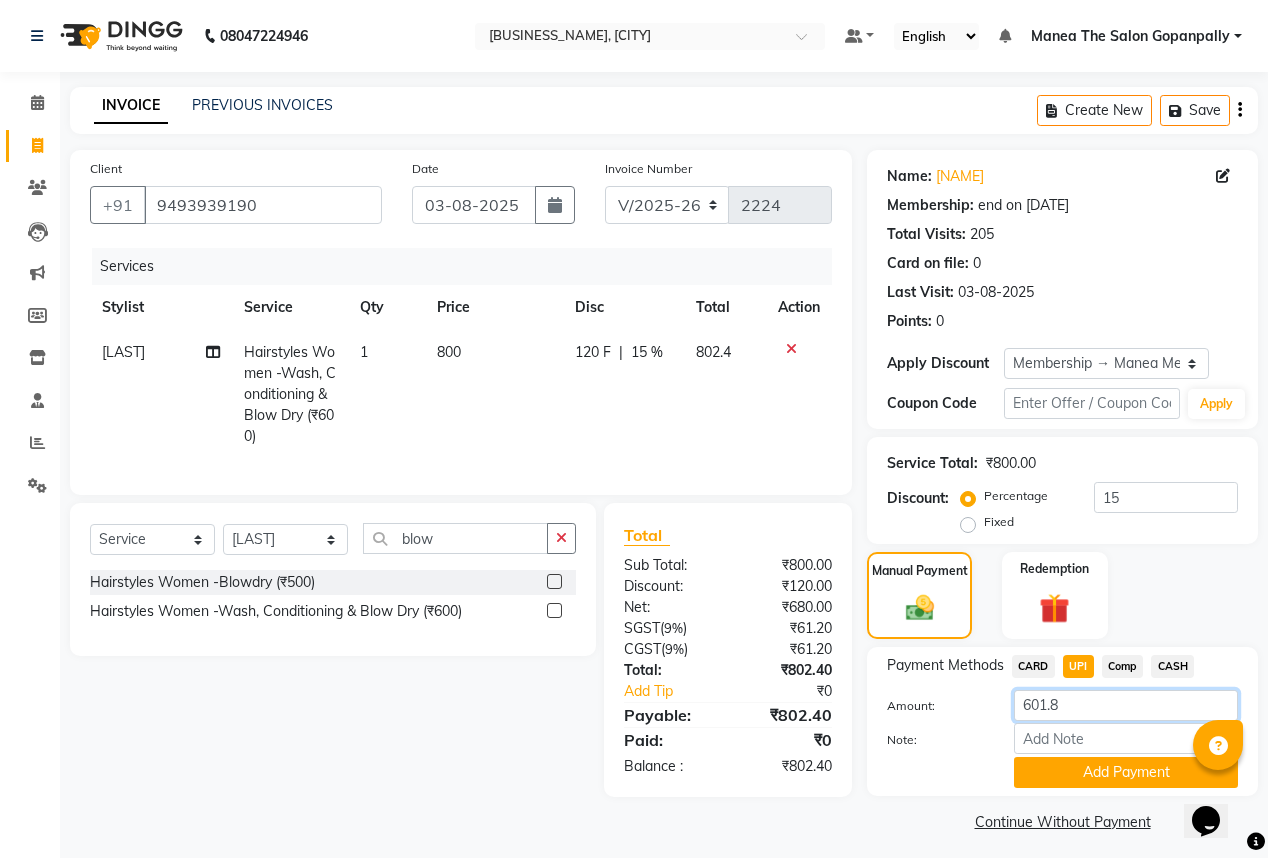 drag, startPoint x: 1064, startPoint y: 706, endPoint x: 1094, endPoint y: 707, distance: 30.016663 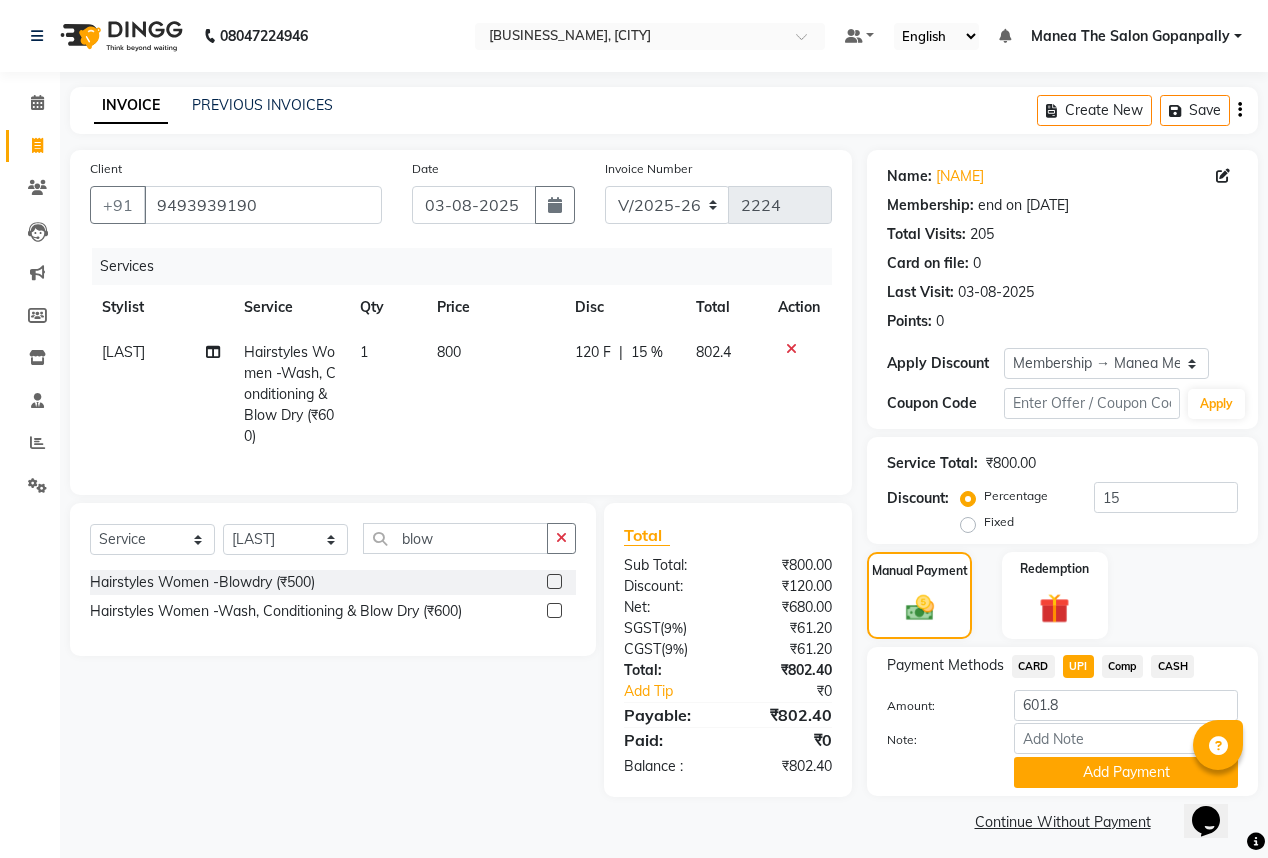 click on "CARD" 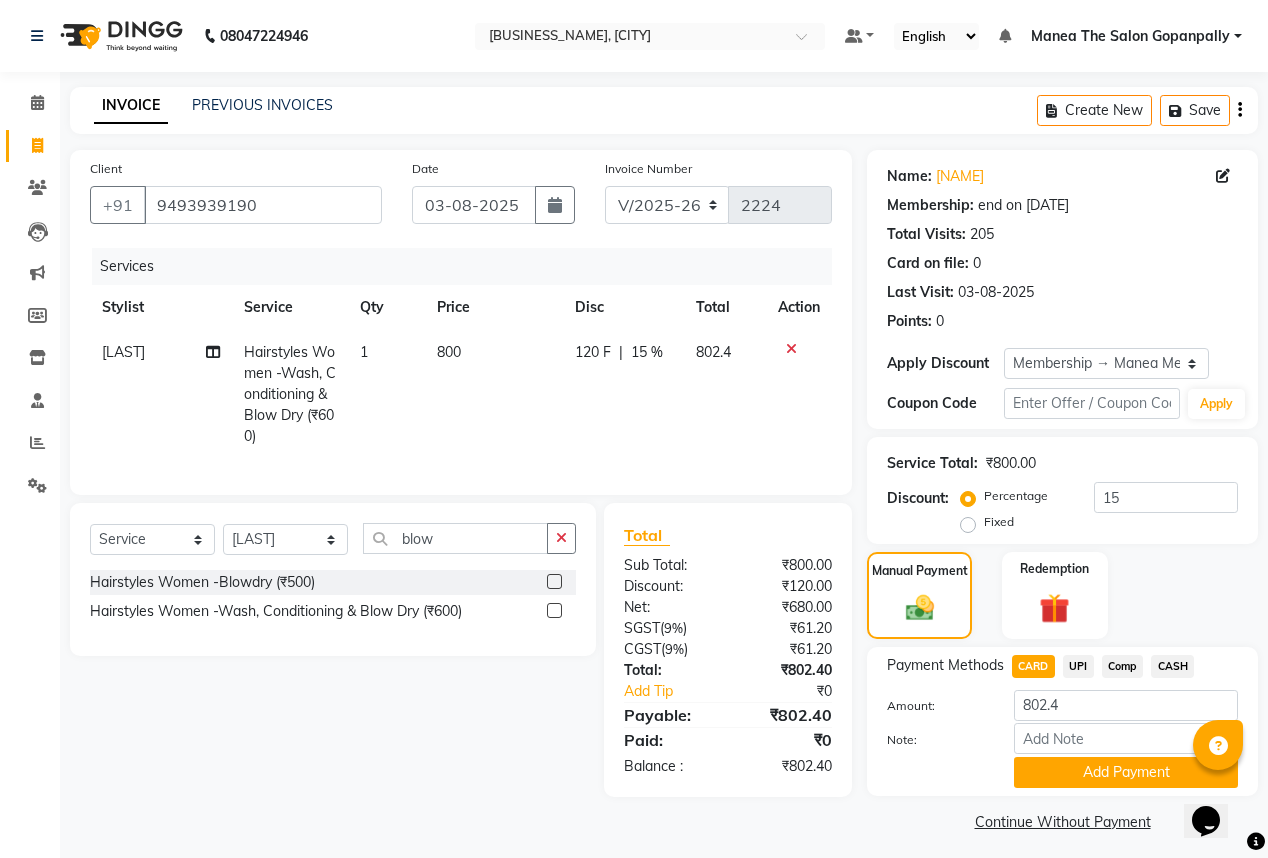click on "UPI" 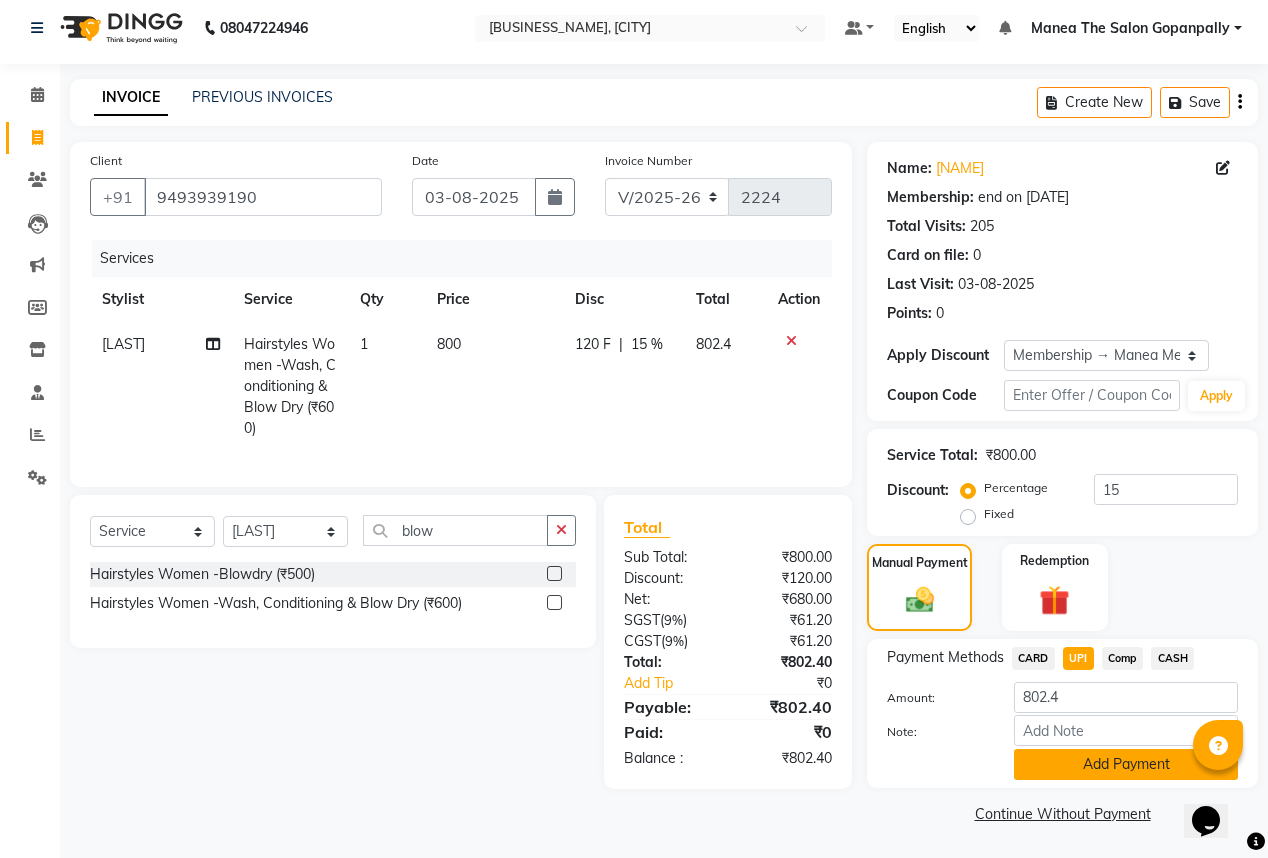 scroll, scrollTop: 11, scrollLeft: 0, axis: vertical 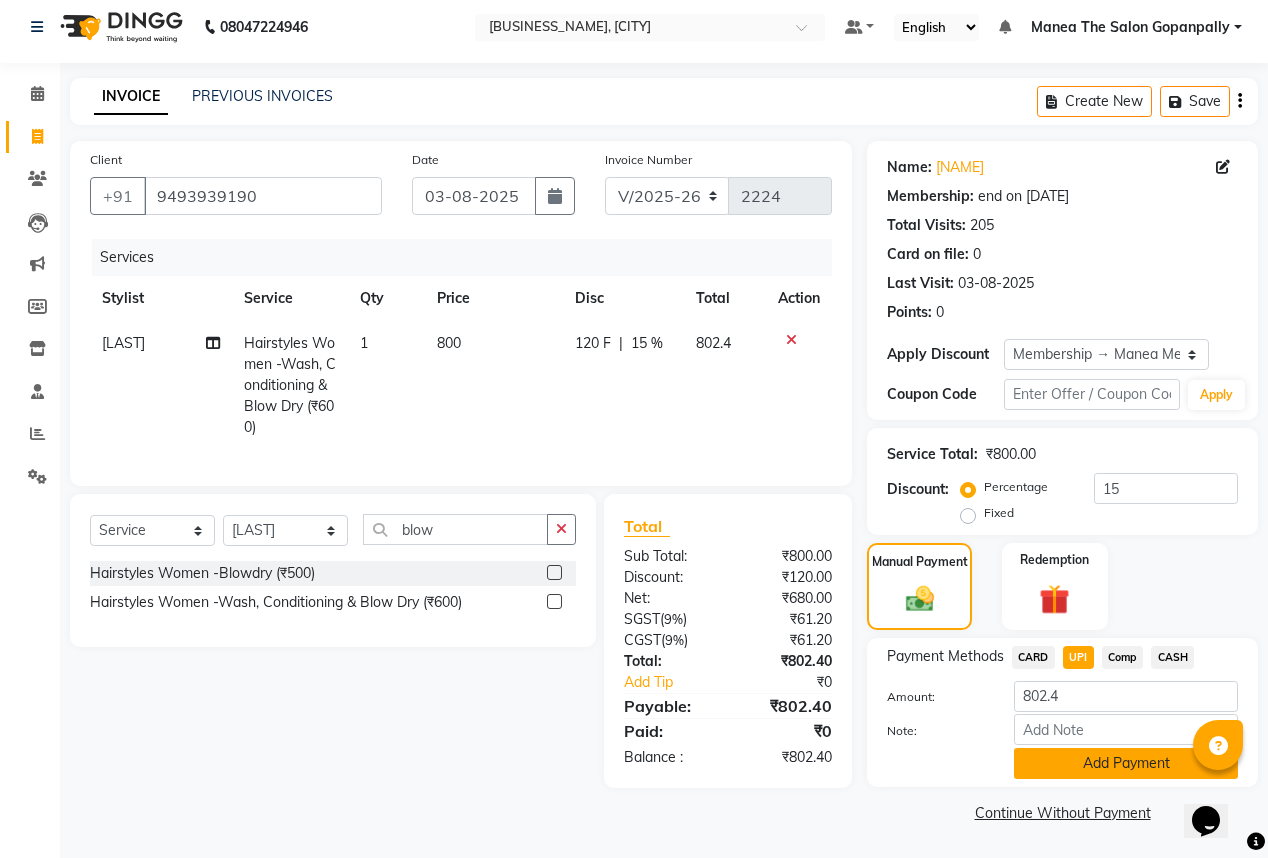 click on "Add Payment" 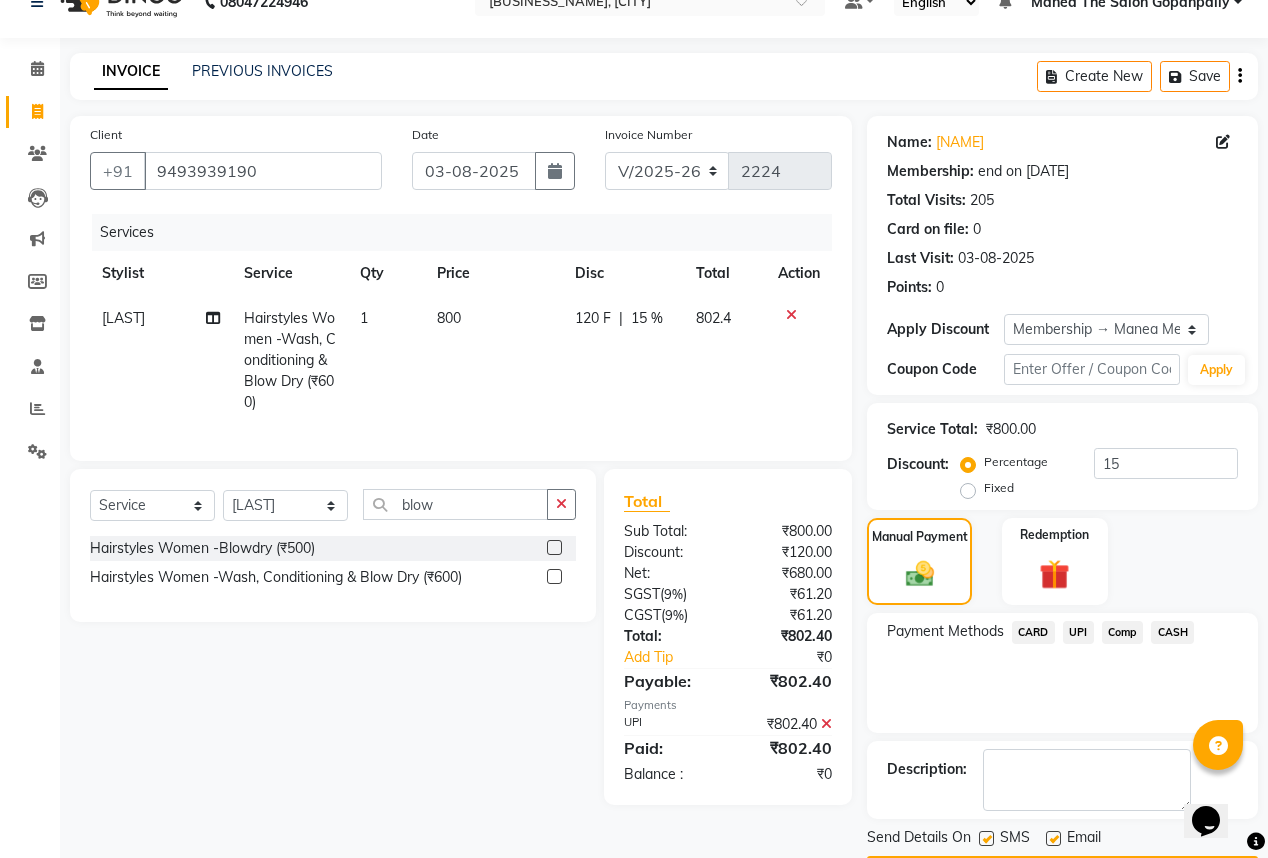 scroll, scrollTop: 92, scrollLeft: 0, axis: vertical 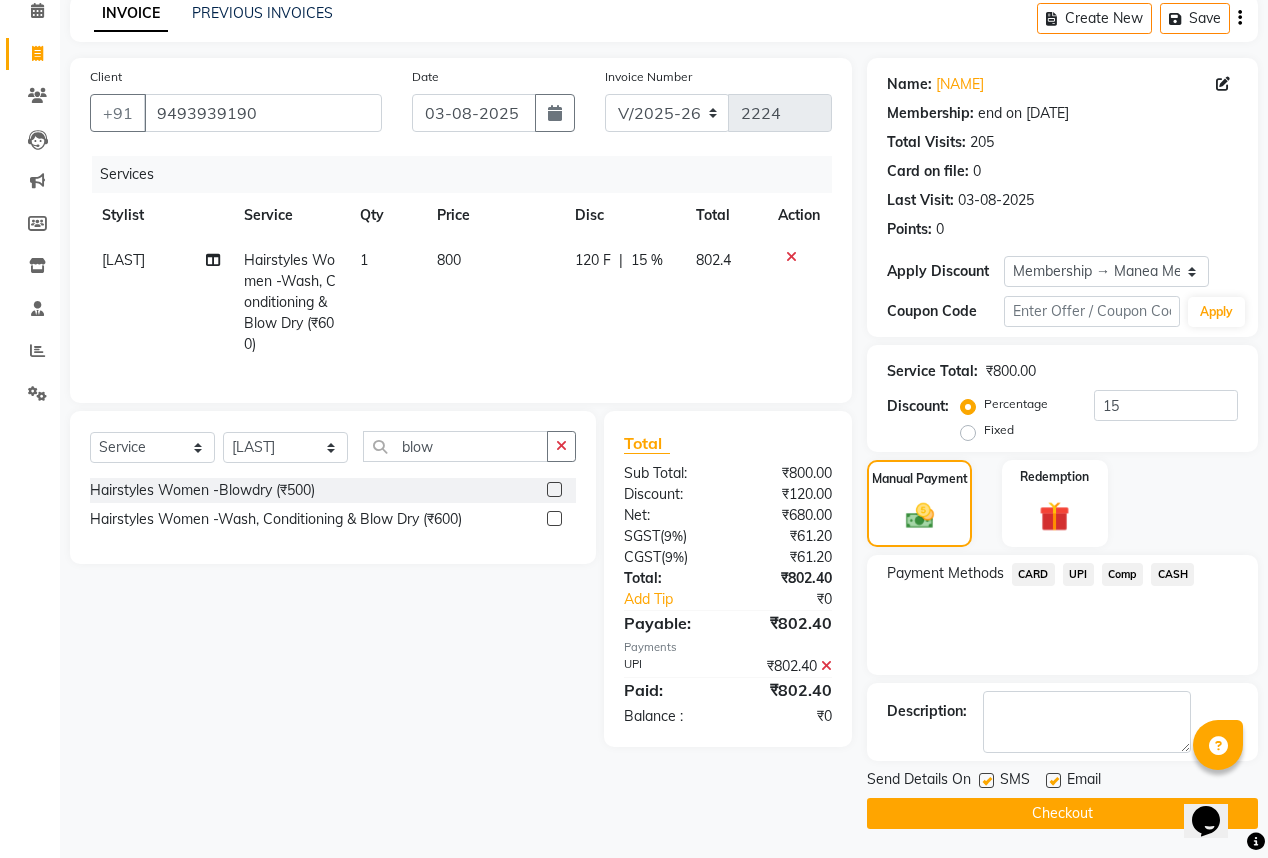 click 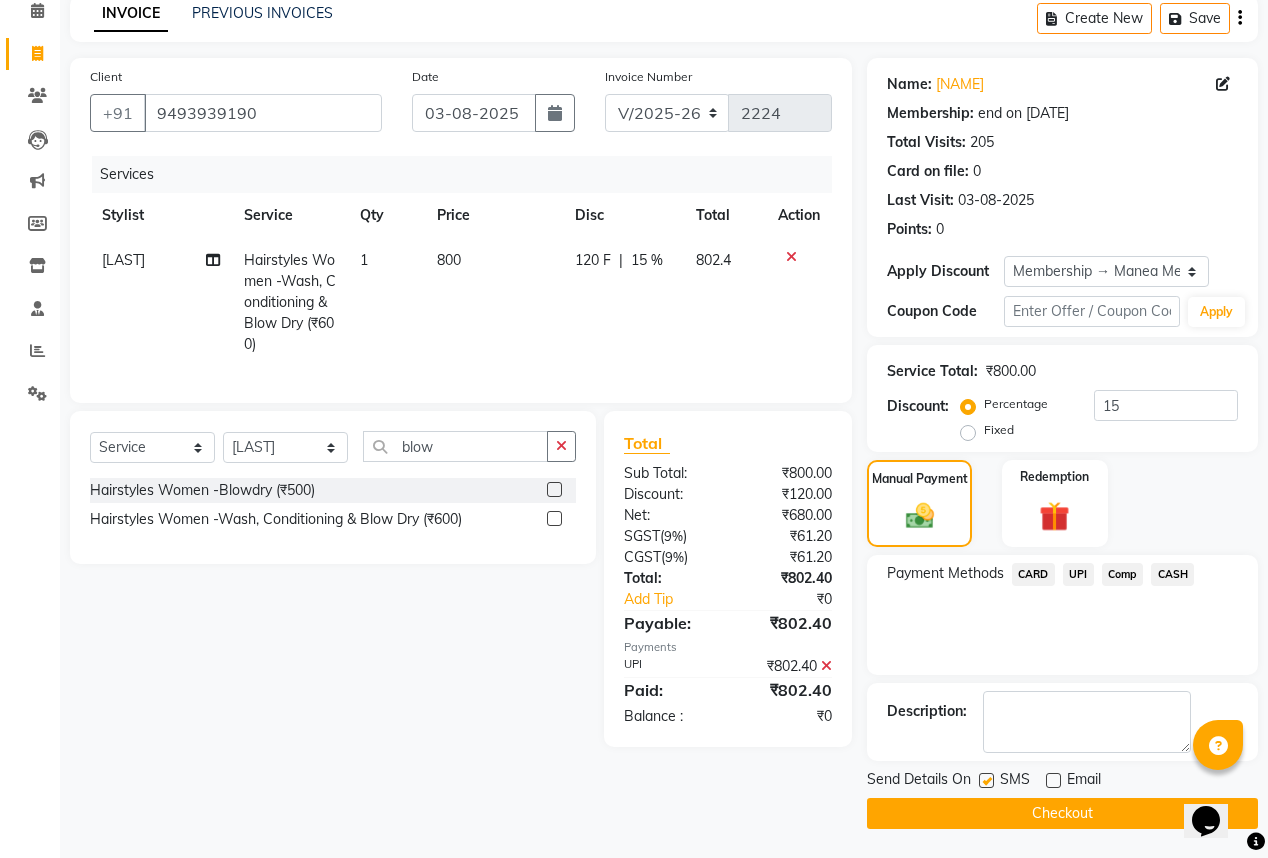 click on "Checkout" 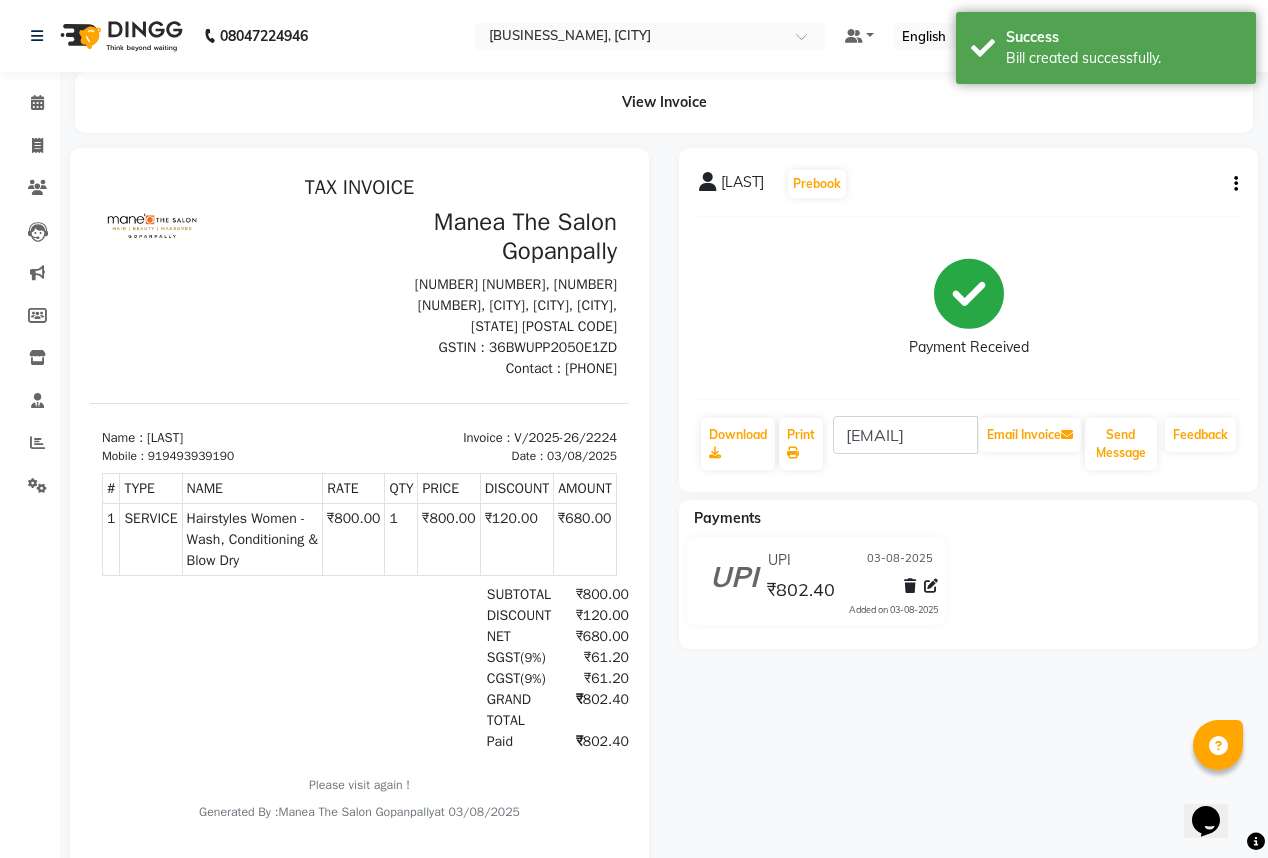 scroll, scrollTop: 0, scrollLeft: 0, axis: both 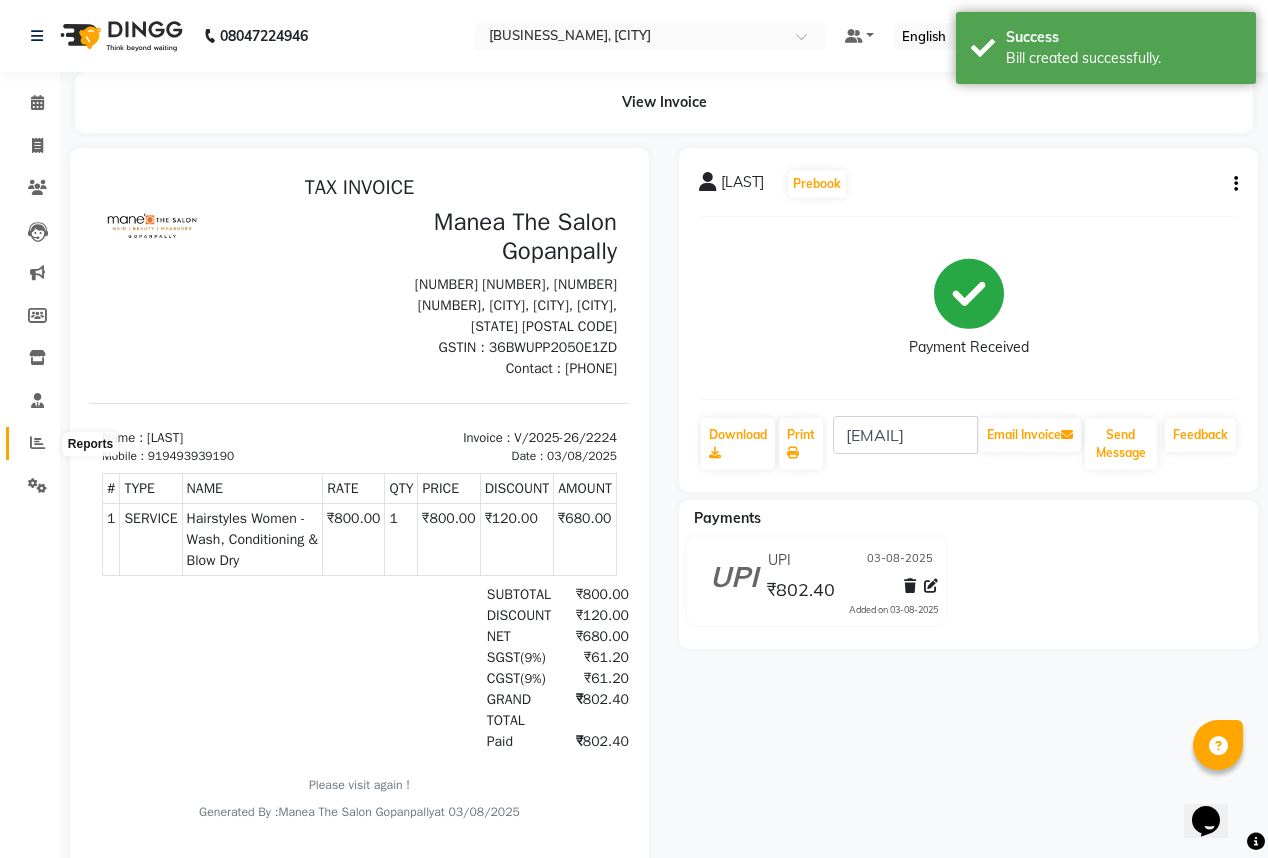 click 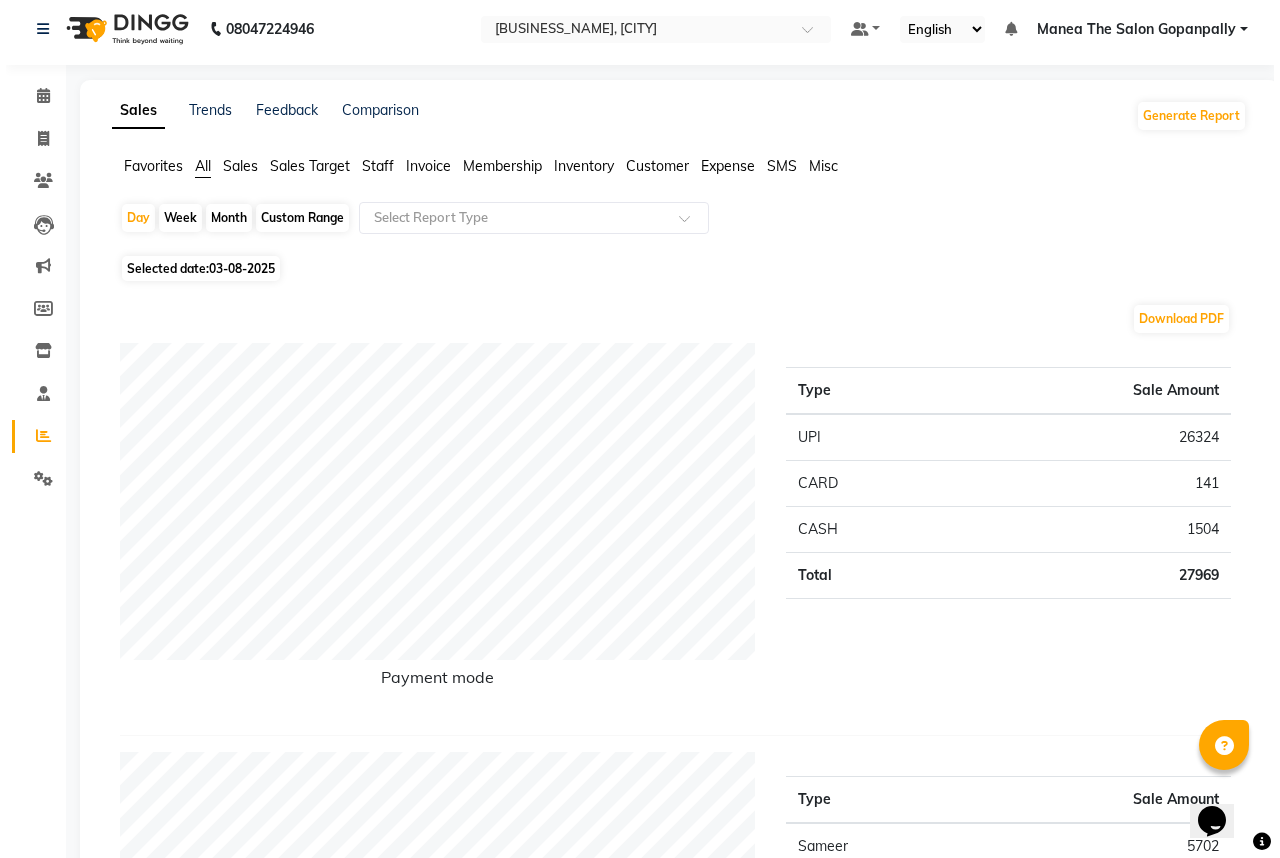 scroll, scrollTop: 0, scrollLeft: 0, axis: both 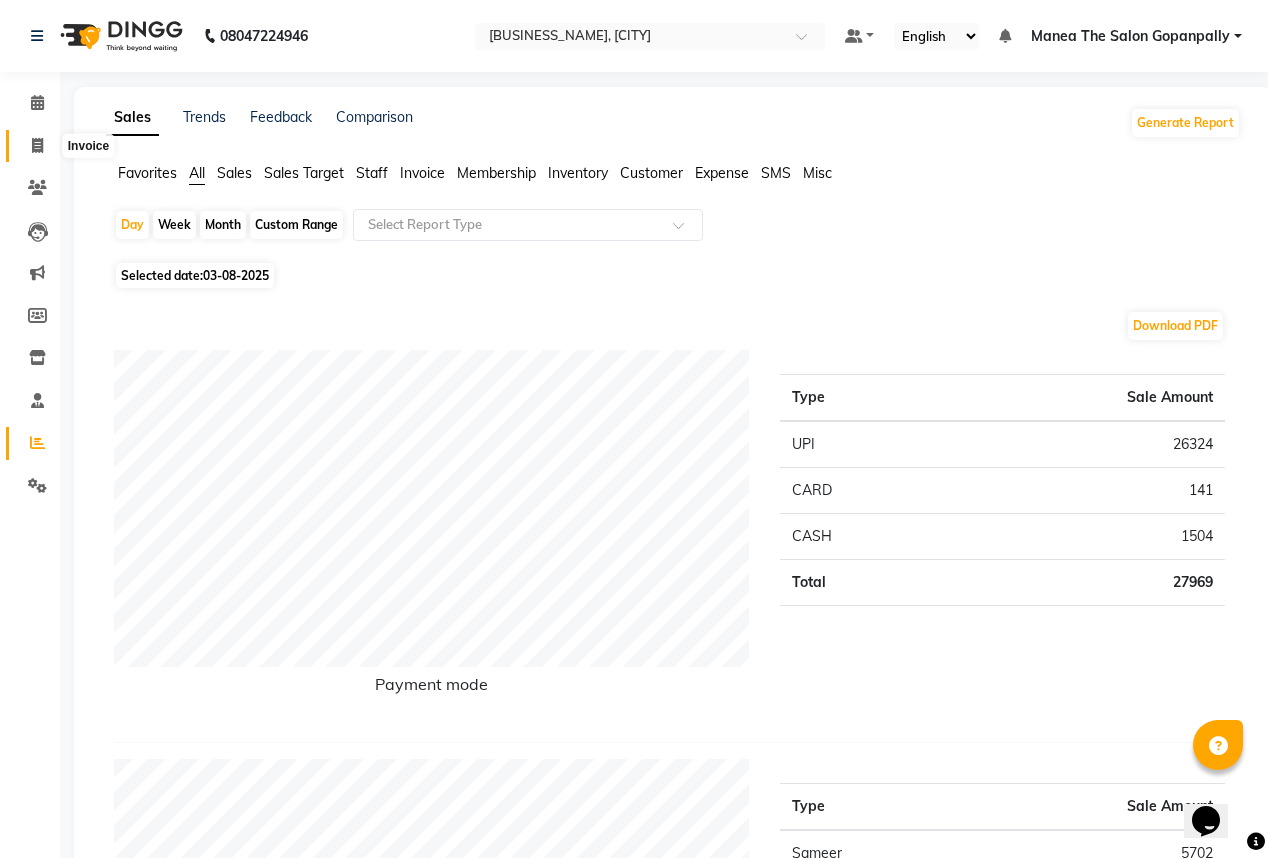 click 